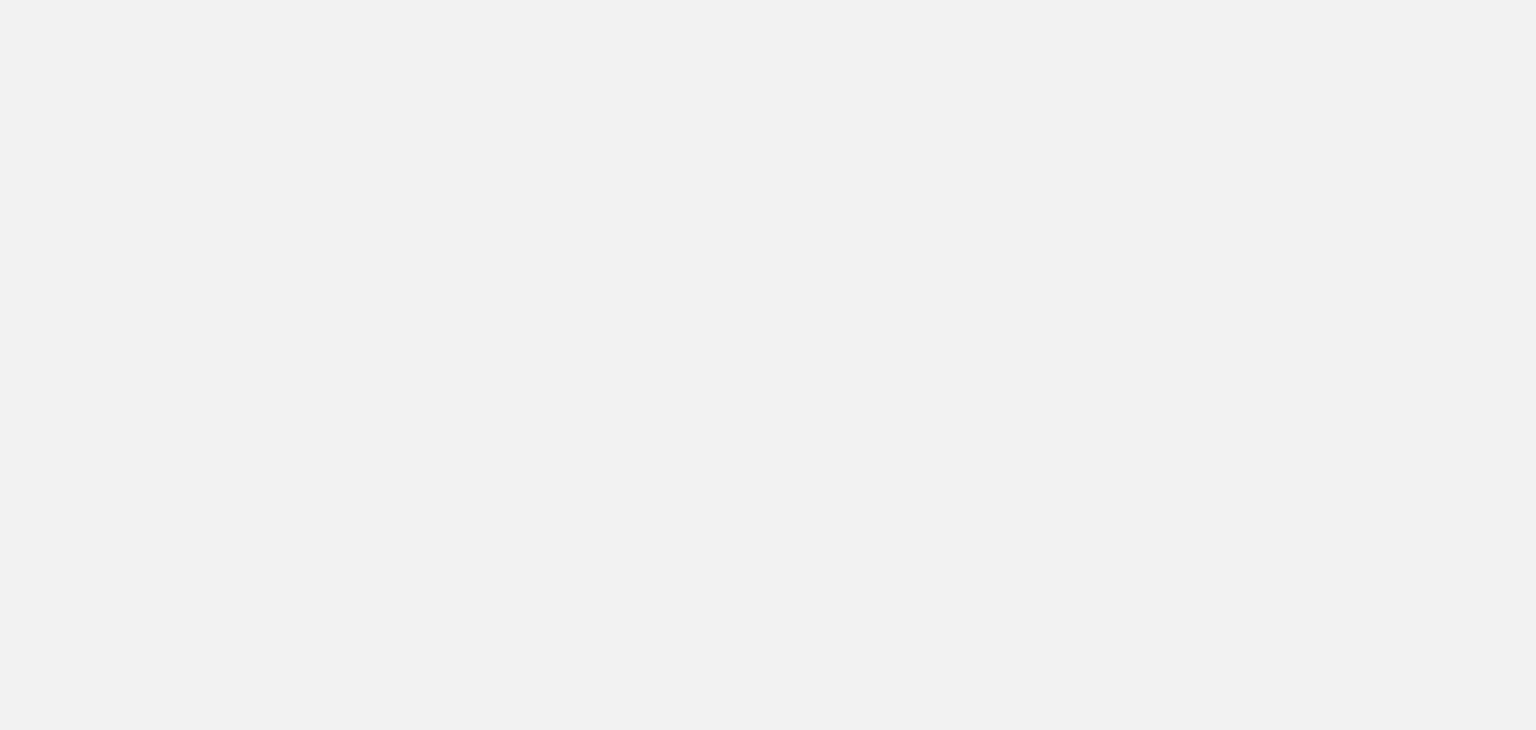 scroll, scrollTop: 0, scrollLeft: 0, axis: both 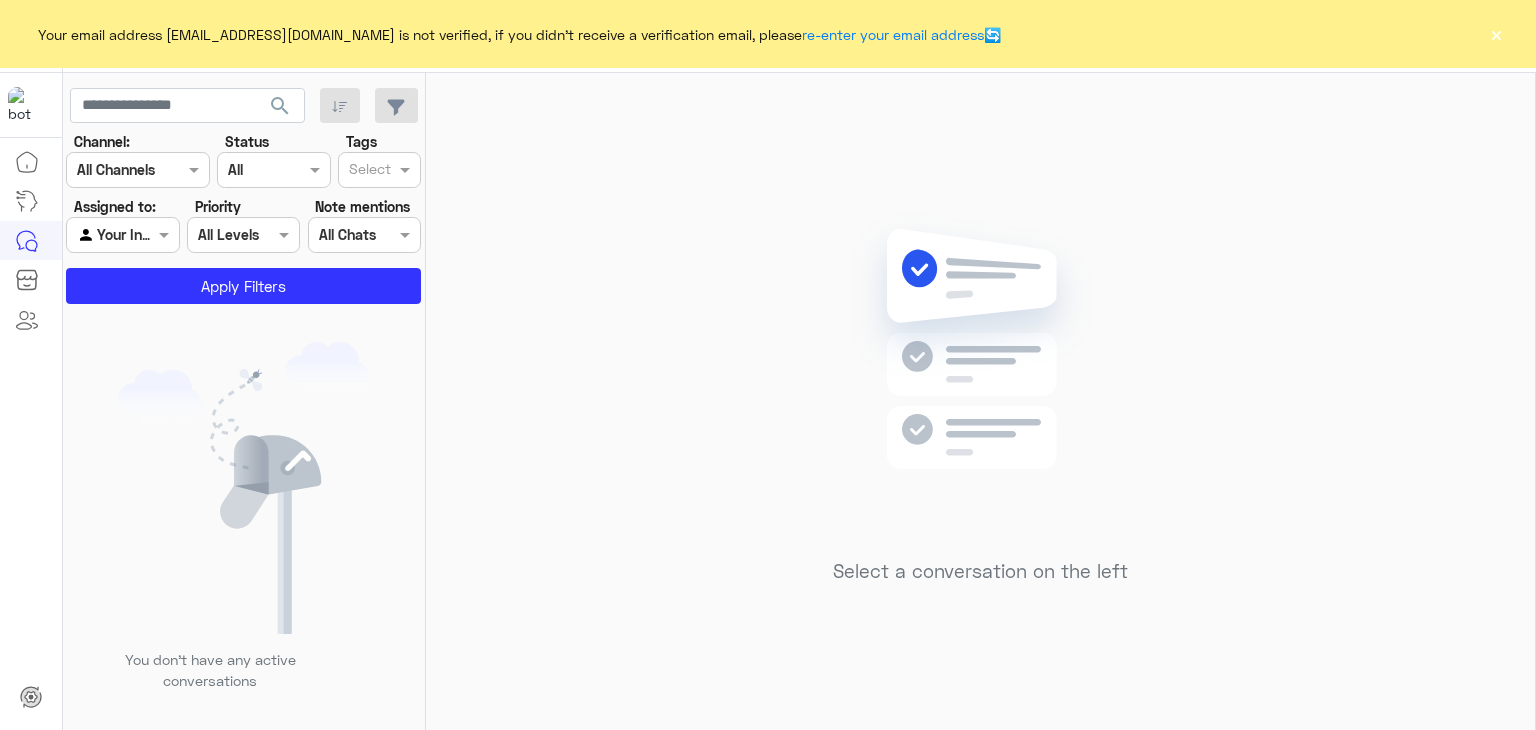 click on "×" 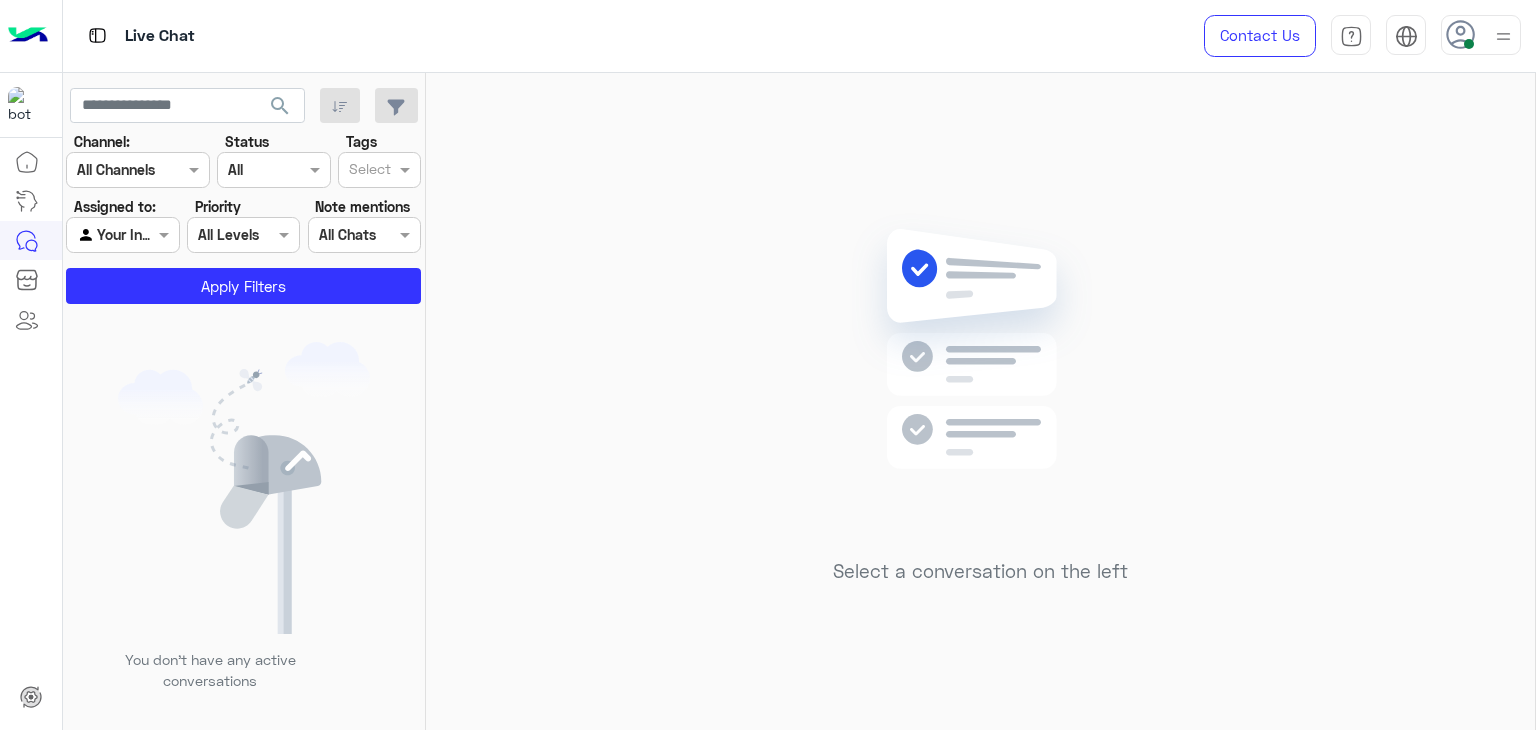 click at bounding box center (1481, 35) 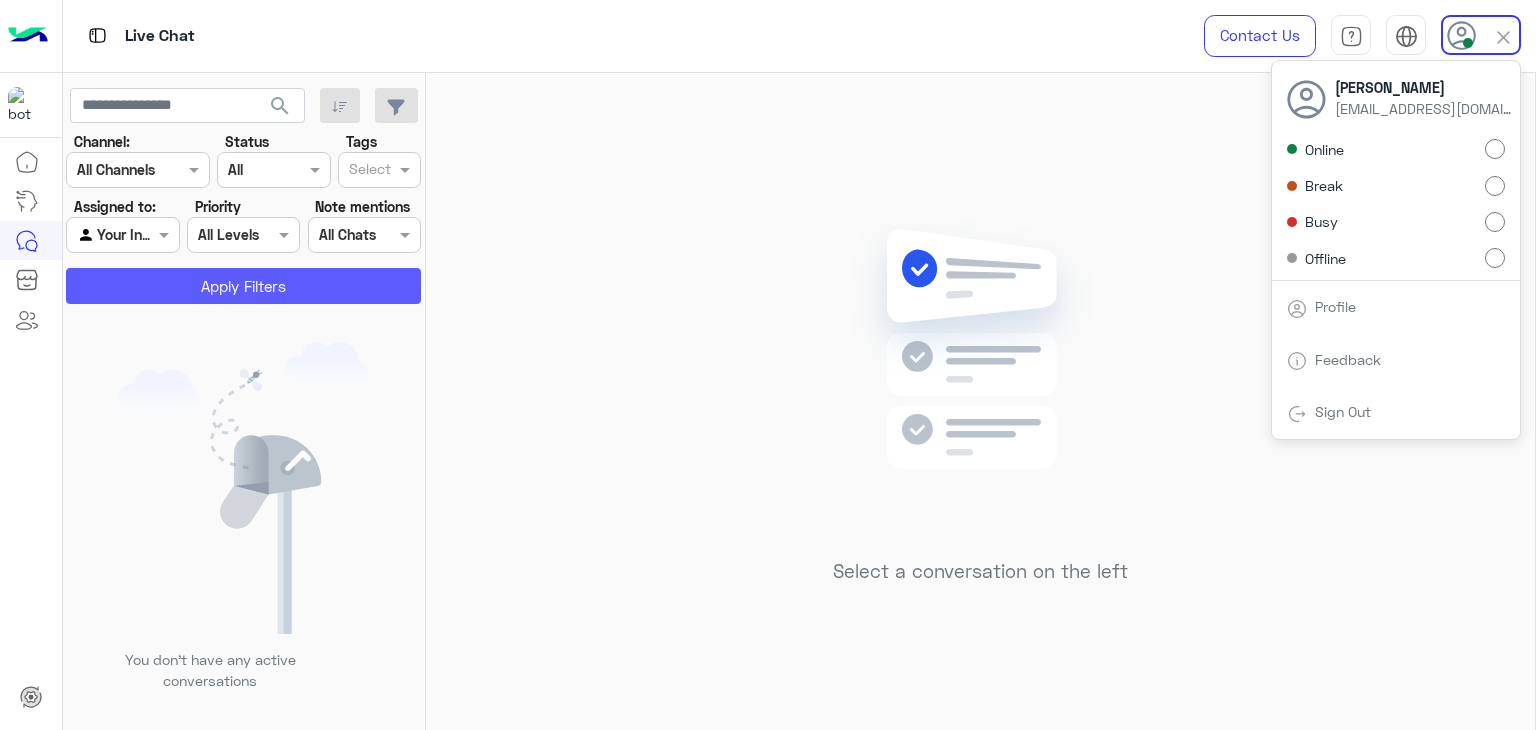 click on "Apply Filters" 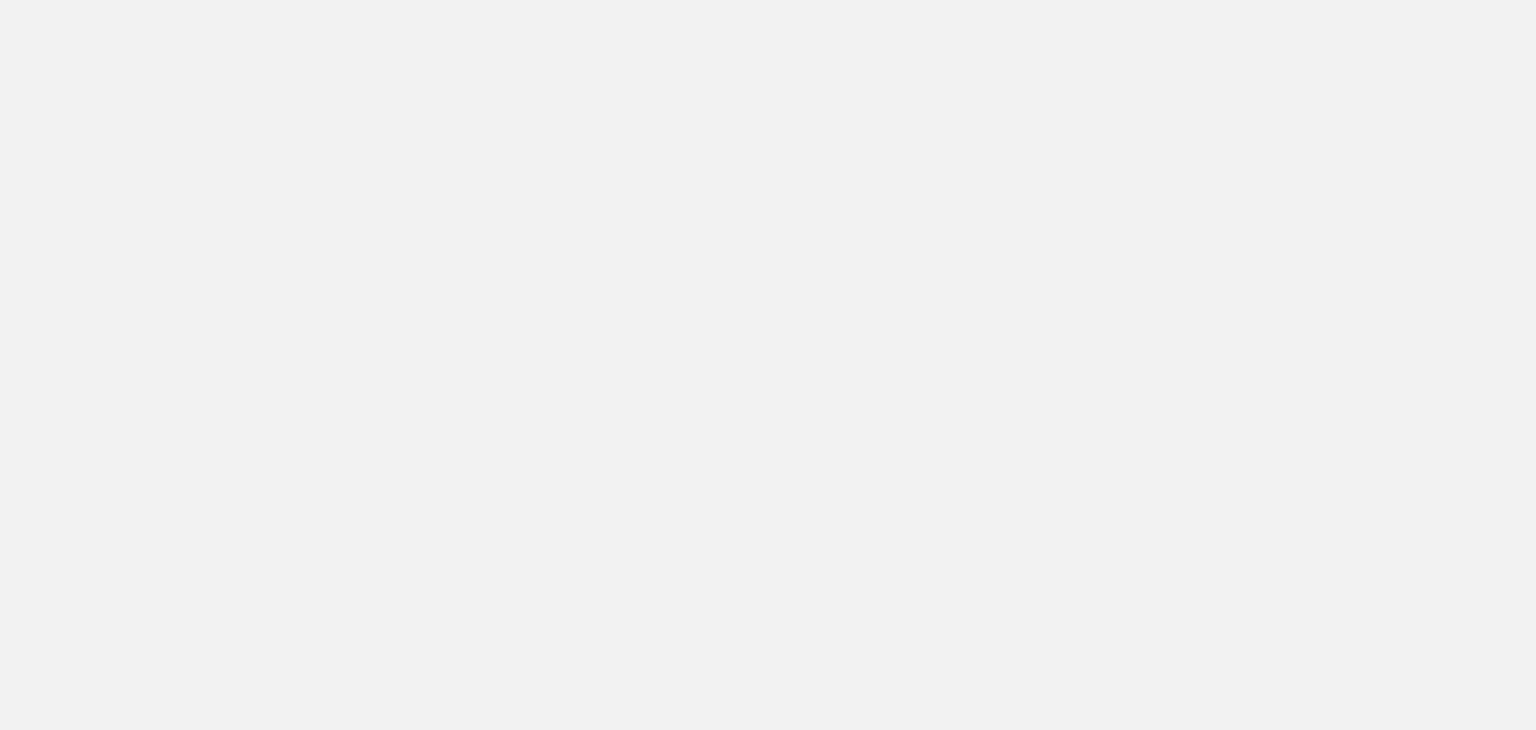 scroll, scrollTop: 0, scrollLeft: 0, axis: both 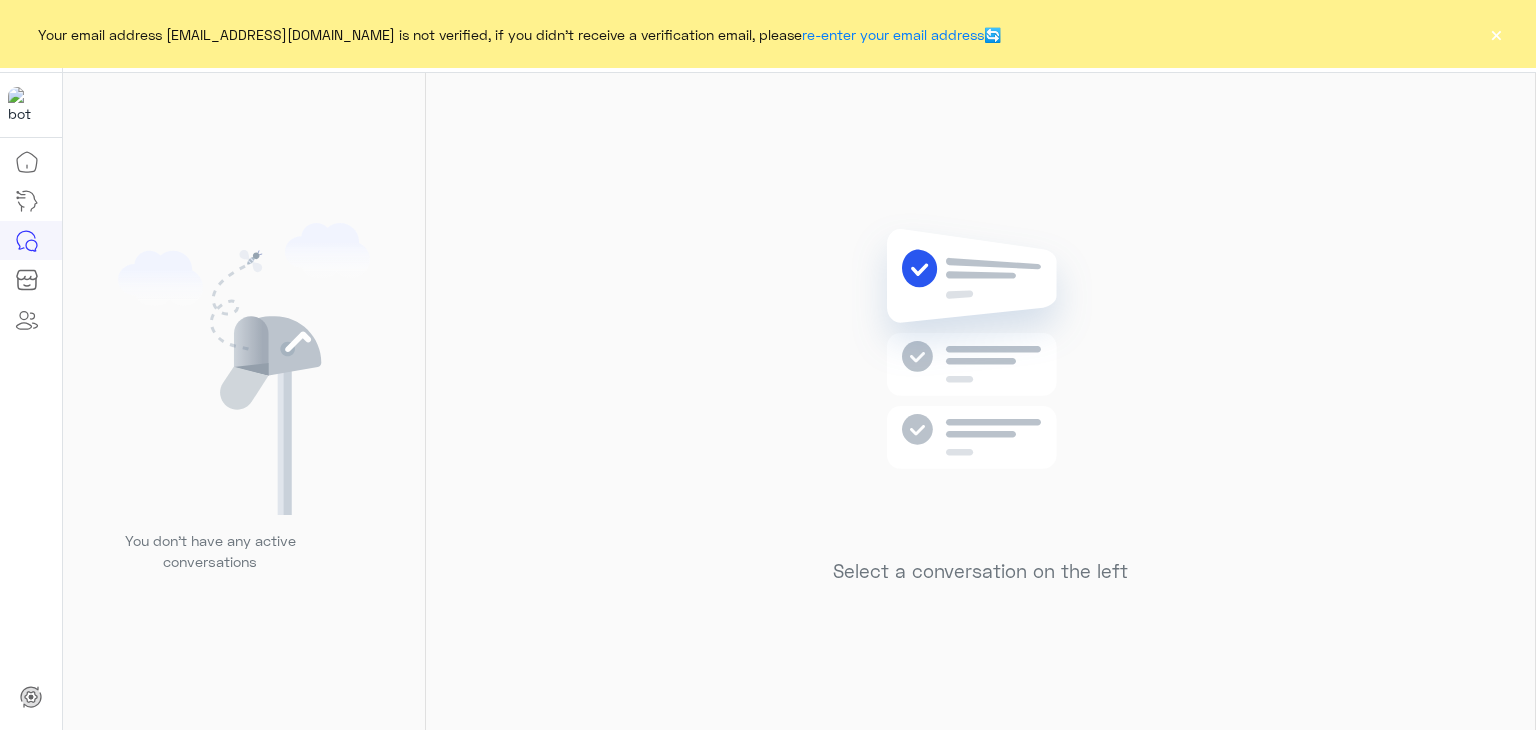 click on "×" 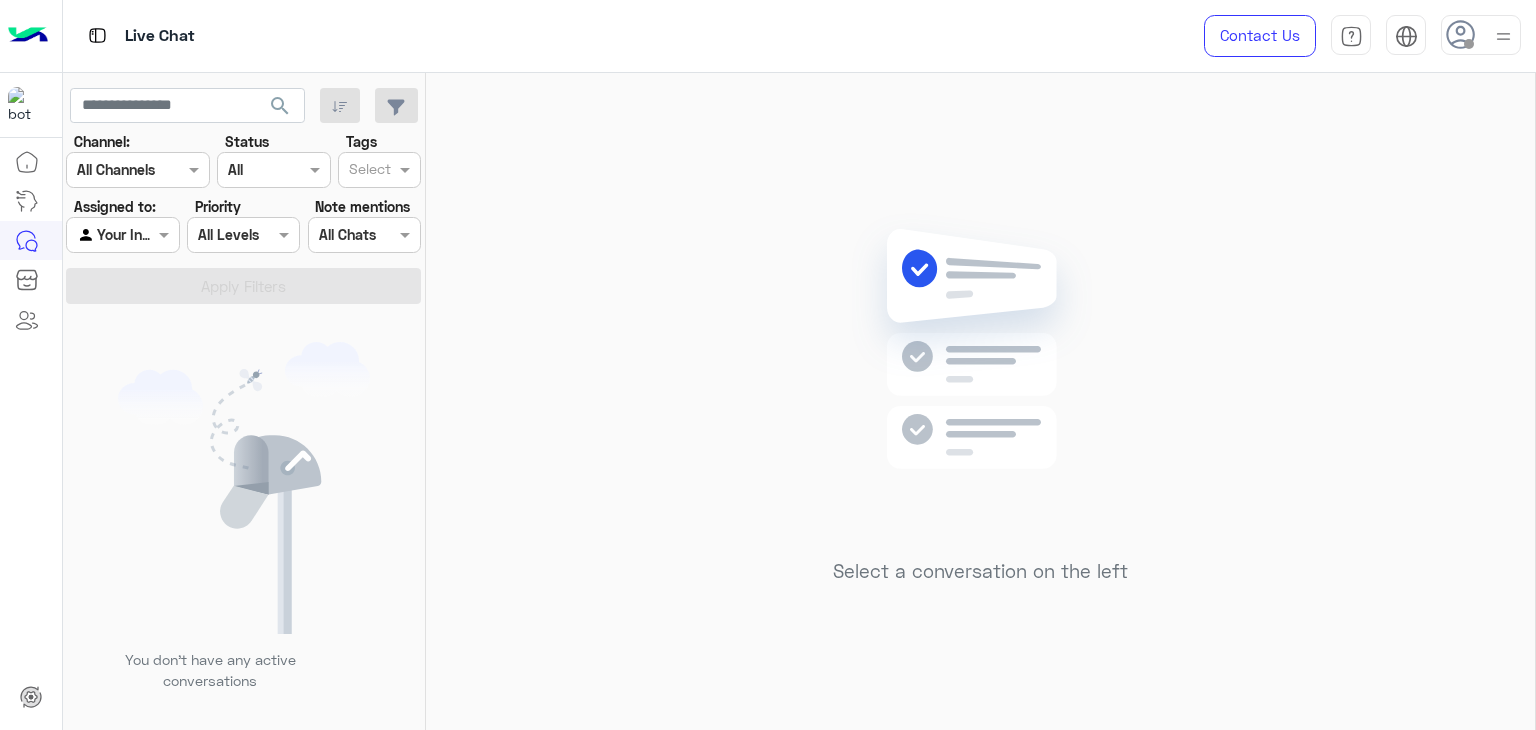click 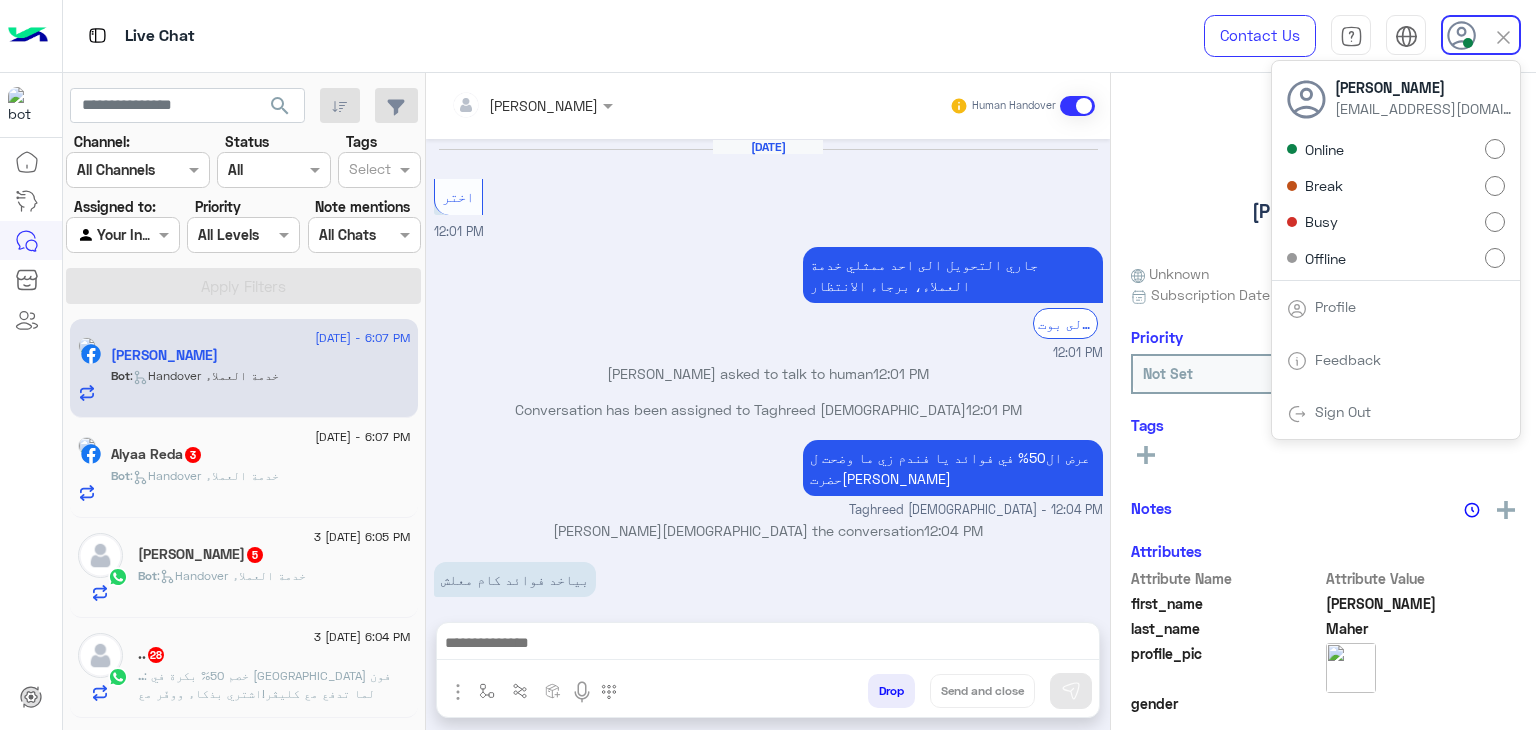 scroll, scrollTop: 1420, scrollLeft: 0, axis: vertical 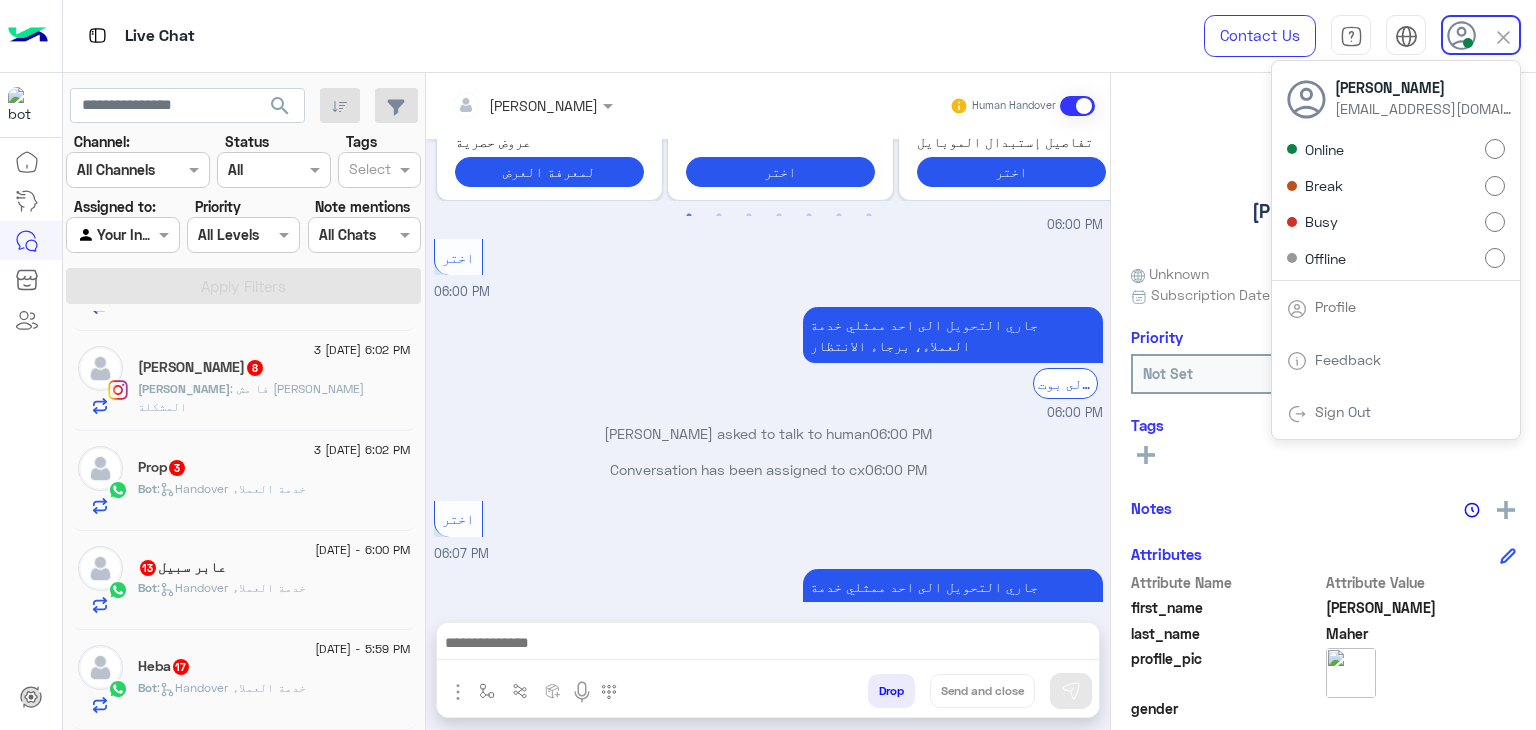 click on "[DATE] - 5:59 PM" 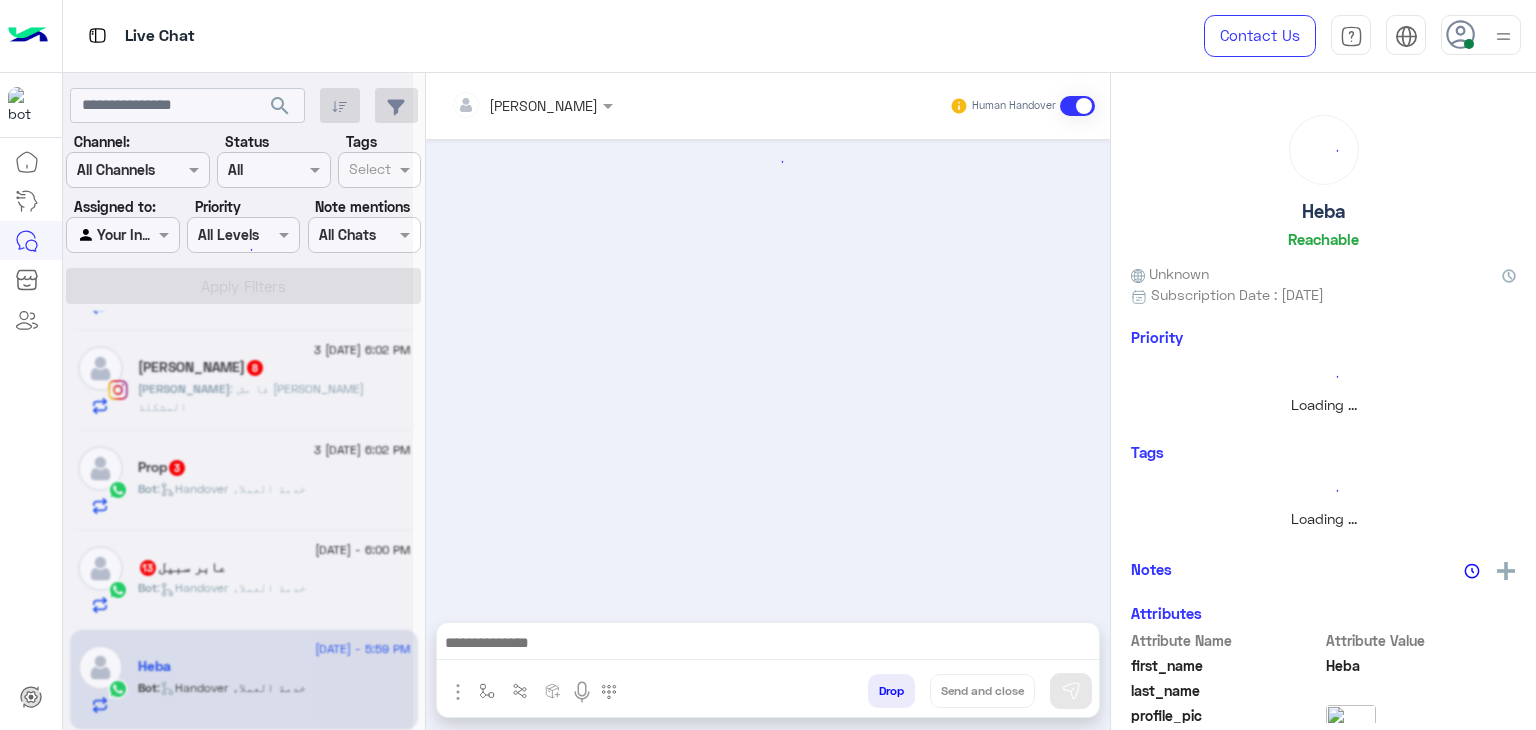 scroll, scrollTop: 588, scrollLeft: 0, axis: vertical 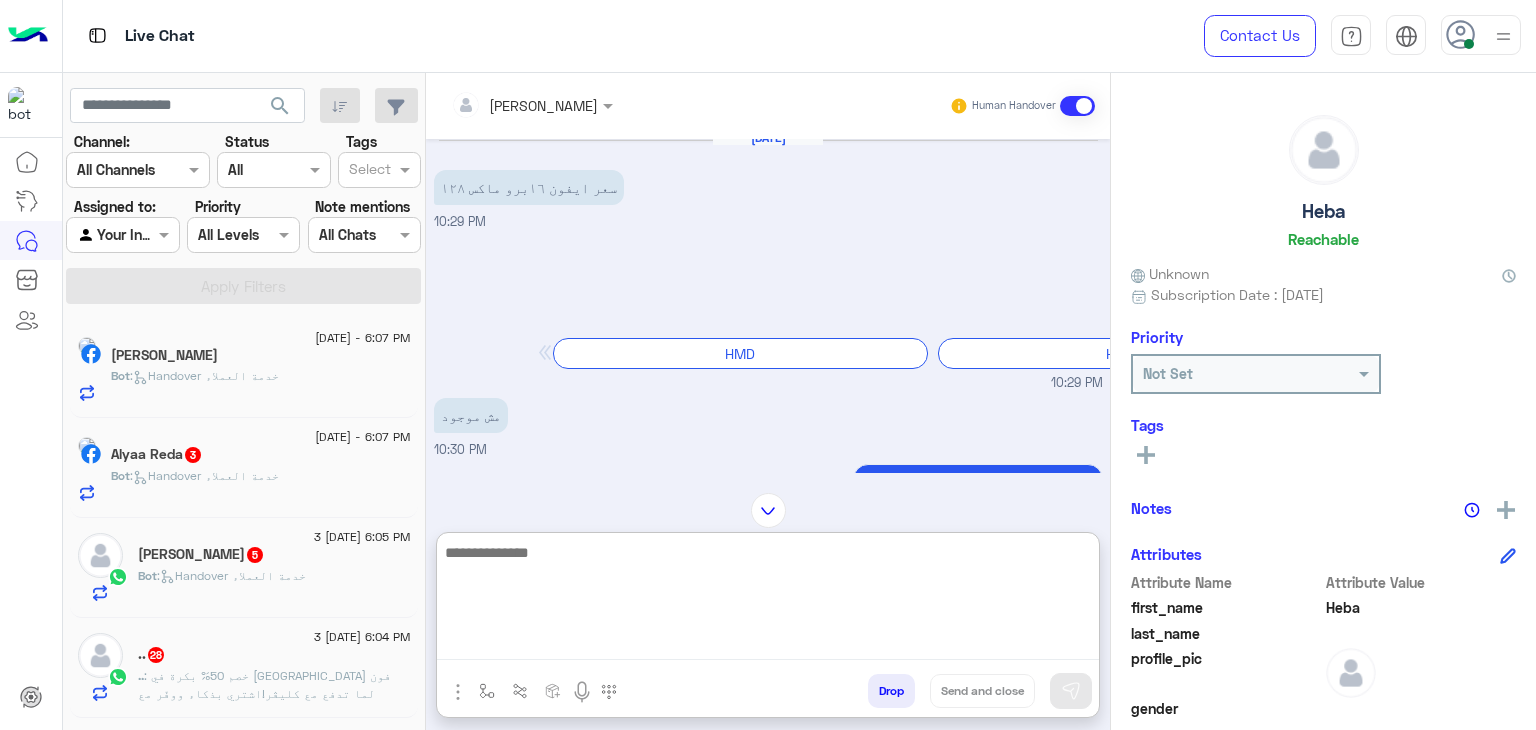paste on "**********" 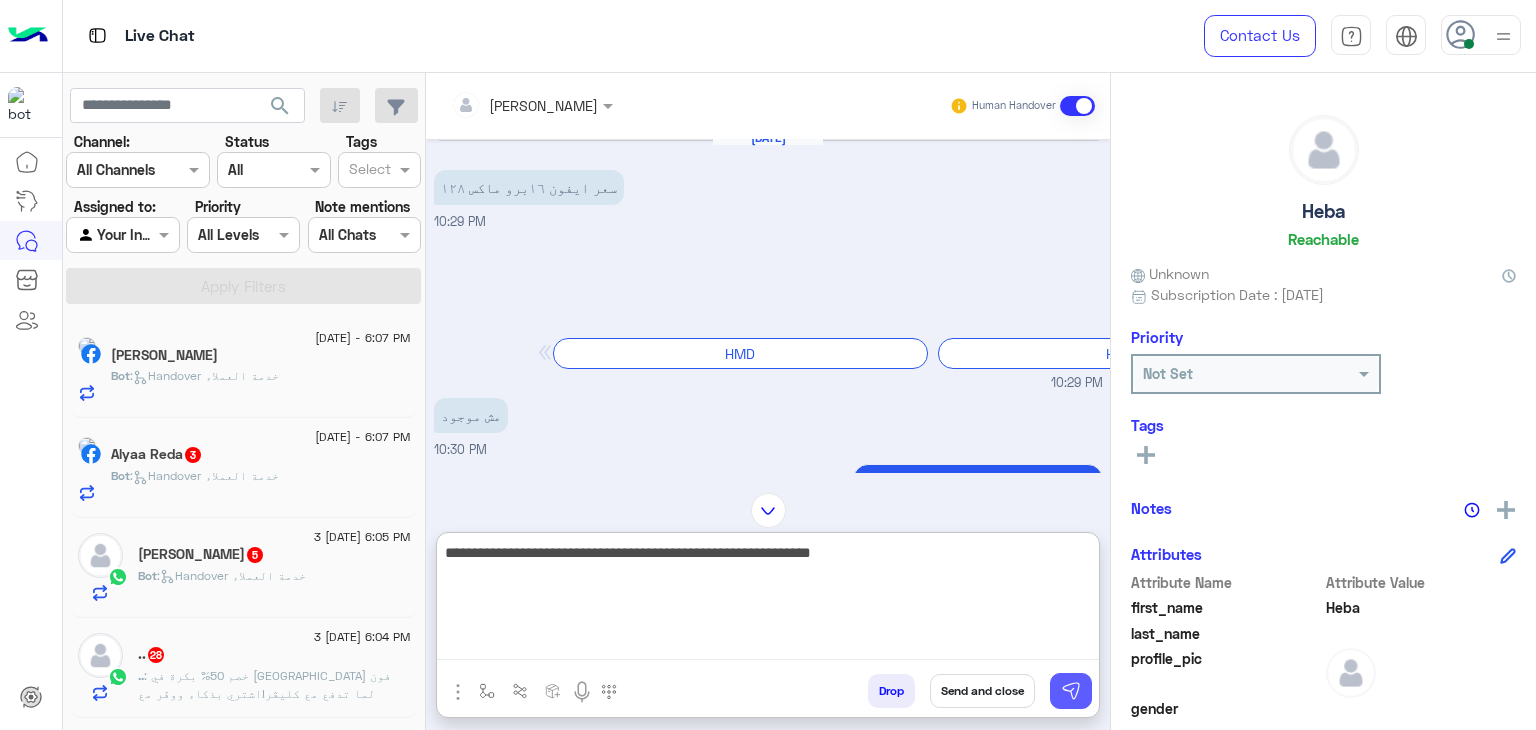 type on "**********" 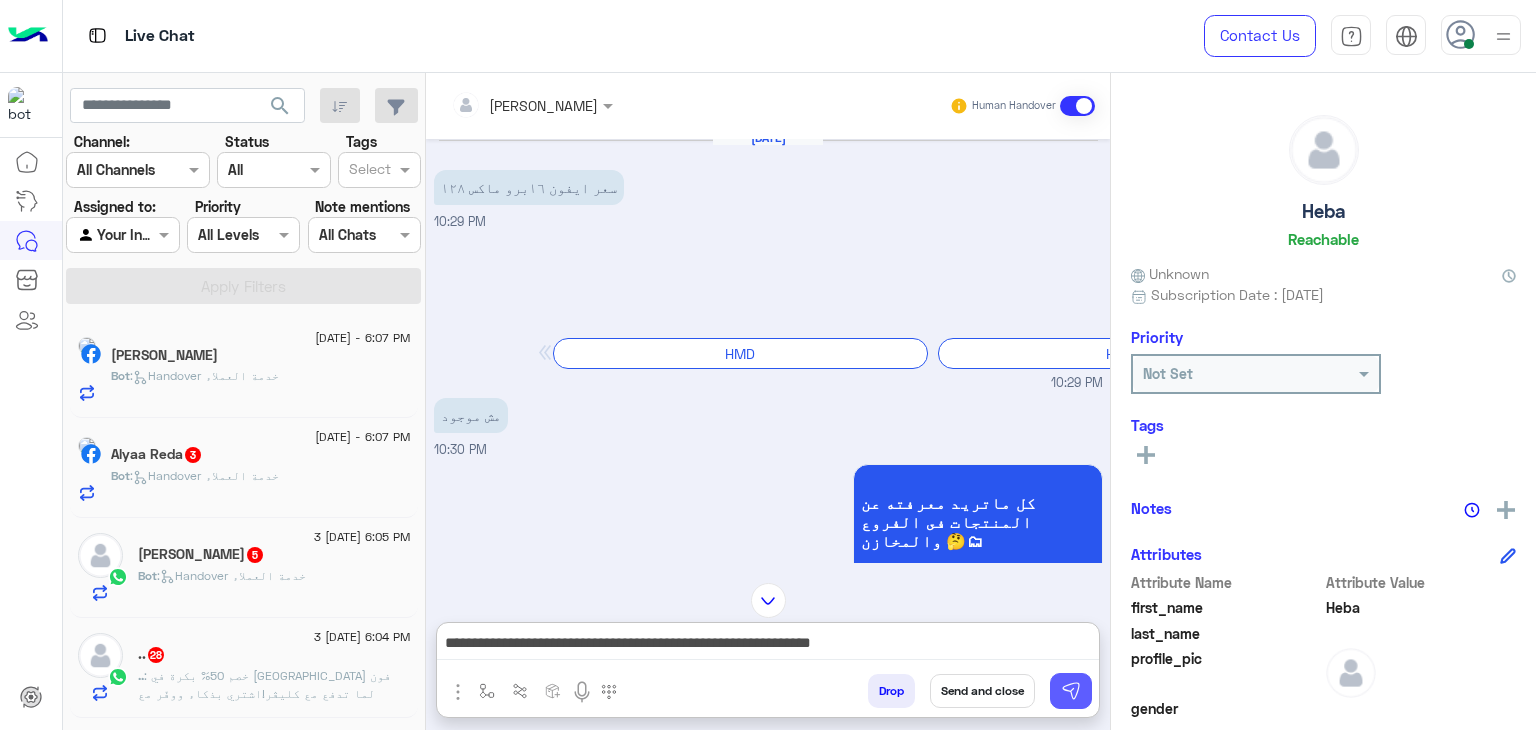 click at bounding box center [1071, 691] 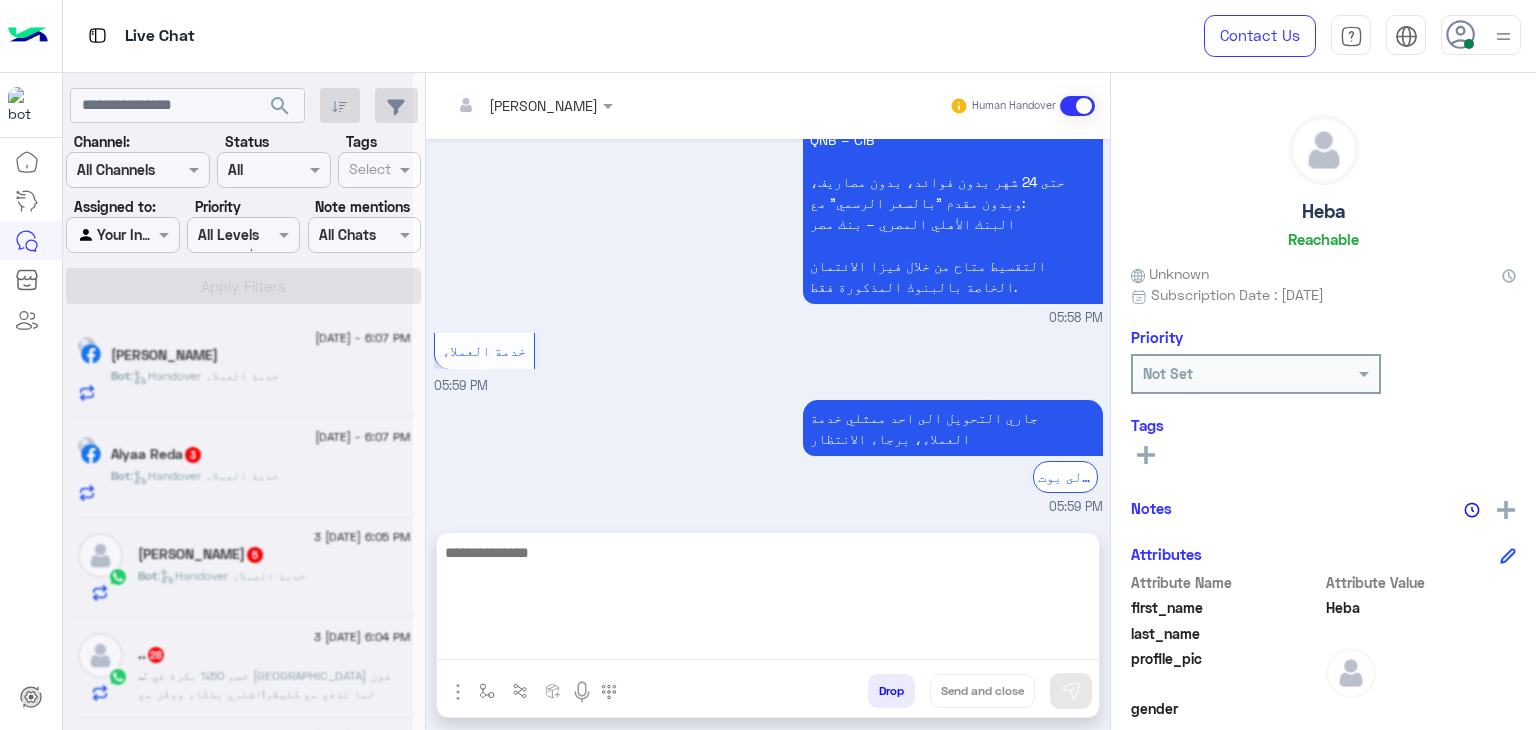 click at bounding box center [768, 600] 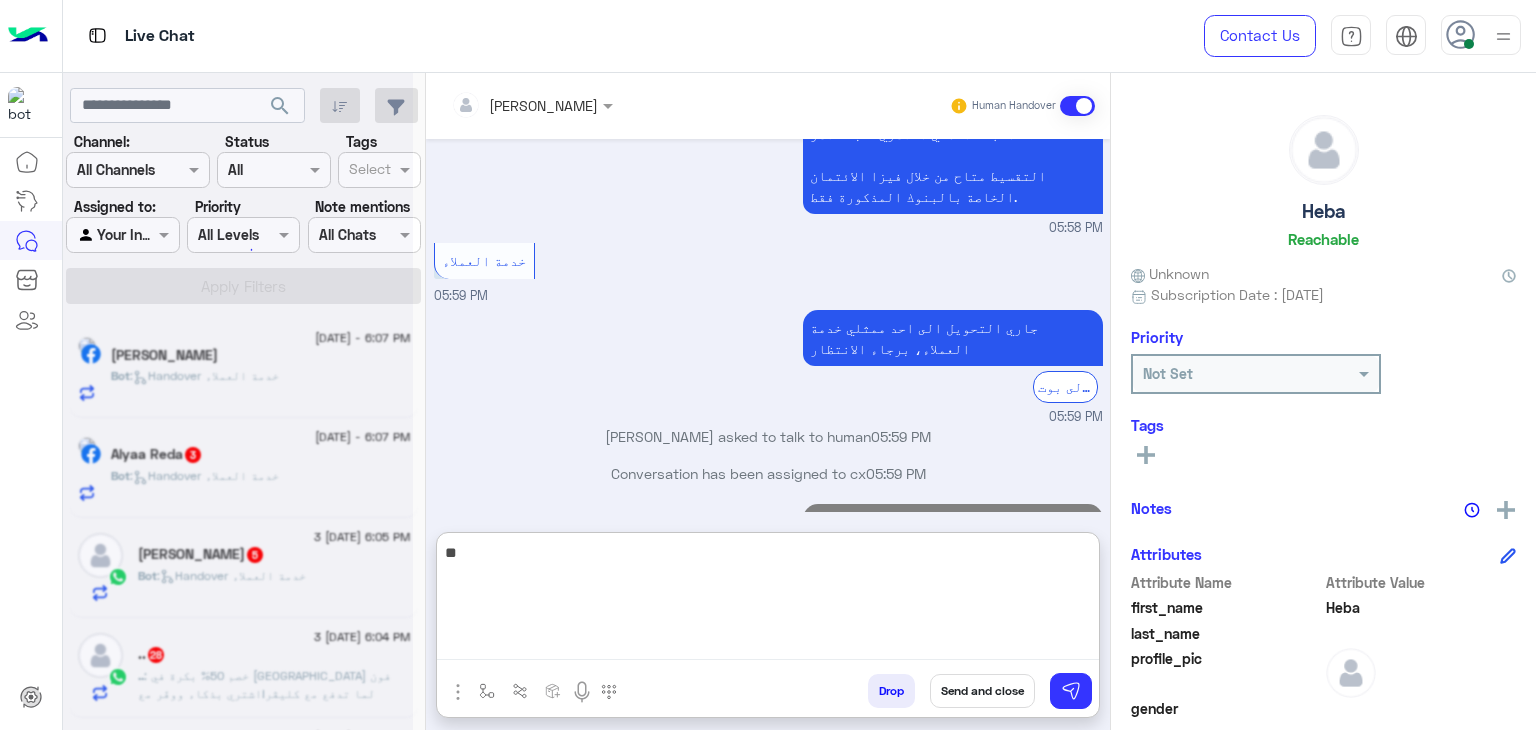 scroll, scrollTop: 5057, scrollLeft: 0, axis: vertical 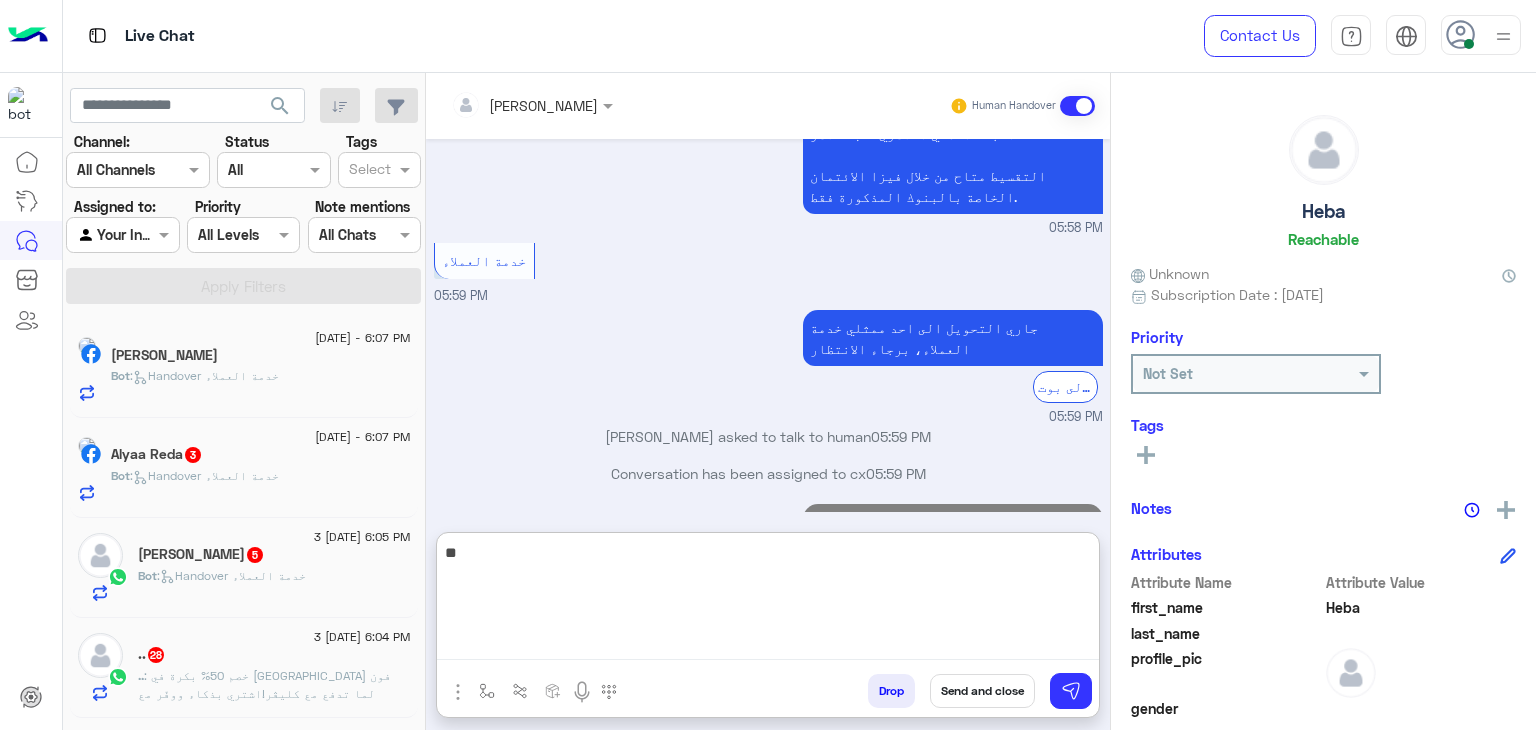 type on "*" 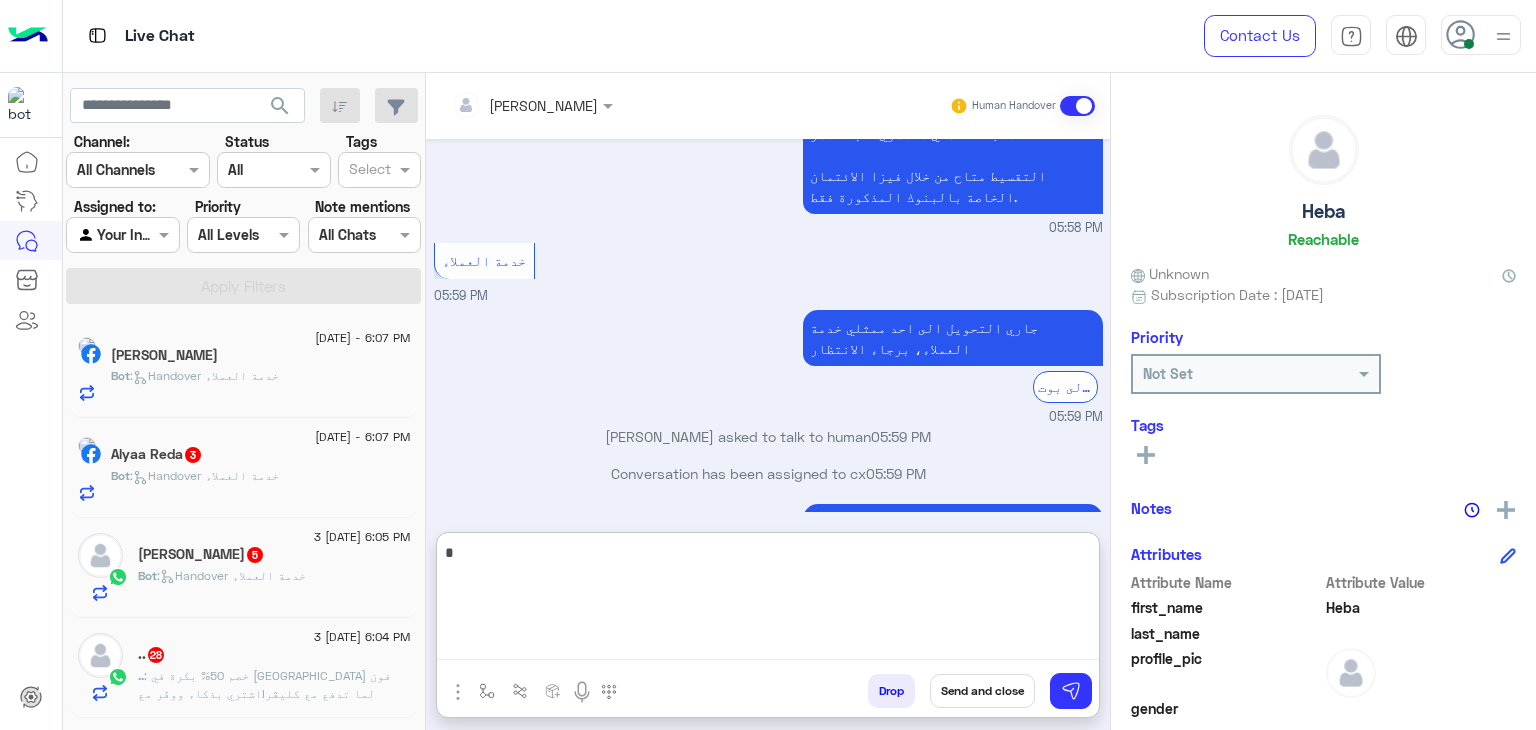 scroll, scrollTop: 5093, scrollLeft: 0, axis: vertical 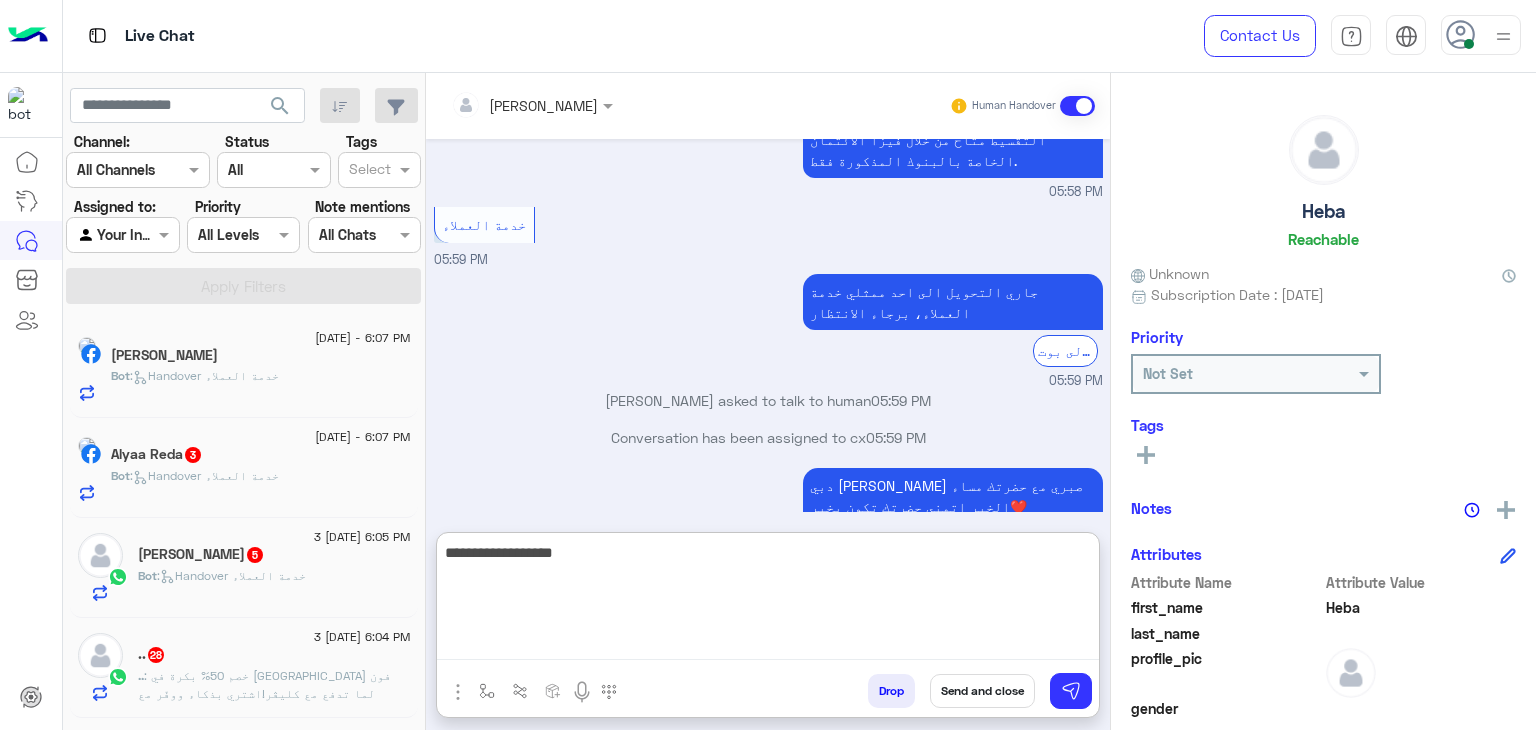 type on "**********" 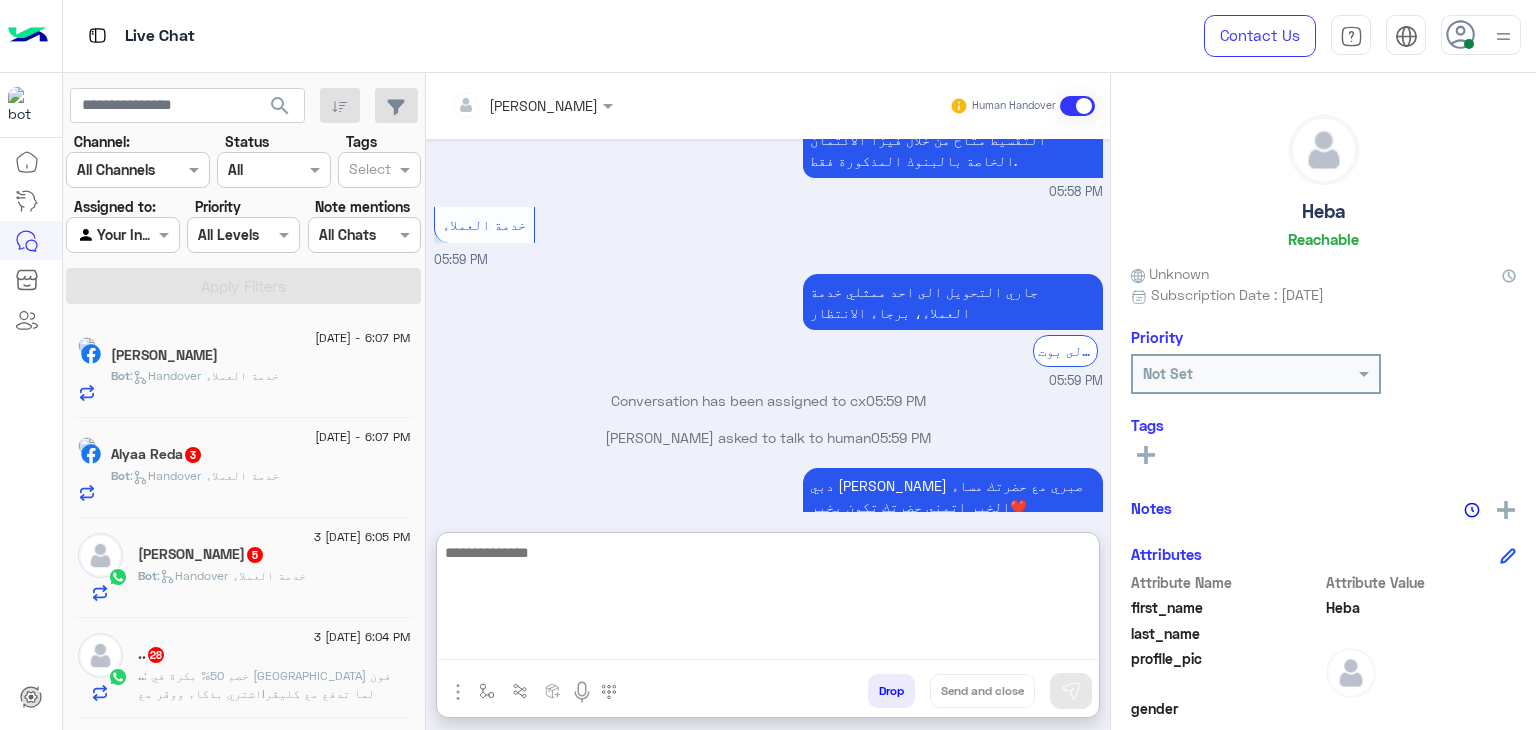 scroll, scrollTop: 5157, scrollLeft: 0, axis: vertical 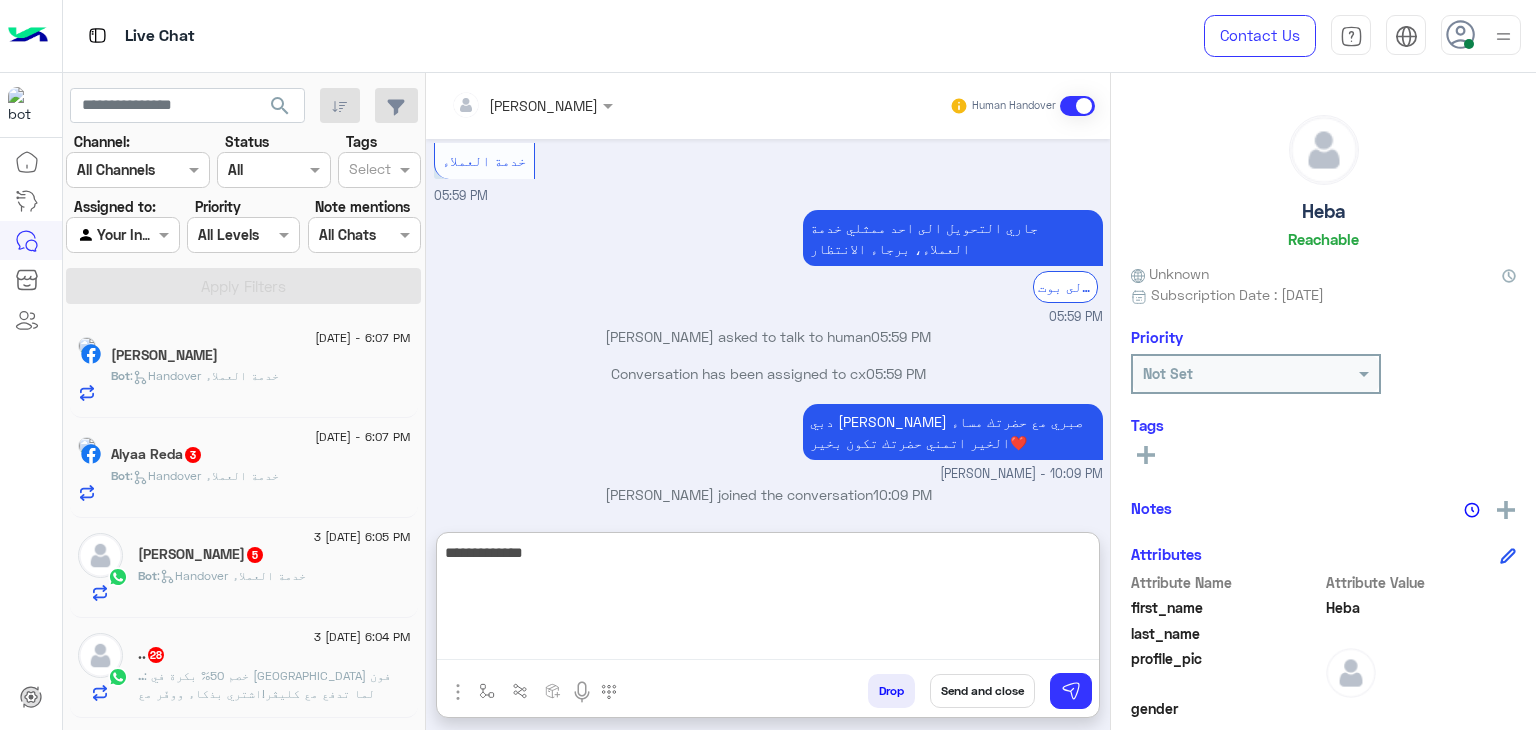 type on "**********" 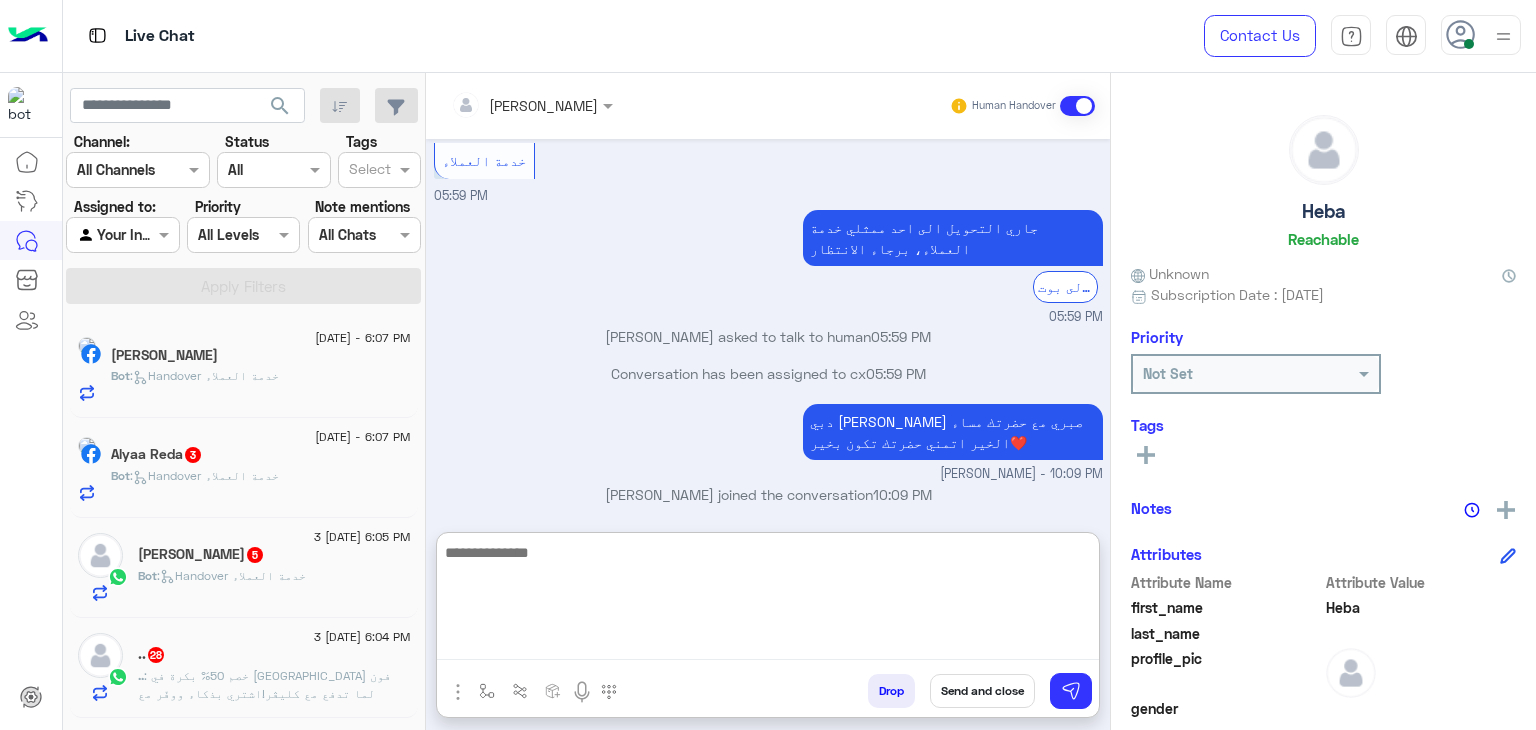 scroll, scrollTop: 5220, scrollLeft: 0, axis: vertical 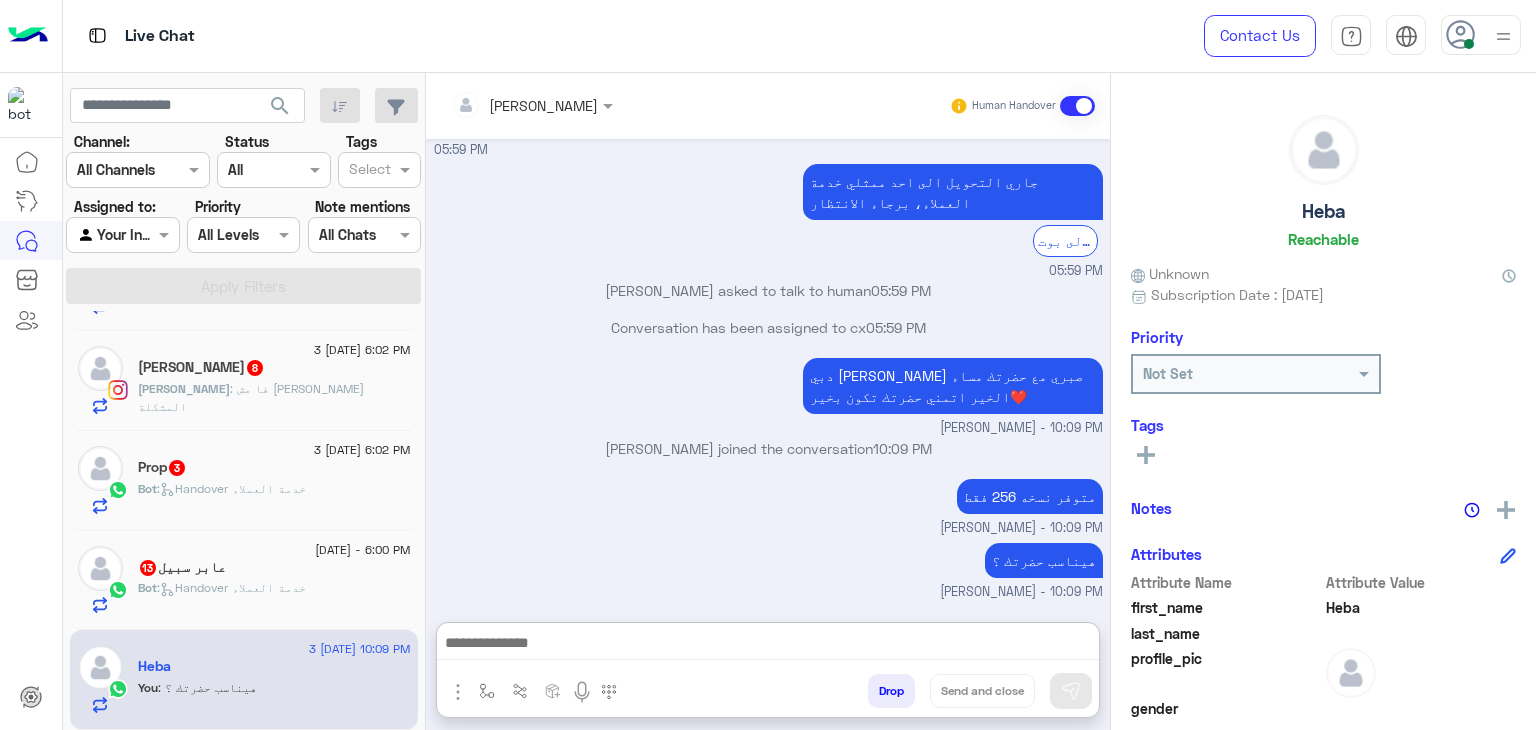 click on "Bot :   Handover خدمة العملاء" 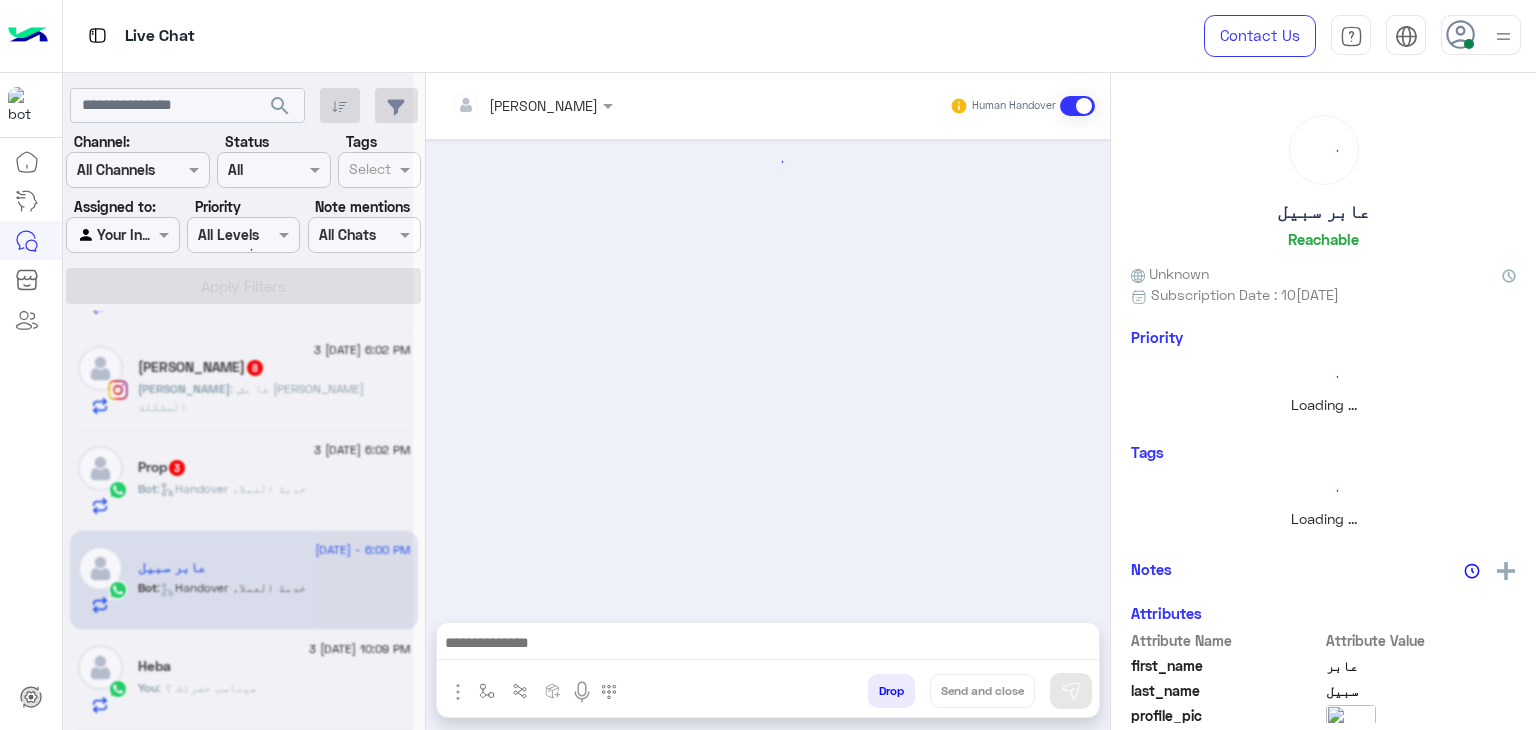 scroll, scrollTop: 0, scrollLeft: 0, axis: both 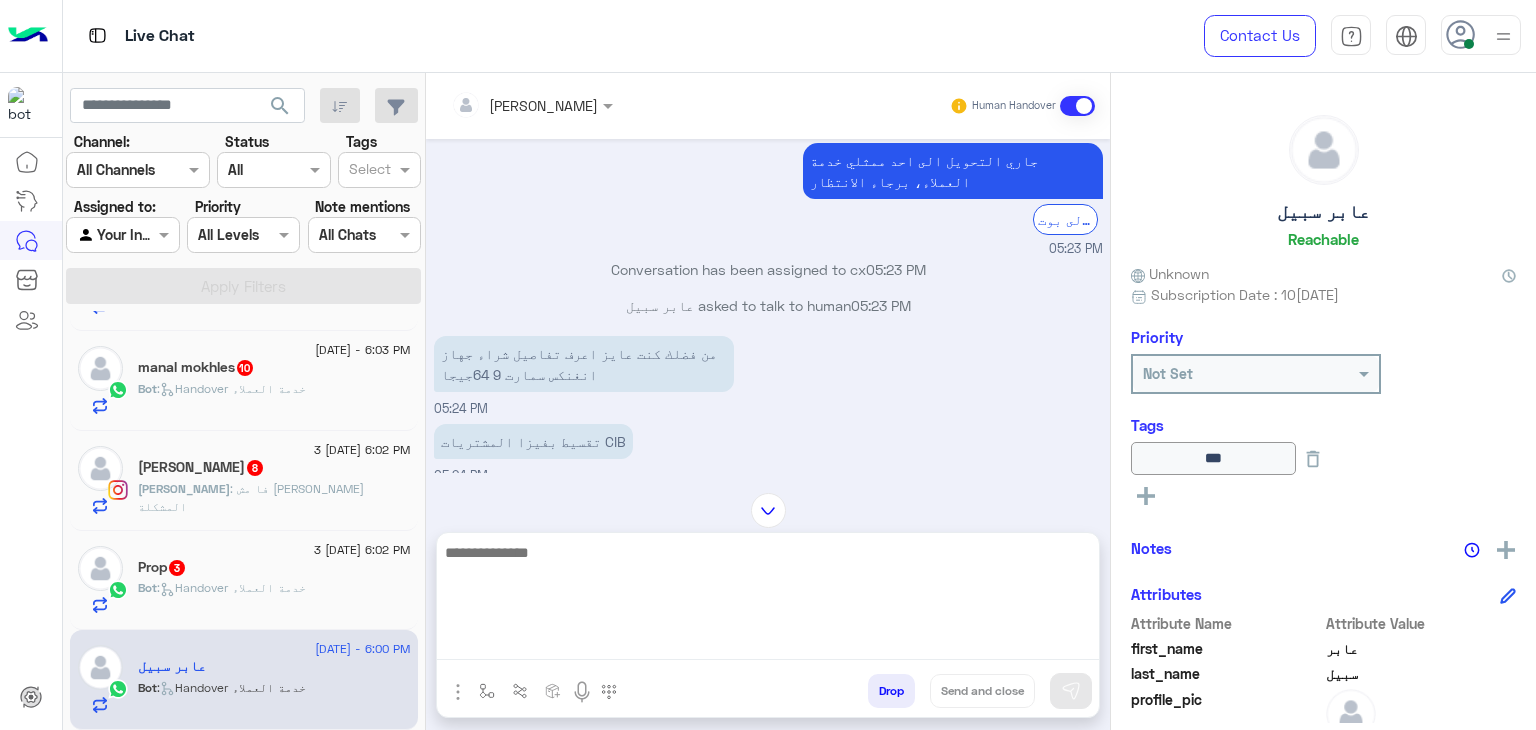 click at bounding box center (768, 600) 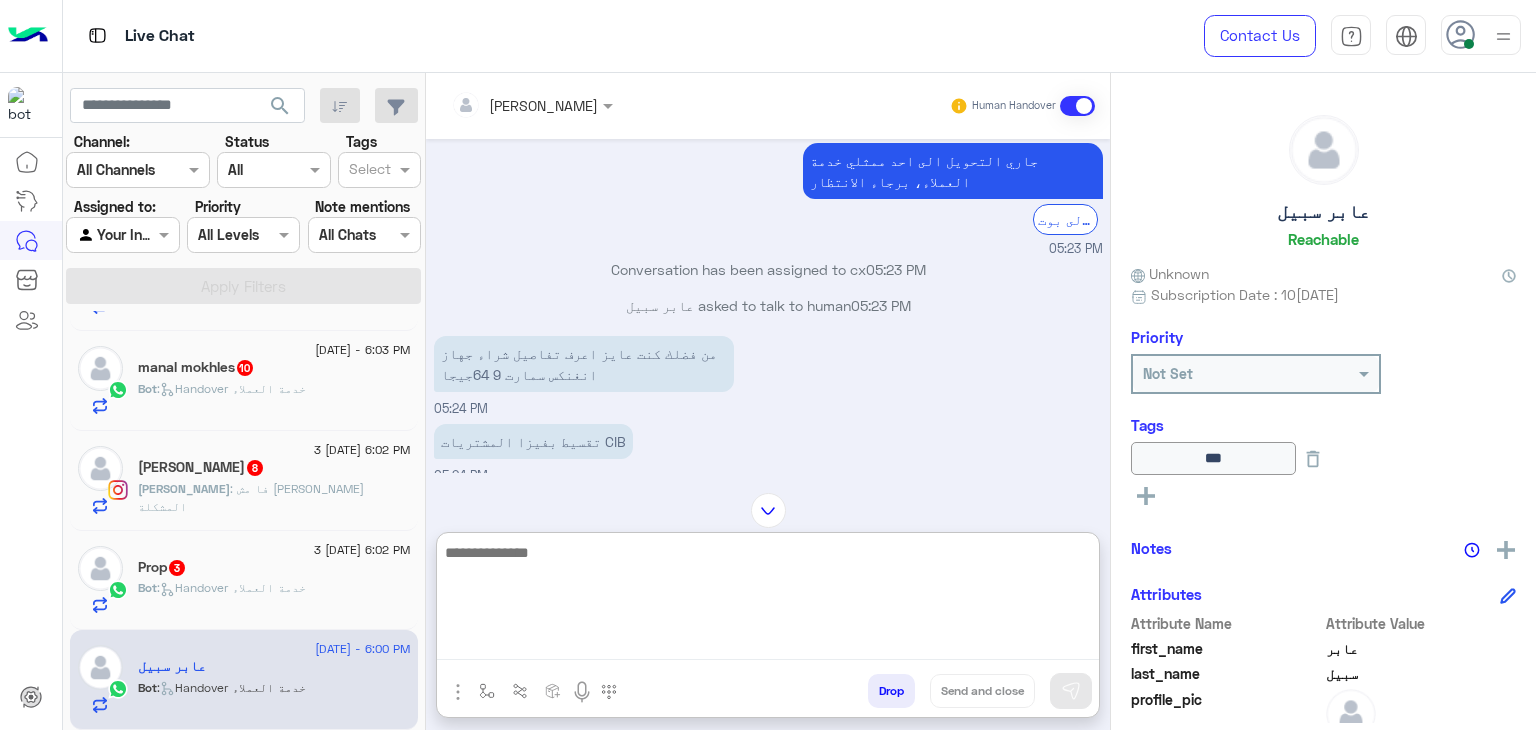 paste on "**********" 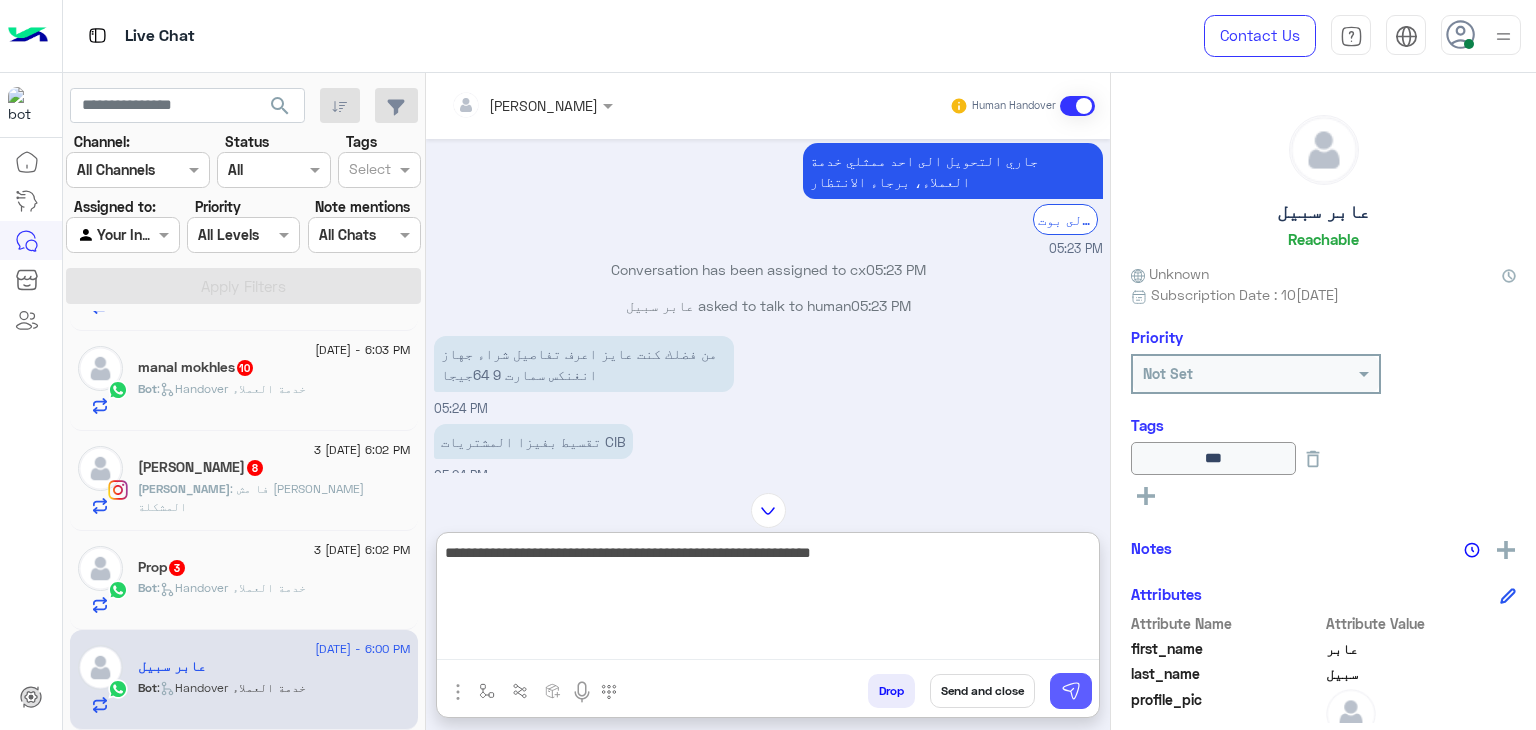 type on "**********" 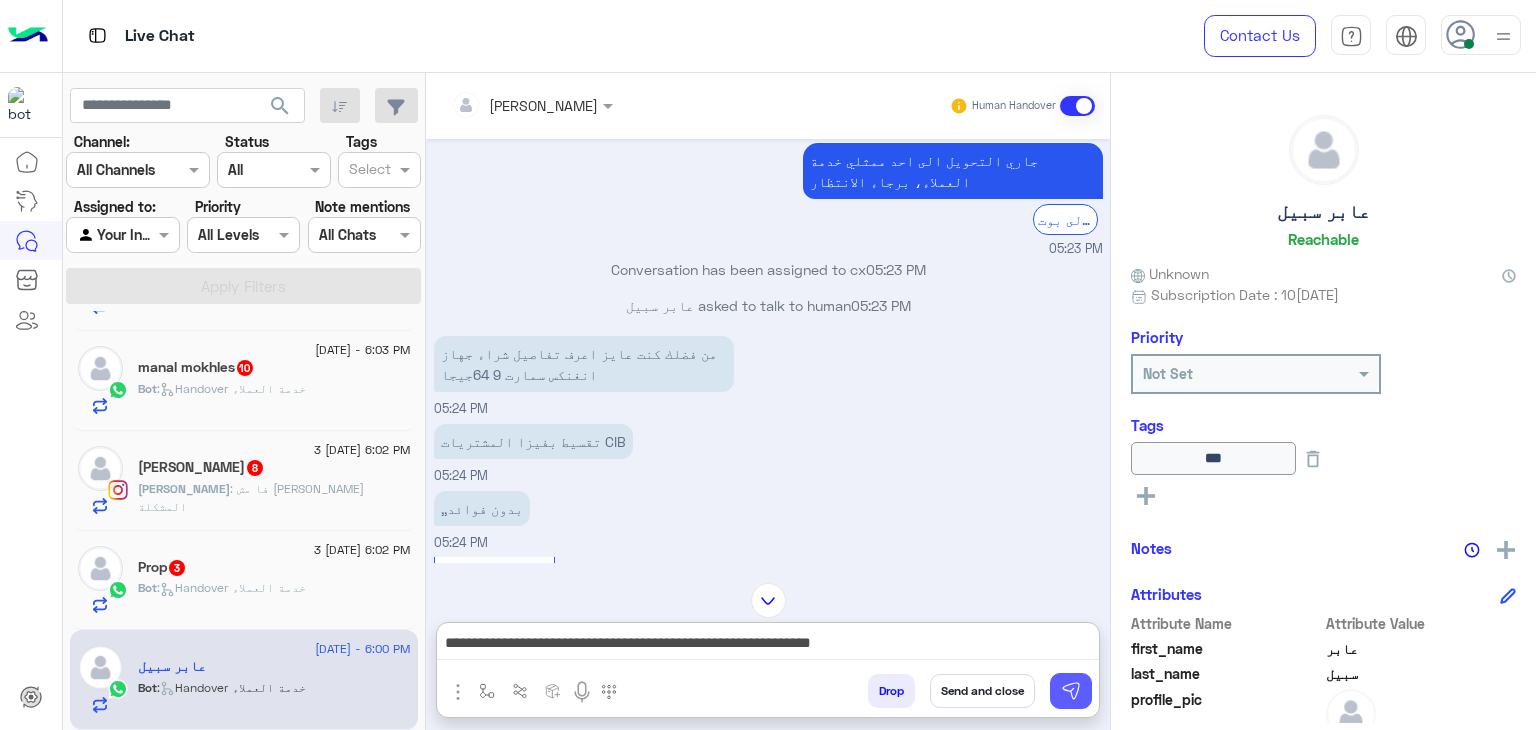 click at bounding box center (1071, 691) 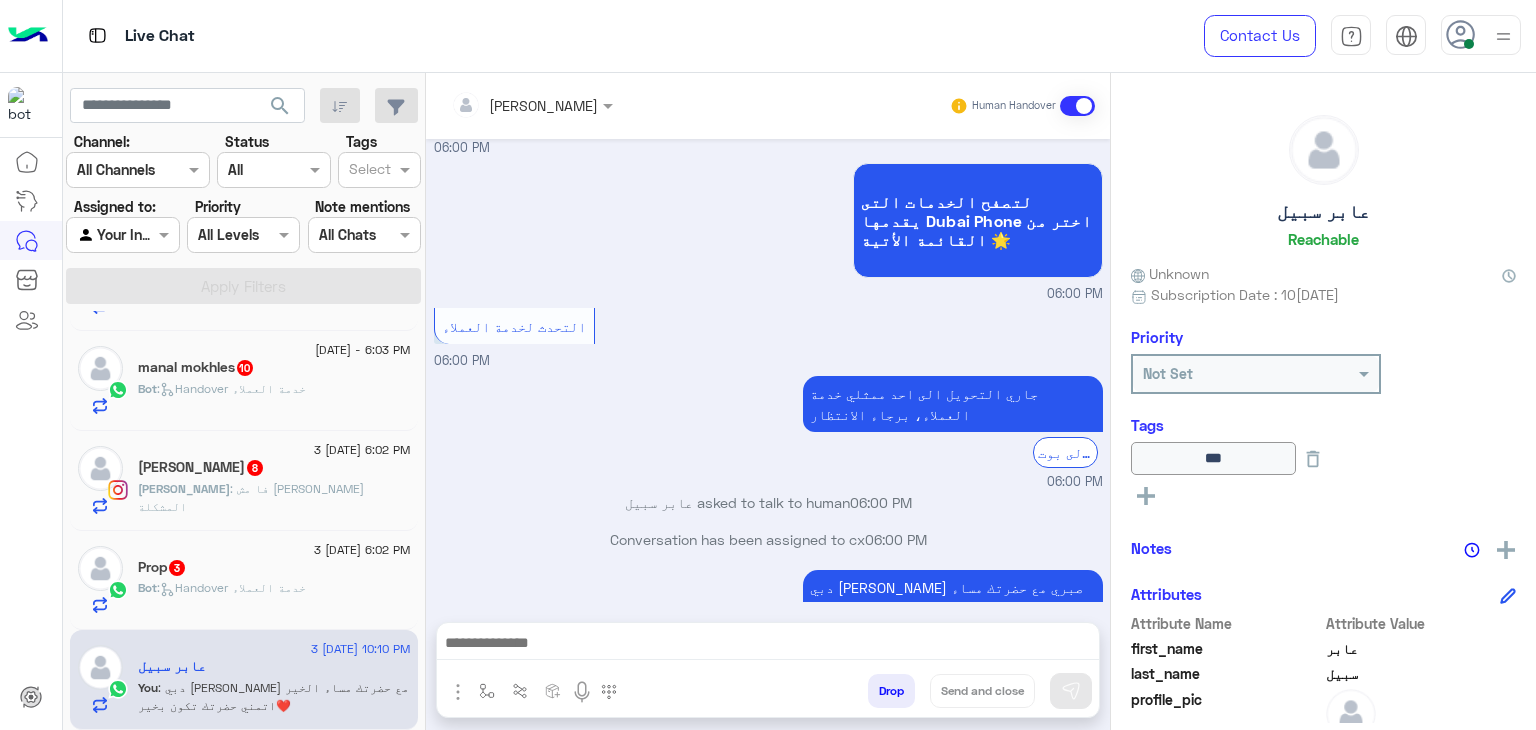 scroll, scrollTop: 4251, scrollLeft: 0, axis: vertical 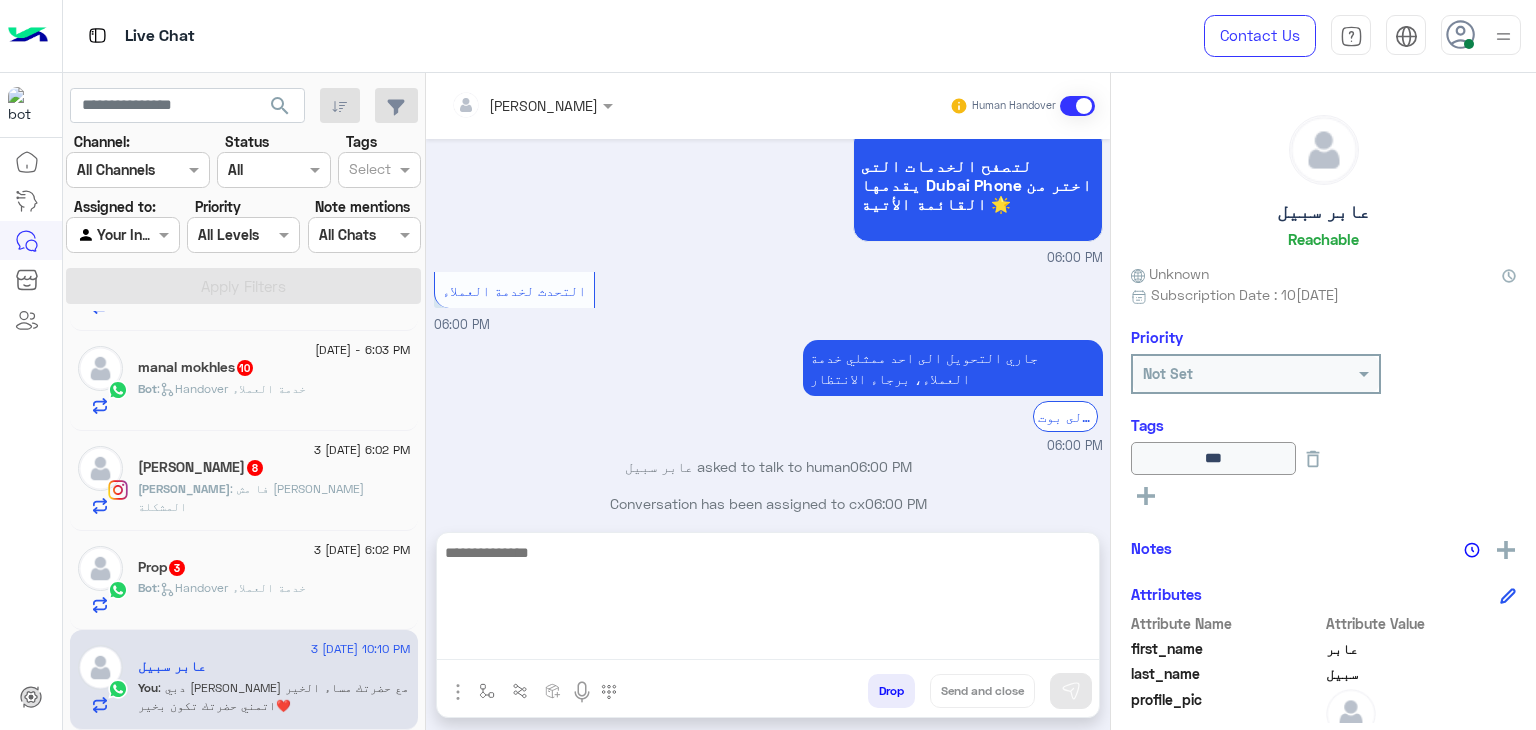 click at bounding box center (768, 600) 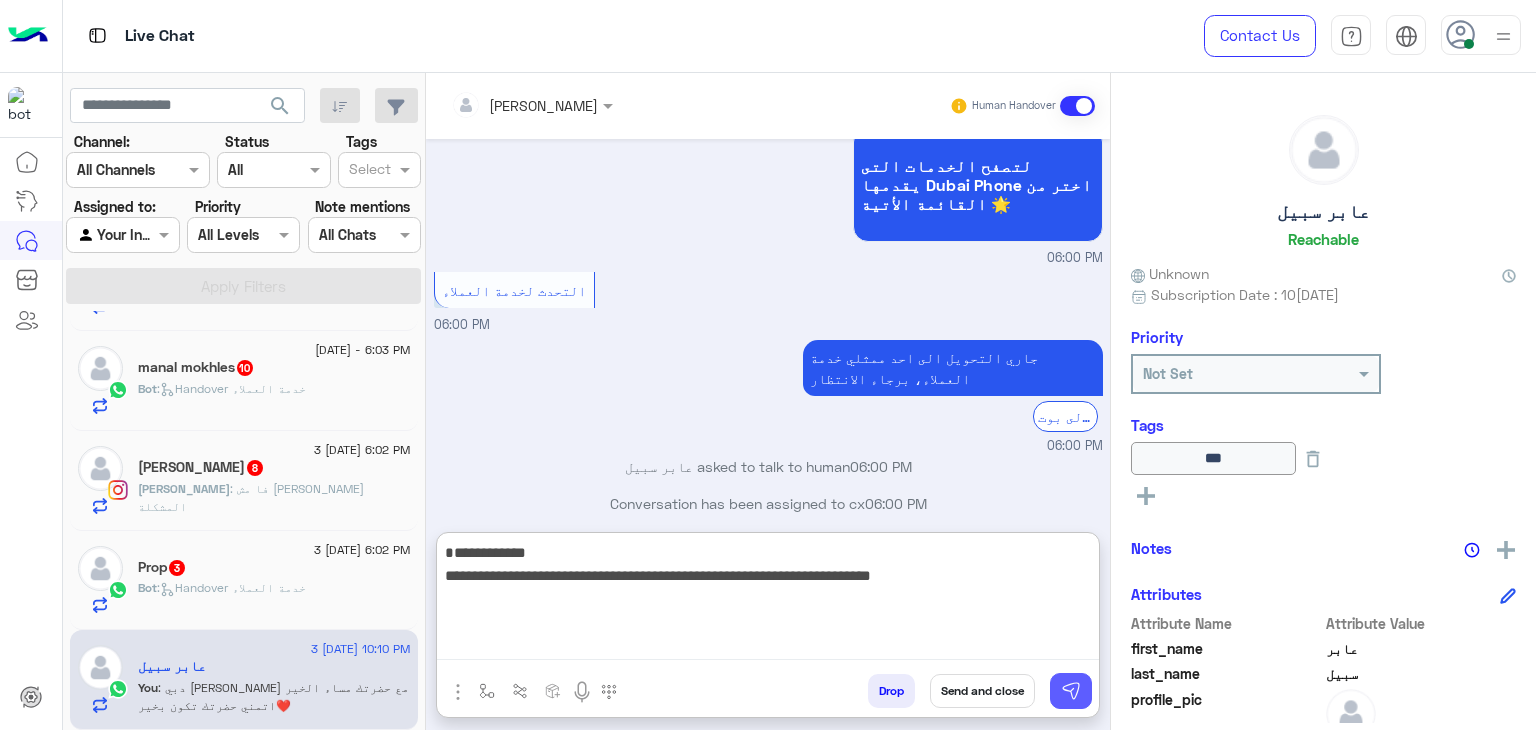 type on "**********" 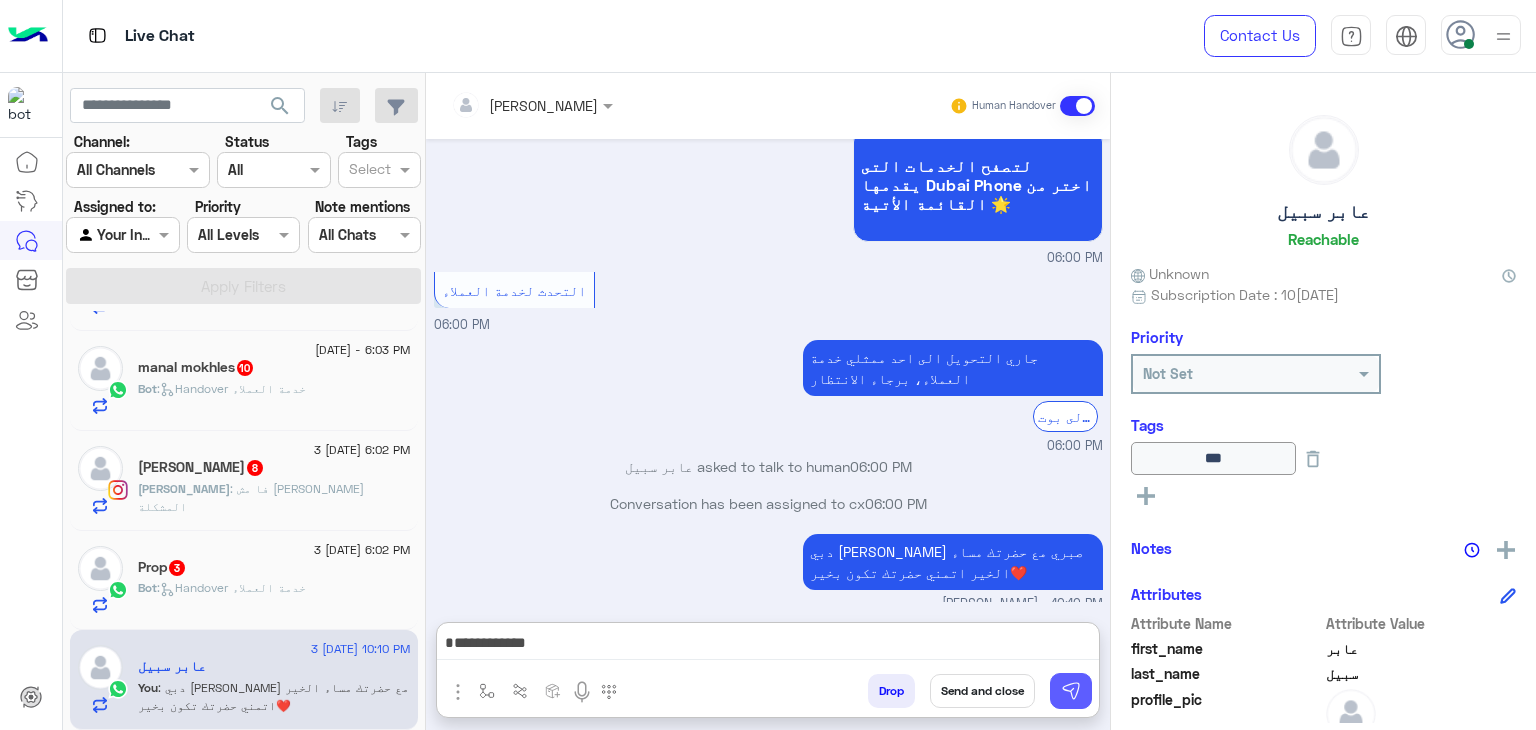 click at bounding box center (1071, 691) 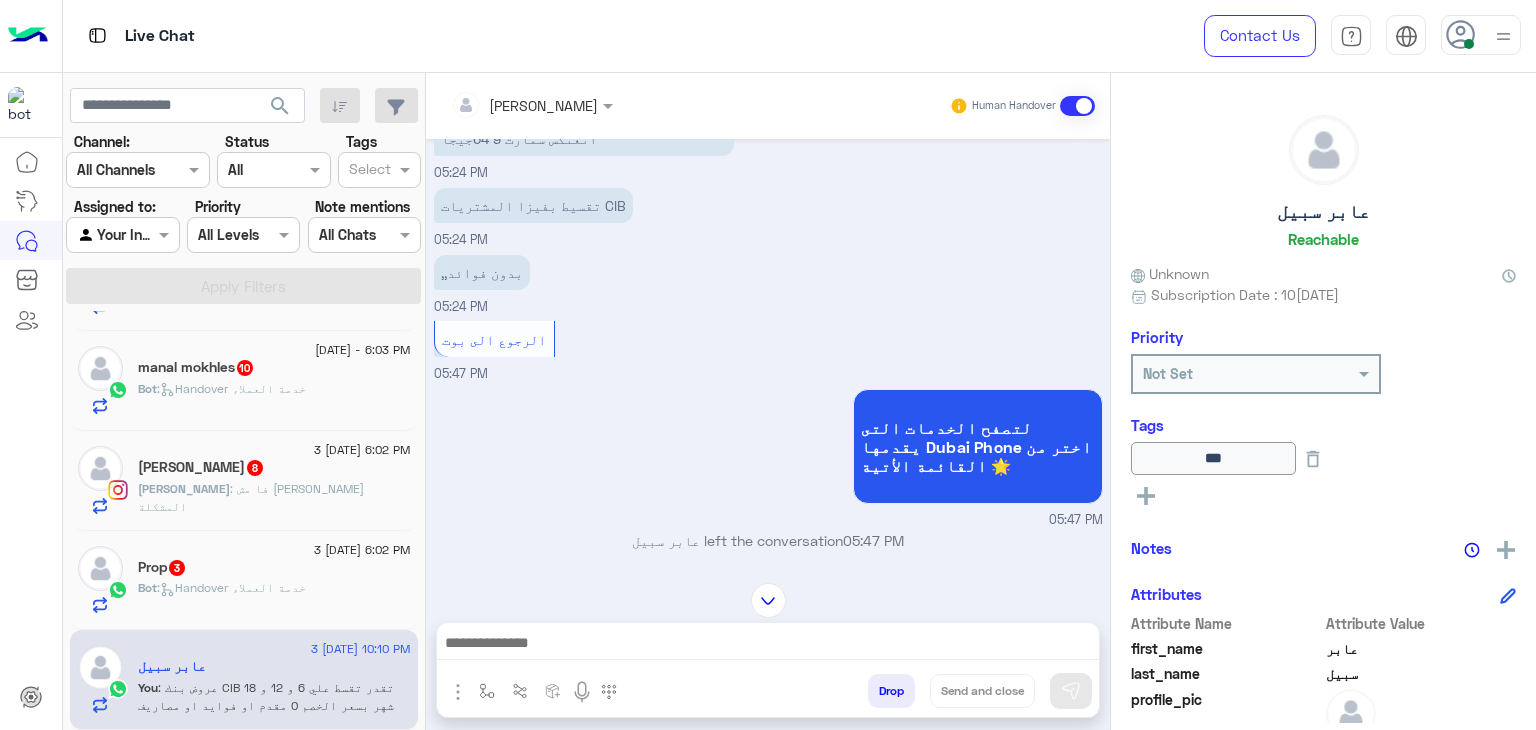scroll, scrollTop: 2756, scrollLeft: 0, axis: vertical 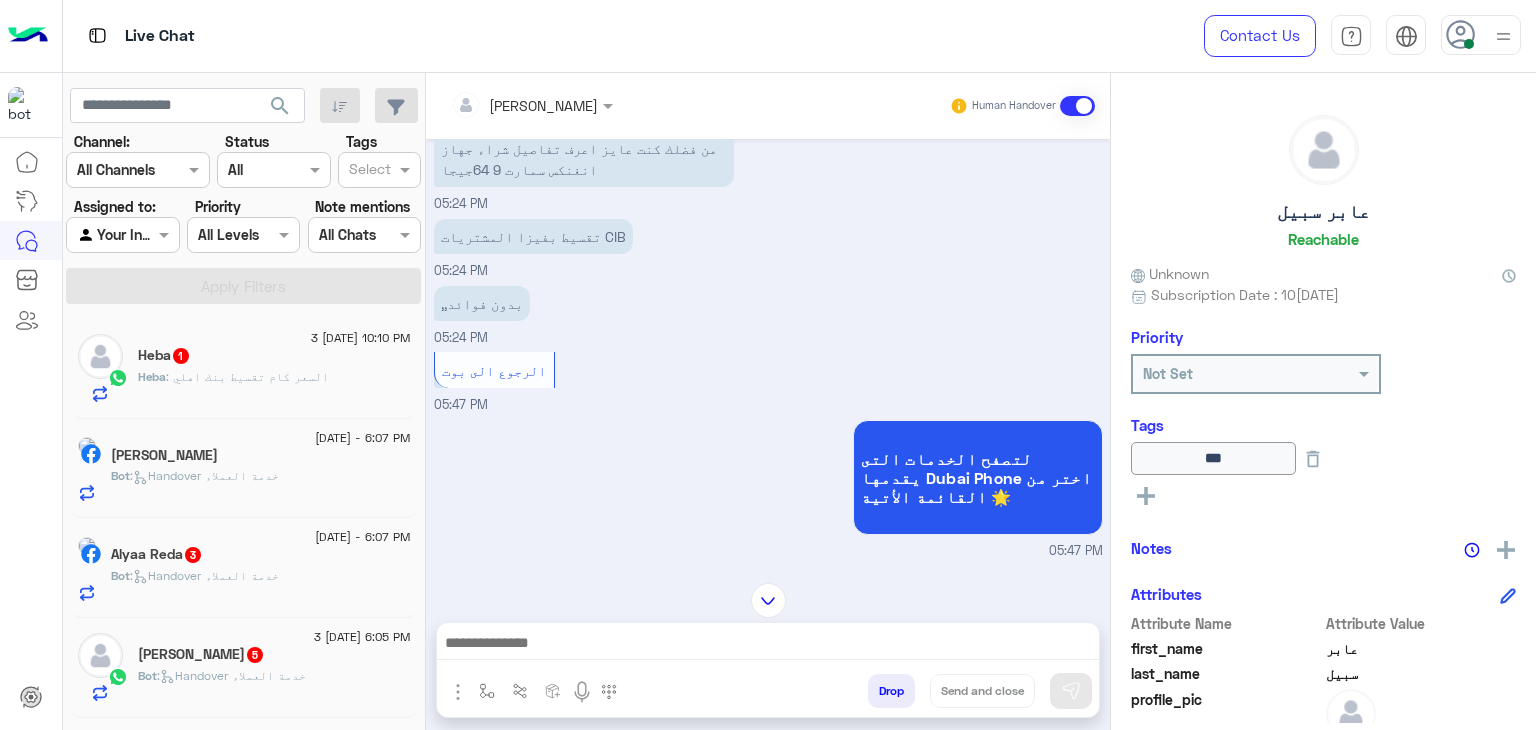 click on "Heba : السعر كام
تقسيط بنك اهلي" 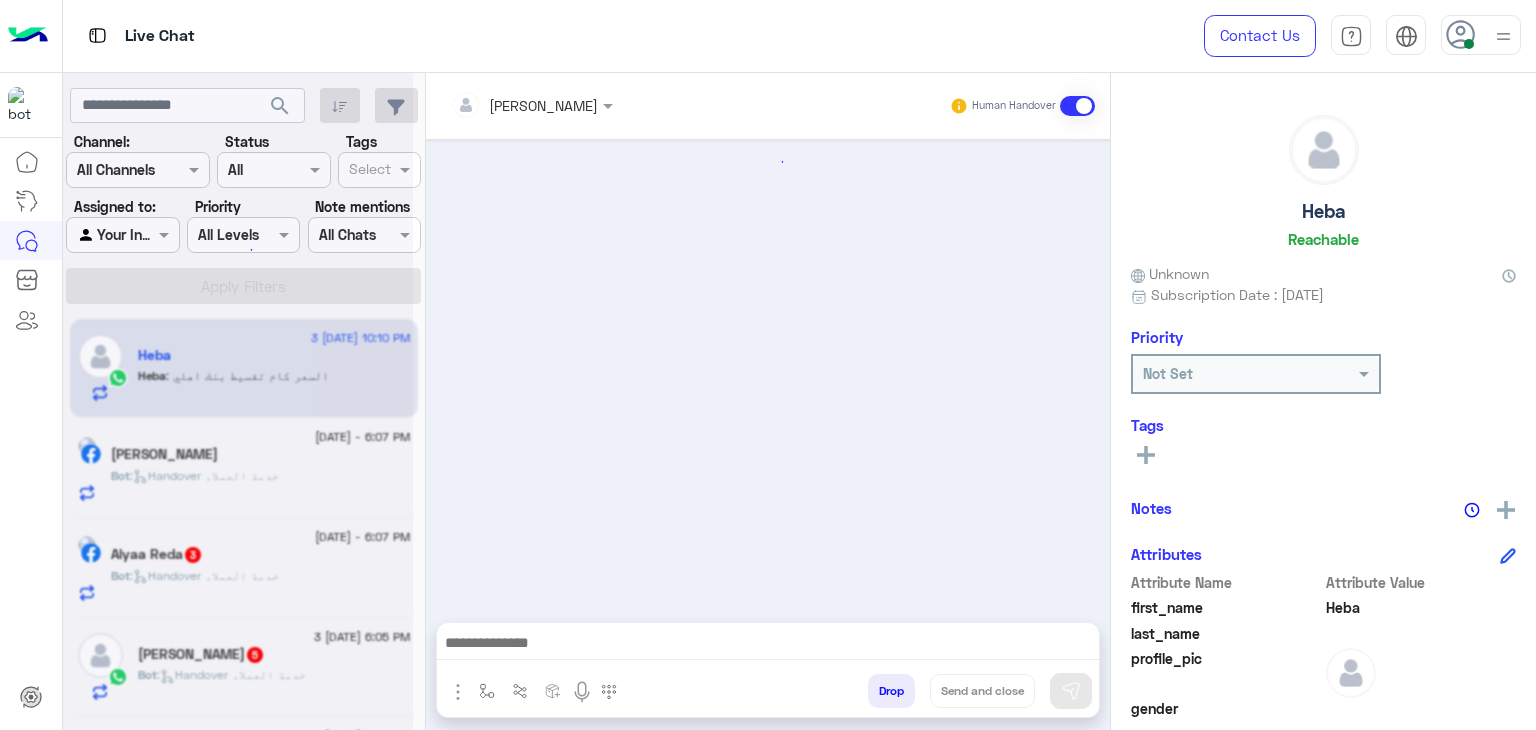 scroll, scrollTop: 2324, scrollLeft: 0, axis: vertical 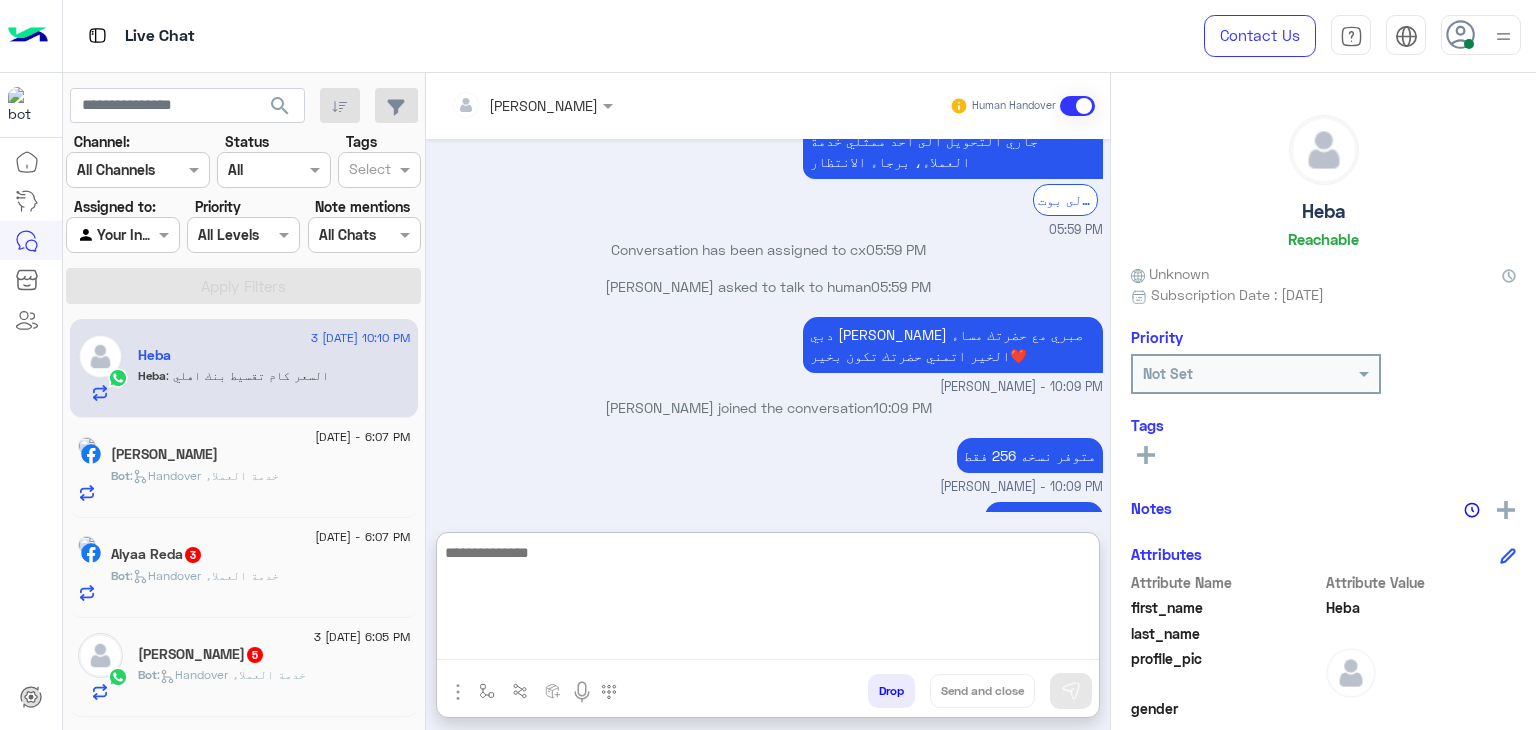 paste on "**********" 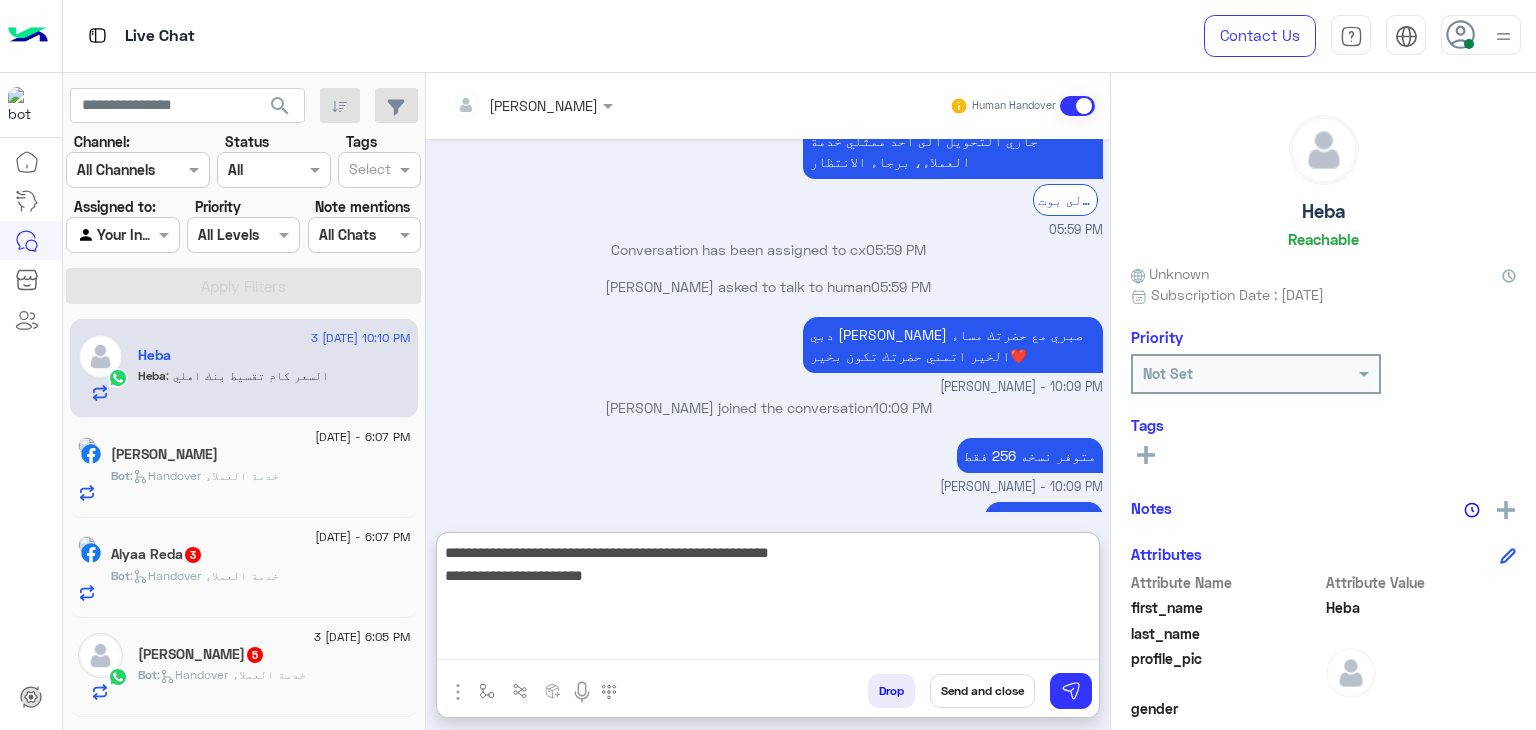 click on "**********" at bounding box center (768, 600) 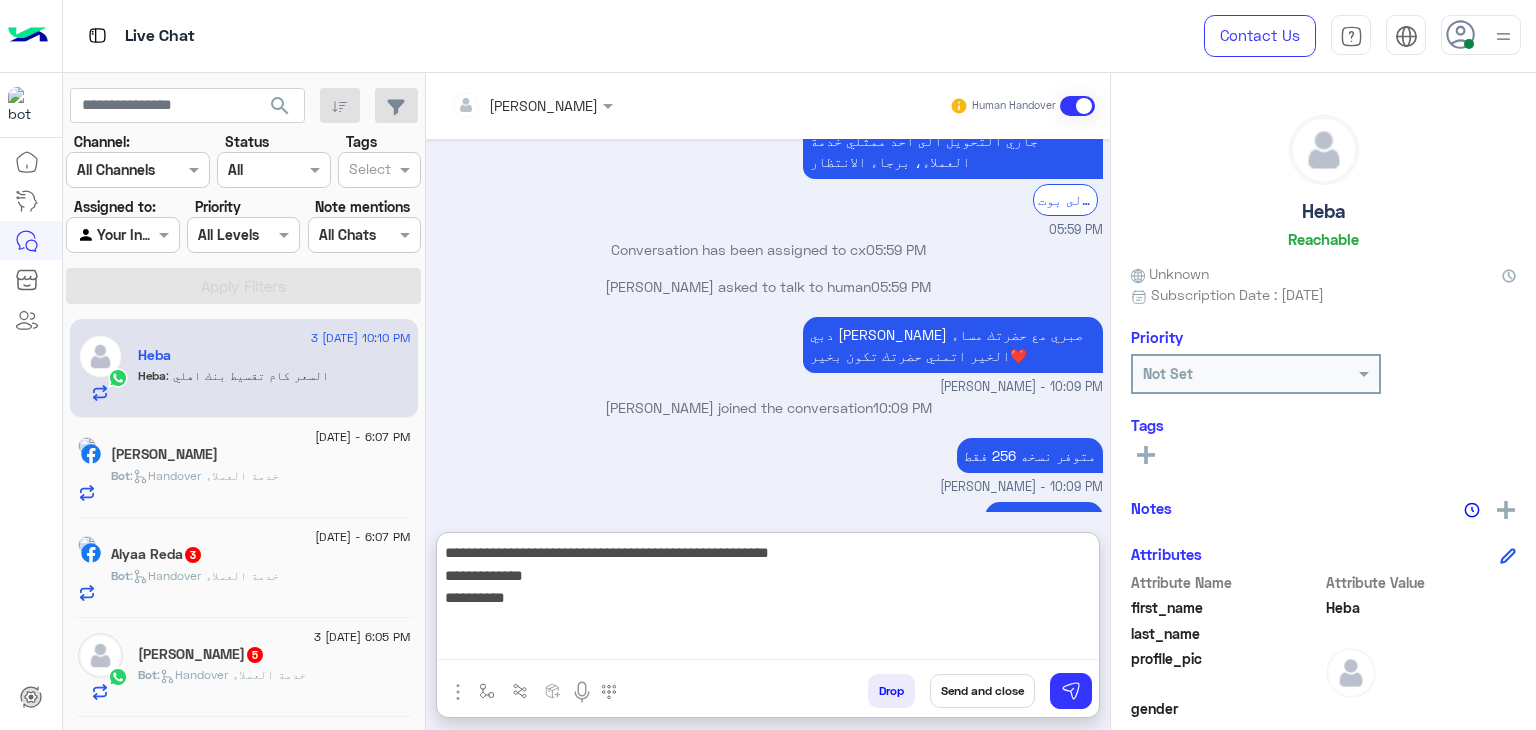 click on "**********" at bounding box center [768, 600] 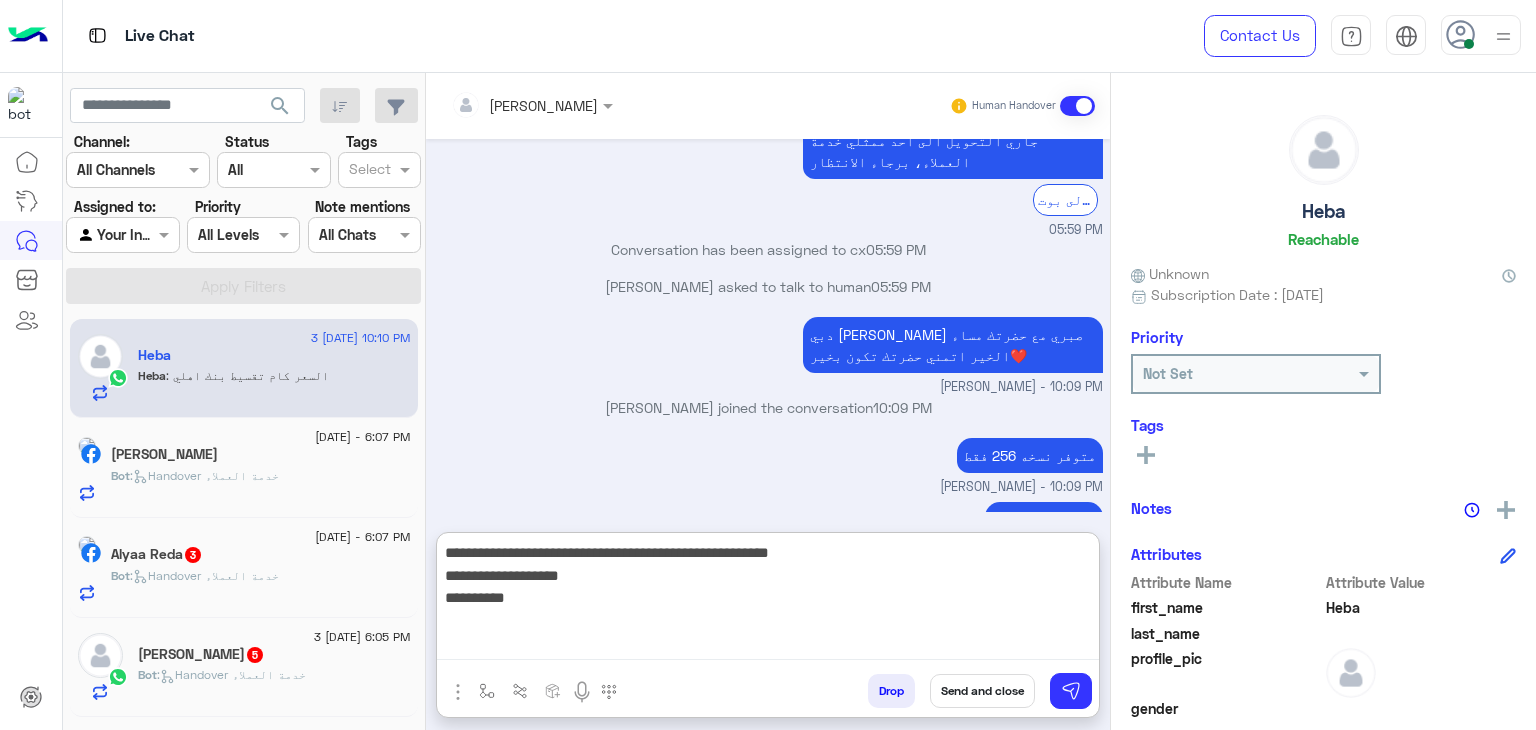 click on "**********" at bounding box center [768, 600] 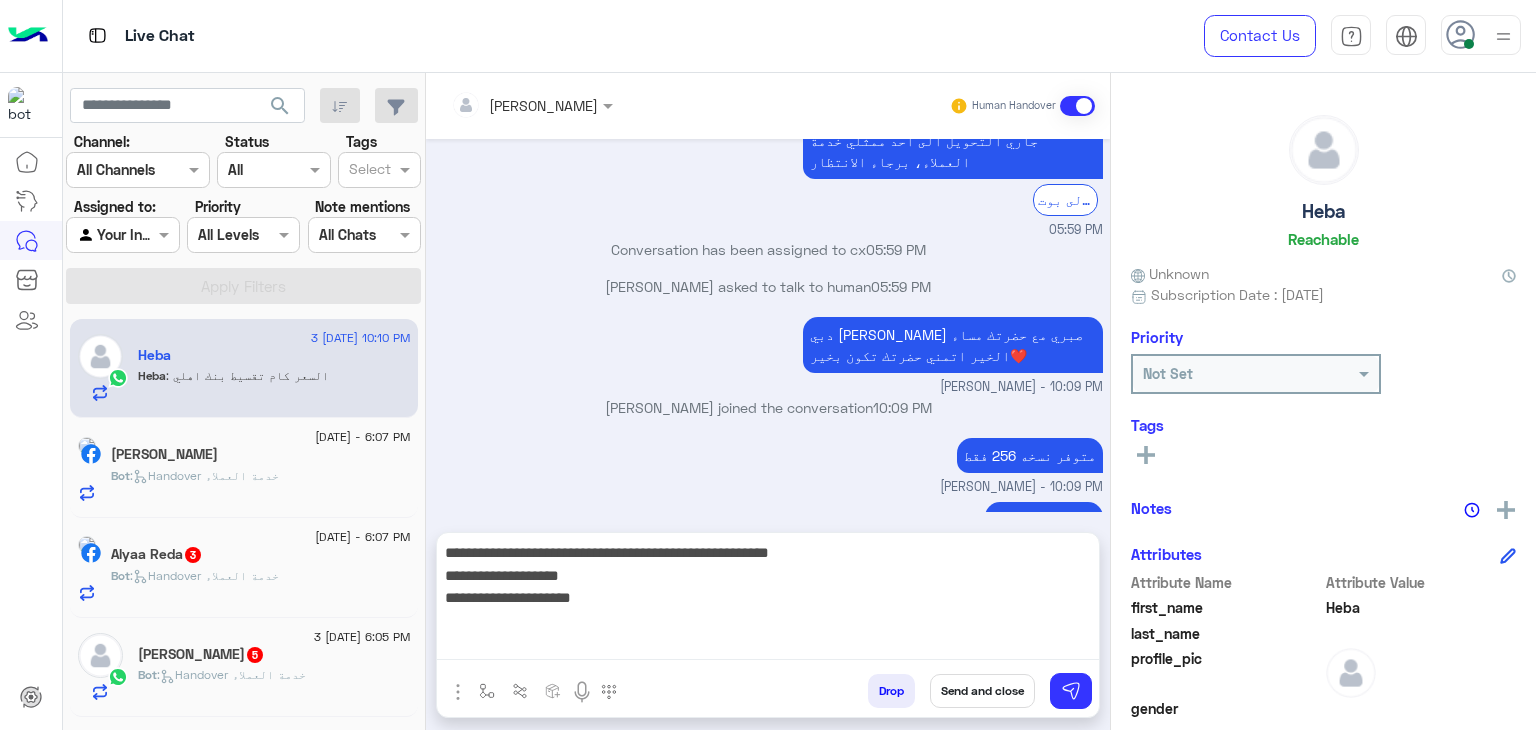 click on "**********" at bounding box center (768, 600) 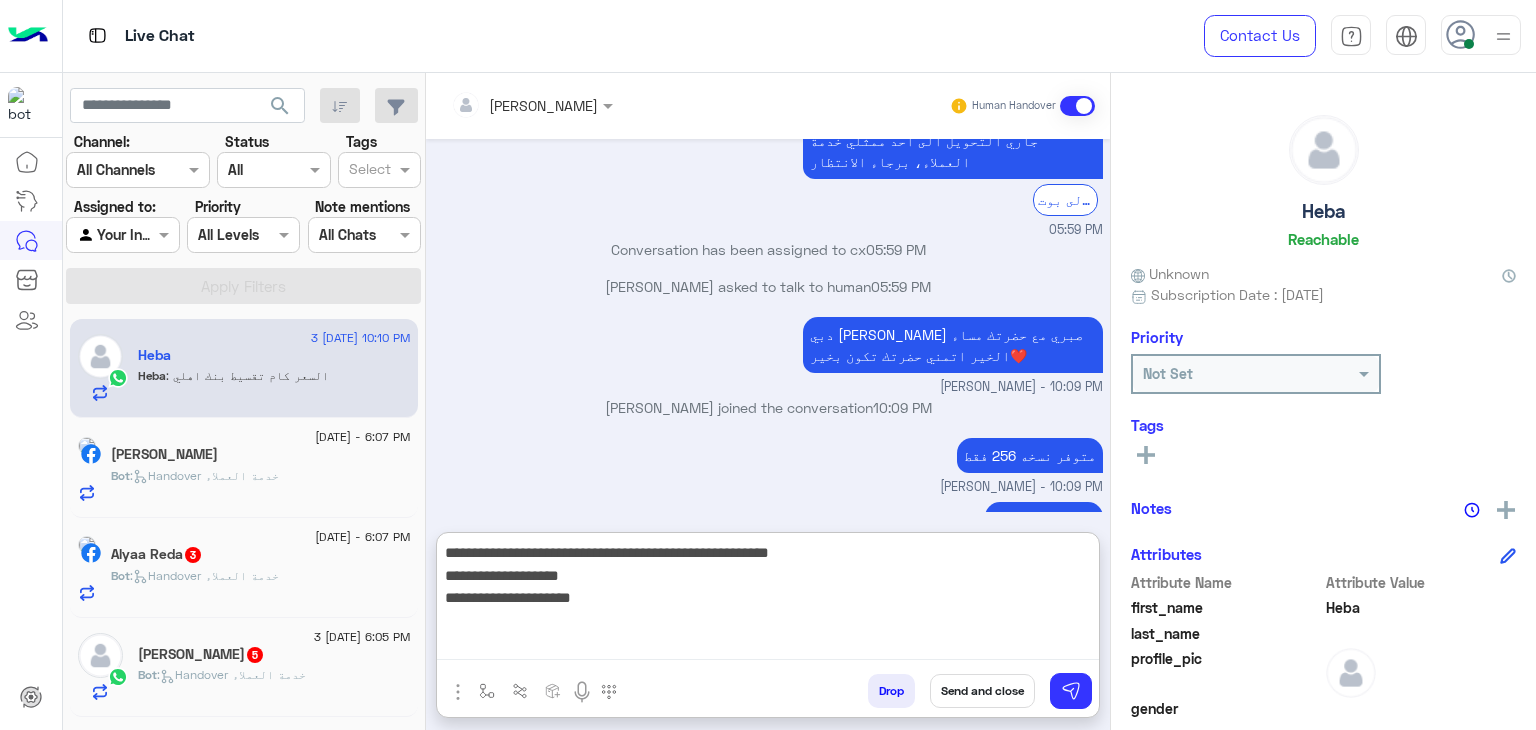 paste on "**********" 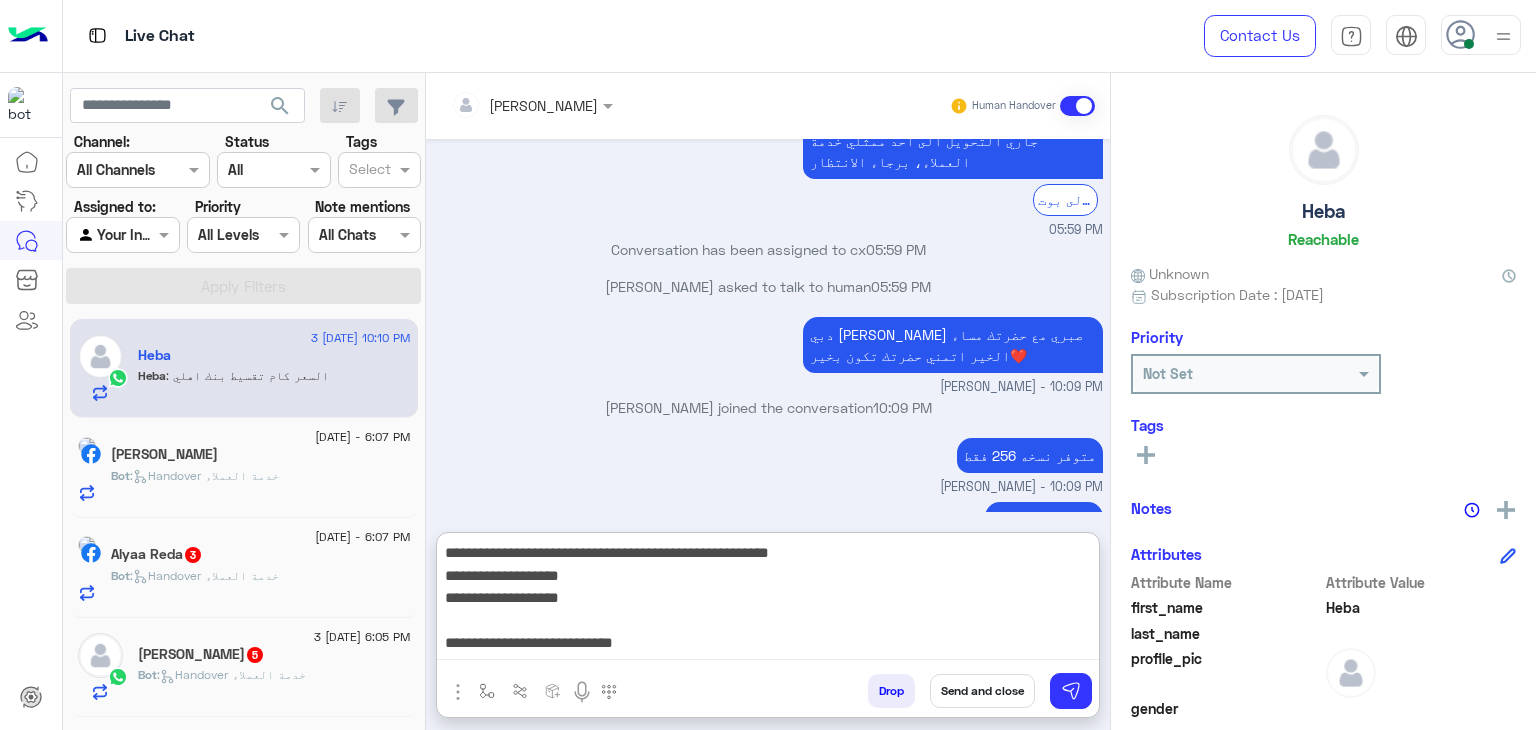 scroll, scrollTop: 60, scrollLeft: 0, axis: vertical 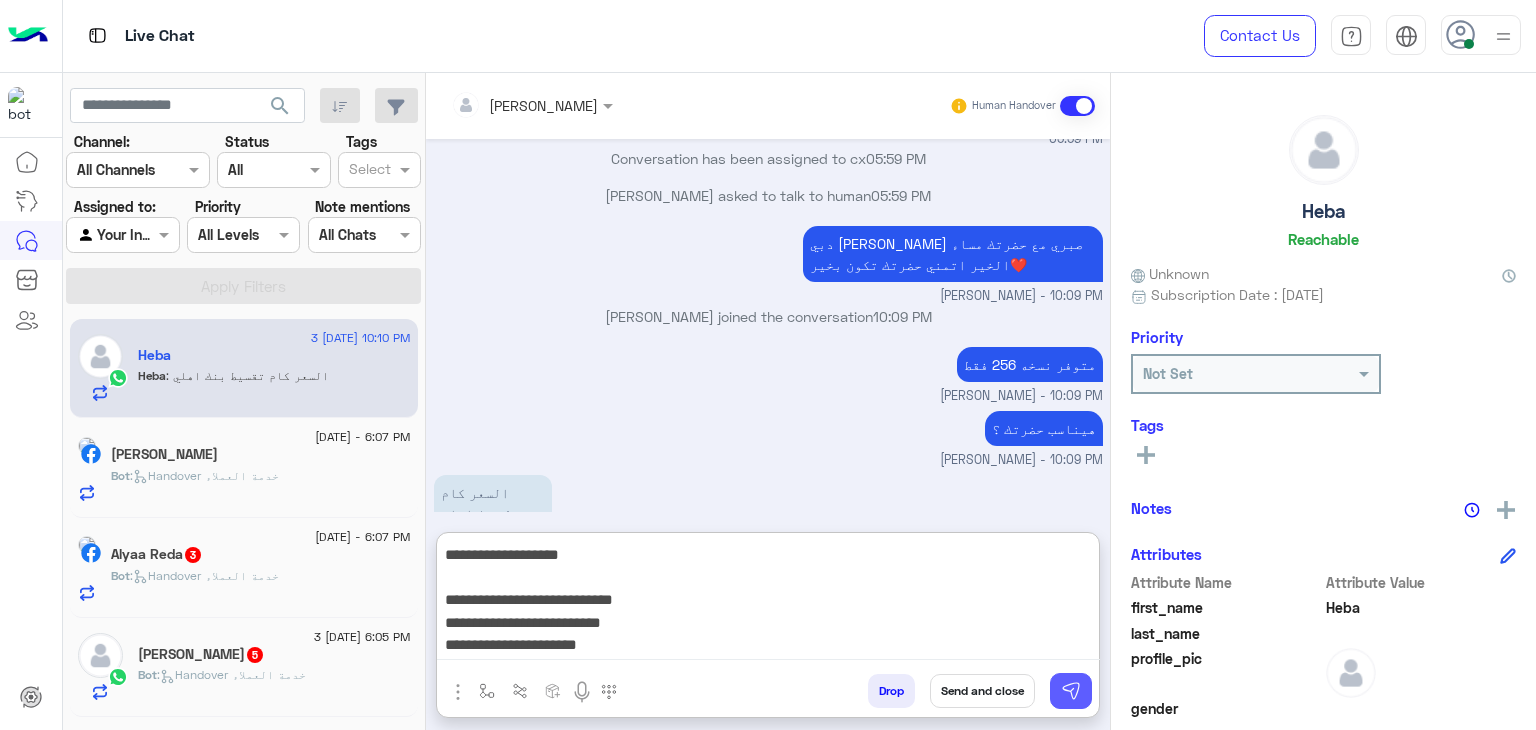 type on "**********" 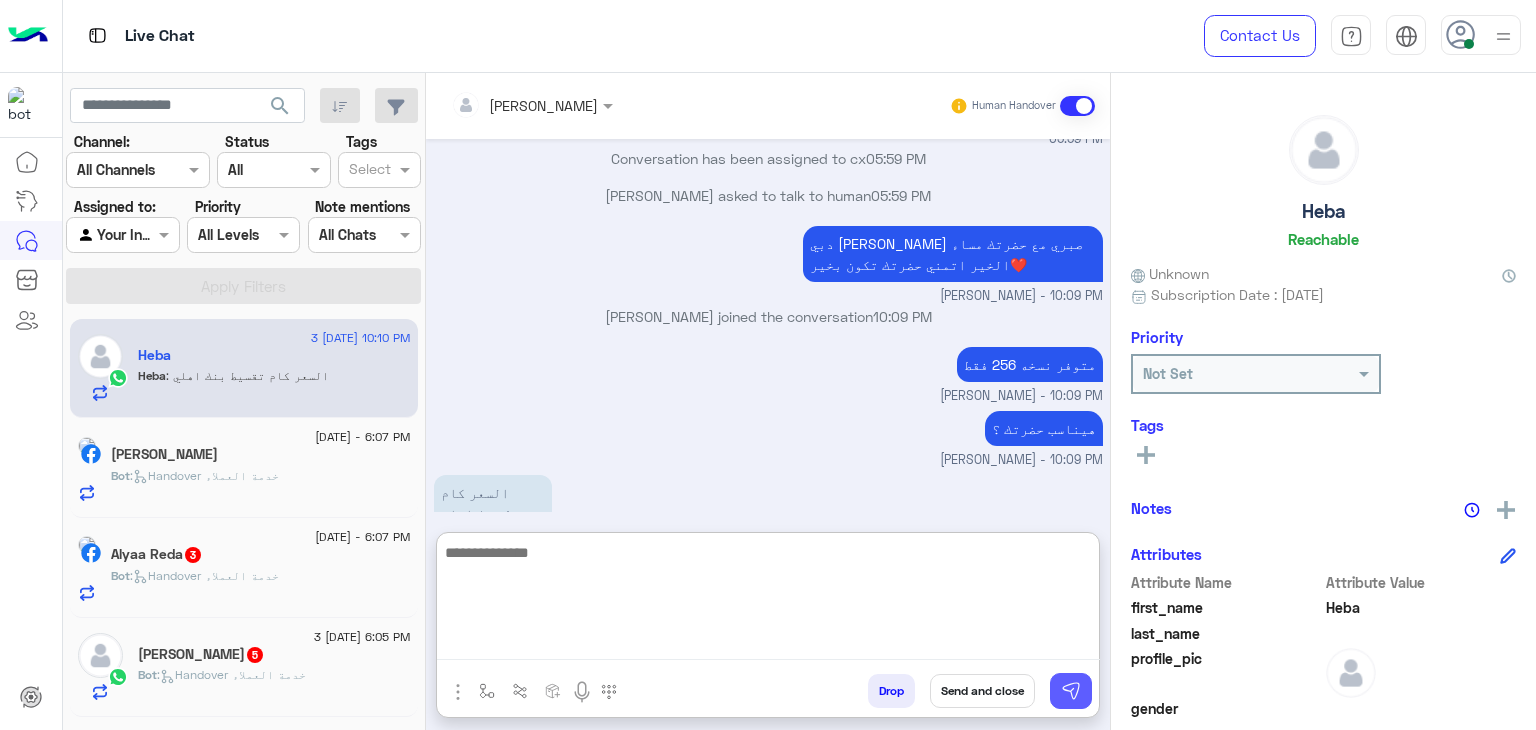 scroll, scrollTop: 2579, scrollLeft: 0, axis: vertical 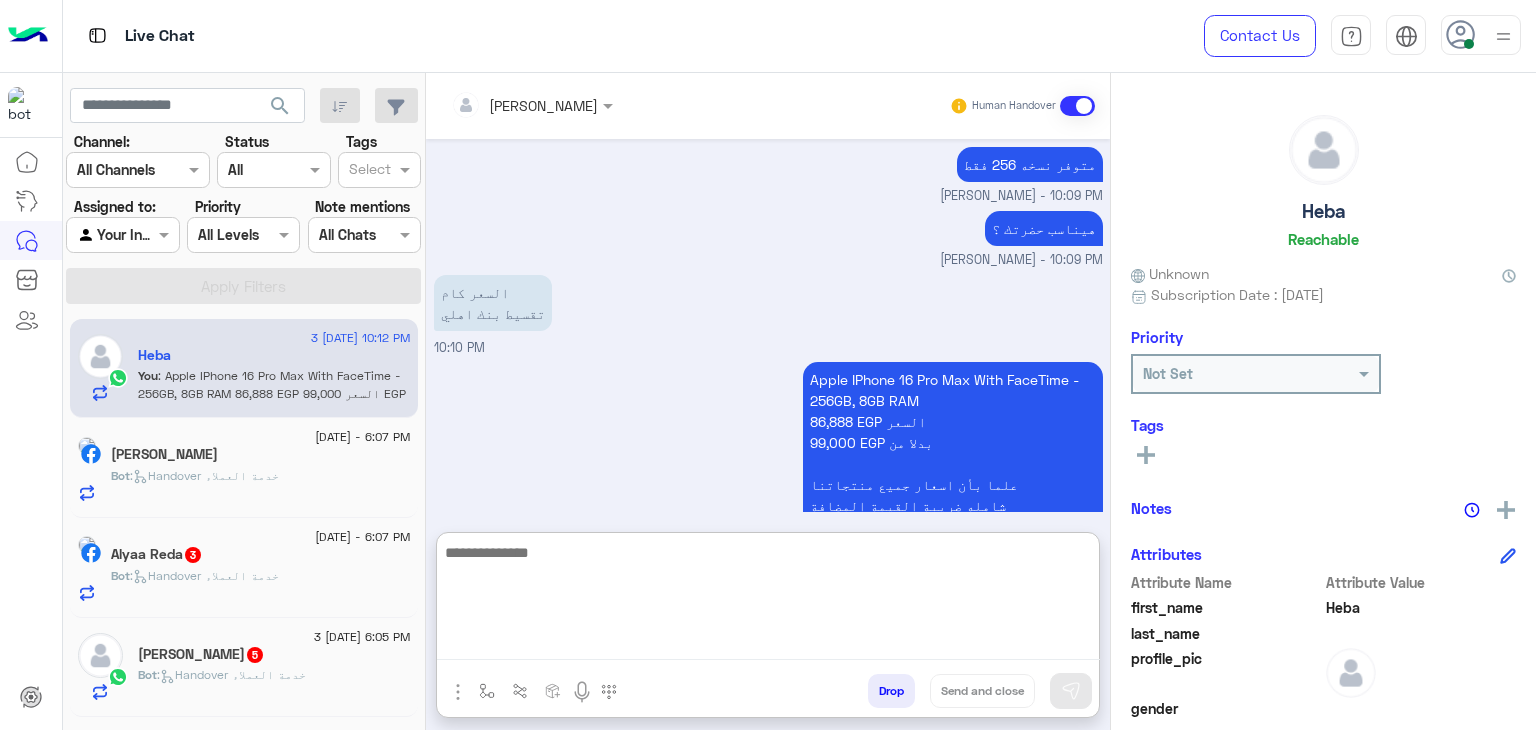 paste on "**********" 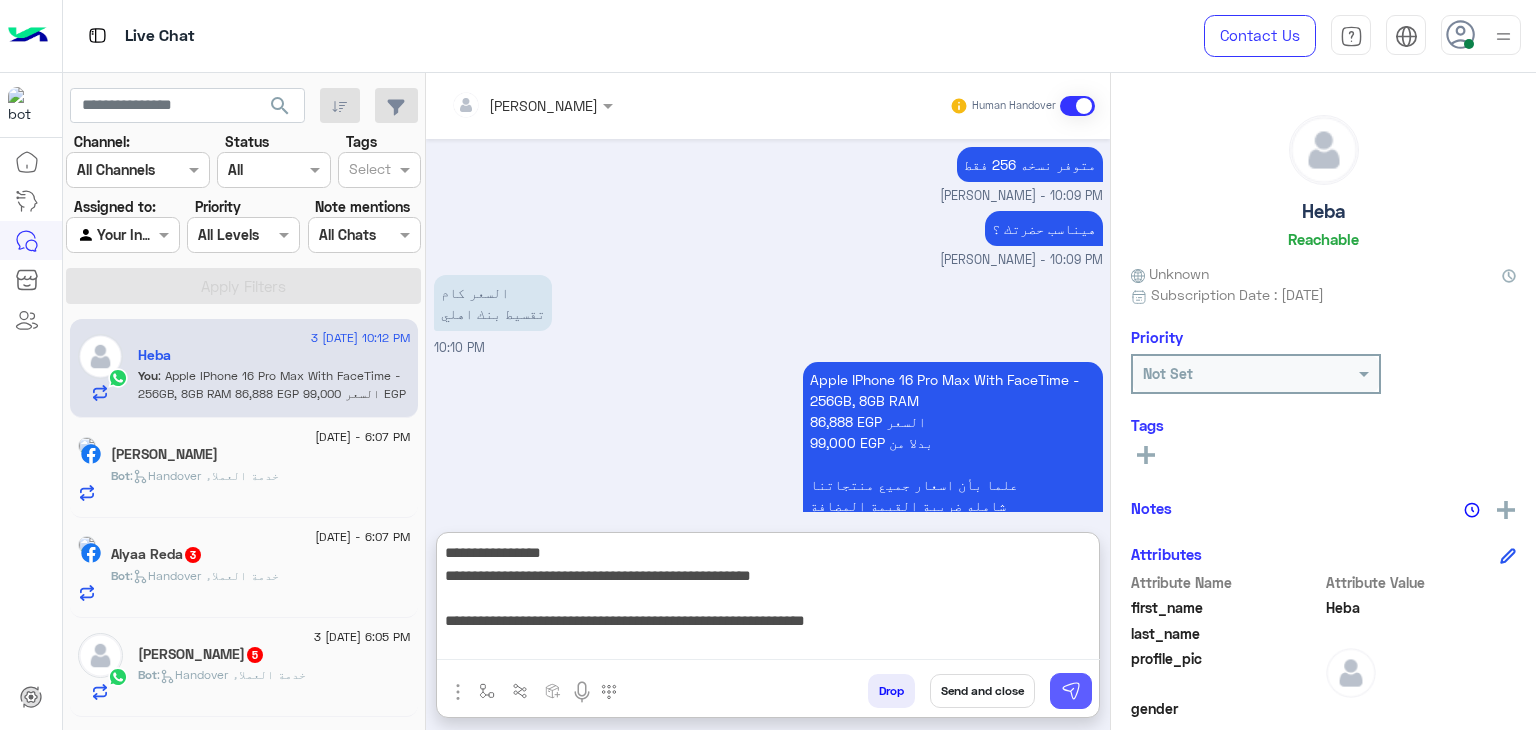 type on "**********" 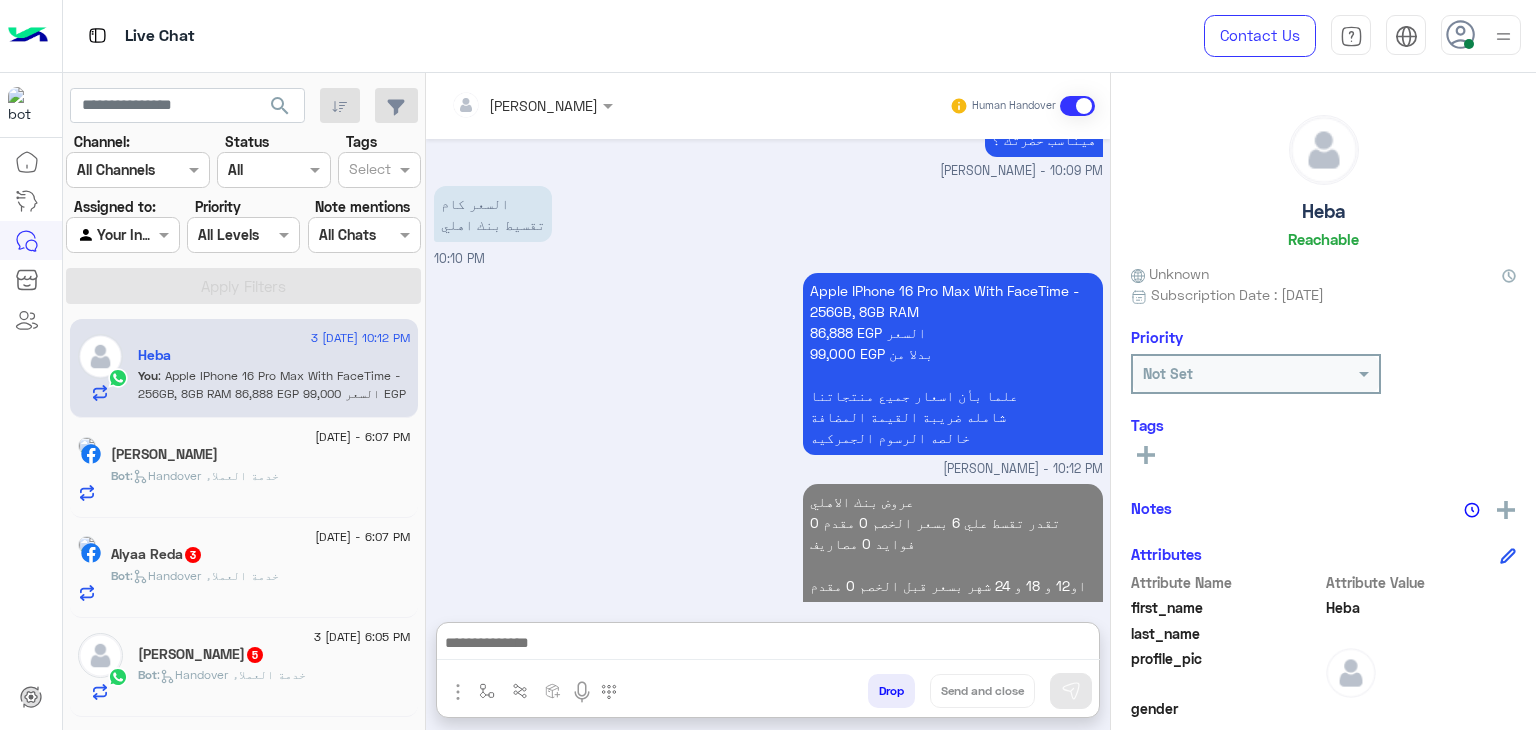 click at bounding box center [768, 645] 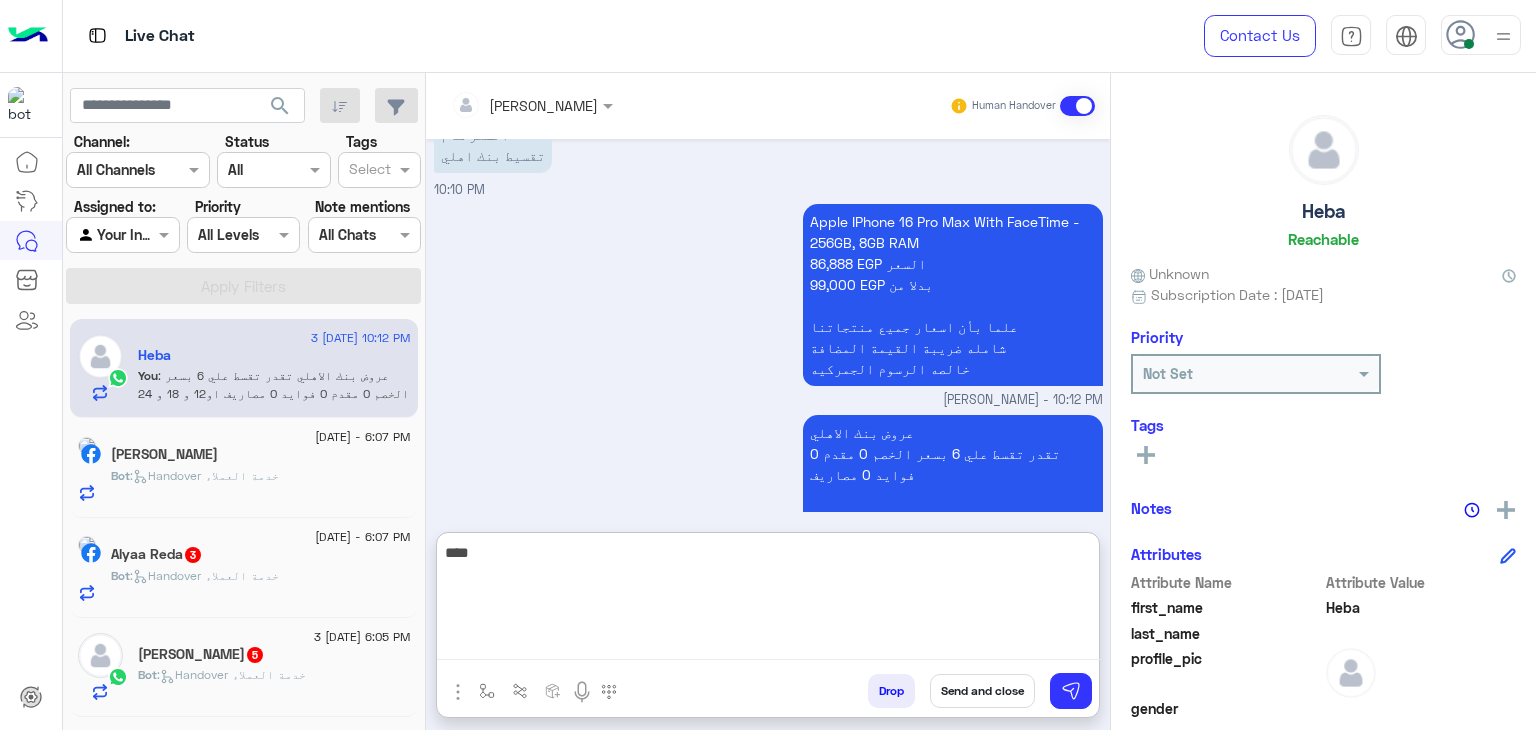 scroll, scrollTop: 2794, scrollLeft: 0, axis: vertical 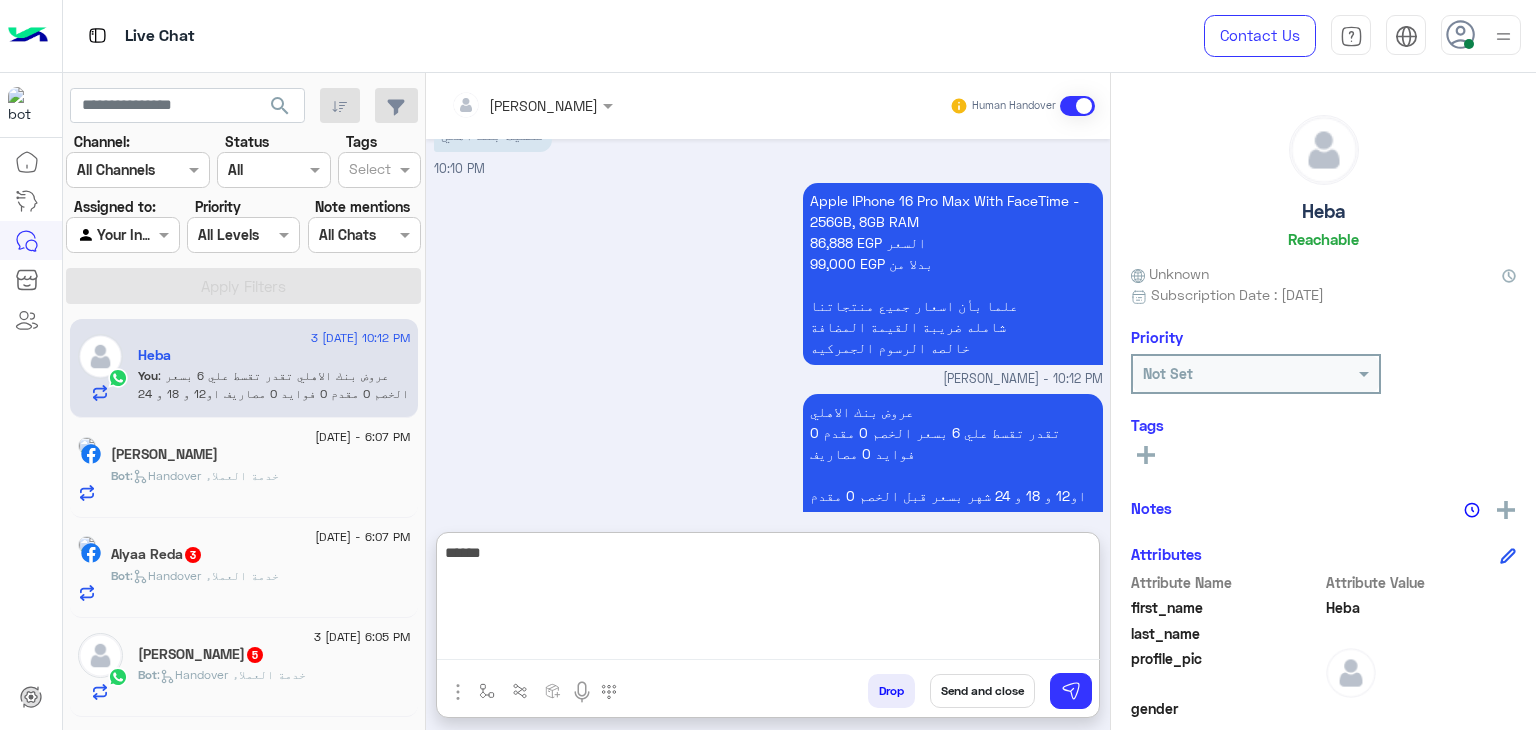 type on "*******" 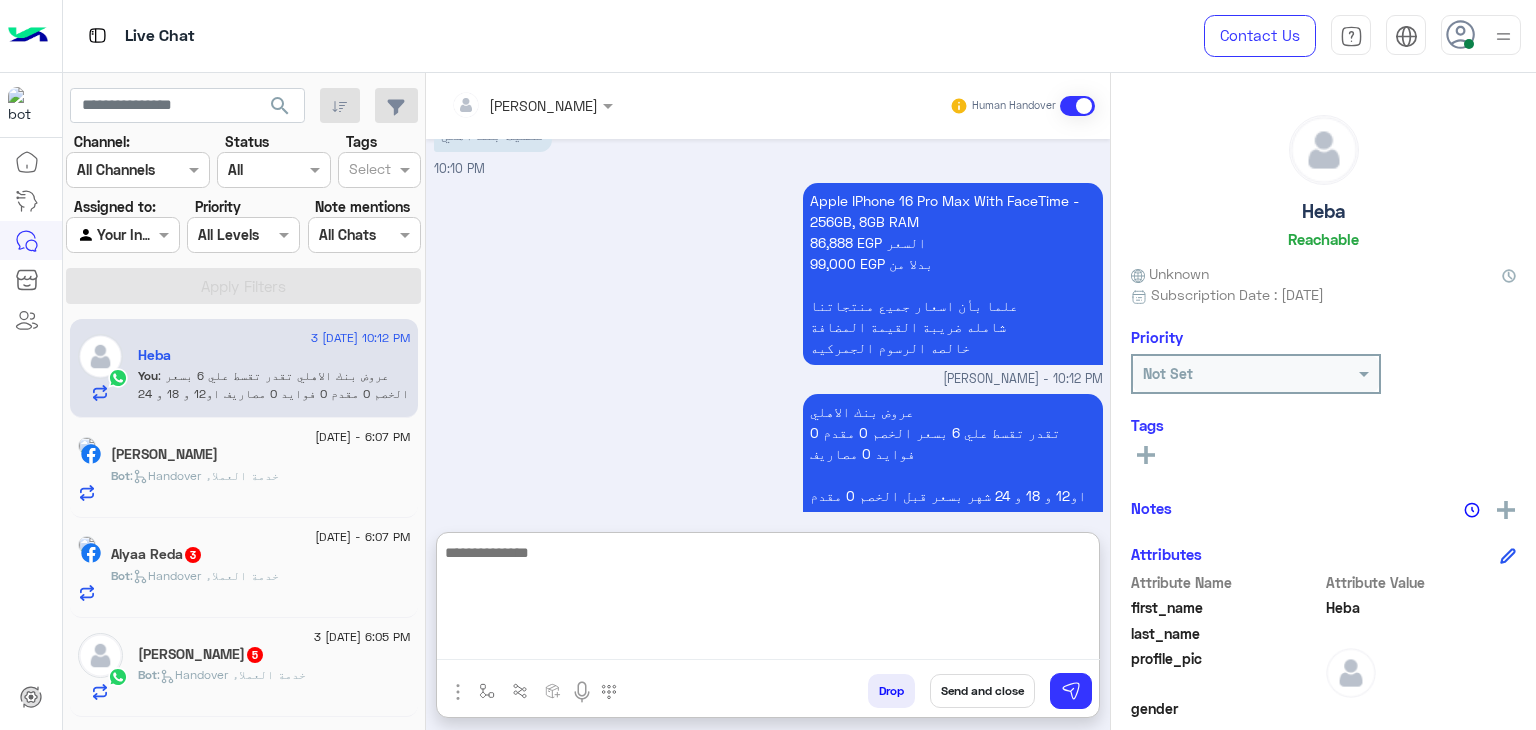 scroll, scrollTop: 2858, scrollLeft: 0, axis: vertical 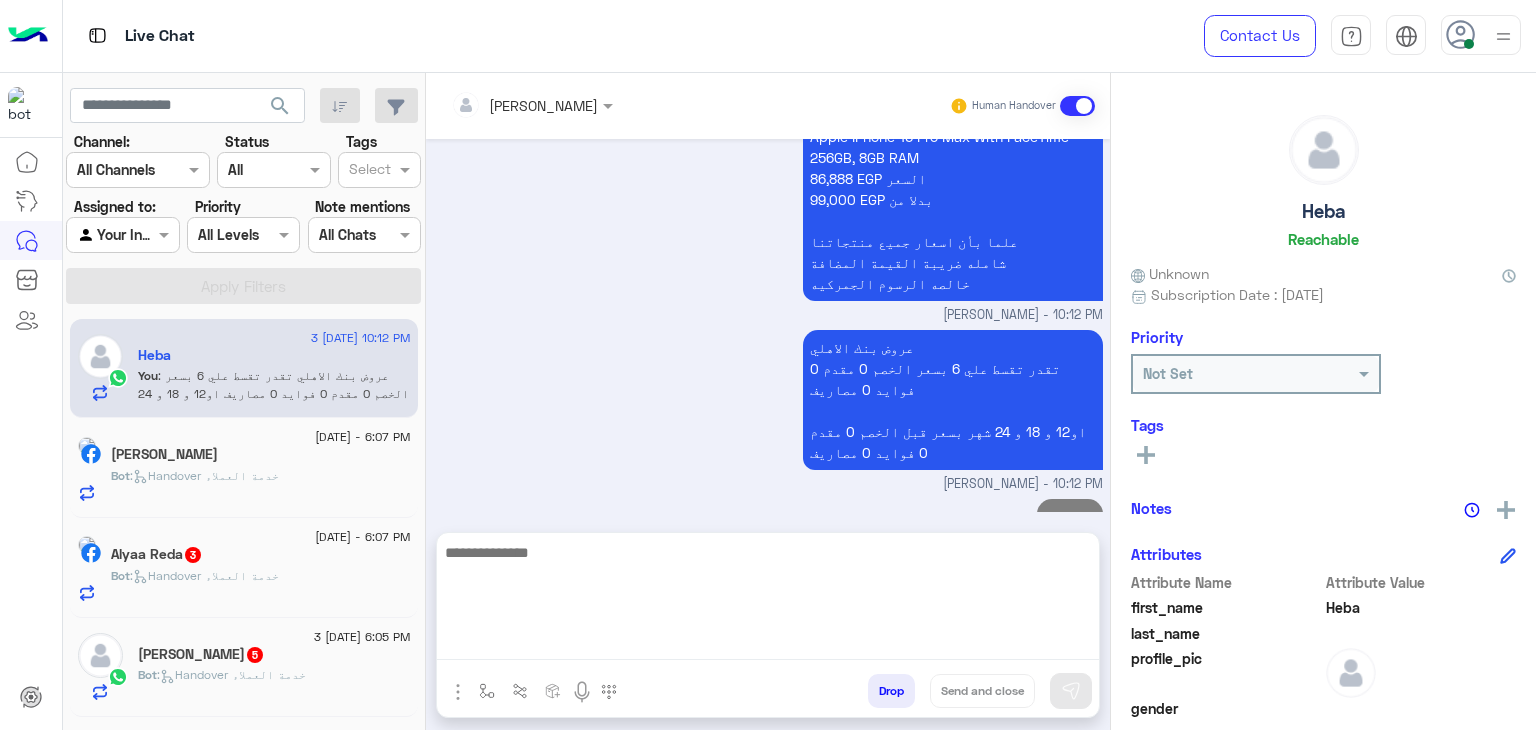 click on ":   Handover خدمة العملاء" 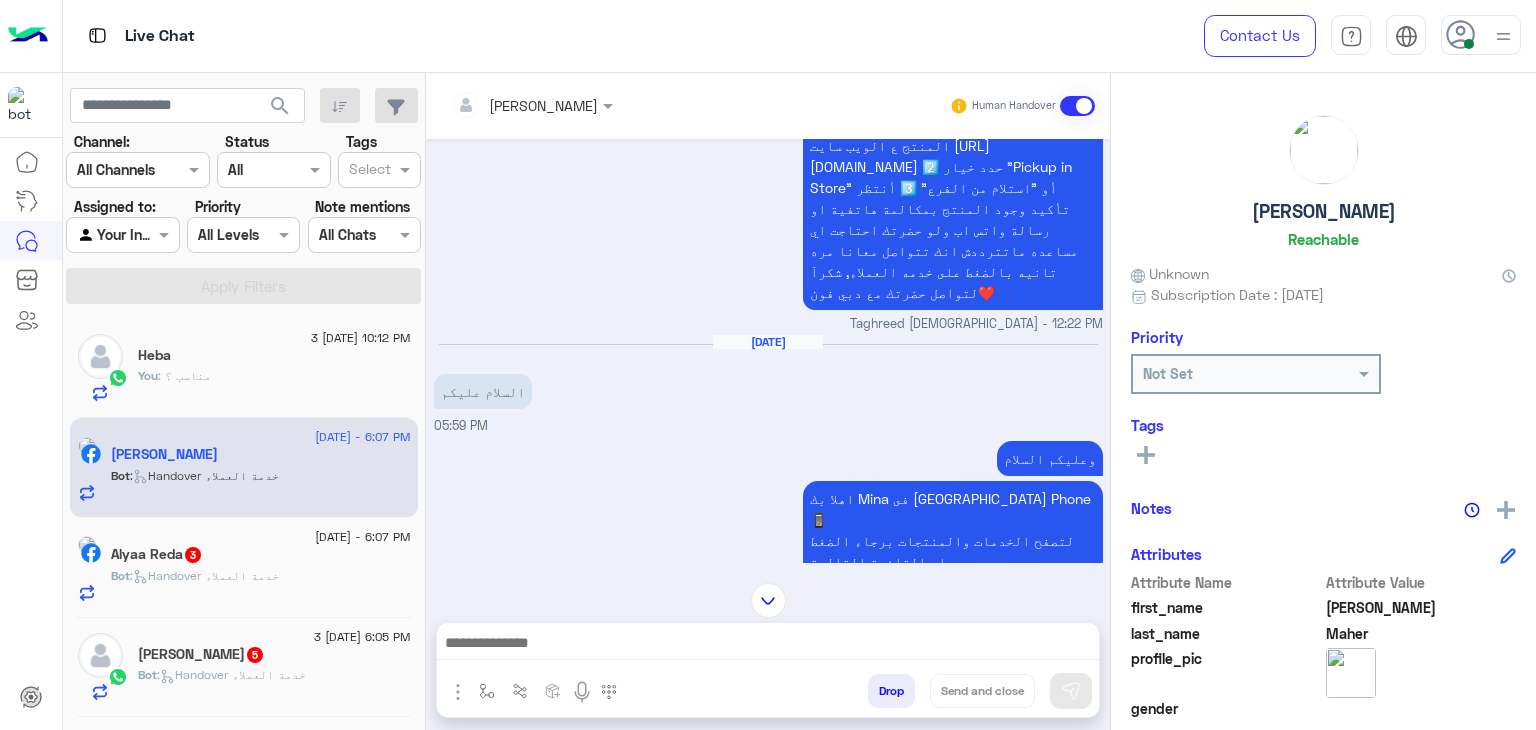 scroll, scrollTop: 720, scrollLeft: 0, axis: vertical 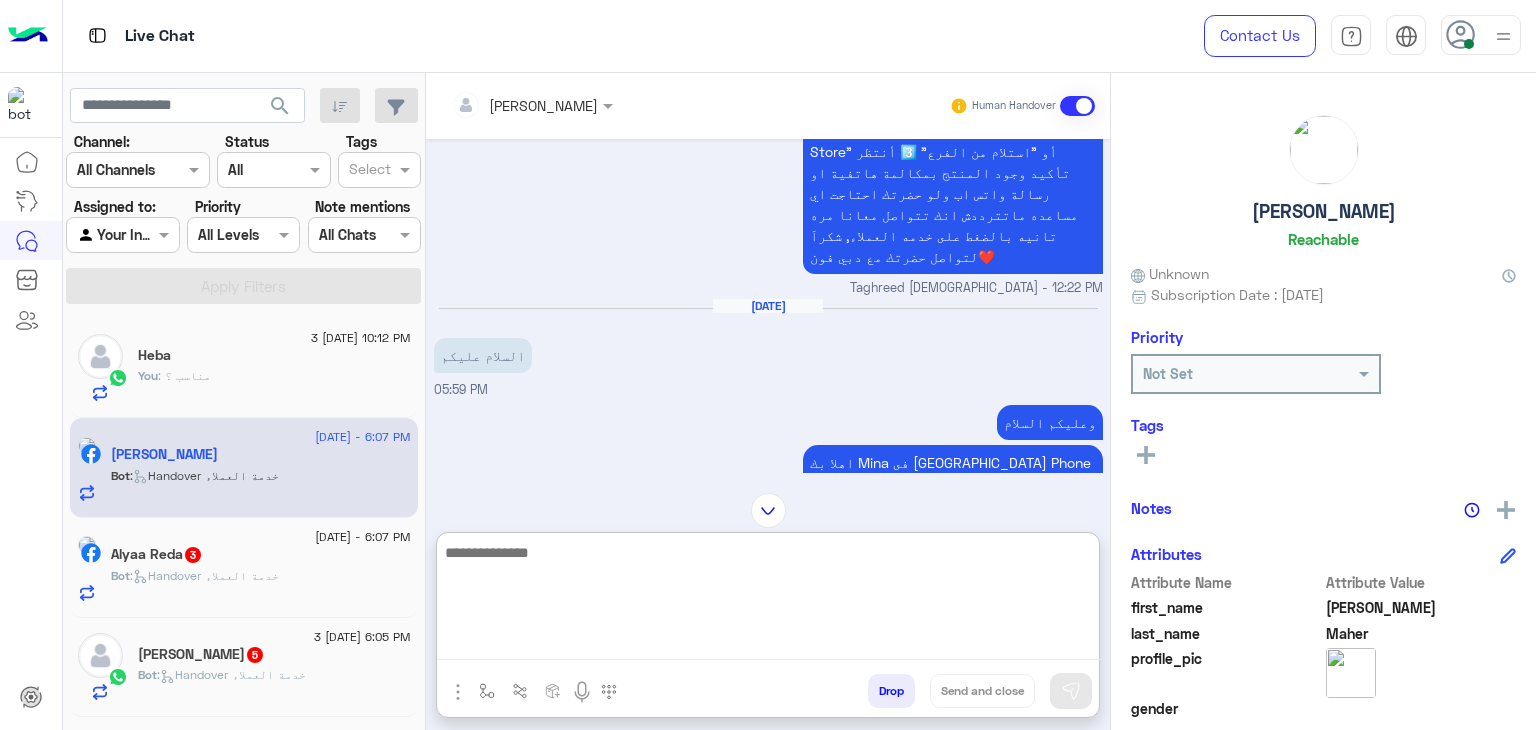 paste on "**********" 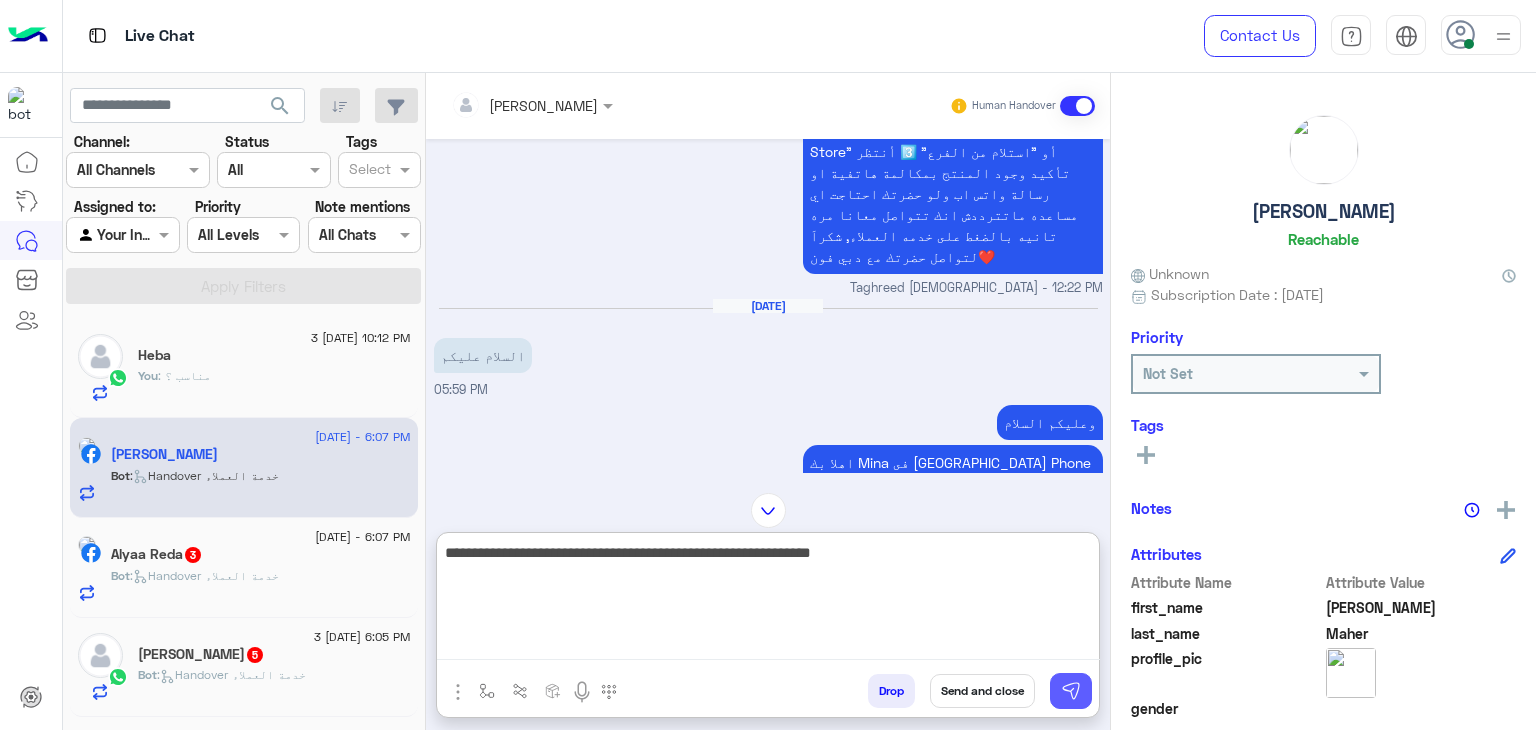 type on "**********" 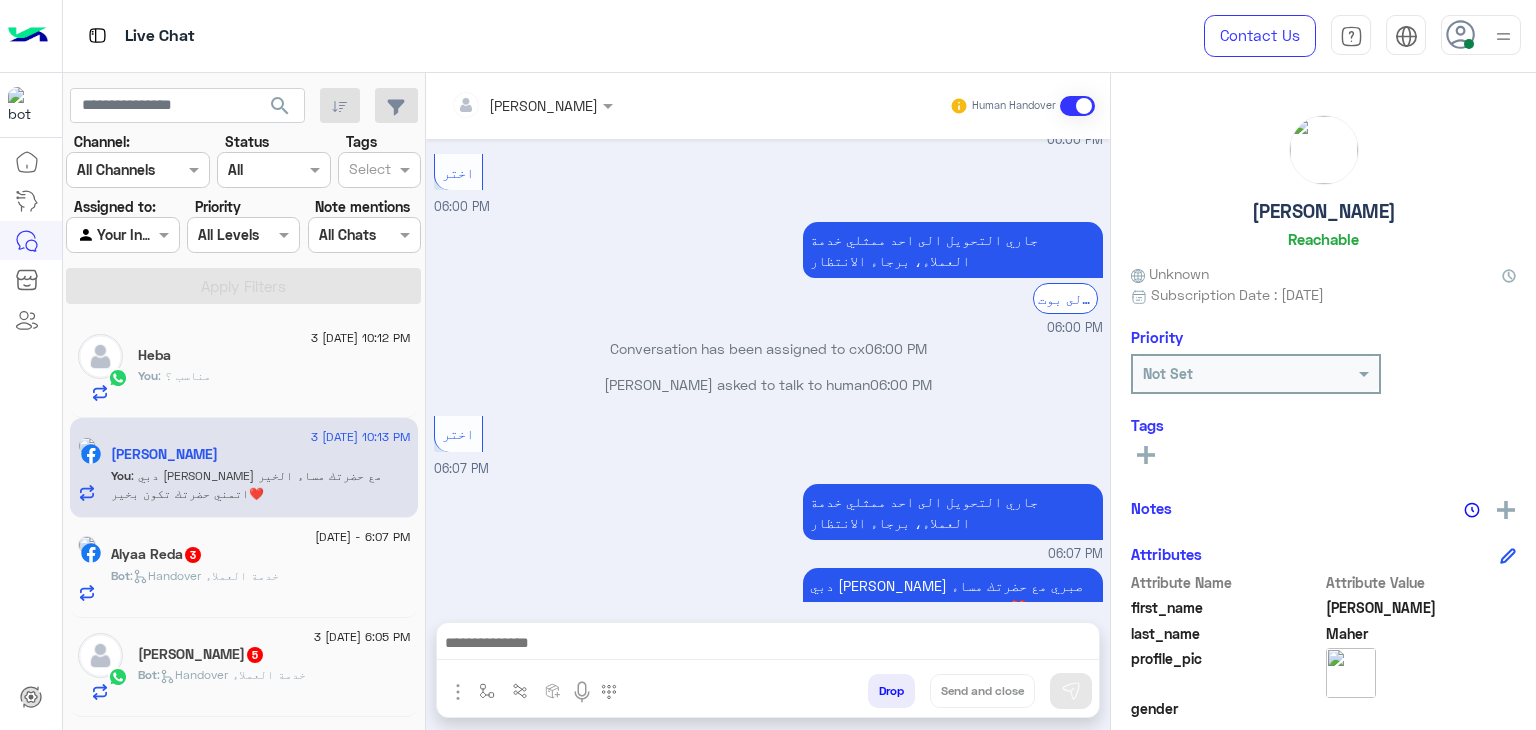 scroll, scrollTop: 1541, scrollLeft: 0, axis: vertical 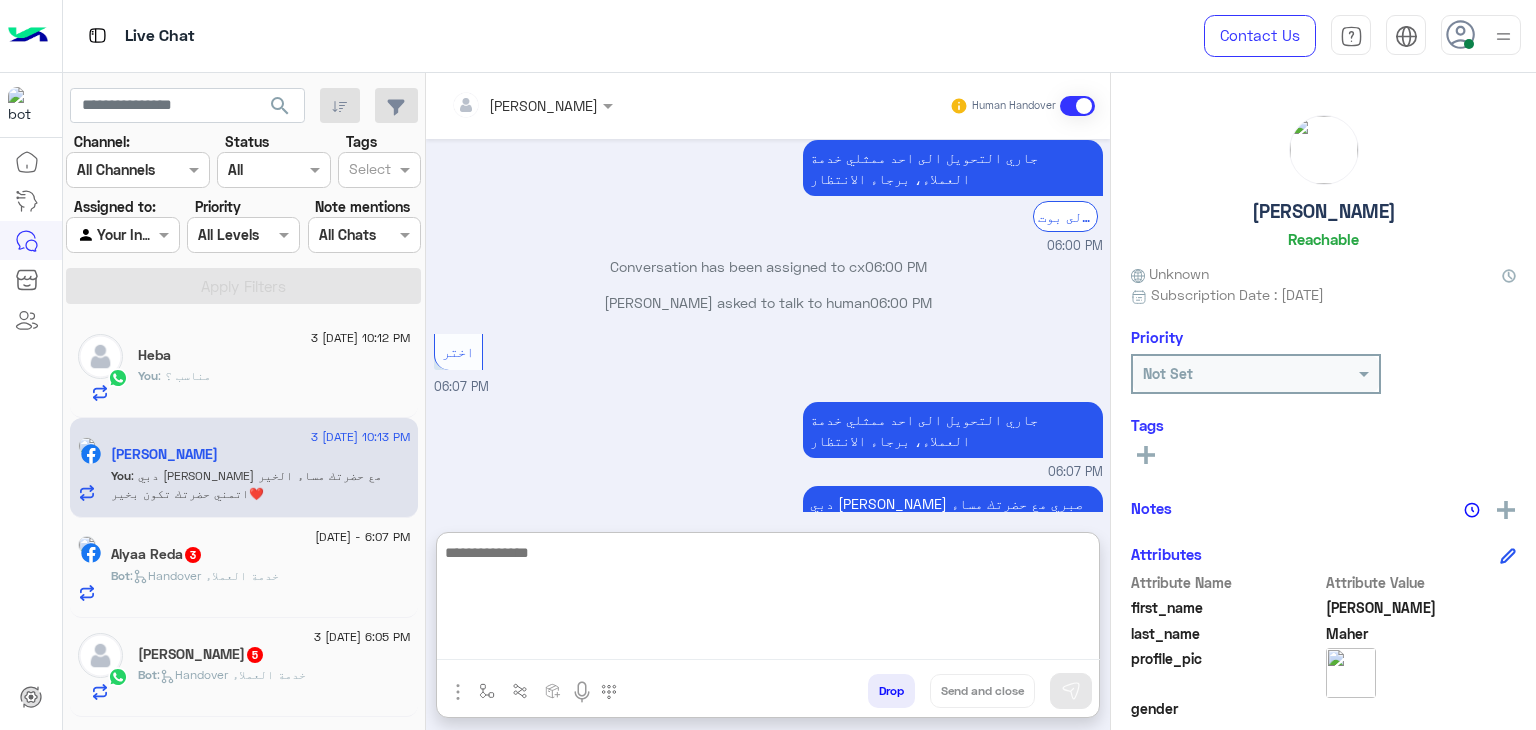 paste on "**********" 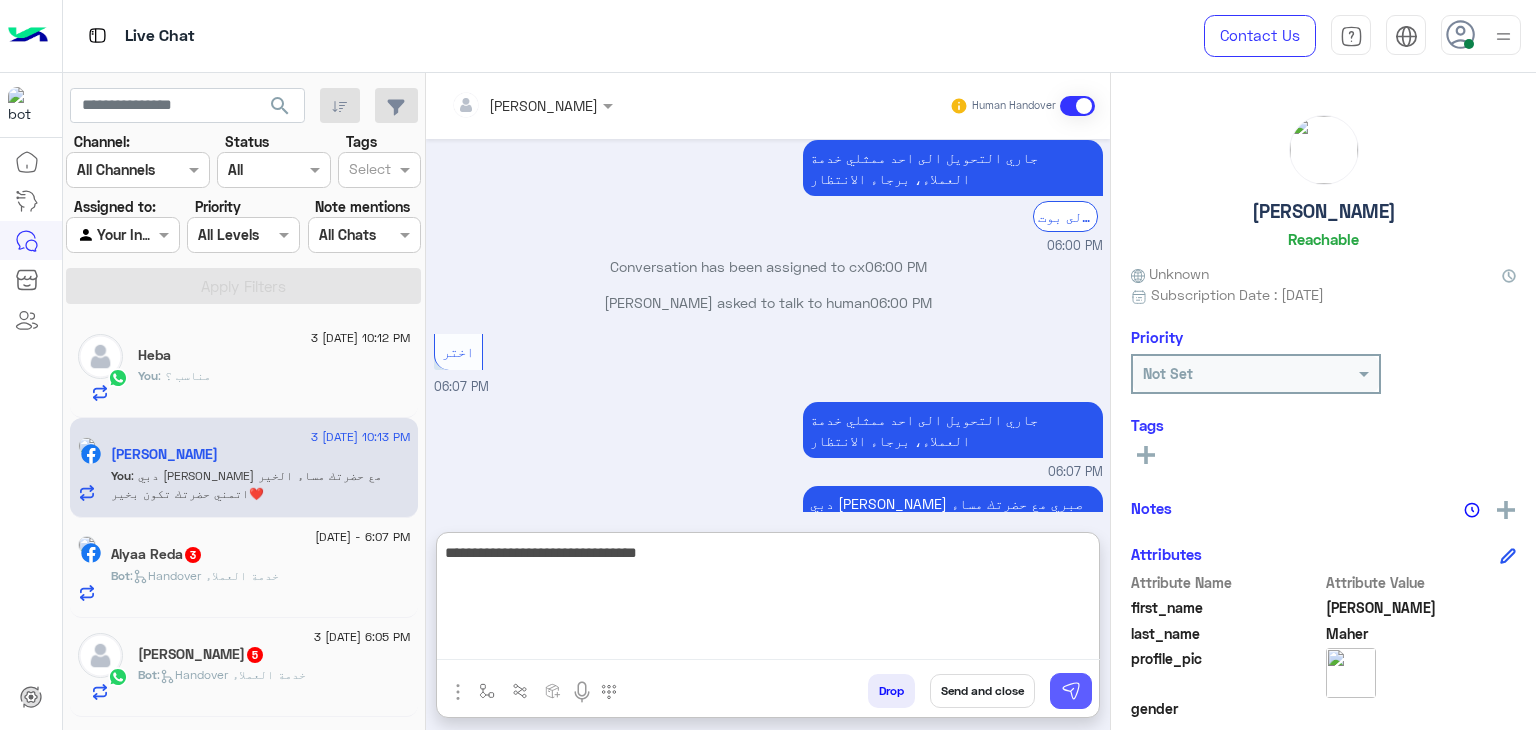 type on "**********" 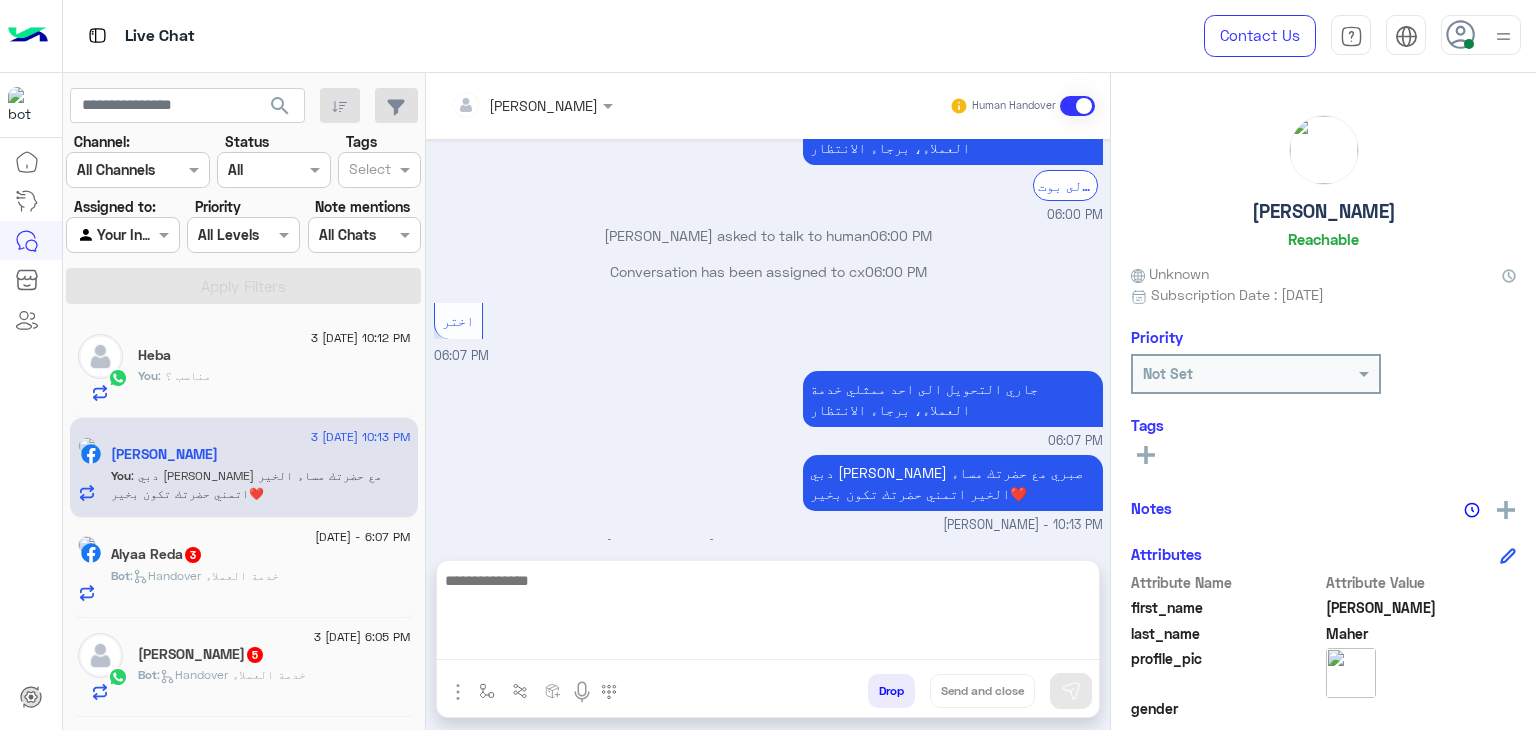 scroll, scrollTop: 1605, scrollLeft: 0, axis: vertical 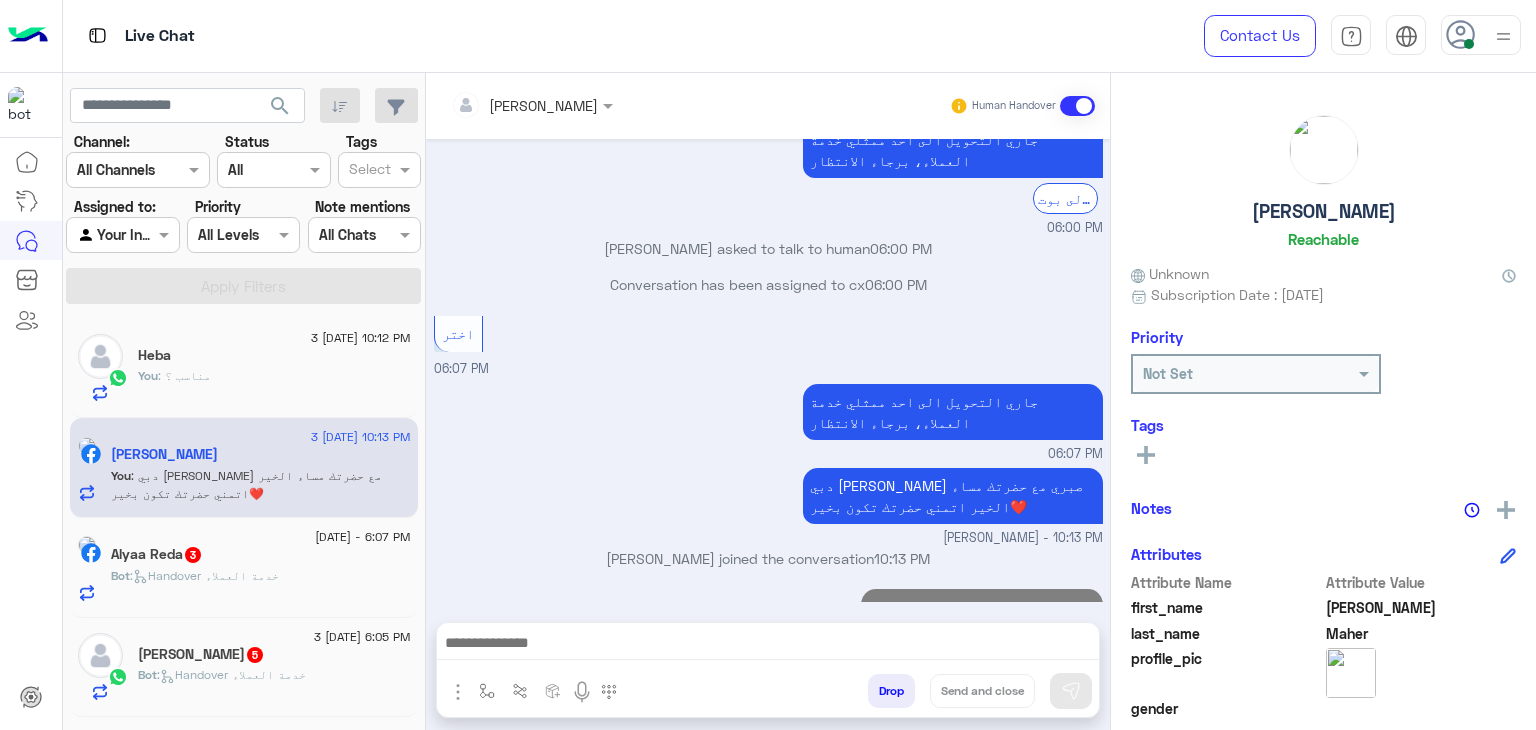 click on ":   Handover خدمة العملاء" 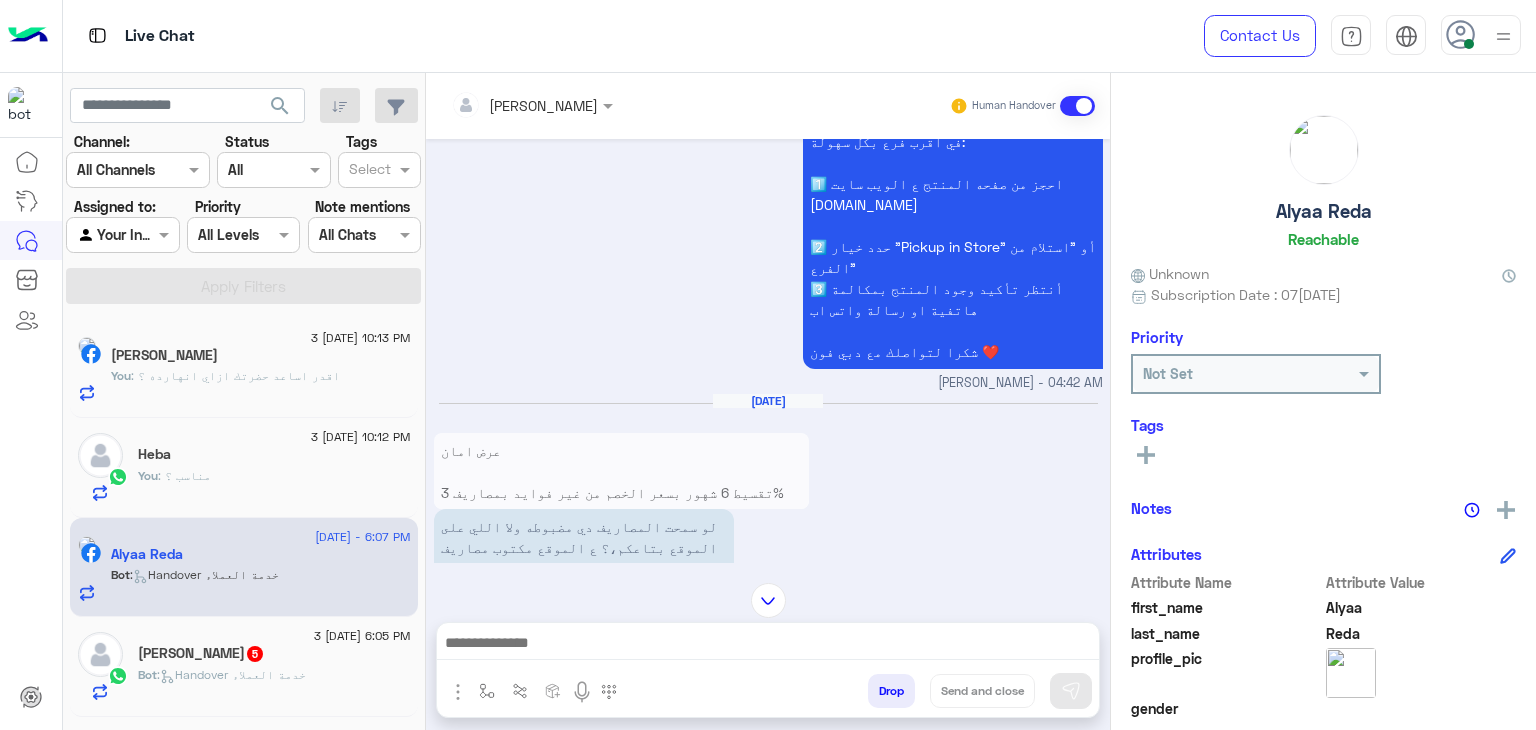 scroll, scrollTop: 982, scrollLeft: 0, axis: vertical 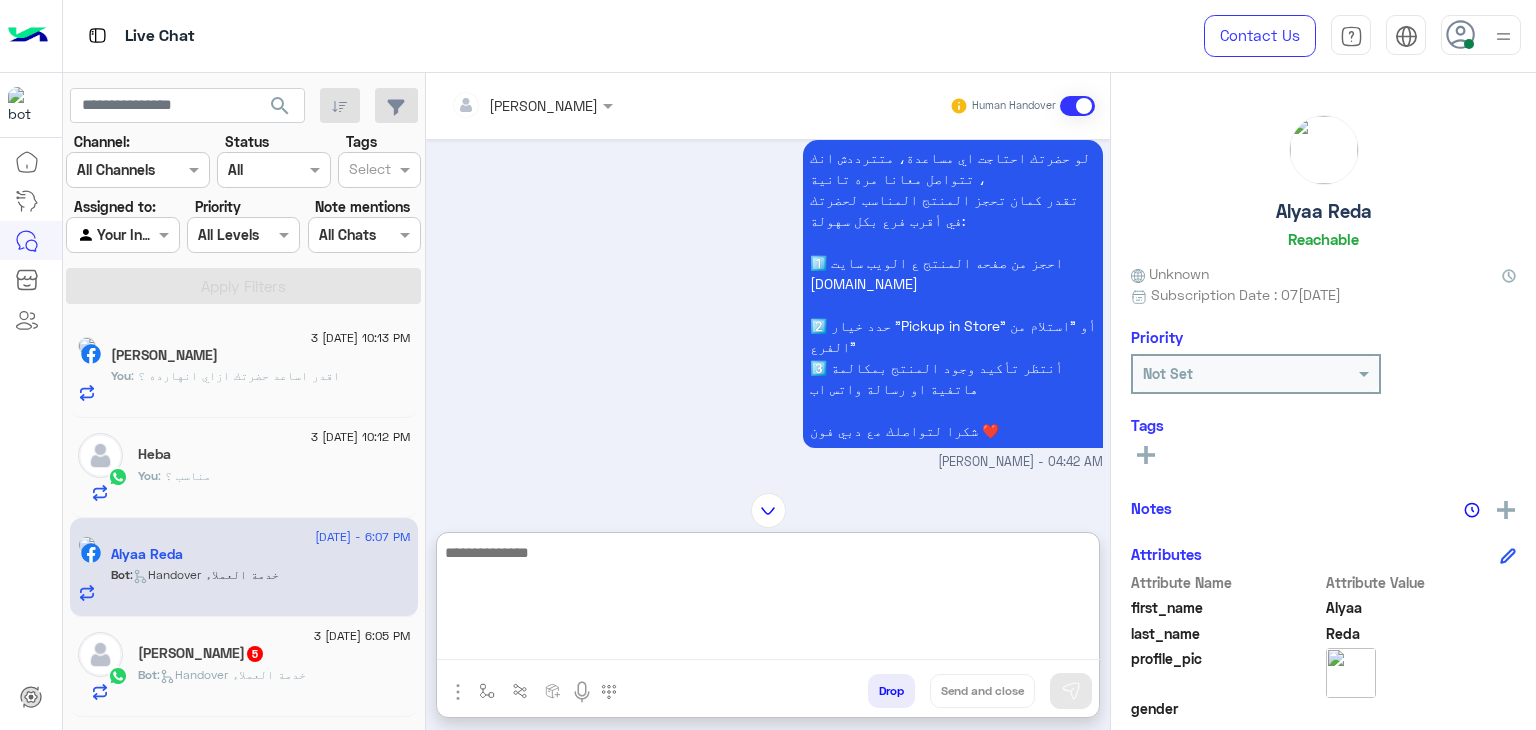 paste on "**********" 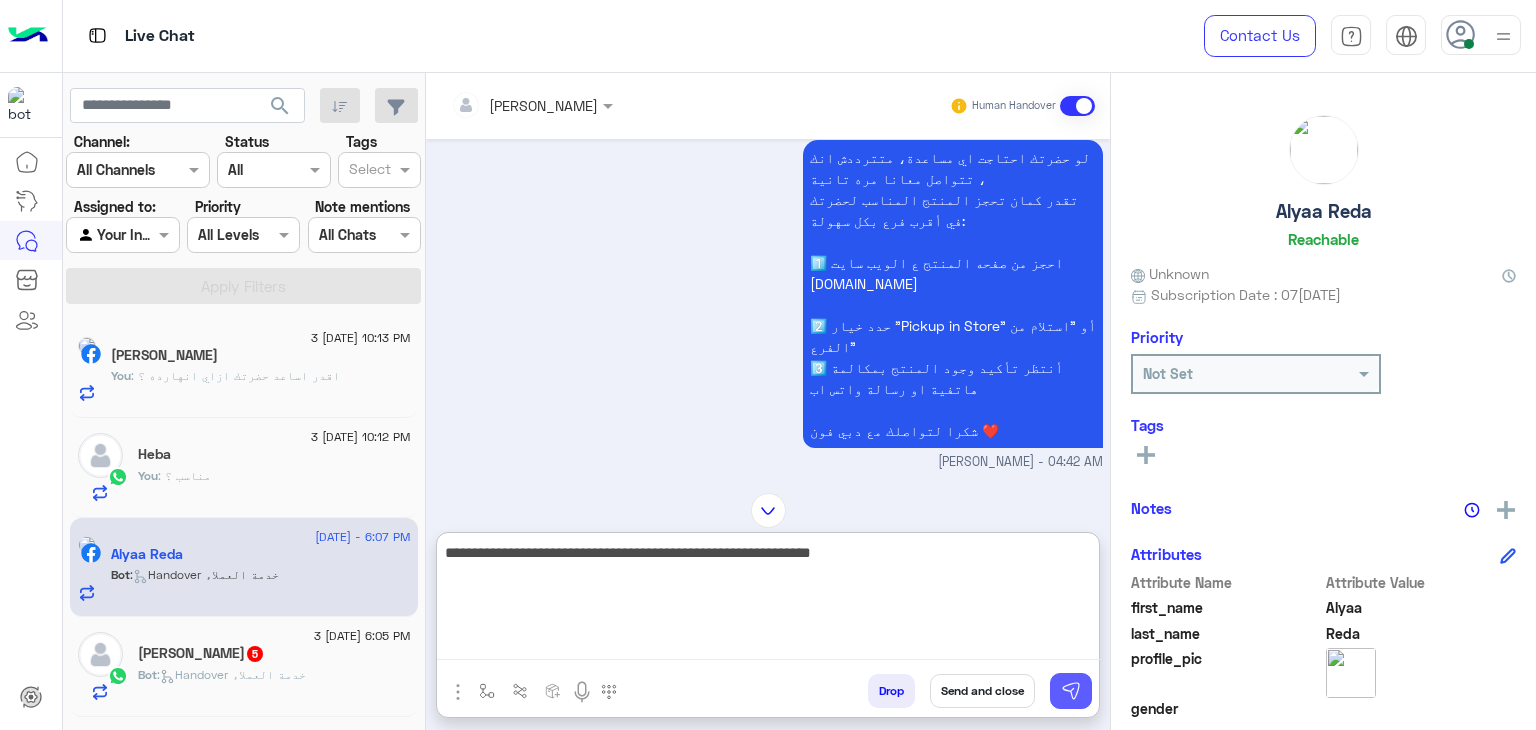 type on "**********" 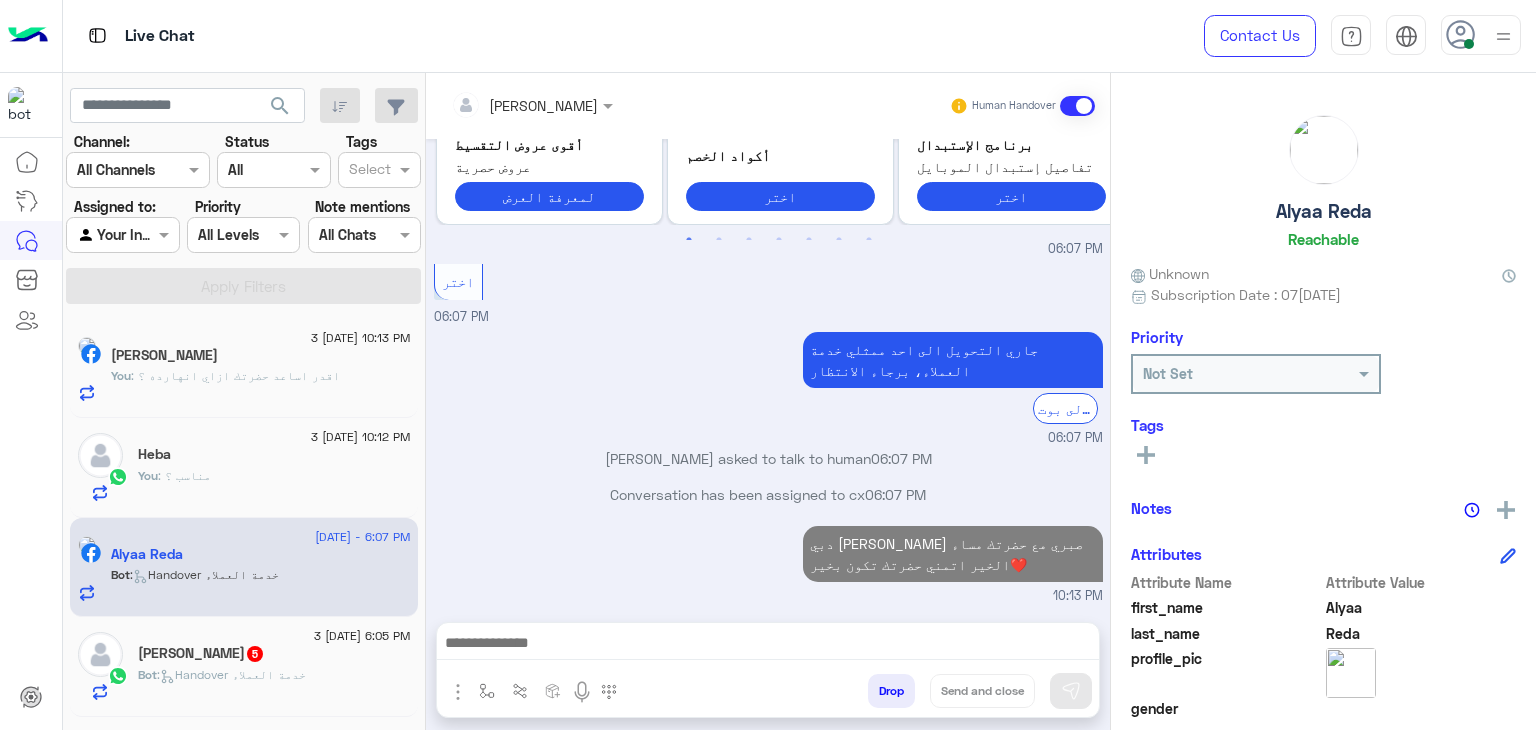 click at bounding box center [768, 645] 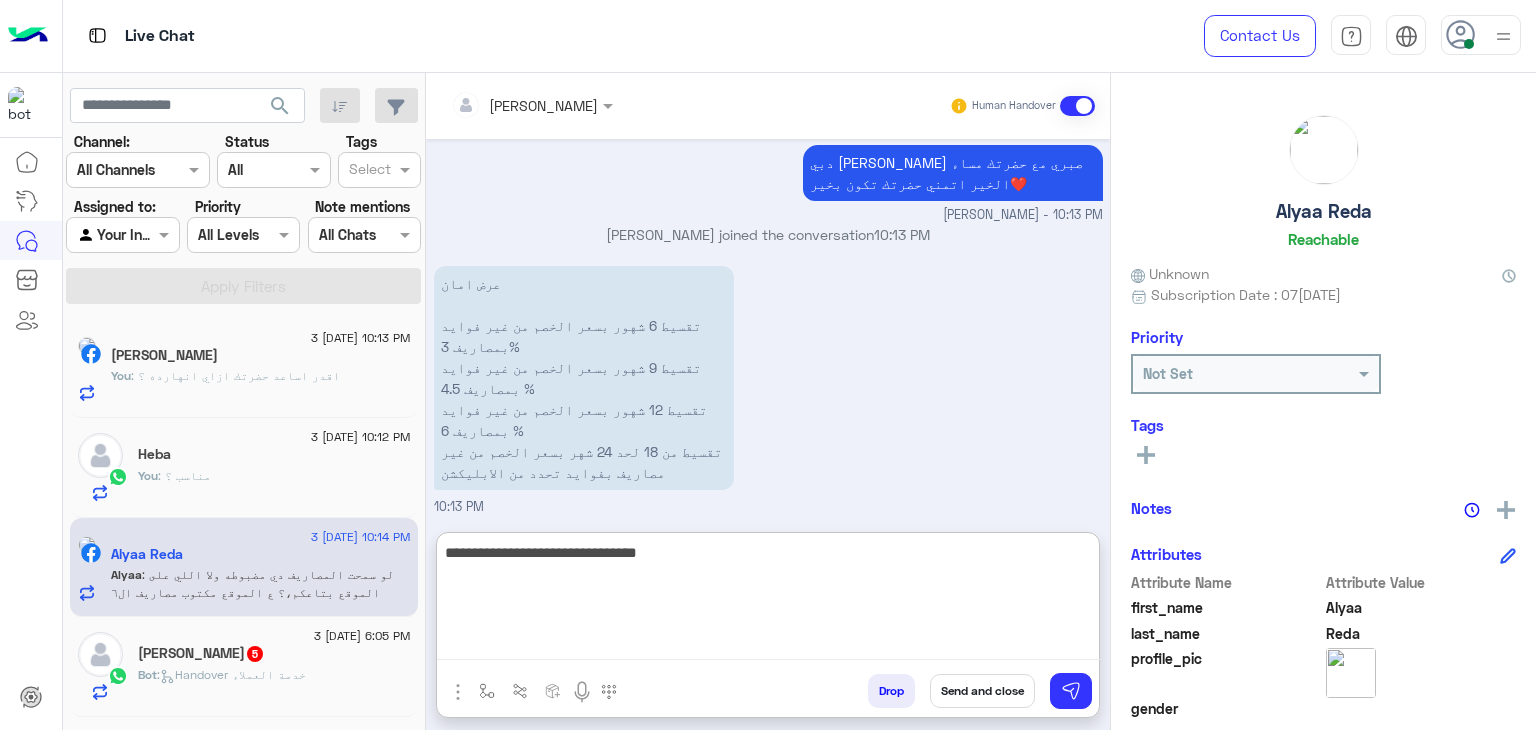 scroll, scrollTop: 2357, scrollLeft: 0, axis: vertical 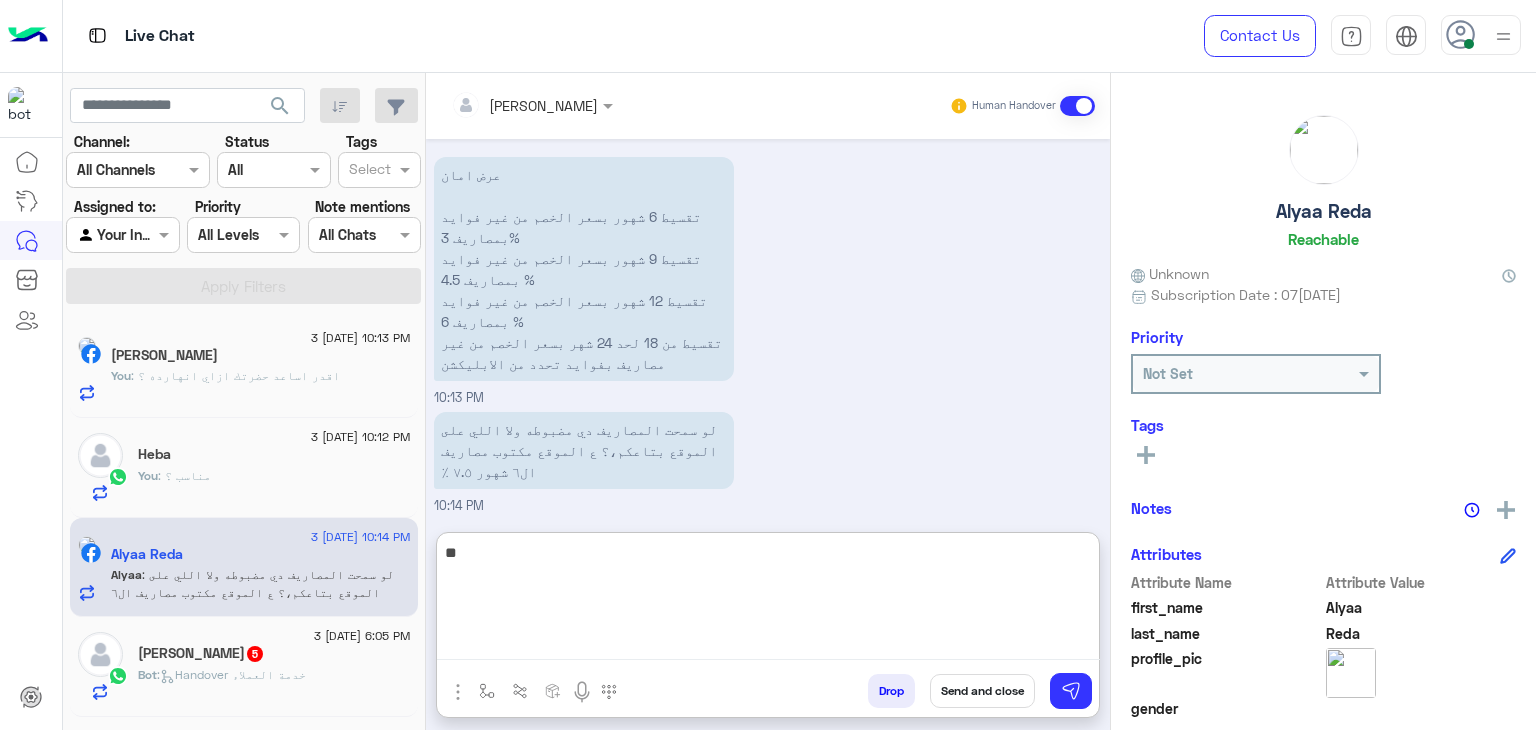 type on "*" 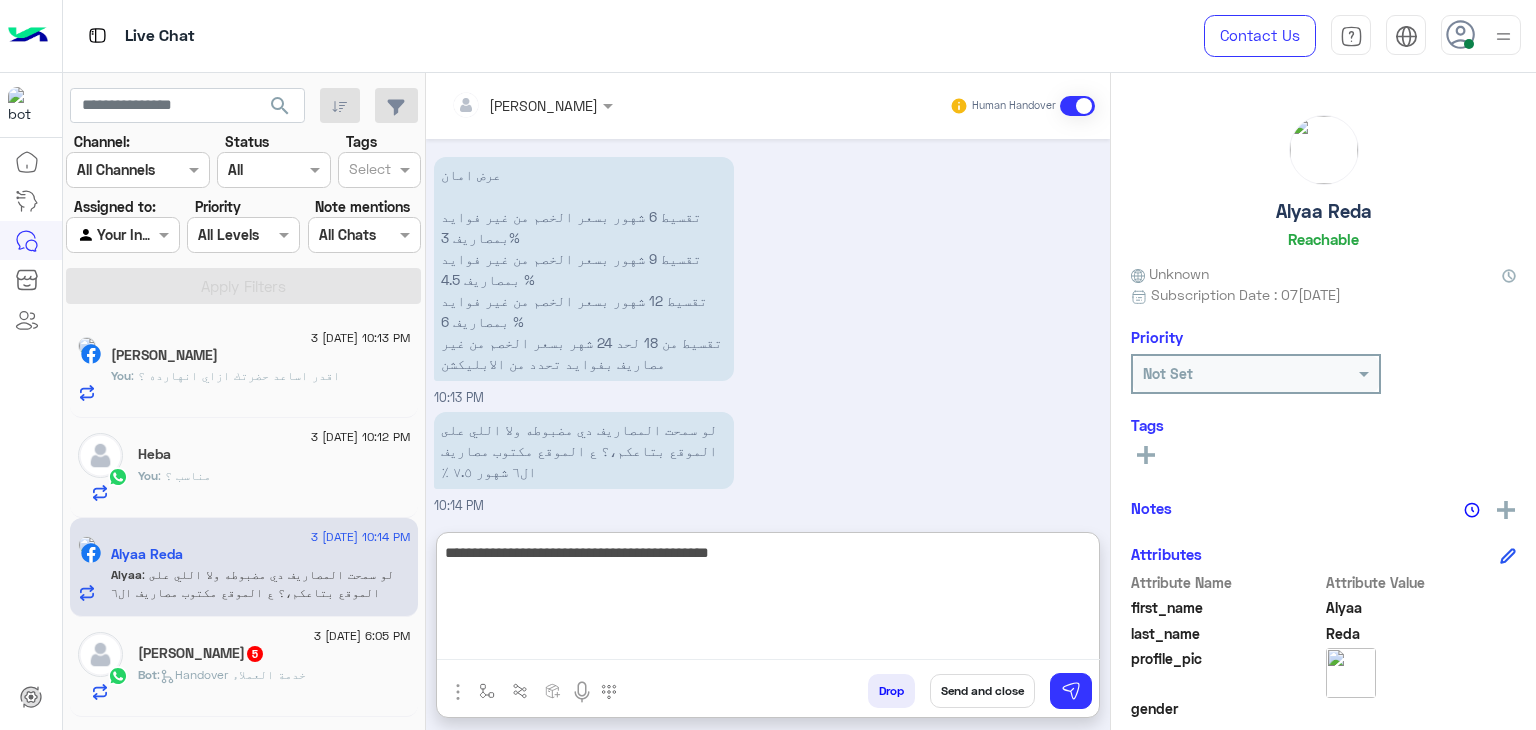 click on "**********" at bounding box center [768, 600] 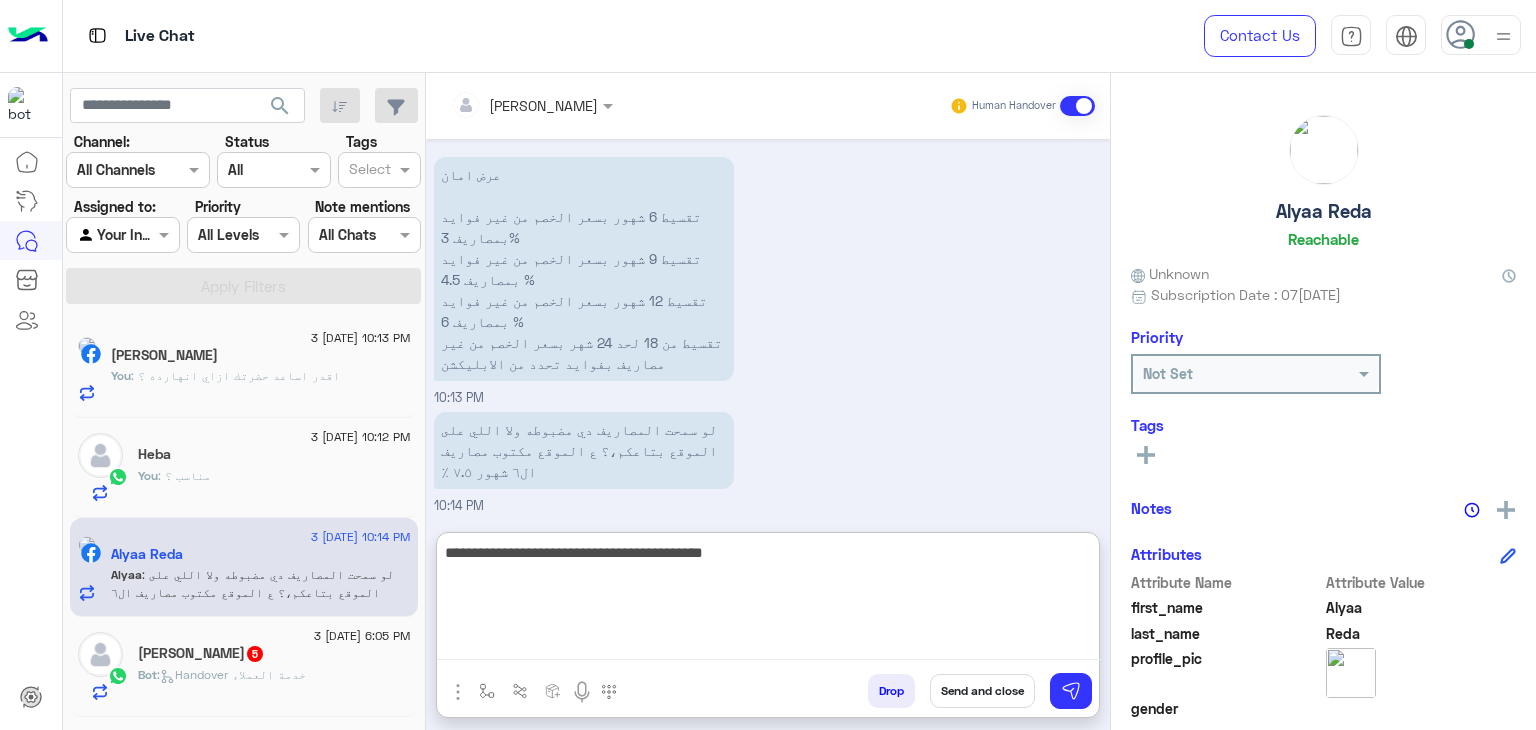 type on "**********" 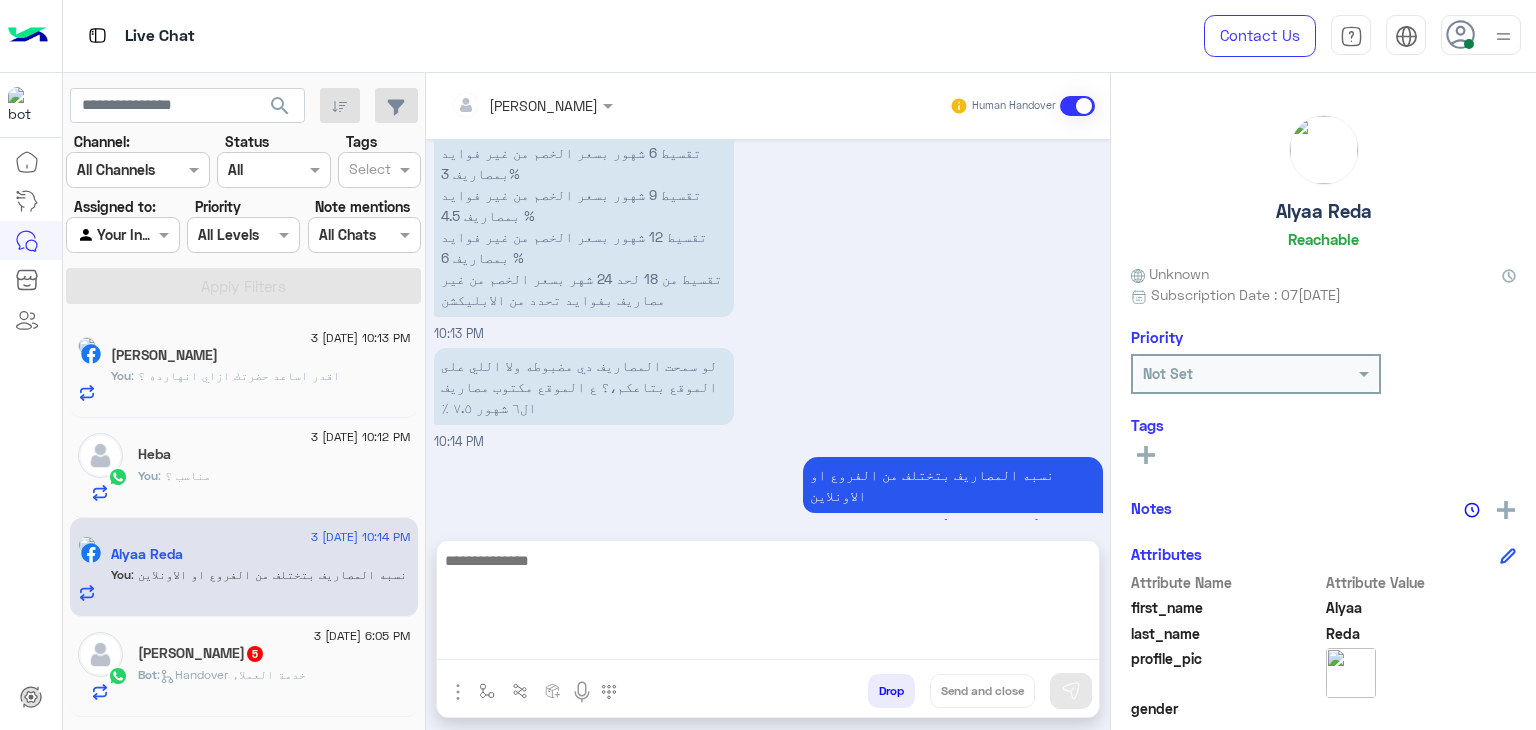 scroll, scrollTop: 2331, scrollLeft: 0, axis: vertical 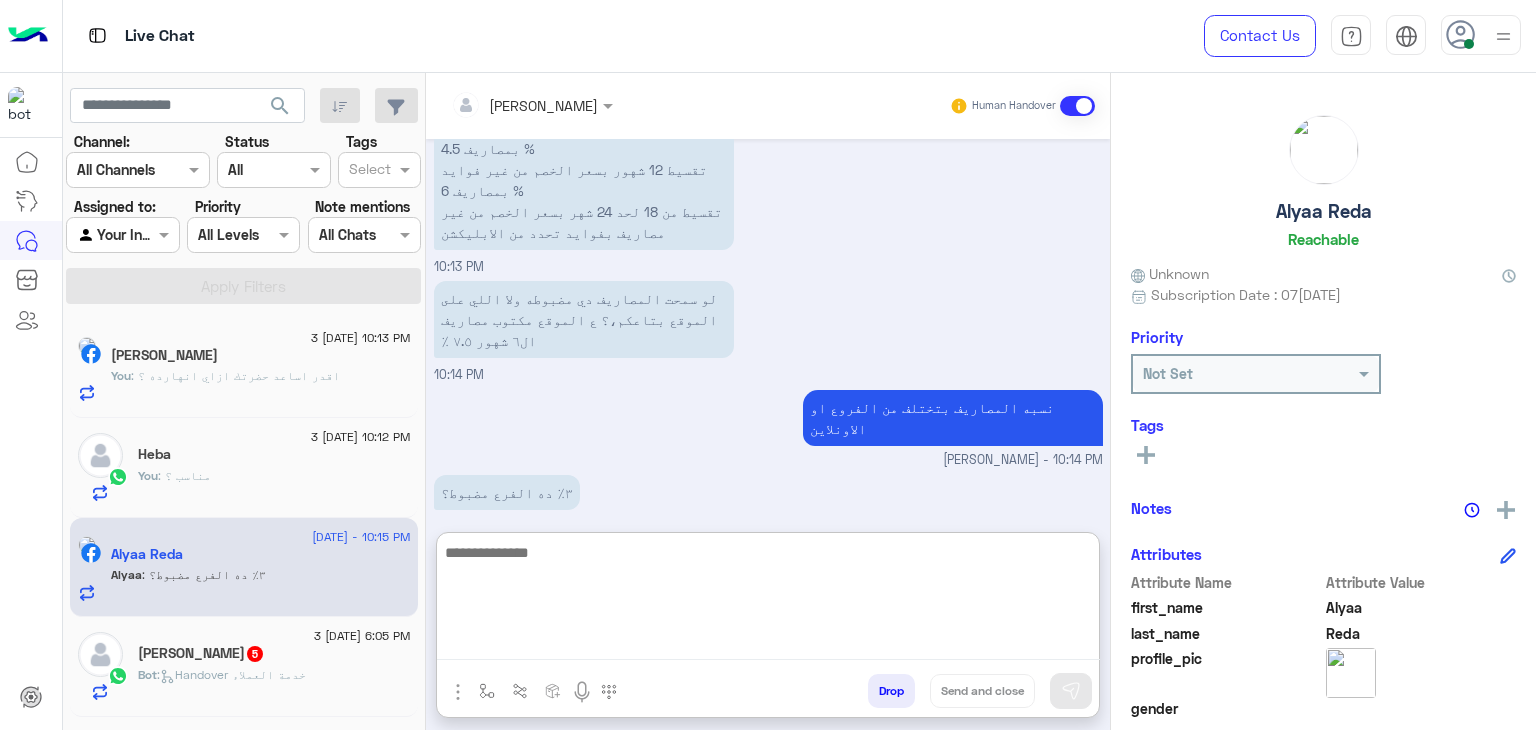 click at bounding box center (768, 600) 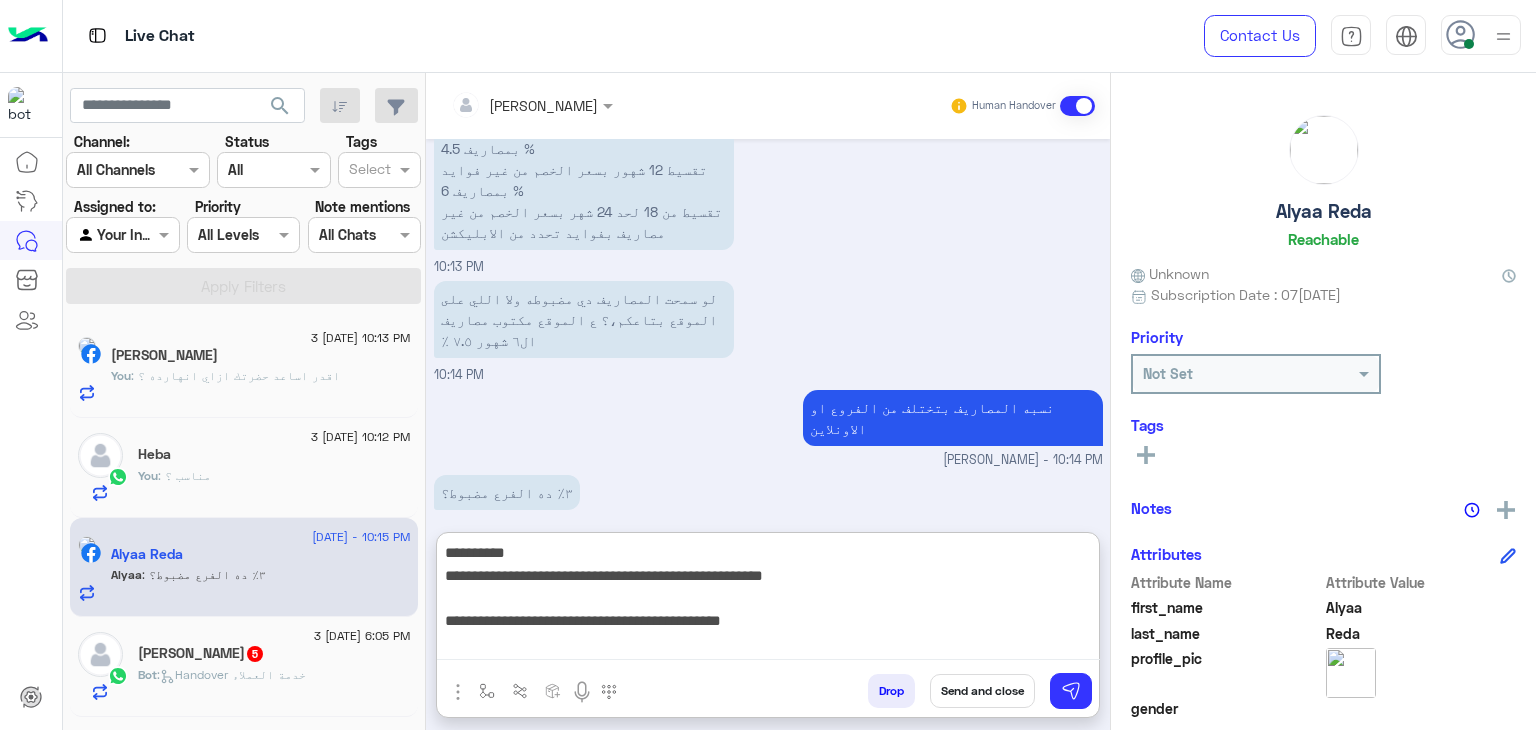 scroll, scrollTop: 19, scrollLeft: 0, axis: vertical 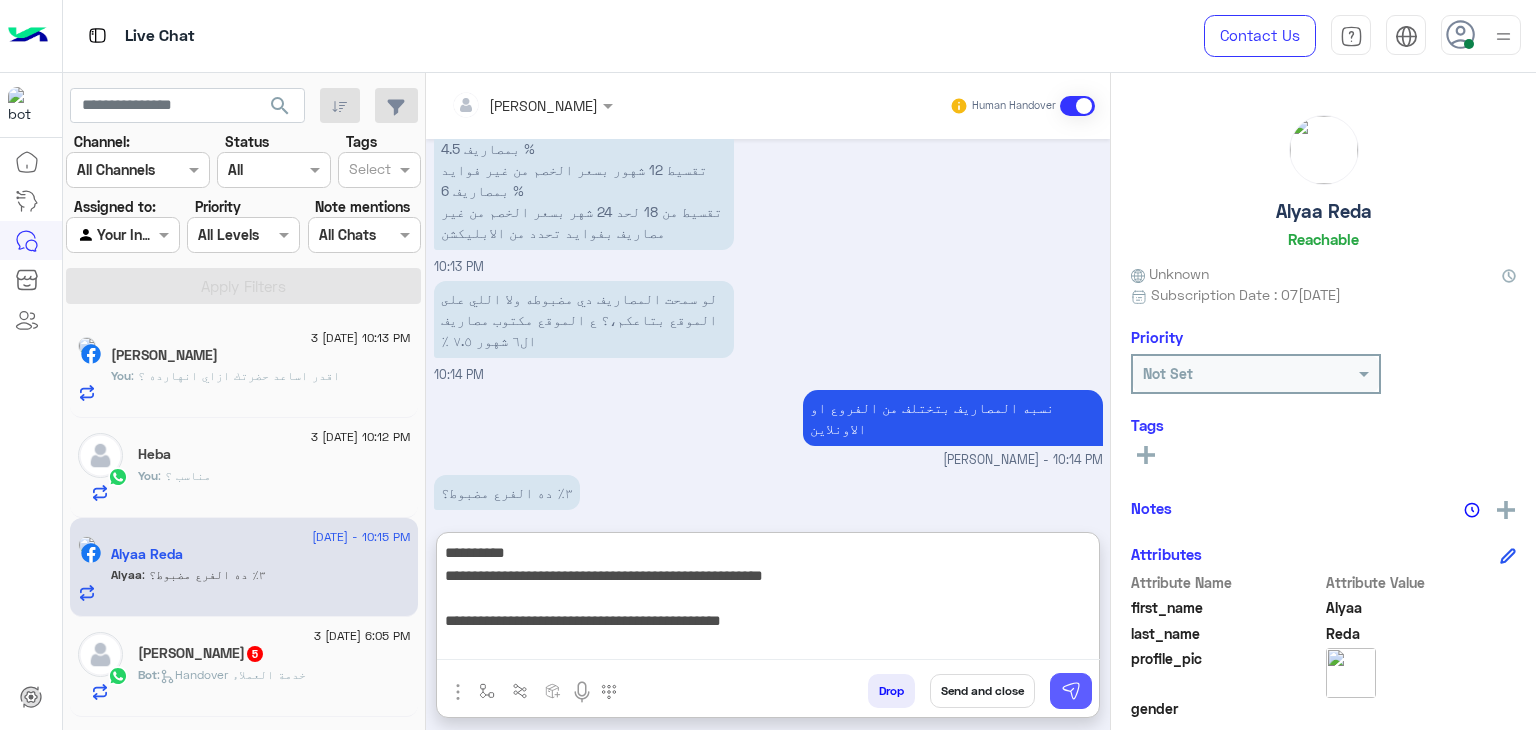type on "**********" 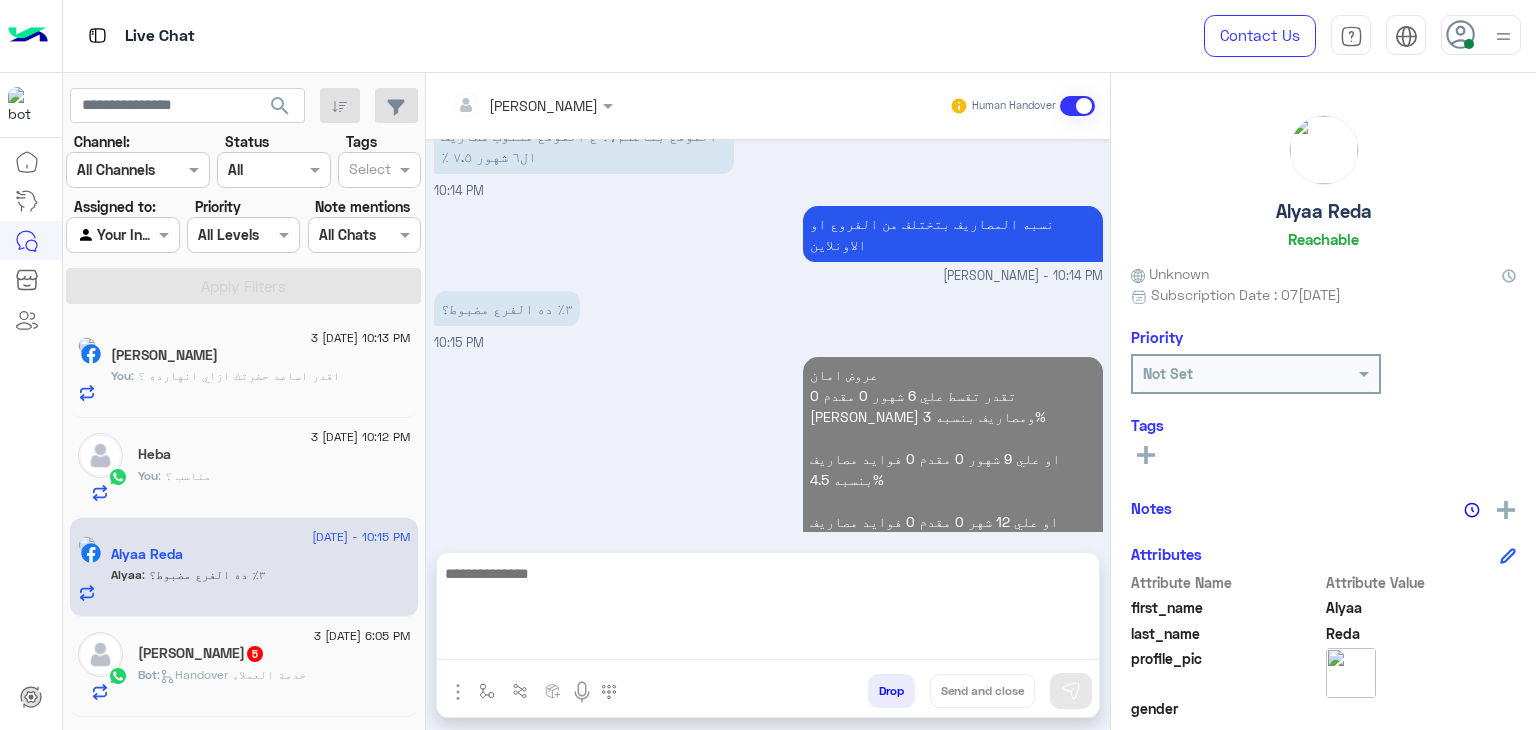 scroll, scrollTop: 2628, scrollLeft: 0, axis: vertical 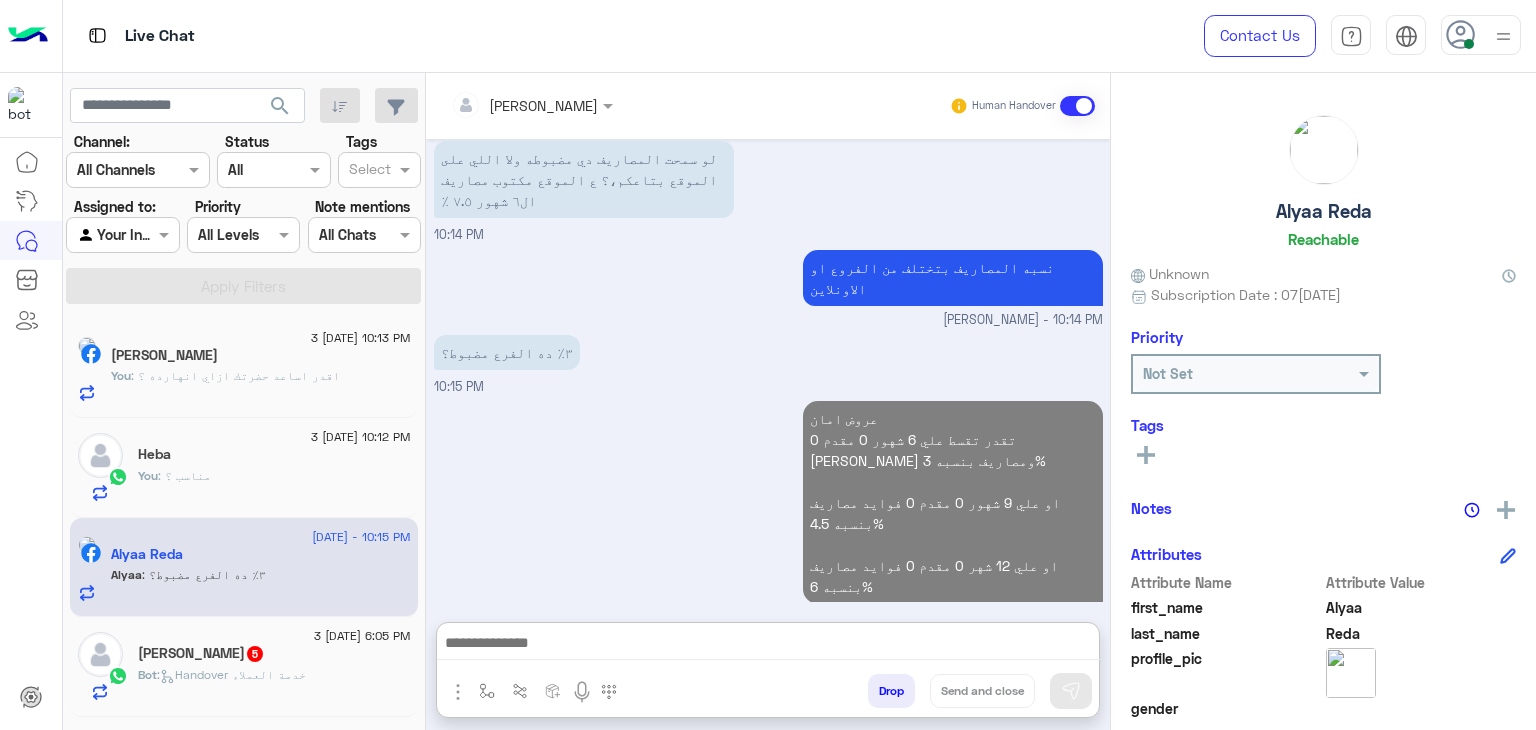 click at bounding box center [768, 645] 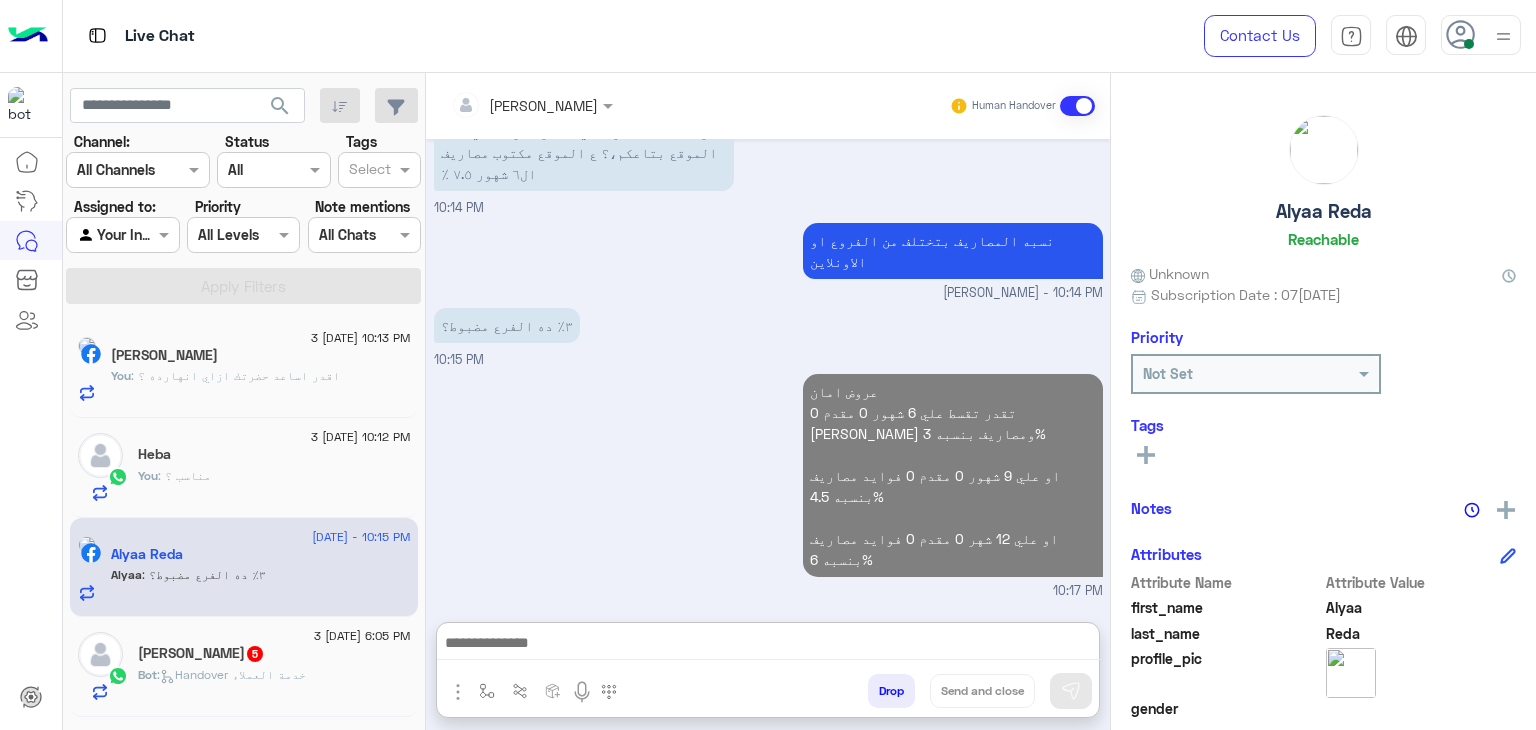 scroll, scrollTop: 2702, scrollLeft: 0, axis: vertical 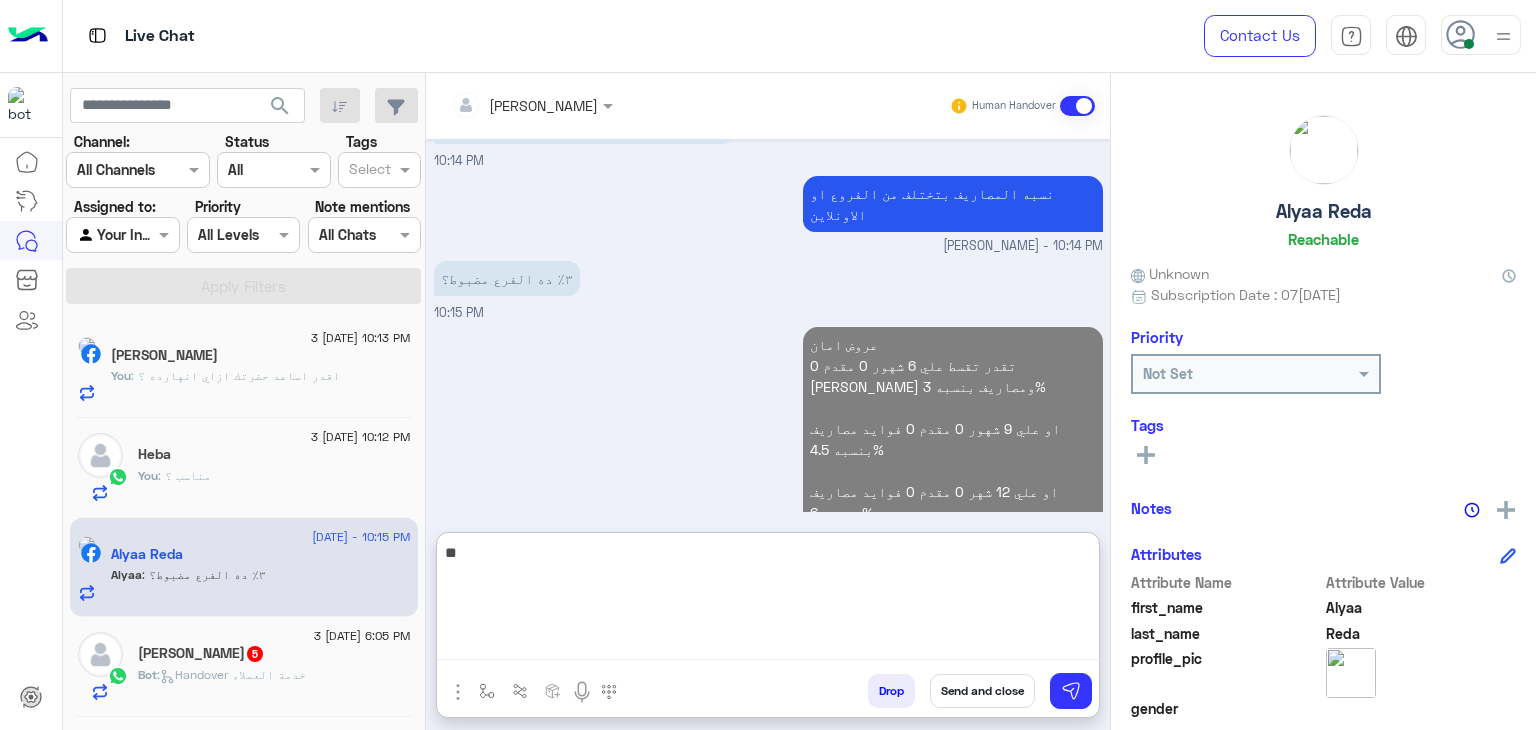 type on "*" 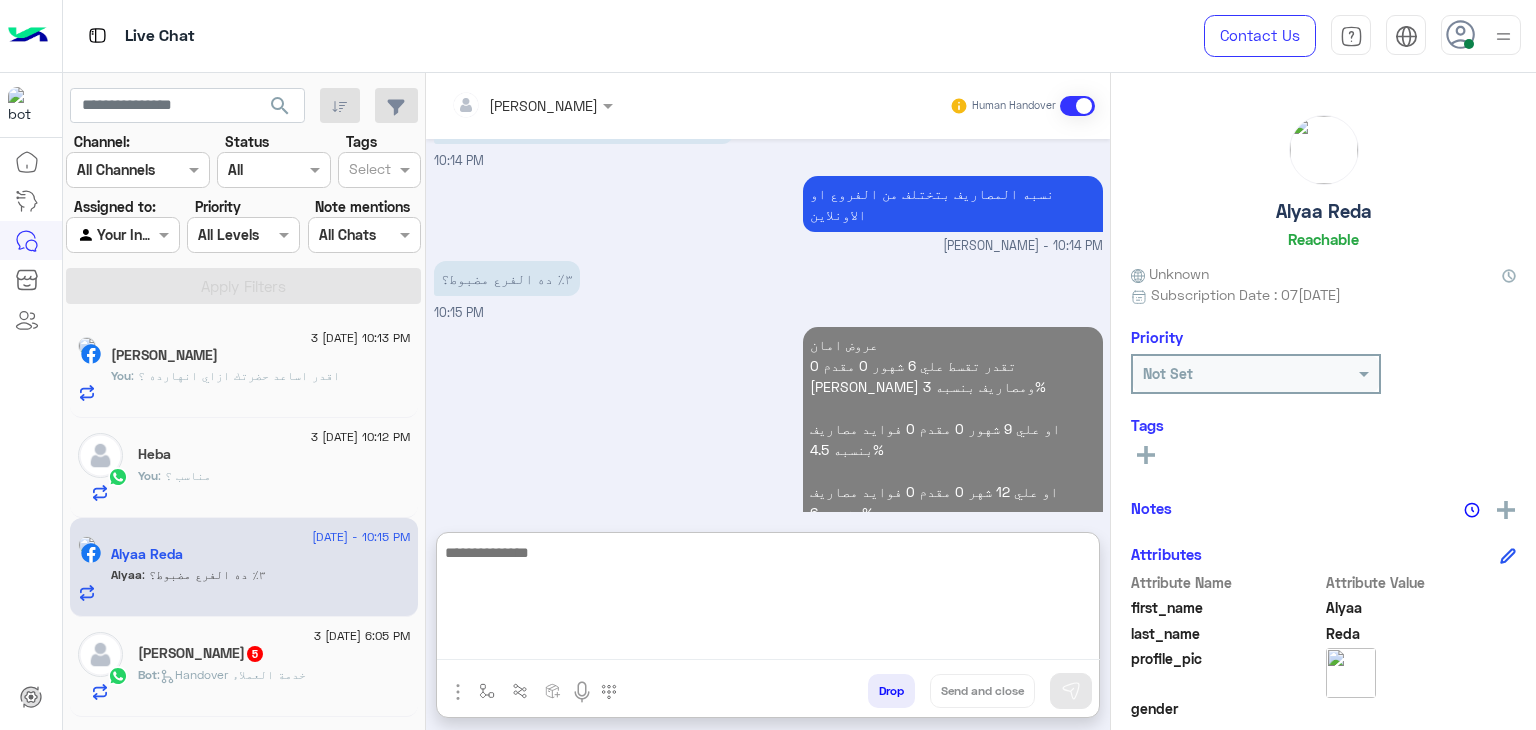 scroll, scrollTop: 2719, scrollLeft: 0, axis: vertical 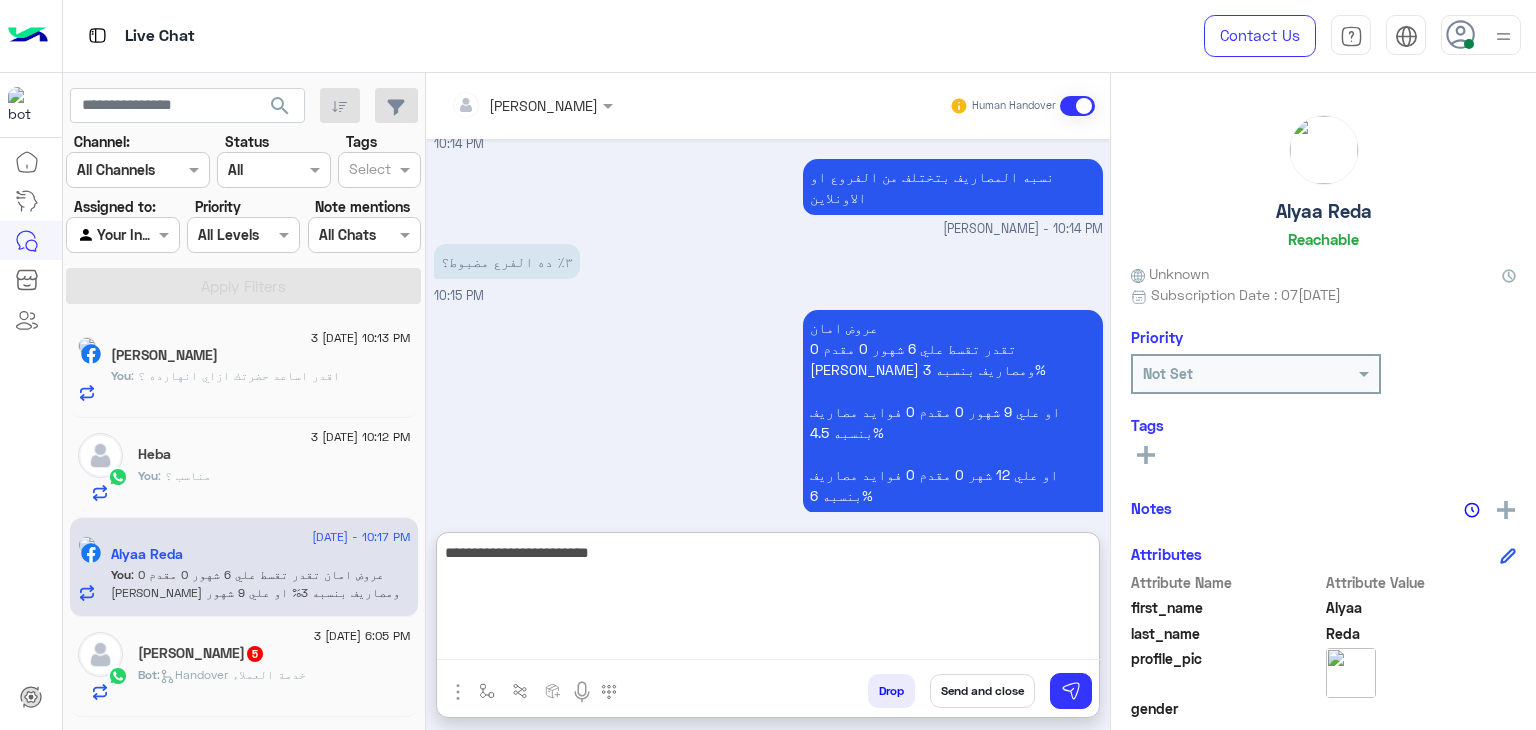 type on "**********" 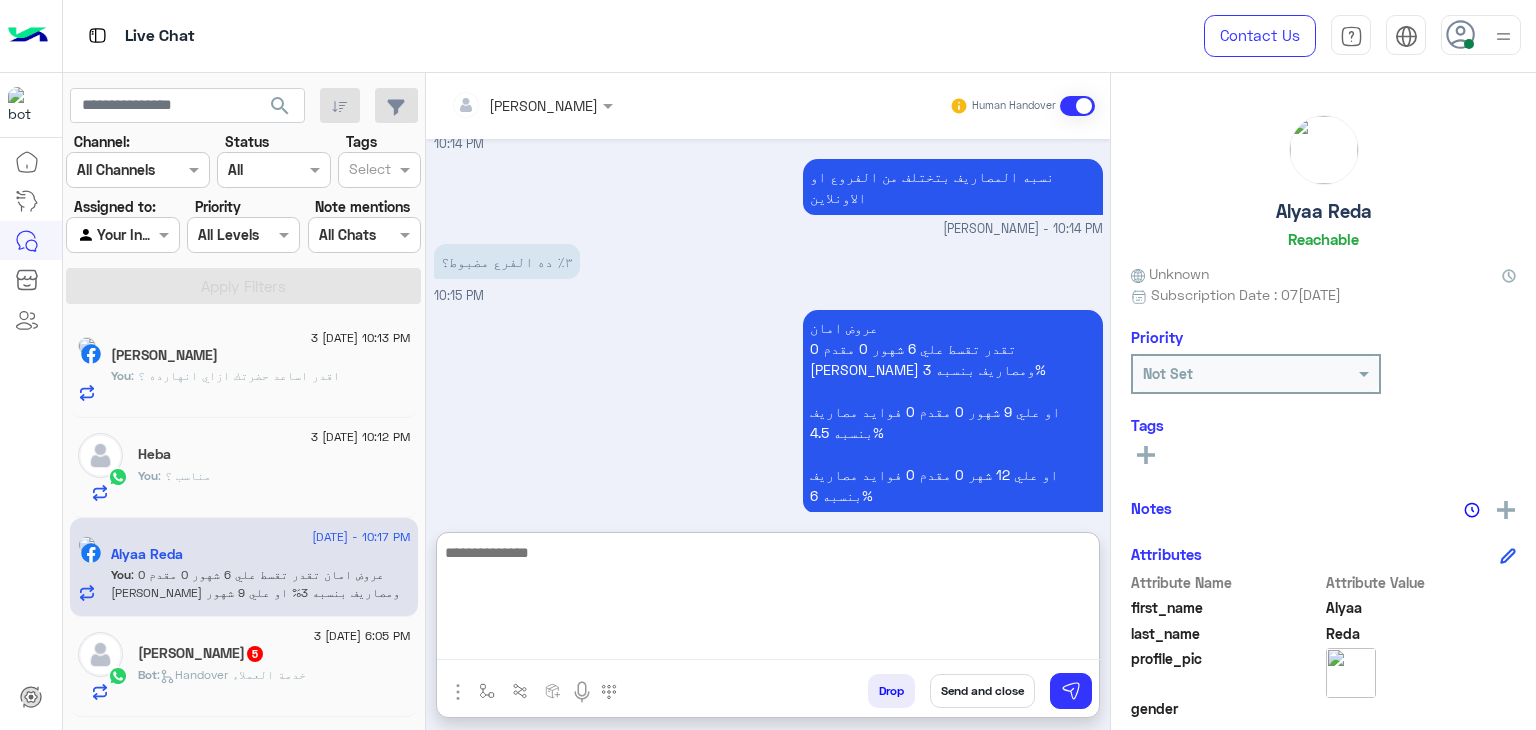 scroll, scrollTop: 2783, scrollLeft: 0, axis: vertical 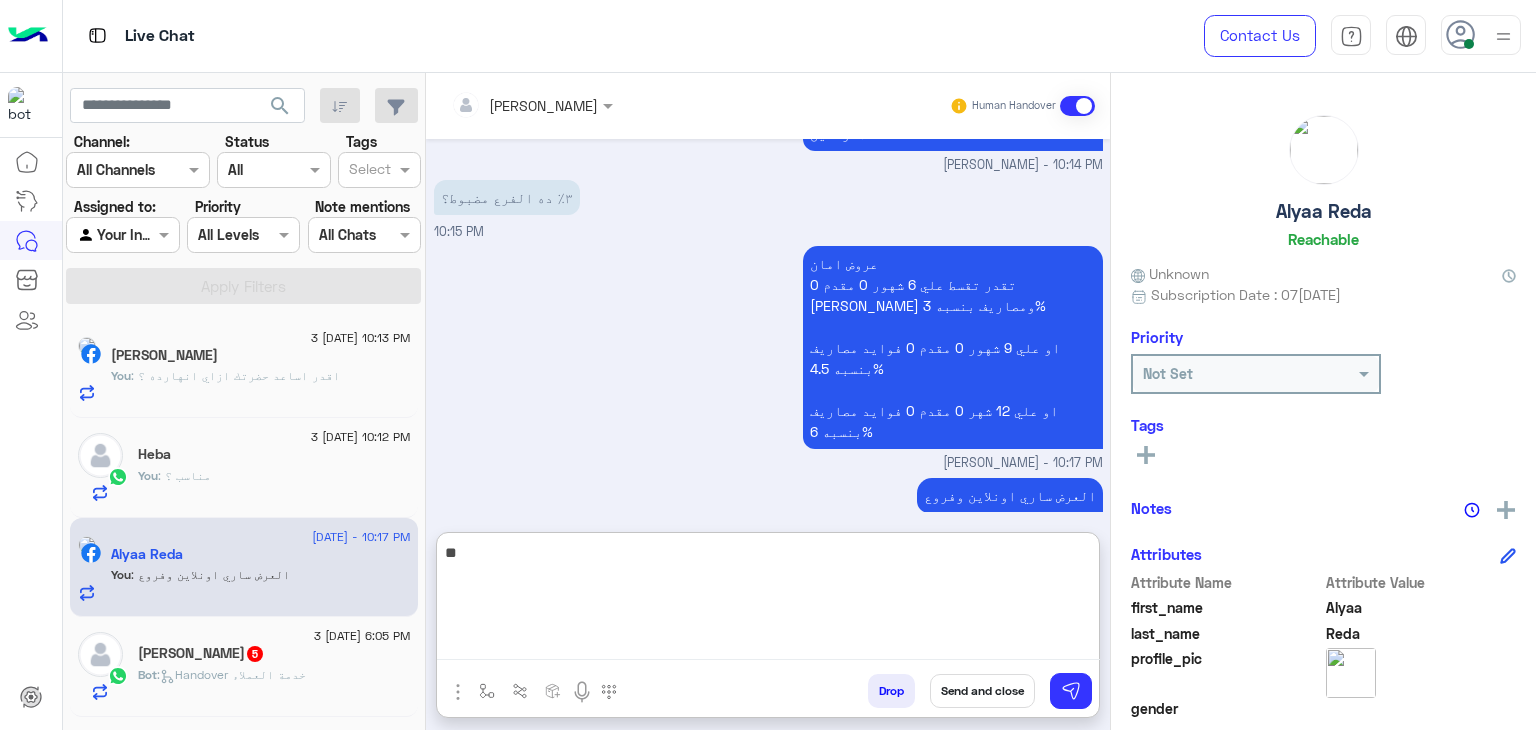 type on "*" 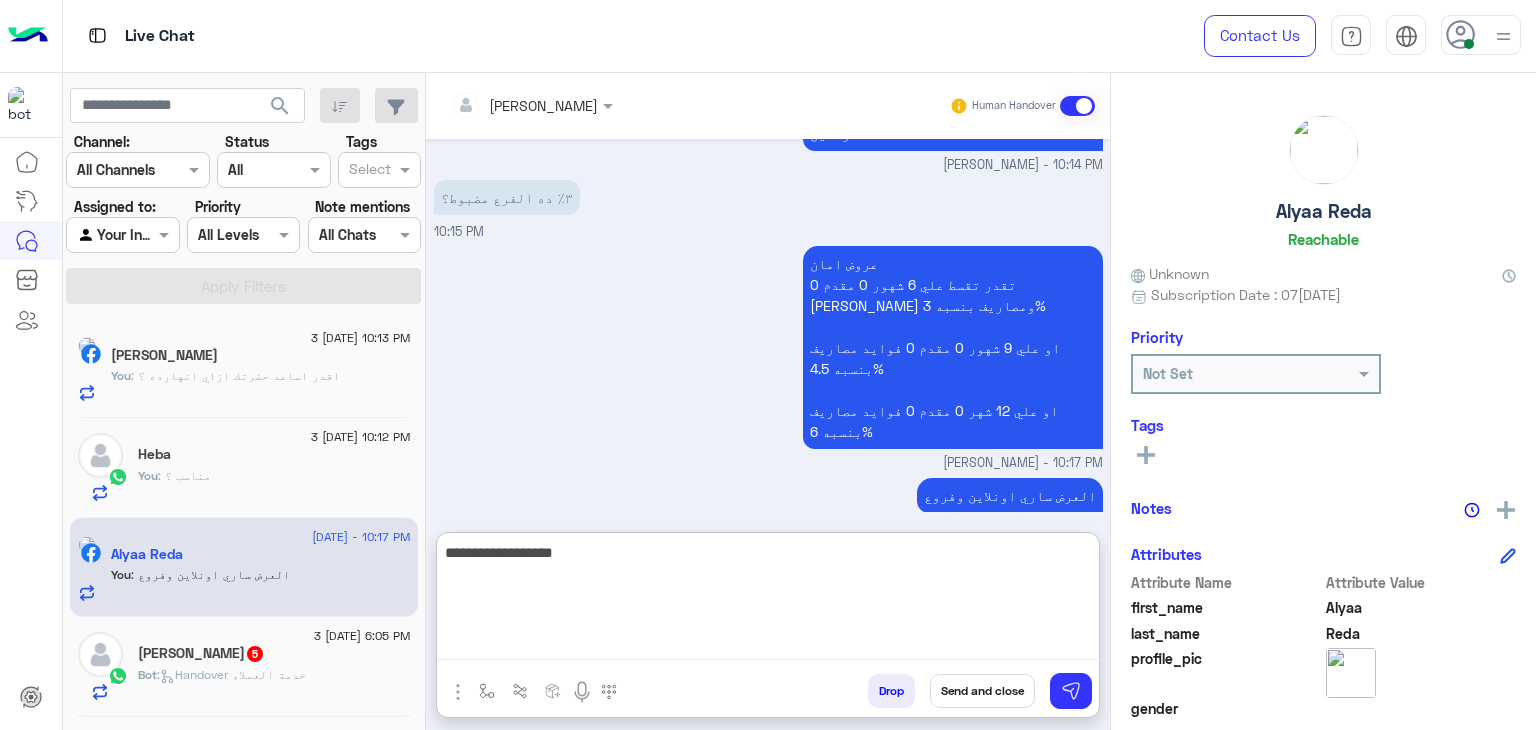 type on "**********" 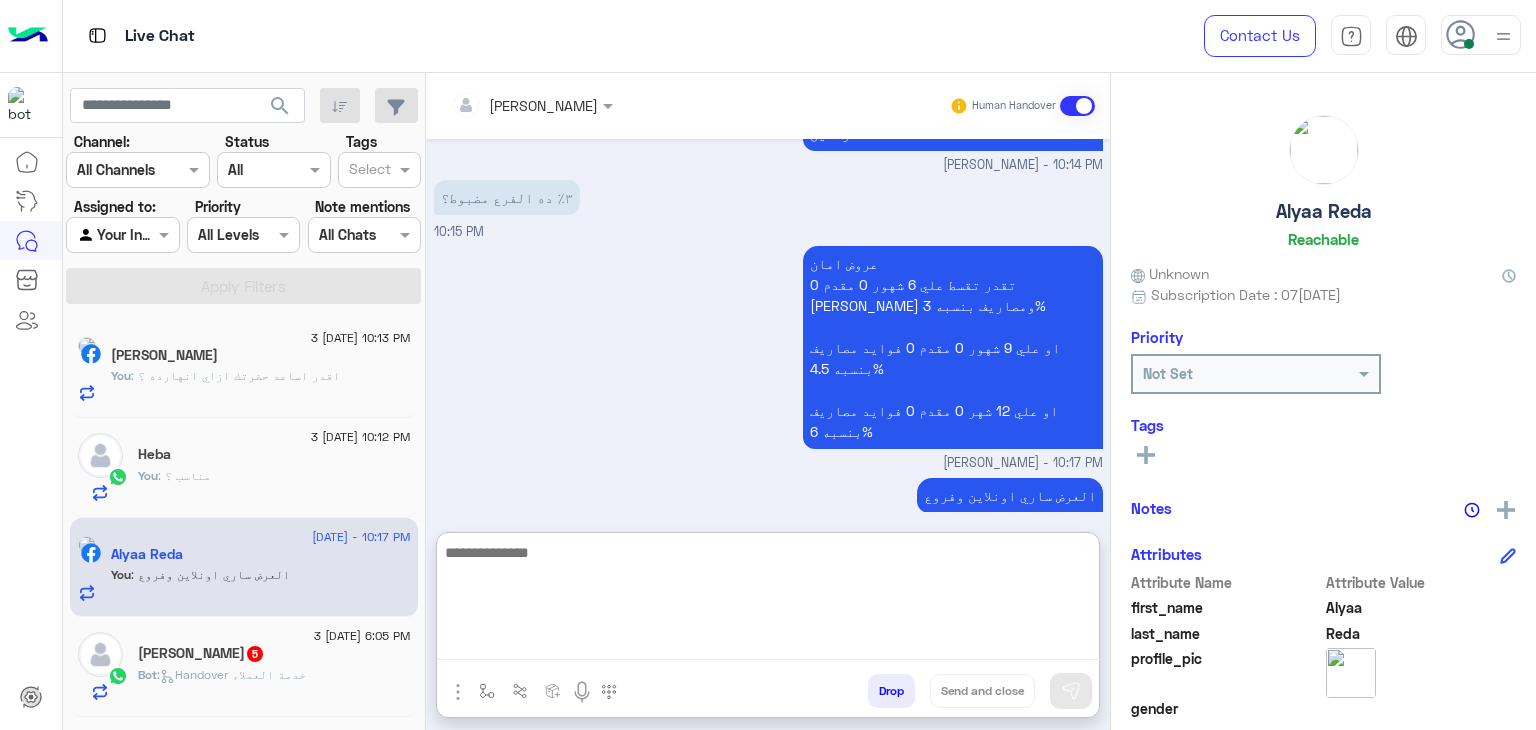 scroll, scrollTop: 2846, scrollLeft: 0, axis: vertical 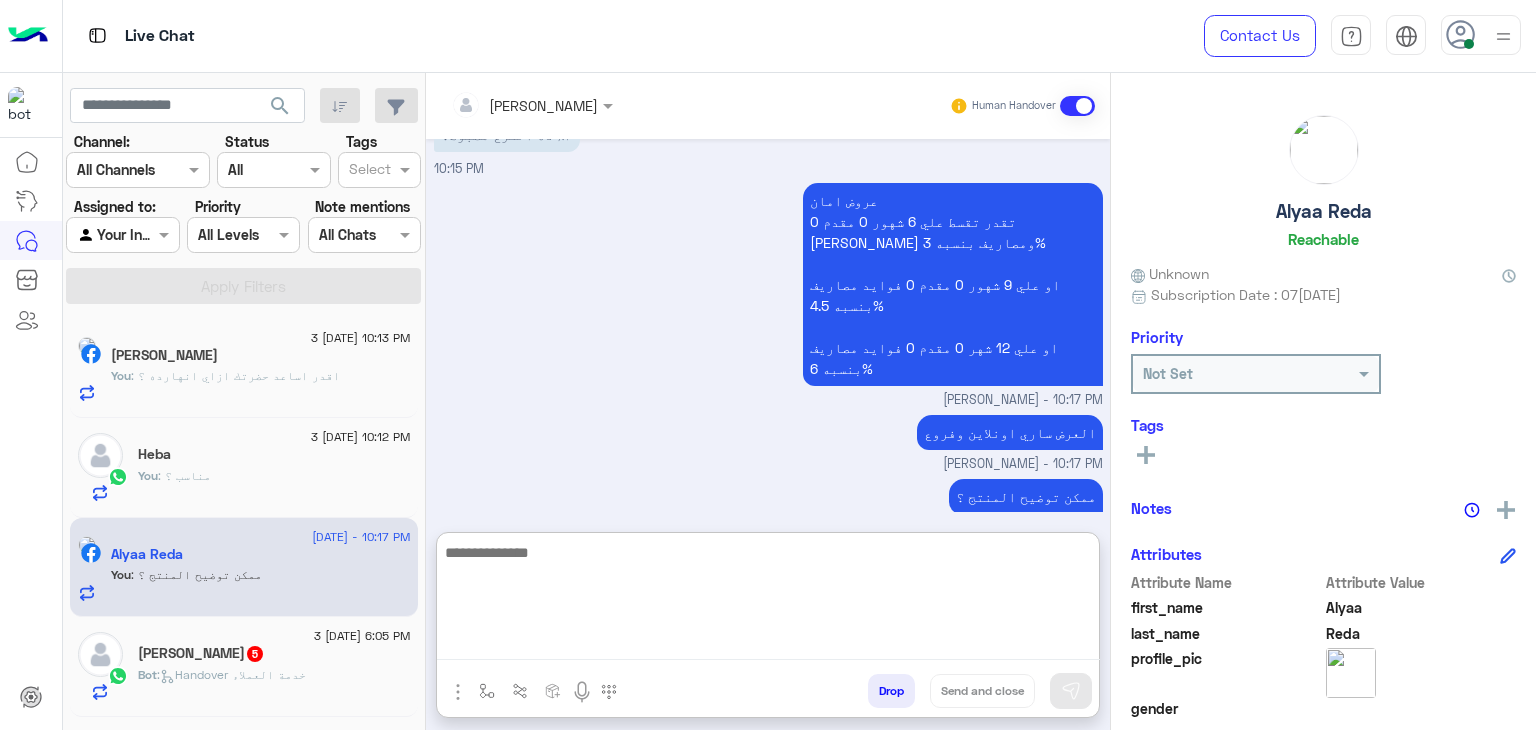 click on "[PERSON_NAME]  5" 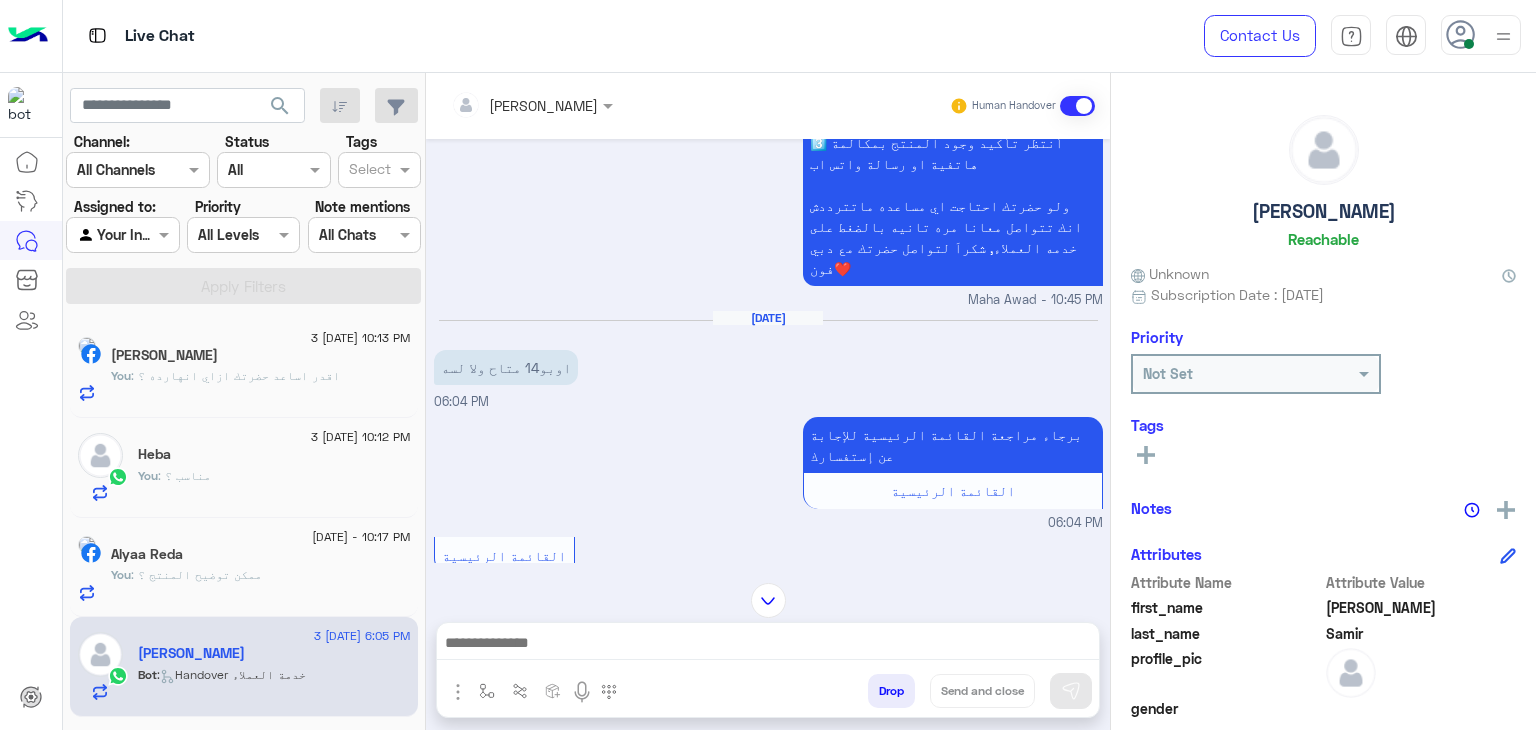 scroll, scrollTop: 675, scrollLeft: 0, axis: vertical 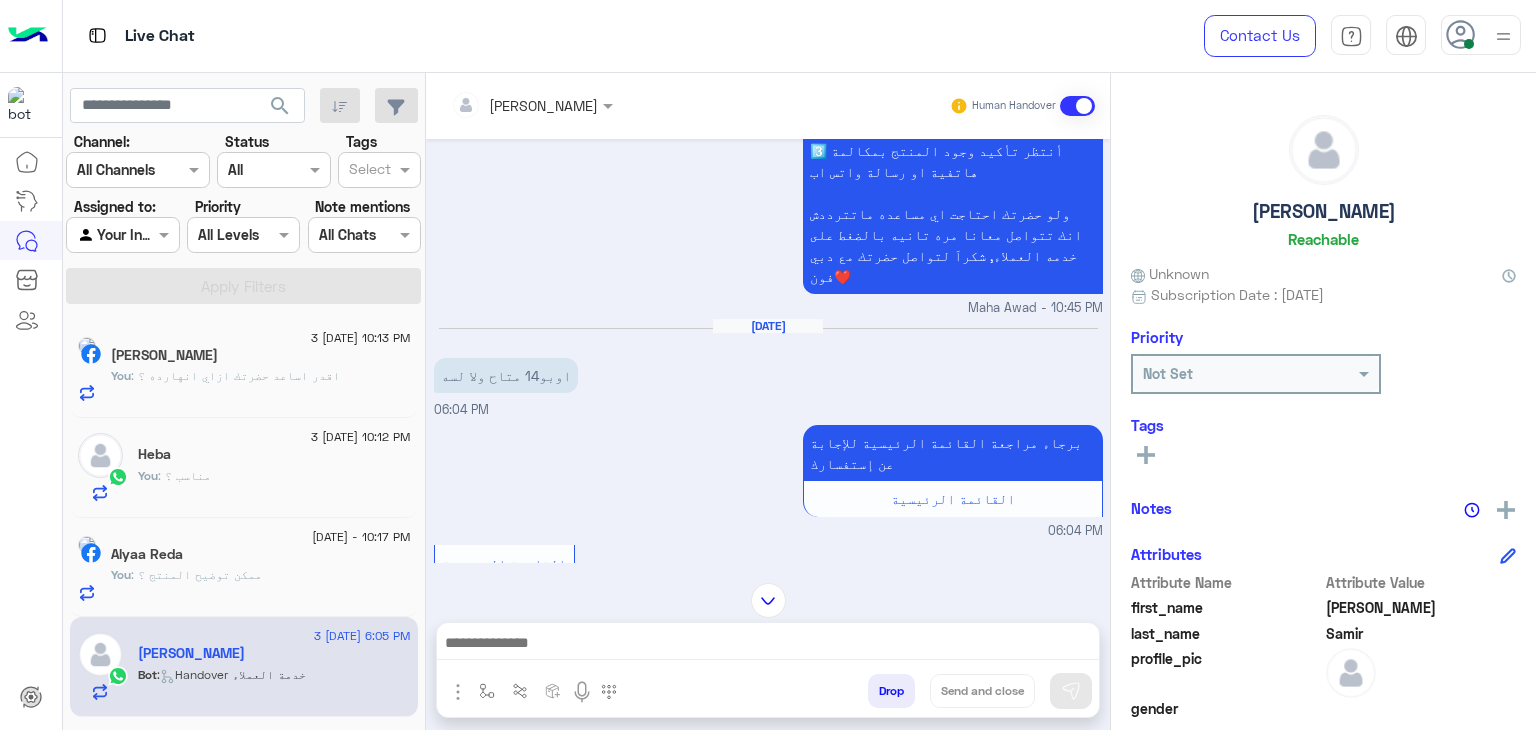 click at bounding box center [768, 645] 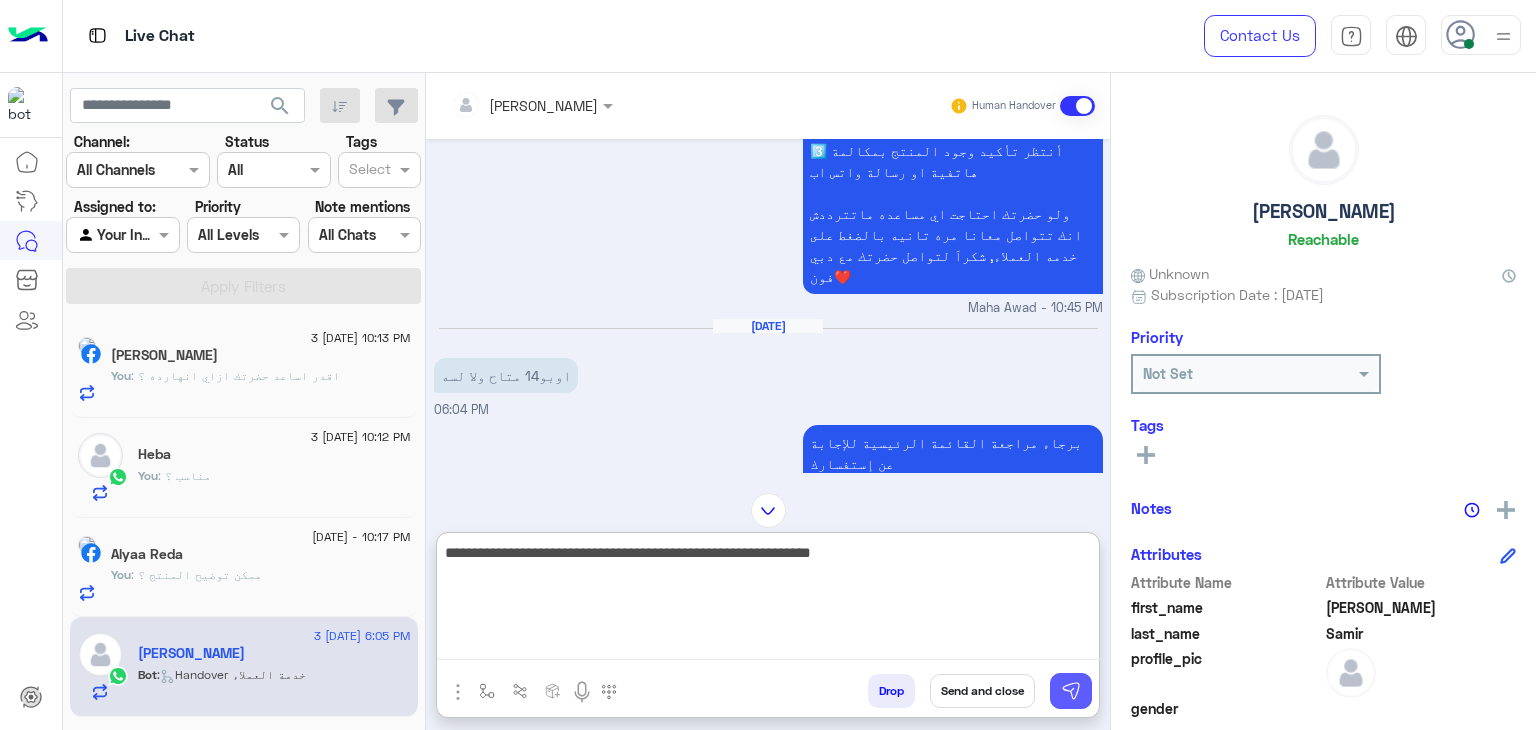 type on "**********" 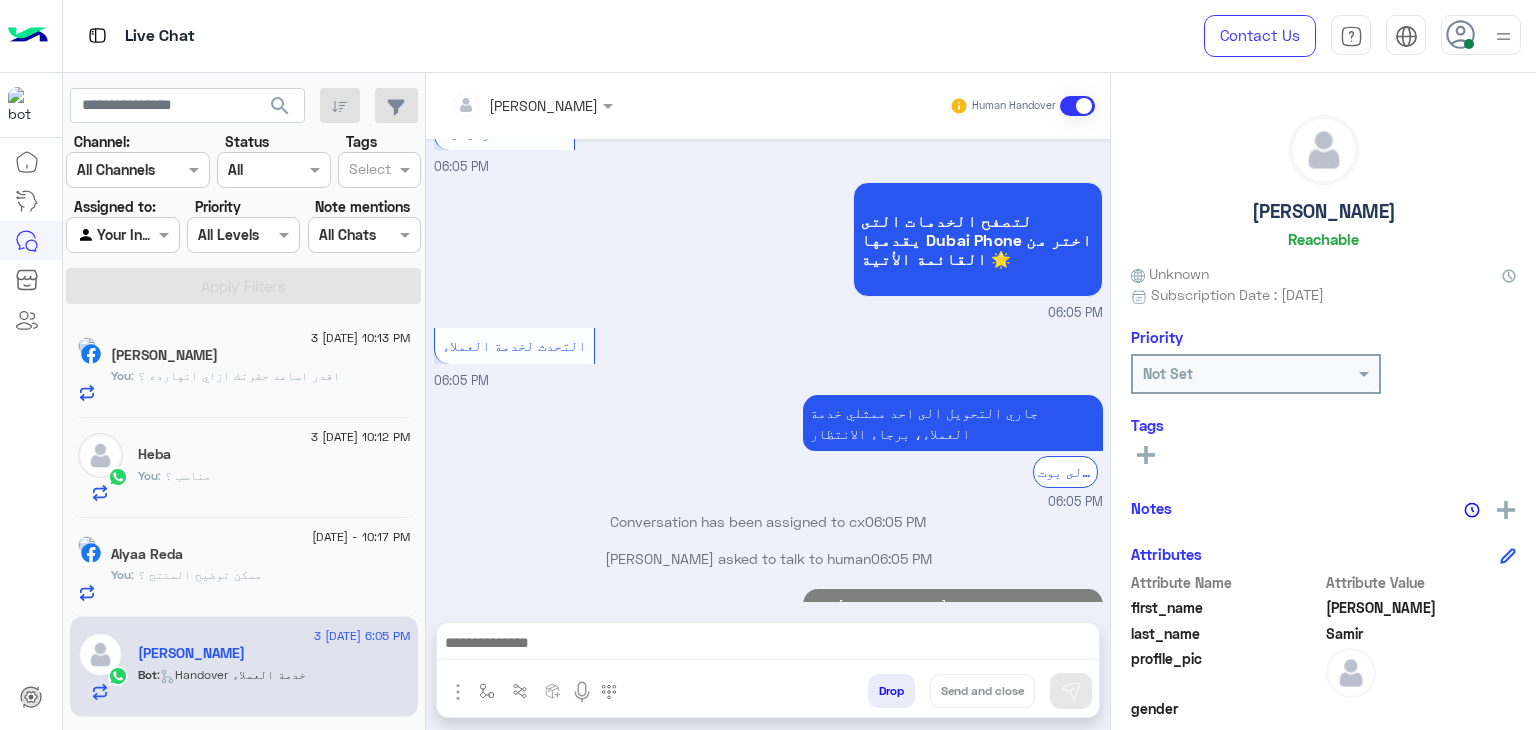 click at bounding box center [768, 645] 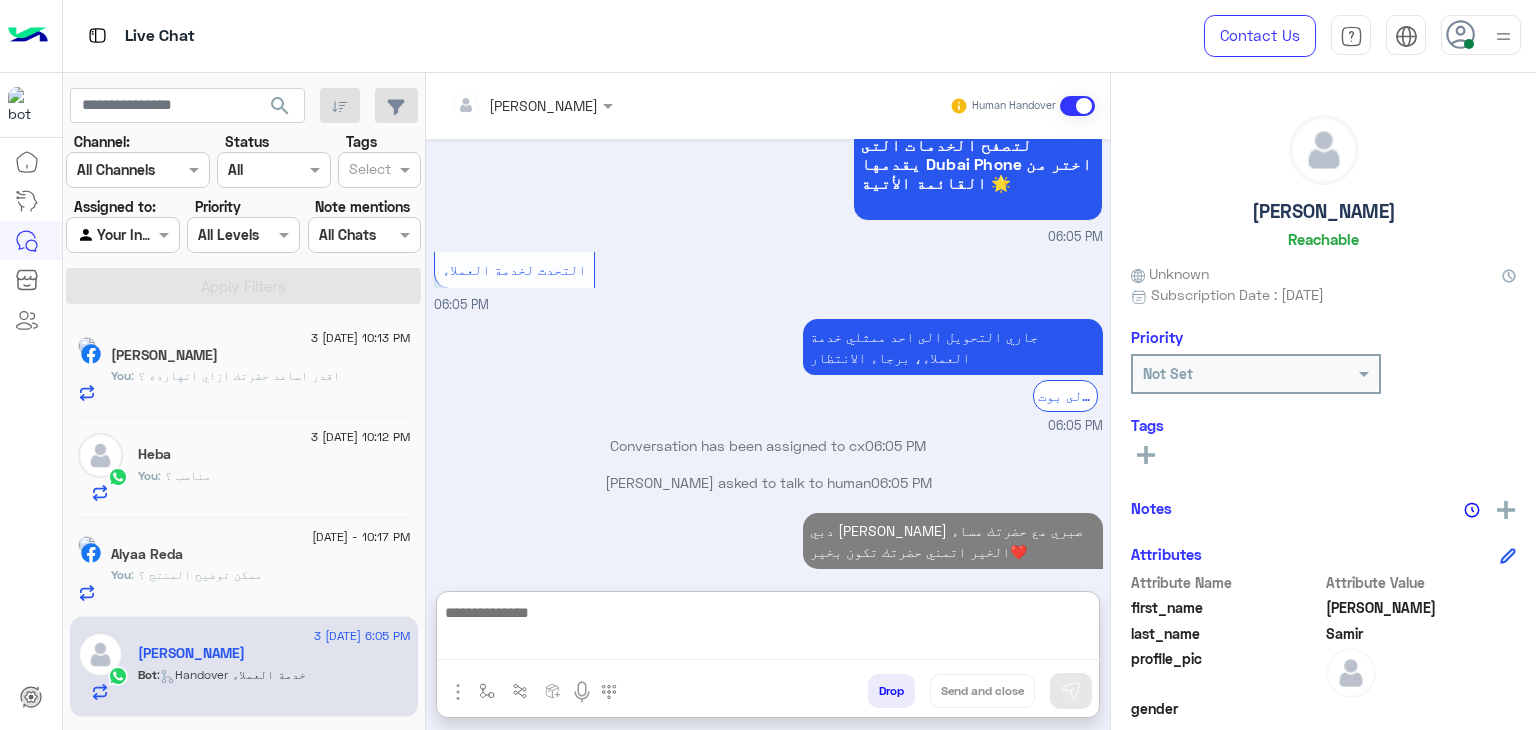 scroll, scrollTop: 1836, scrollLeft: 0, axis: vertical 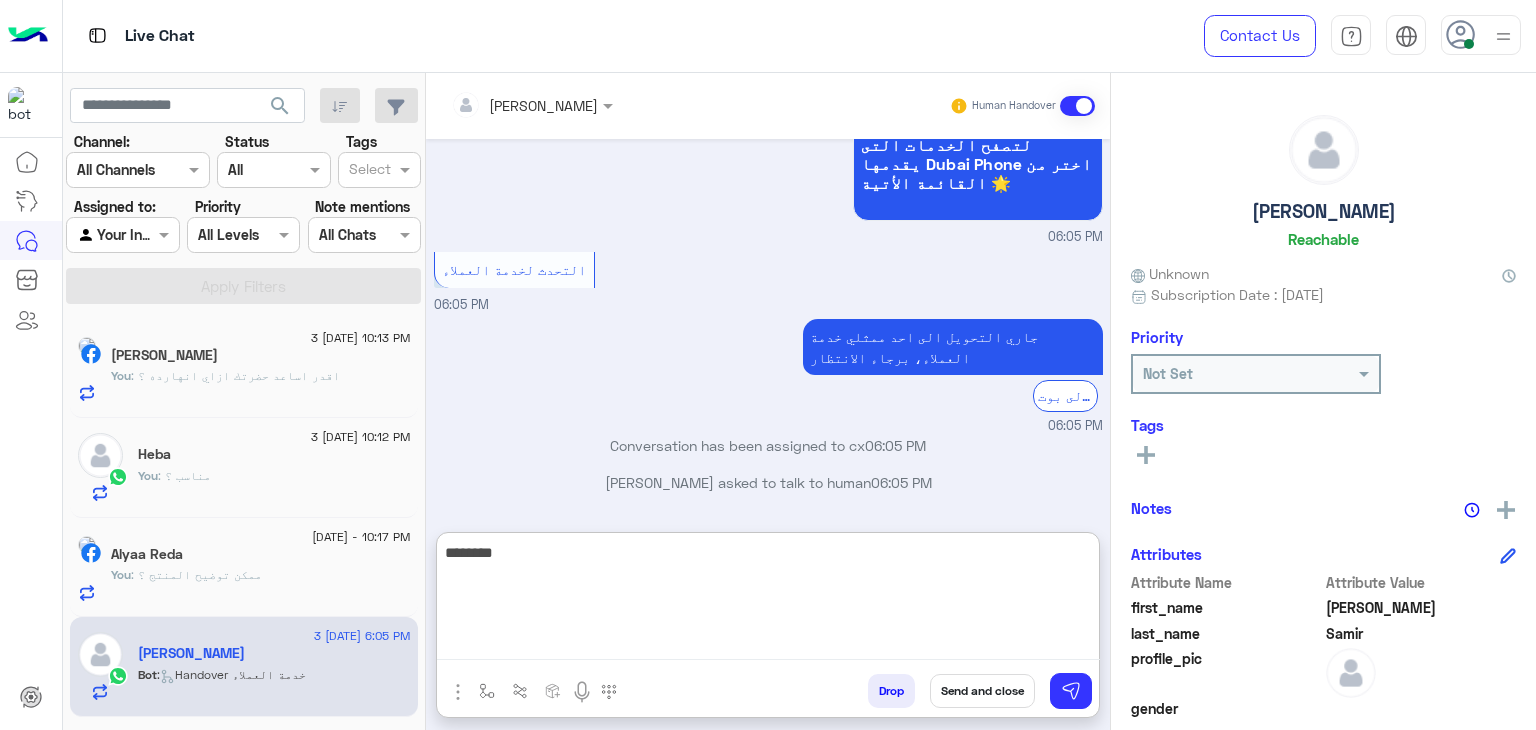 type on "********" 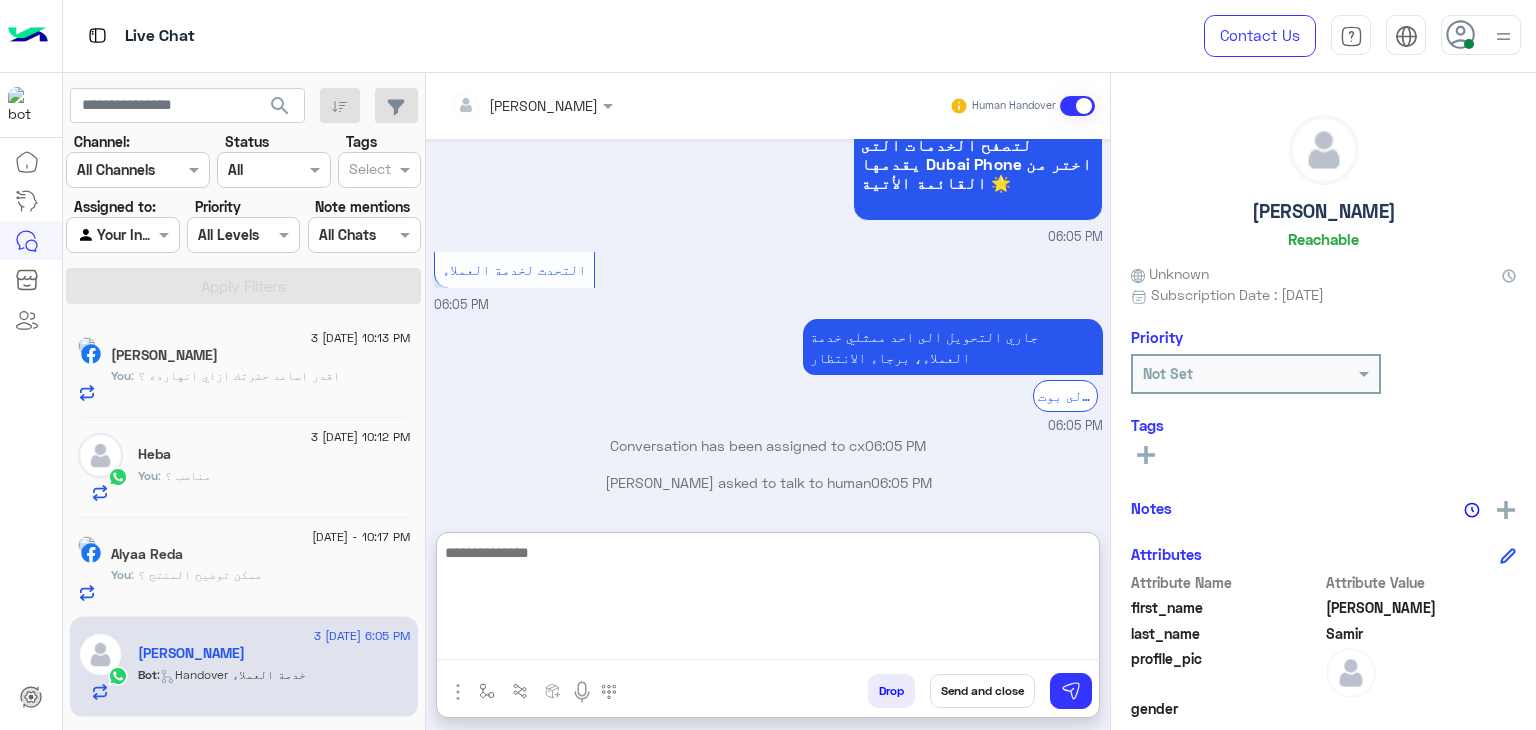 scroll, scrollTop: 1950, scrollLeft: 0, axis: vertical 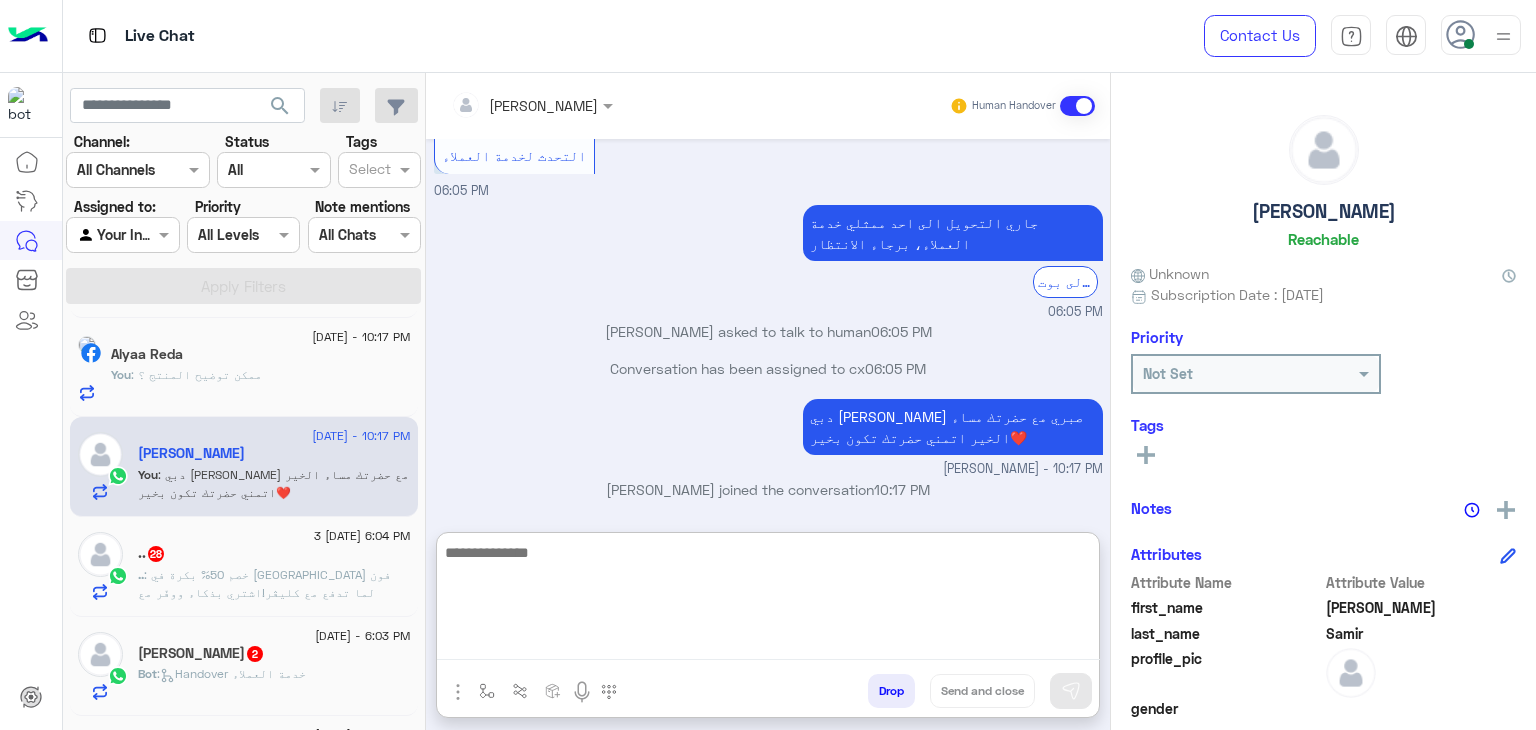 click on ": خصم 50% بكرة في [GEOGRAPHIC_DATA] فون لما تدفع مع كليڤر!اشتري بذكاء ووفّر مع كليڤر [URL][DOMAIN_NAME]" 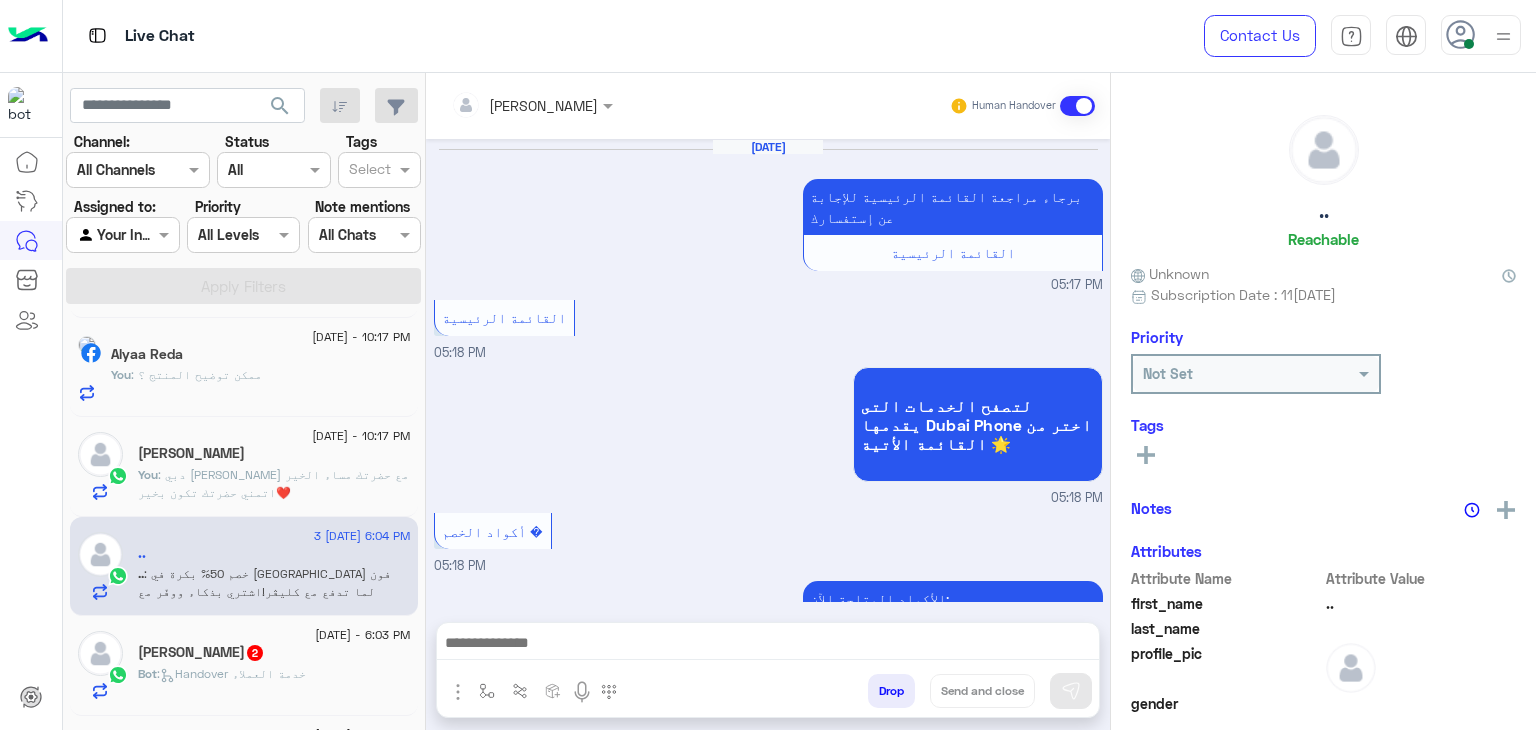 scroll, scrollTop: 1620, scrollLeft: 0, axis: vertical 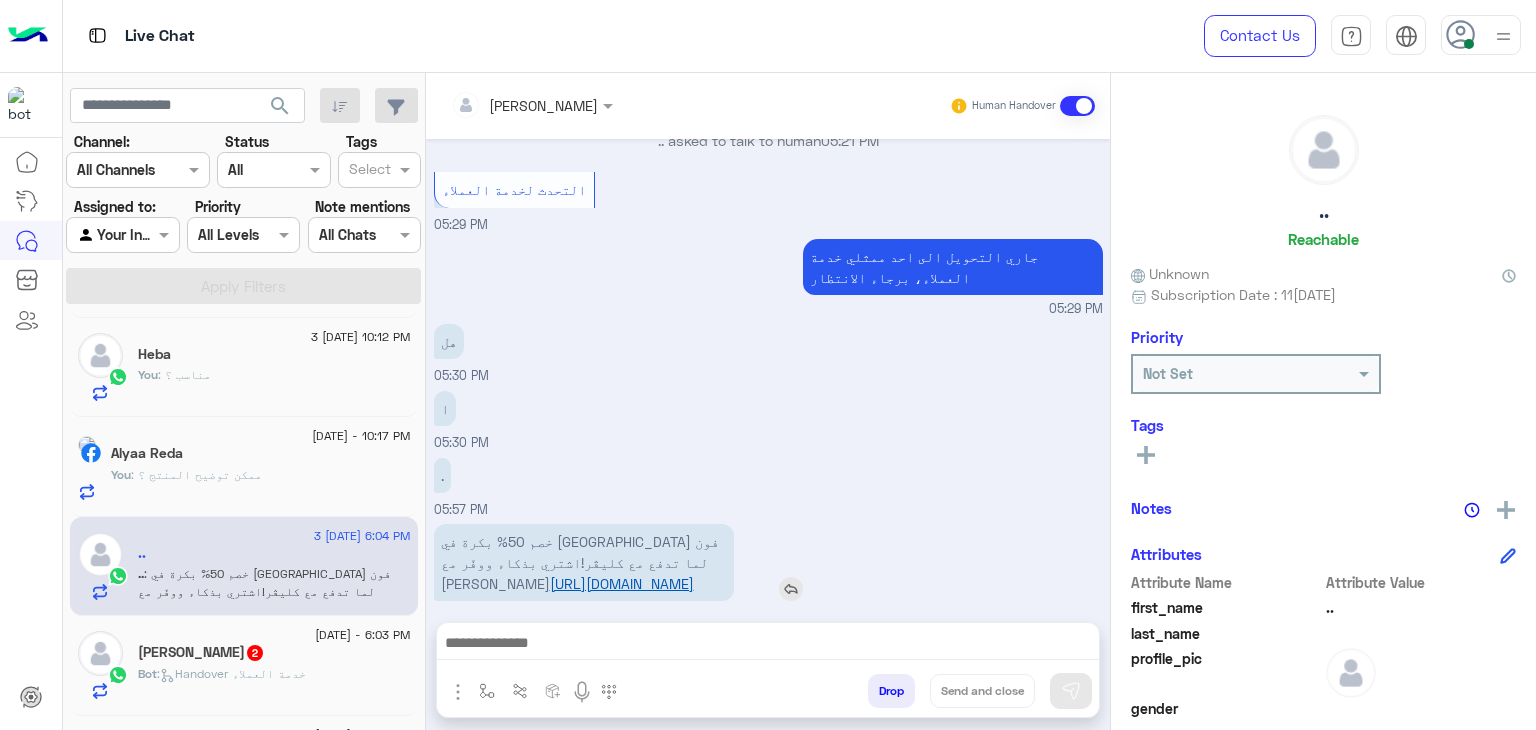 click on "[URL][DOMAIN_NAME]" at bounding box center (622, 583) 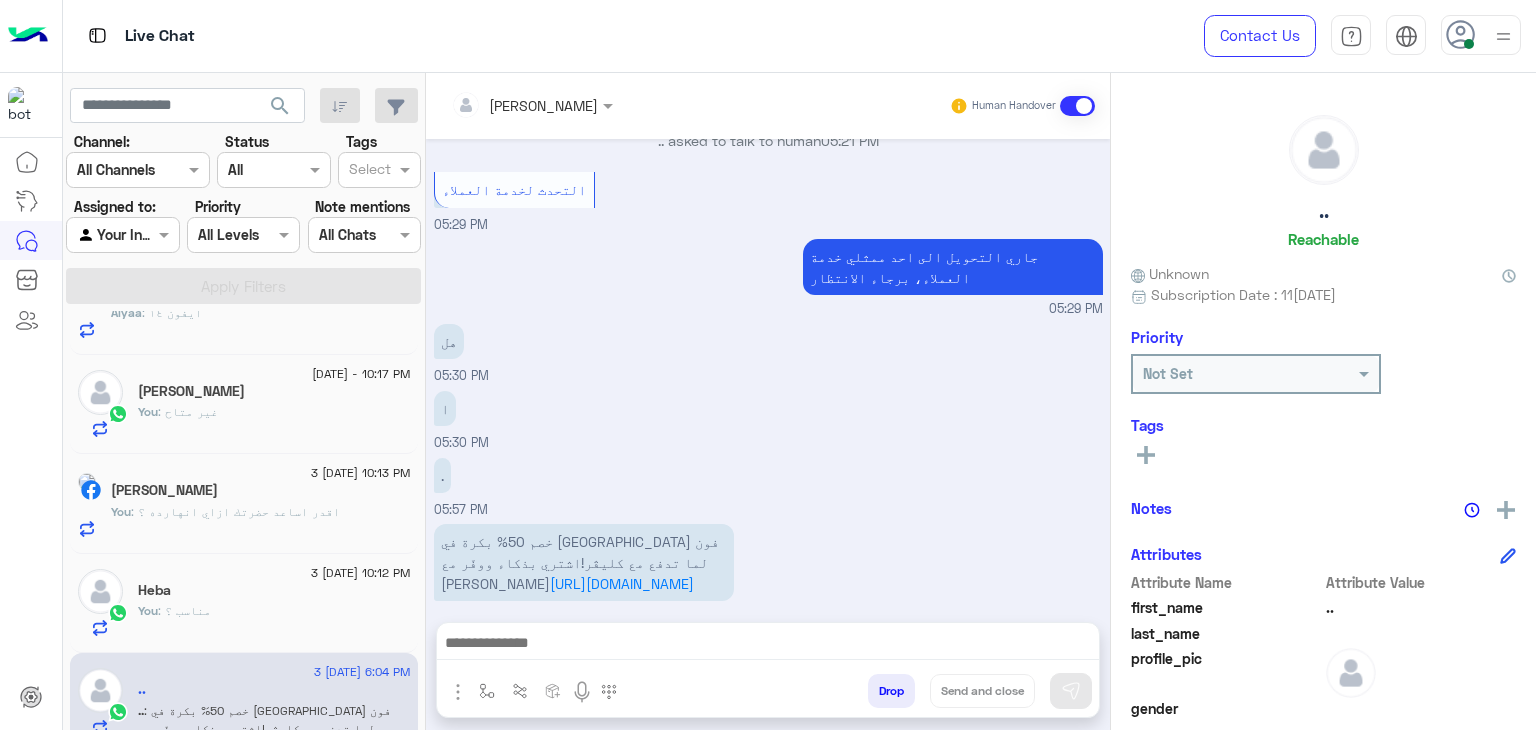 scroll, scrollTop: 0, scrollLeft: 0, axis: both 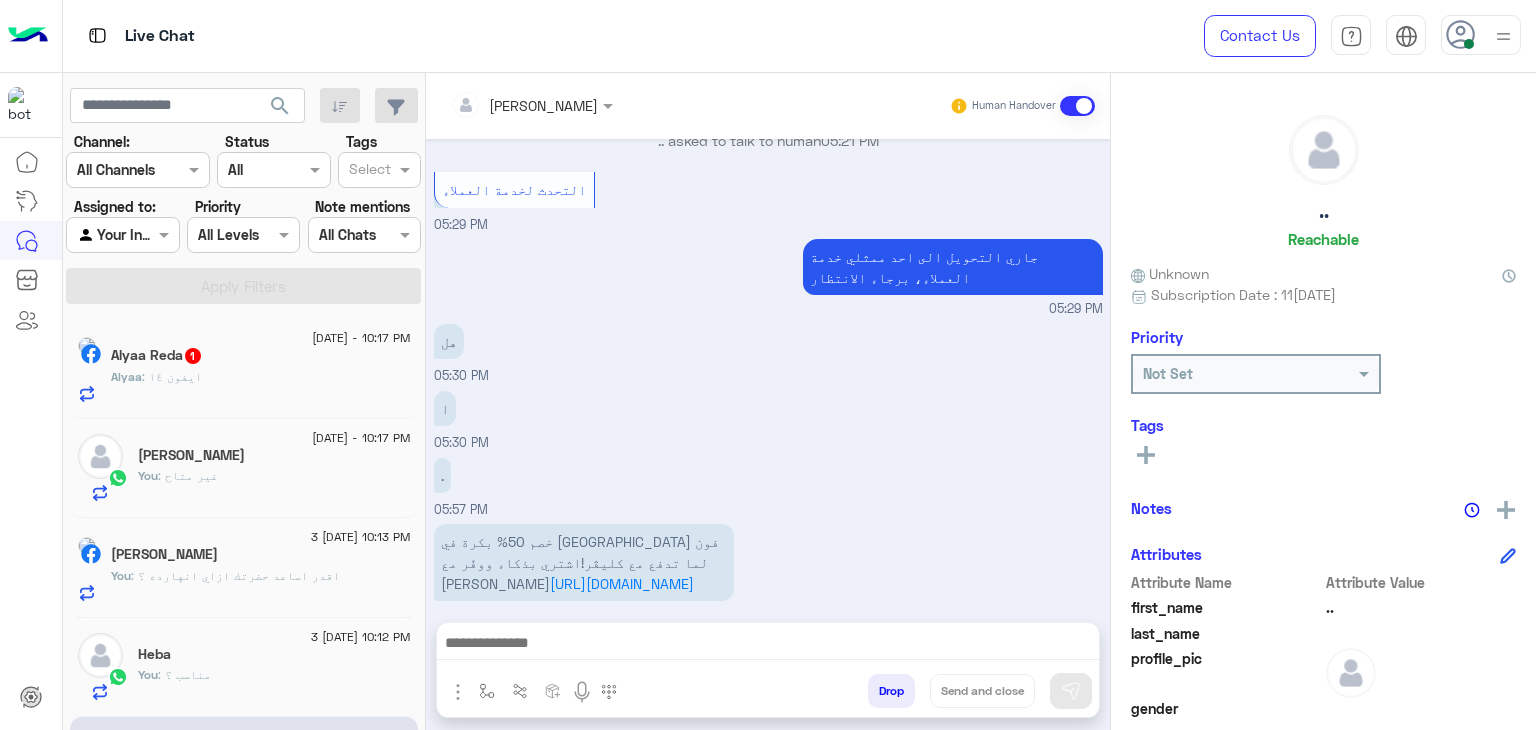 click on "Alyaa : ايفون ١٤" 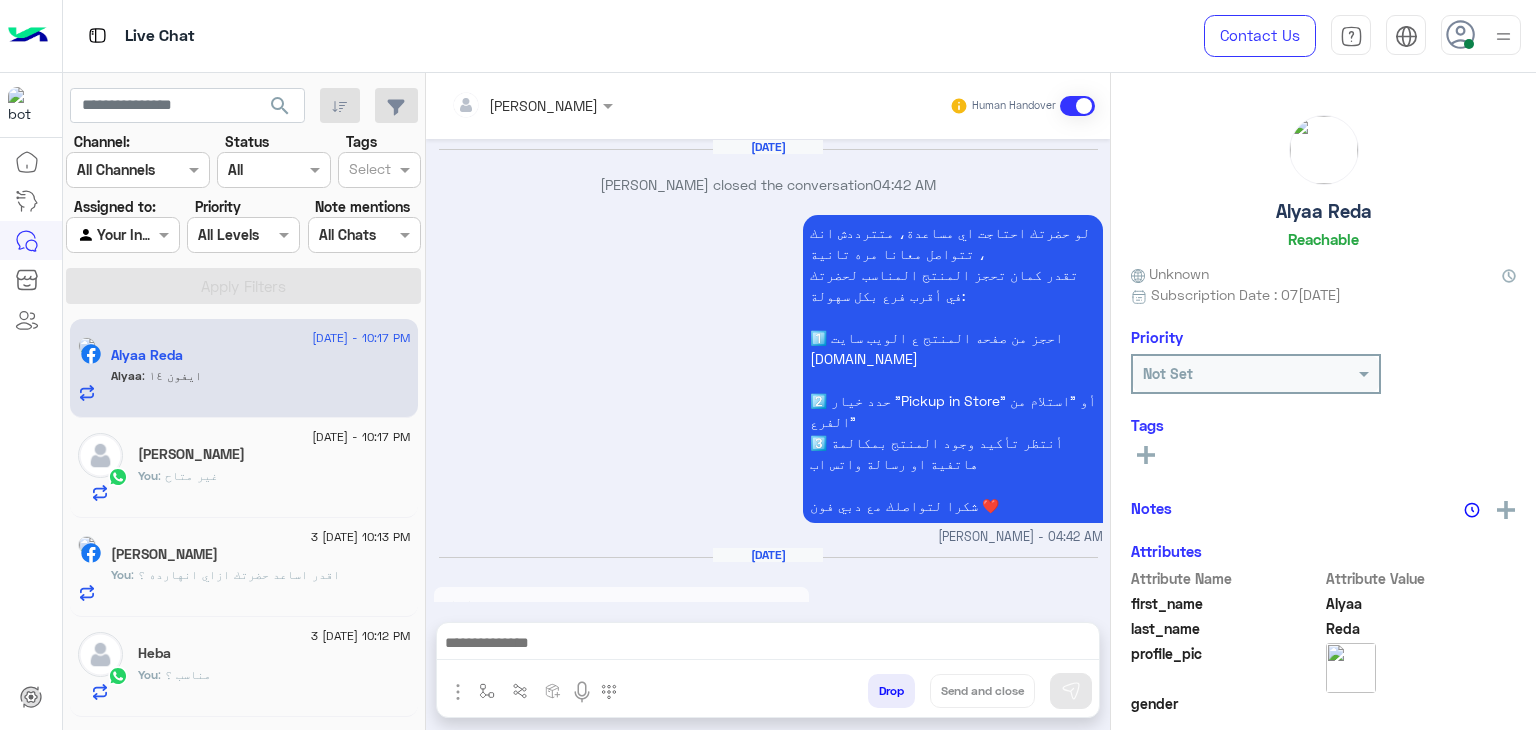 scroll, scrollTop: 1916, scrollLeft: 0, axis: vertical 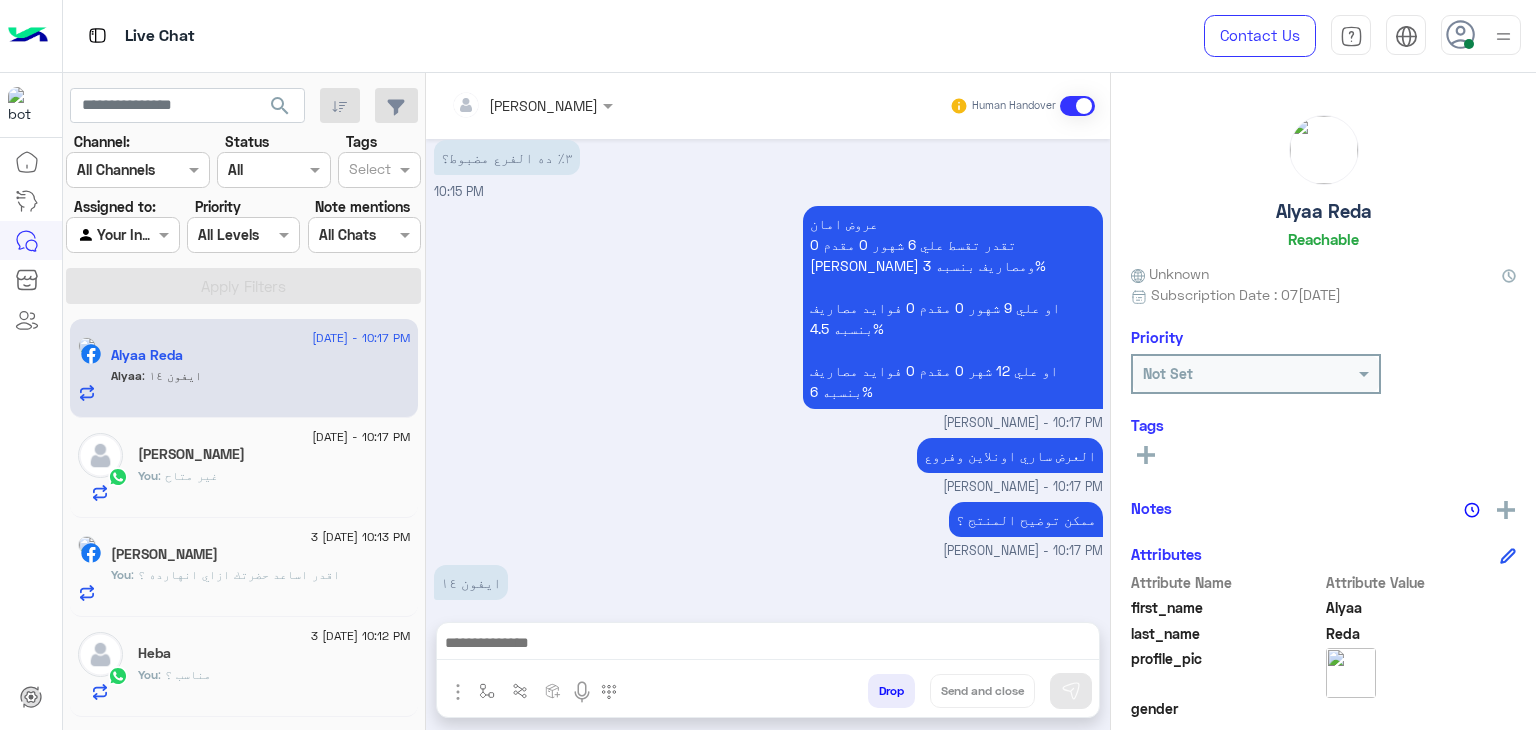 click at bounding box center [768, 645] 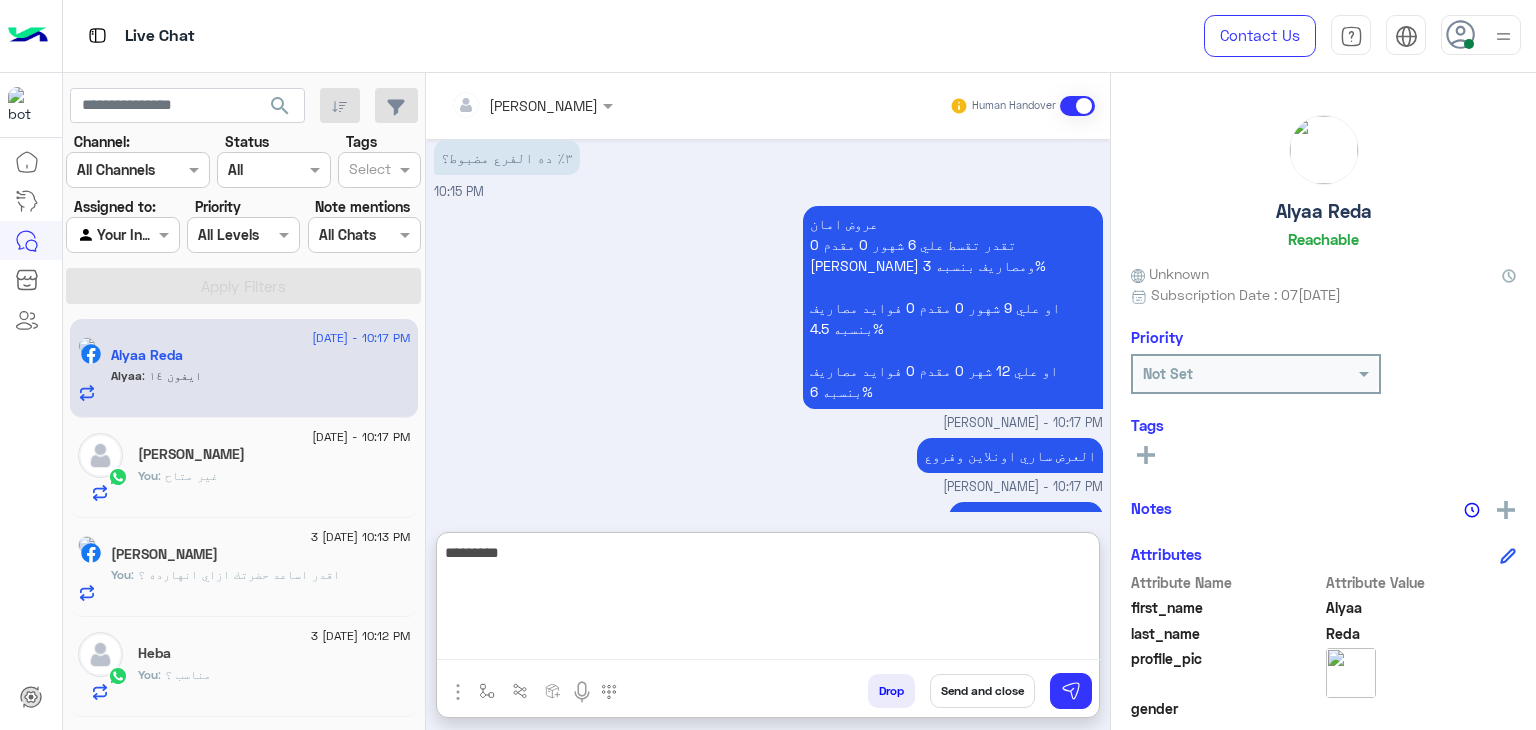 type on "**********" 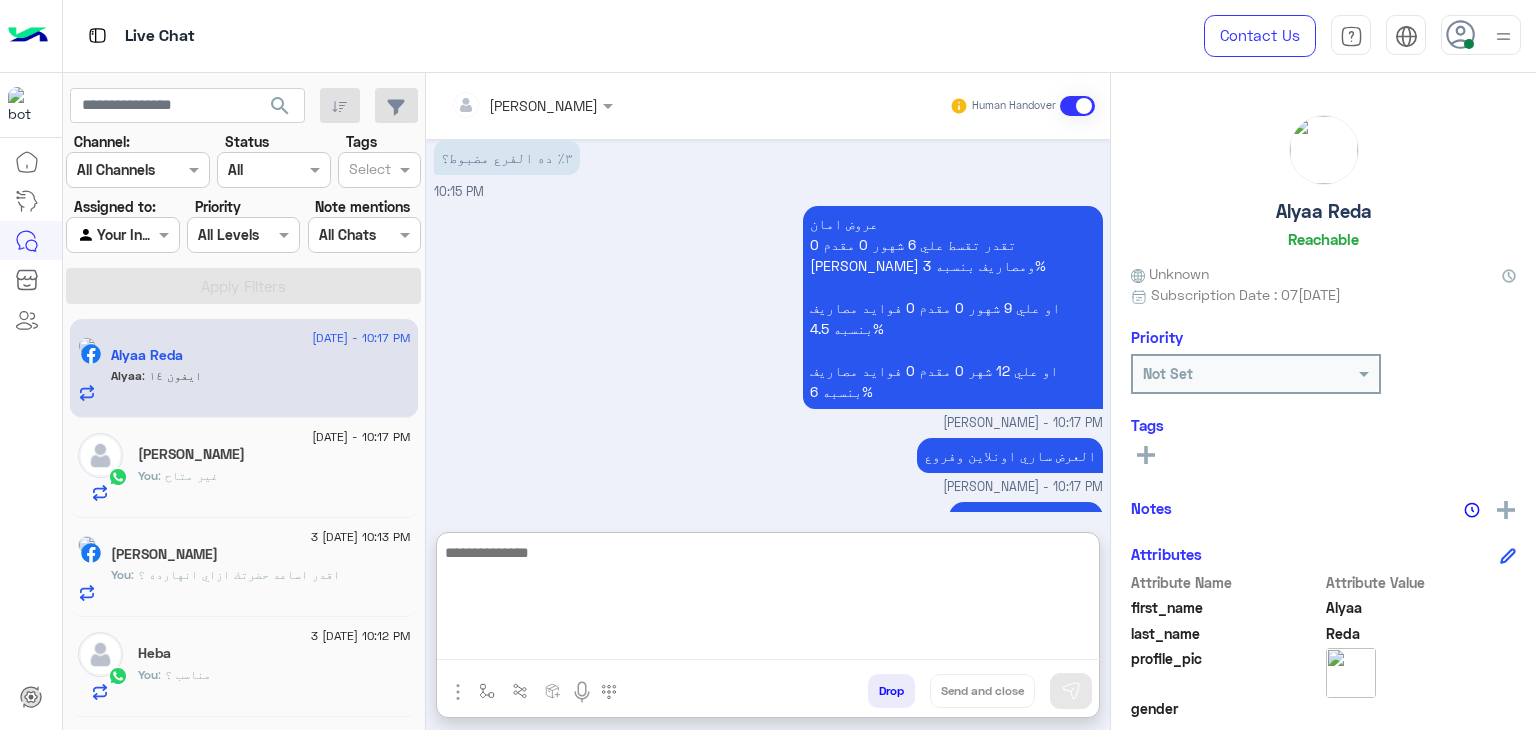 scroll, scrollTop: 2070, scrollLeft: 0, axis: vertical 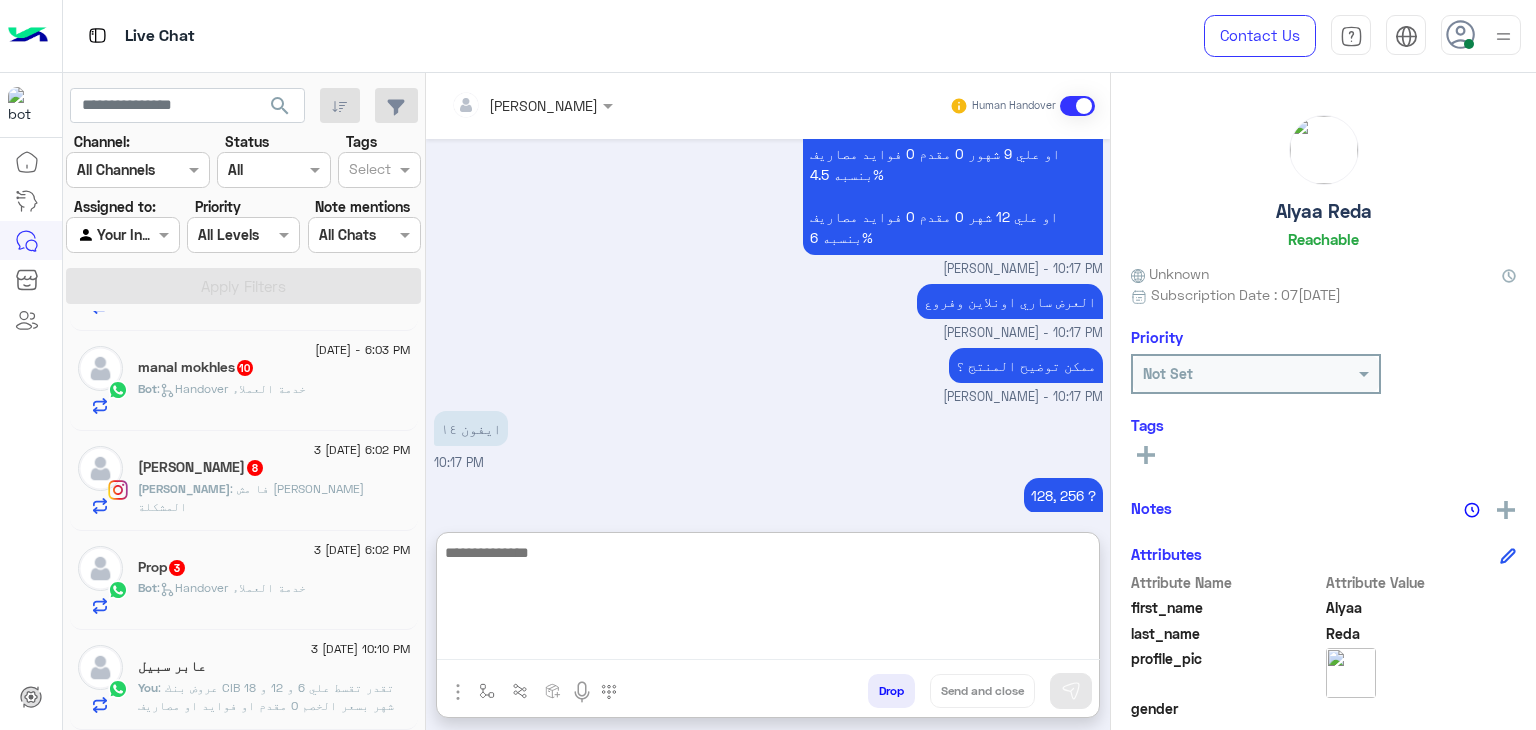 click on ":  عروض بنك CIB
تقدر تقسط علي 6  و 12 و 18  شهر  بسعر الخصم 0 مقدم او فوايد او مصاريف" 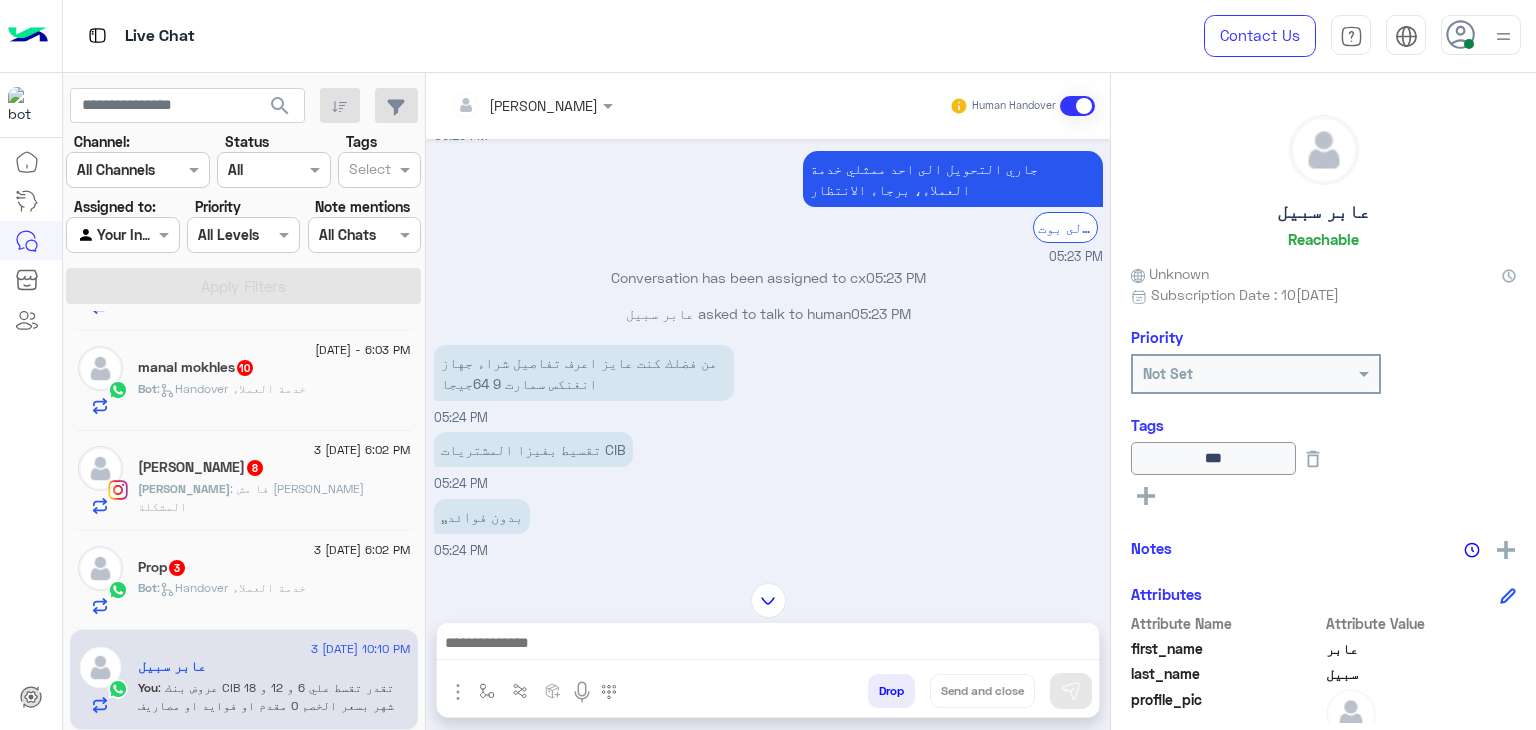 scroll, scrollTop: 2176, scrollLeft: 0, axis: vertical 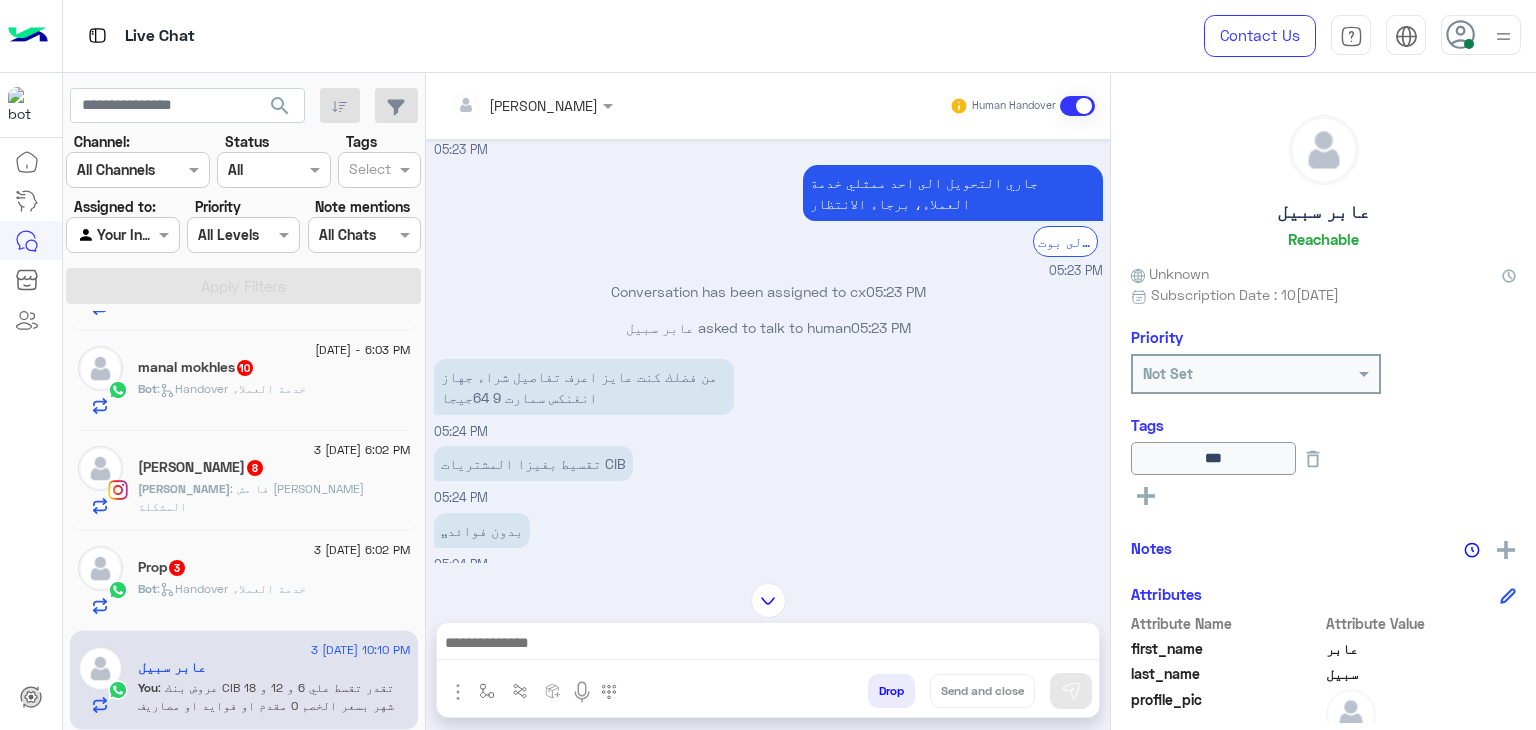 click at bounding box center (768, 645) 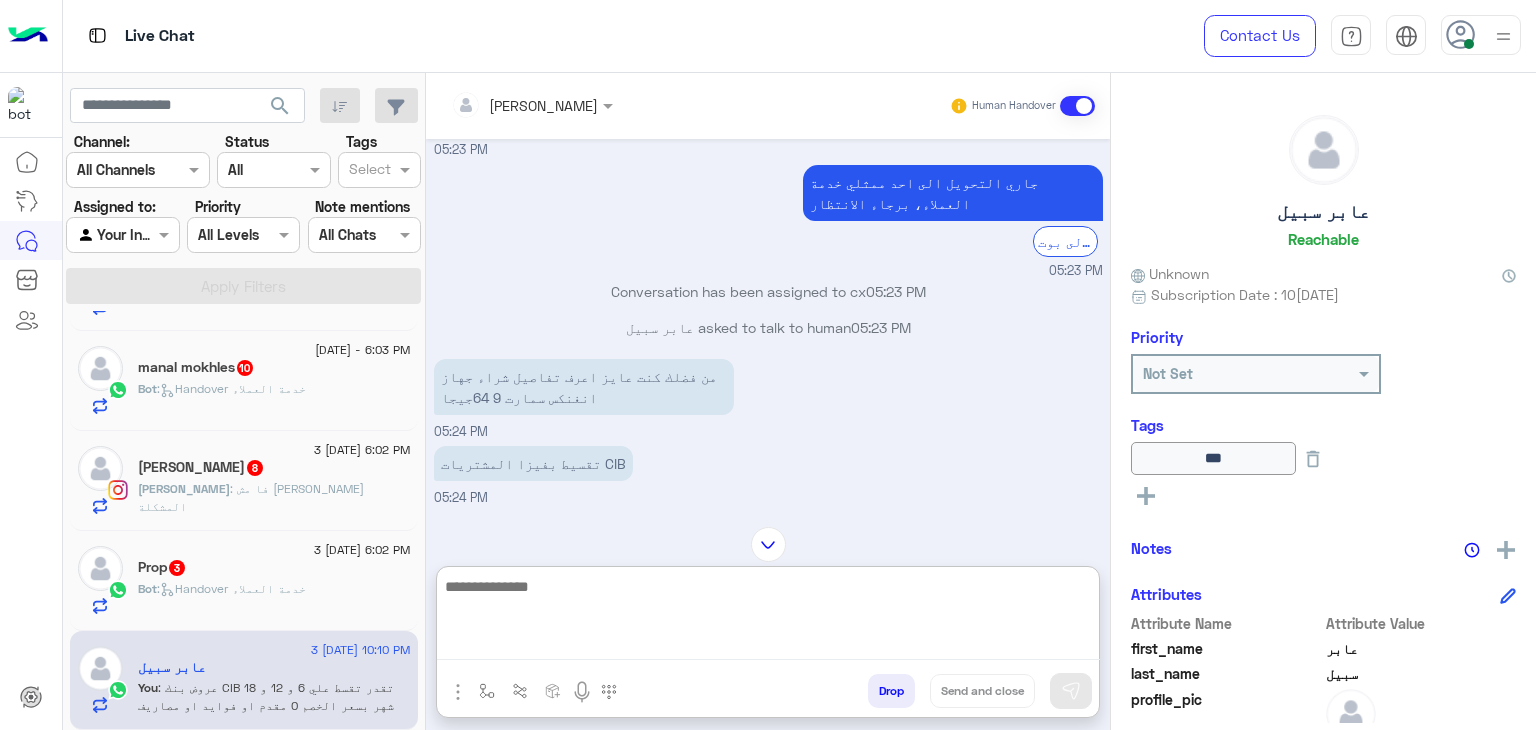 paste on "**********" 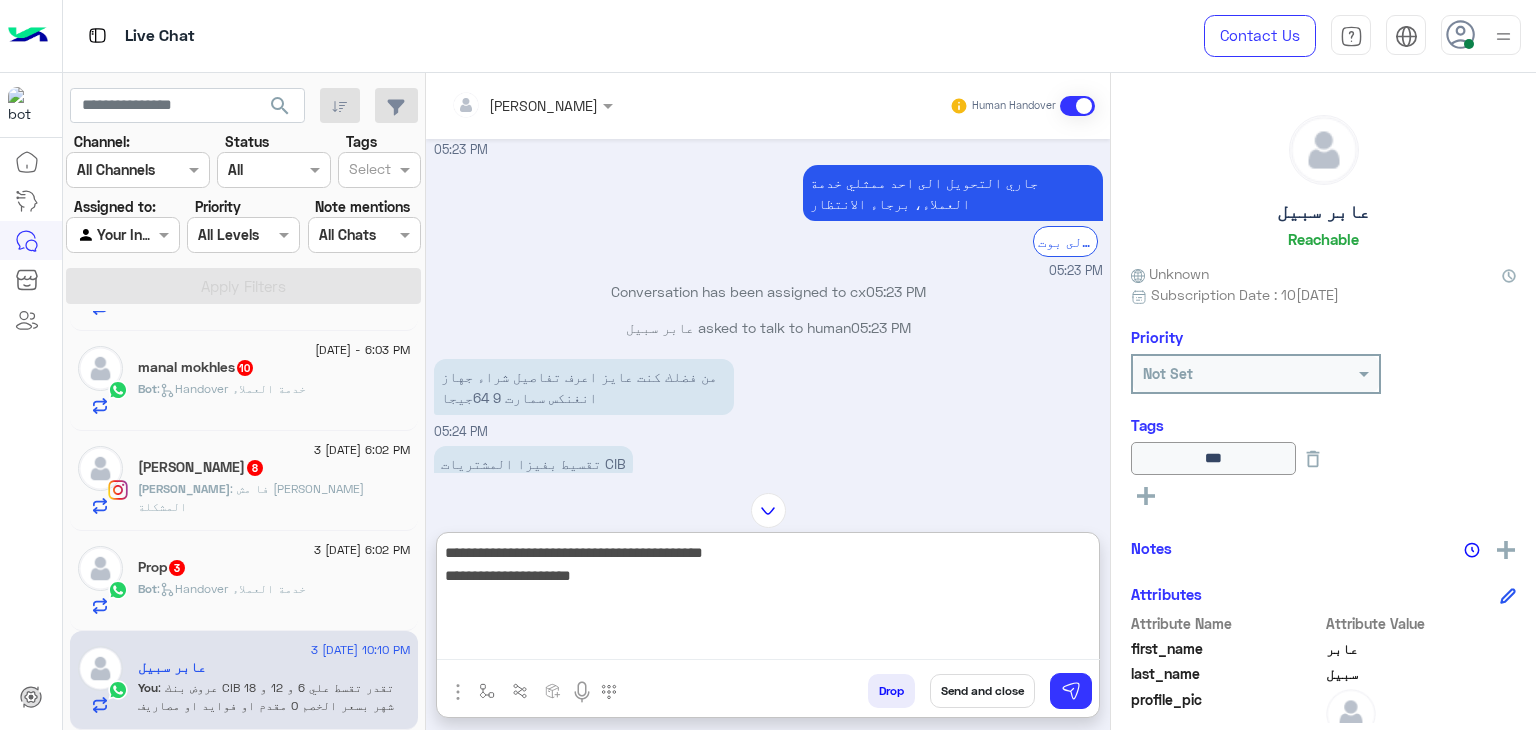 click on "**********" at bounding box center (768, 600) 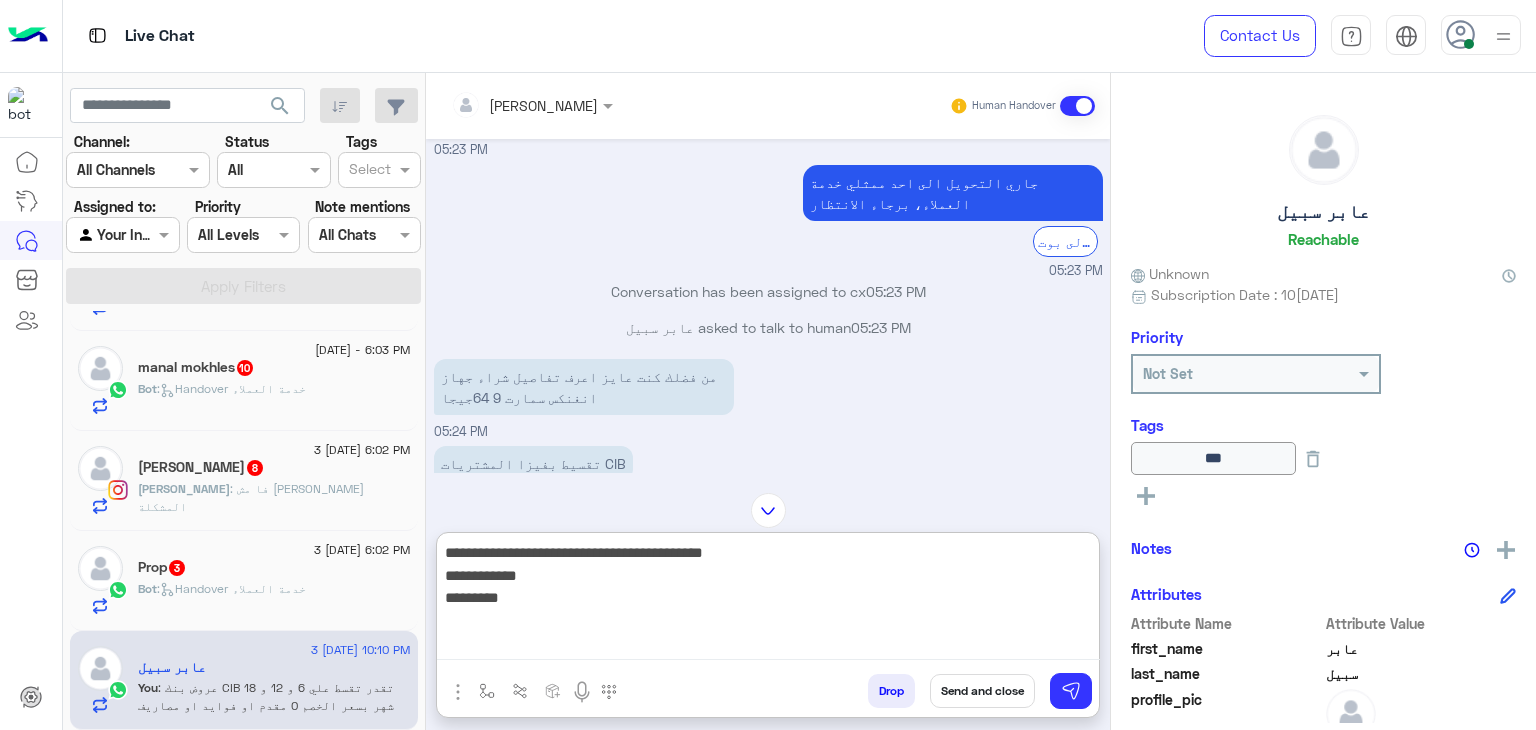 click on "**********" at bounding box center [768, 600] 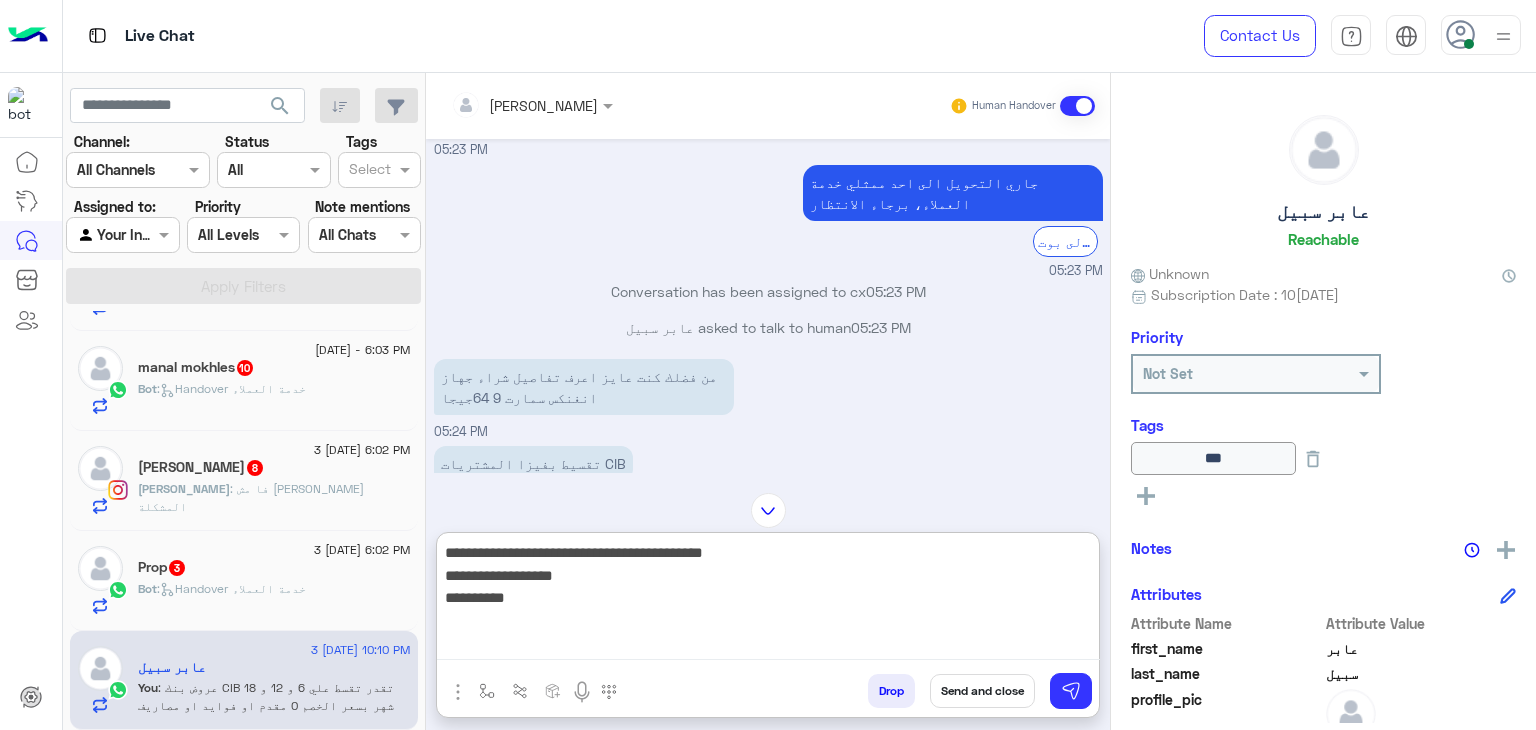 click on "**********" at bounding box center [768, 600] 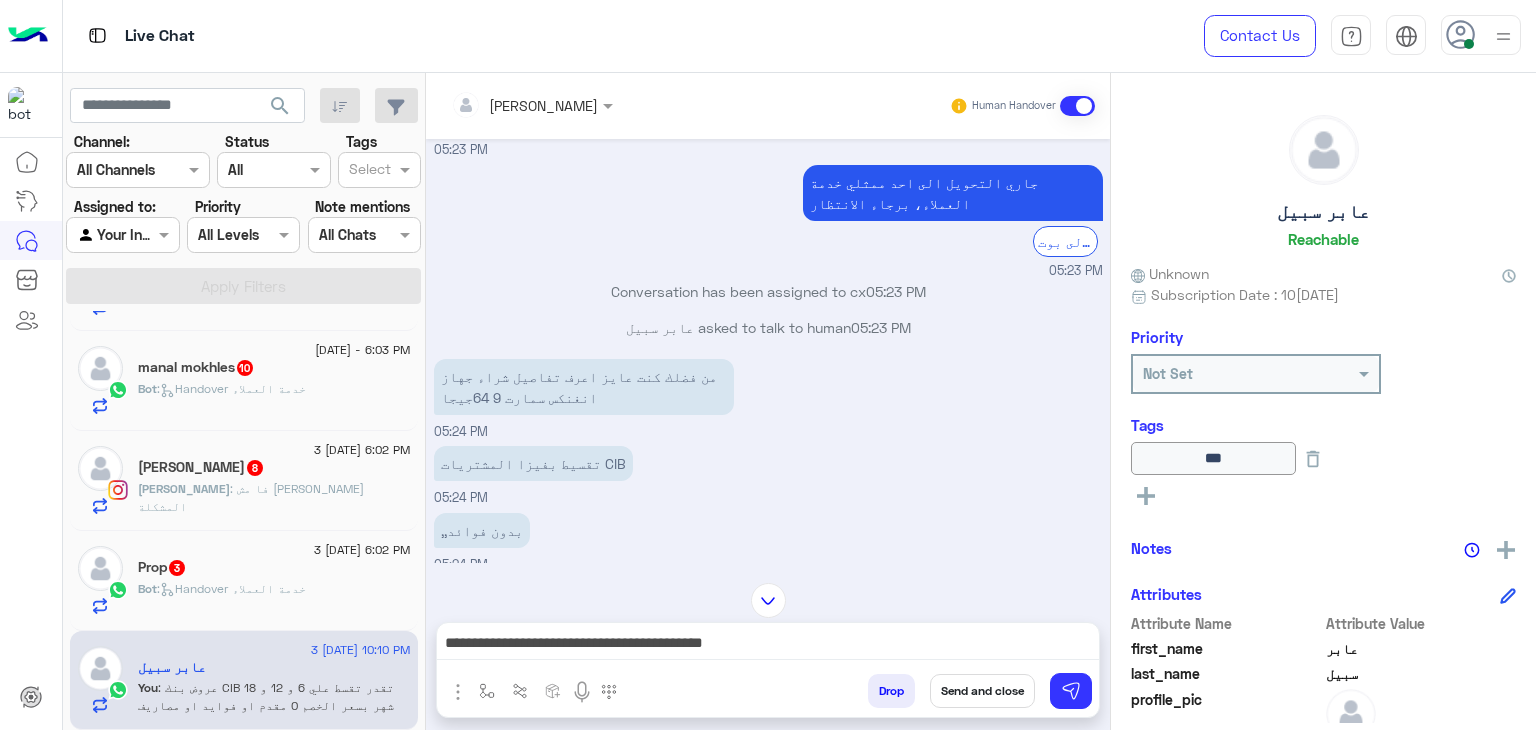 click on "**********" at bounding box center (768, 645) 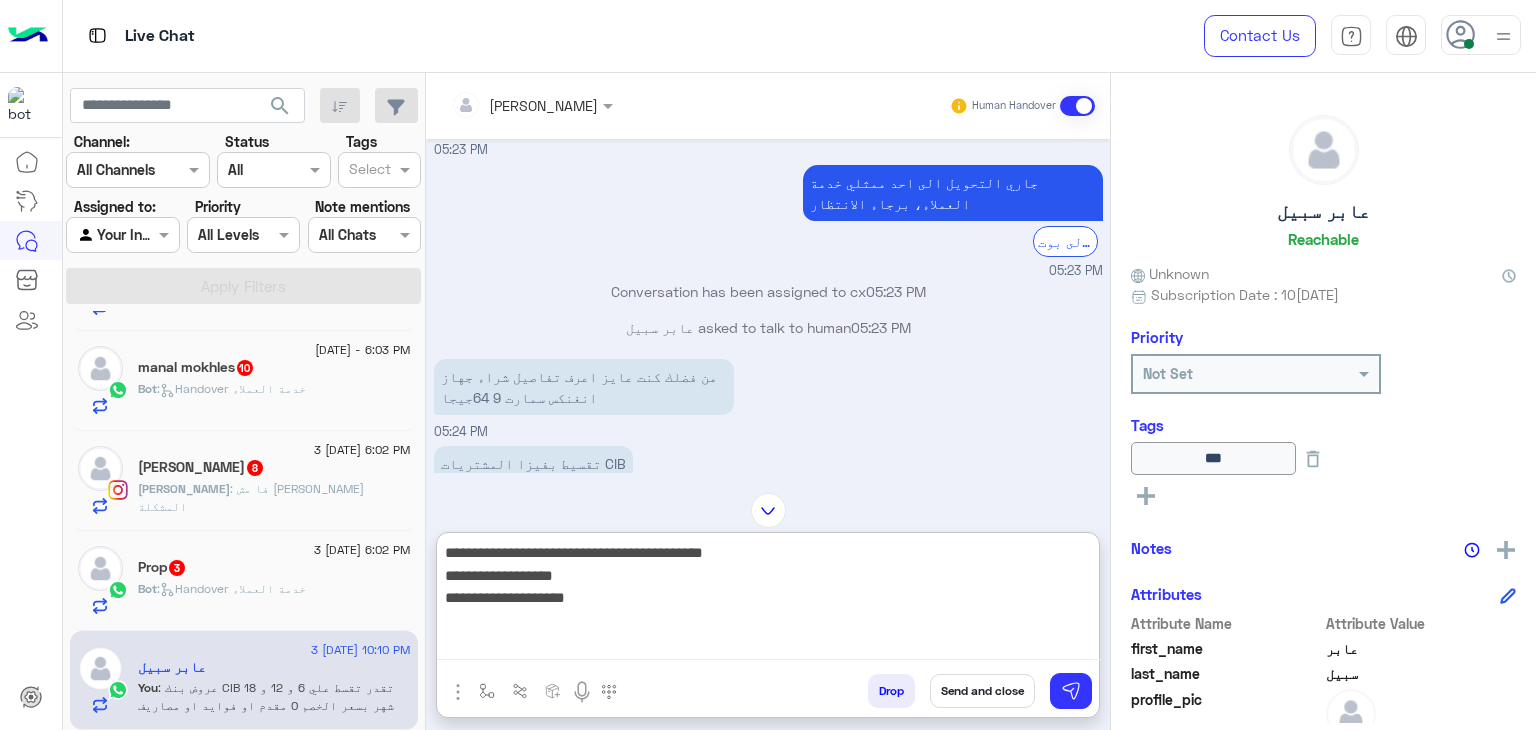 click on "**********" at bounding box center (768, 600) 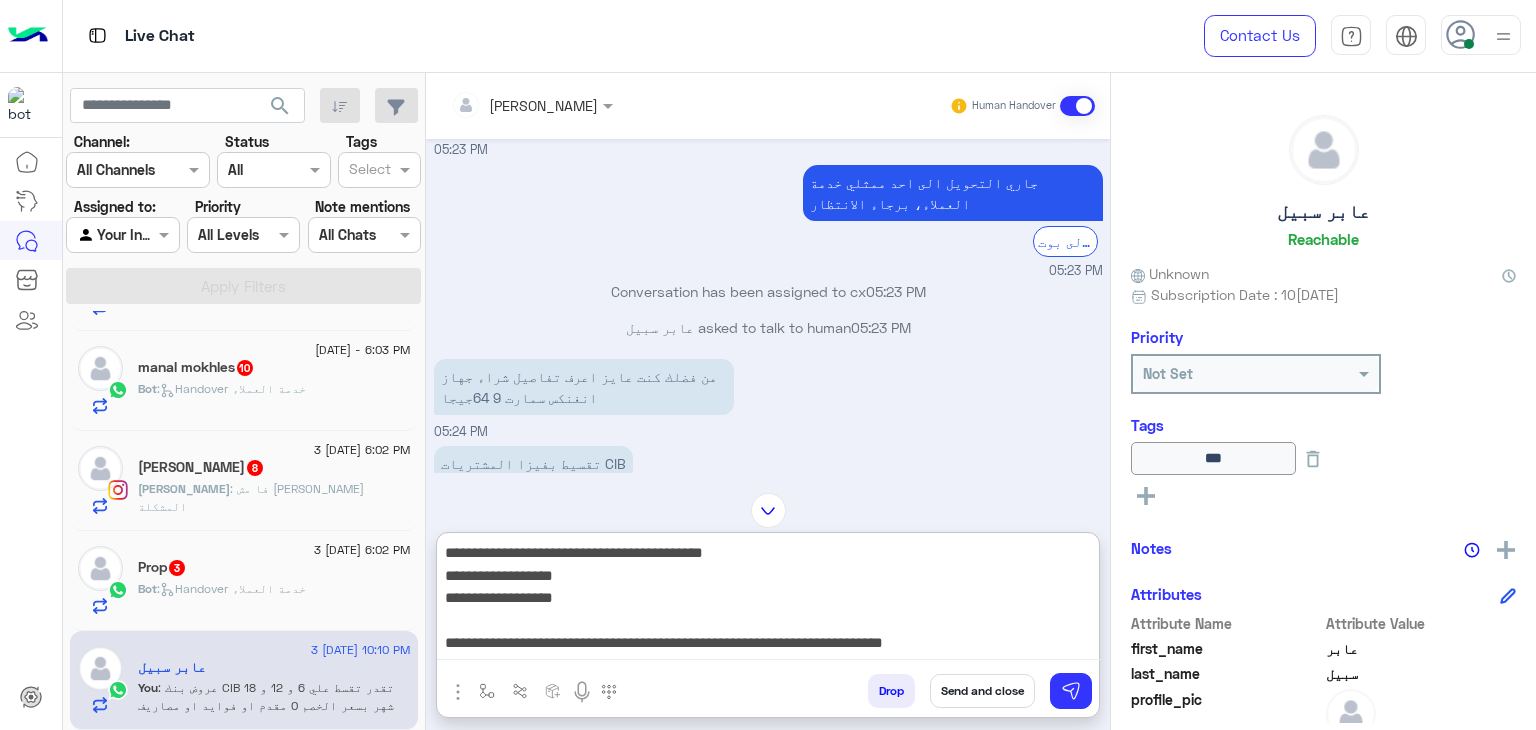 scroll, scrollTop: 15, scrollLeft: 0, axis: vertical 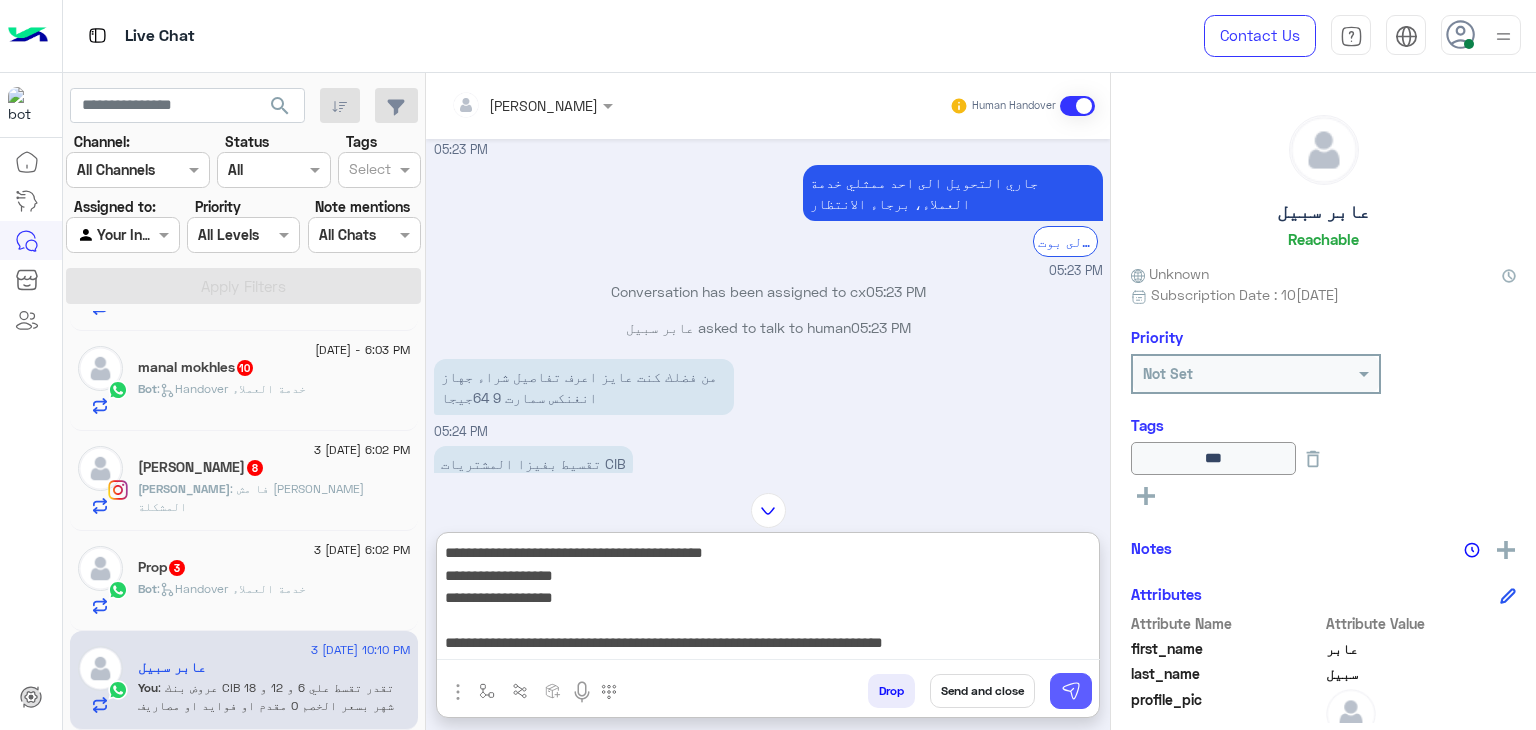 type on "**********" 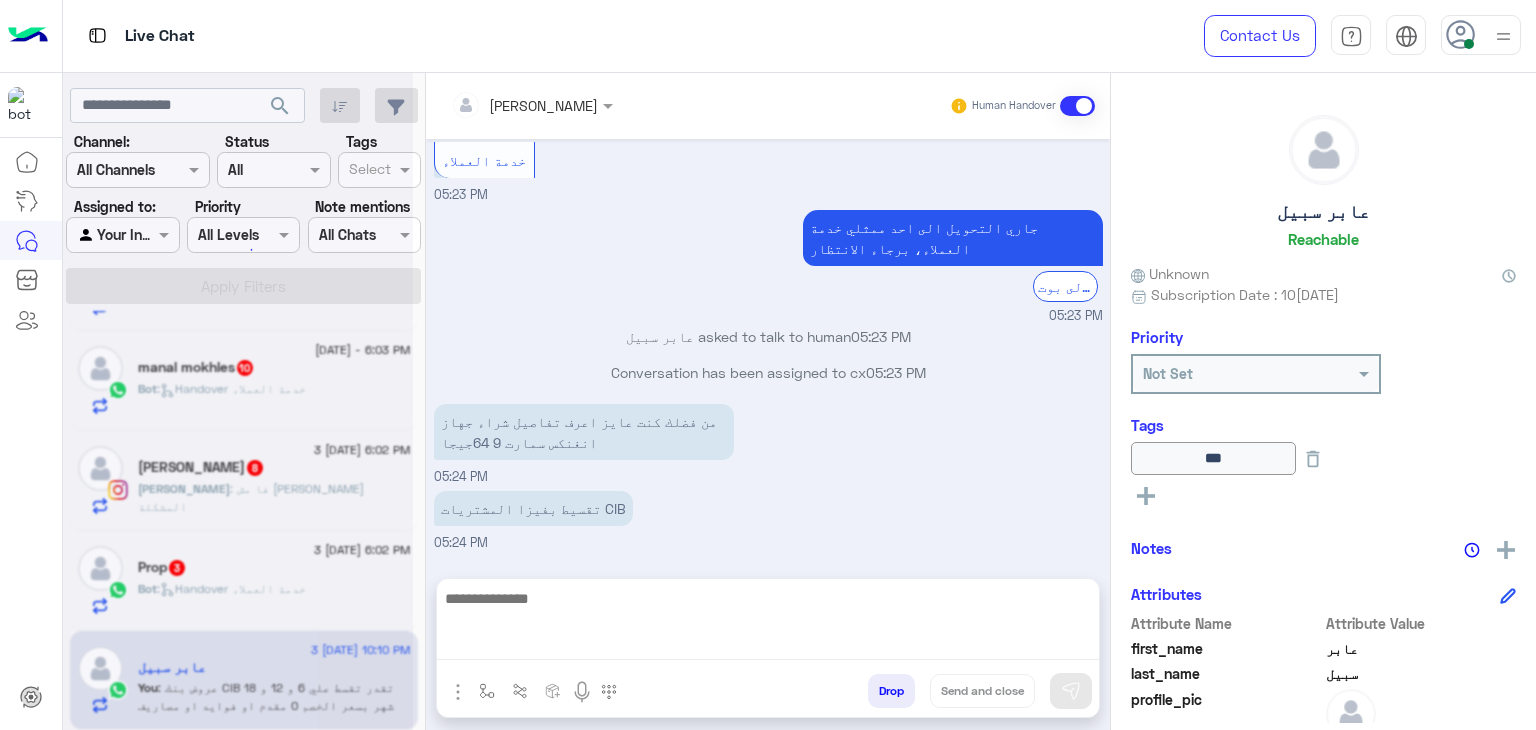 scroll, scrollTop: 0, scrollLeft: 0, axis: both 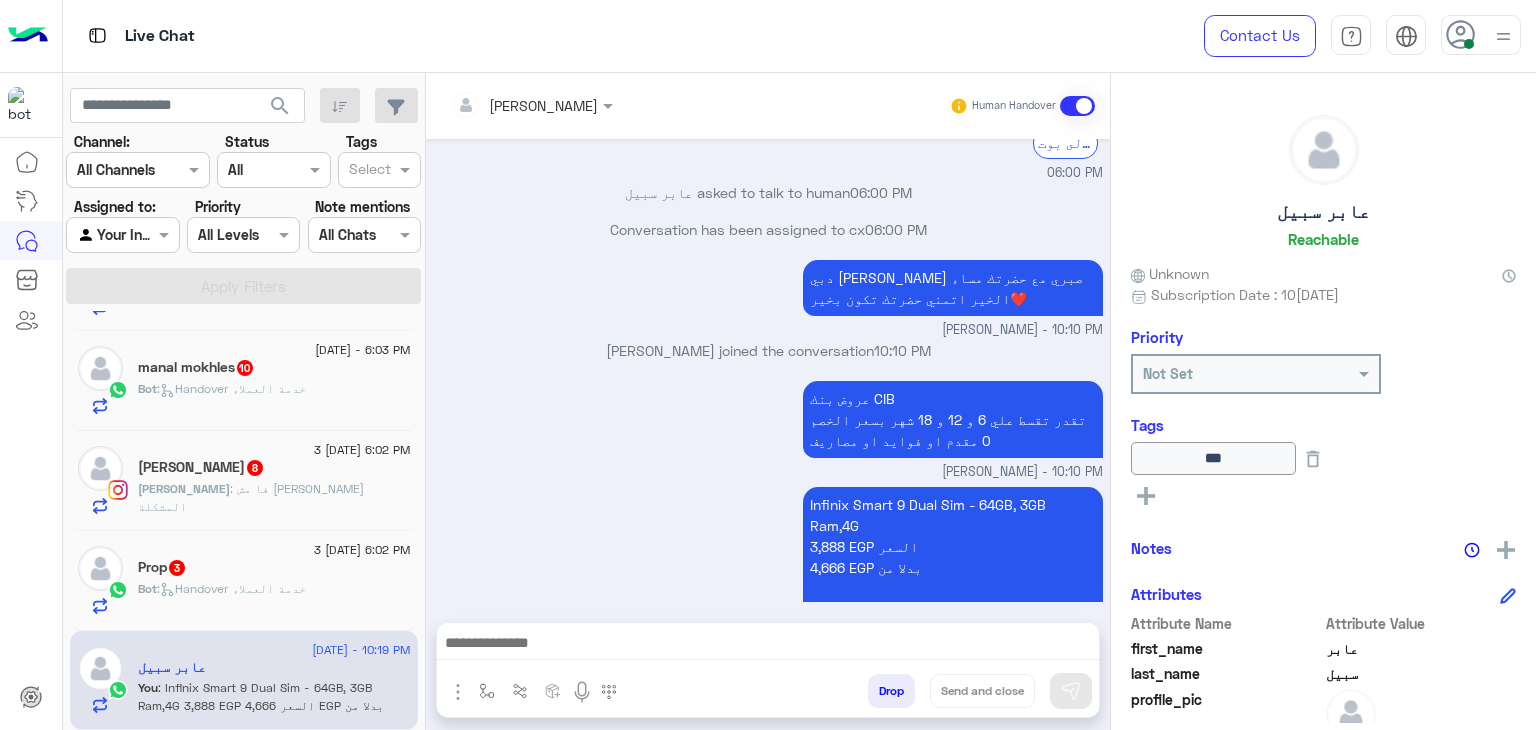 drag, startPoint x: 1105, startPoint y: 645, endPoint x: 1087, endPoint y: 648, distance: 18.248287 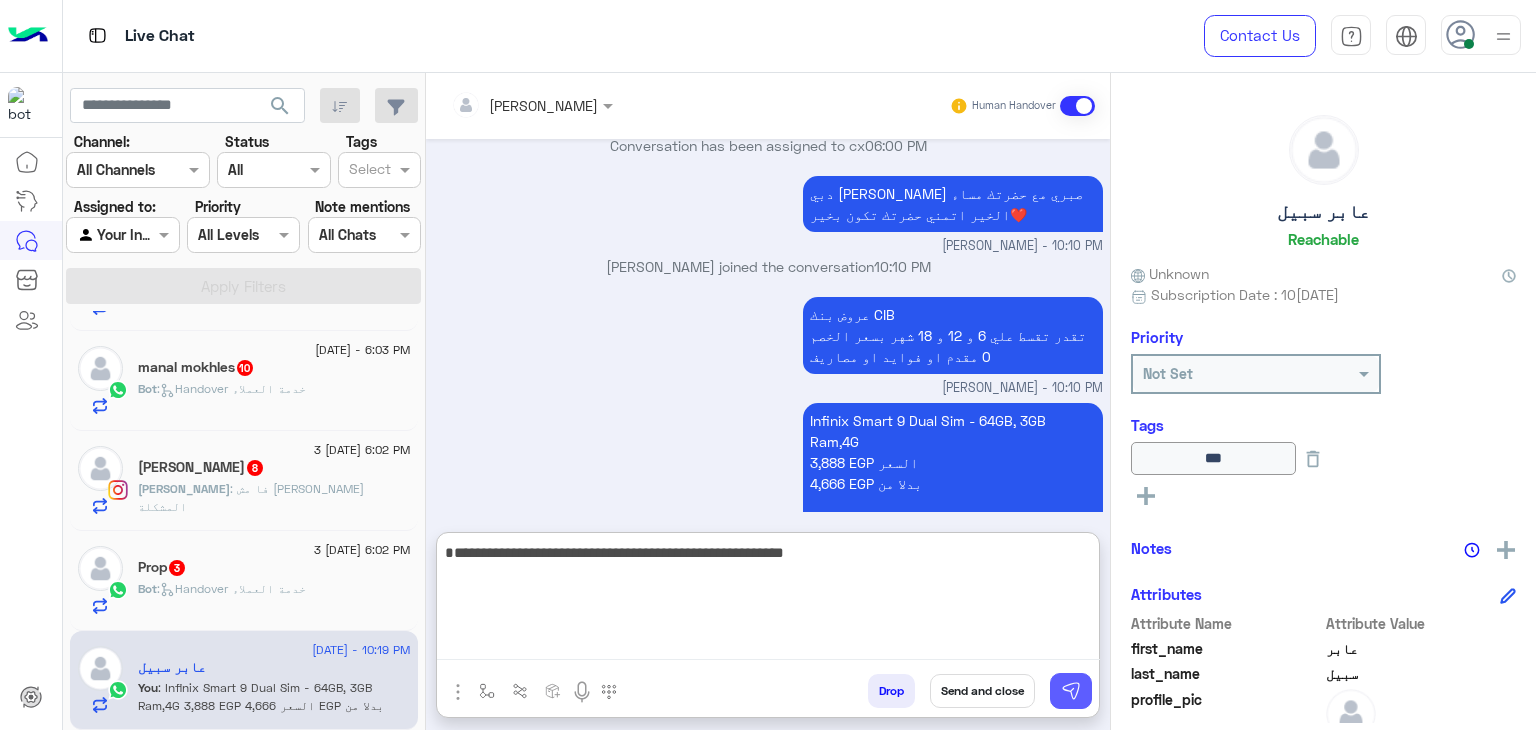 type on "**********" 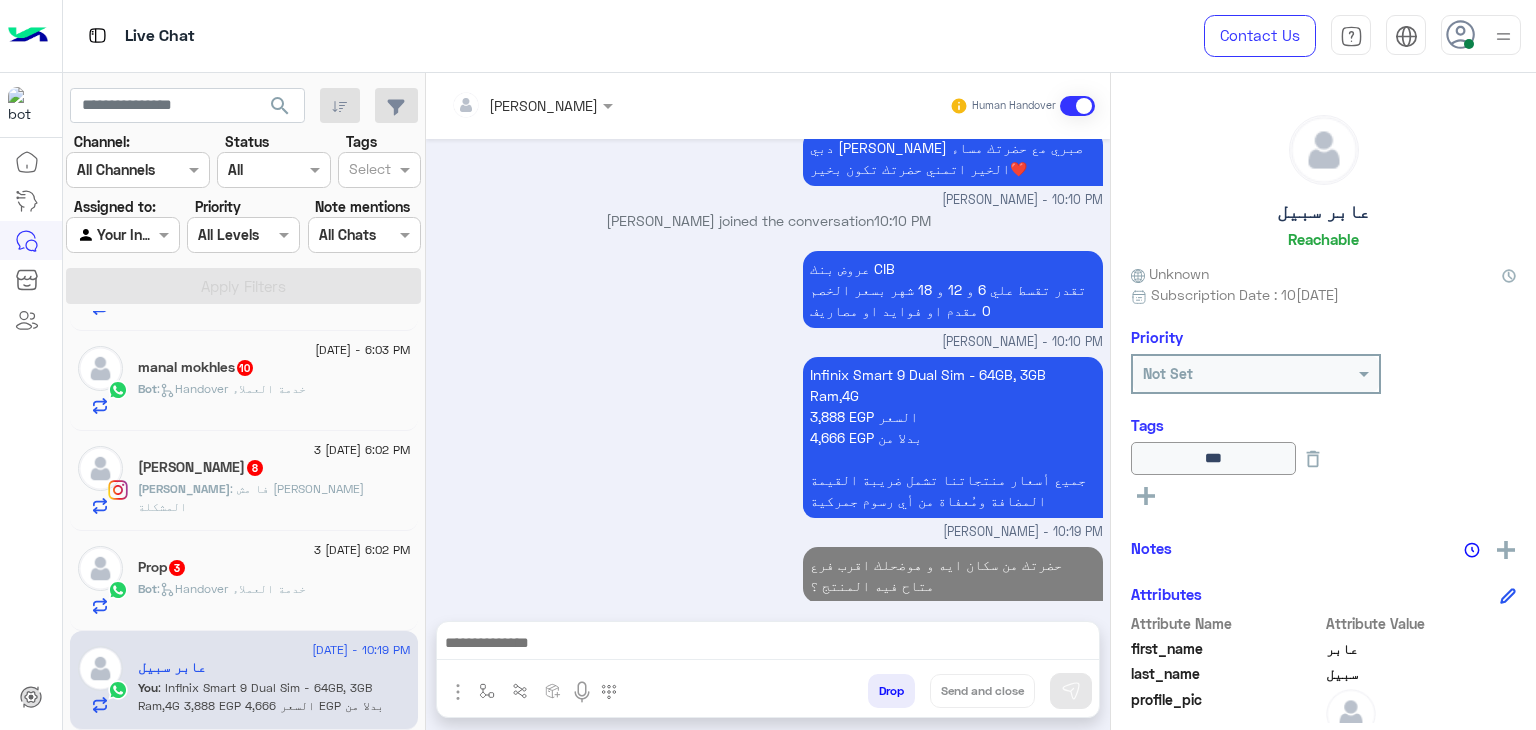 scroll, scrollTop: 4257, scrollLeft: 0, axis: vertical 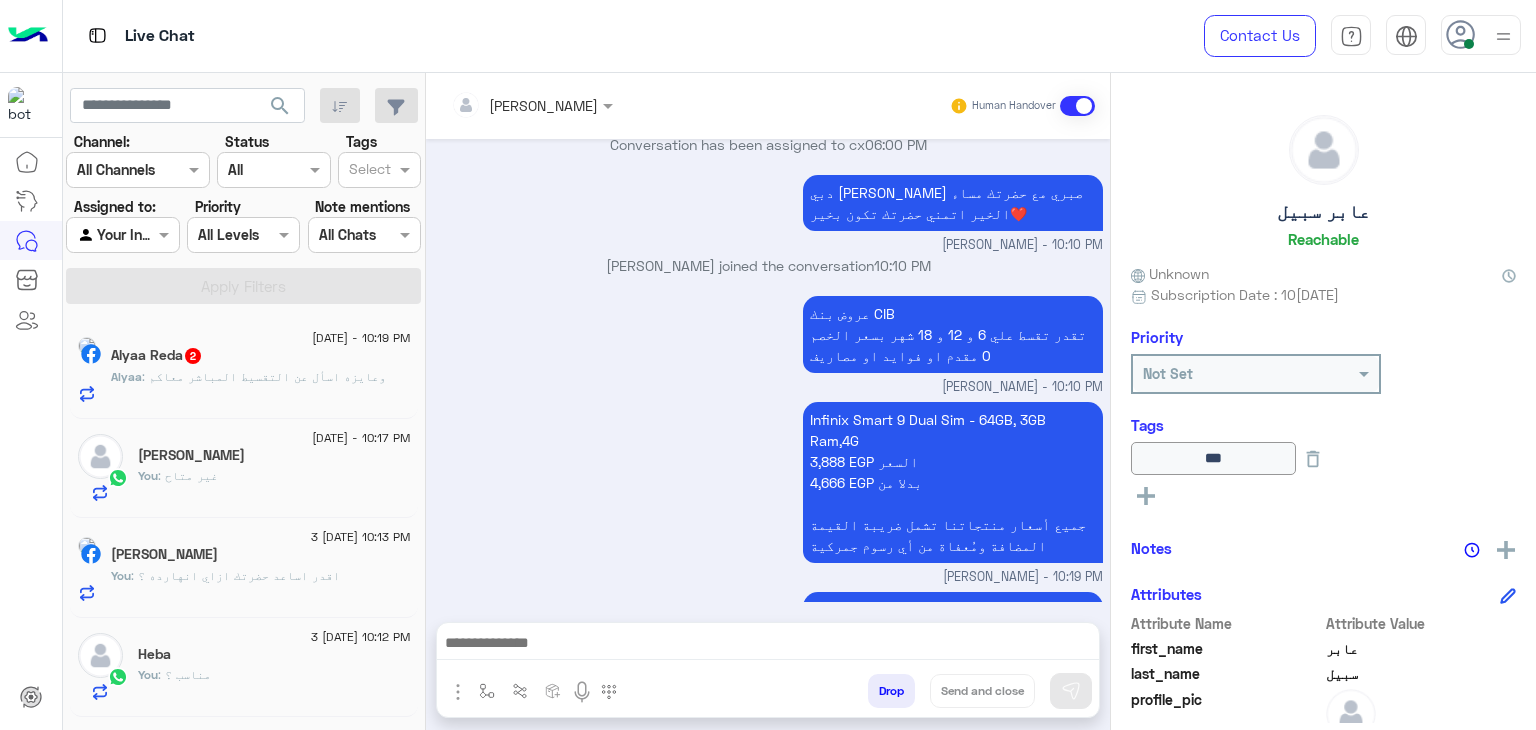 click on ": وعايزه اسأل عن التقسيط المباشر معاكم" 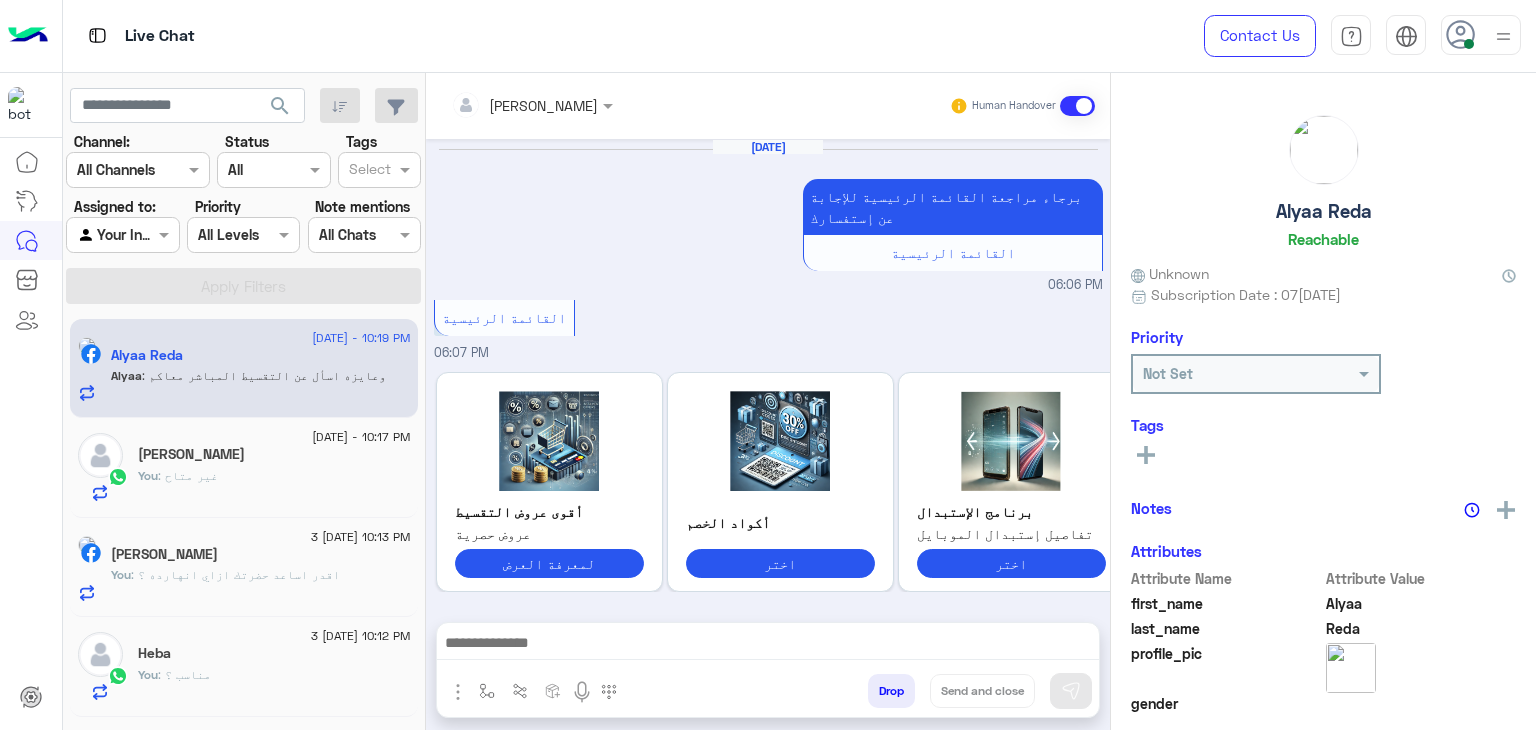 scroll, scrollTop: 1520, scrollLeft: 0, axis: vertical 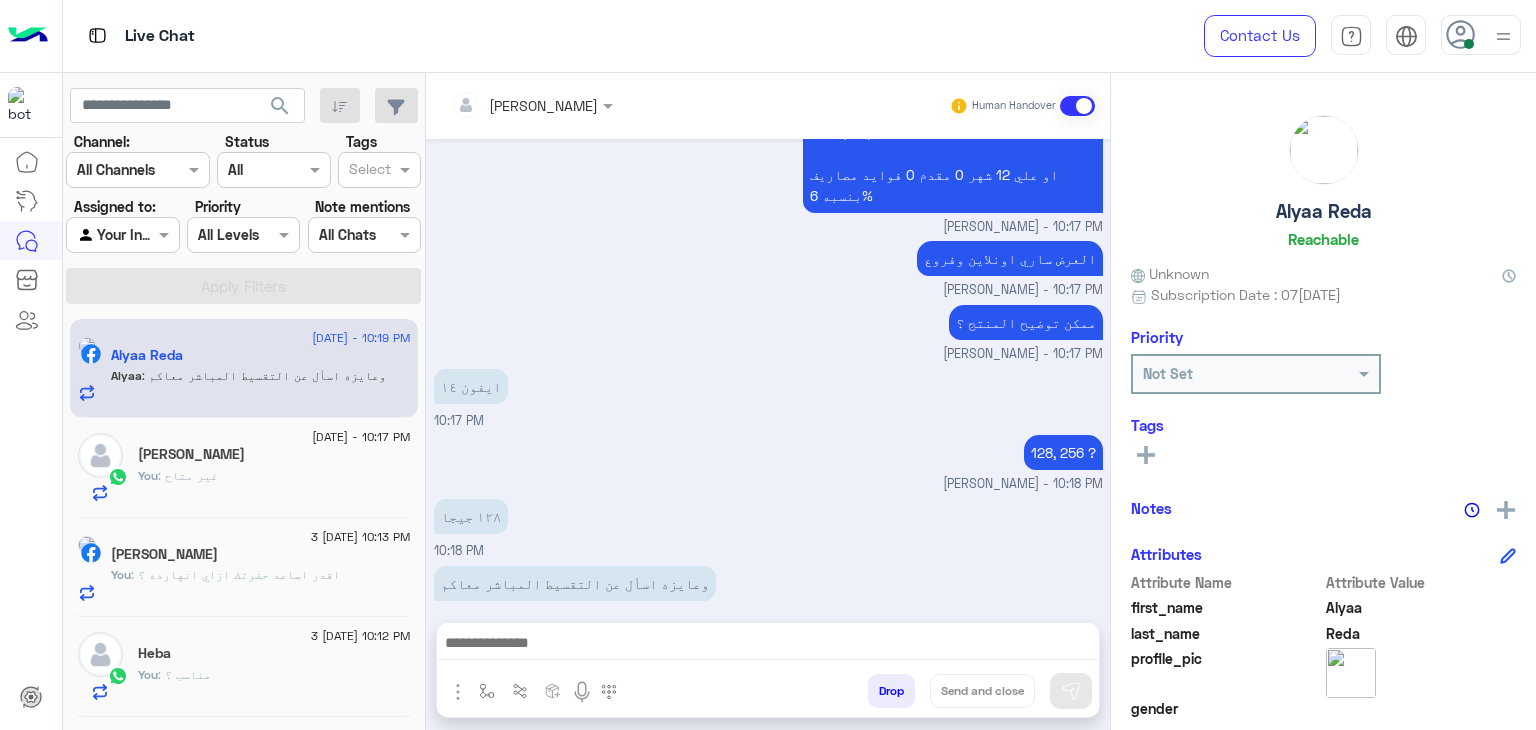 click at bounding box center (768, 645) 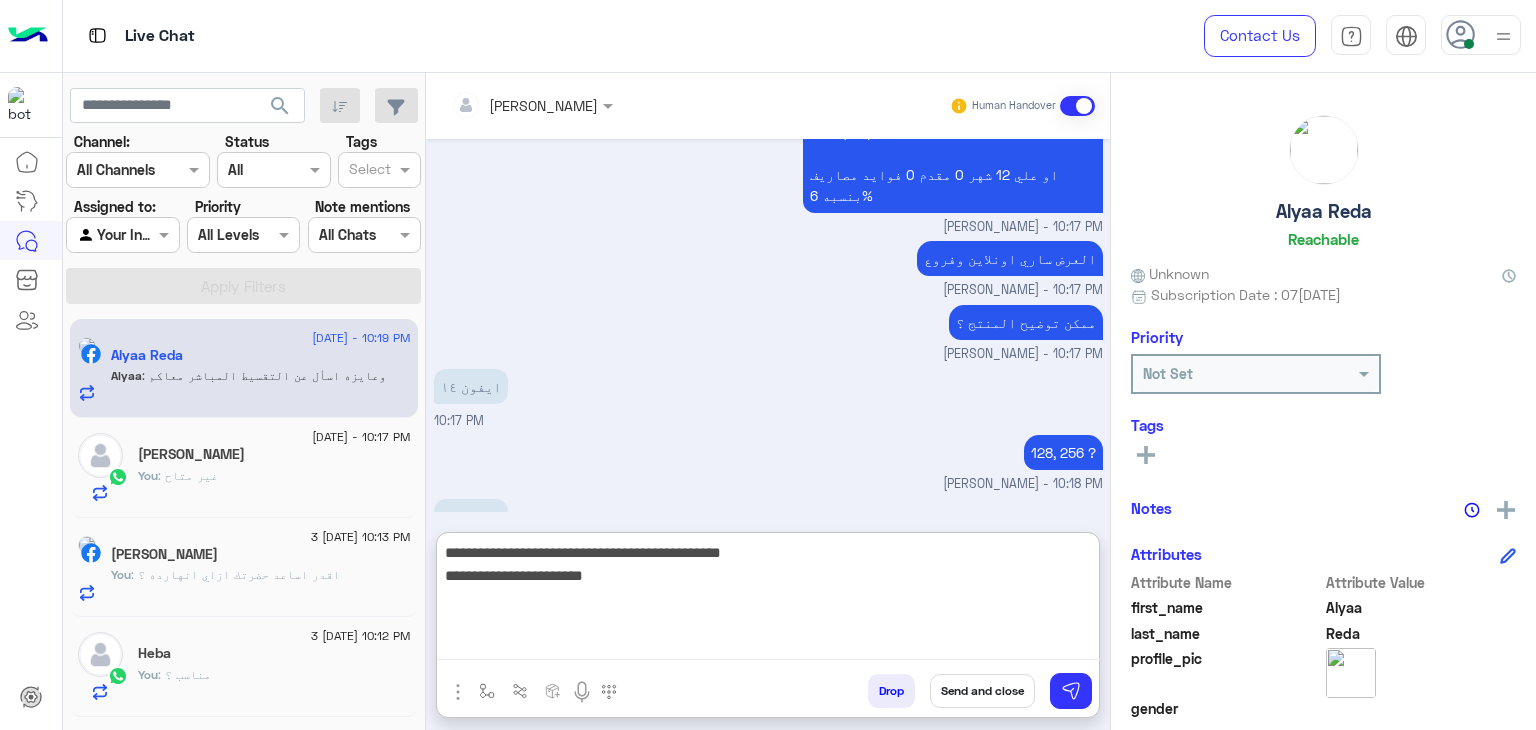 click on "**********" at bounding box center (768, 600) 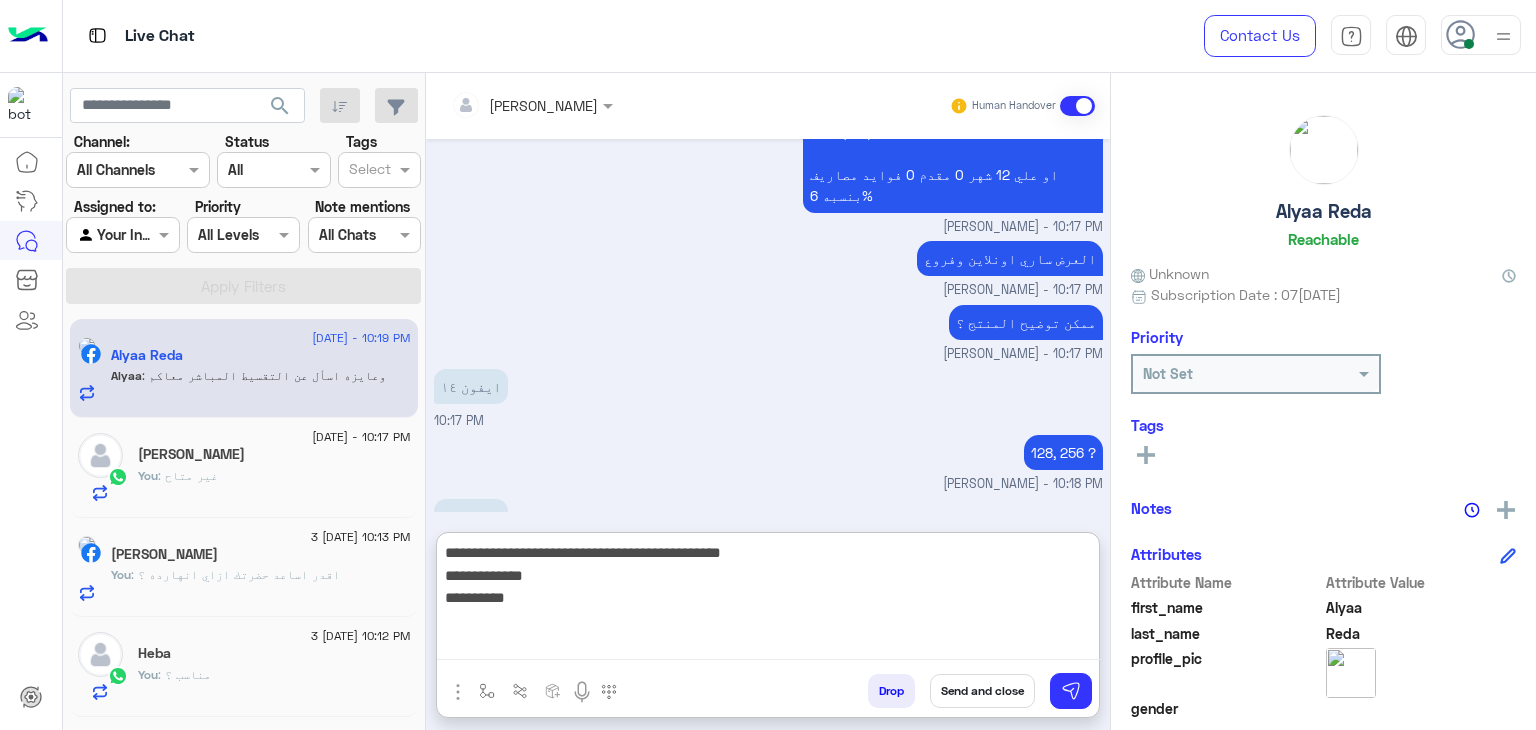 click on "**********" at bounding box center [768, 600] 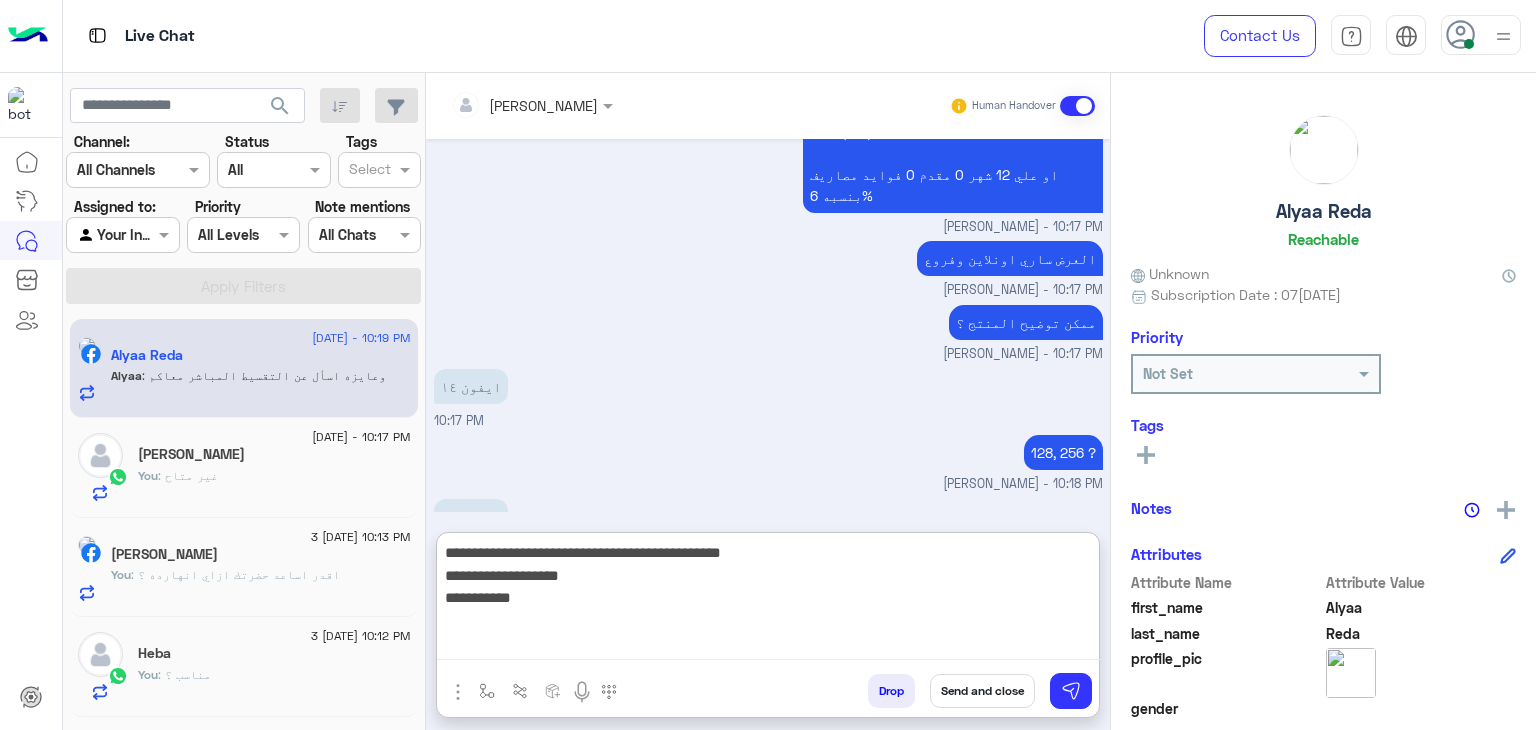 click on "**********" at bounding box center (768, 600) 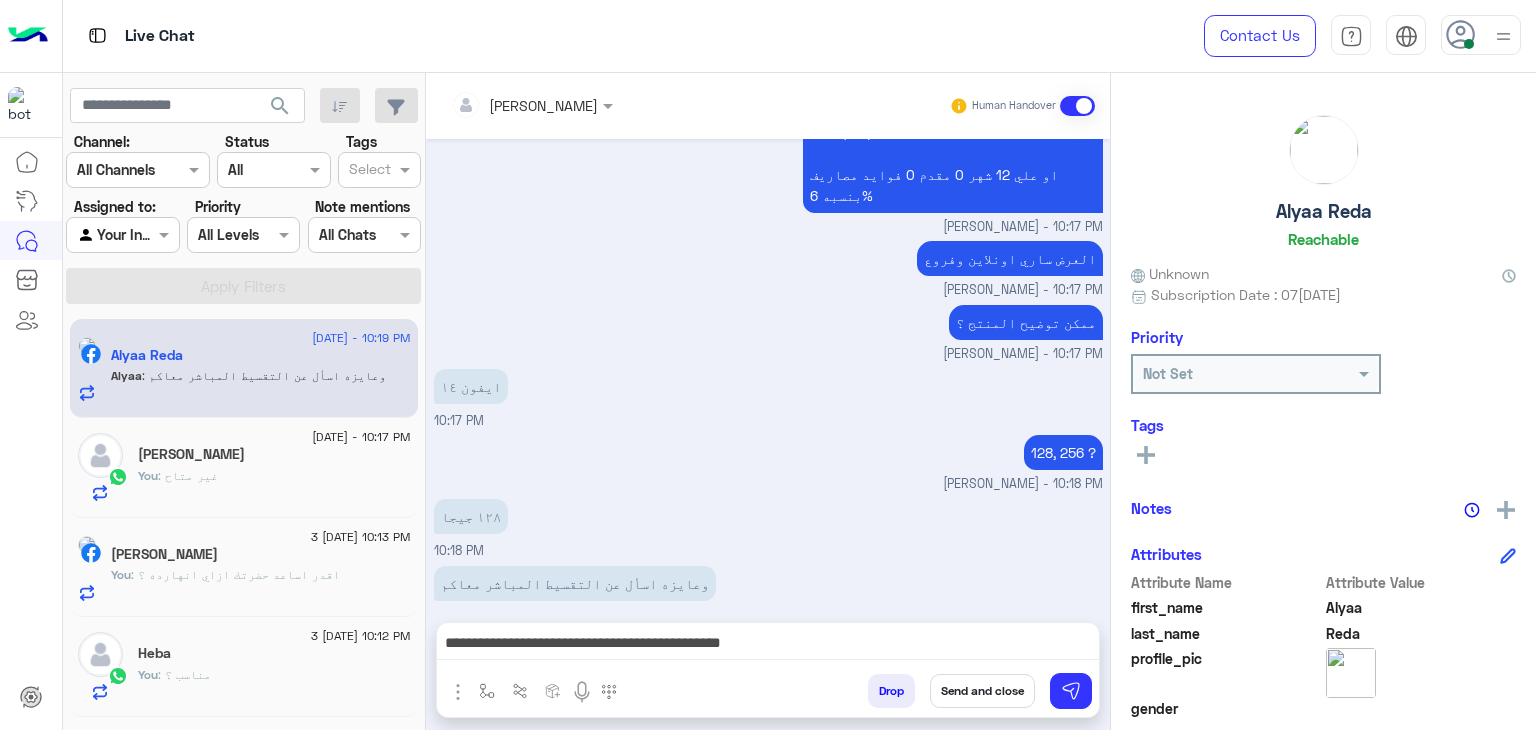 click on "**********" at bounding box center [768, 645] 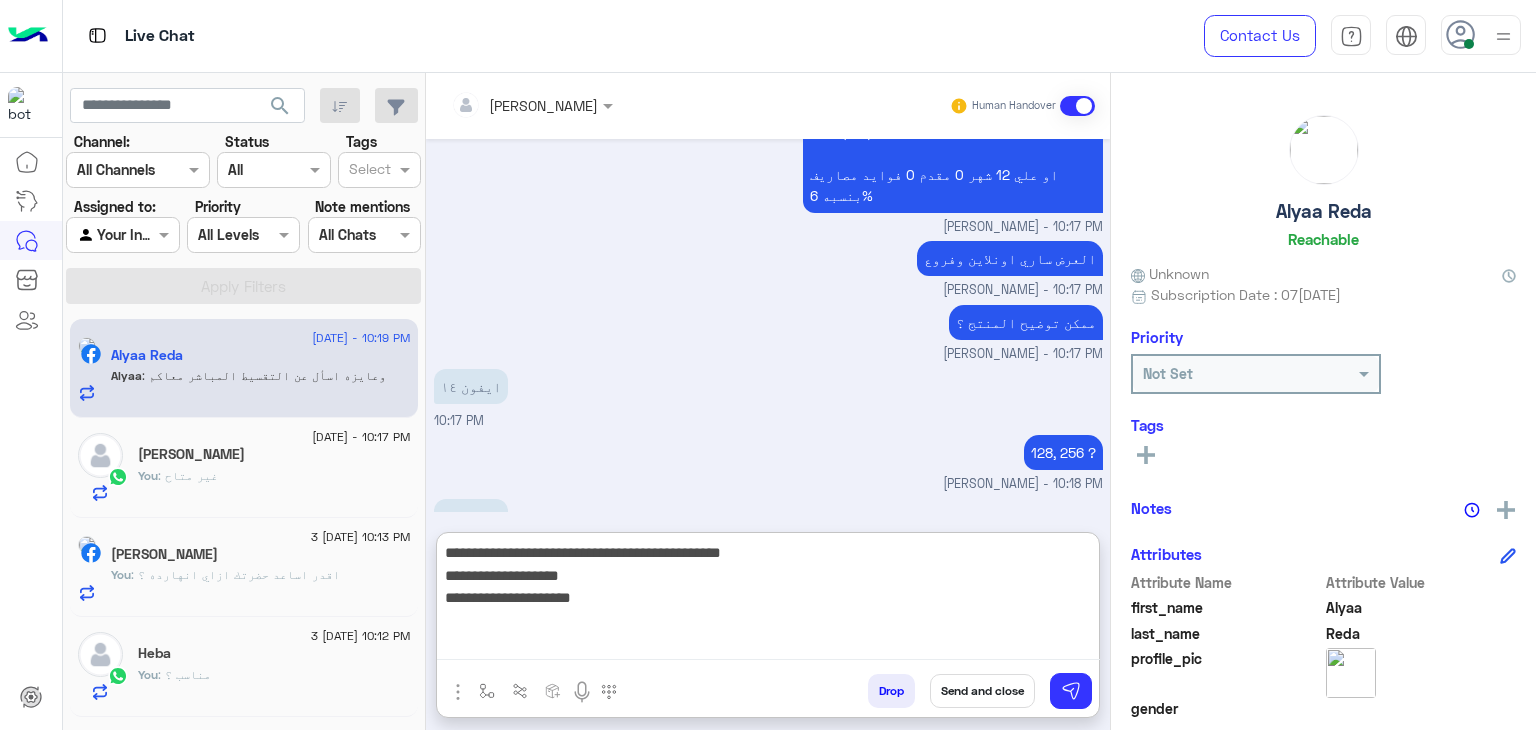 click on "**********" at bounding box center (768, 600) 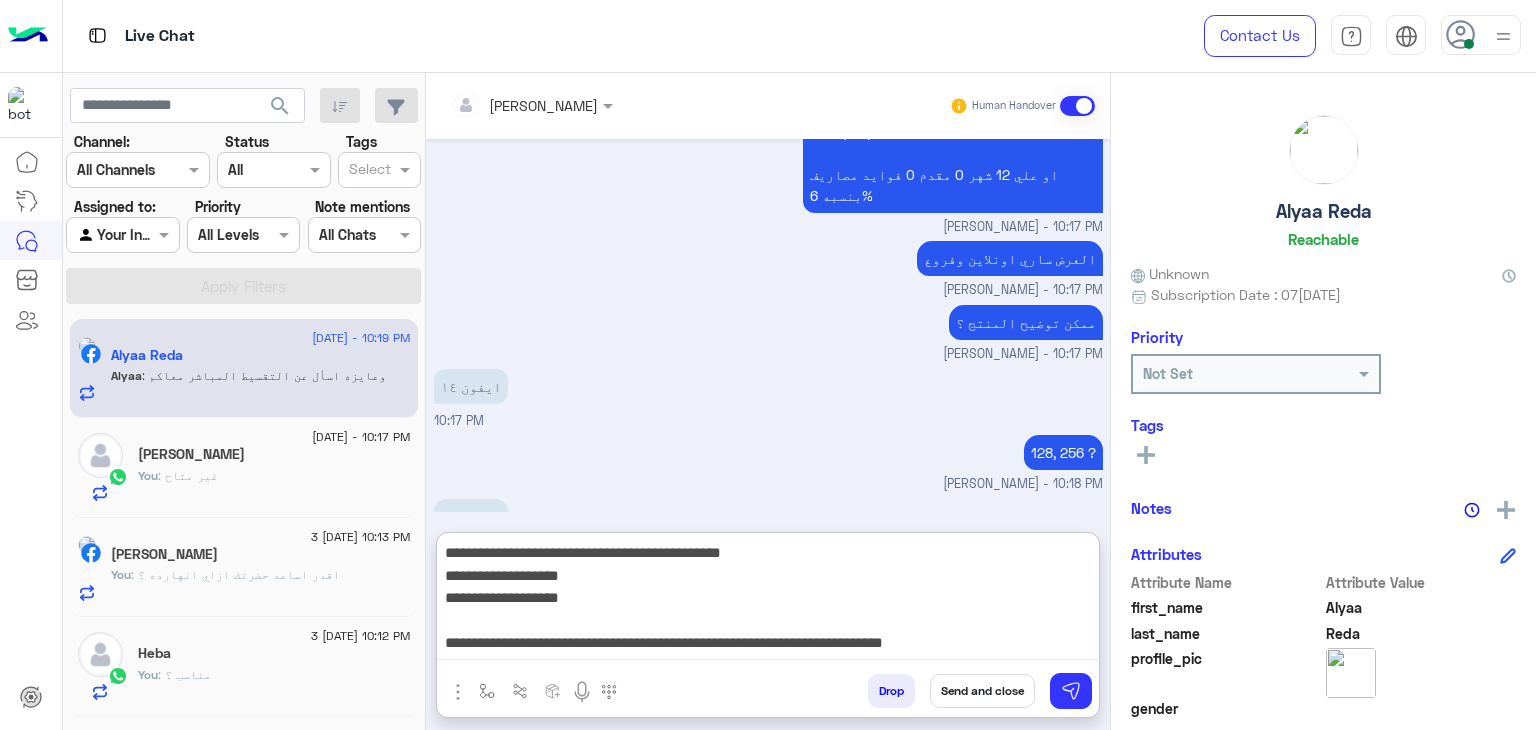 scroll, scrollTop: 15, scrollLeft: 0, axis: vertical 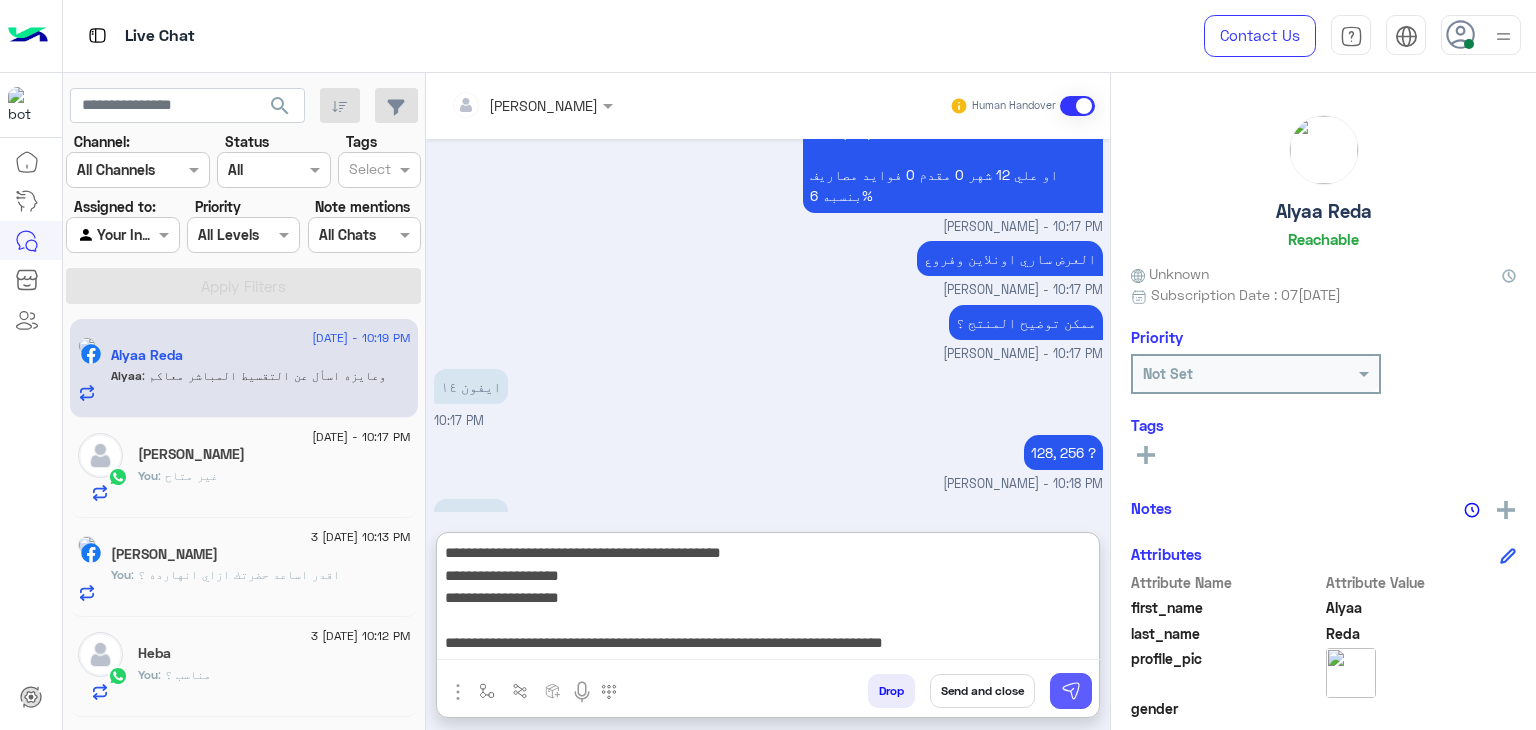 type on "**********" 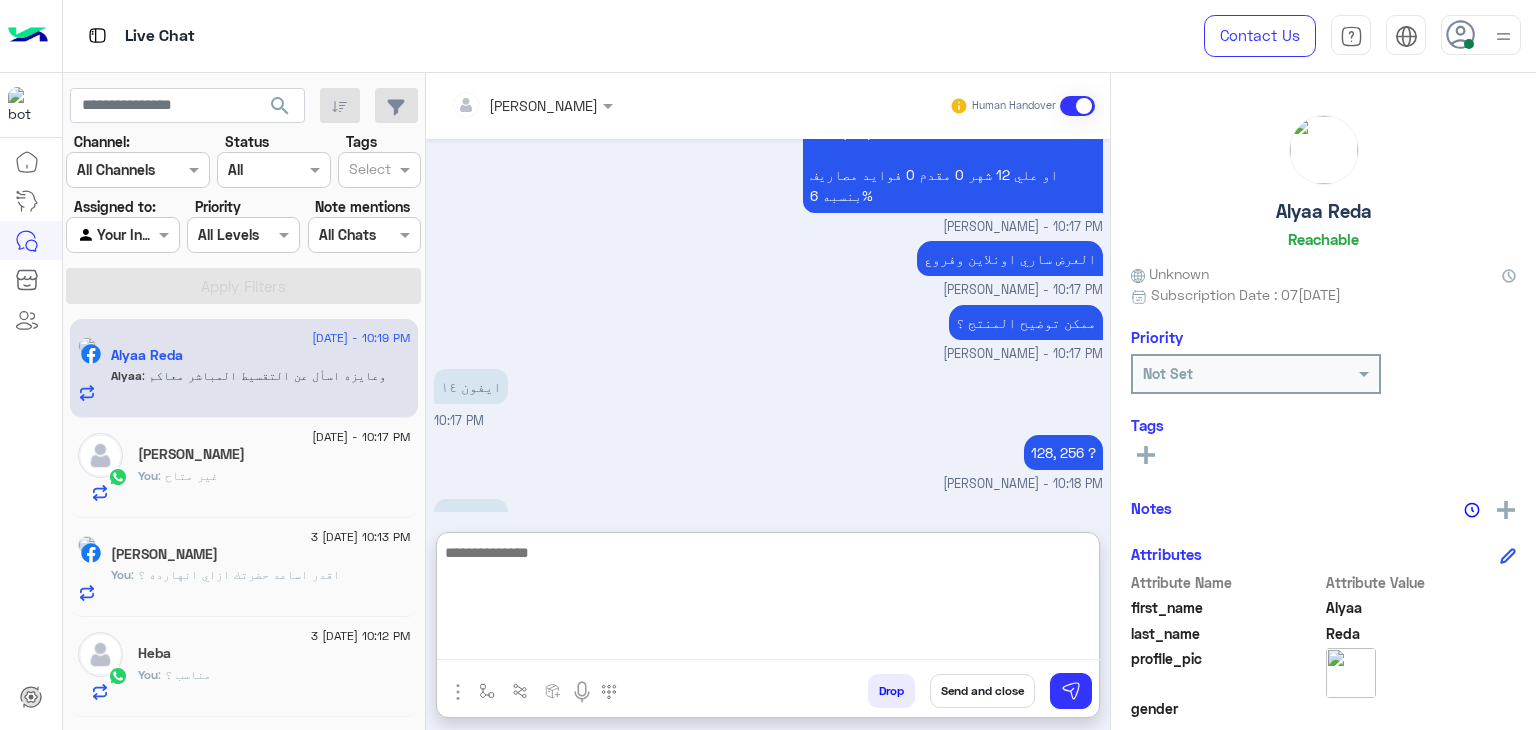 scroll, scrollTop: 0, scrollLeft: 0, axis: both 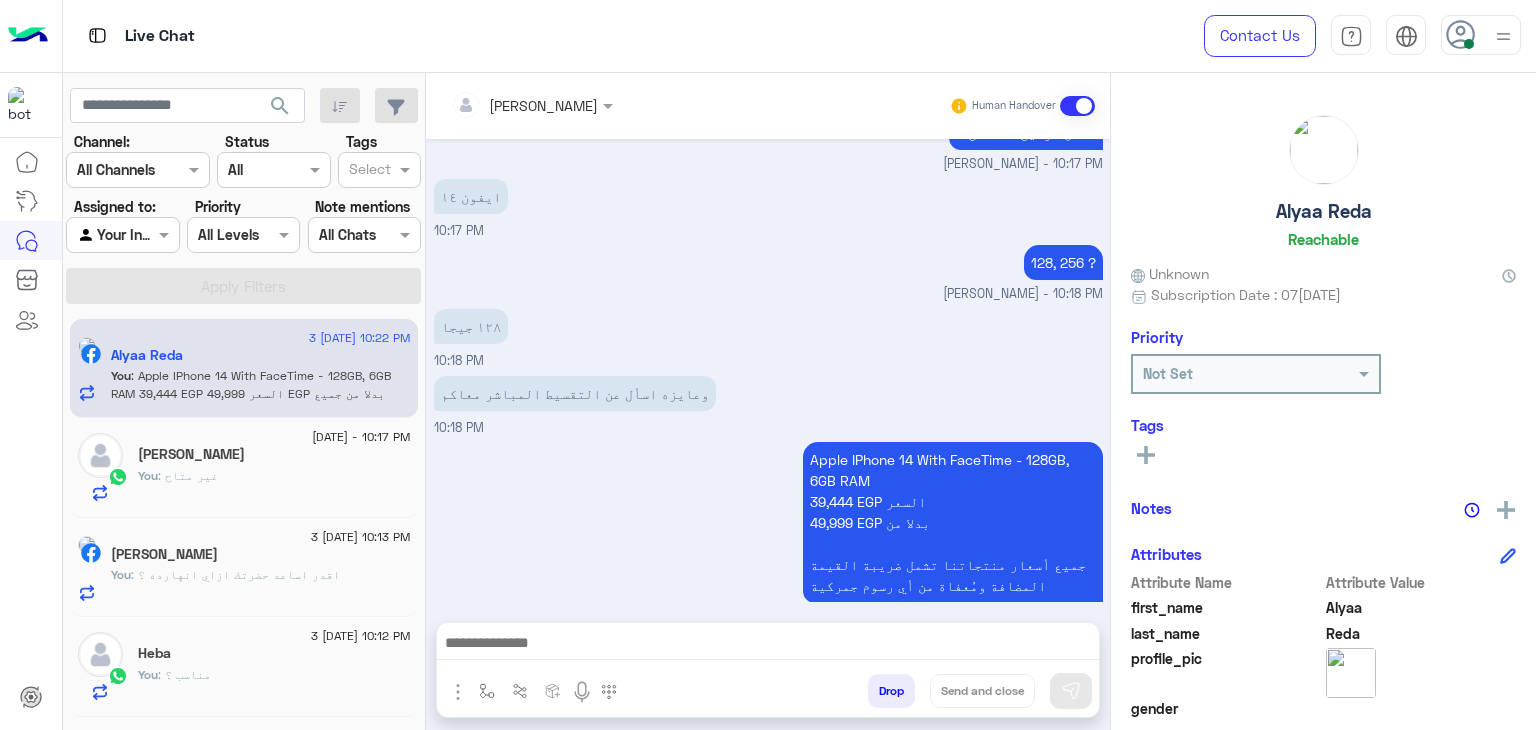 click at bounding box center [768, 645] 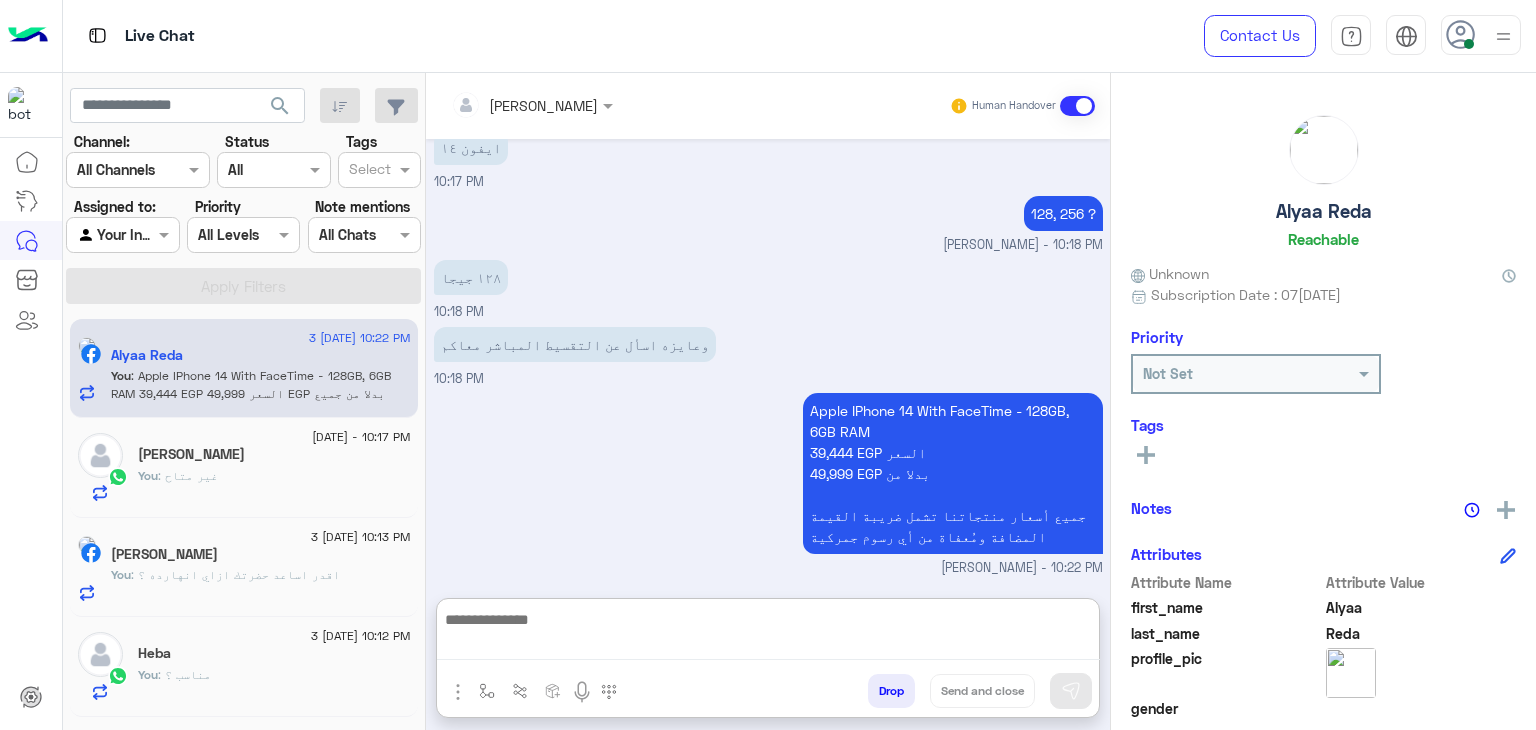 scroll, scrollTop: 1796, scrollLeft: 0, axis: vertical 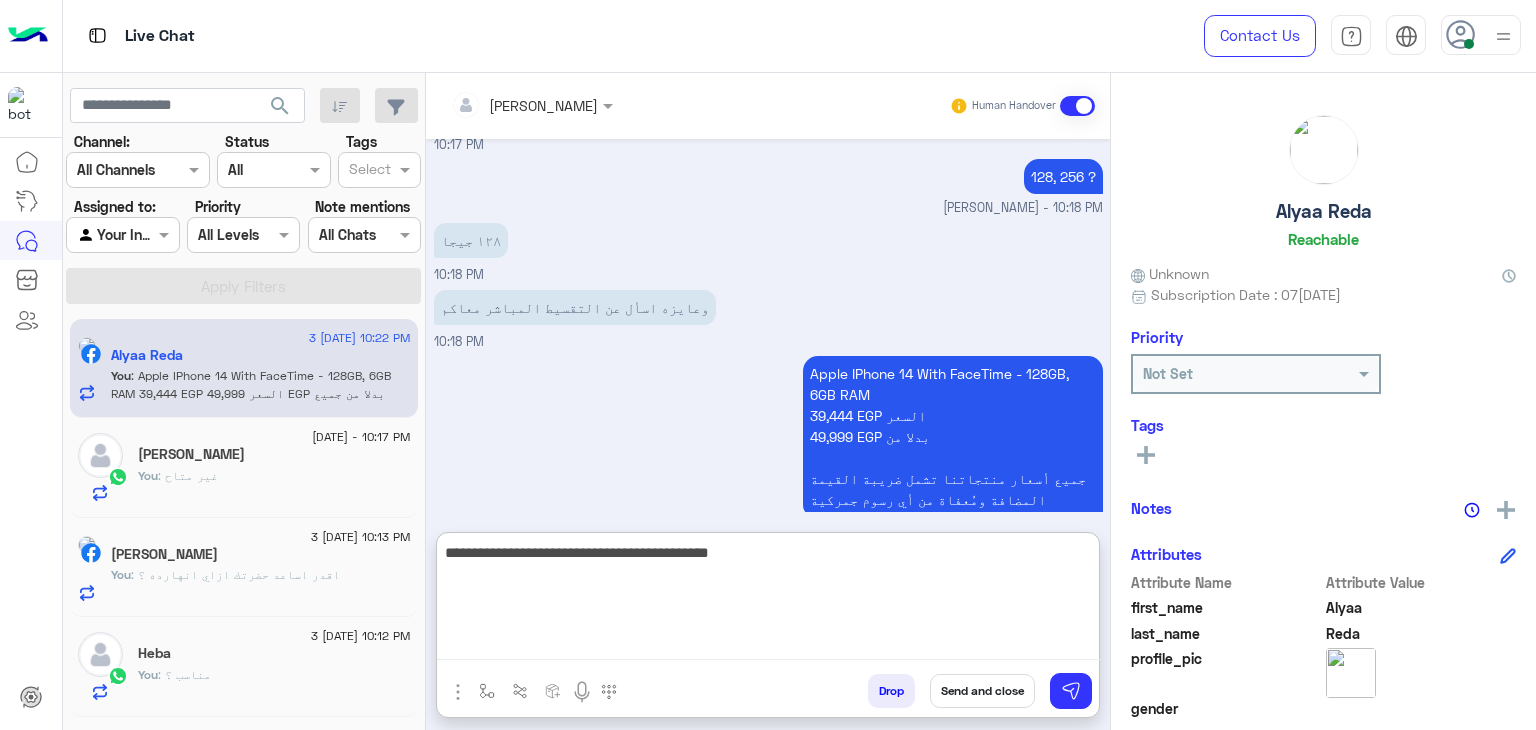 type on "**********" 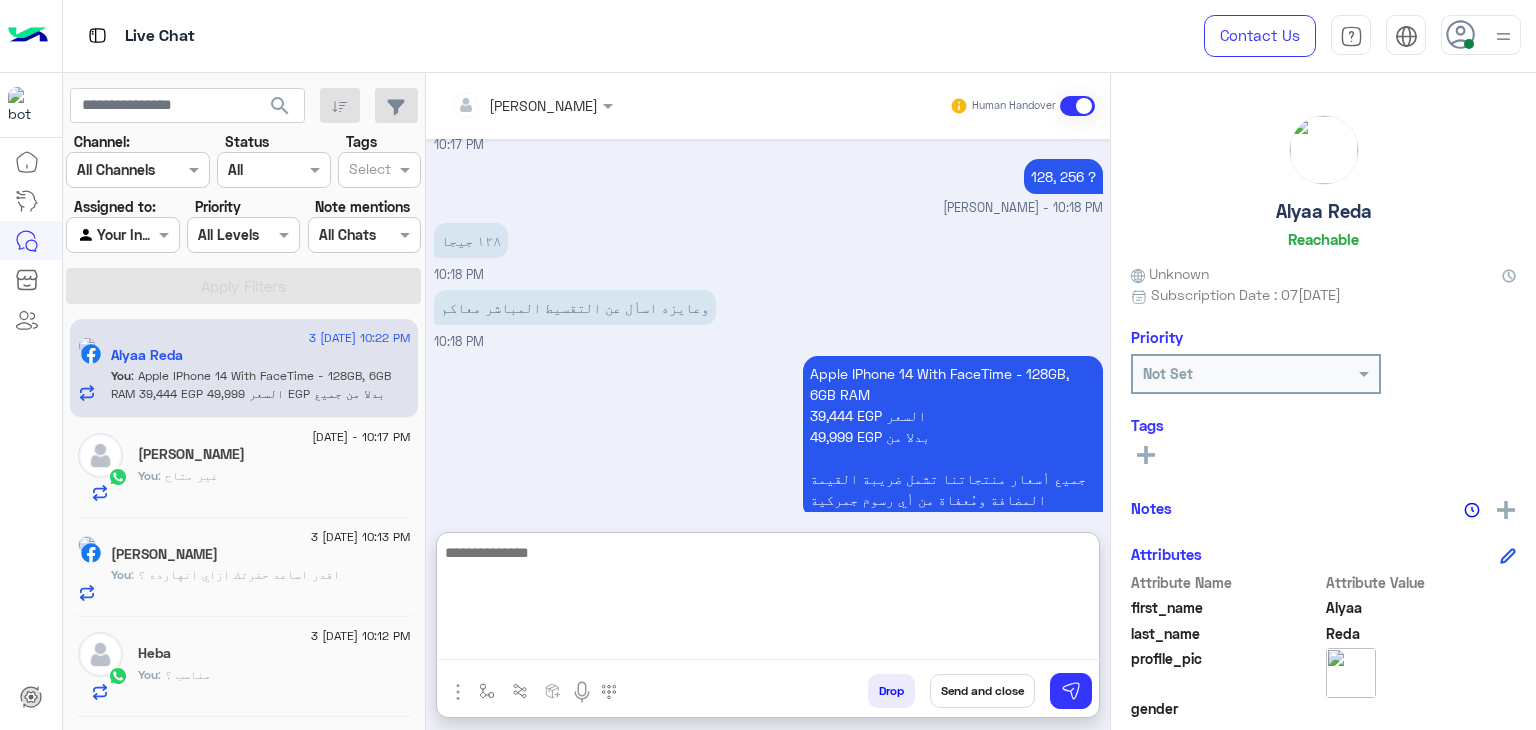scroll, scrollTop: 1864, scrollLeft: 0, axis: vertical 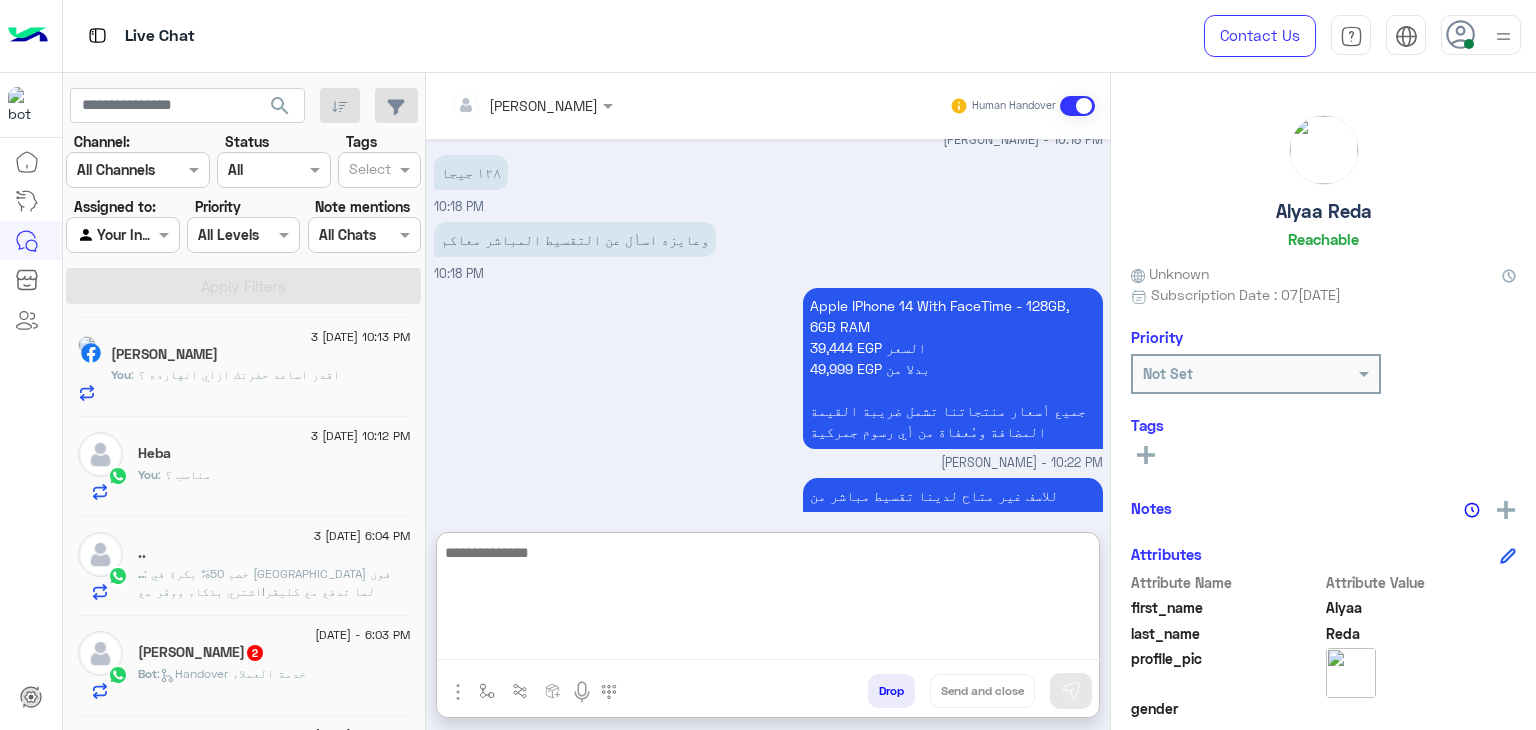 click on "2" 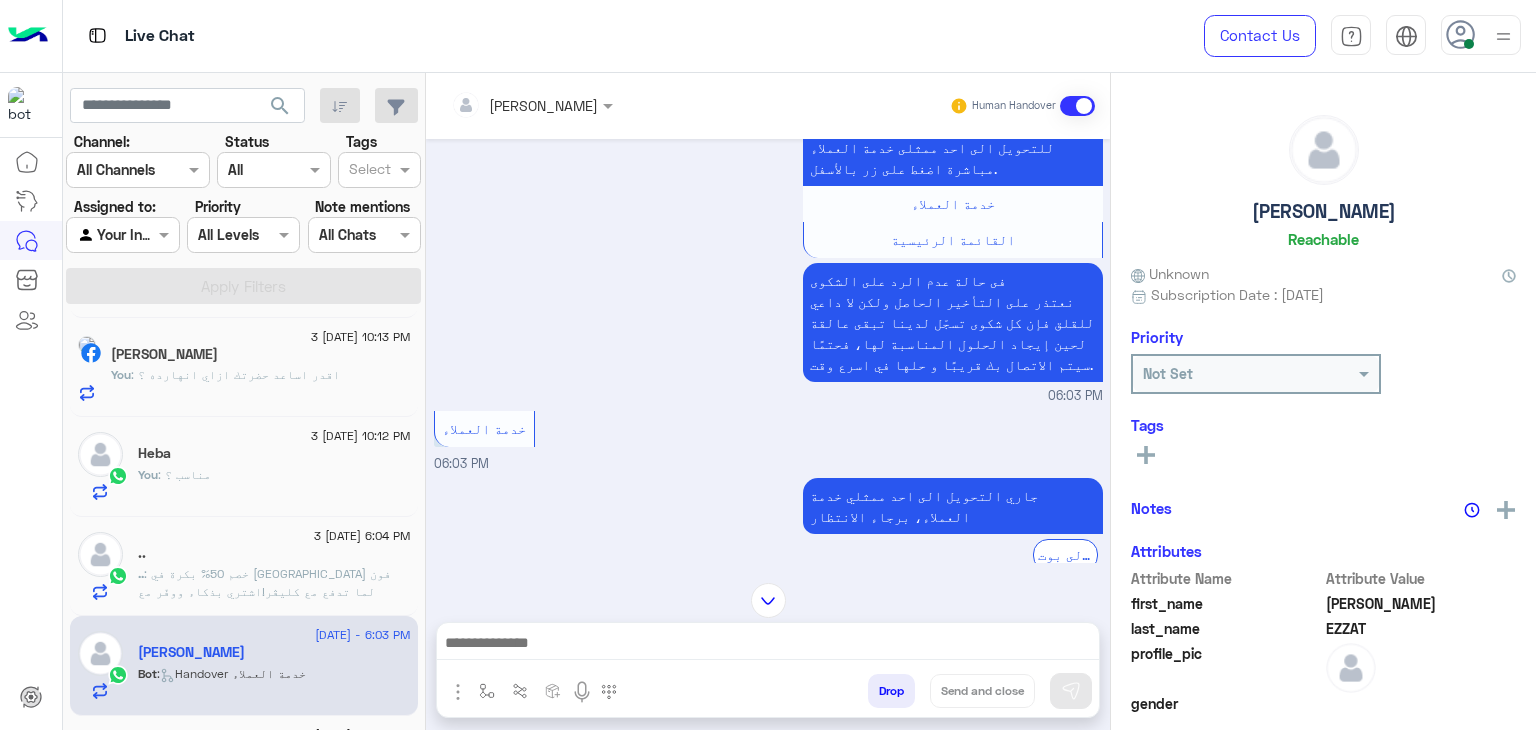 scroll, scrollTop: 943, scrollLeft: 0, axis: vertical 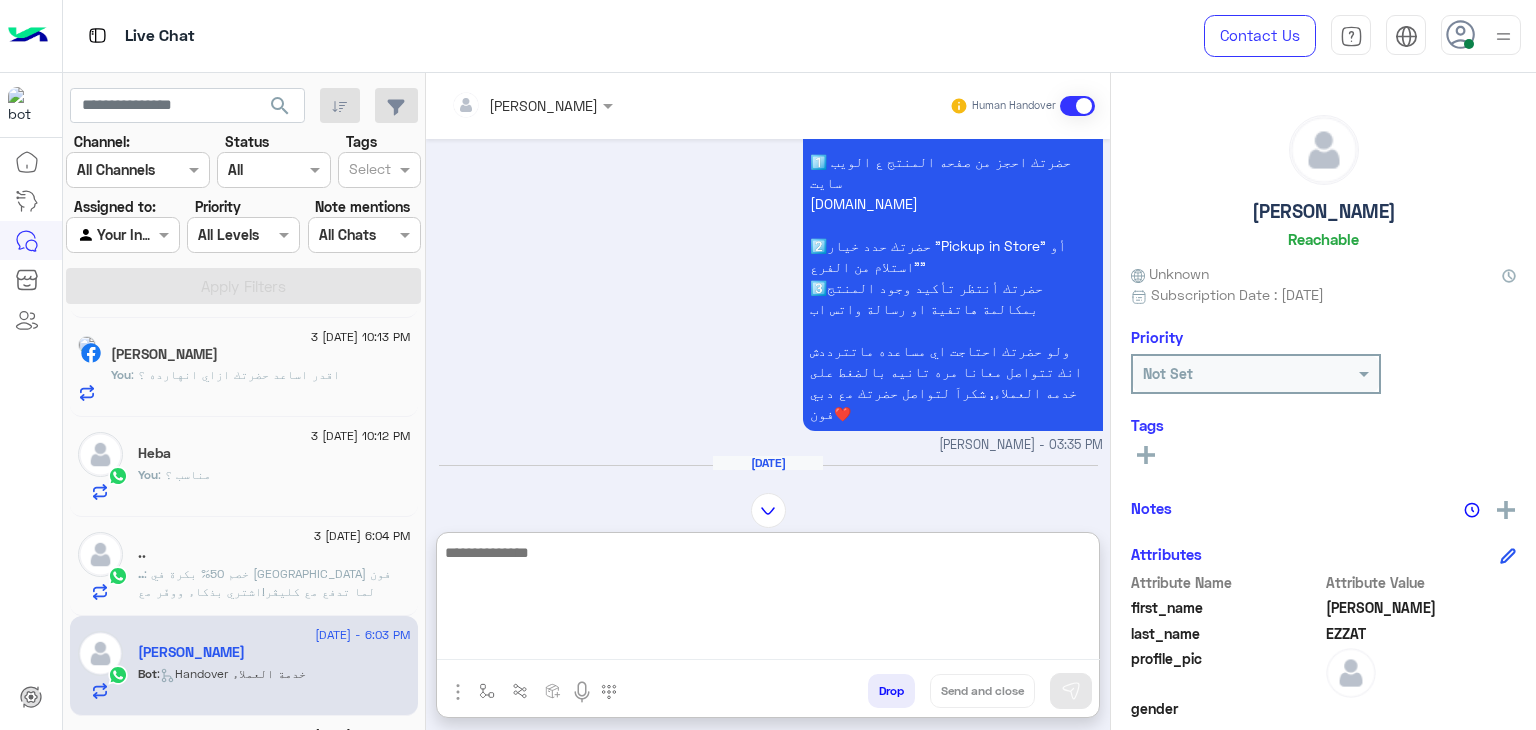 paste on "**********" 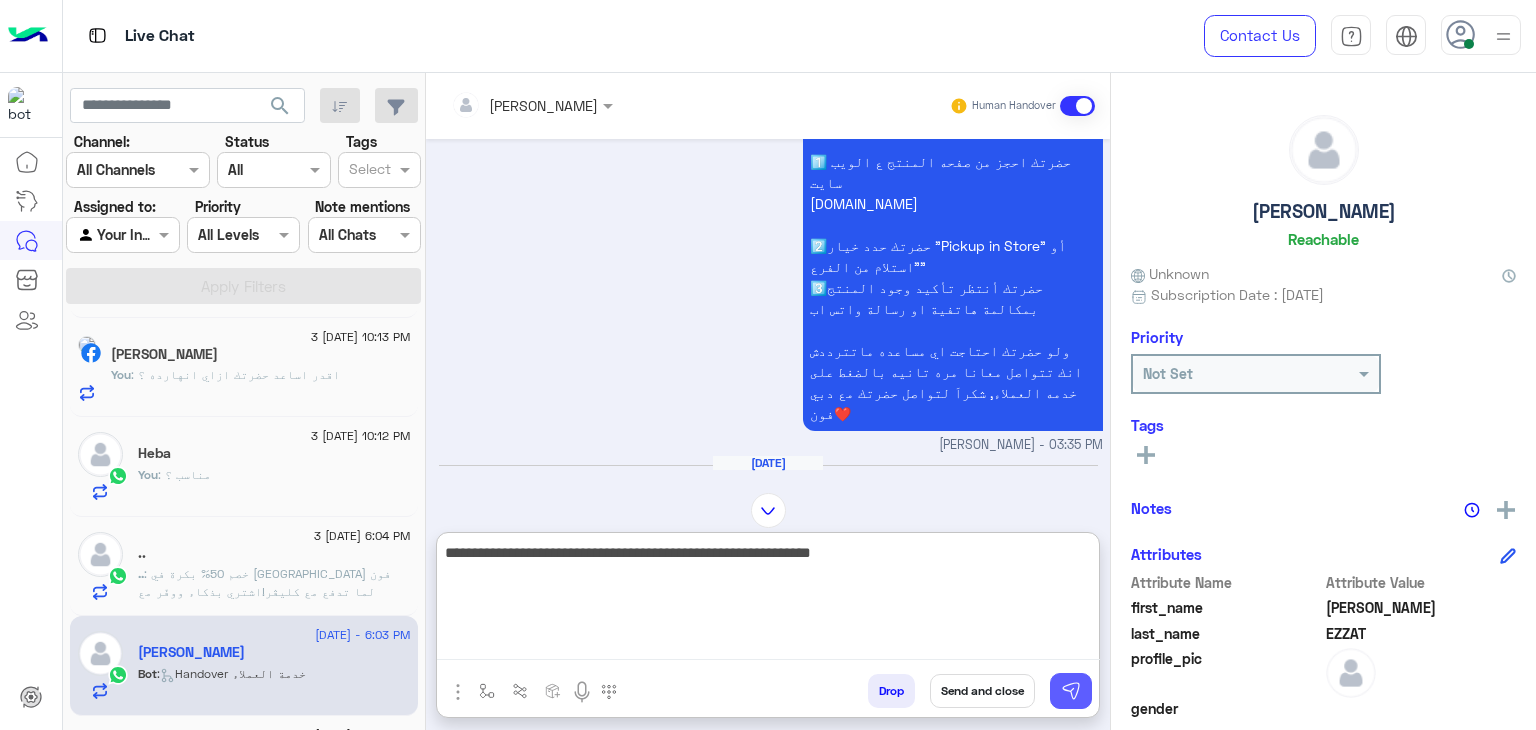 type on "**********" 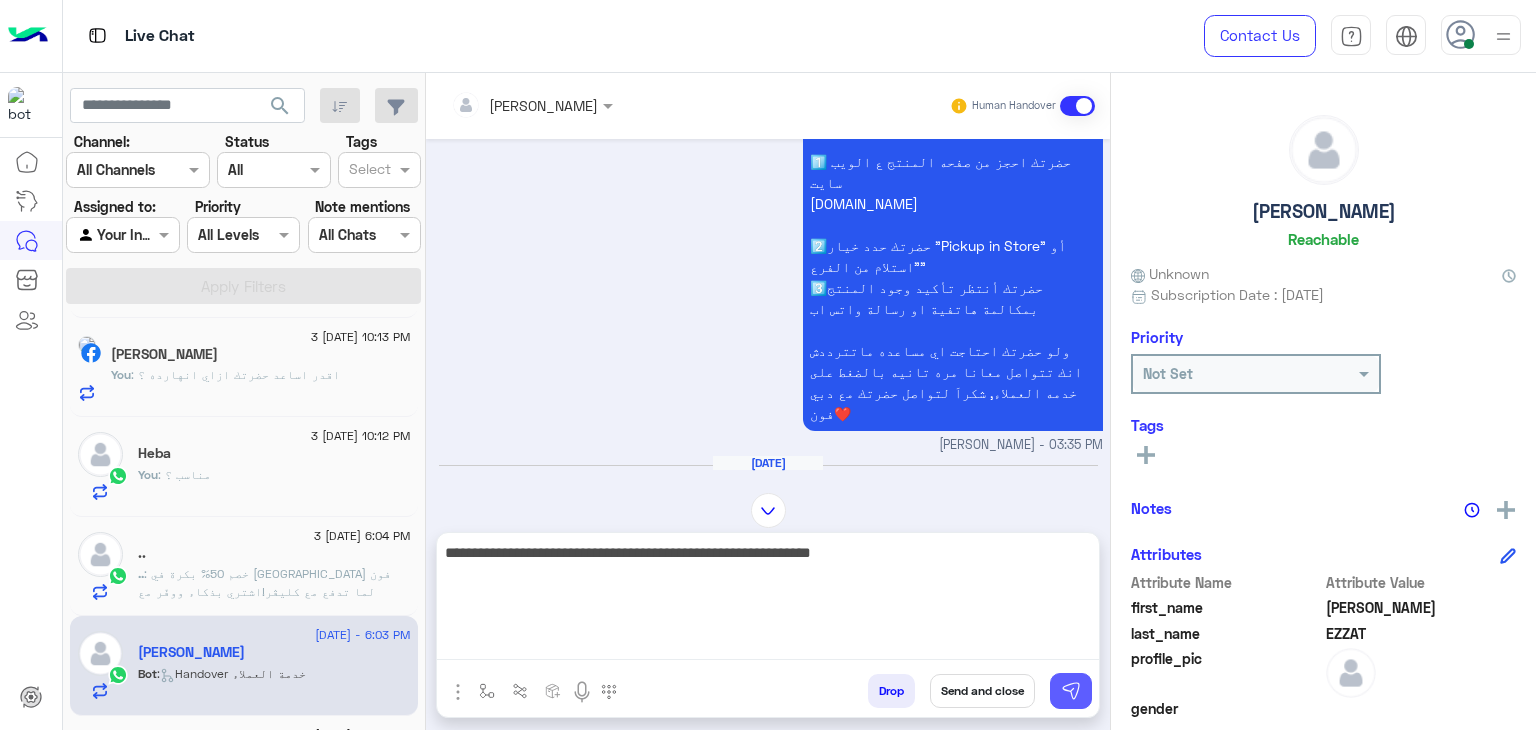 click at bounding box center [1071, 691] 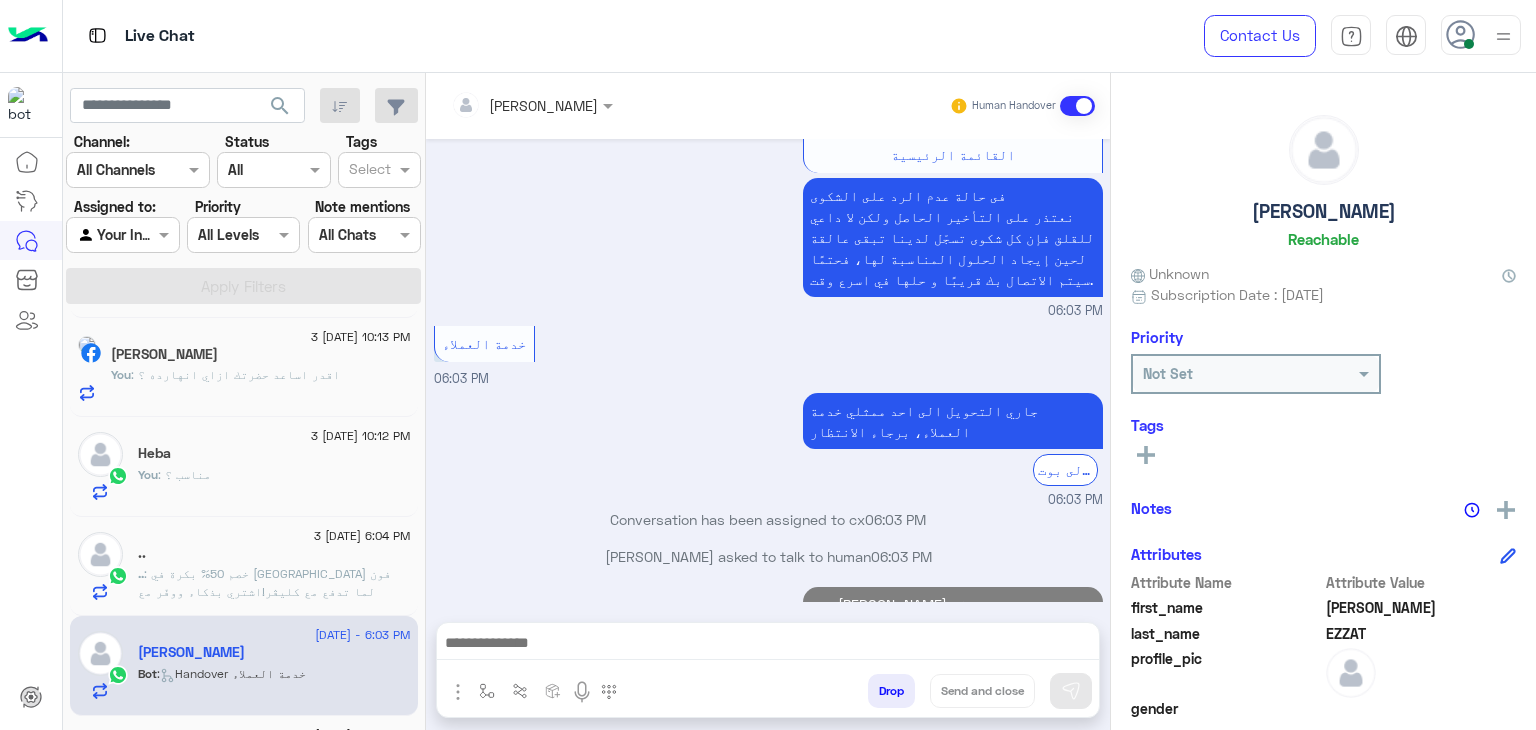 scroll, scrollTop: 1664, scrollLeft: 0, axis: vertical 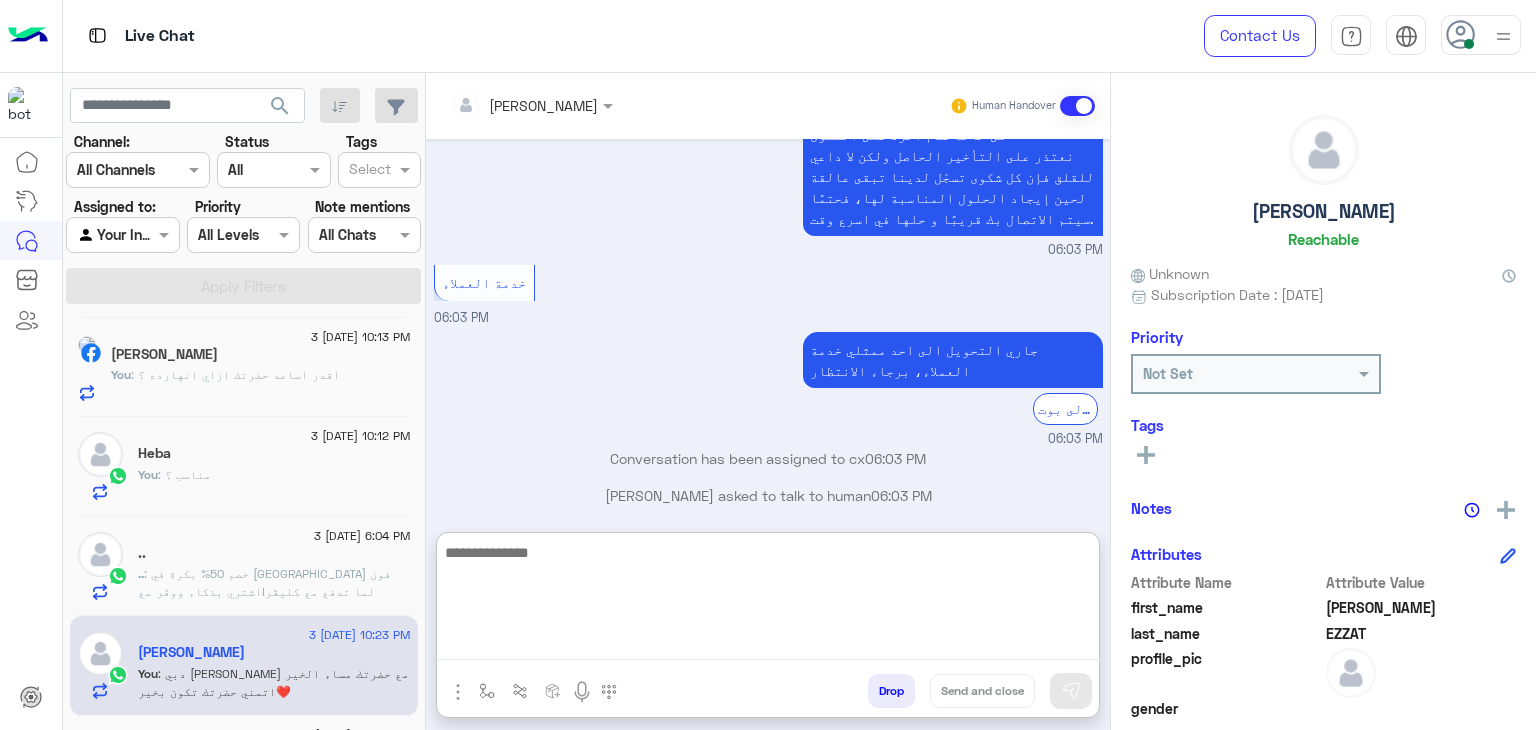 paste on "**********" 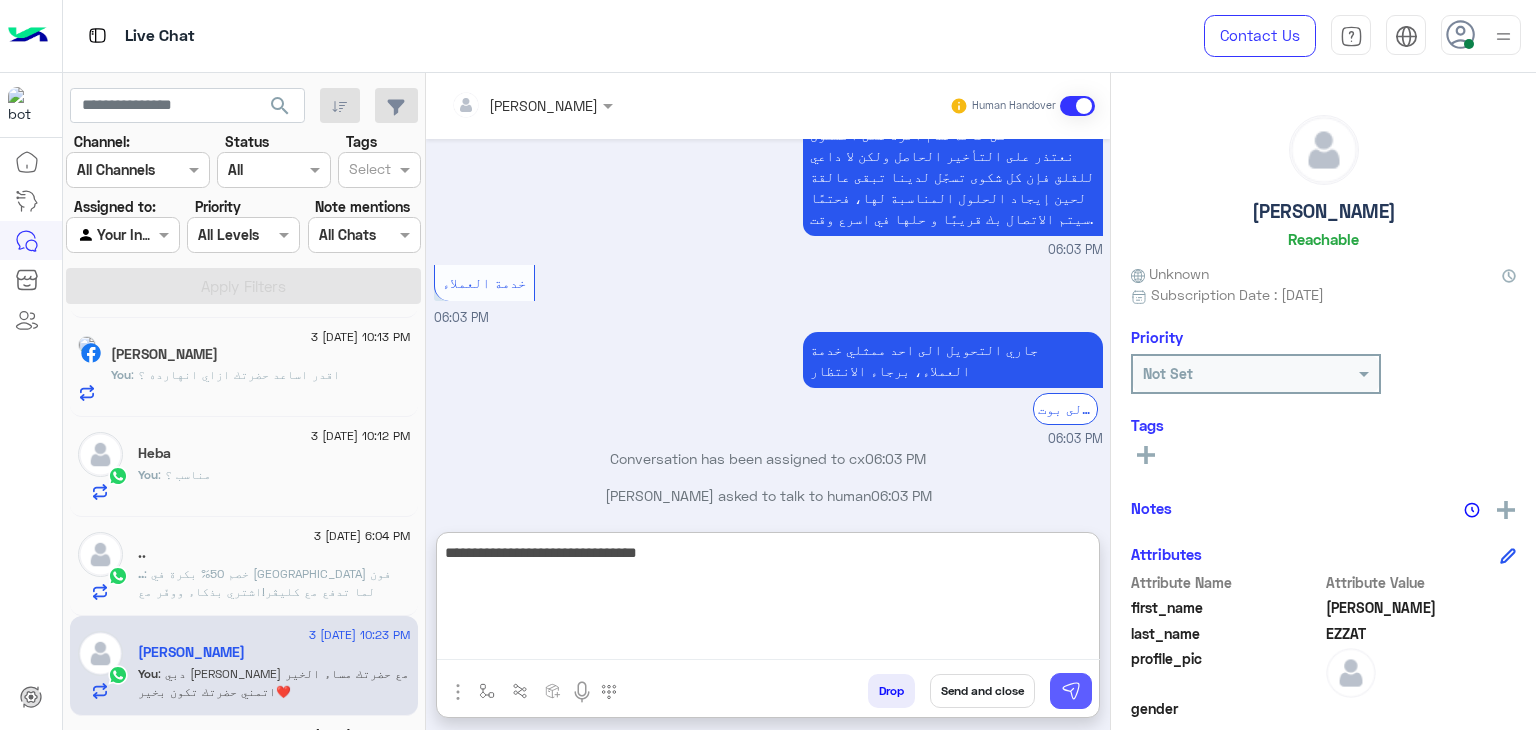 type on "**********" 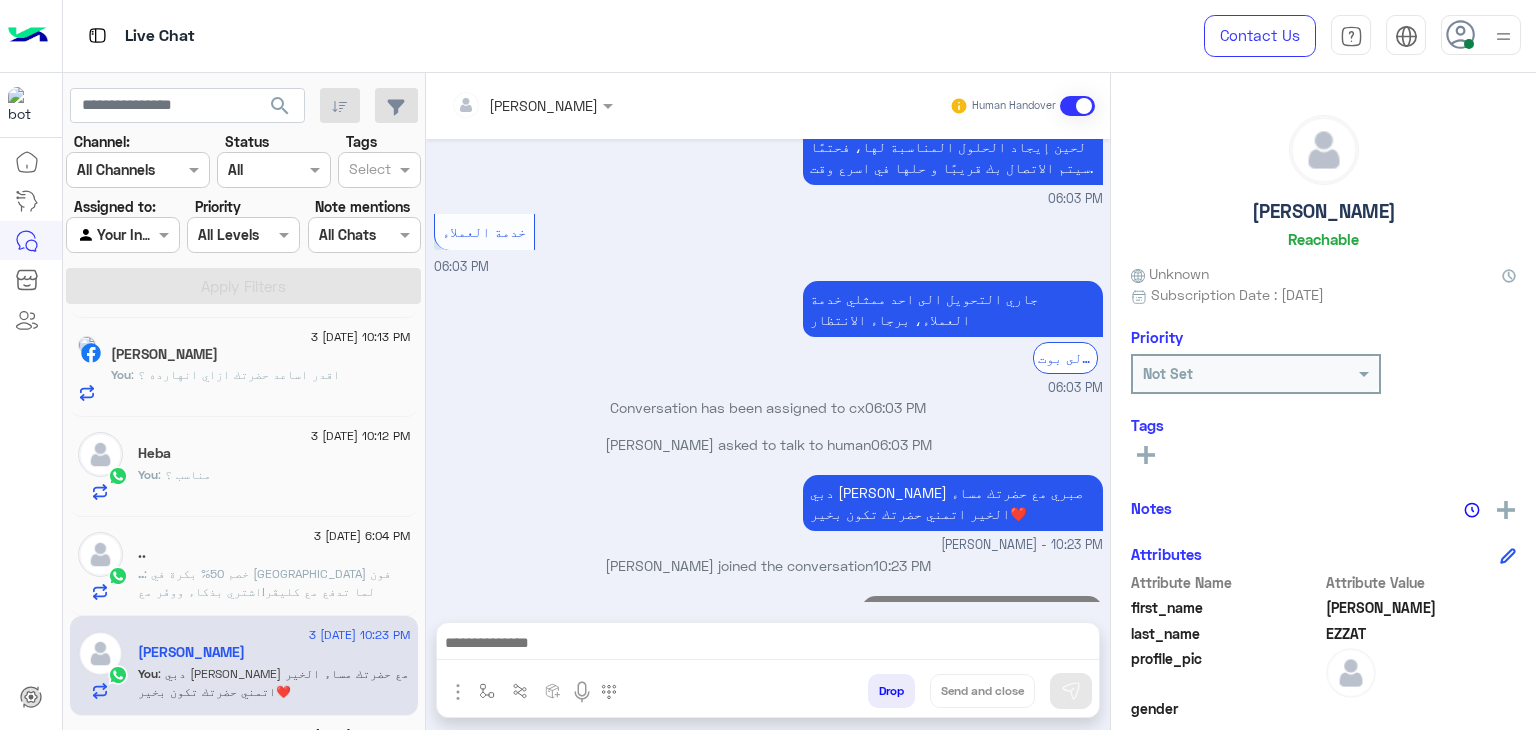 scroll, scrollTop: 1728, scrollLeft: 0, axis: vertical 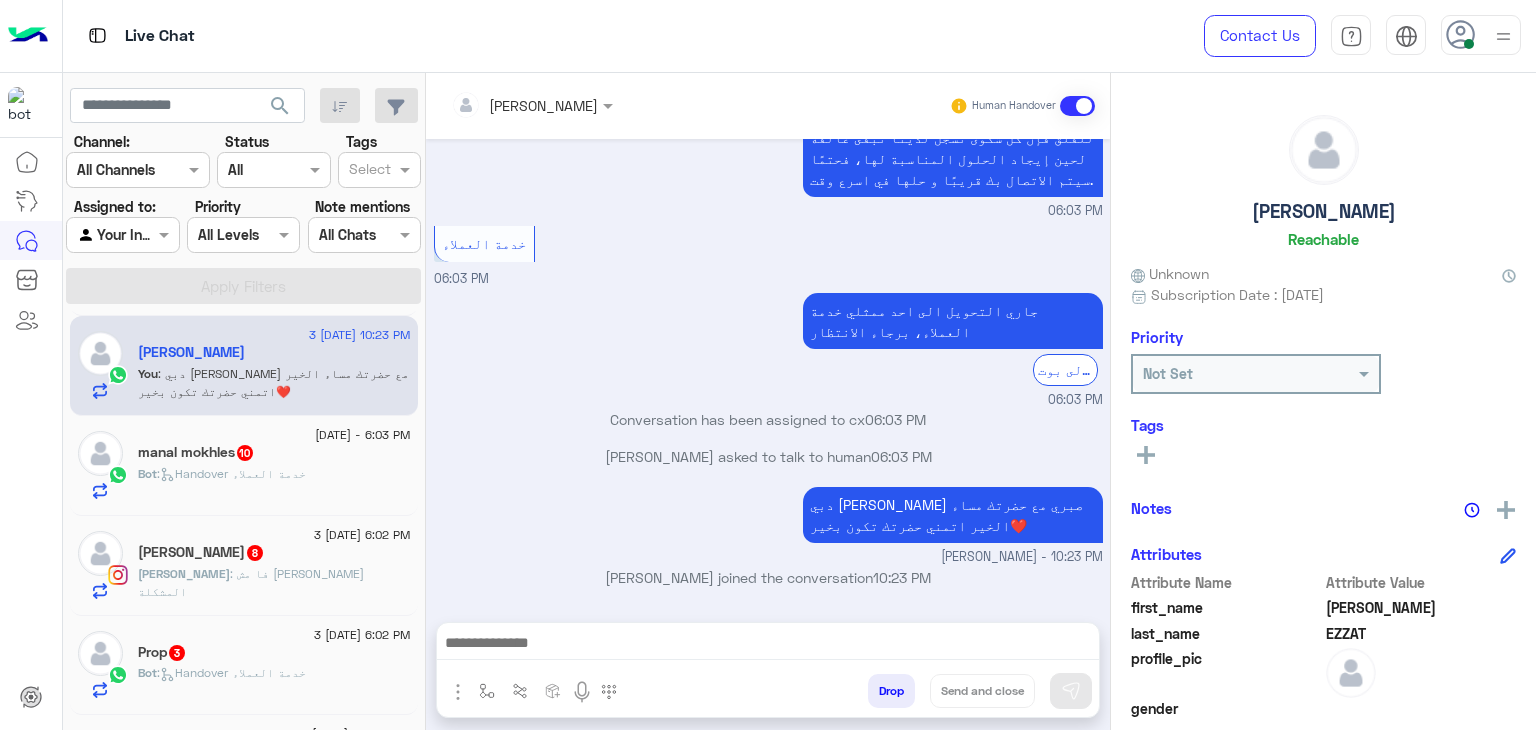 click on "manal mokhles  10" 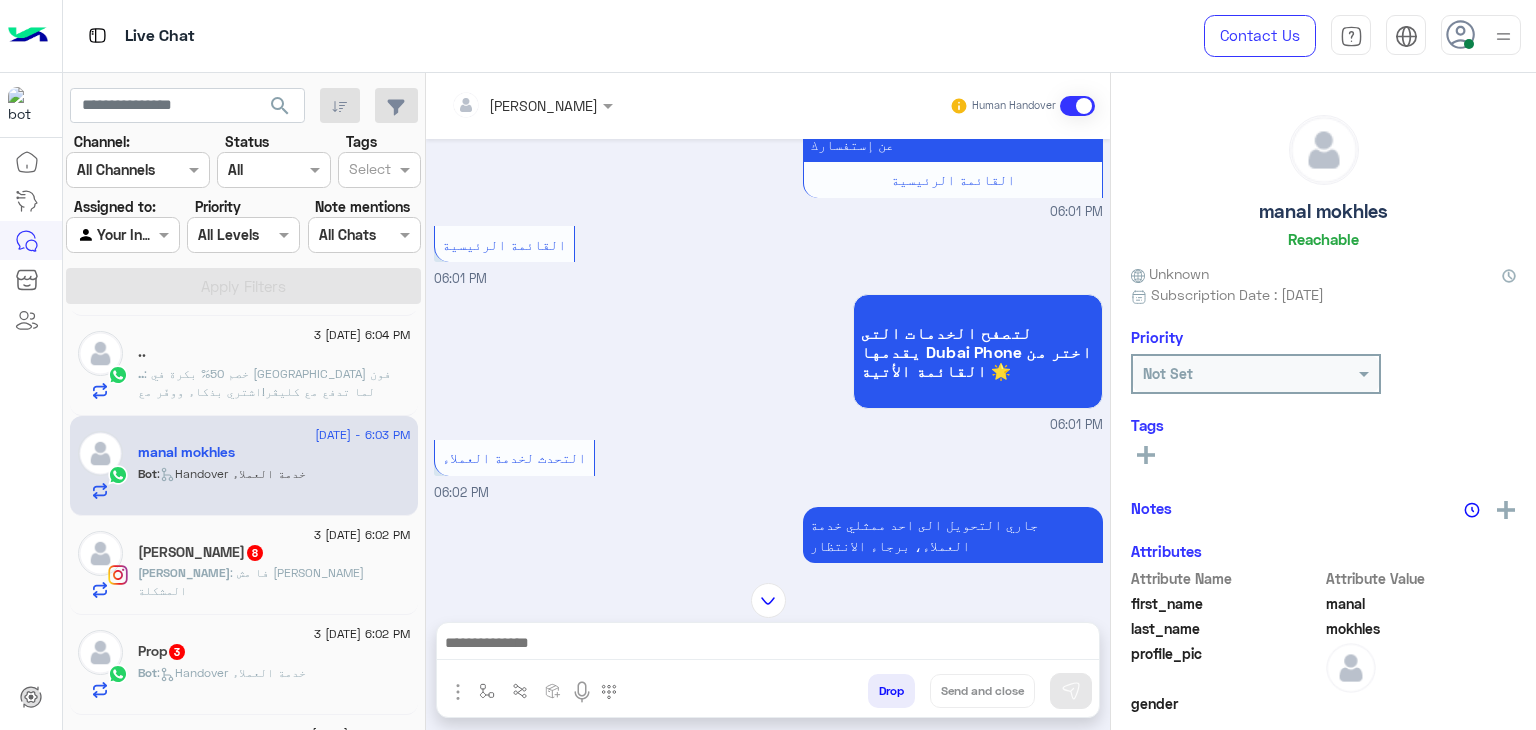 scroll, scrollTop: 496, scrollLeft: 0, axis: vertical 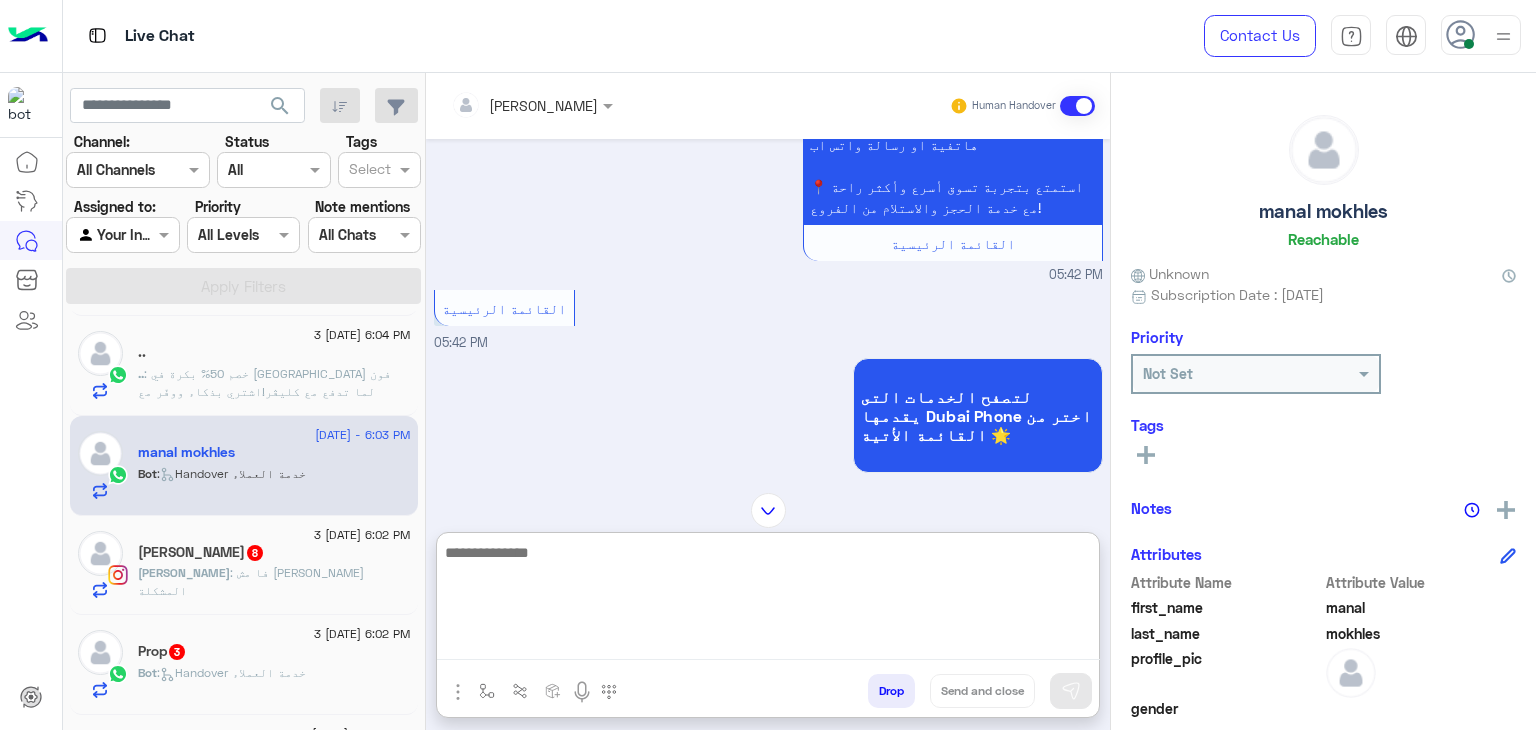 paste on "**********" 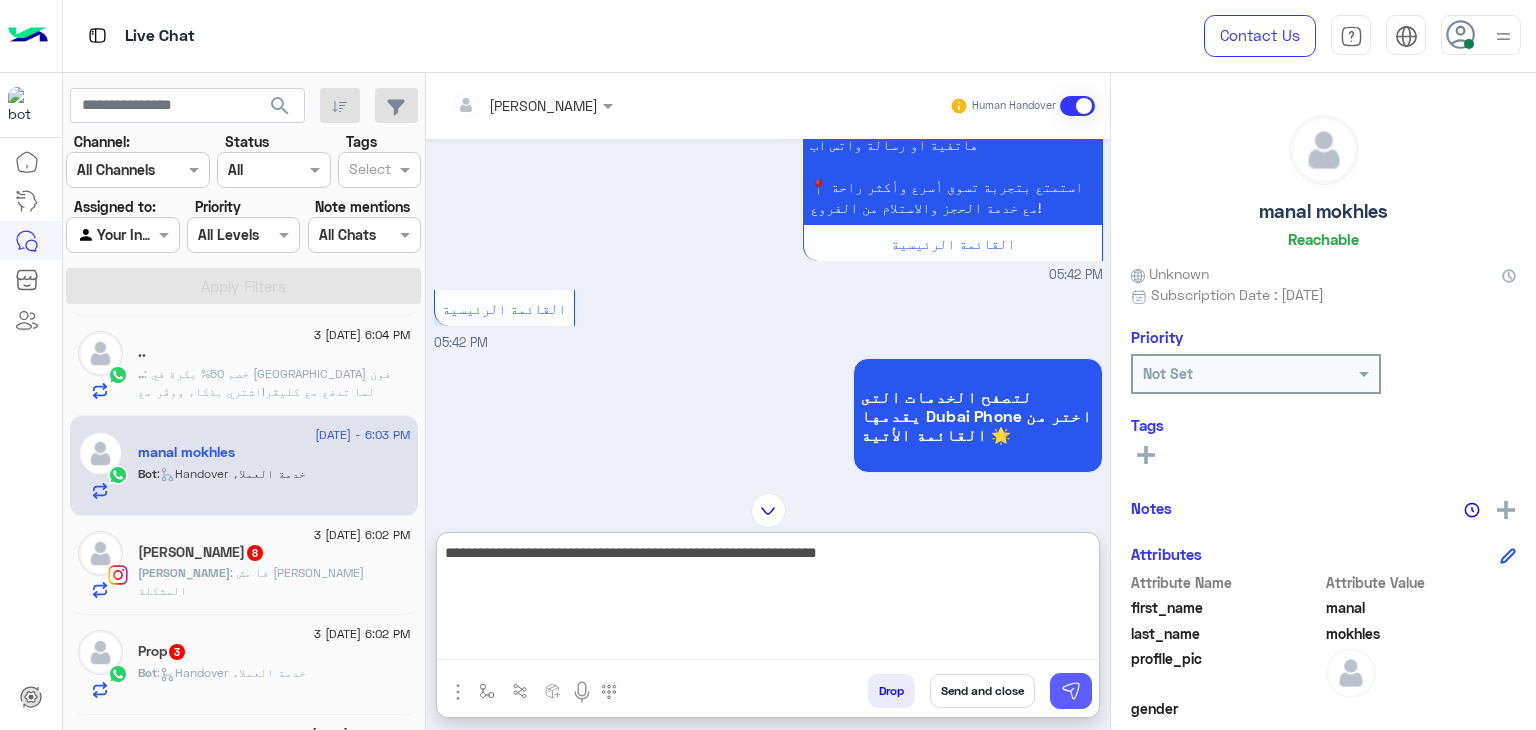 type on "**********" 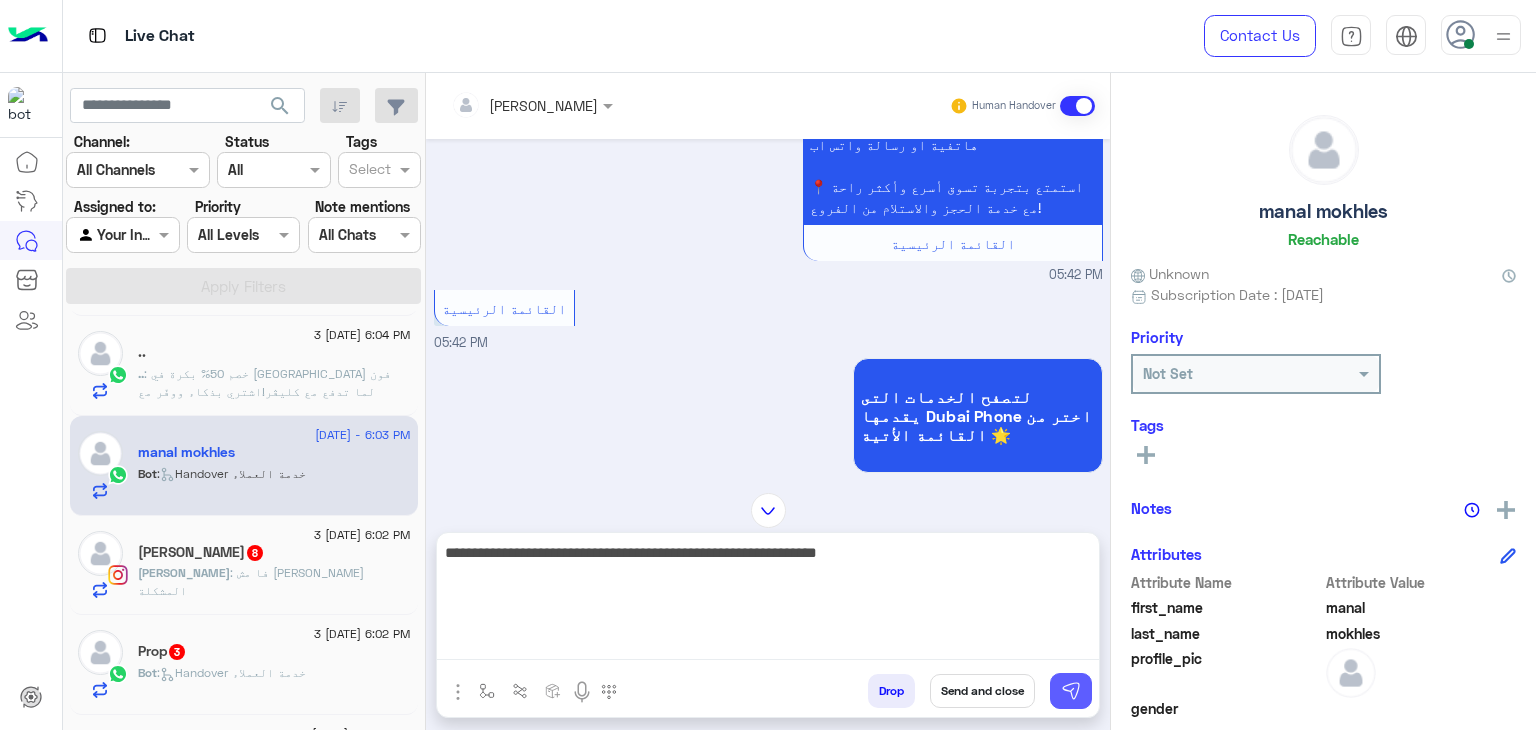 click at bounding box center [1071, 691] 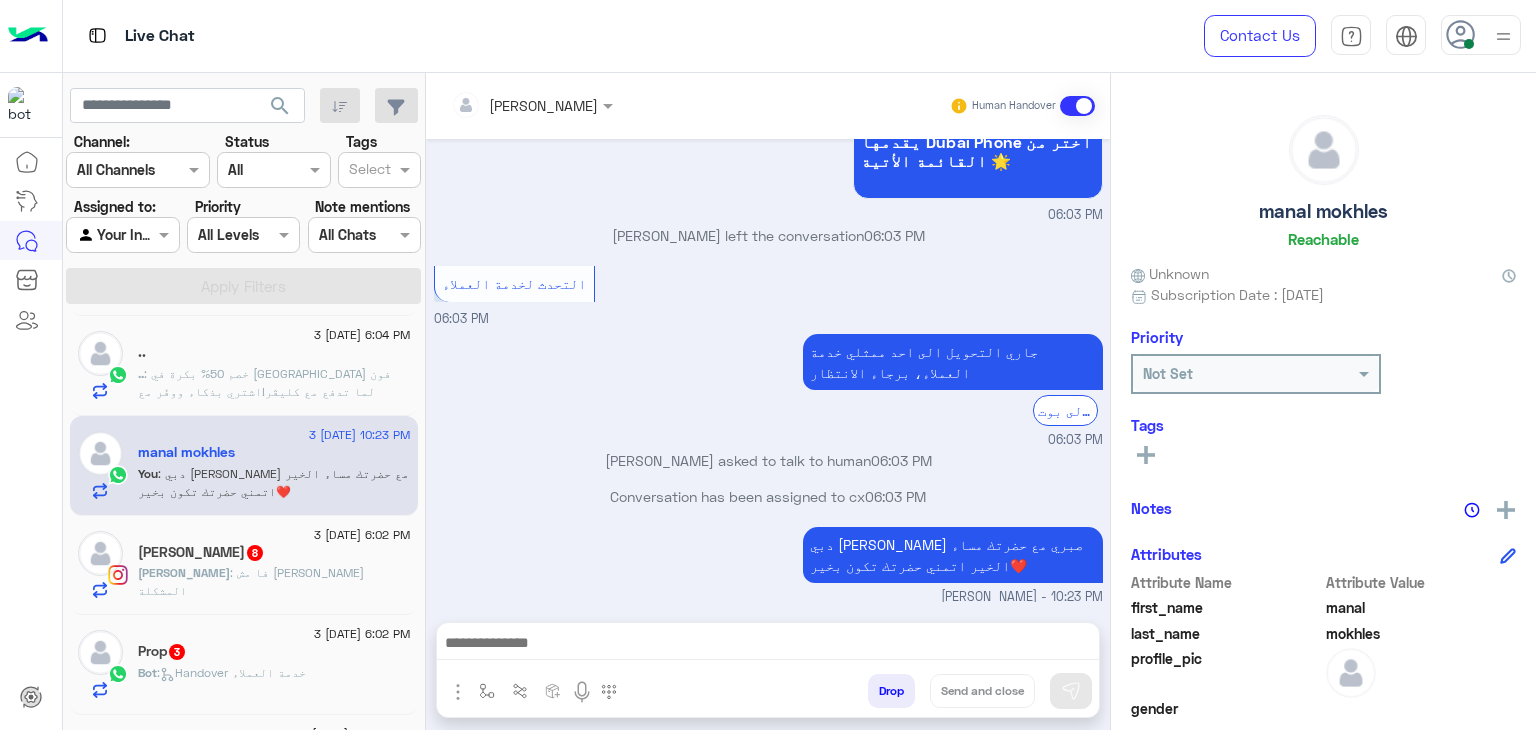 scroll, scrollTop: 1717, scrollLeft: 0, axis: vertical 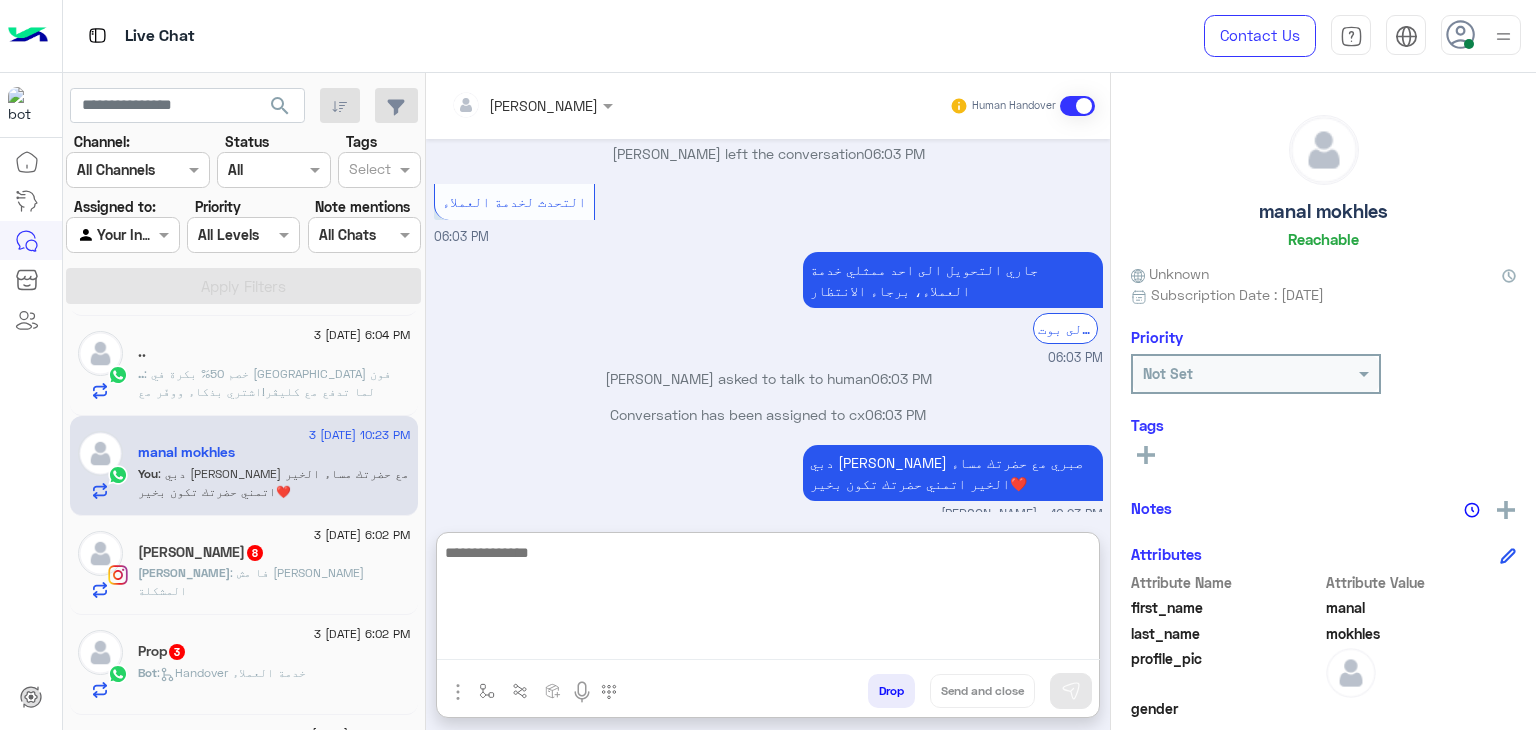 paste on "**********" 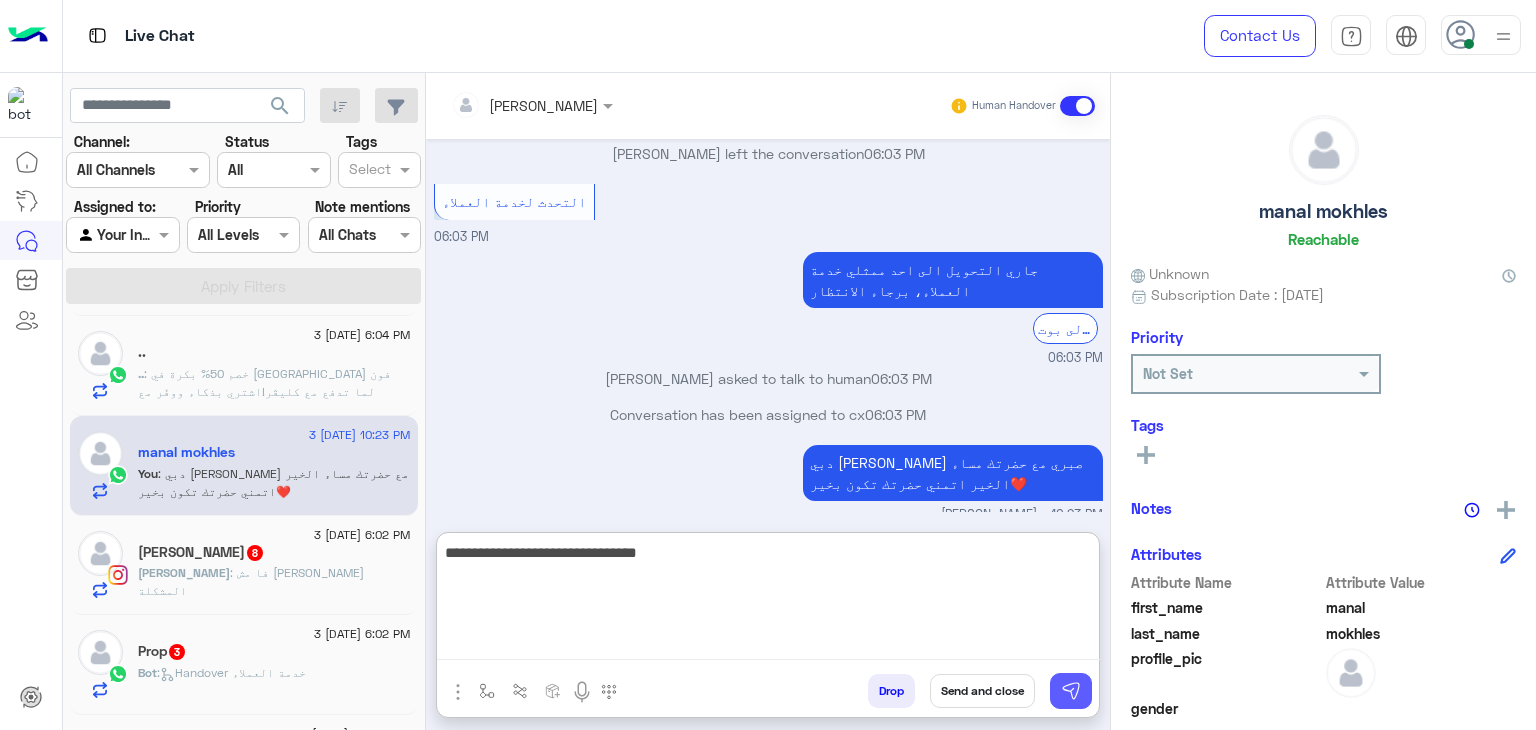type on "**********" 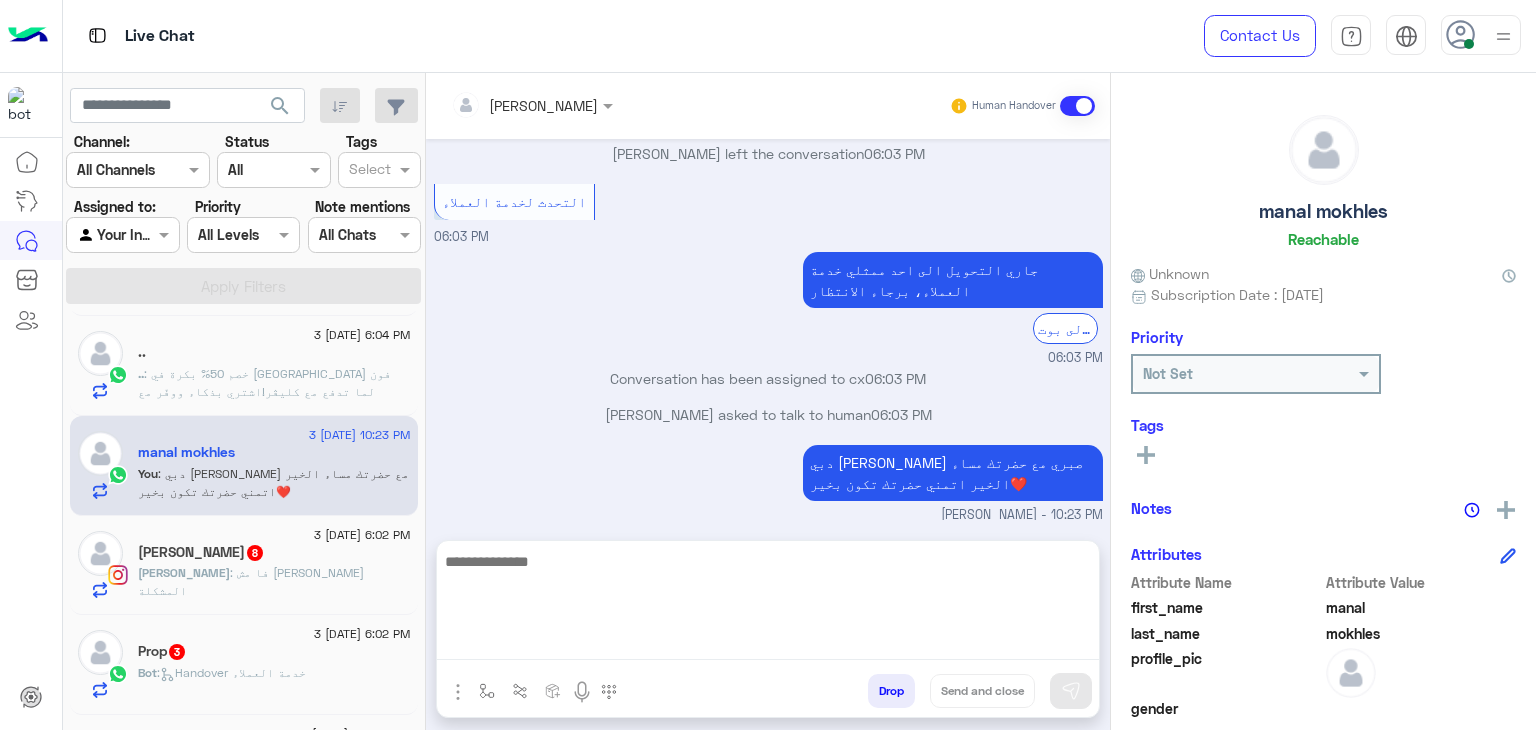 scroll, scrollTop: 1781, scrollLeft: 0, axis: vertical 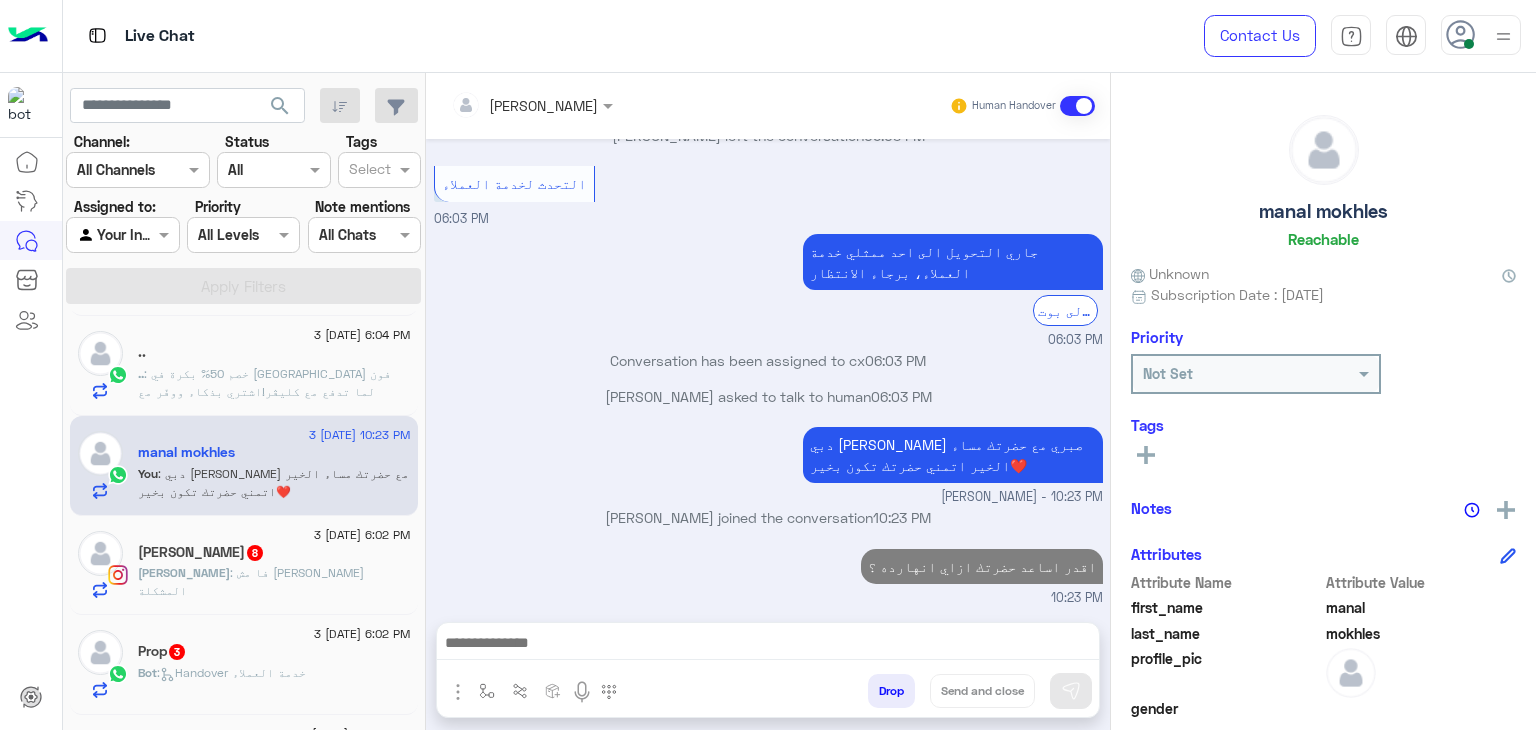 click on ": فا مش [PERSON_NAME] المشكلة" 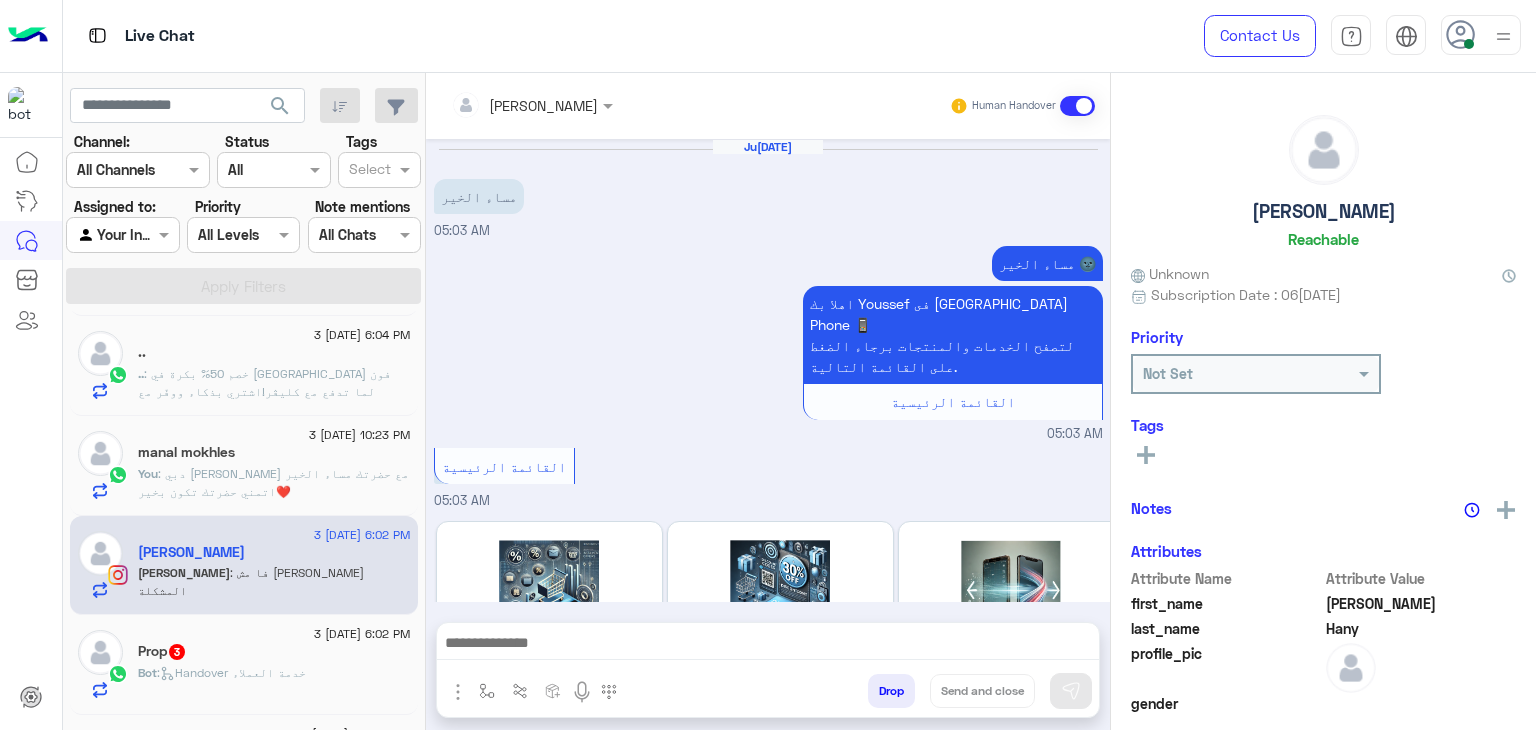 scroll, scrollTop: 1812, scrollLeft: 0, axis: vertical 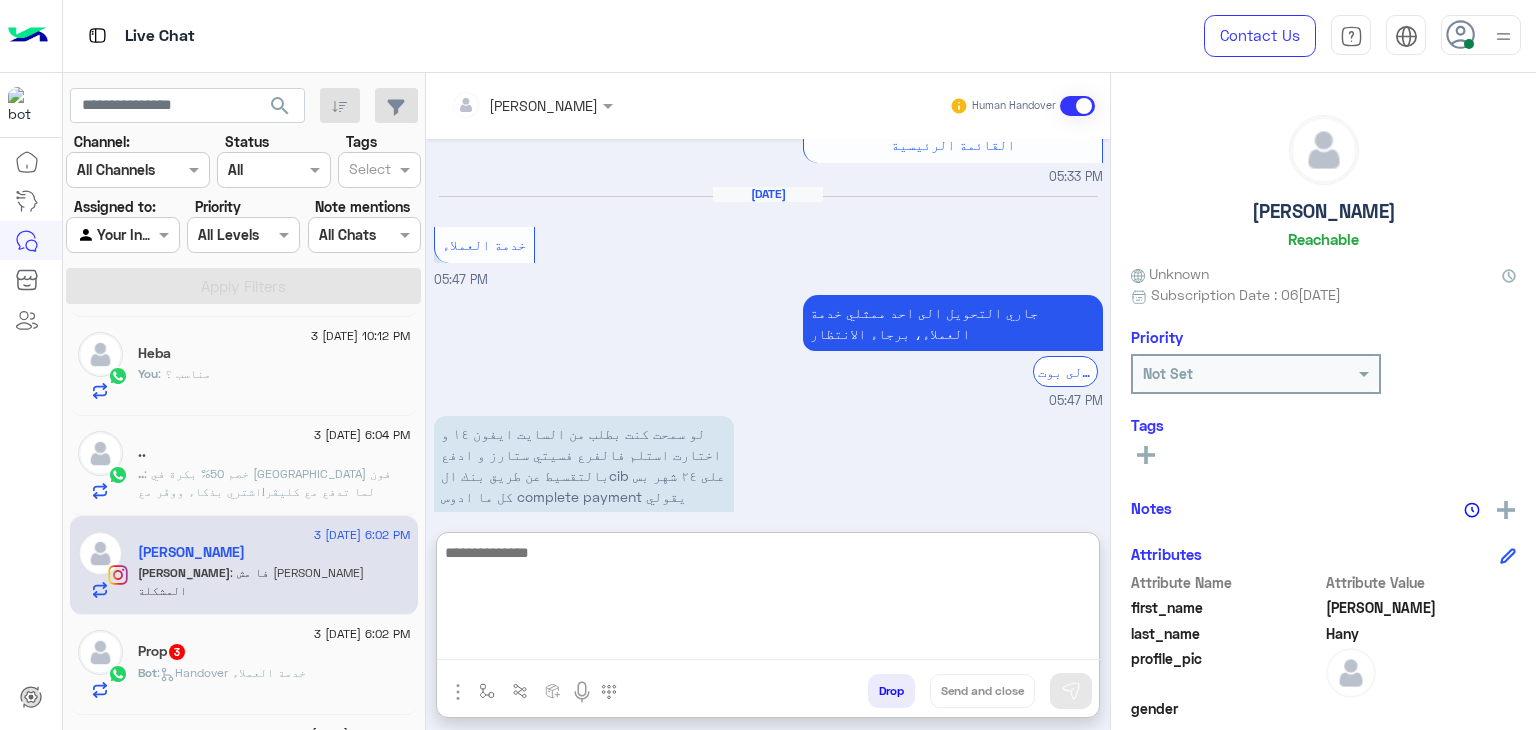 paste on "**********" 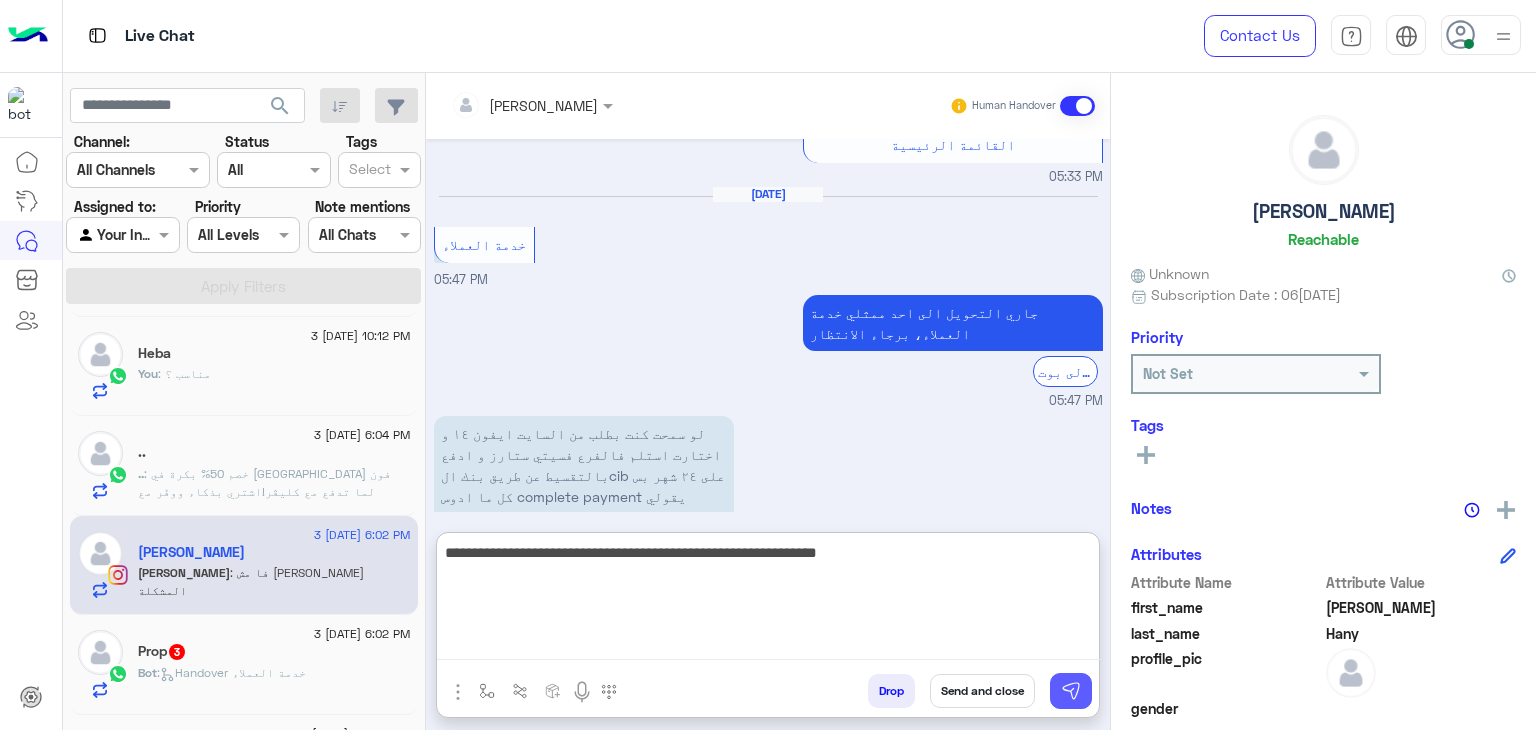 type on "**********" 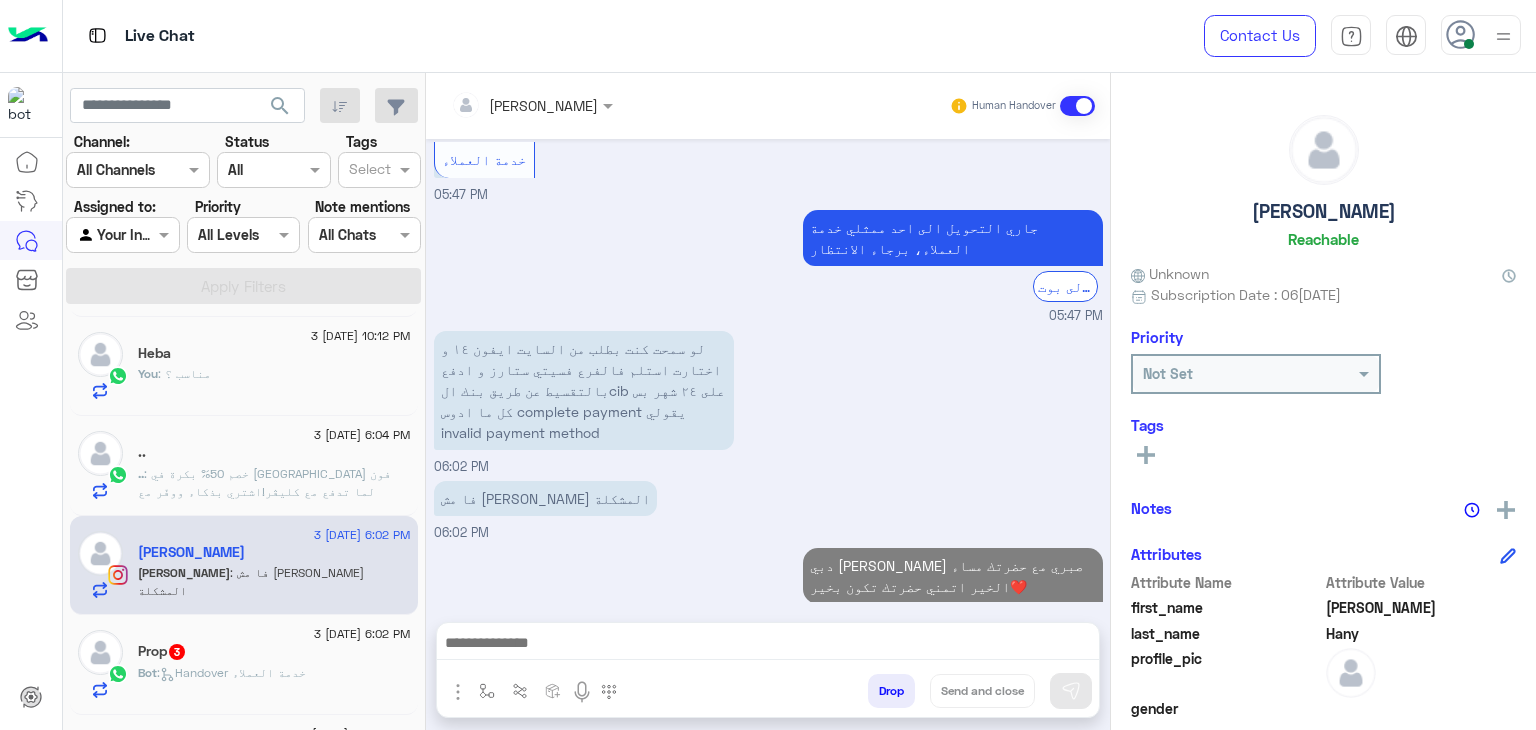 click at bounding box center (768, 645) 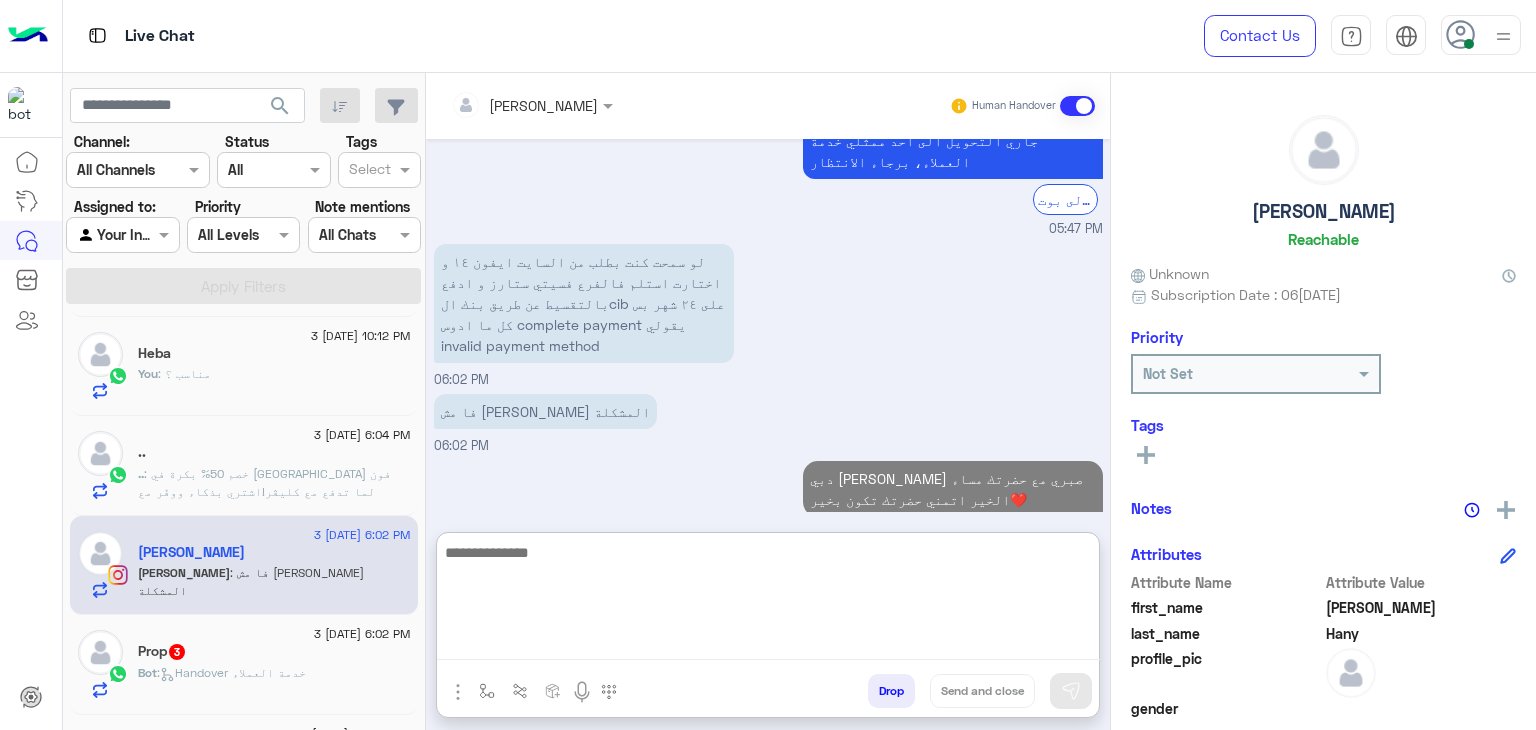 type on "*" 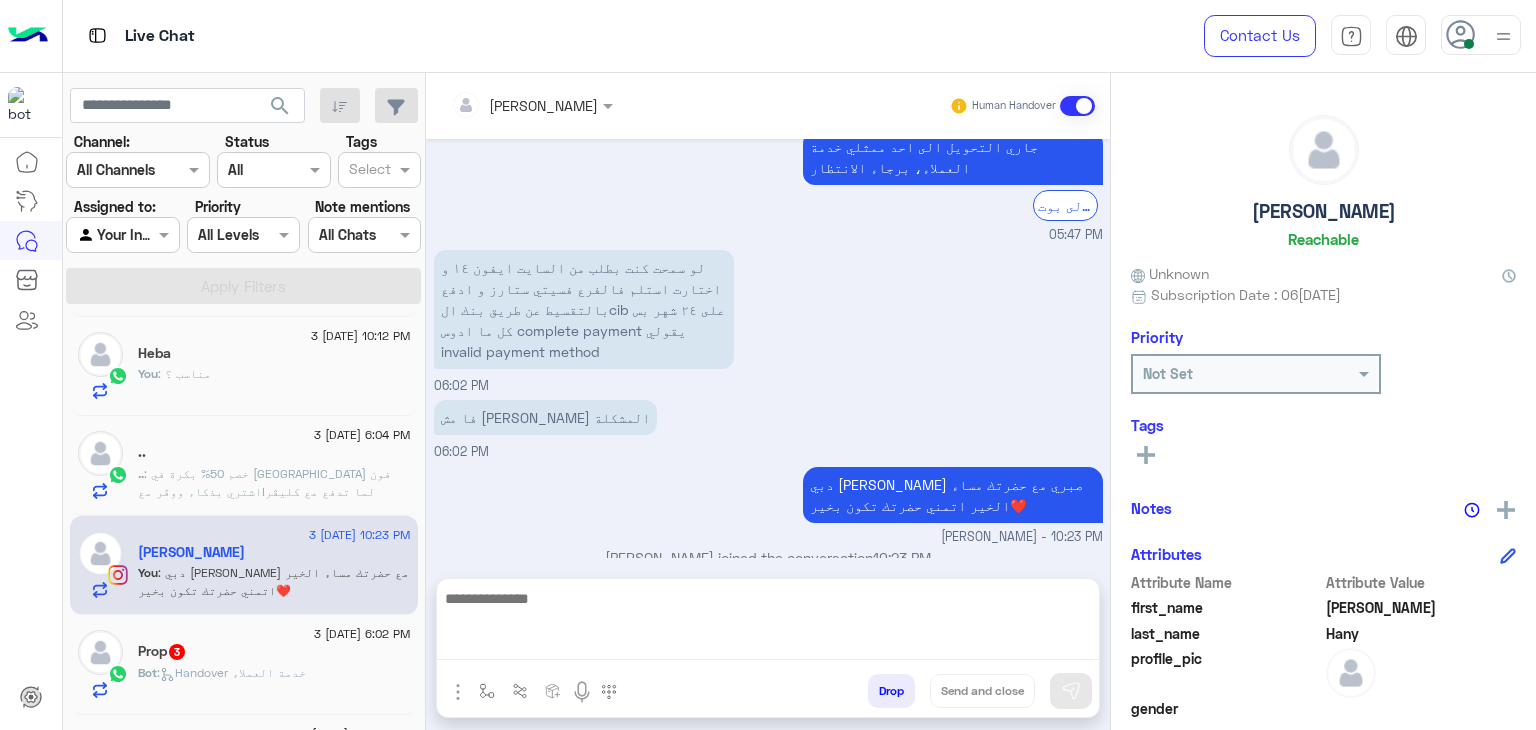 scroll, scrollTop: 1934, scrollLeft: 0, axis: vertical 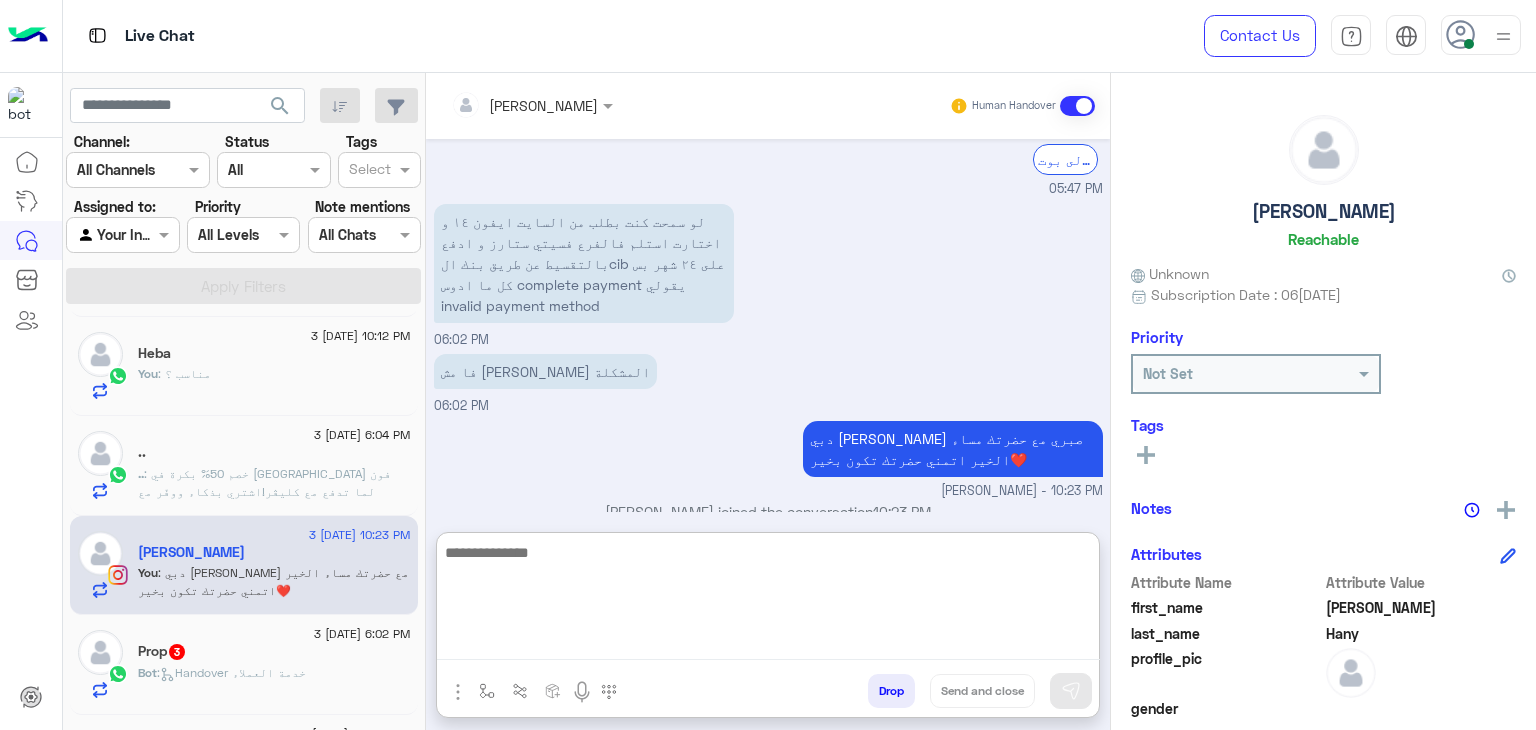 paste on "**********" 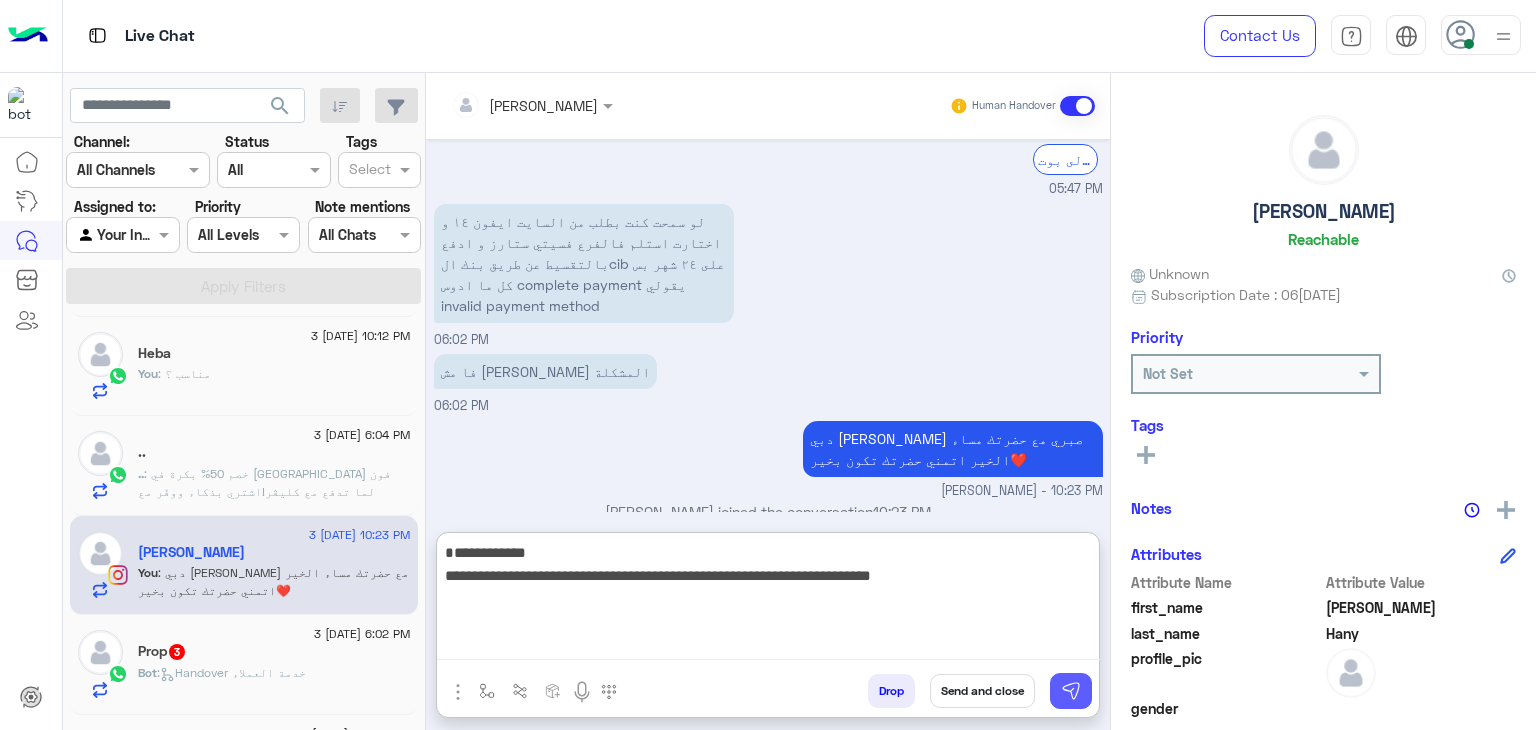 type on "**********" 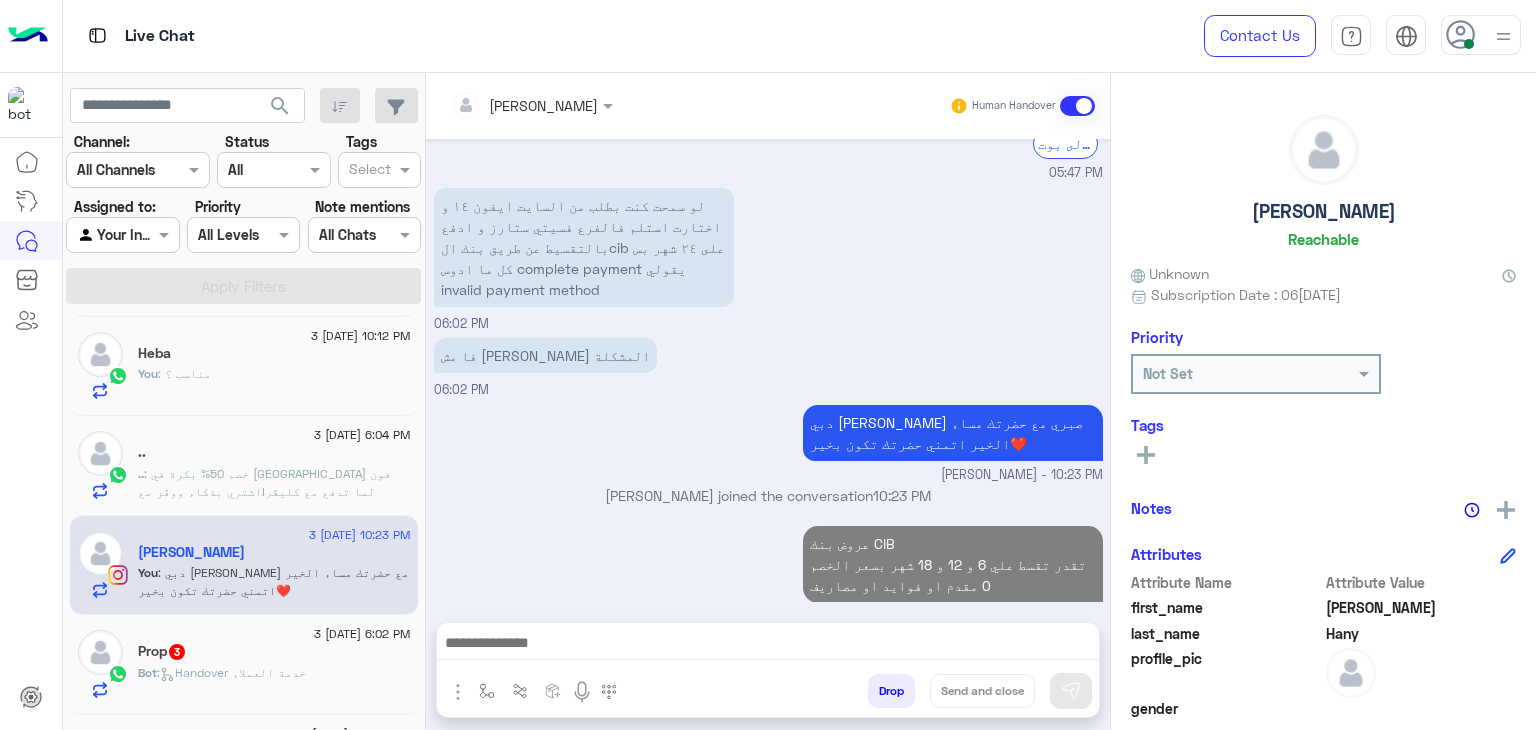 click at bounding box center (768, 645) 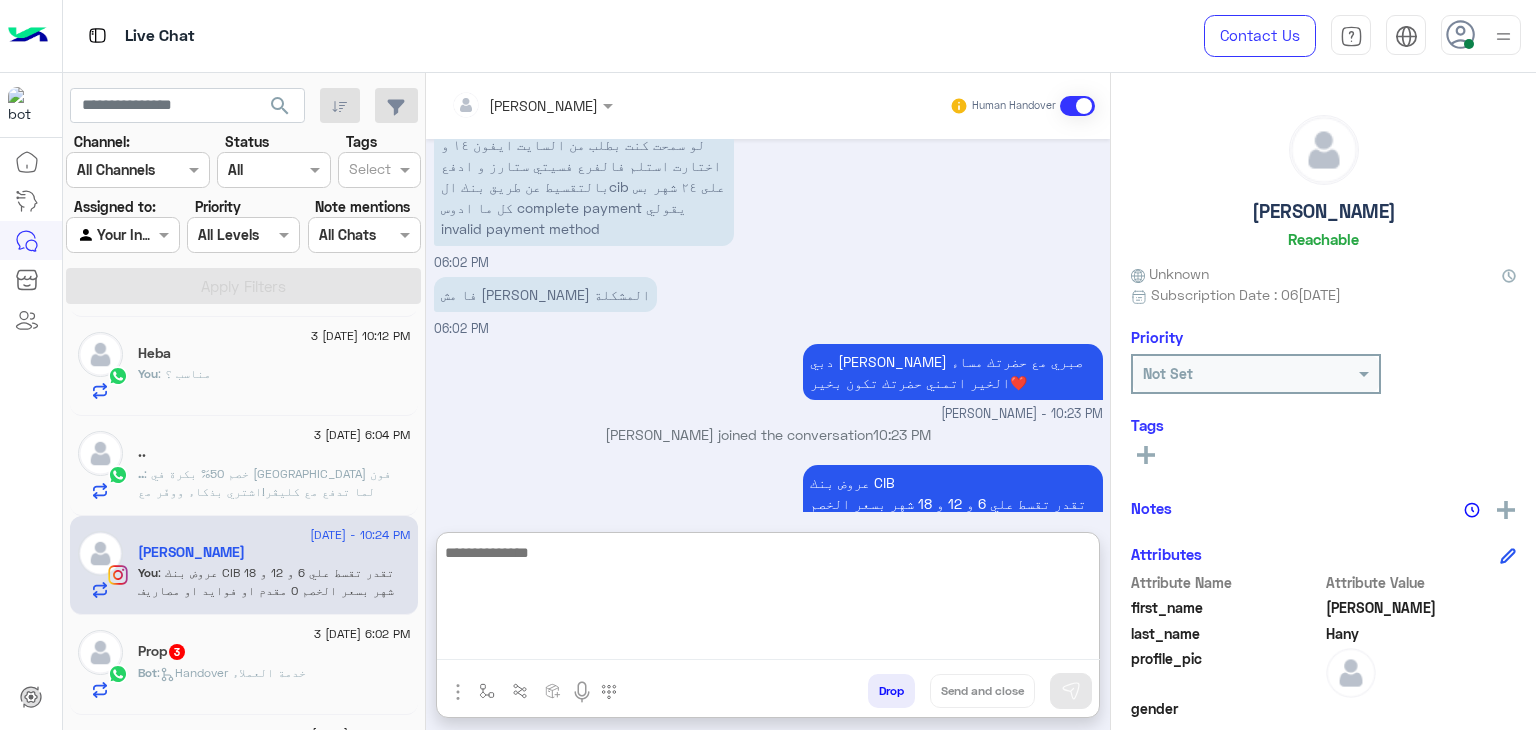 scroll, scrollTop: 2130, scrollLeft: 0, axis: vertical 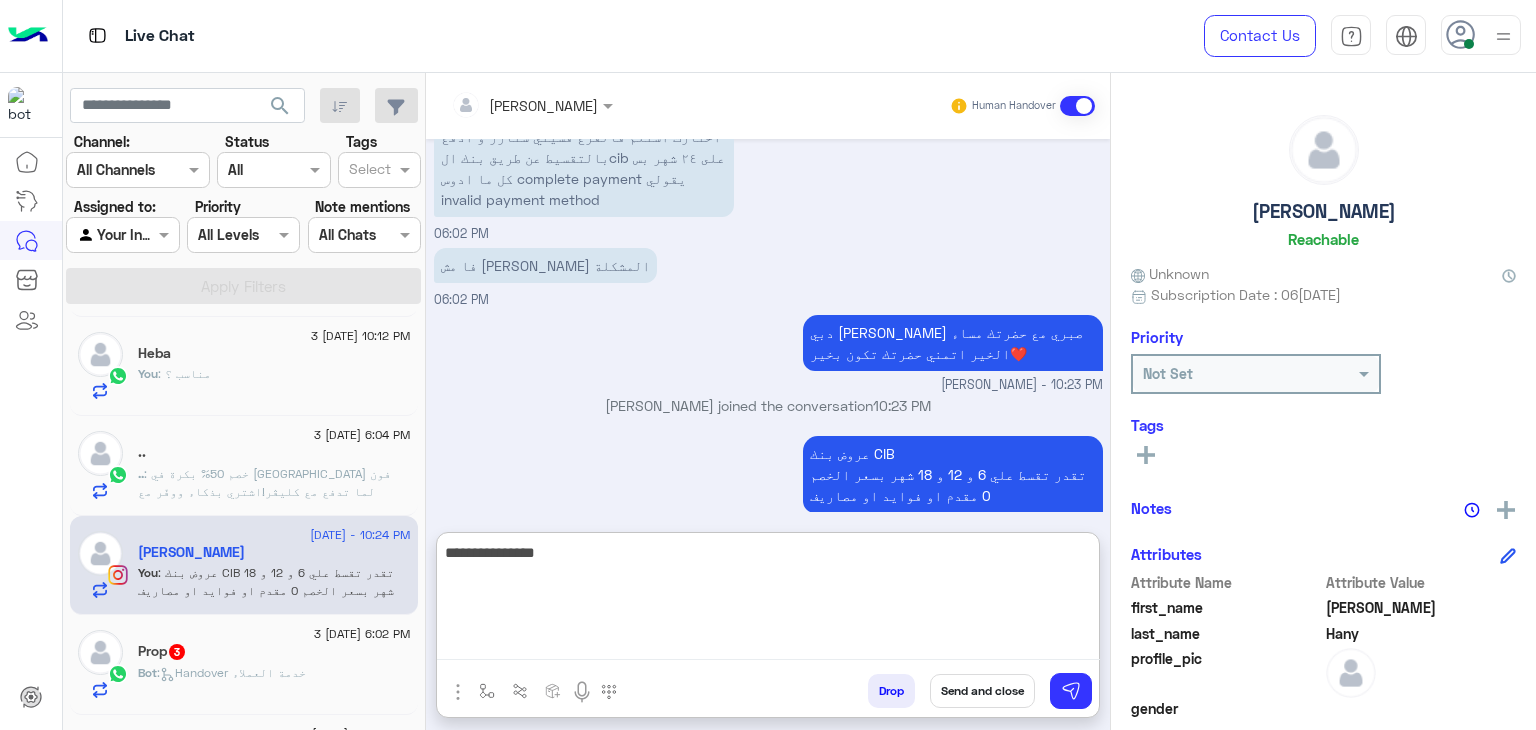 type on "**********" 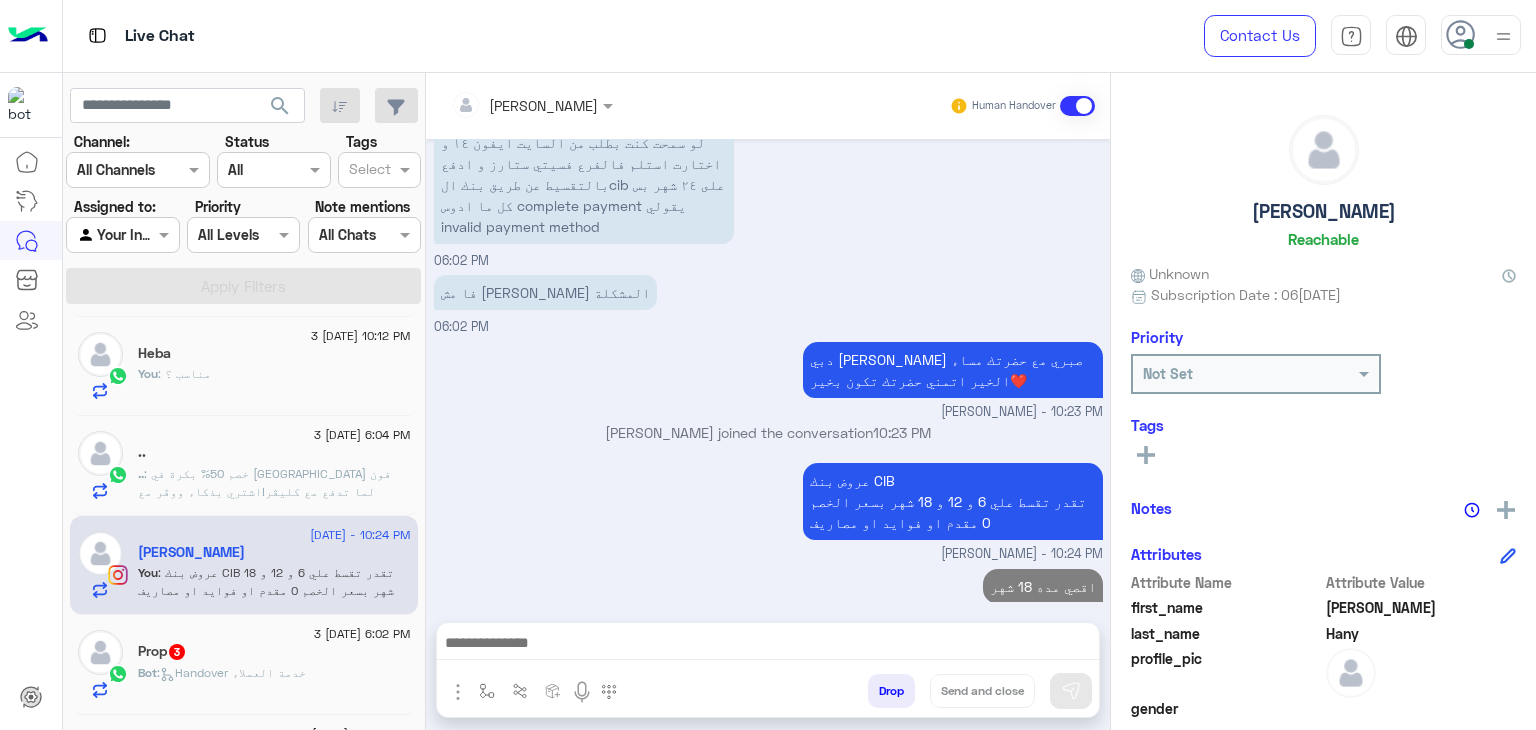 scroll, scrollTop: 2103, scrollLeft: 0, axis: vertical 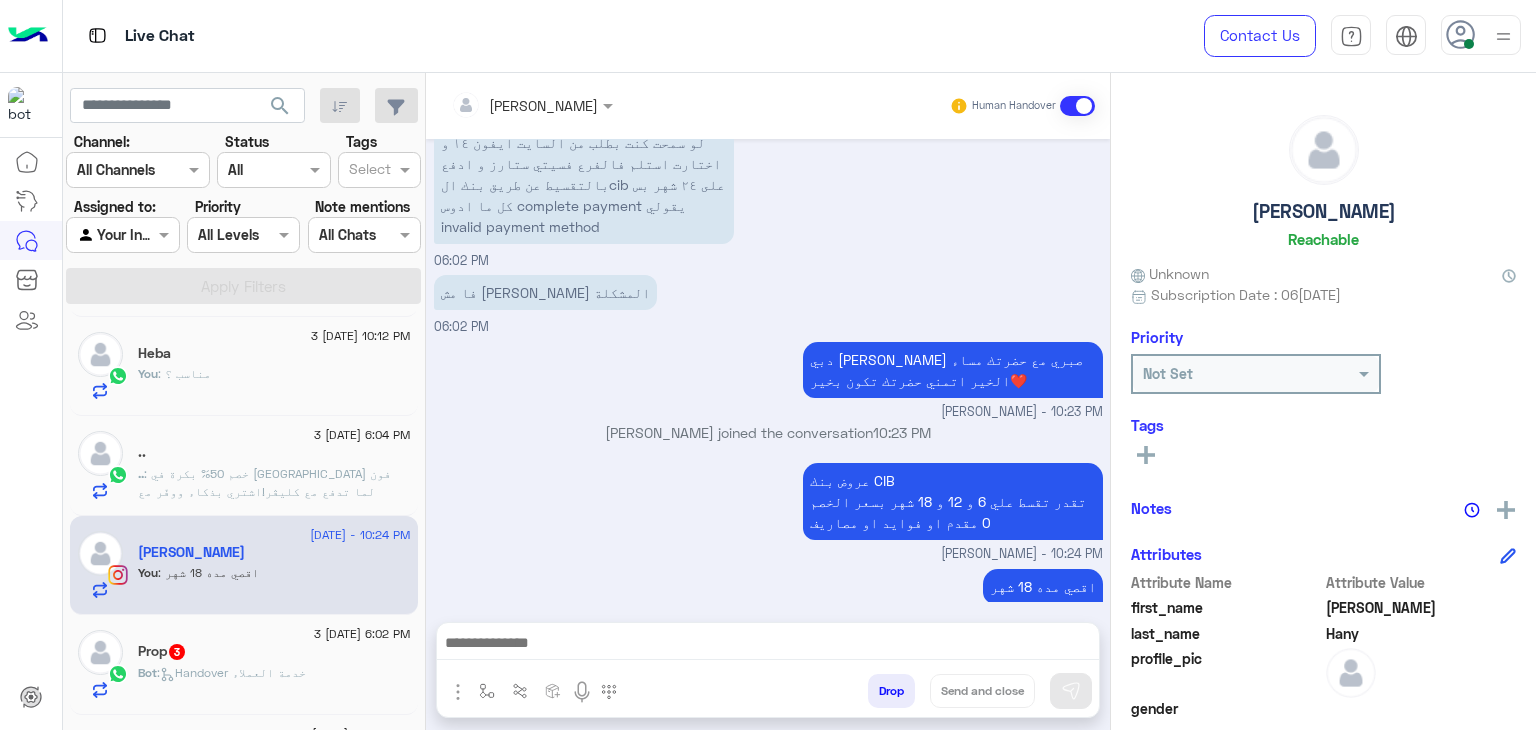 click on "[PERSON_NAME] joined the conversation   10:23 PM" at bounding box center (768, 440) 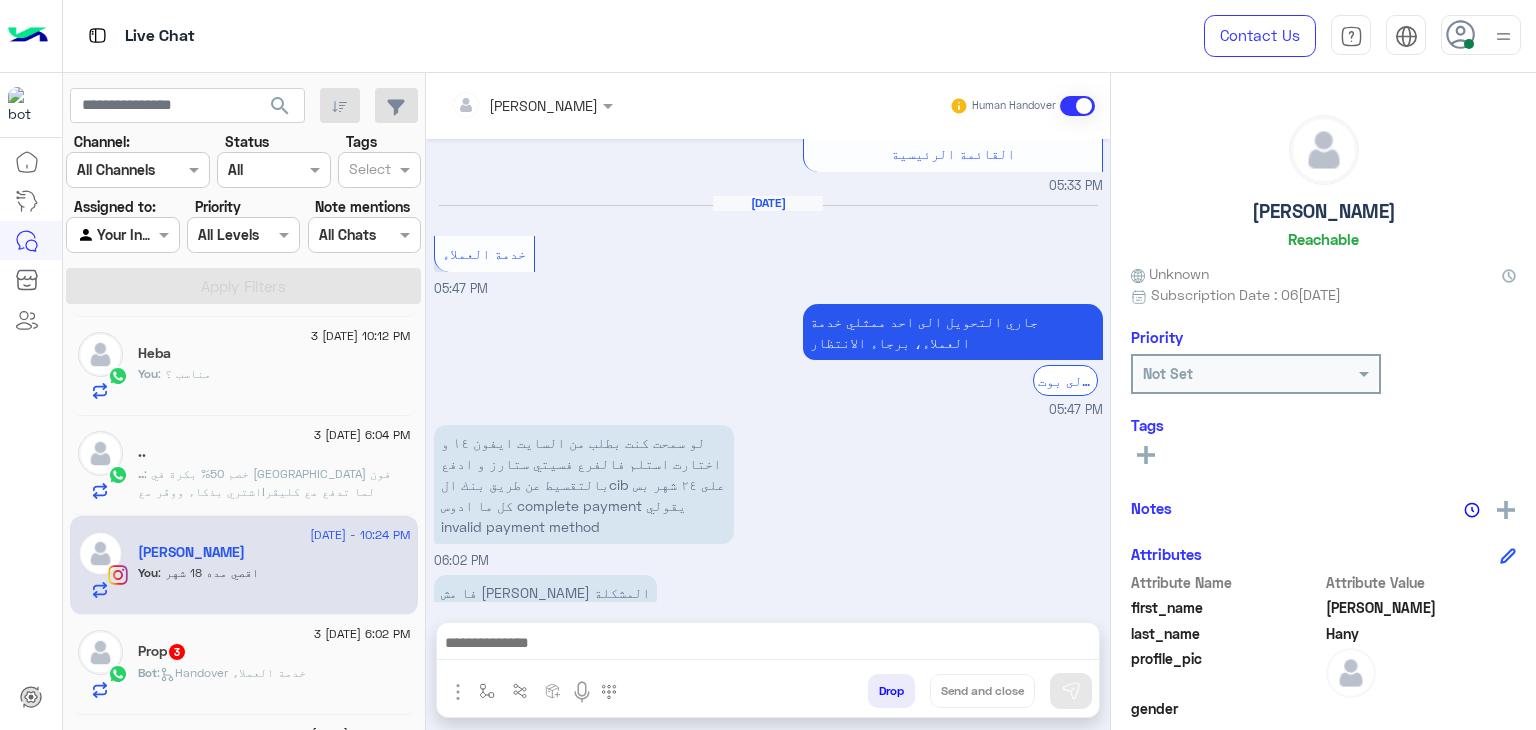 scroll, scrollTop: 501, scrollLeft: 0, axis: vertical 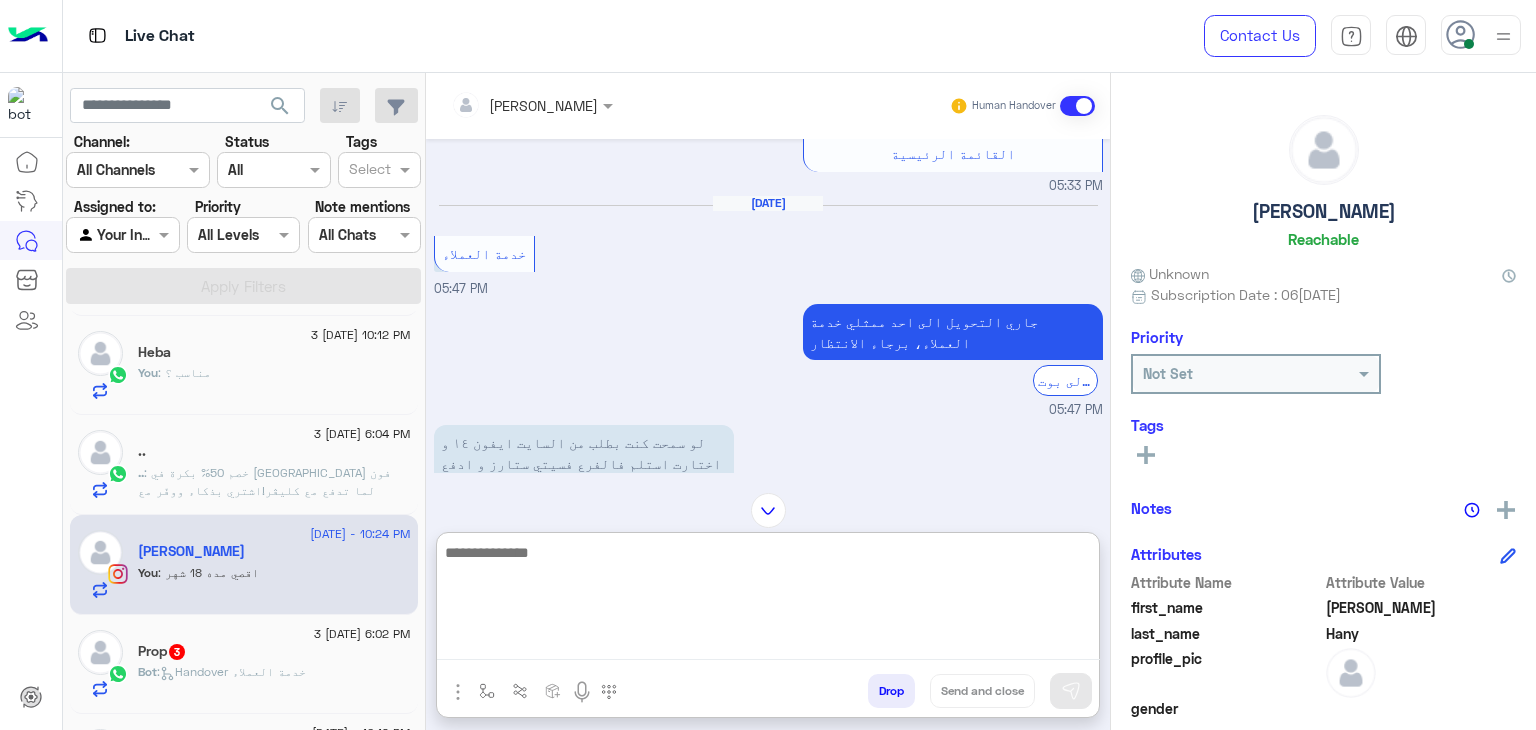 paste on "**********" 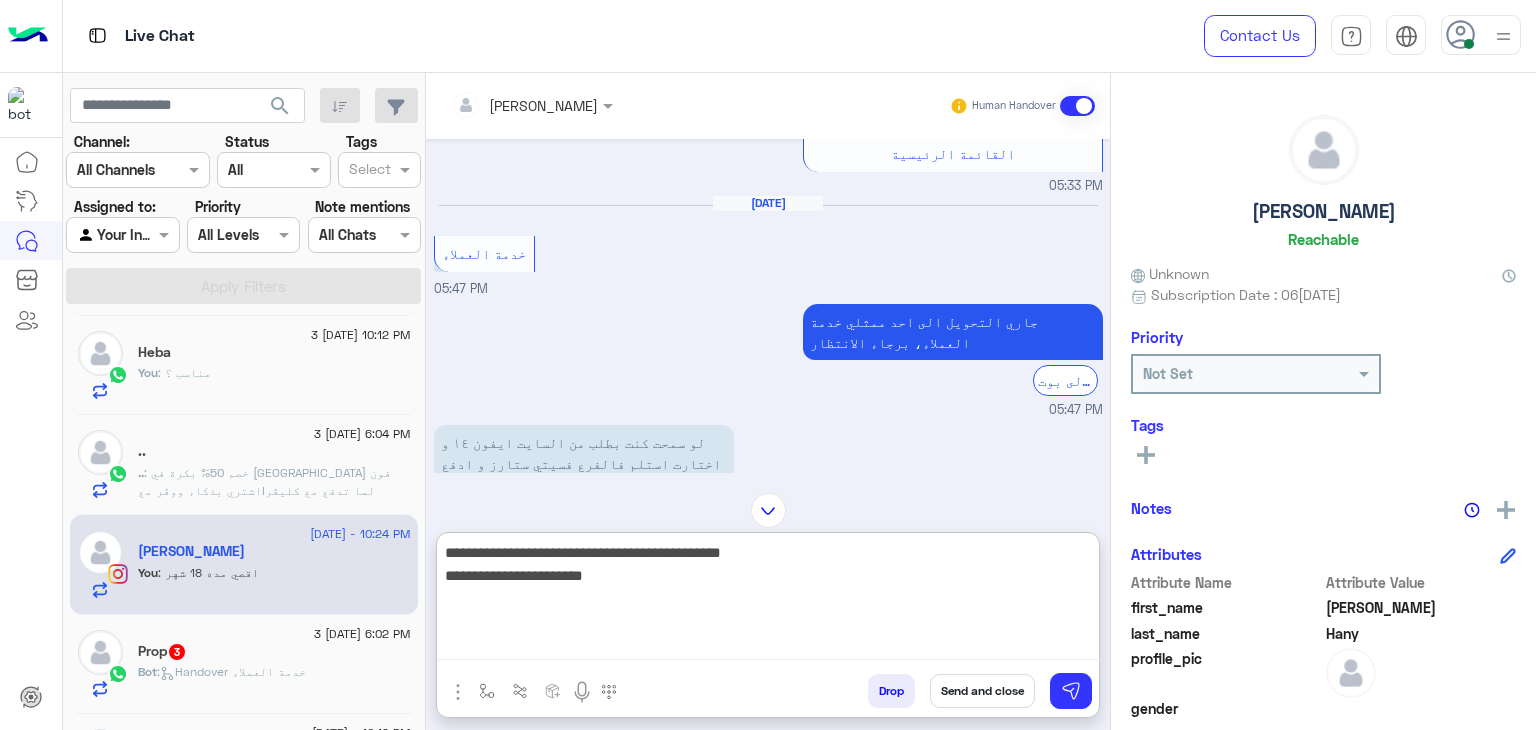 click on "**********" at bounding box center [768, 600] 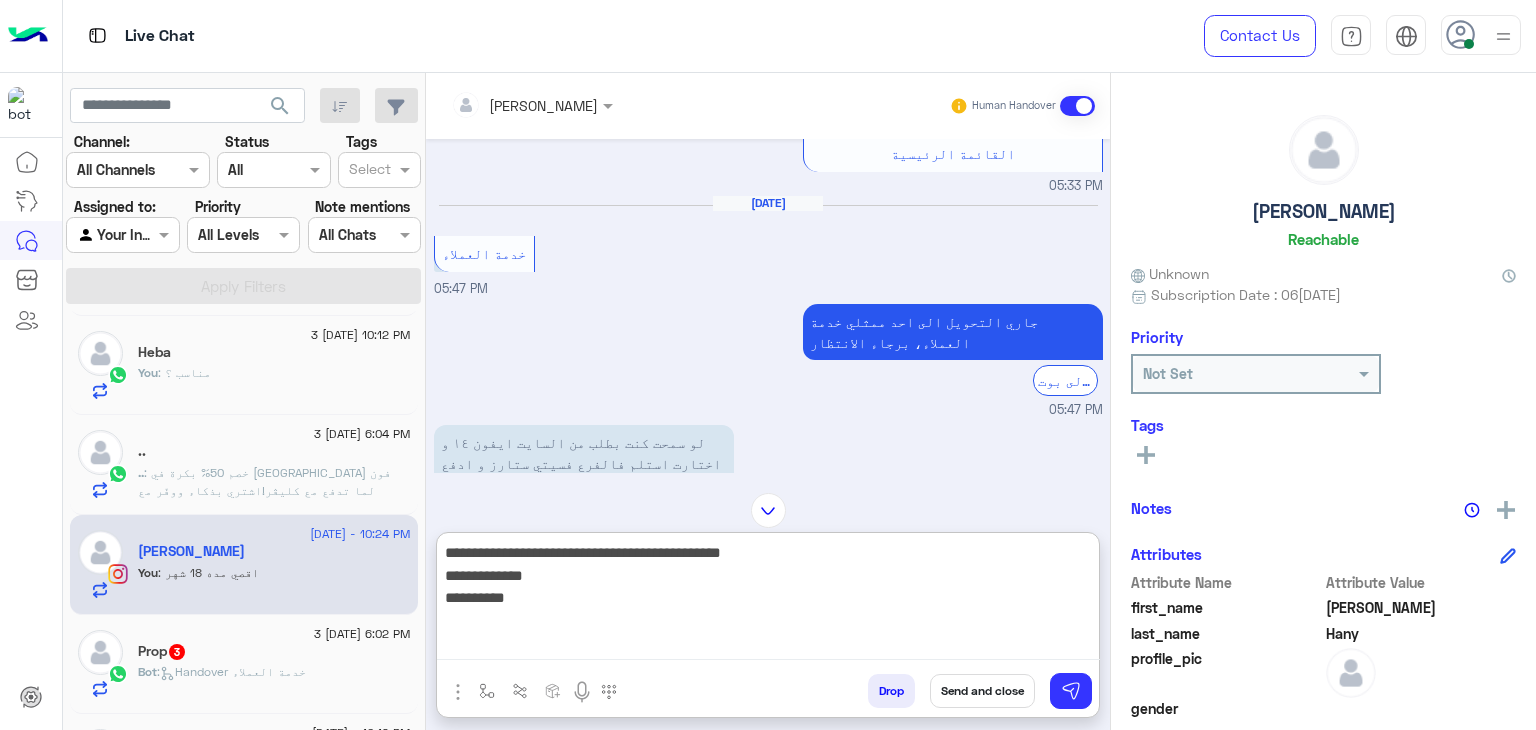 click on "**********" at bounding box center [768, 600] 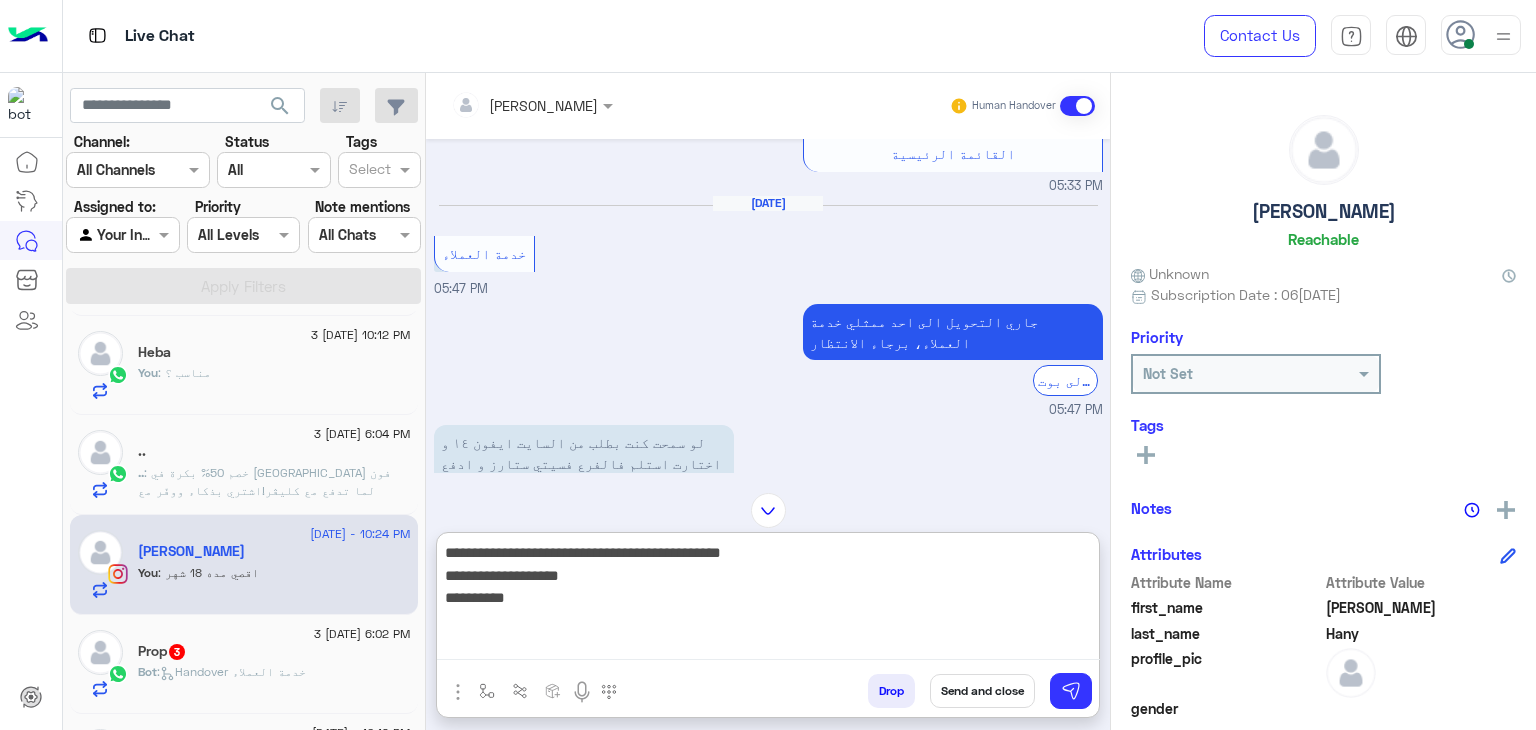 click on "**********" at bounding box center [768, 600] 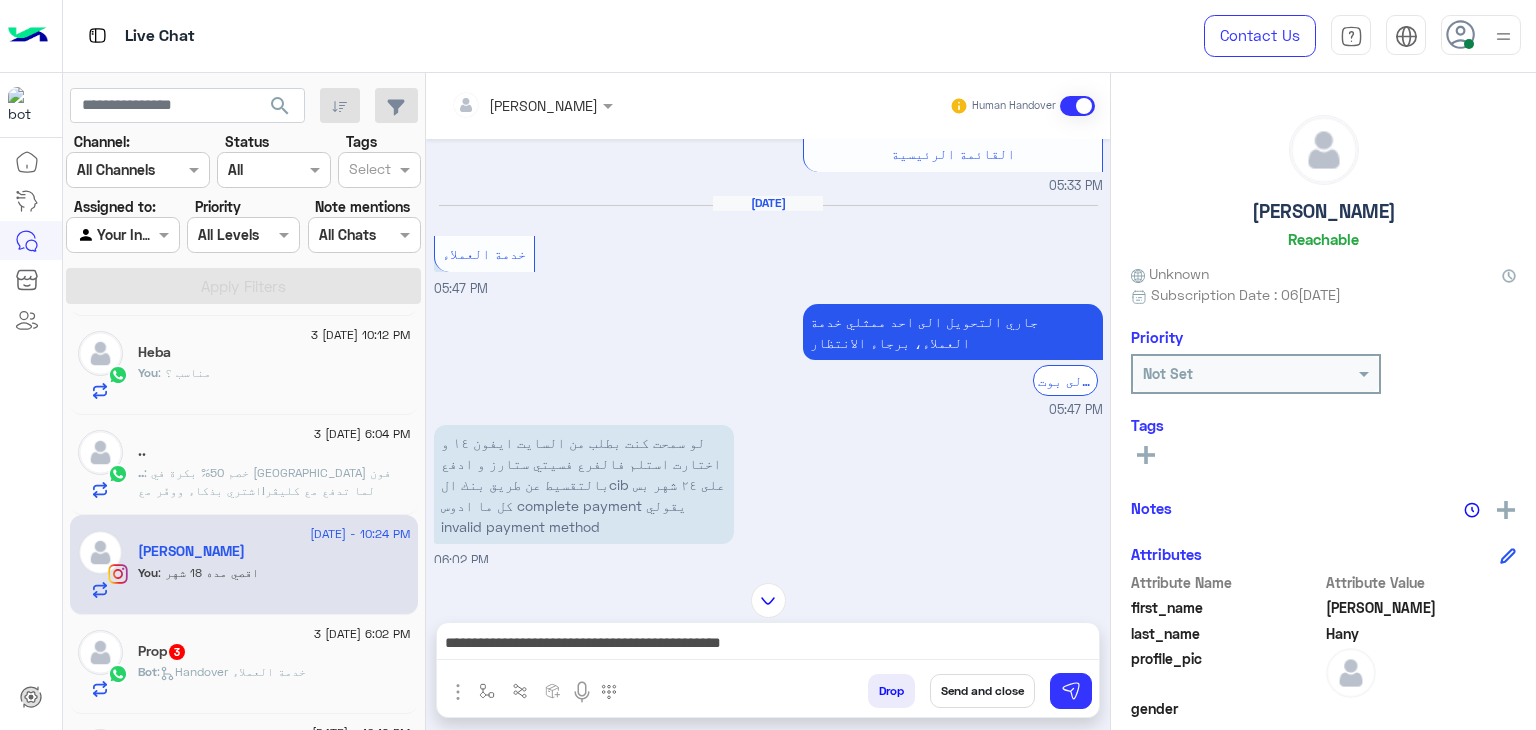 click on "**********" at bounding box center [768, 645] 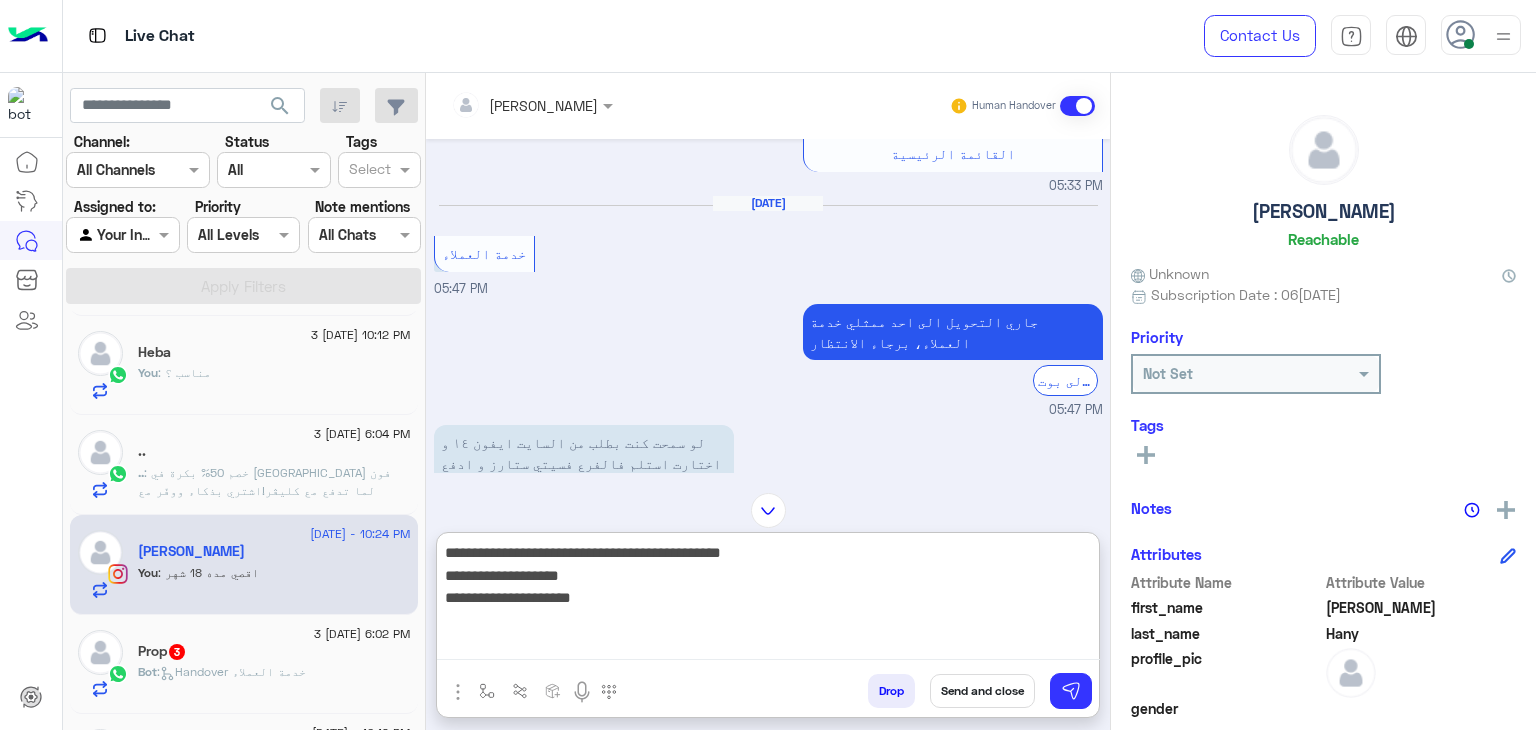 click on "**********" at bounding box center [768, 600] 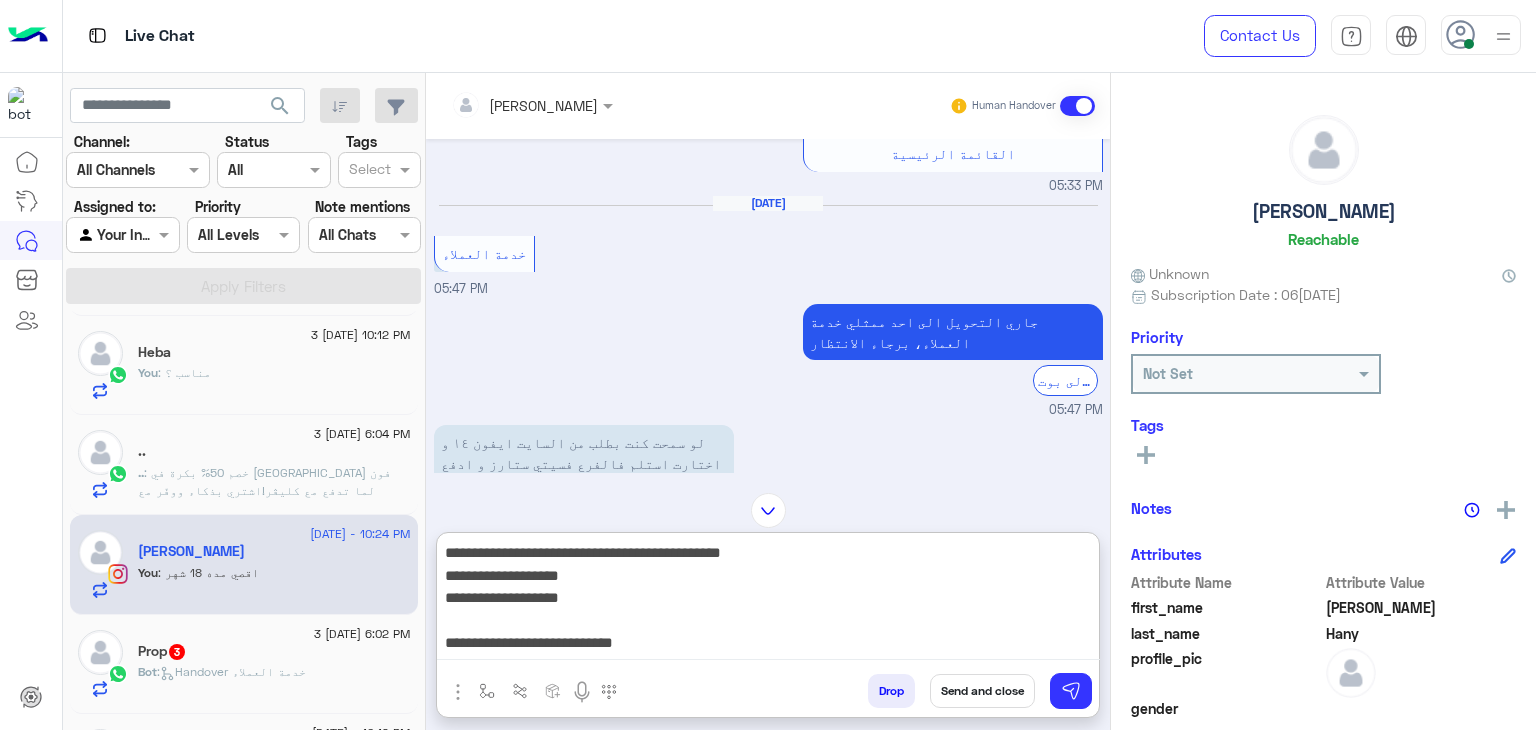 scroll, scrollTop: 60, scrollLeft: 0, axis: vertical 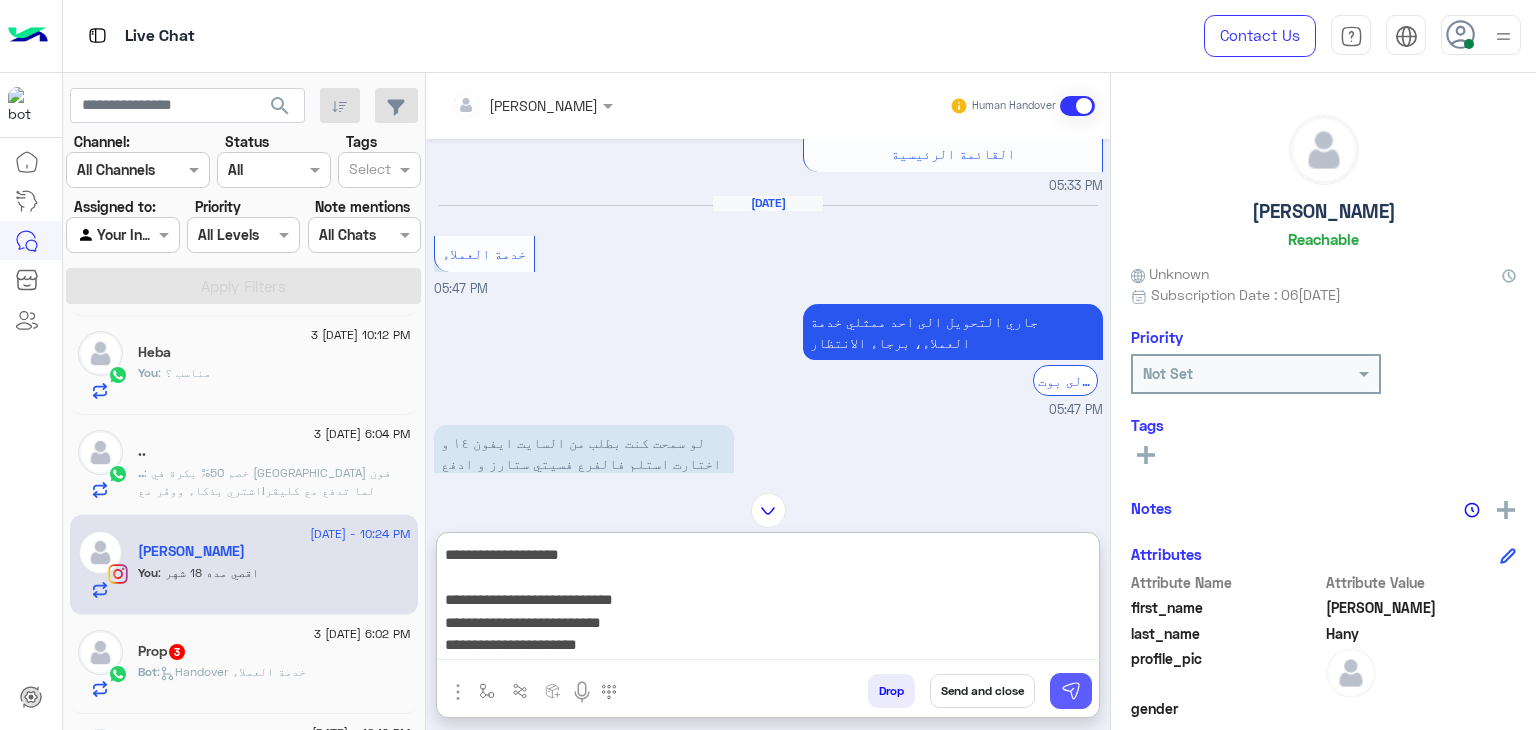 type on "**********" 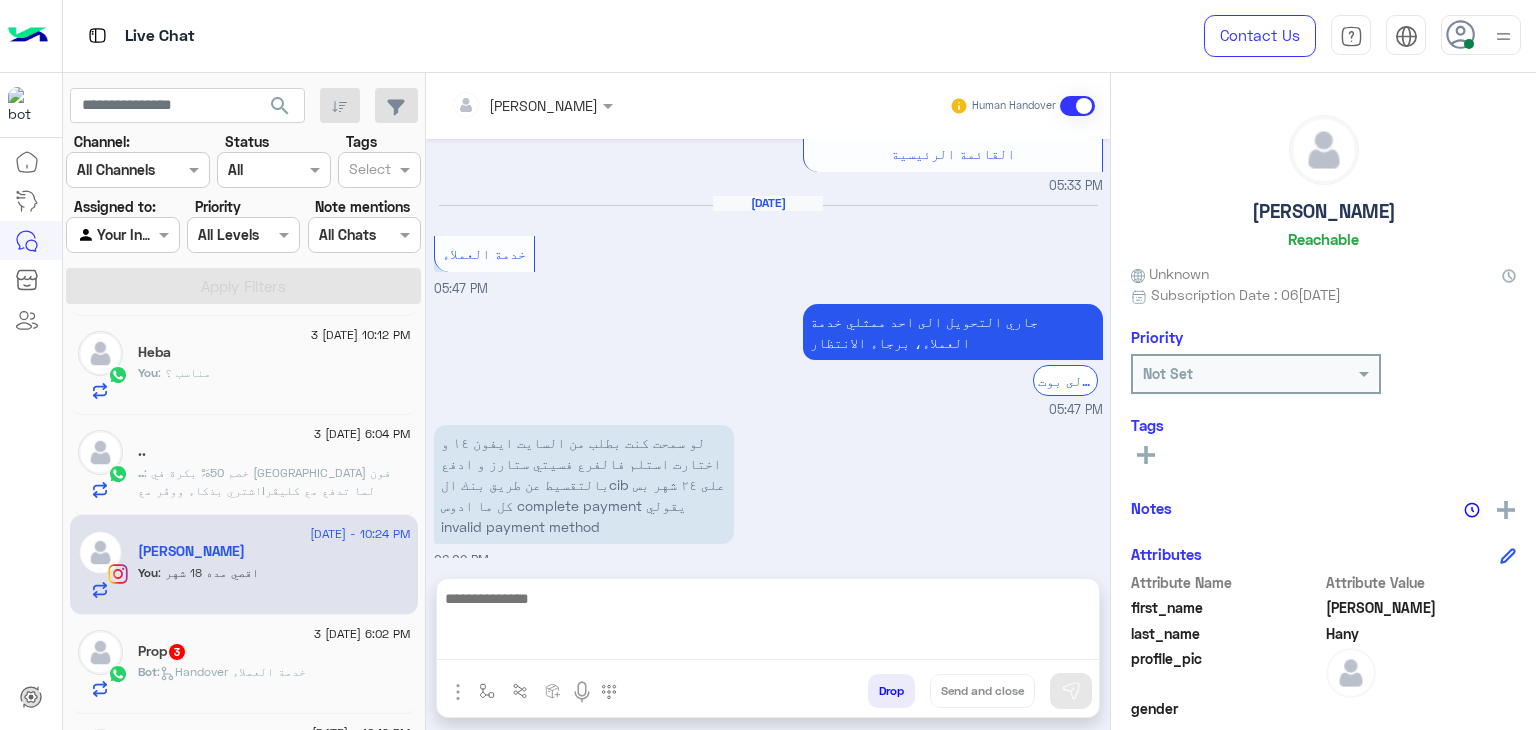 scroll, scrollTop: 0, scrollLeft: 0, axis: both 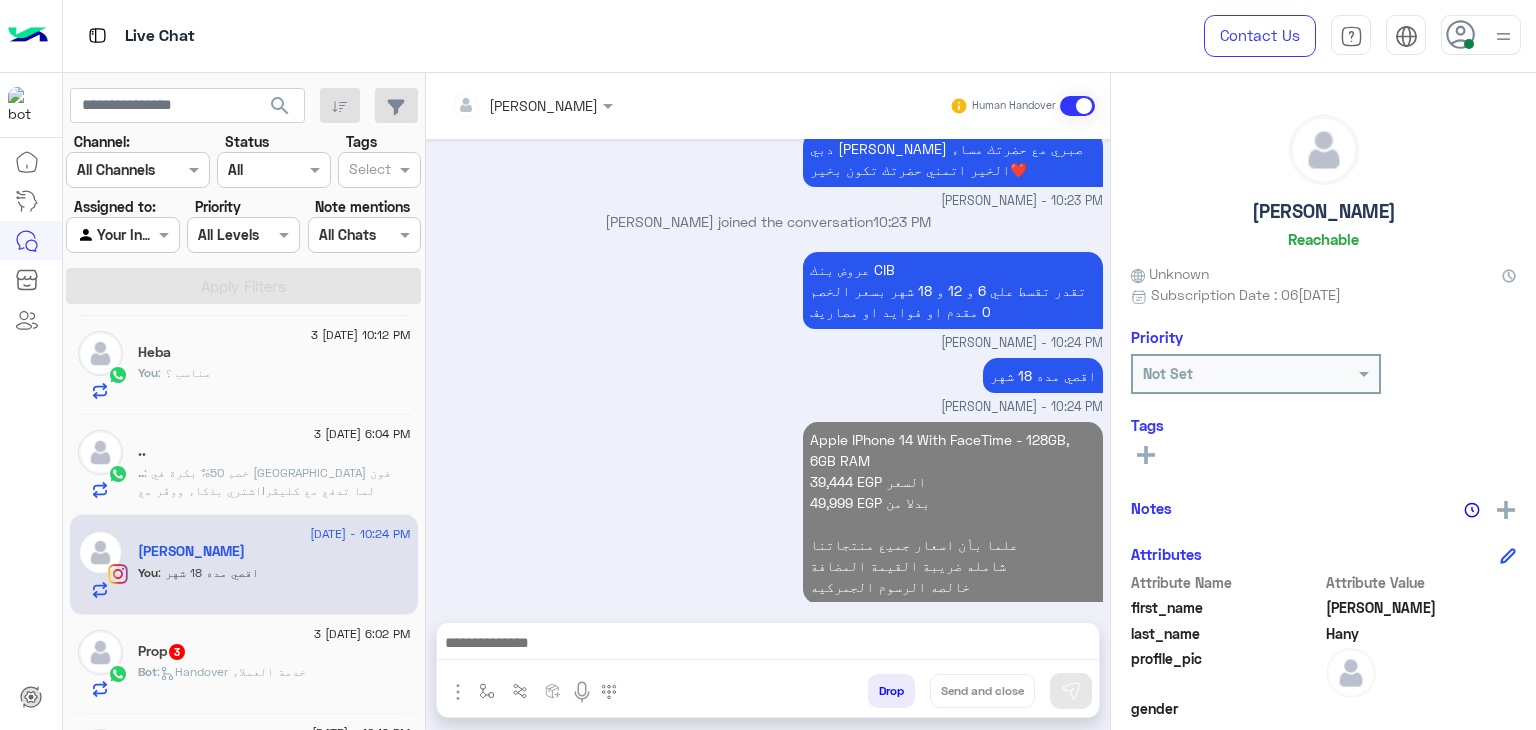 click at bounding box center (768, 645) 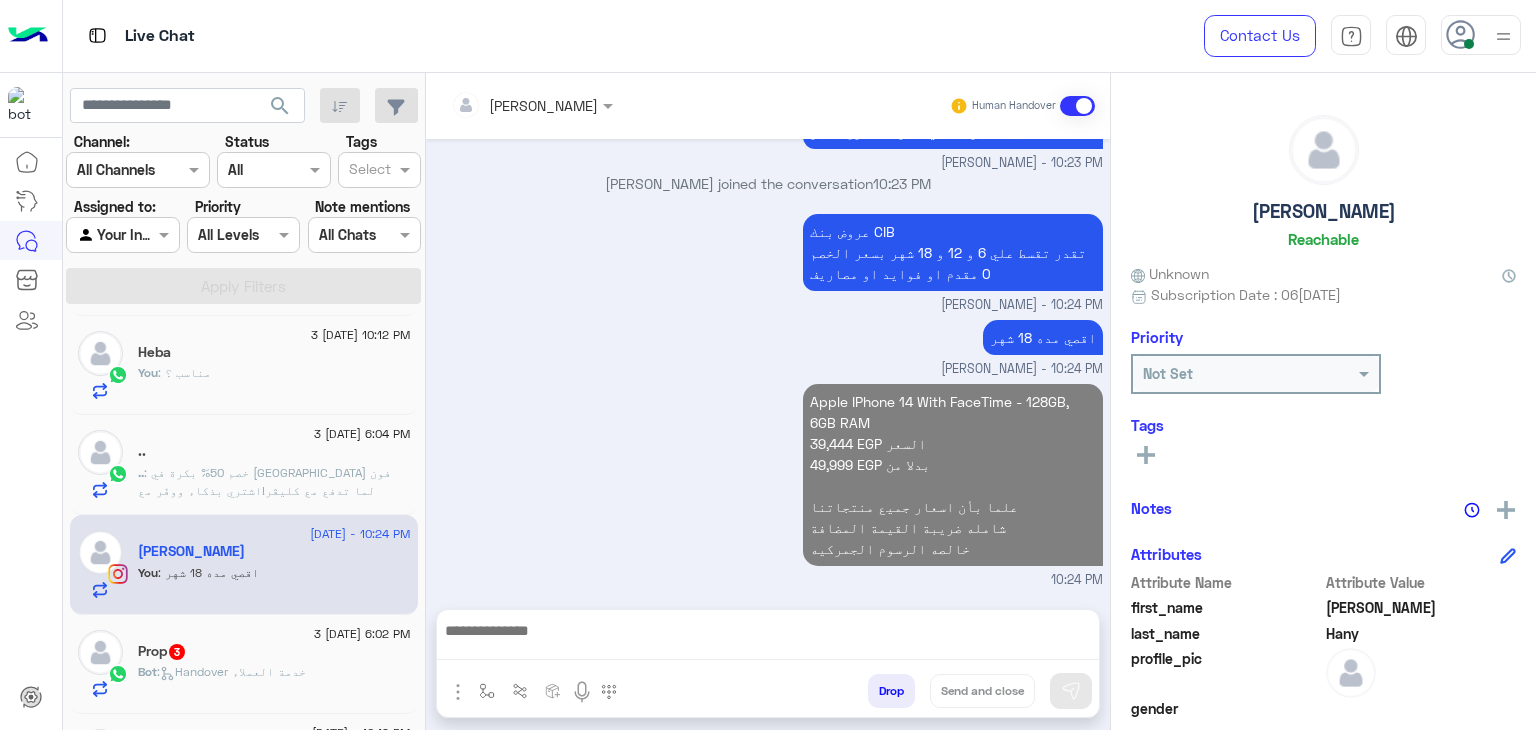 scroll, scrollTop: 2314, scrollLeft: 0, axis: vertical 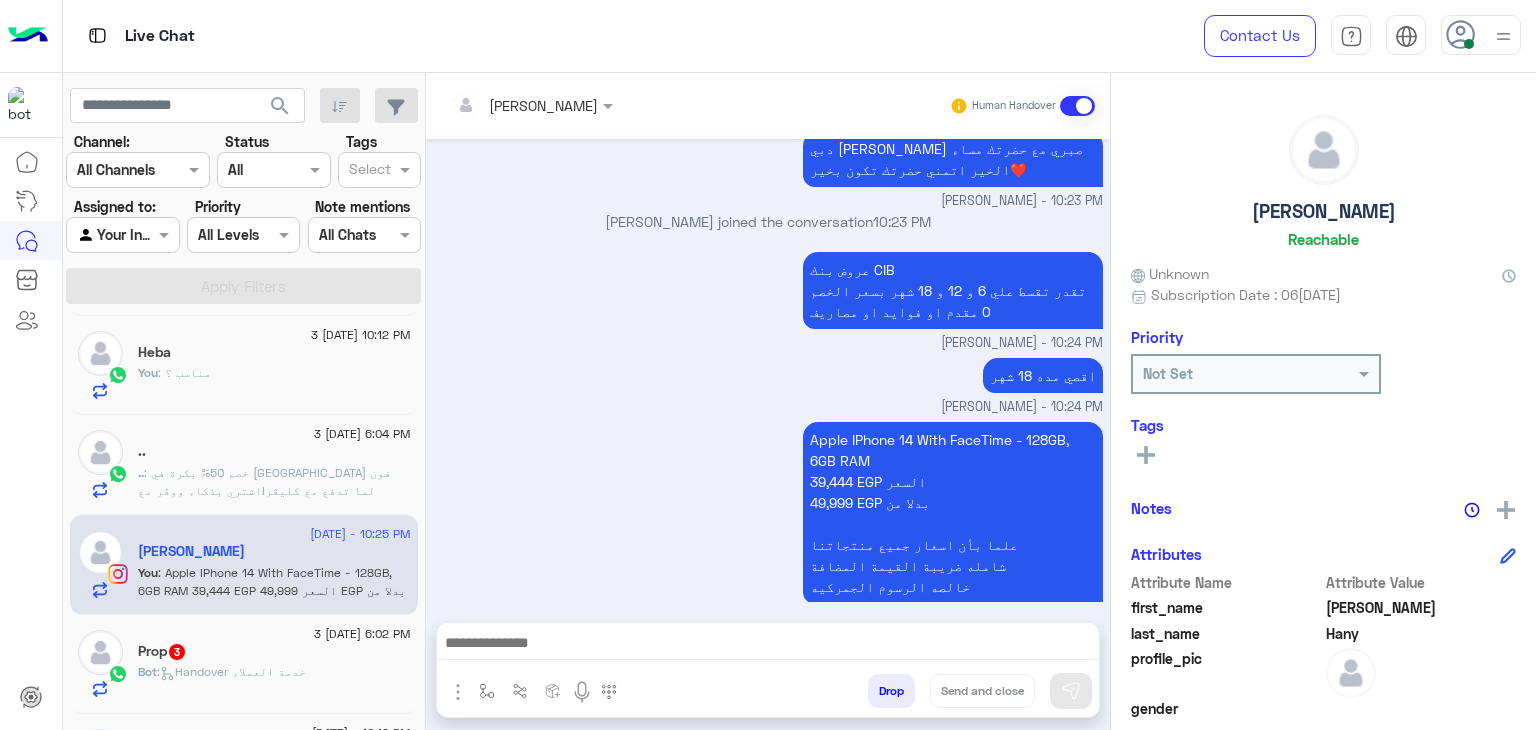 click at bounding box center [768, 645] 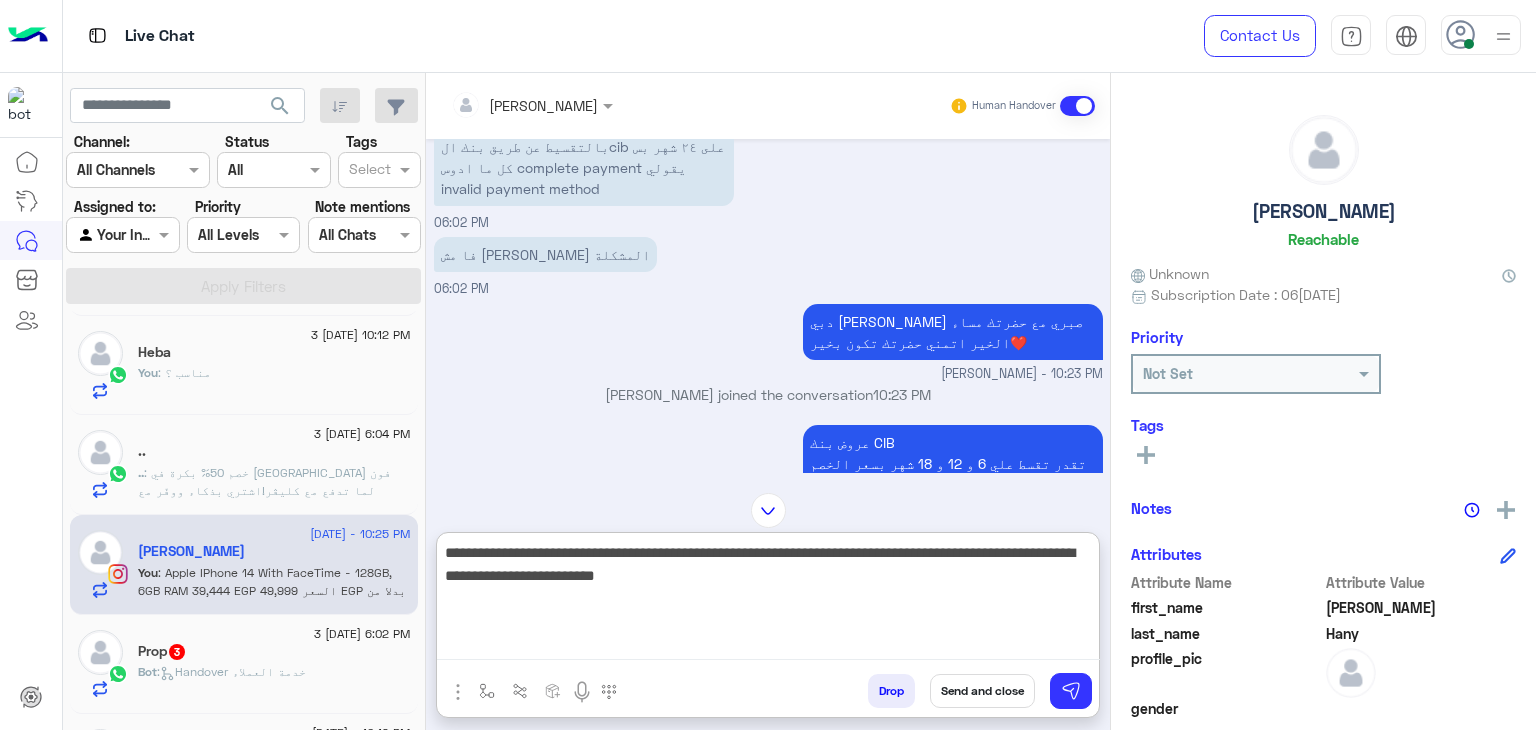scroll, scrollTop: 2090, scrollLeft: 0, axis: vertical 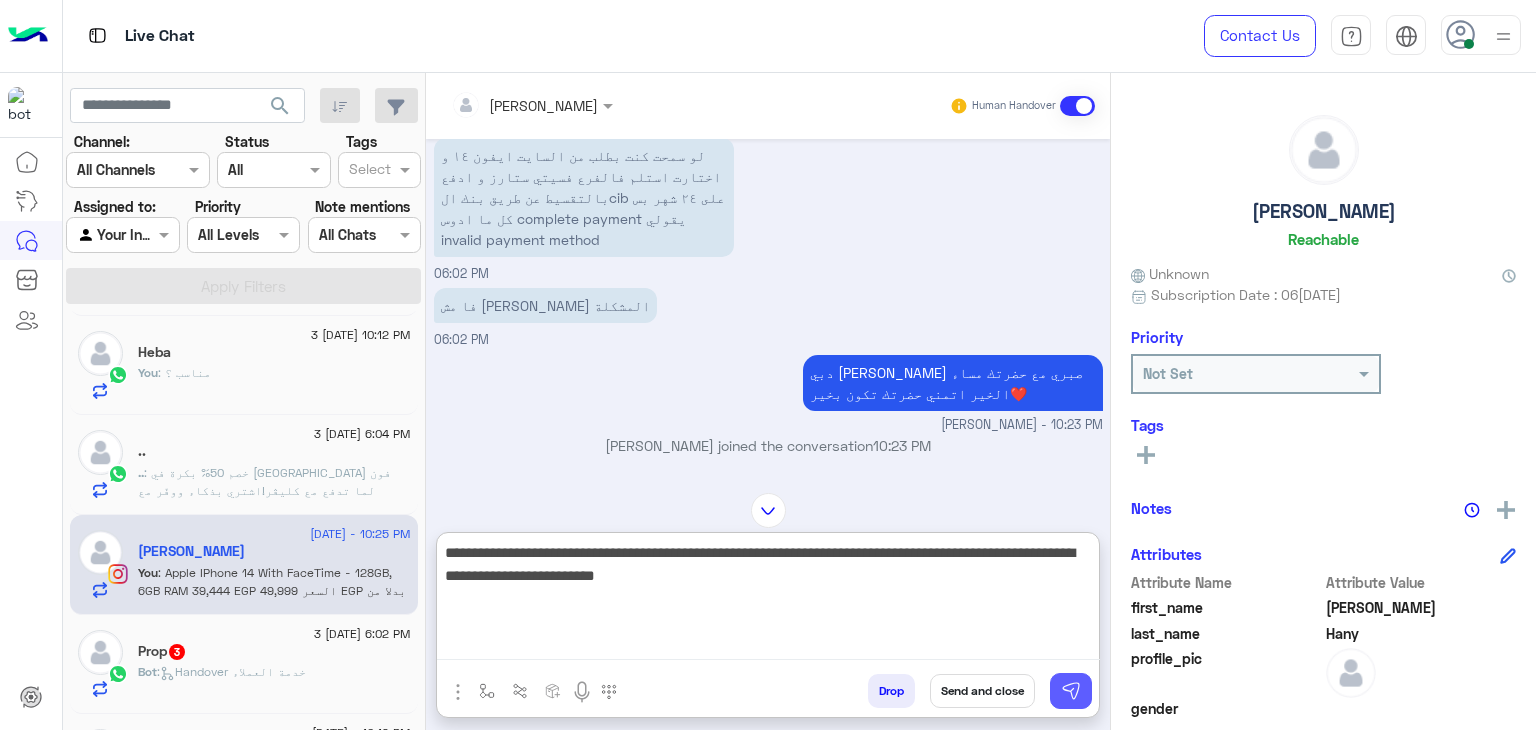 type on "**********" 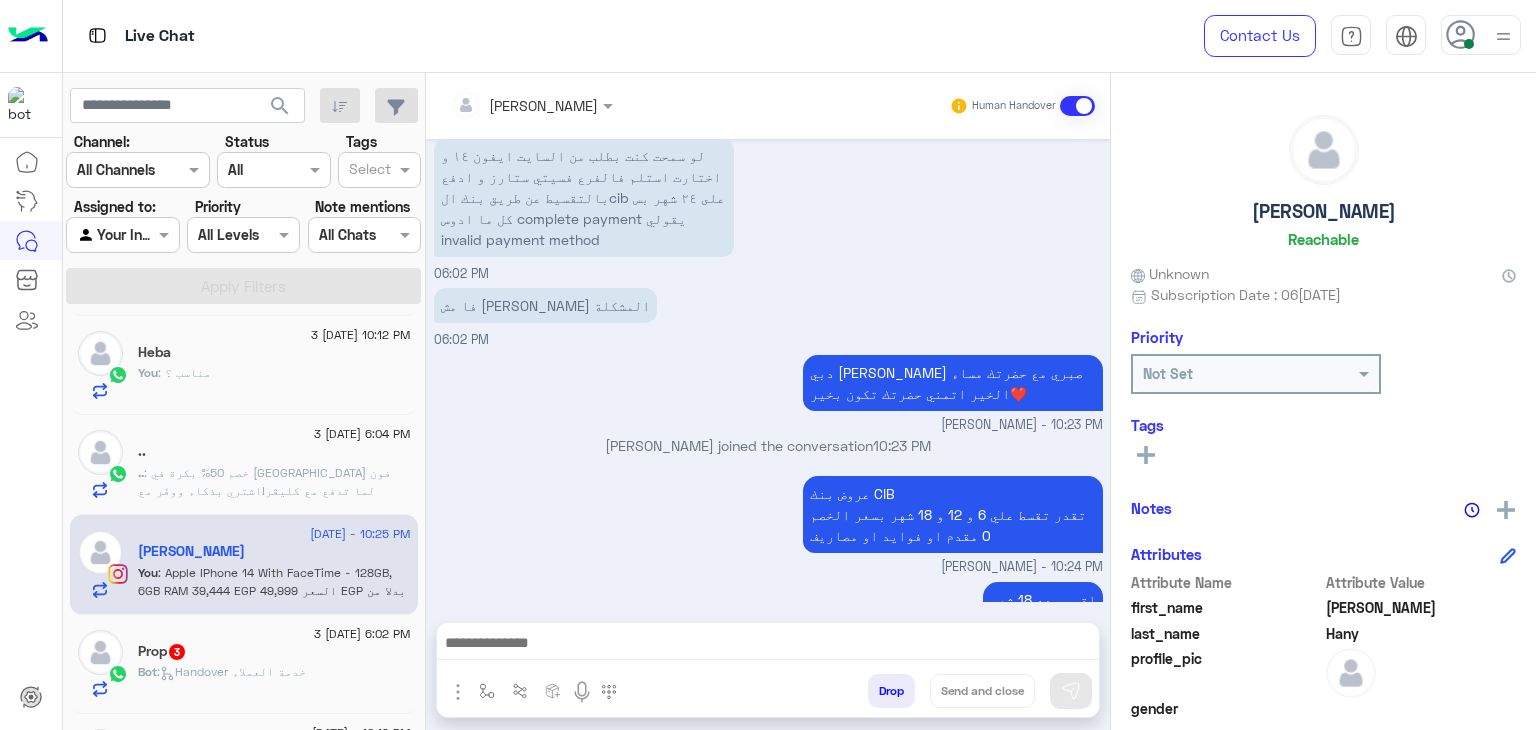 scroll, scrollTop: 2420, scrollLeft: 0, axis: vertical 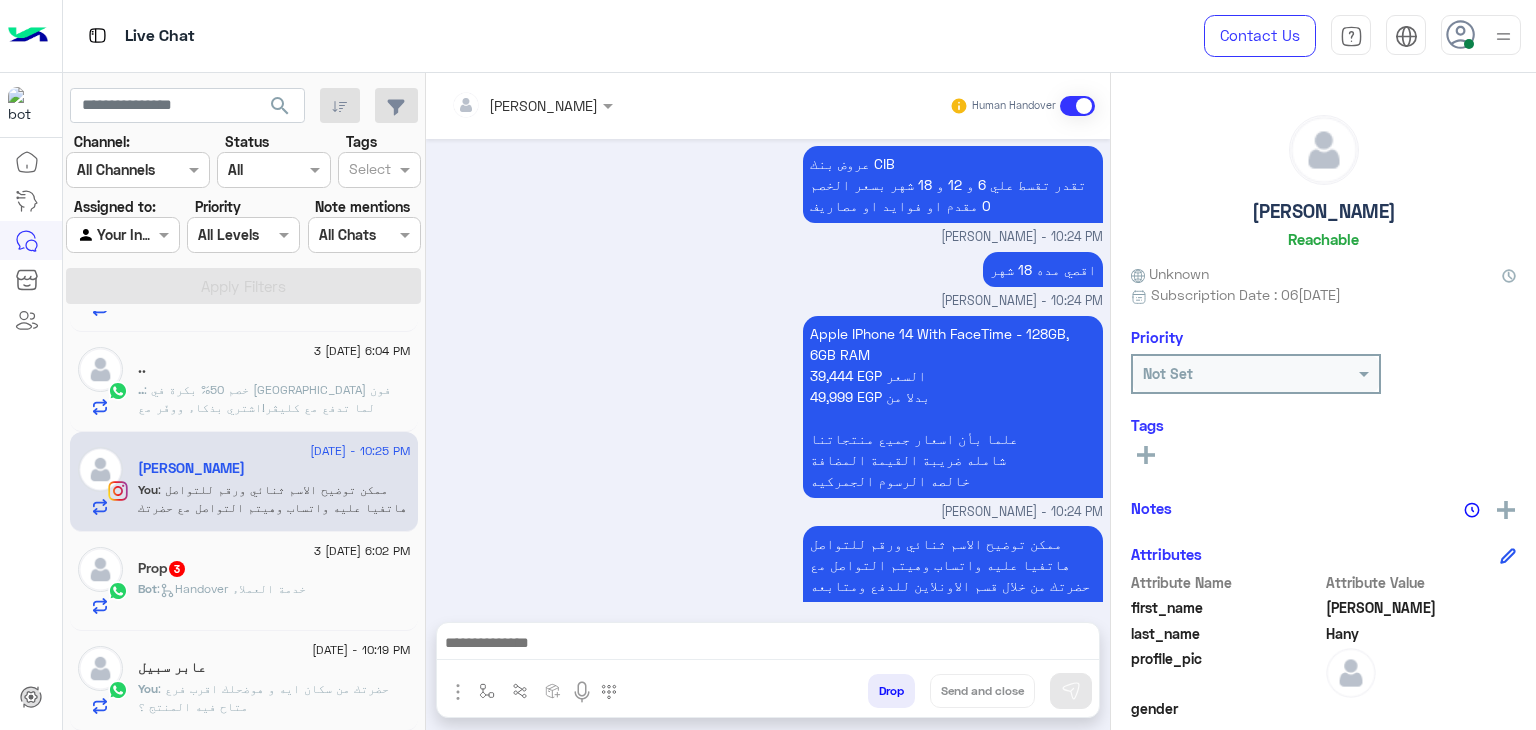 click on ":   Handover خدمة العملاء" 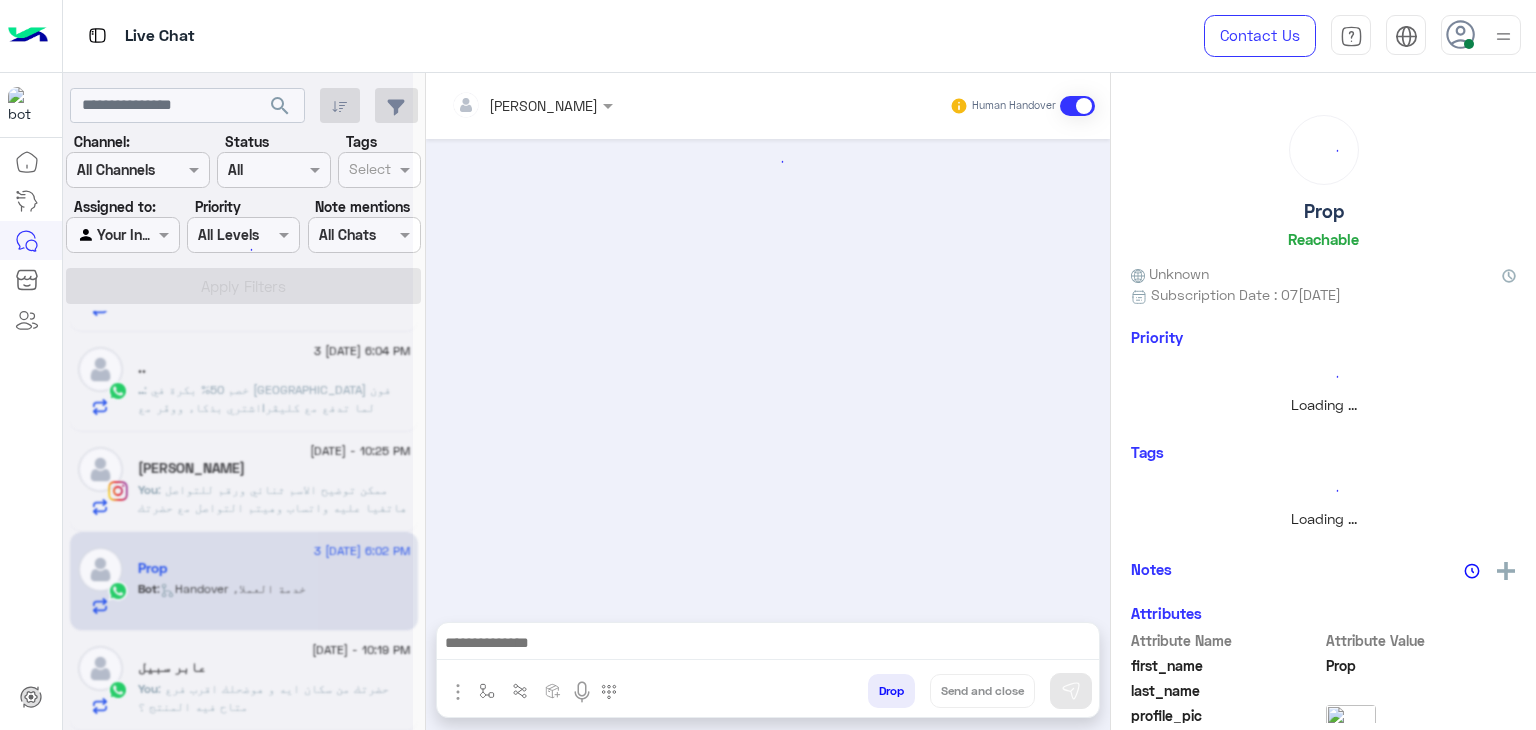 scroll, scrollTop: 584, scrollLeft: 0, axis: vertical 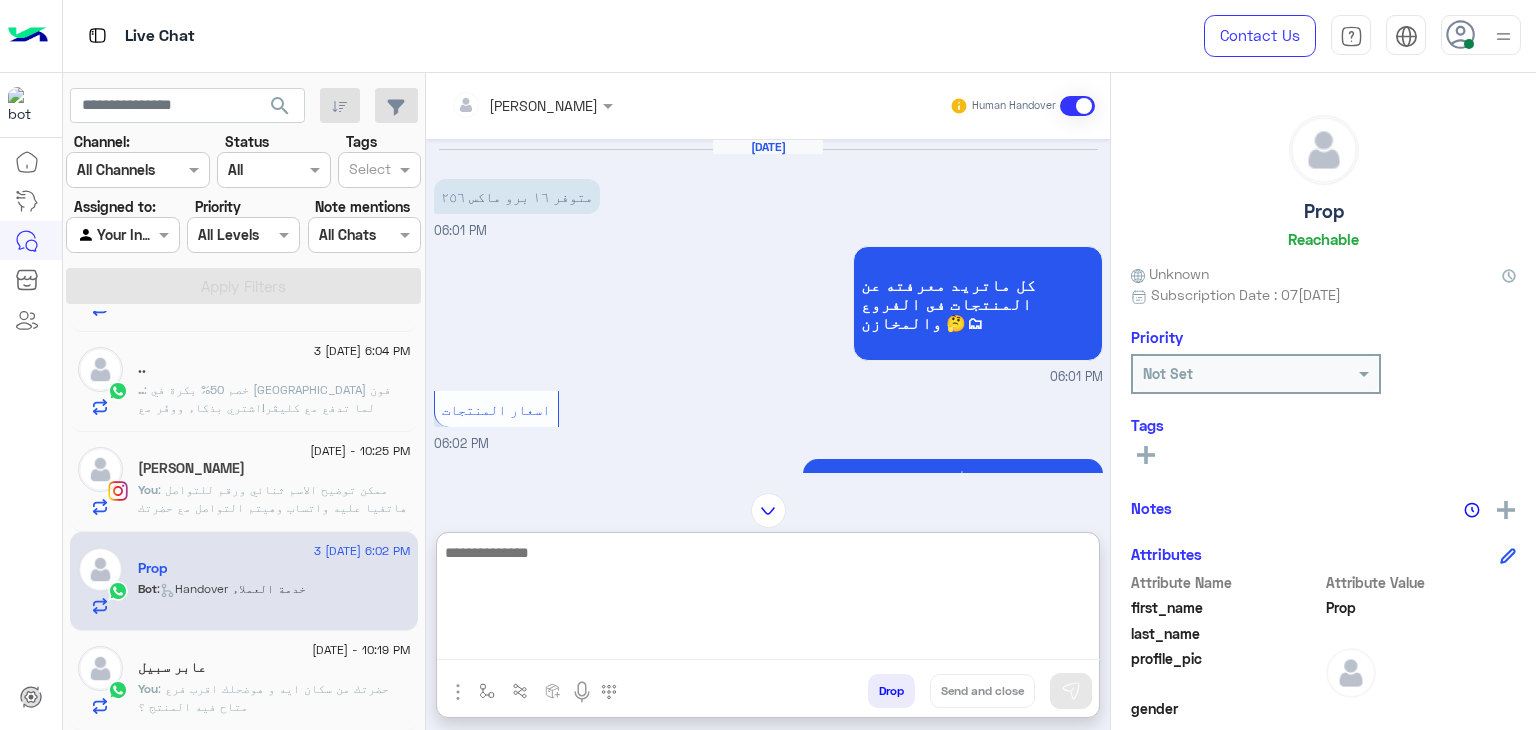 paste on "**********" 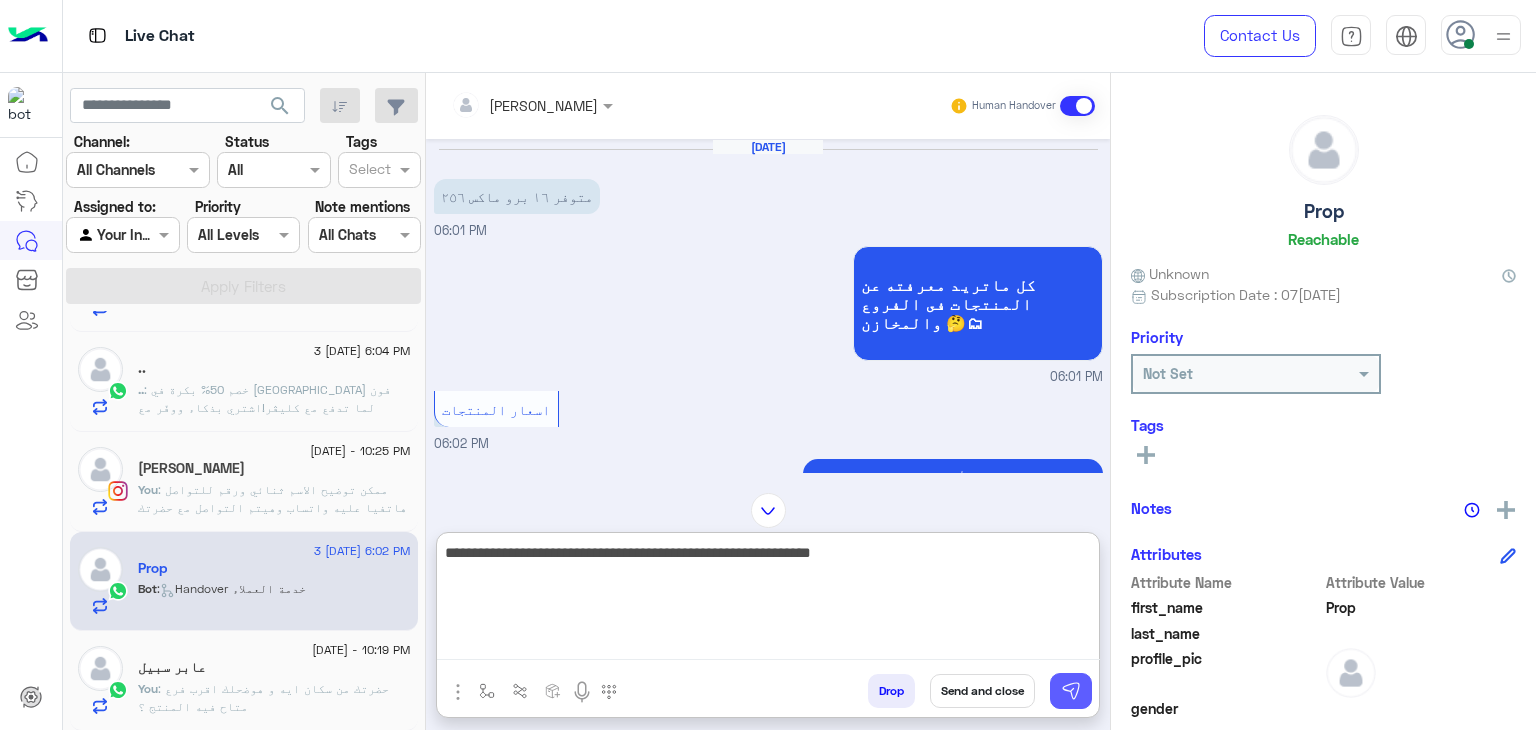 type on "**********" 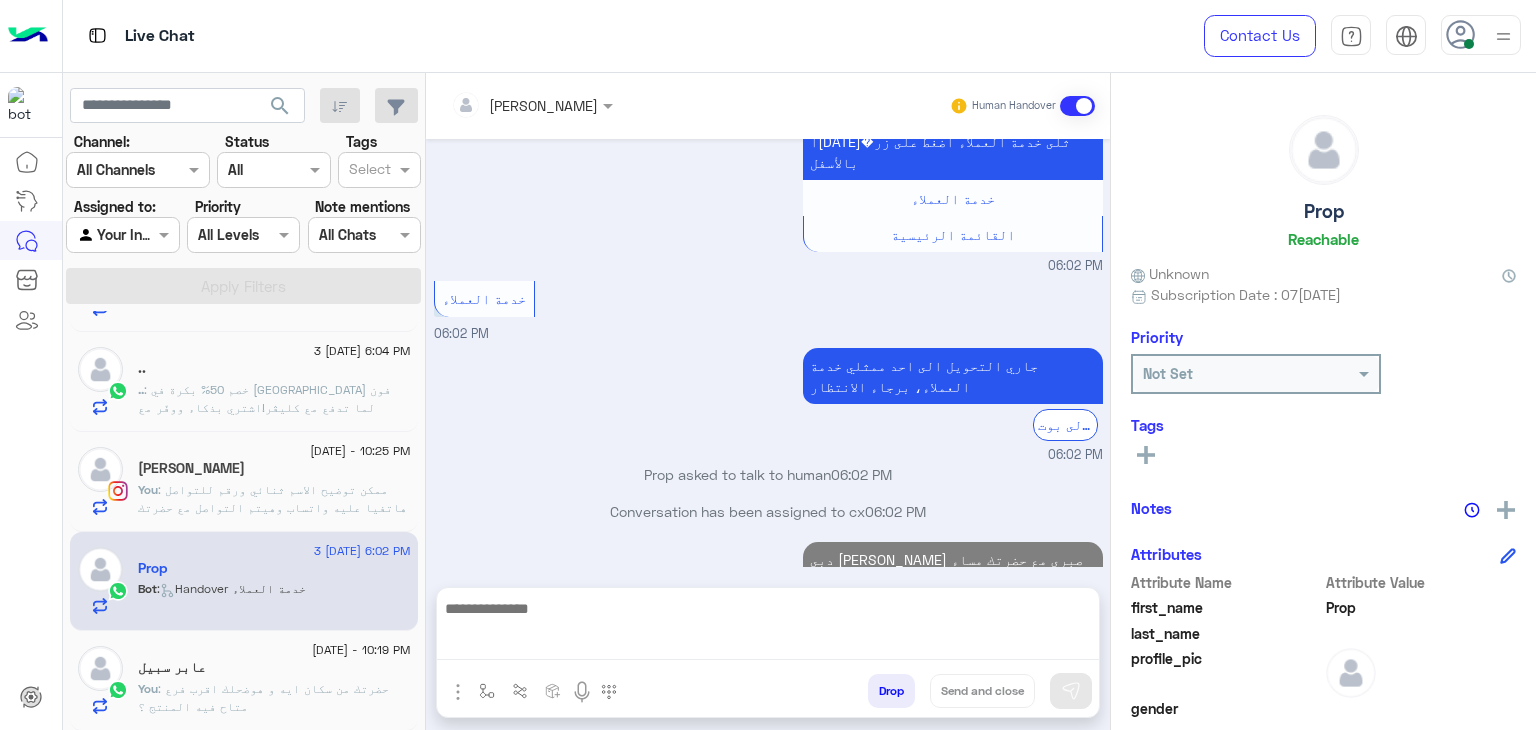 scroll, scrollTop: 439, scrollLeft: 0, axis: vertical 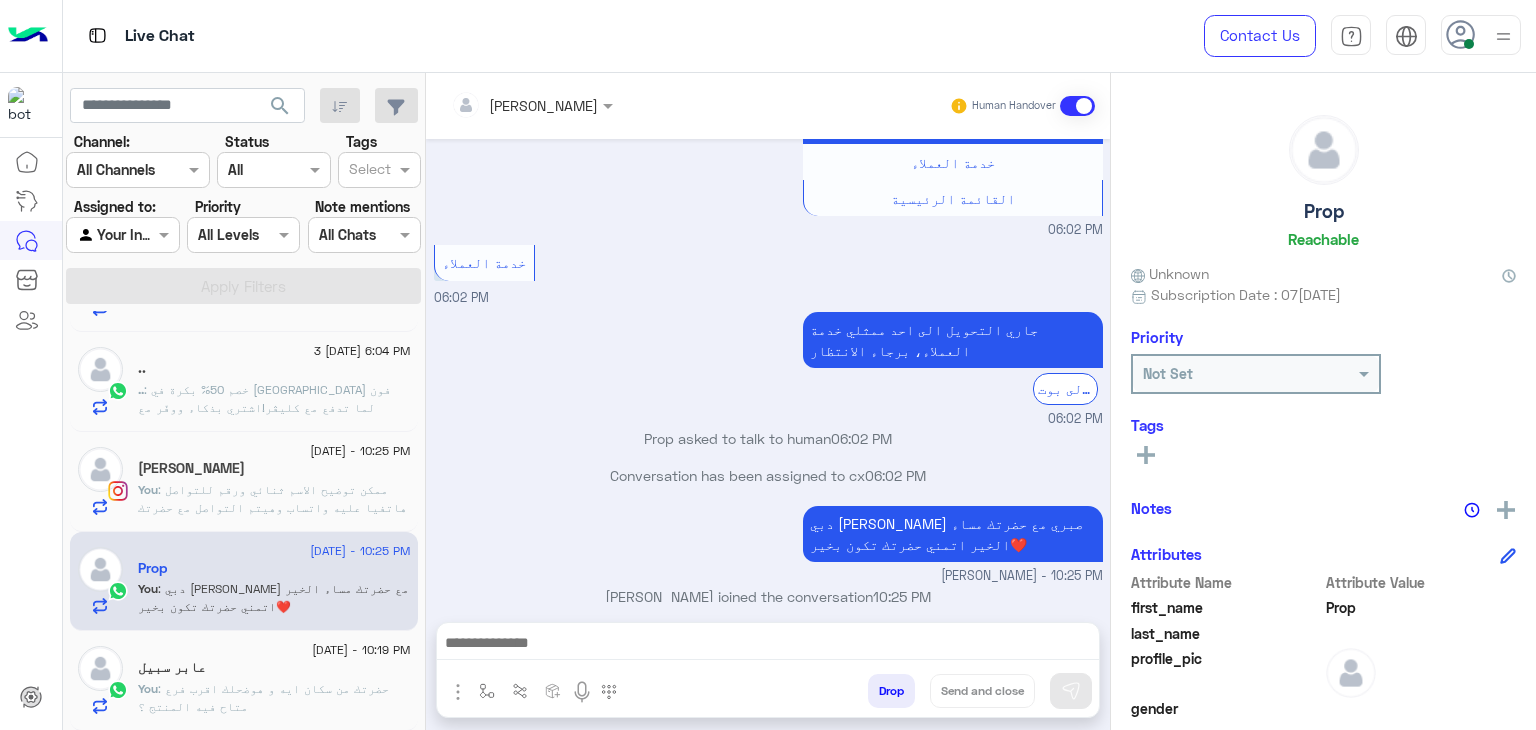 click at bounding box center (768, 645) 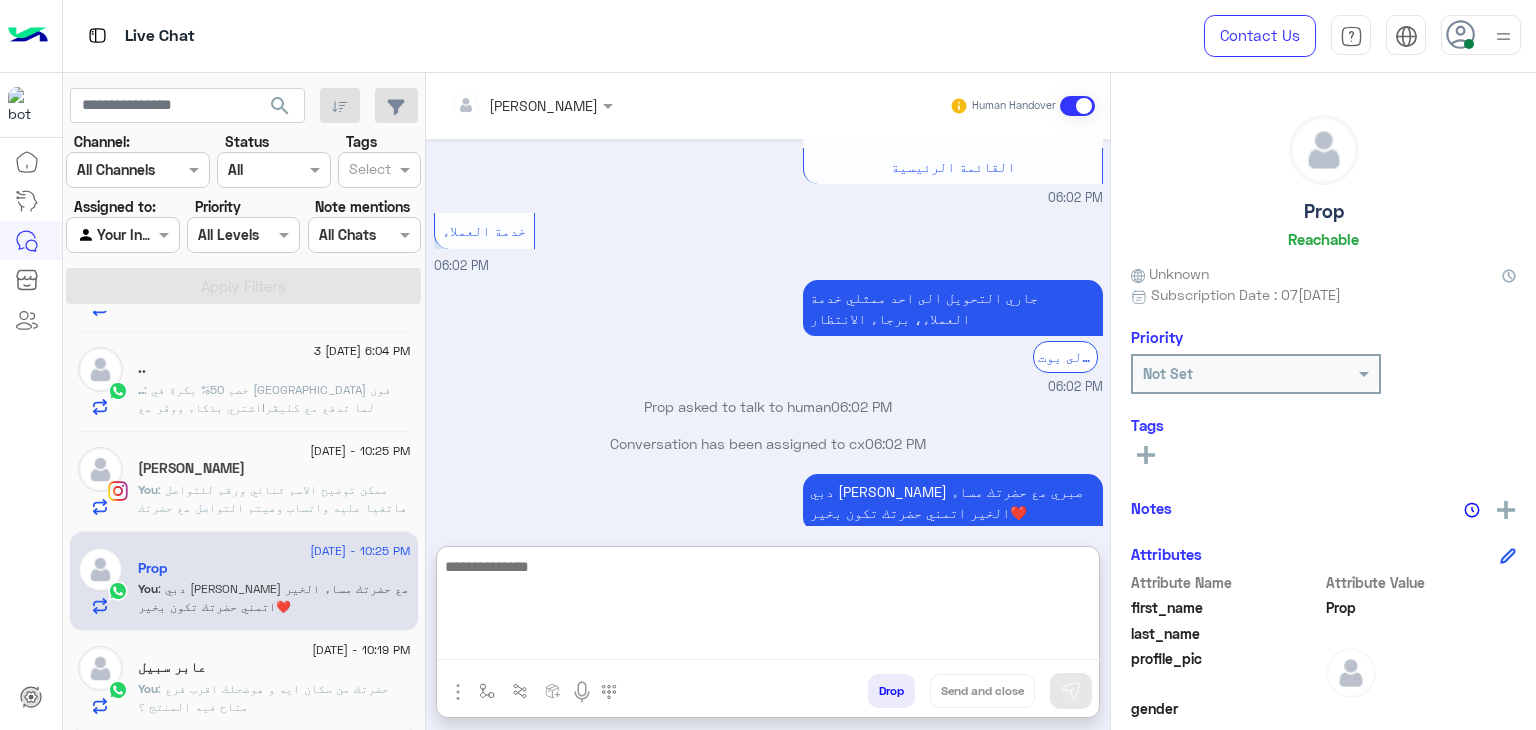 paste on "**********" 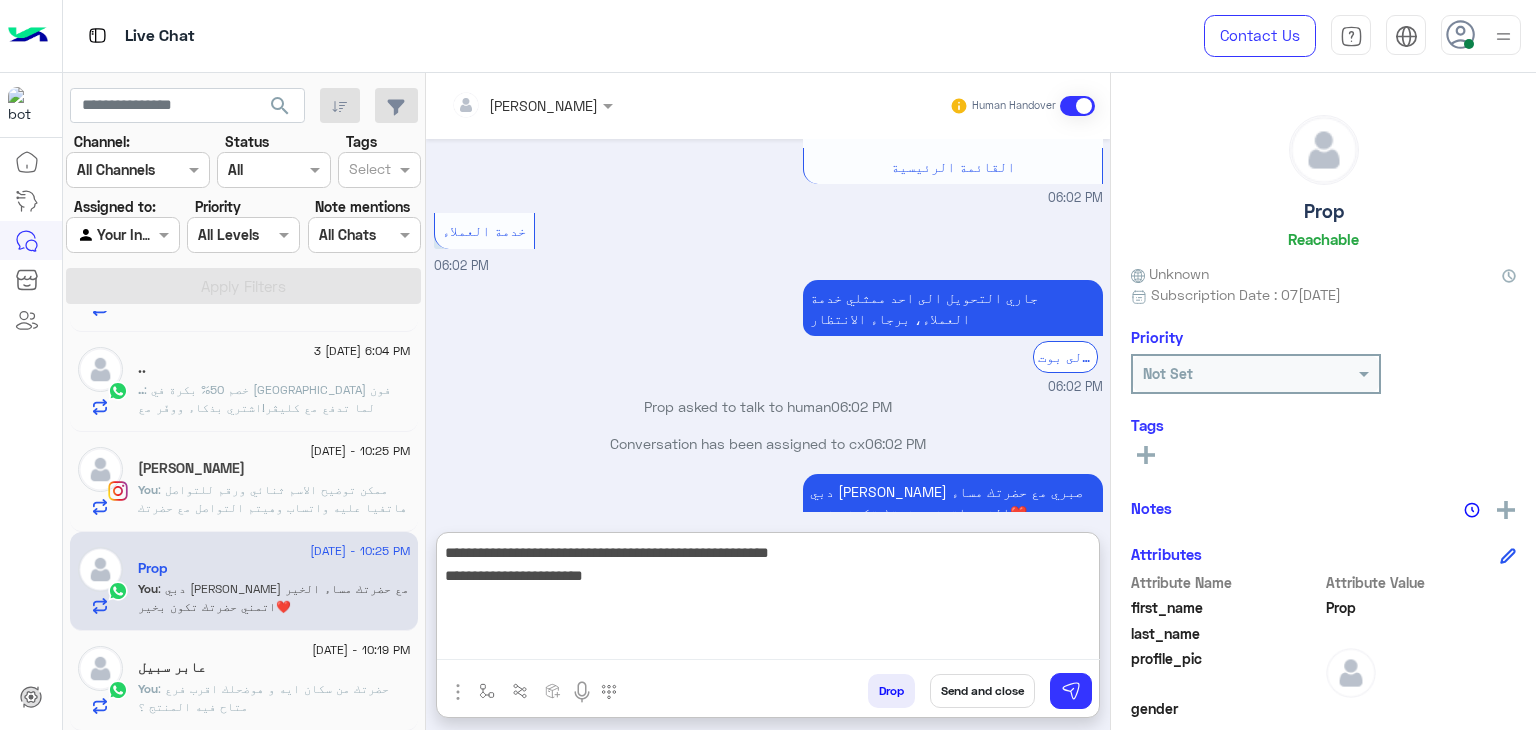 click on "**********" at bounding box center (768, 600) 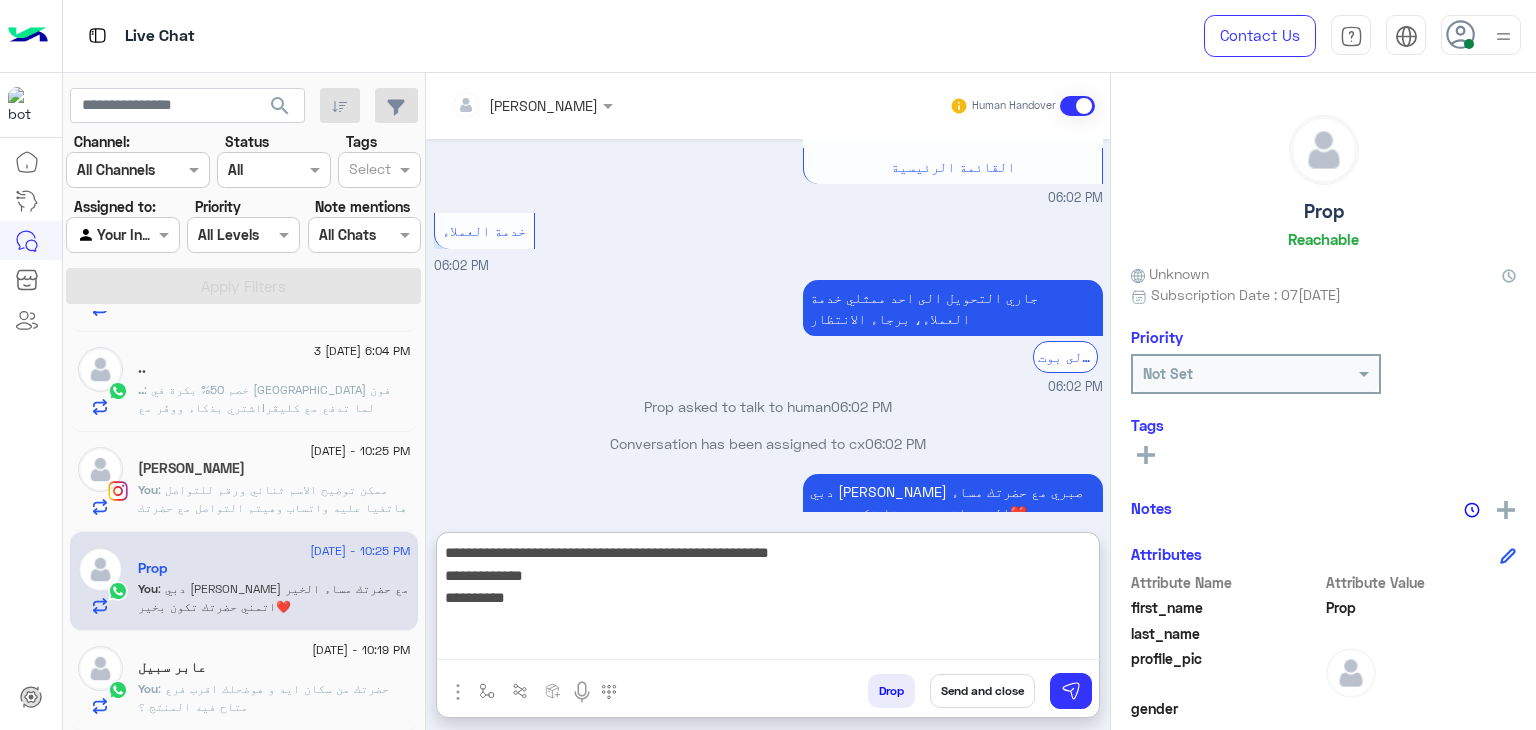 click on "**********" at bounding box center [768, 600] 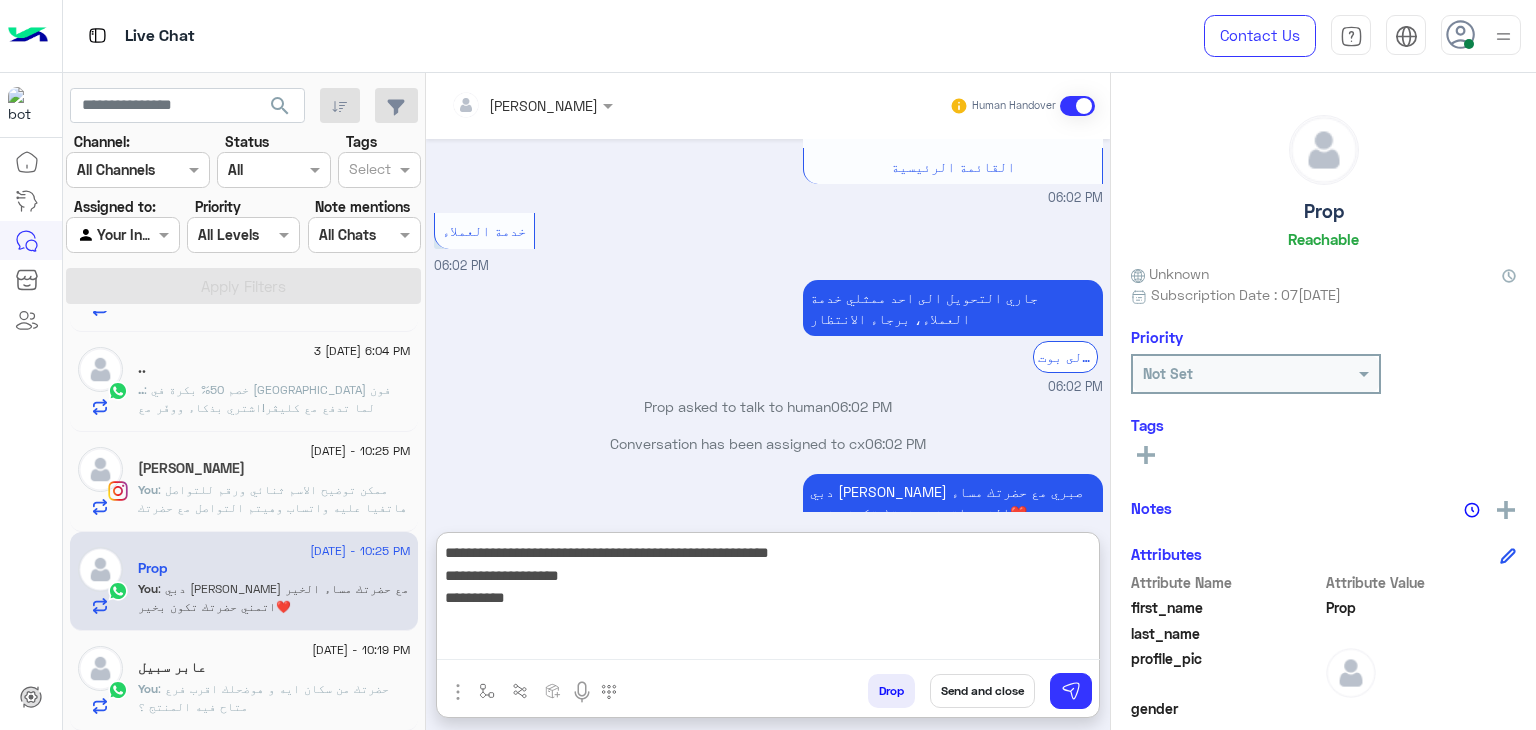click on "**********" at bounding box center (768, 600) 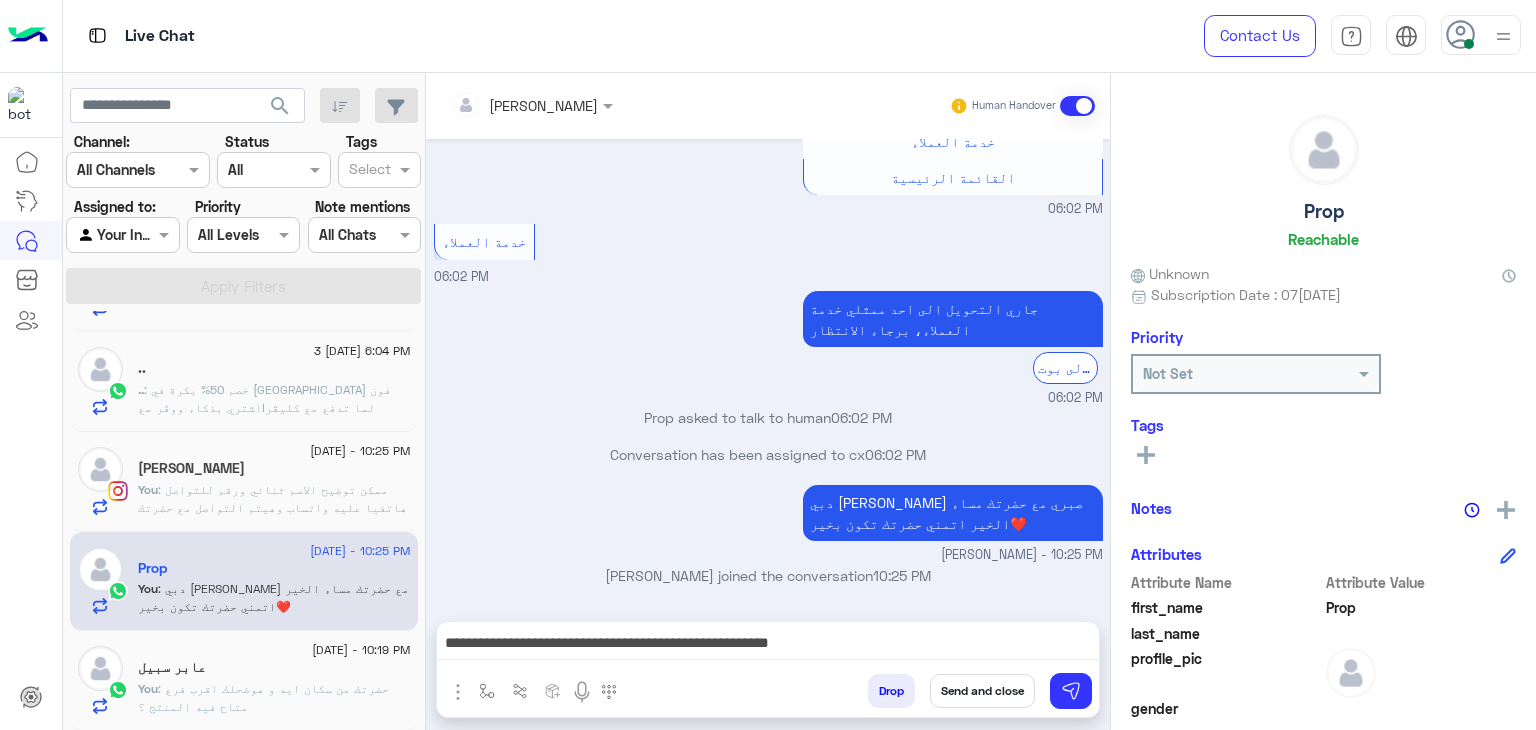 scroll, scrollTop: 476, scrollLeft: 0, axis: vertical 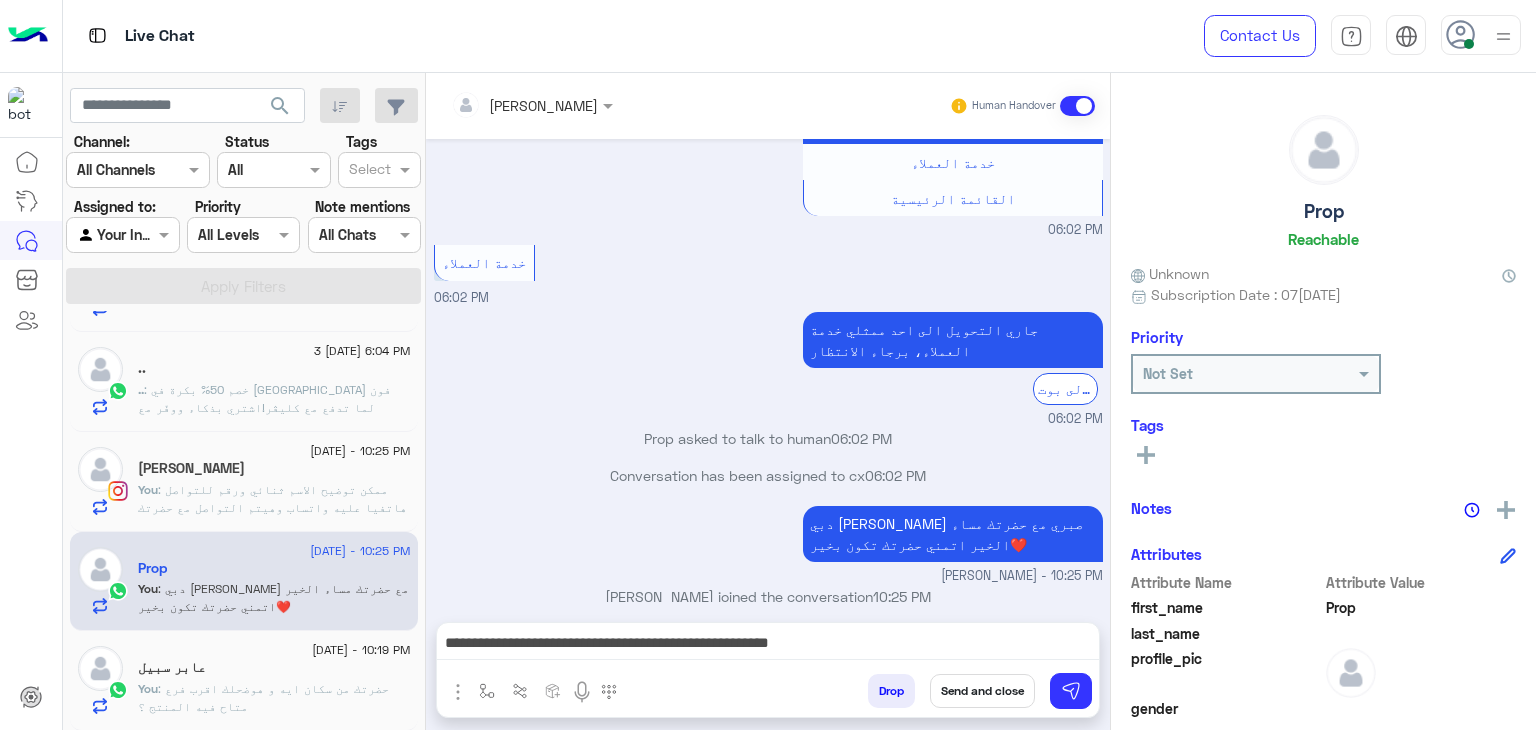 click on "**********" at bounding box center (768, 645) 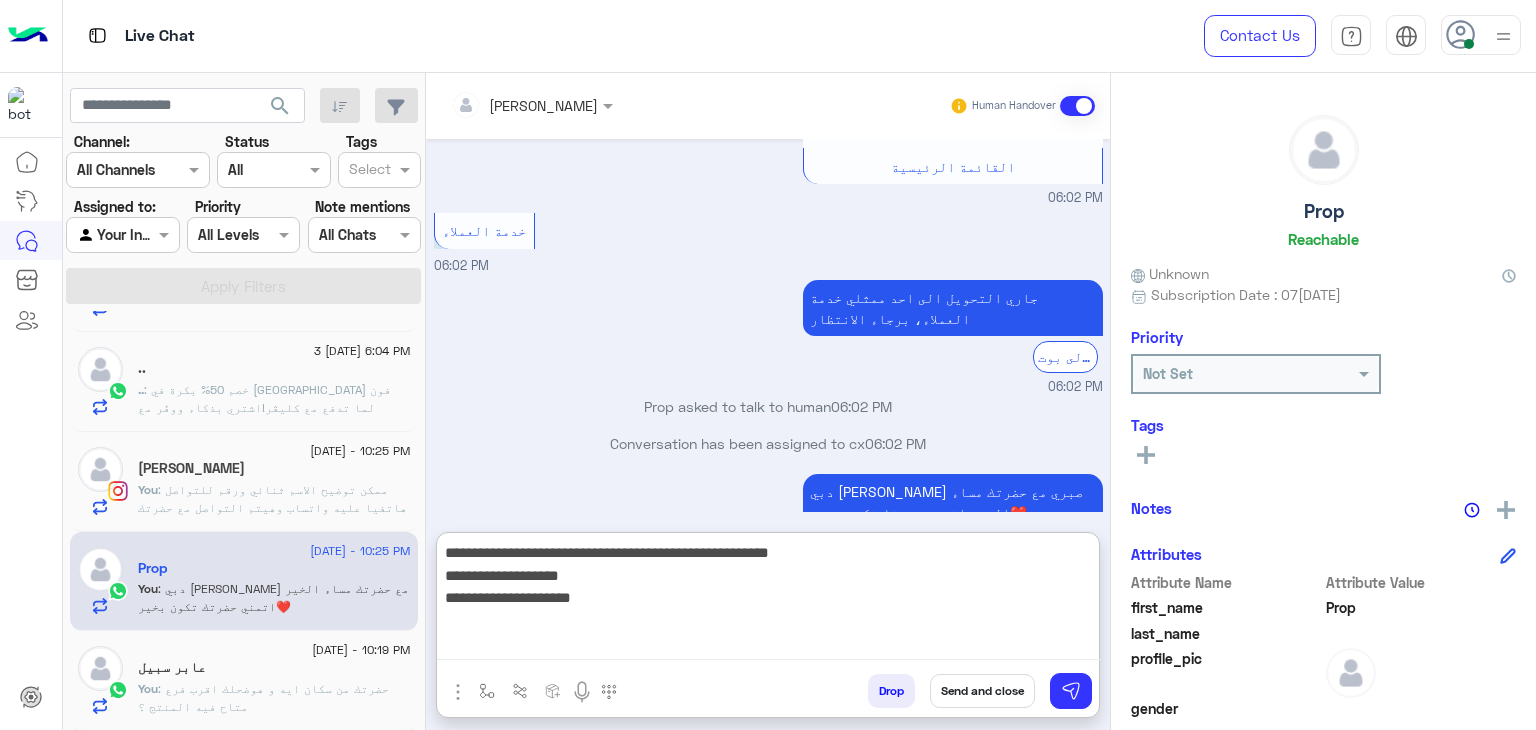 click on "**********" at bounding box center (768, 600) 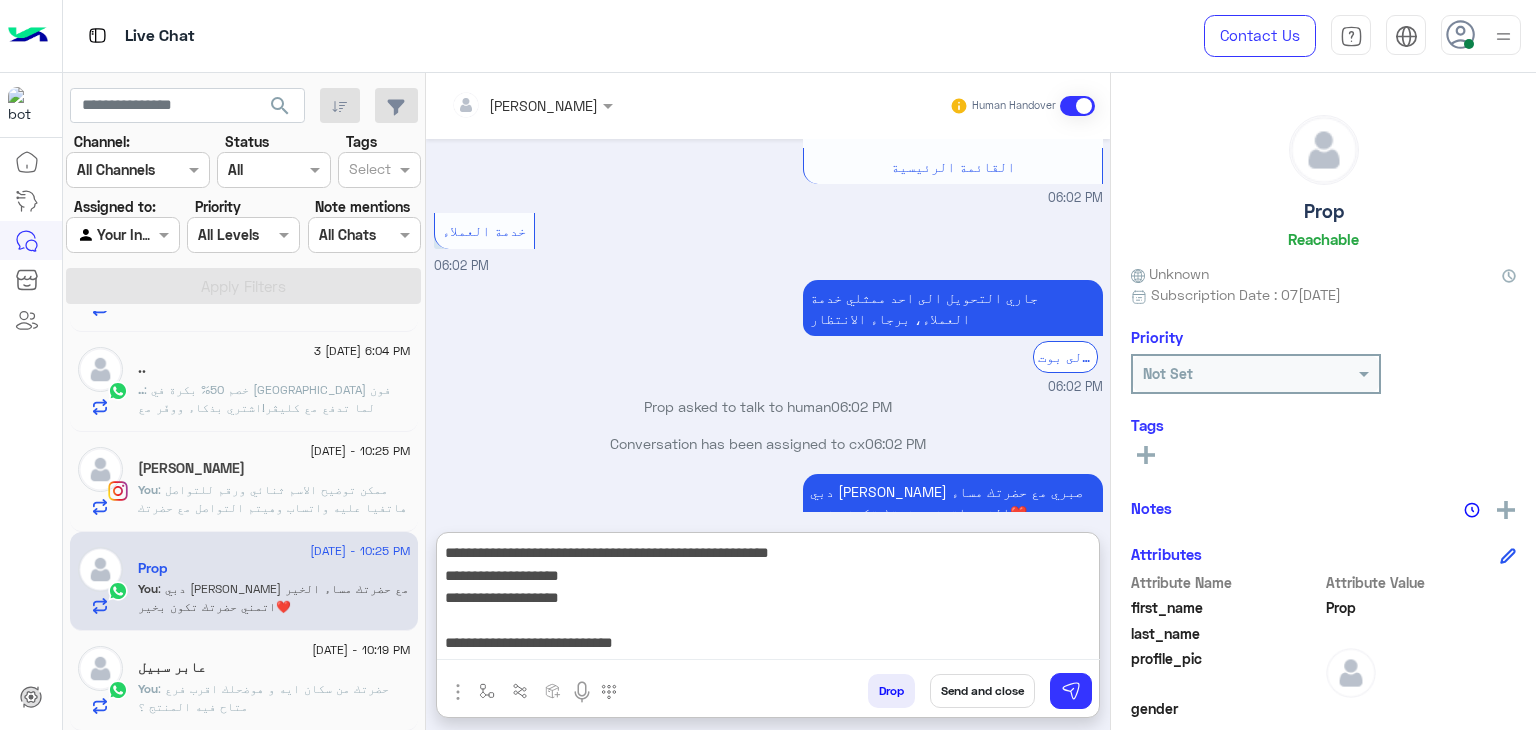 scroll, scrollTop: 60, scrollLeft: 0, axis: vertical 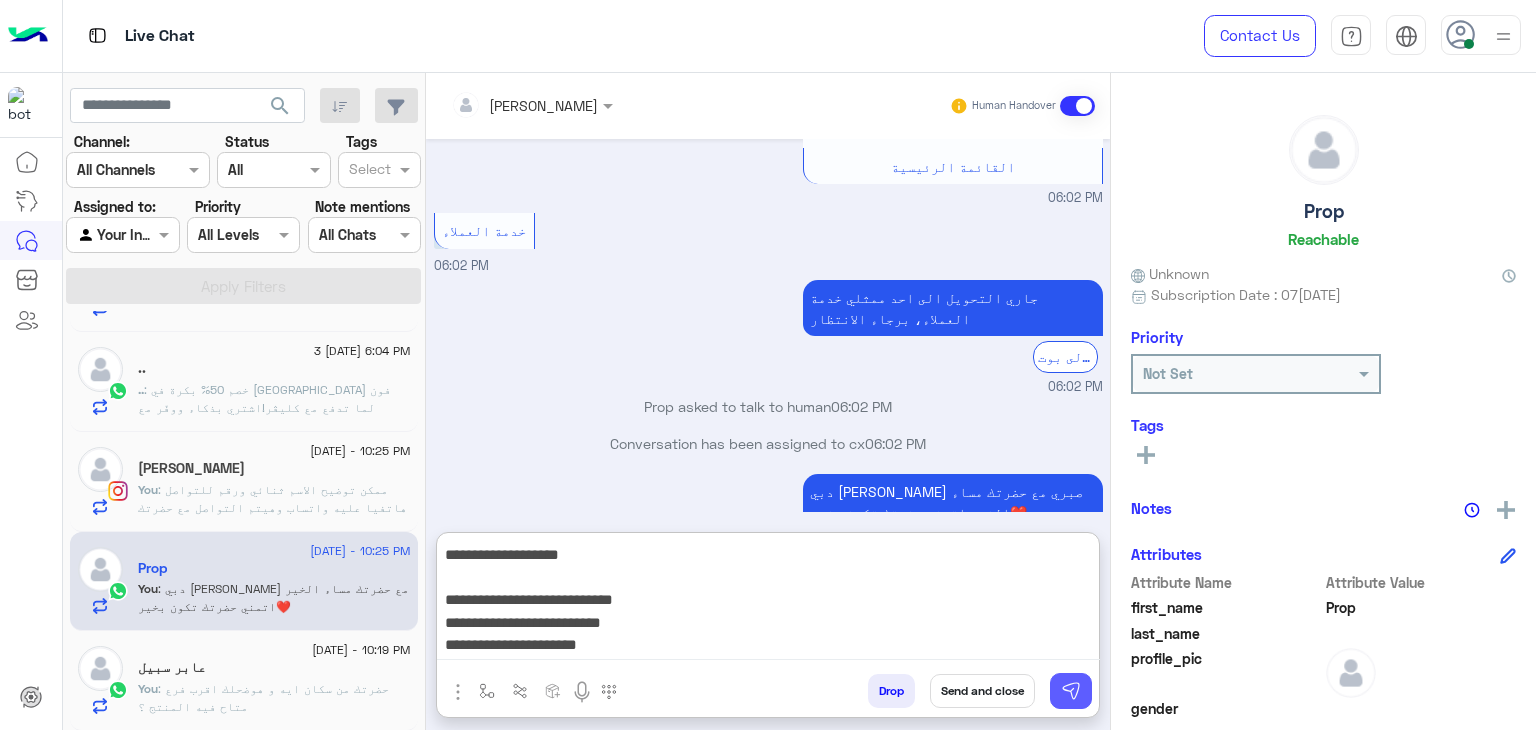 type on "**********" 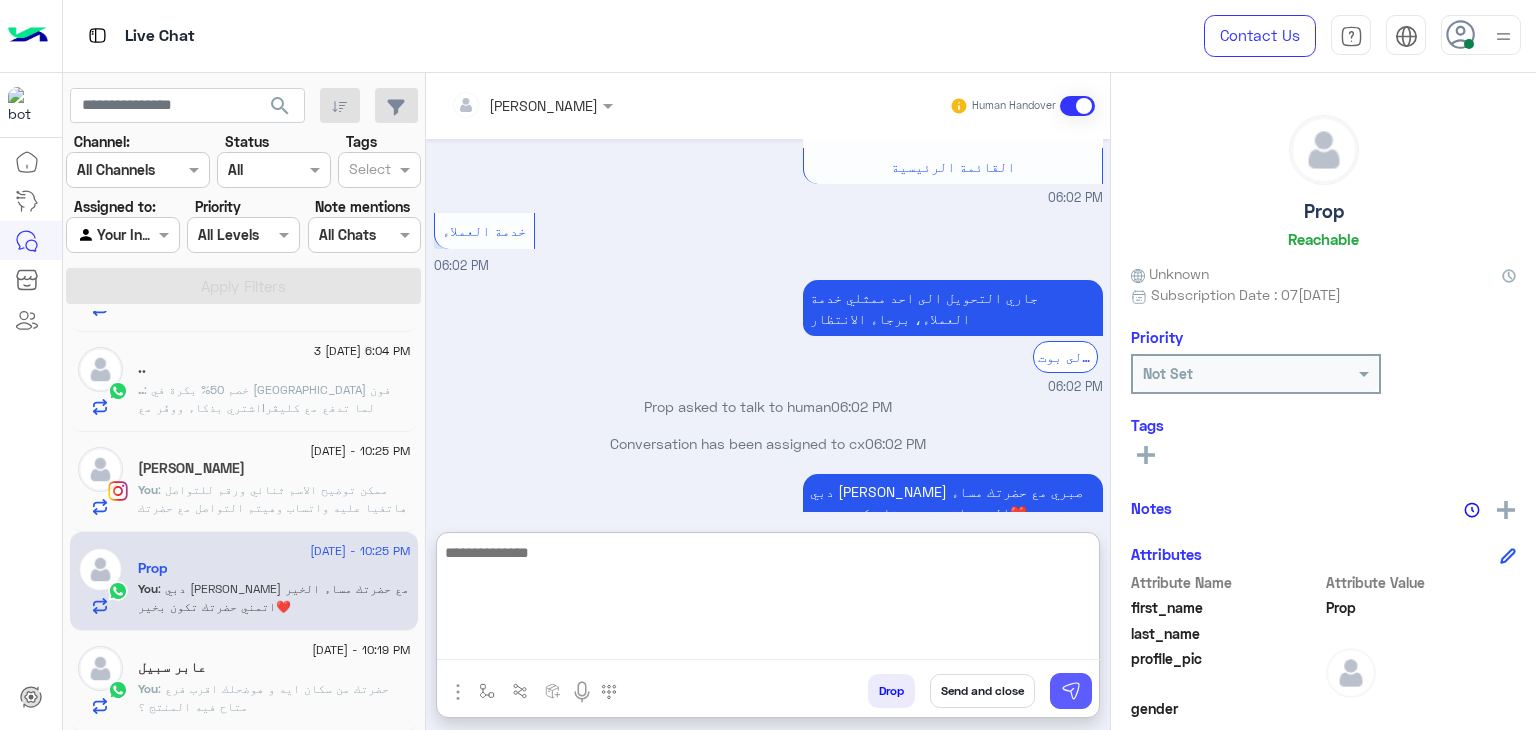 scroll, scrollTop: 0, scrollLeft: 0, axis: both 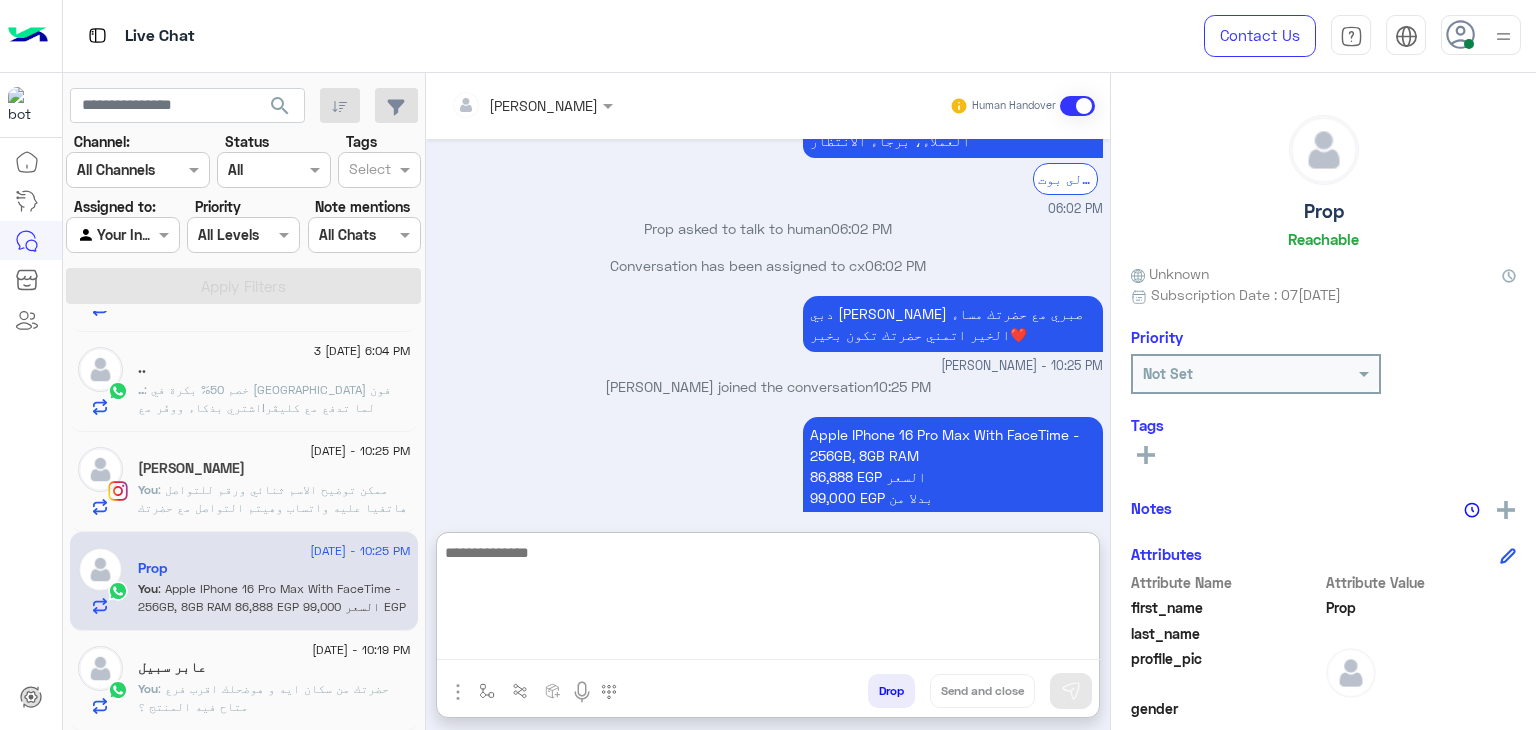 paste on "**********" 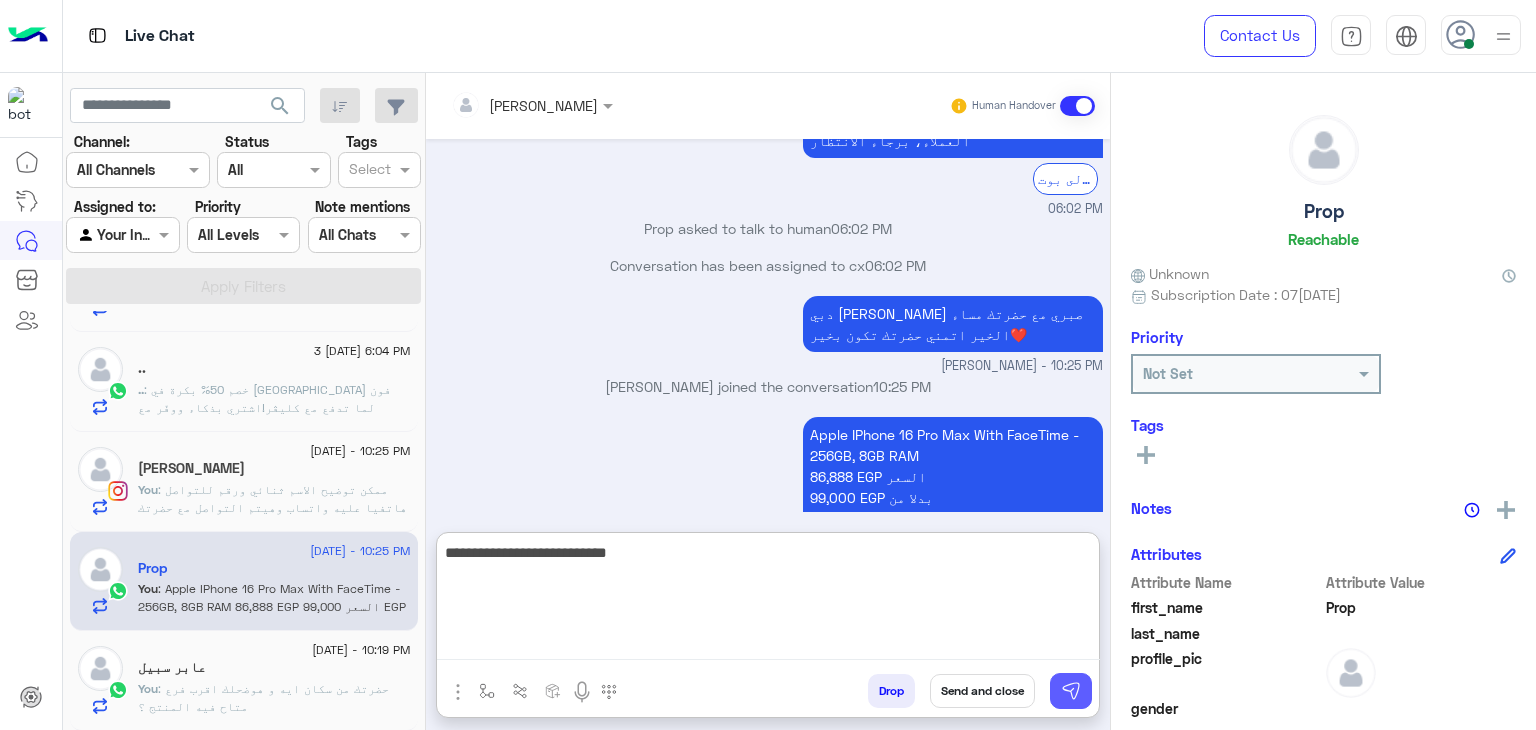 type on "**********" 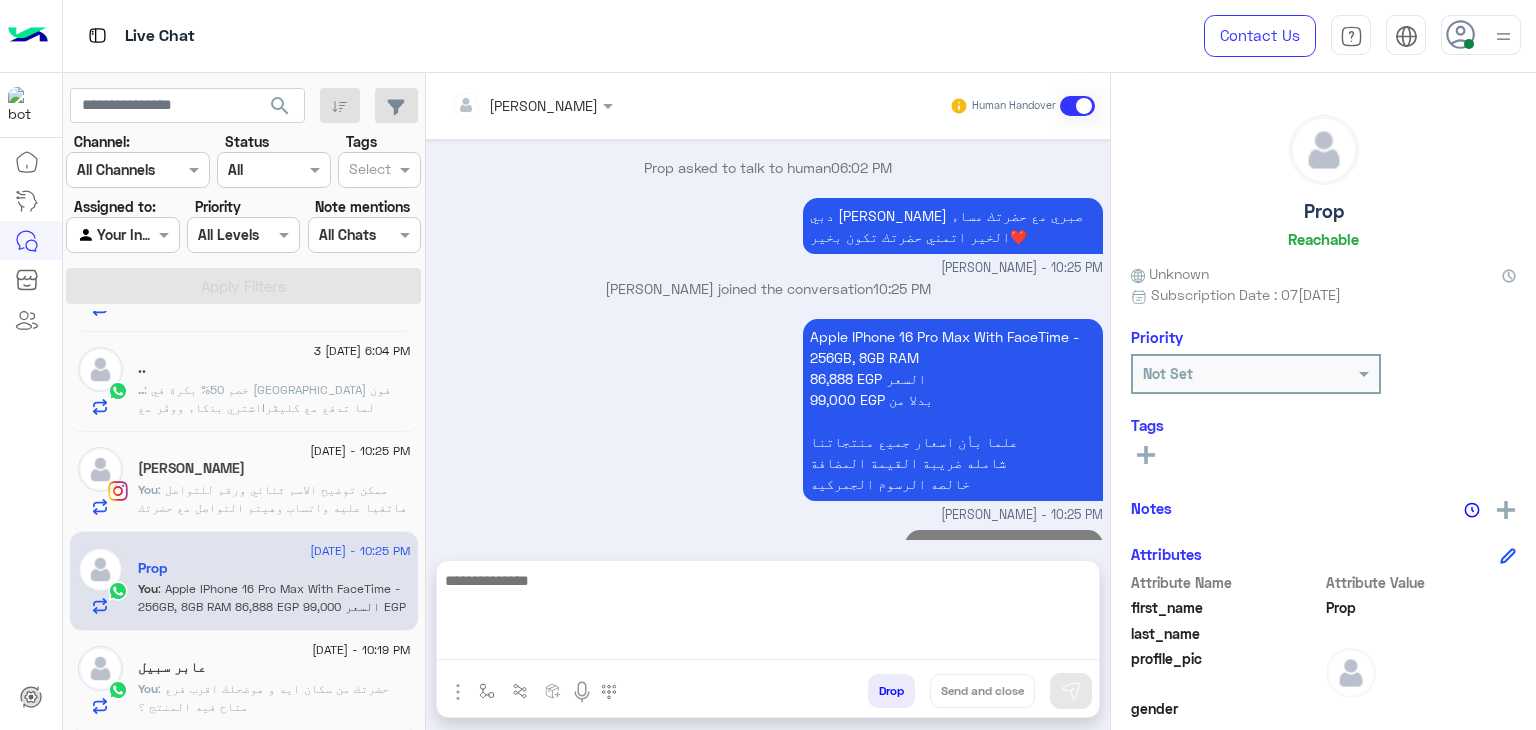 scroll, scrollTop: 750, scrollLeft: 0, axis: vertical 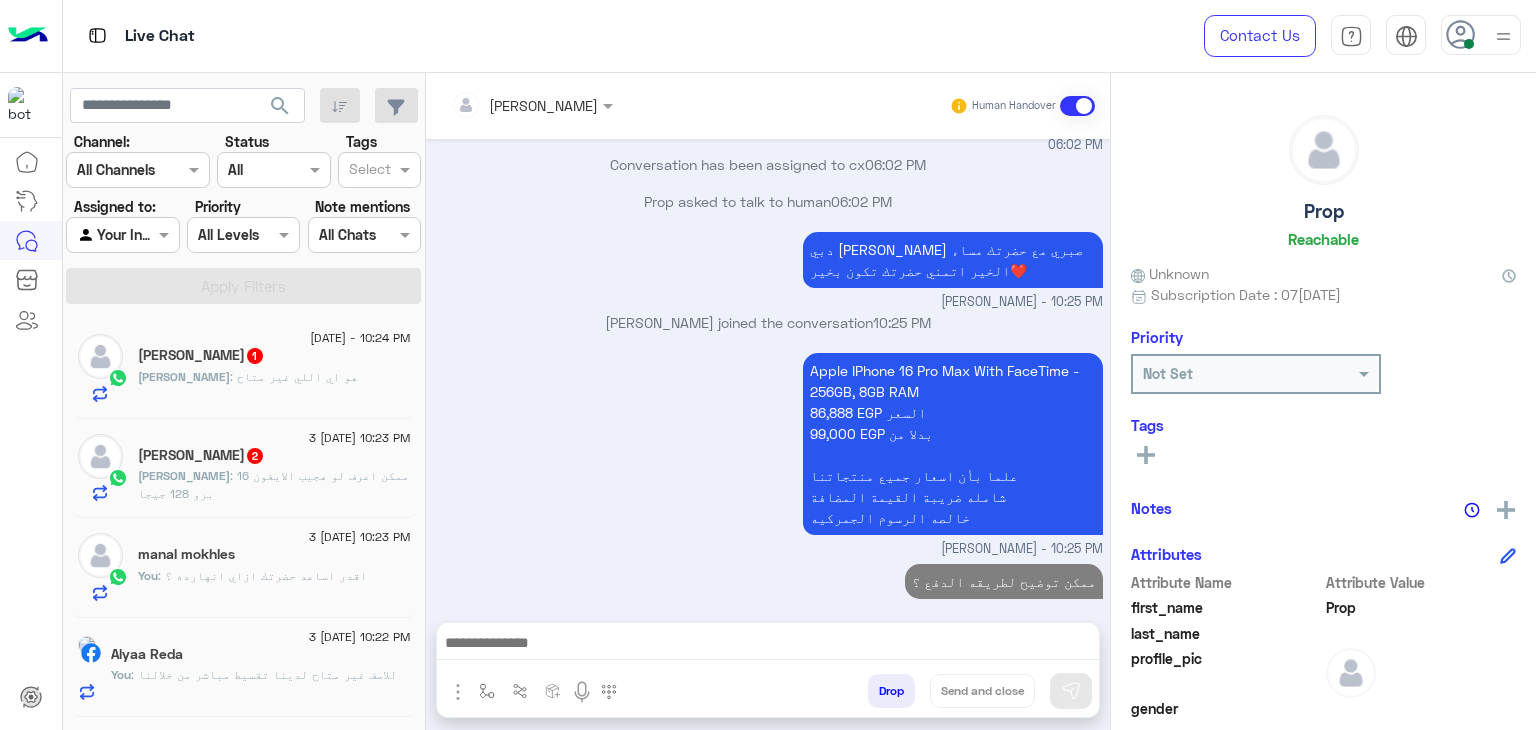 click on "[PERSON_NAME] : هو اي اللي غير متاح" 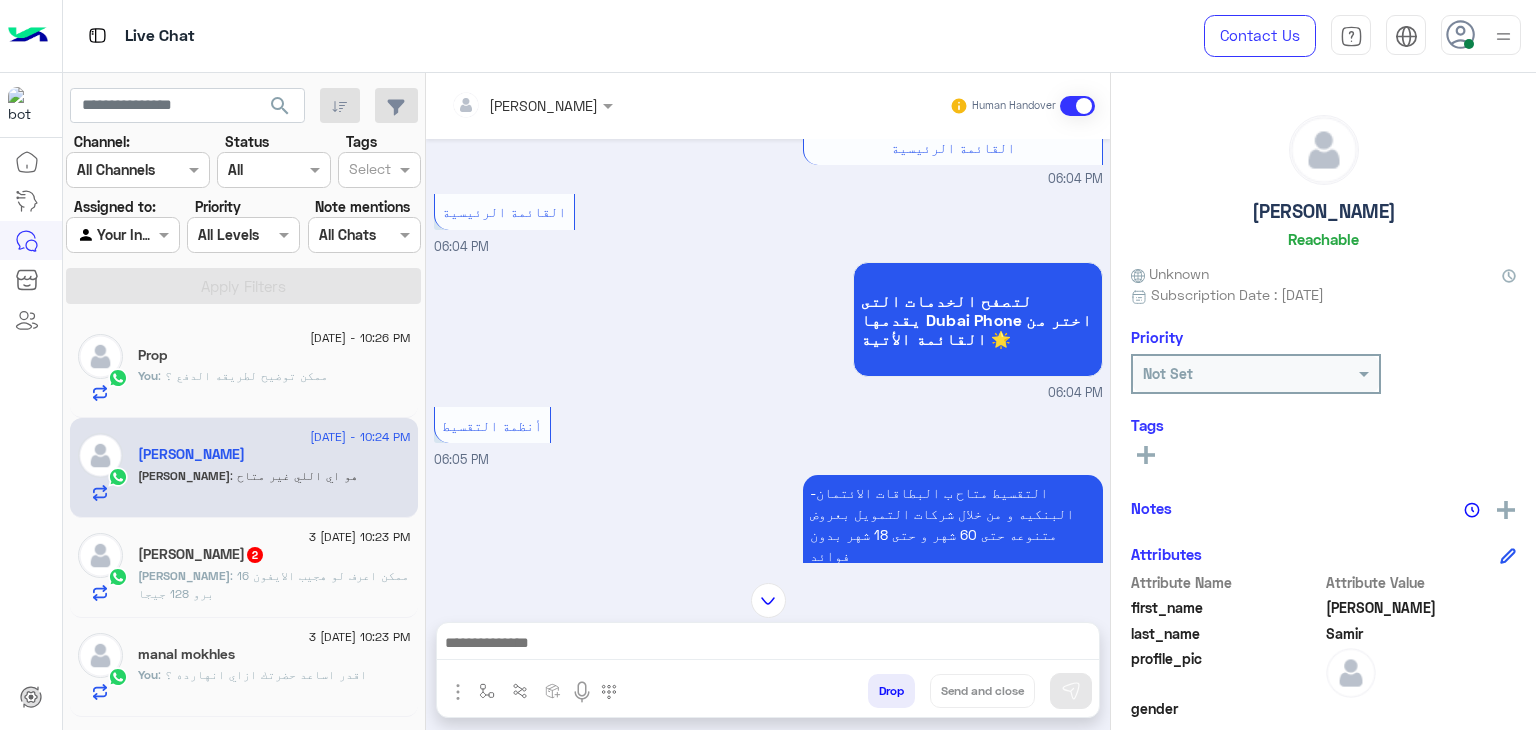 scroll, scrollTop: 565, scrollLeft: 0, axis: vertical 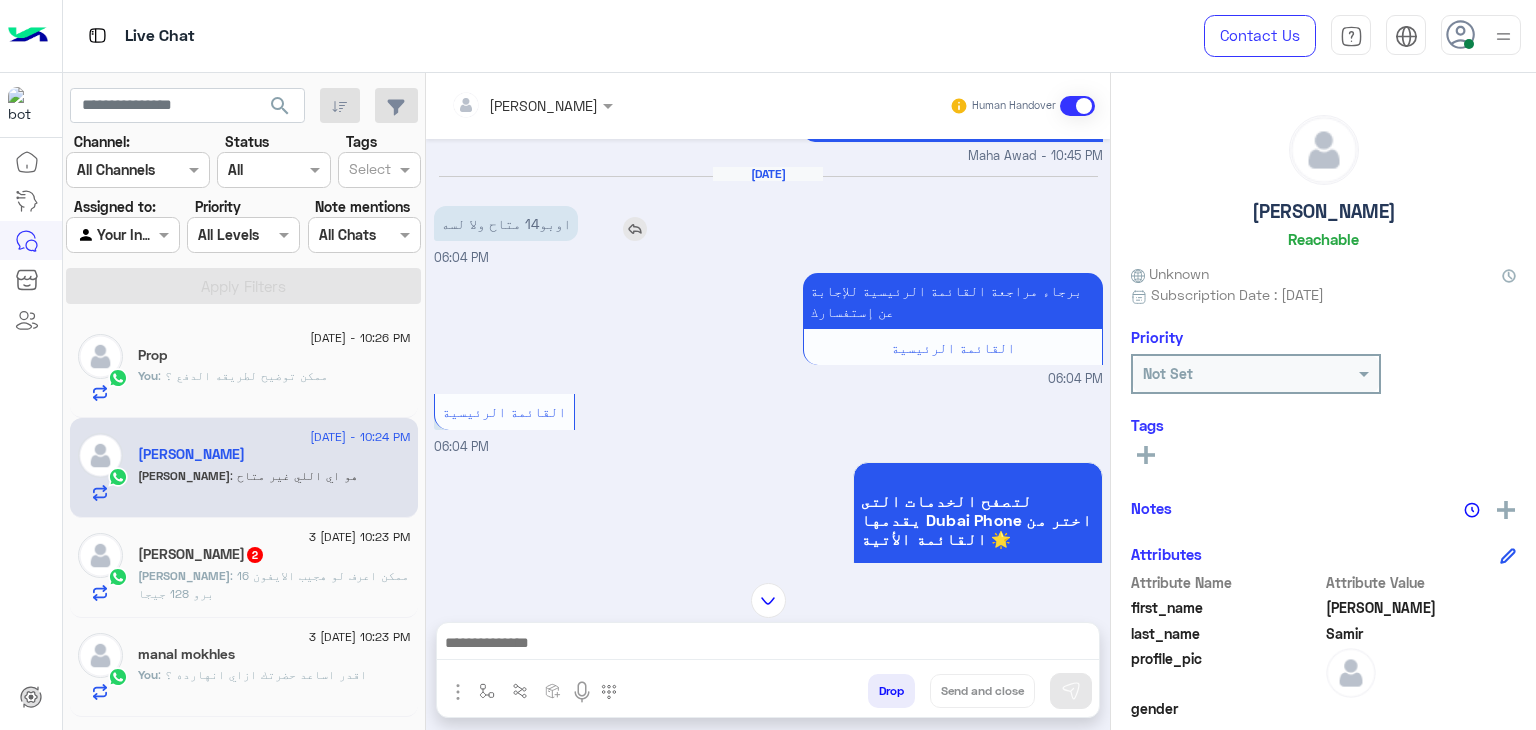 click at bounding box center [635, 229] 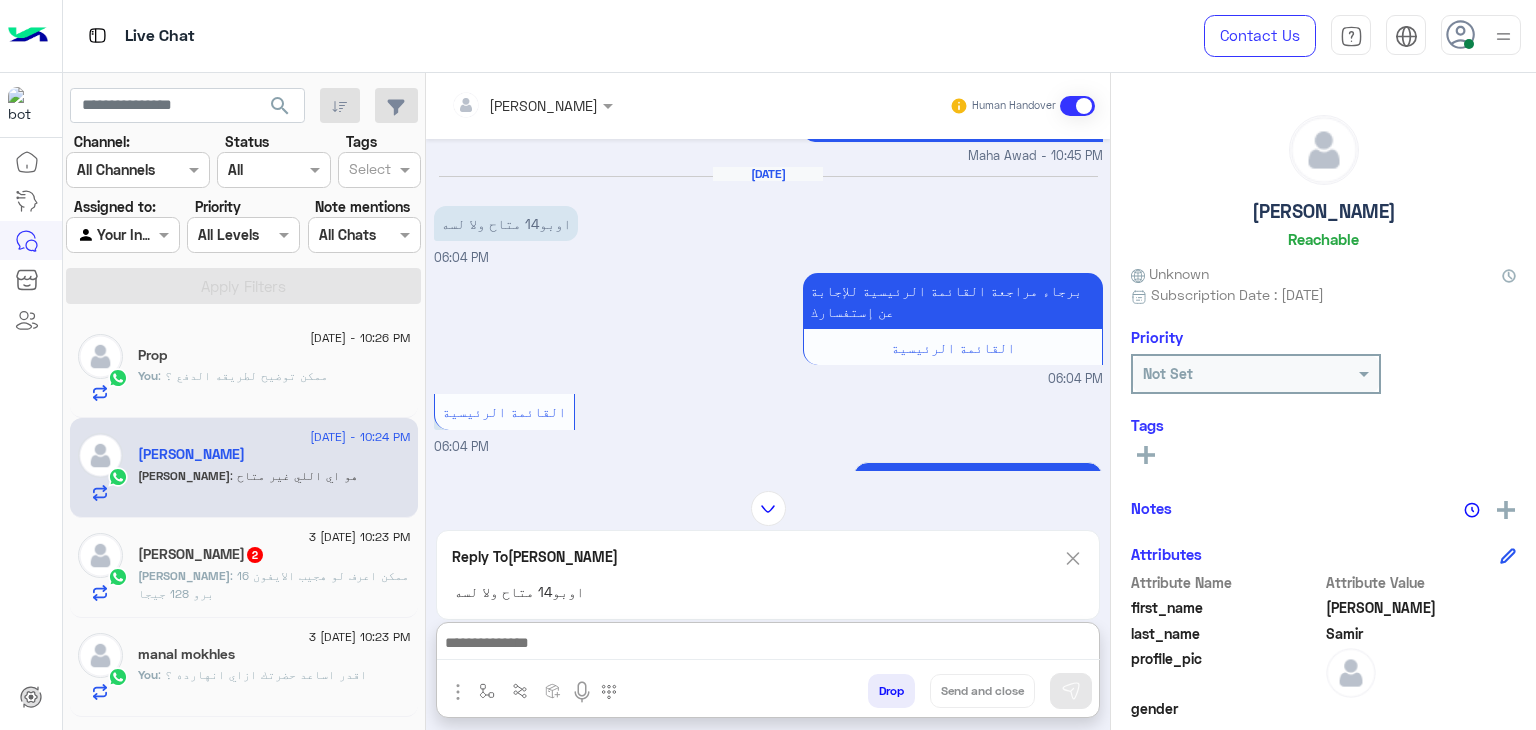 click at bounding box center (768, 645) 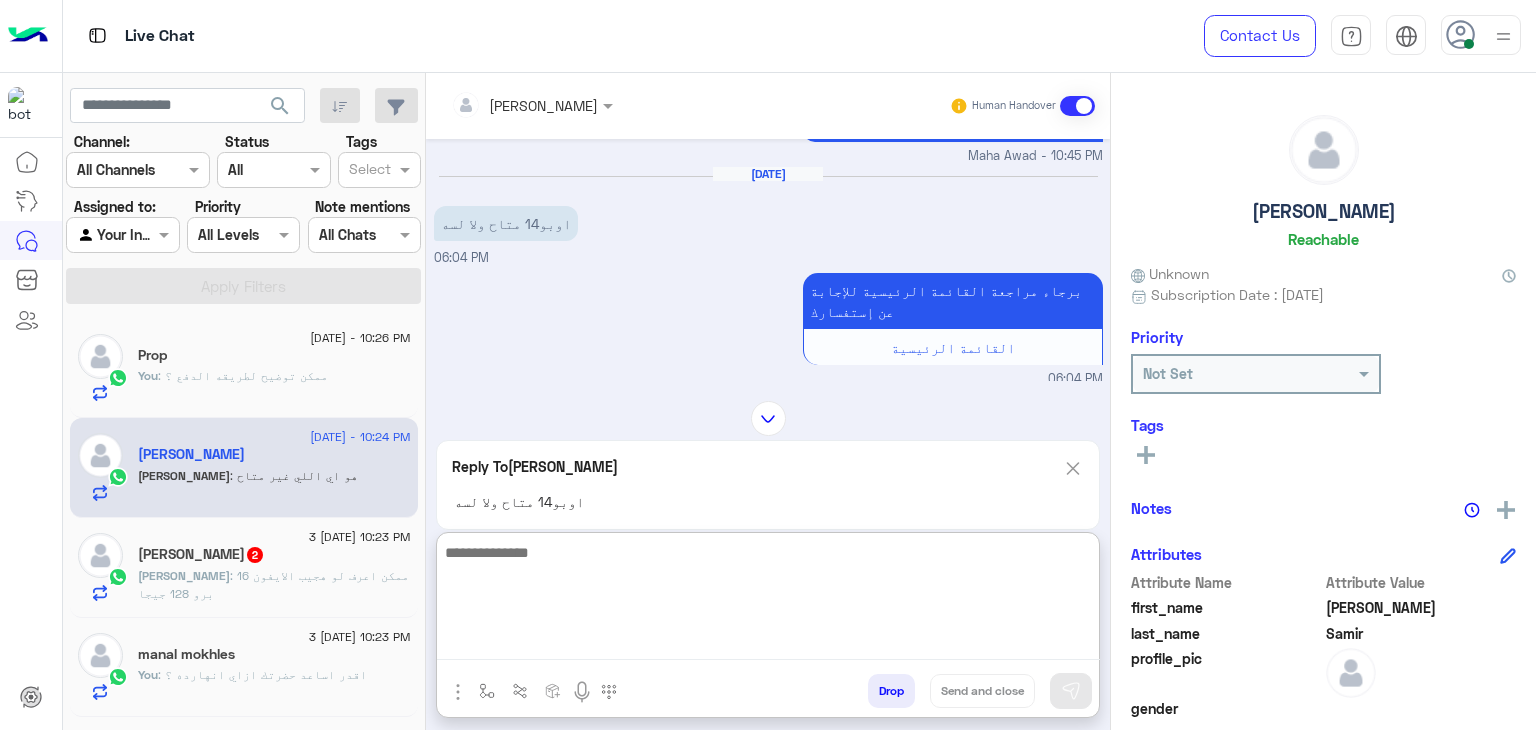type on "*" 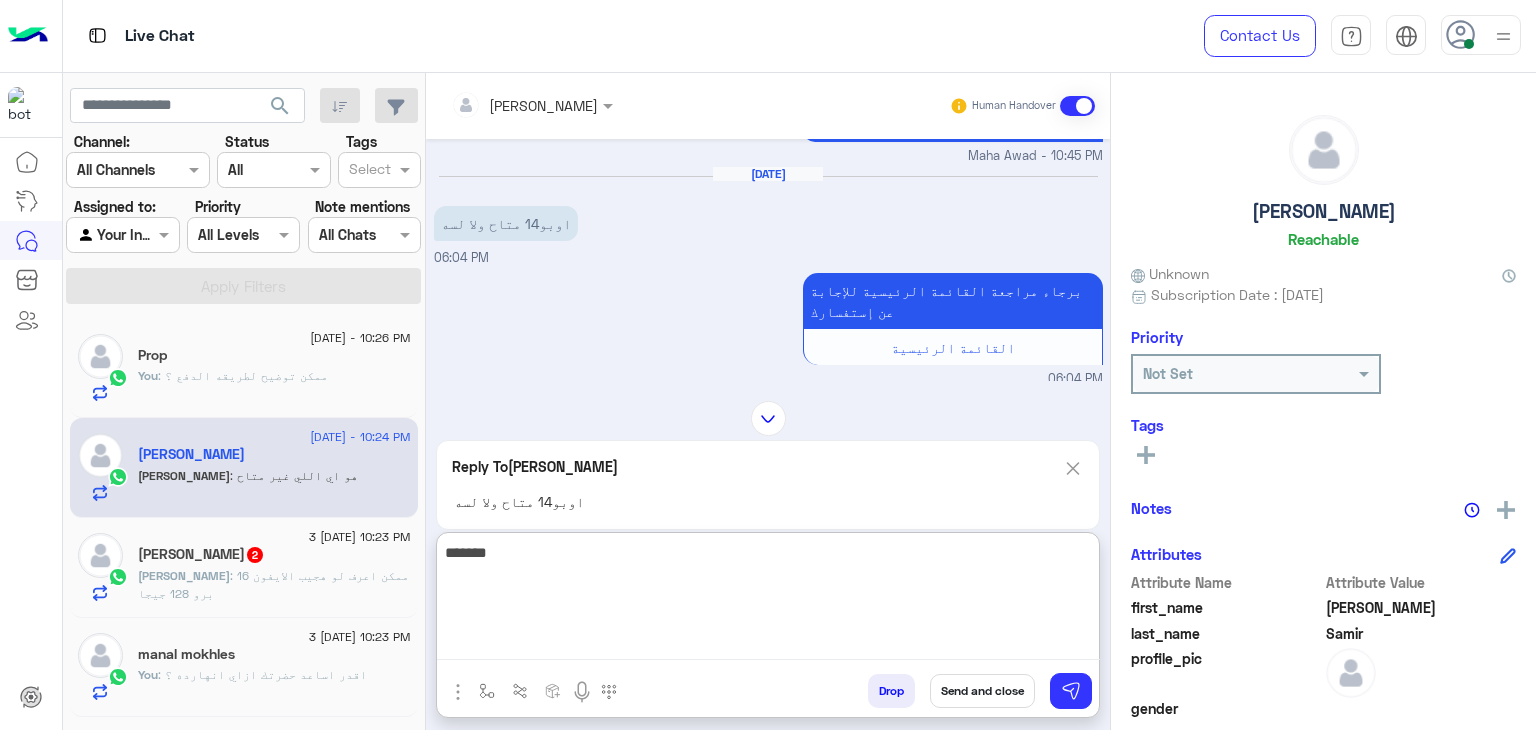 type on "*******" 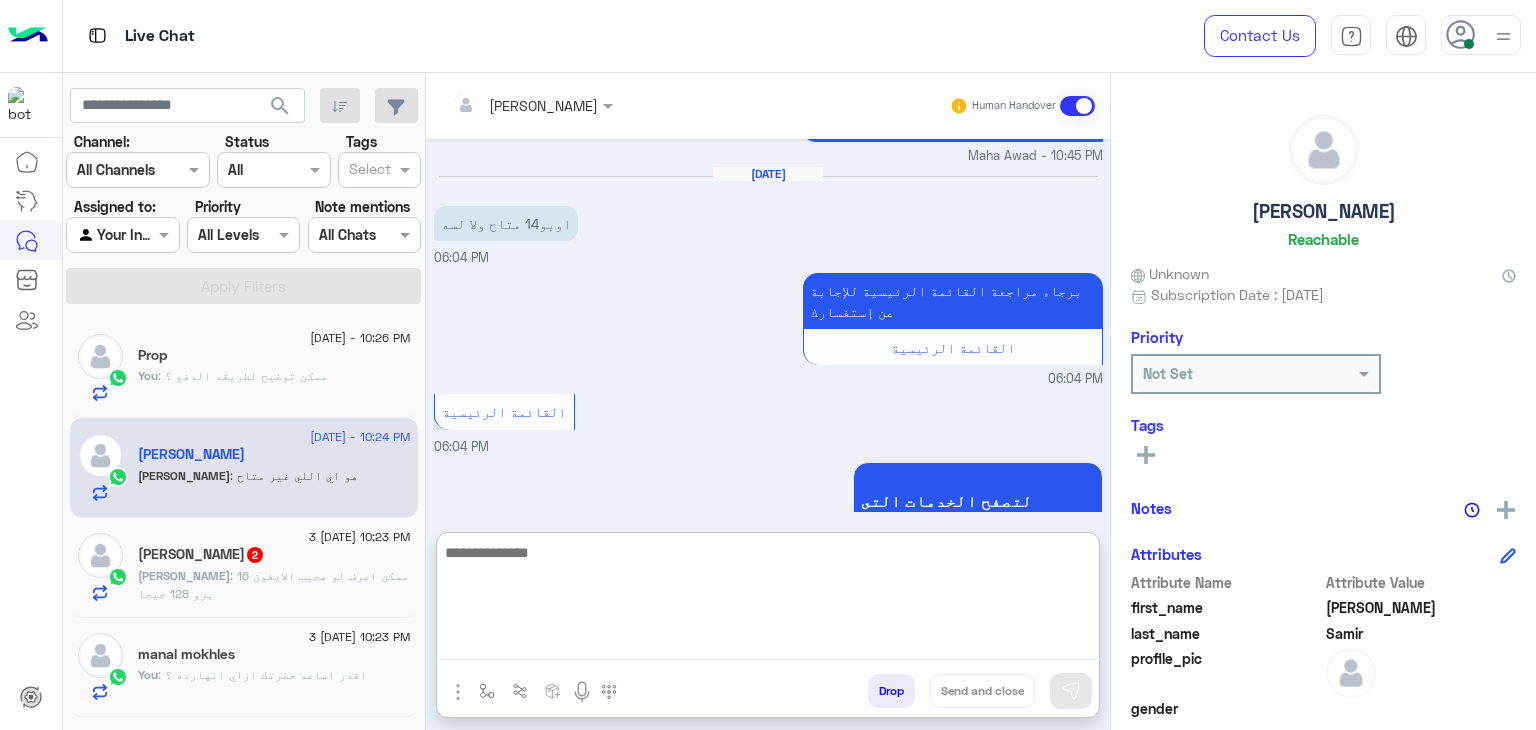 scroll, scrollTop: 1855, scrollLeft: 0, axis: vertical 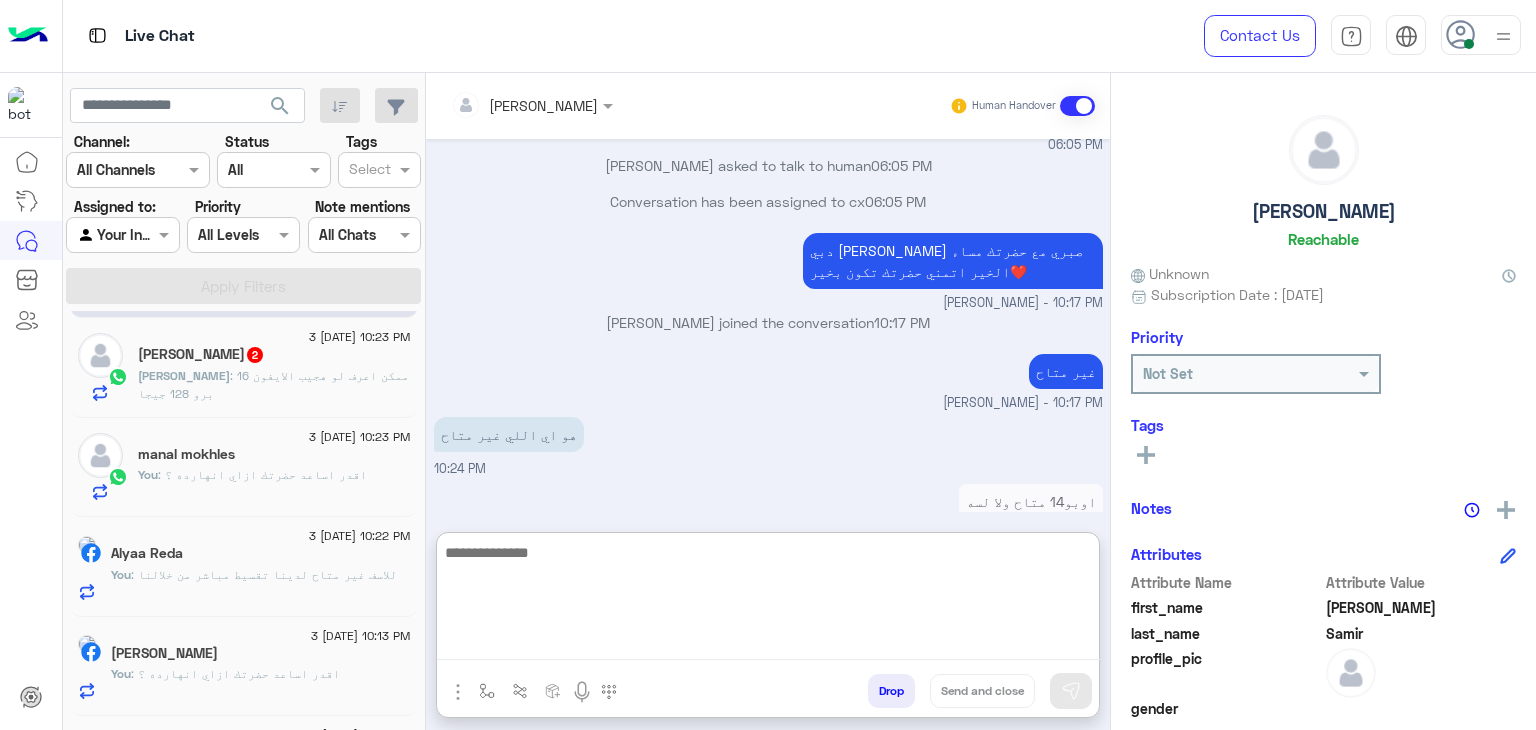 click on ": ممكن اعرف لو هجيب الايفون 16 برو 128 جيجا" 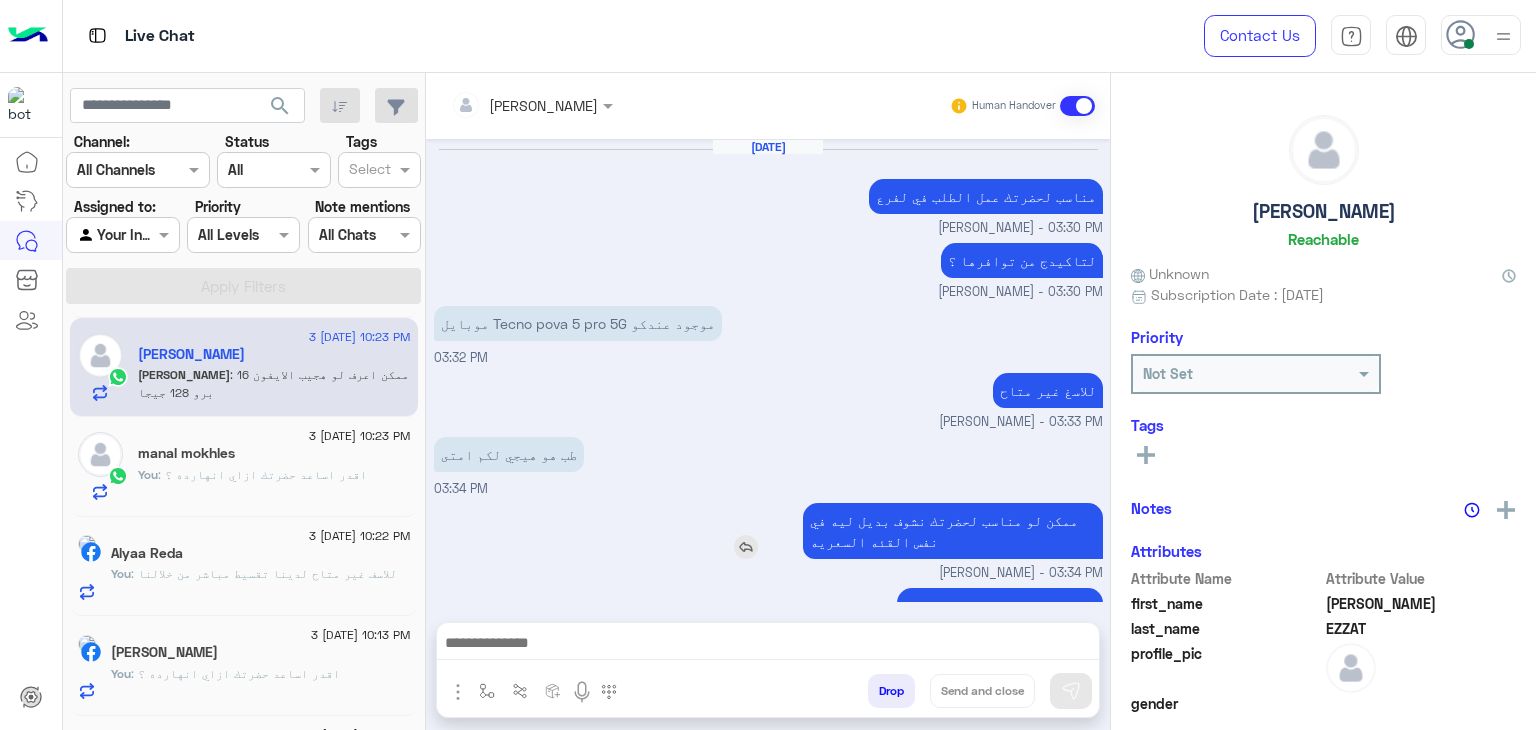 scroll, scrollTop: 1546, scrollLeft: 0, axis: vertical 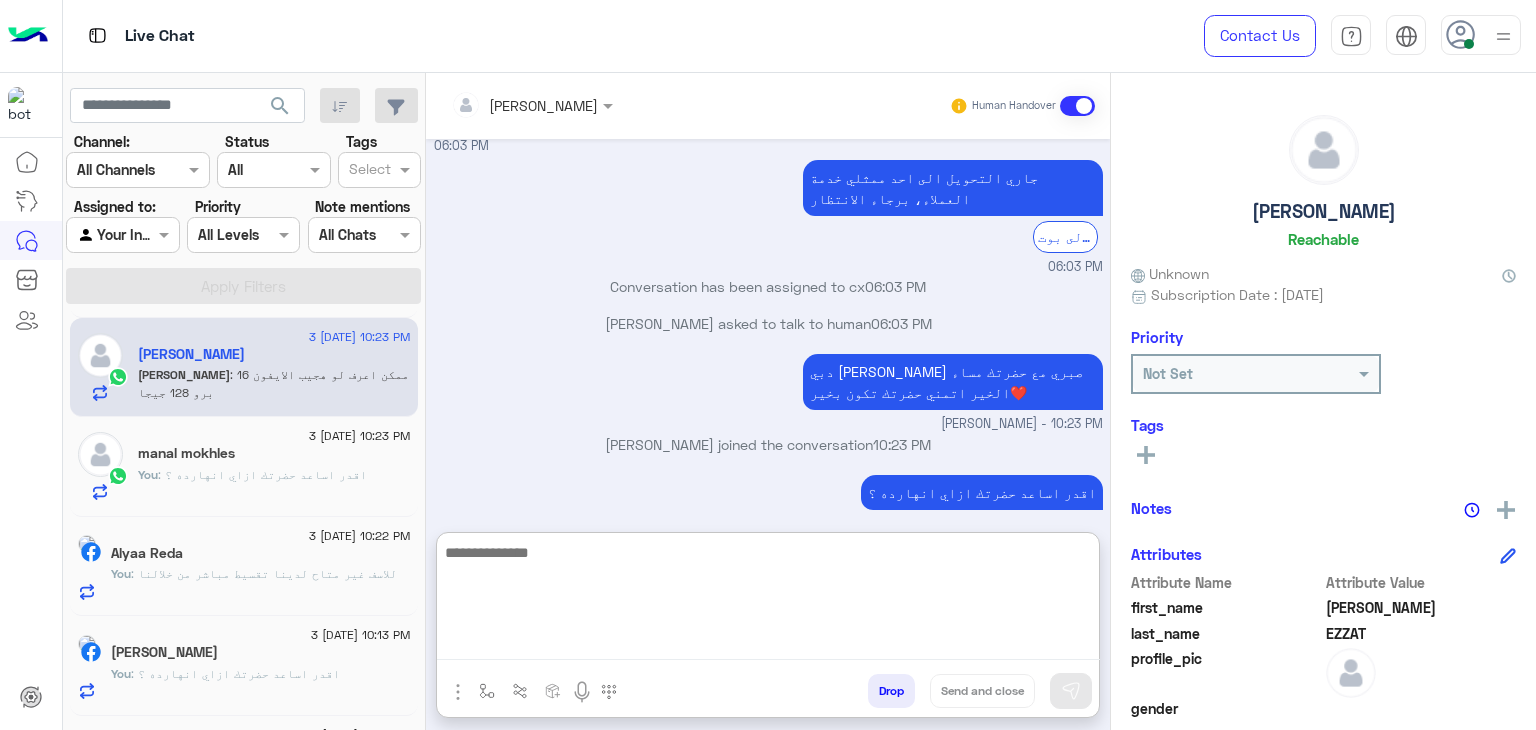 paste on "**********" 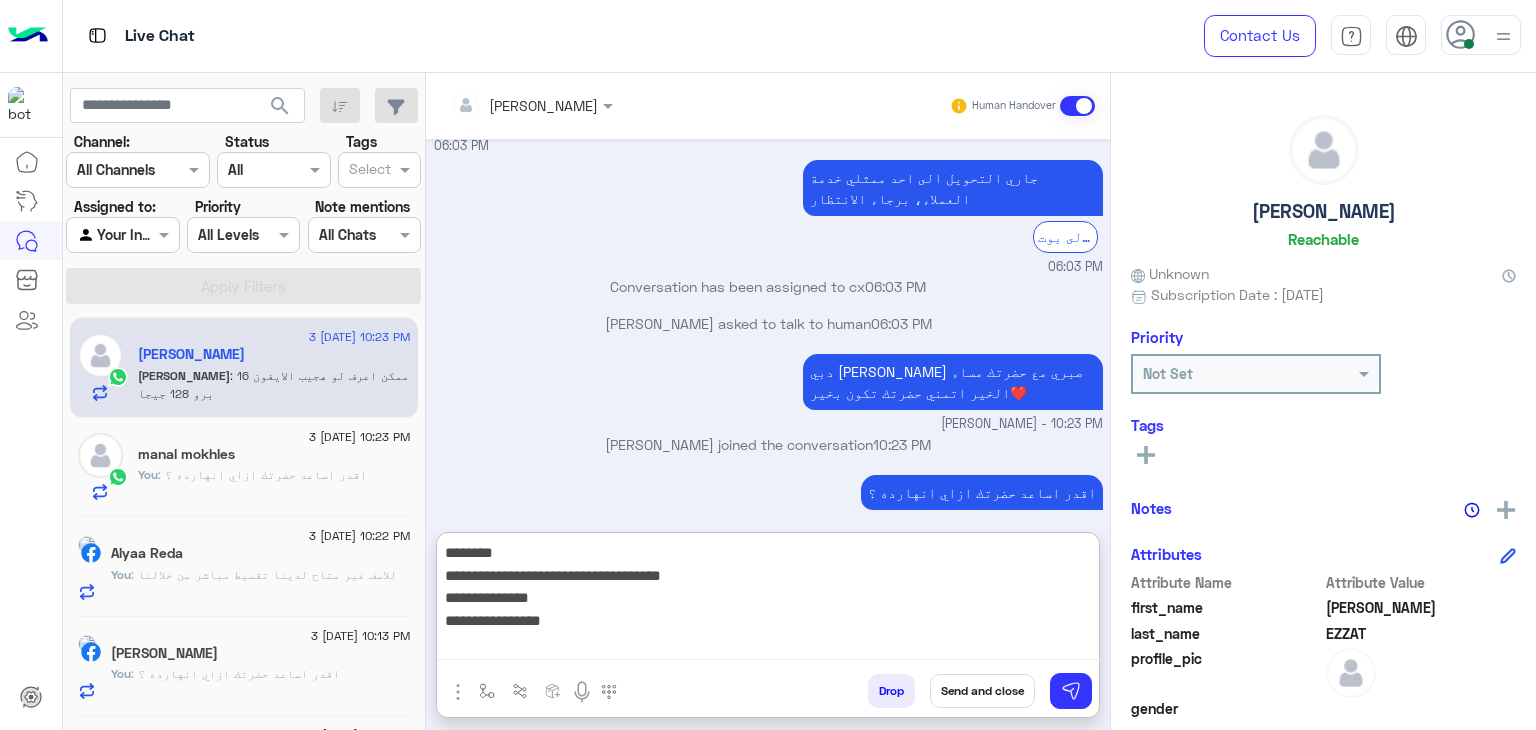 scroll, scrollTop: 200, scrollLeft: 0, axis: vertical 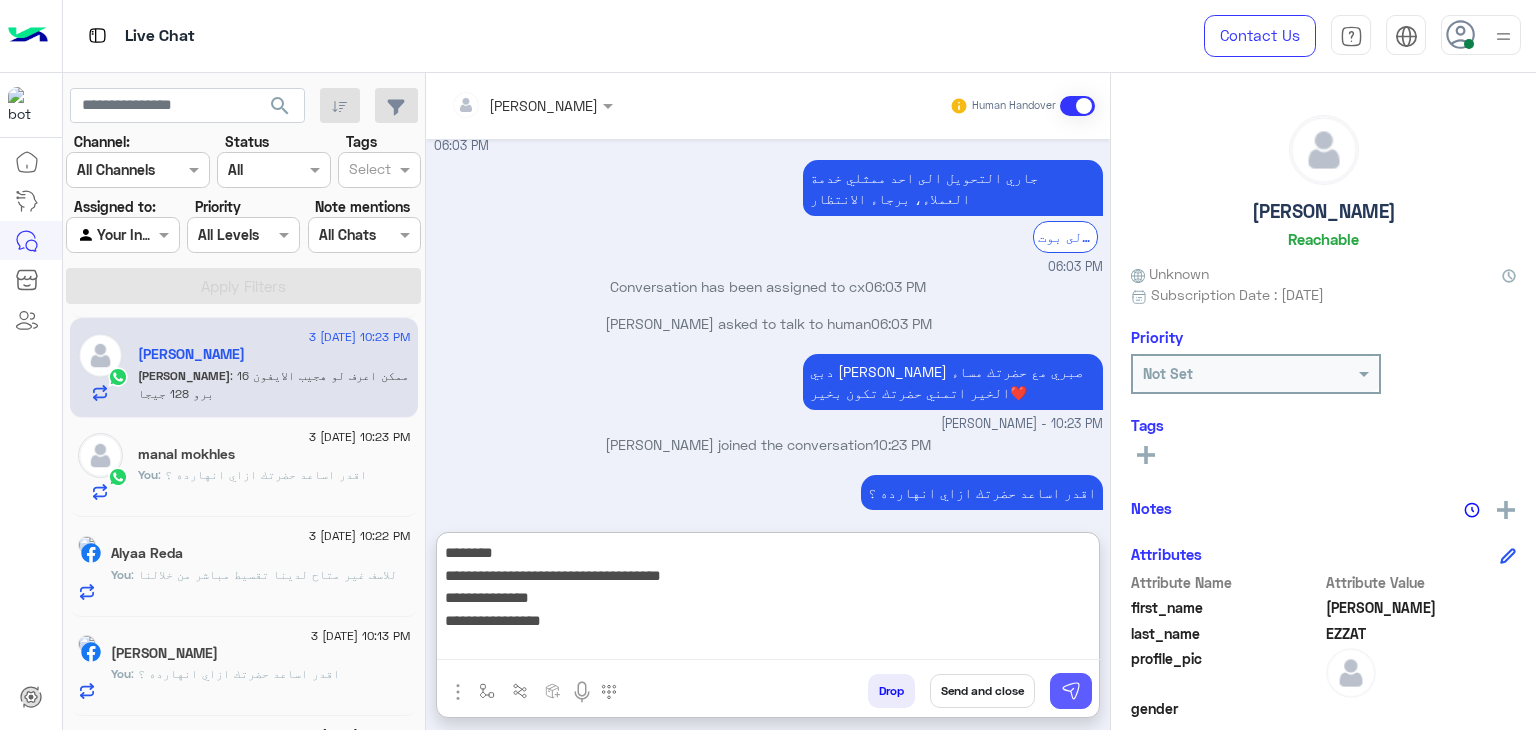 type on "**********" 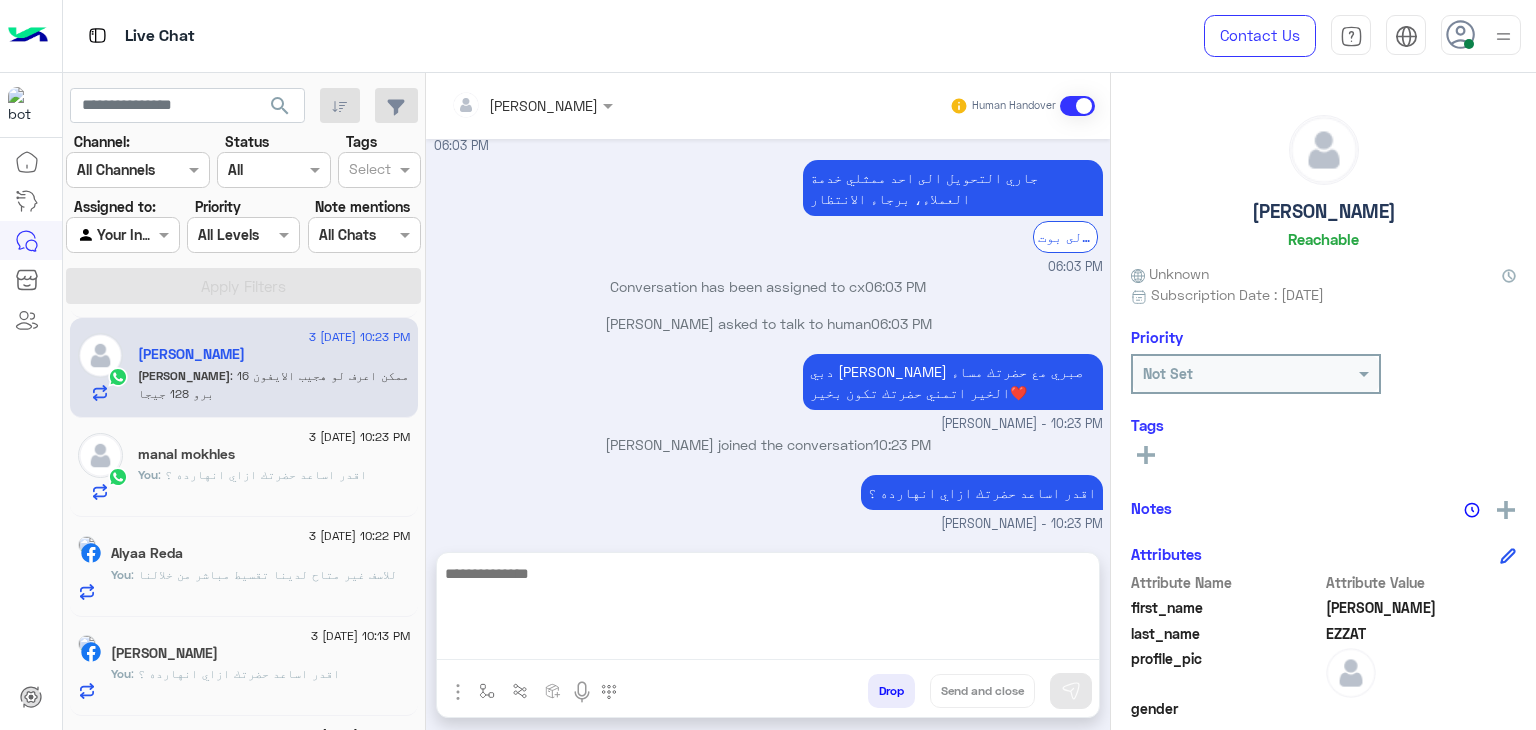 scroll, scrollTop: 1672, scrollLeft: 0, axis: vertical 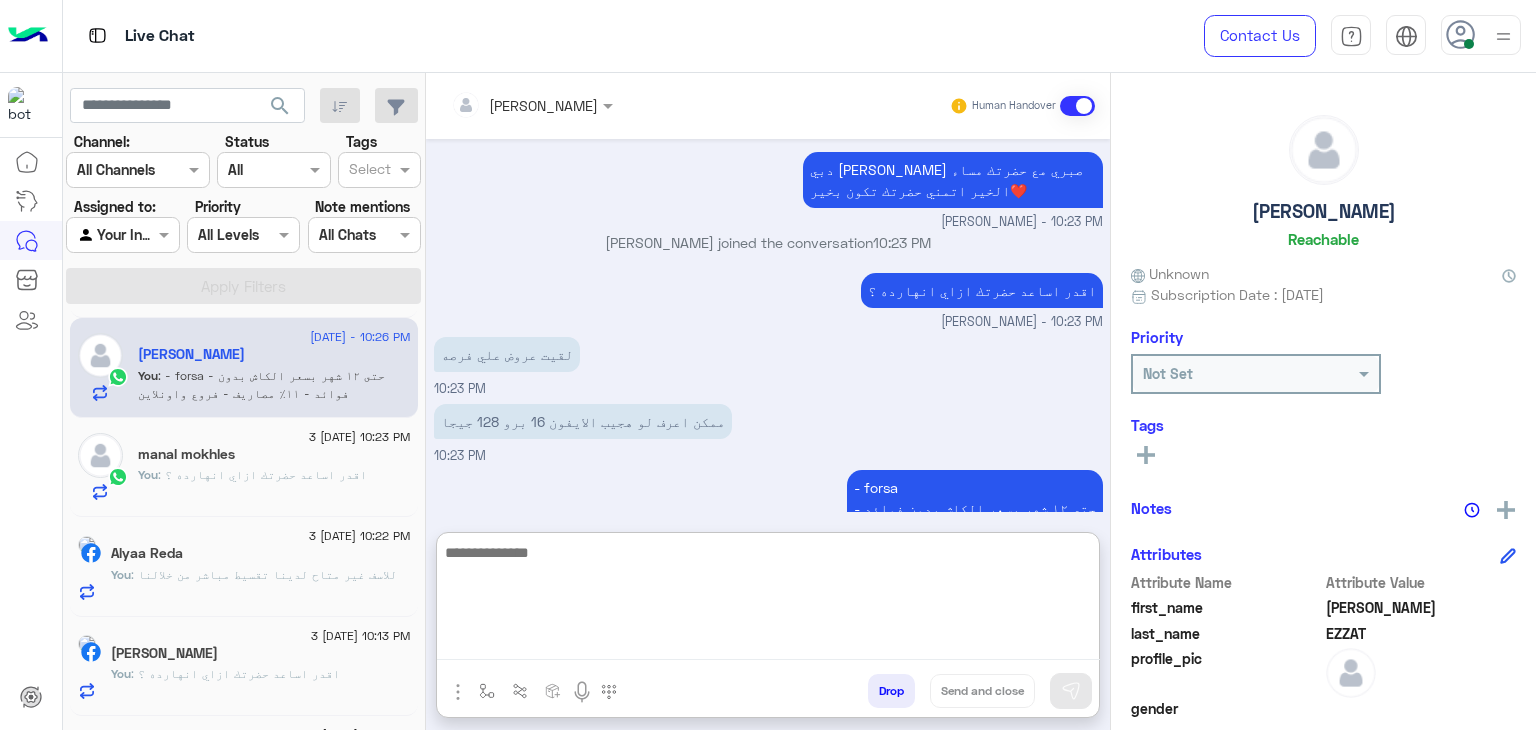 paste on "**********" 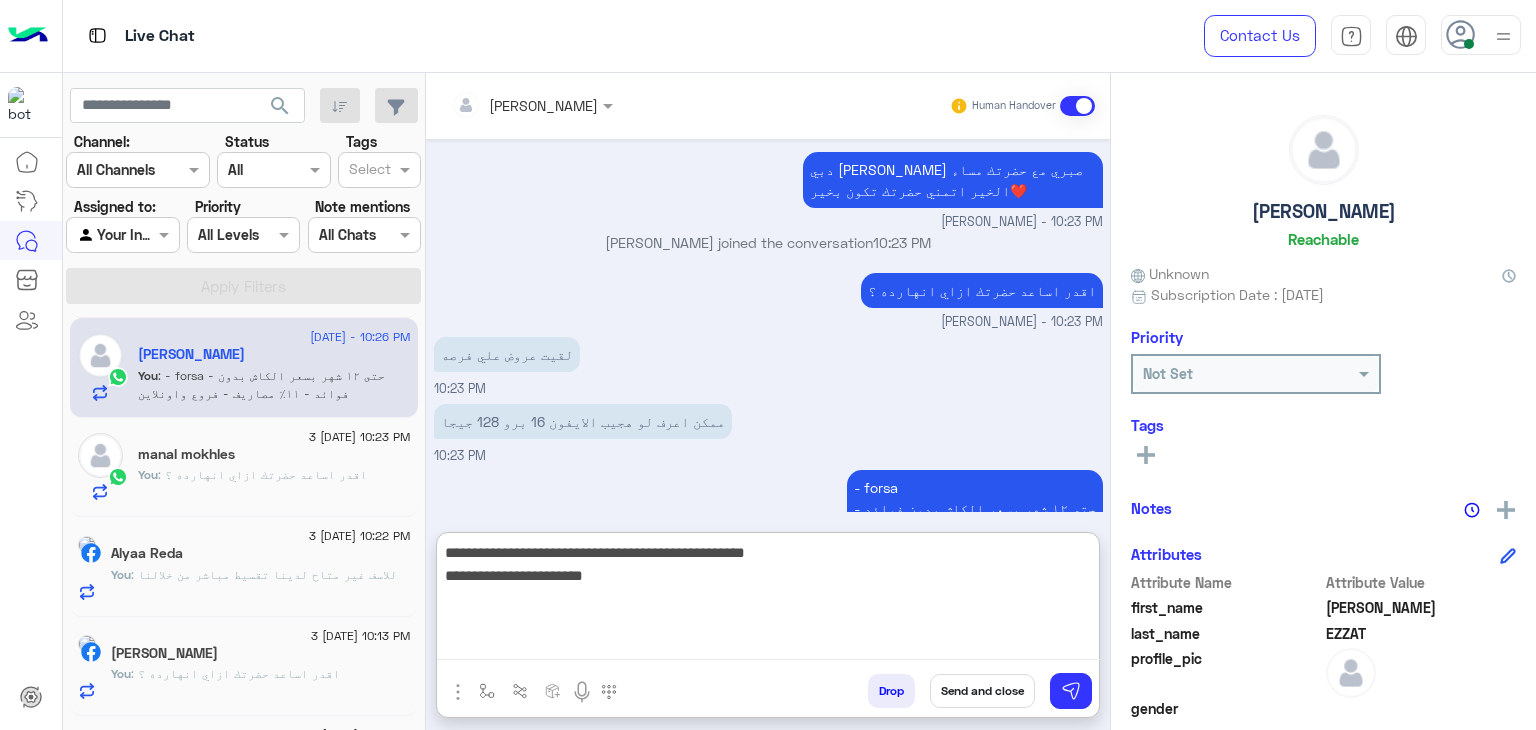 click on "**********" at bounding box center [768, 600] 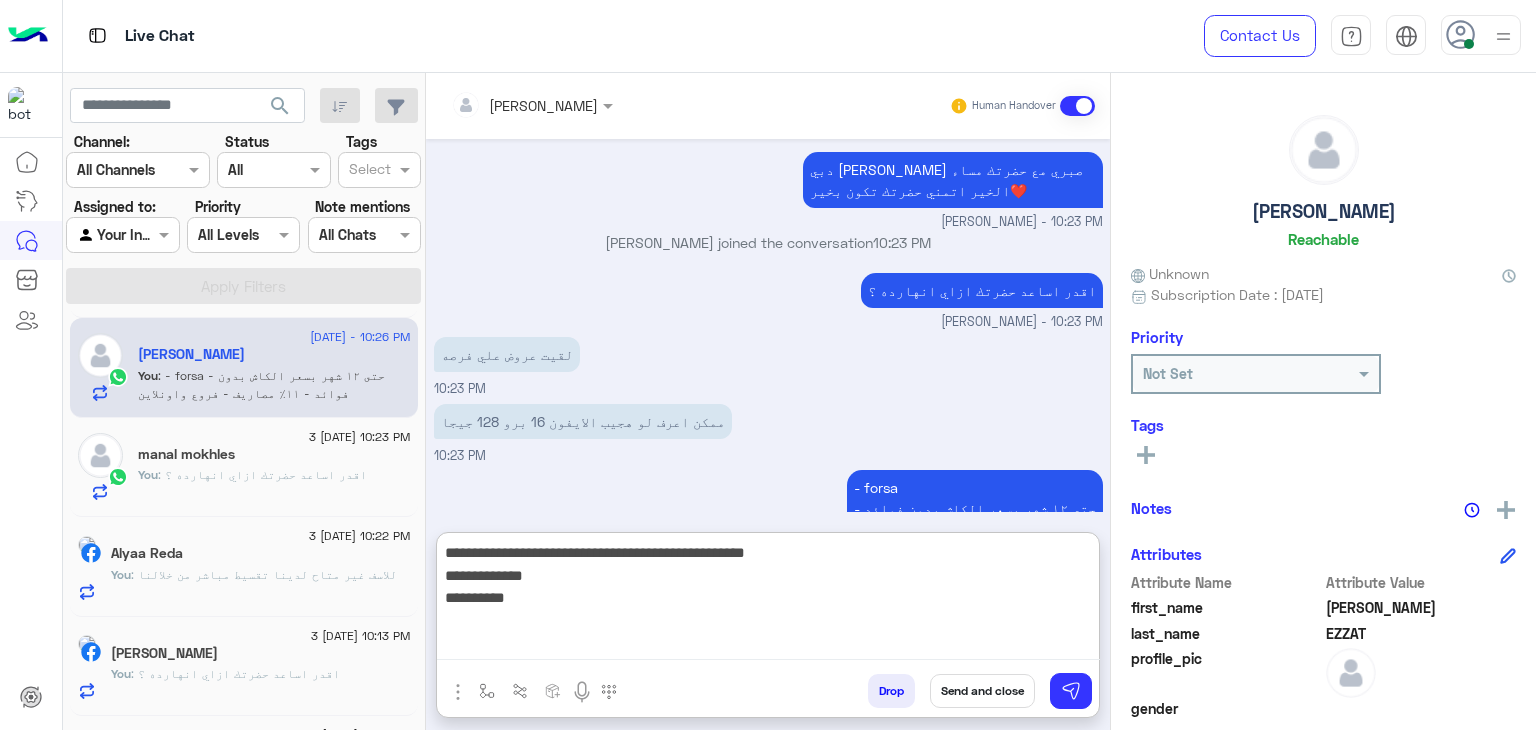 click on "**********" at bounding box center [768, 600] 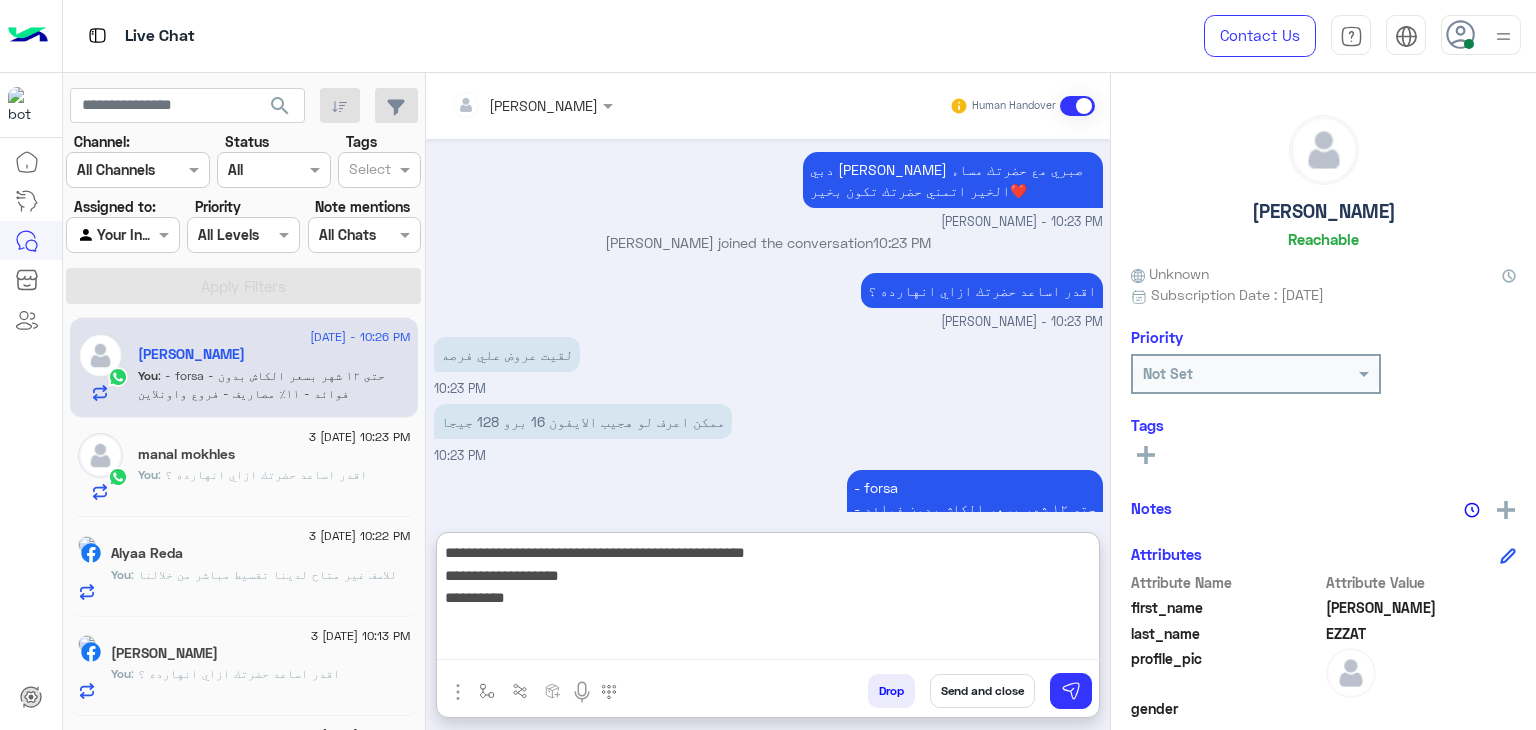 click on "**********" at bounding box center (768, 600) 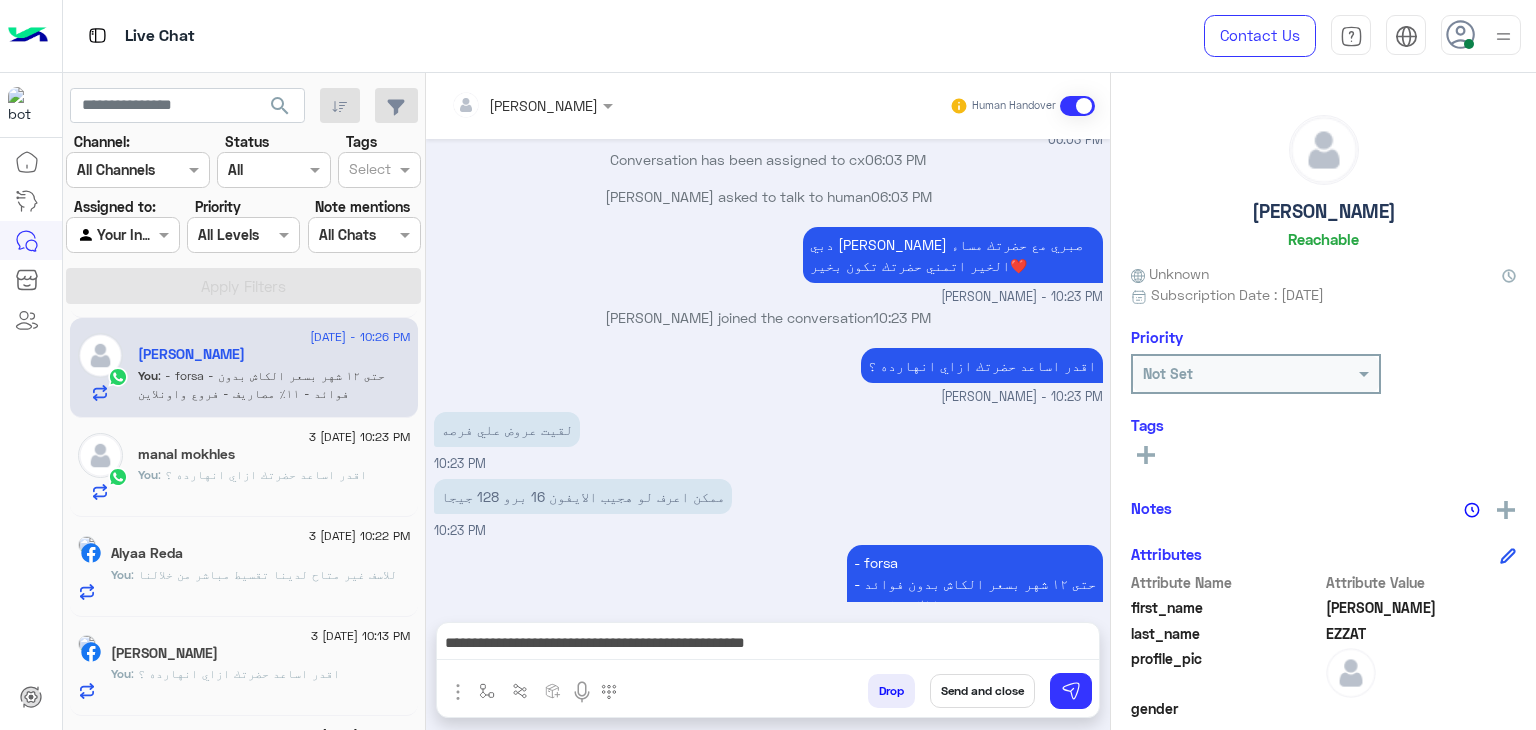 scroll, scrollTop: 1672, scrollLeft: 0, axis: vertical 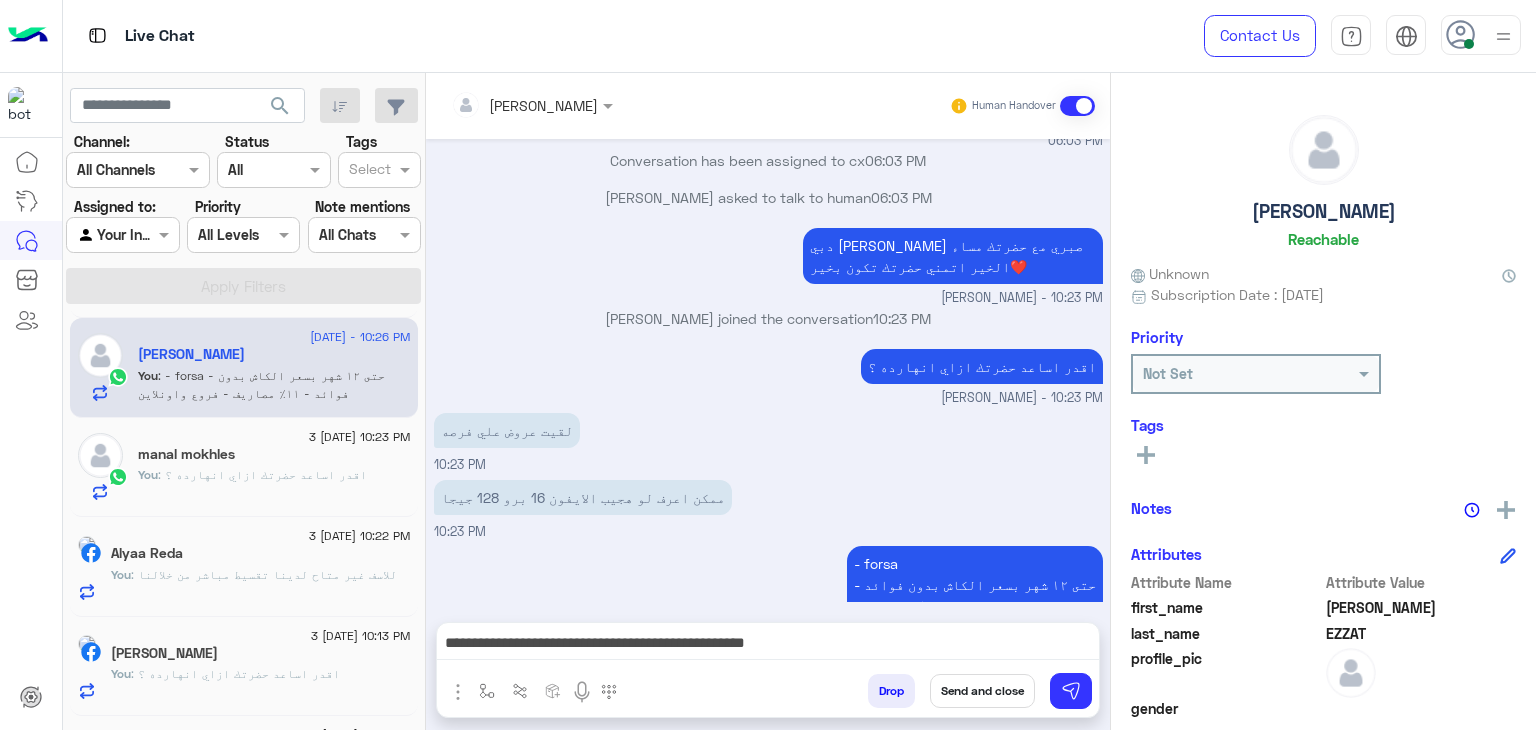 click on "**********" at bounding box center [768, 645] 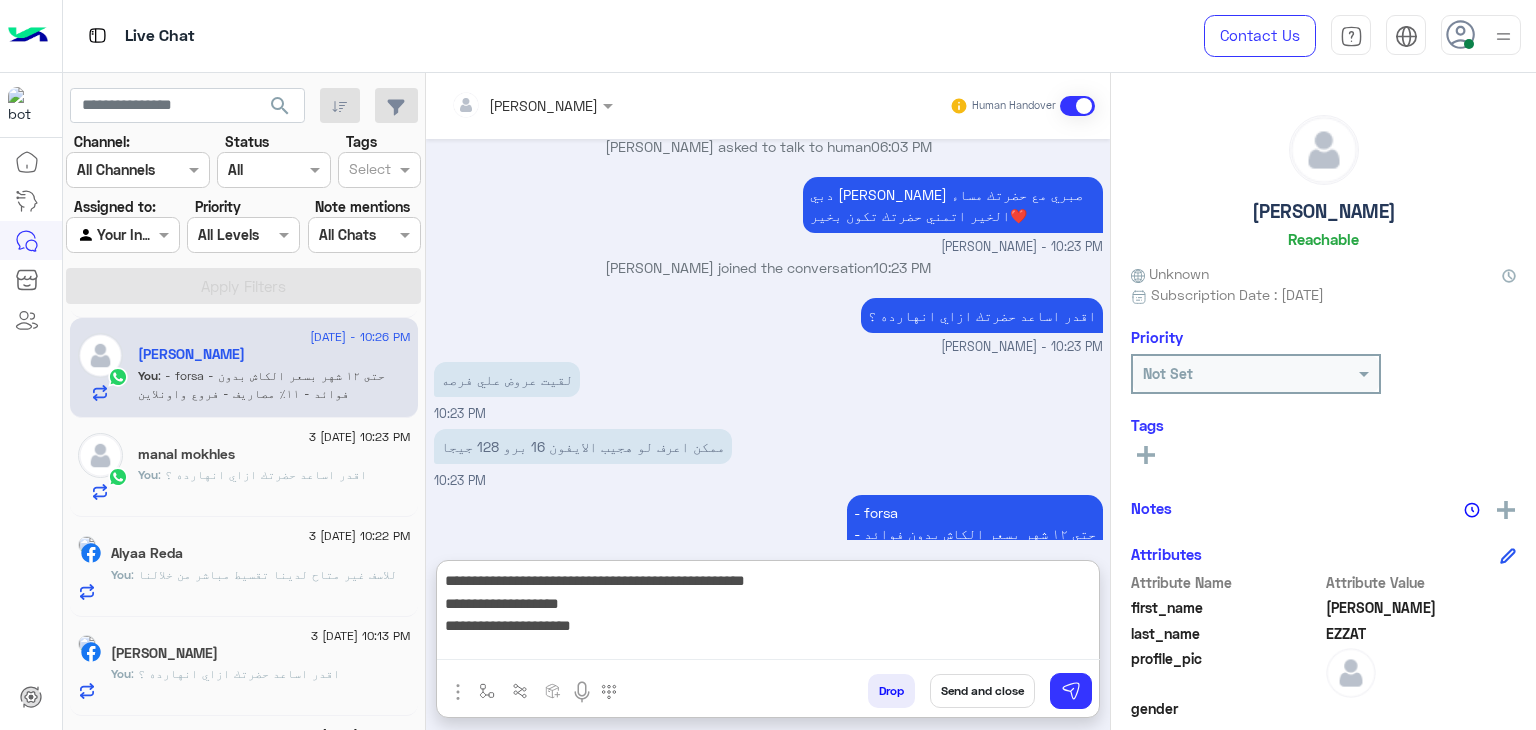 scroll, scrollTop: 1748, scrollLeft: 0, axis: vertical 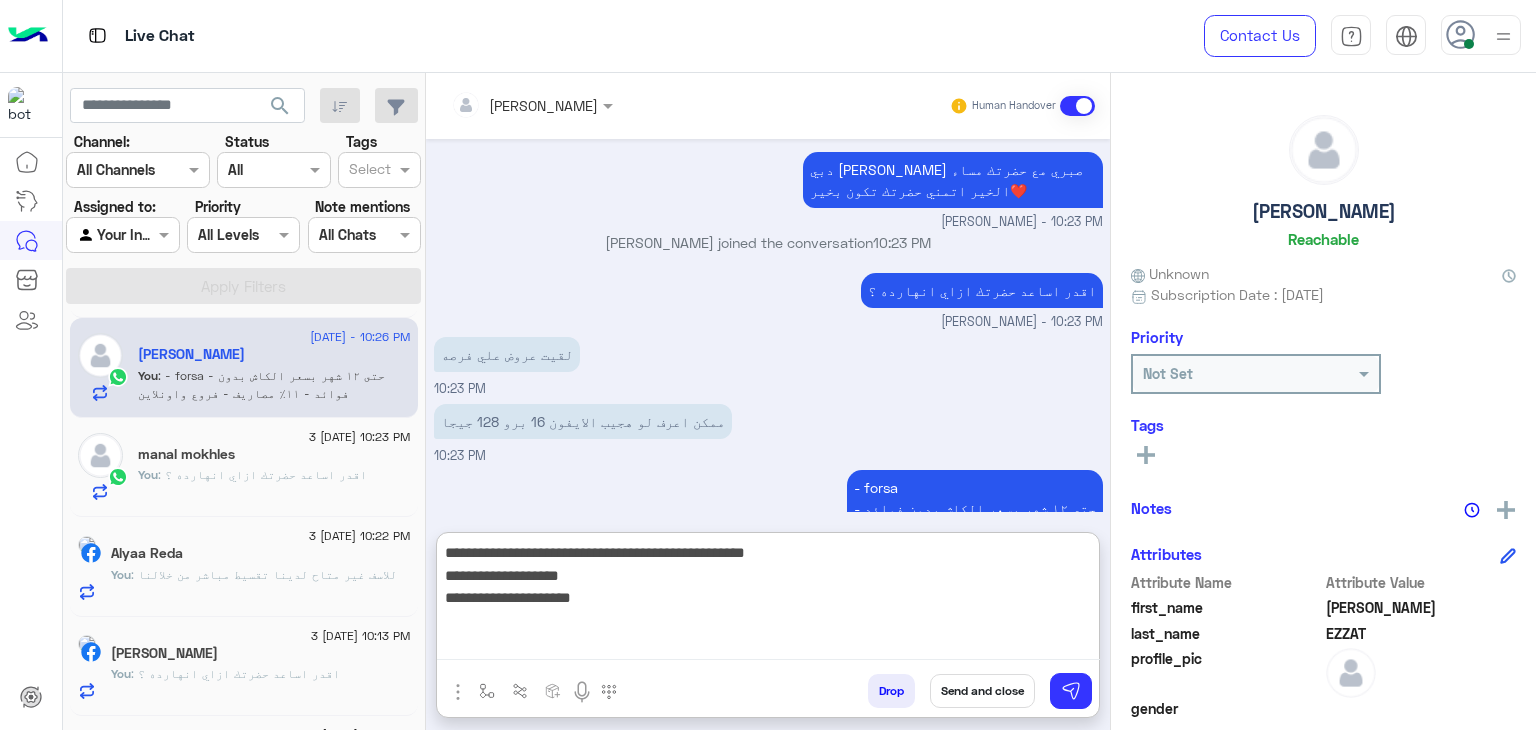 click on "**********" at bounding box center (768, 600) 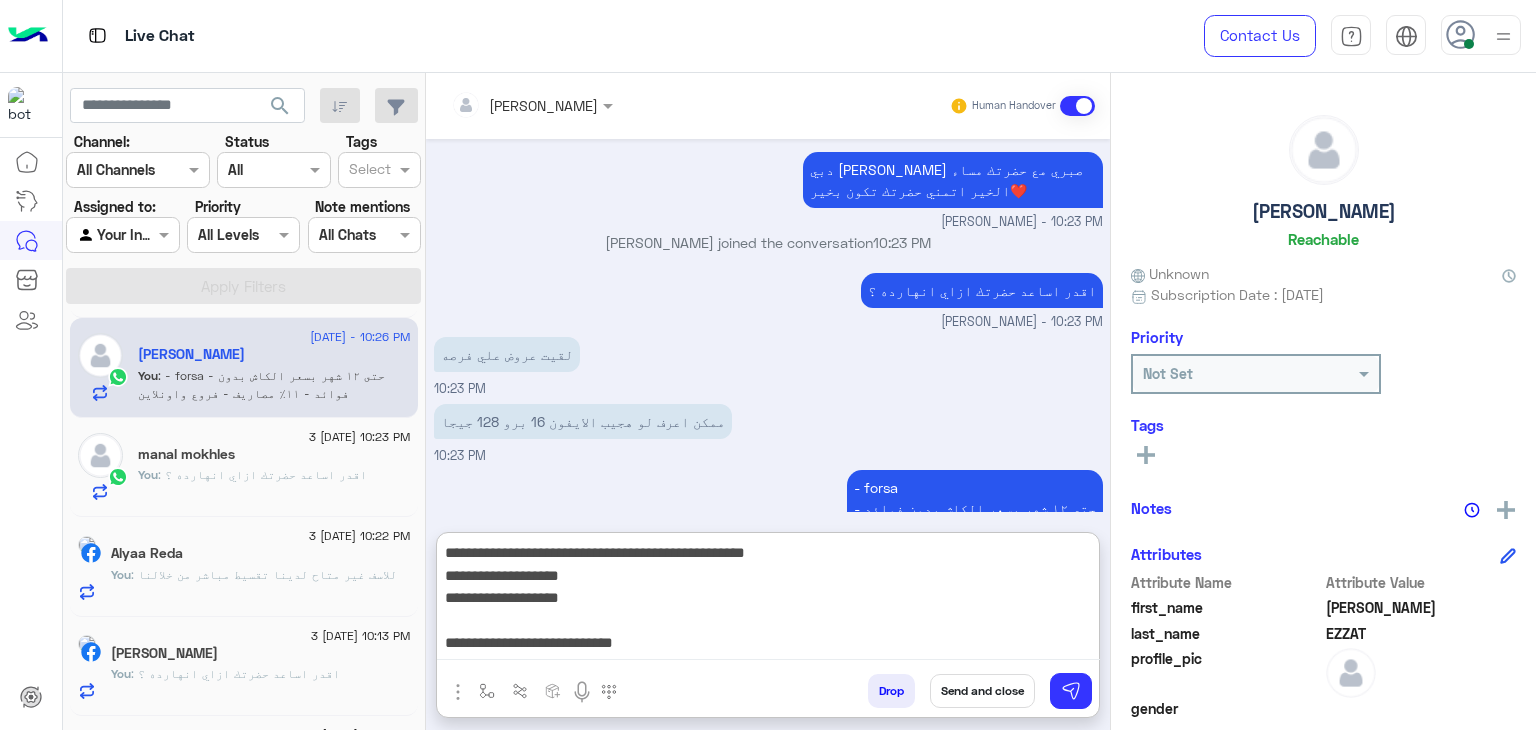 scroll, scrollTop: 60, scrollLeft: 0, axis: vertical 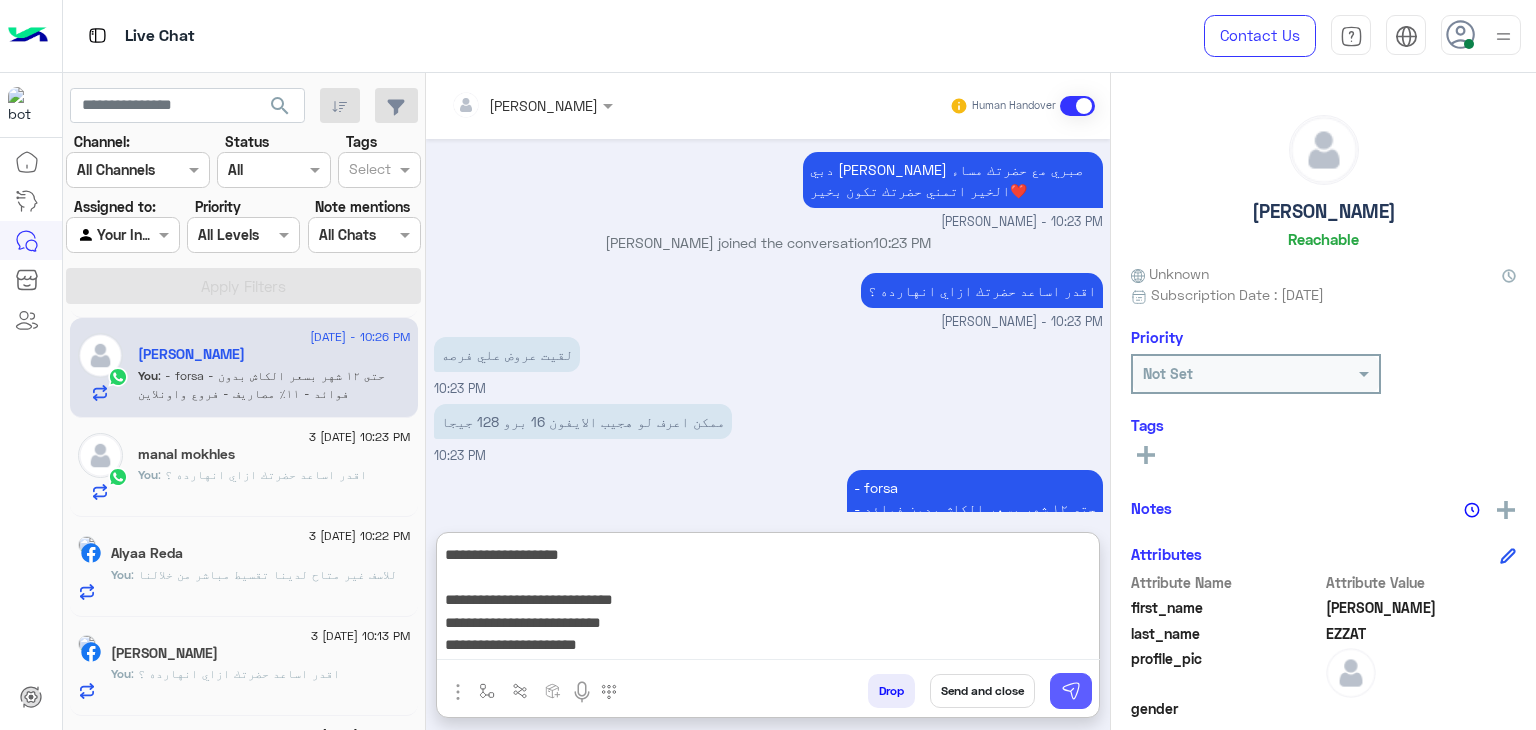 type on "**********" 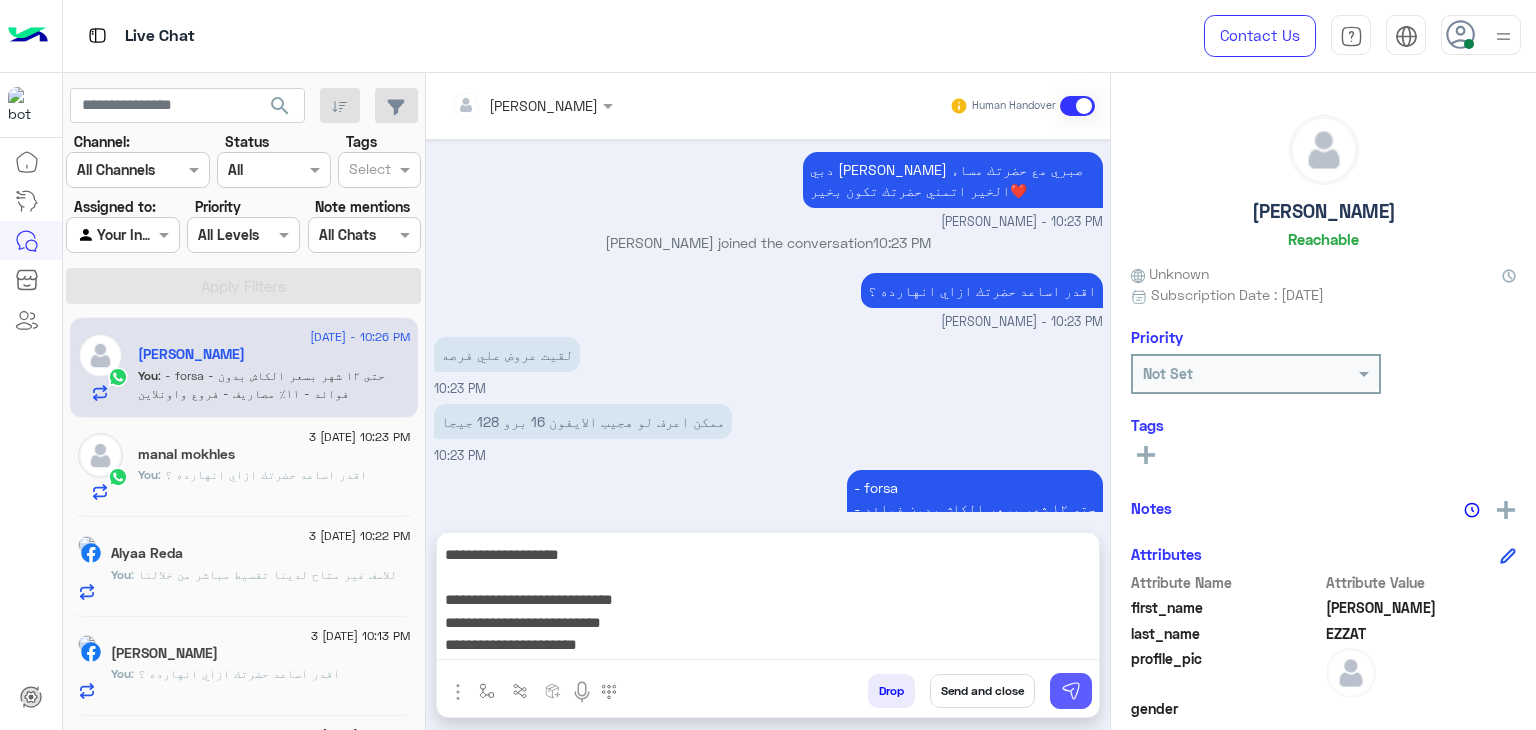 click at bounding box center [1071, 691] 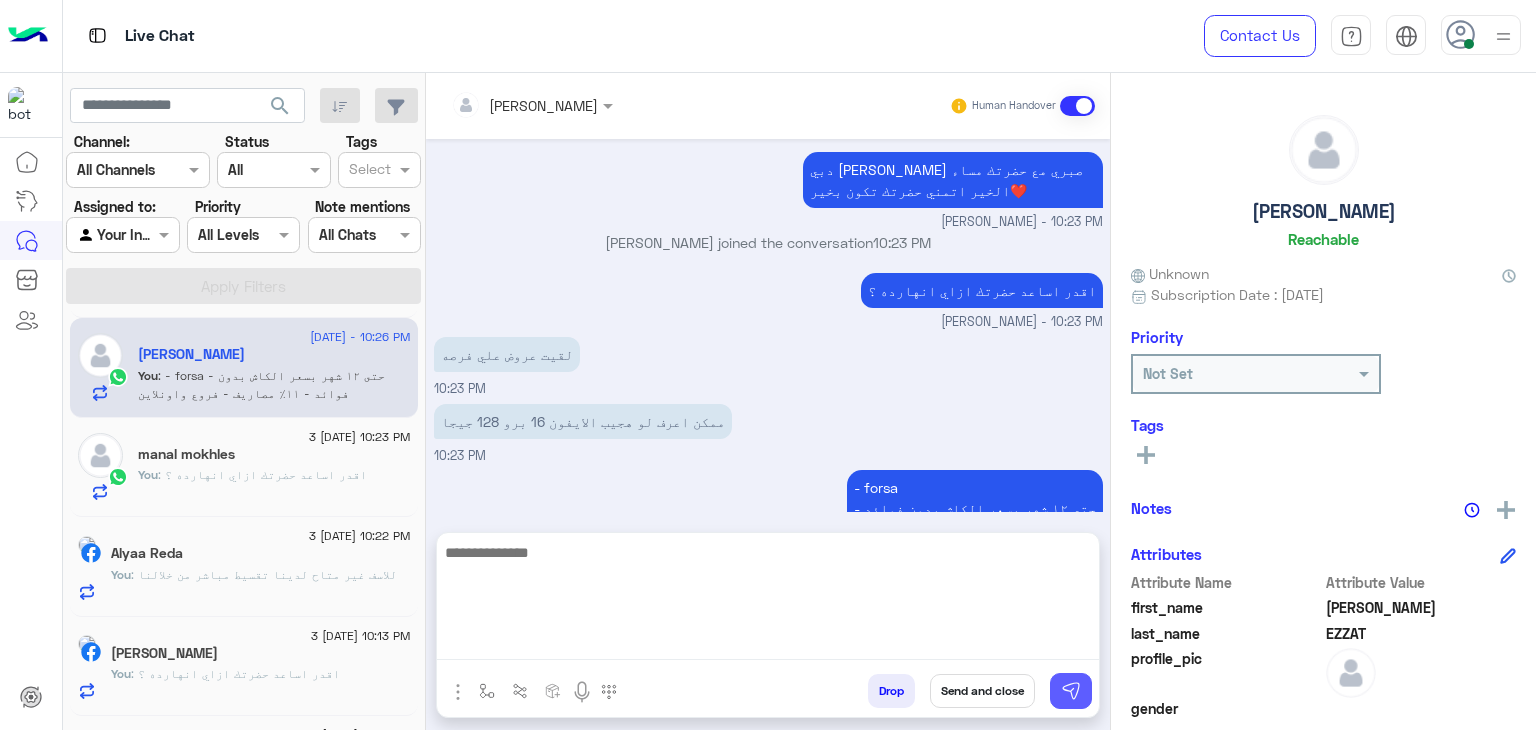 scroll, scrollTop: 0, scrollLeft: 0, axis: both 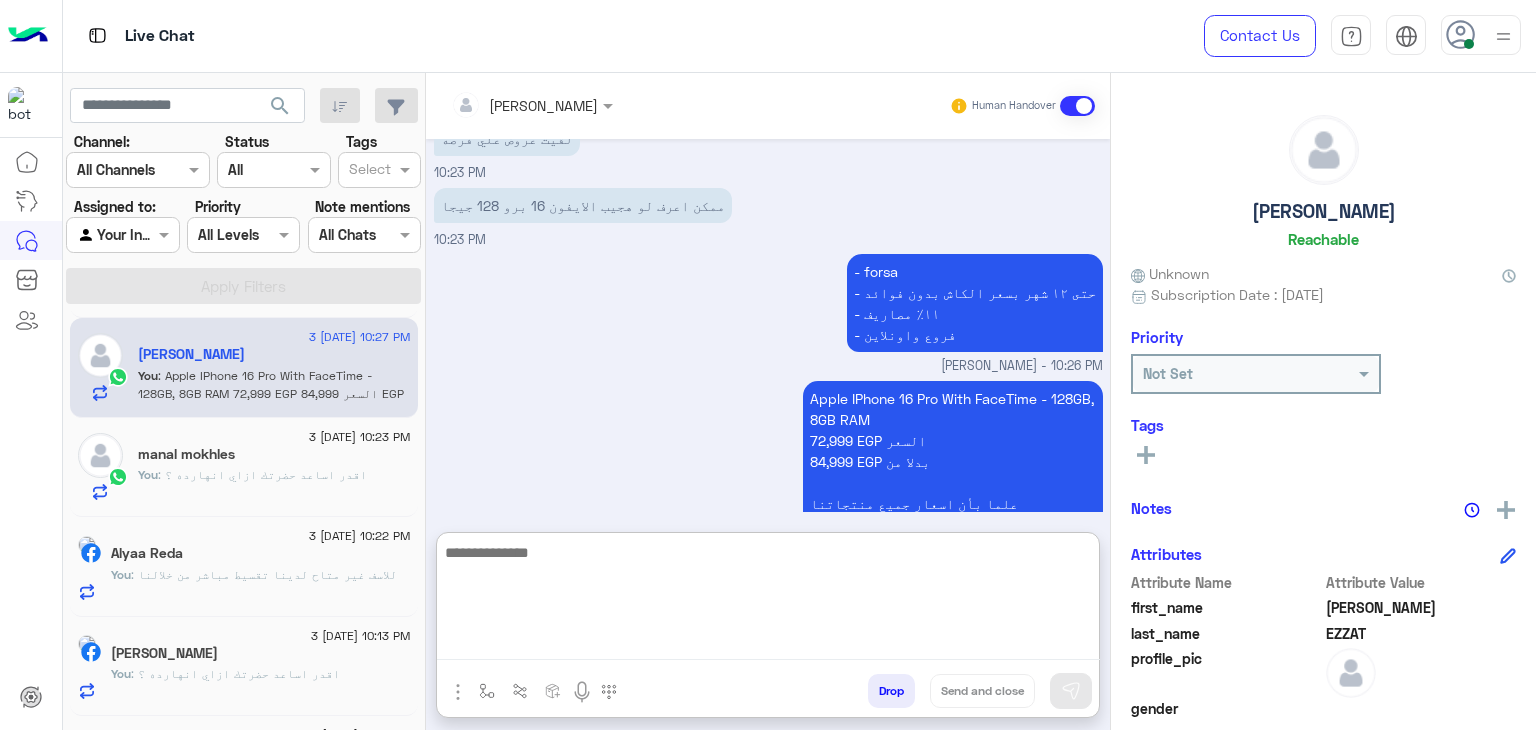 paste on "**********" 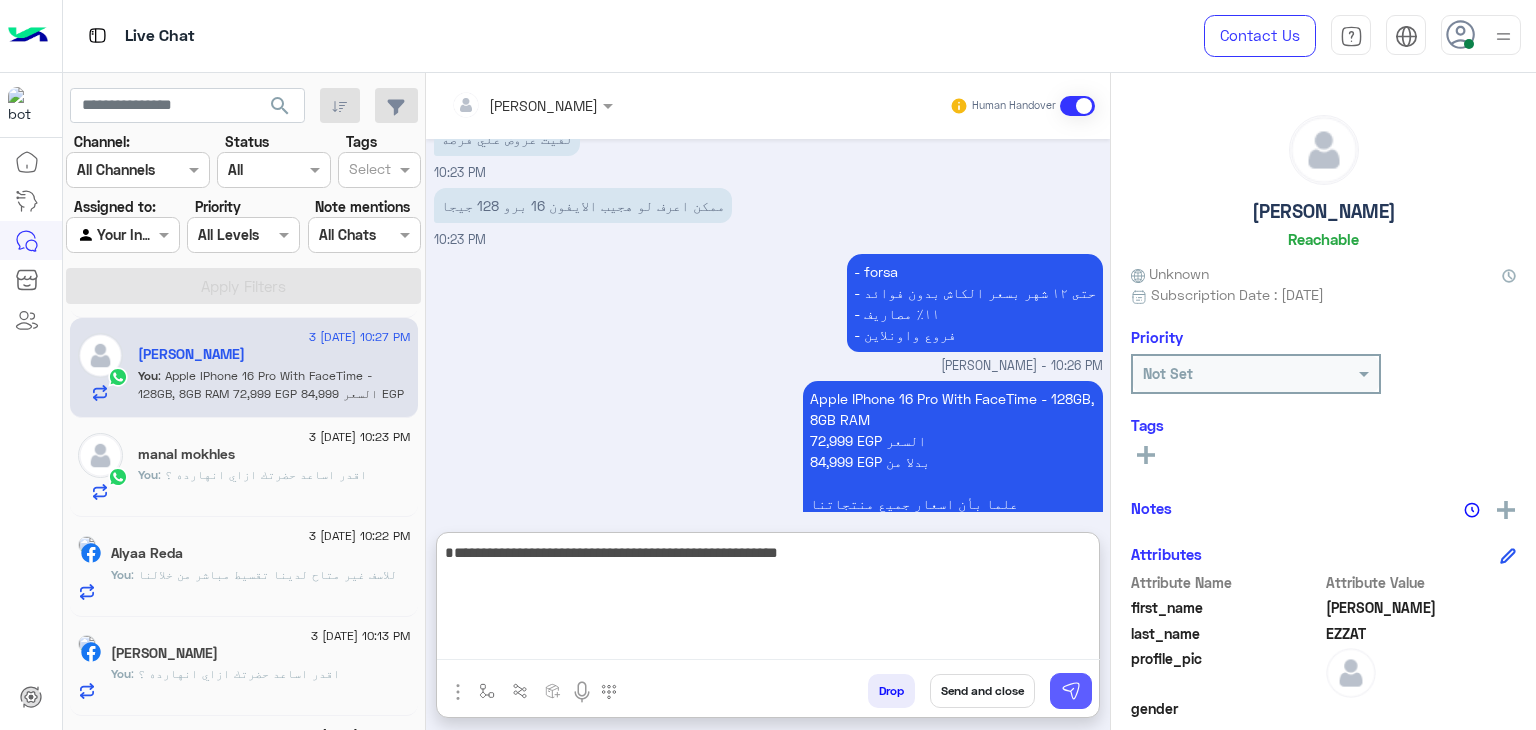 type on "**********" 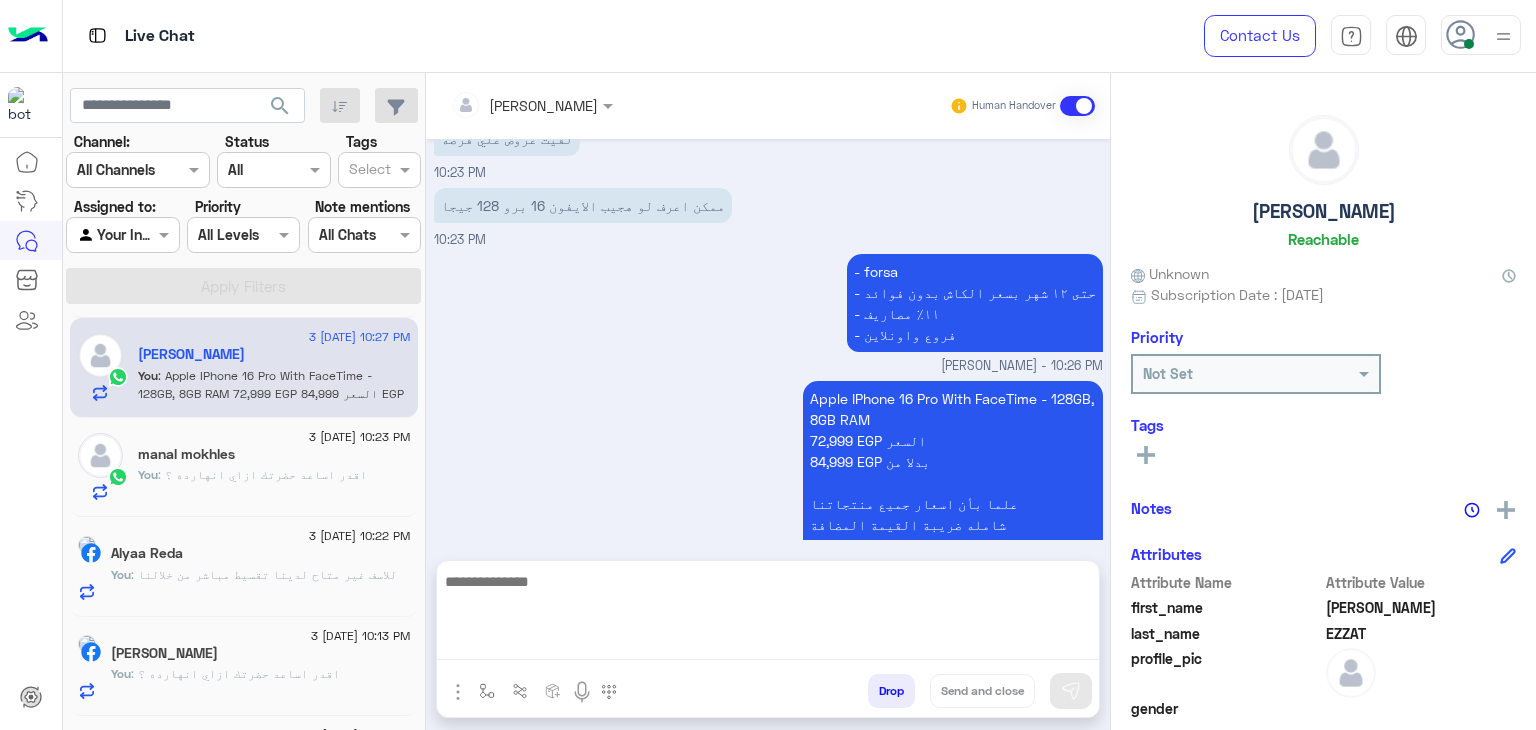 scroll, scrollTop: 1968, scrollLeft: 0, axis: vertical 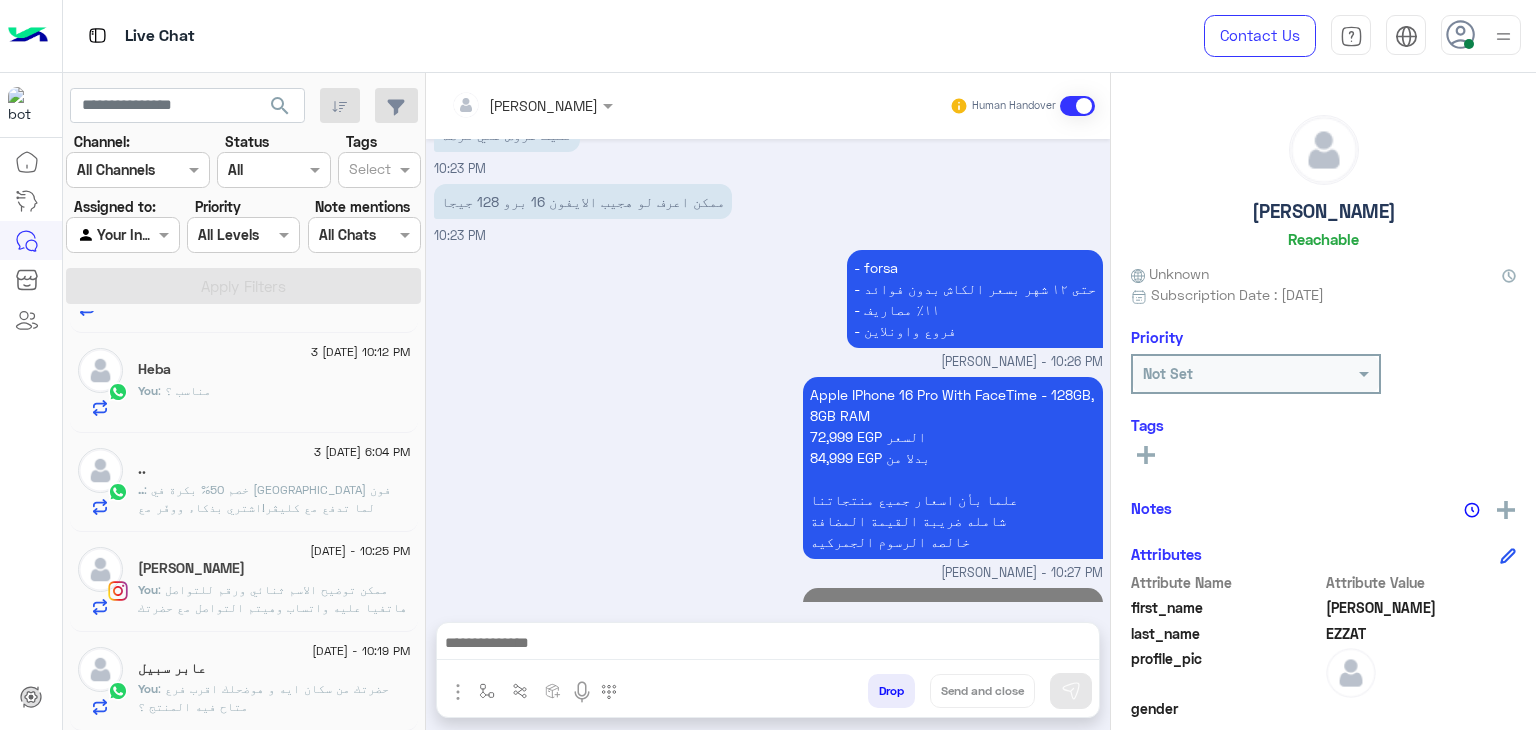 click on "عابر سبيل" 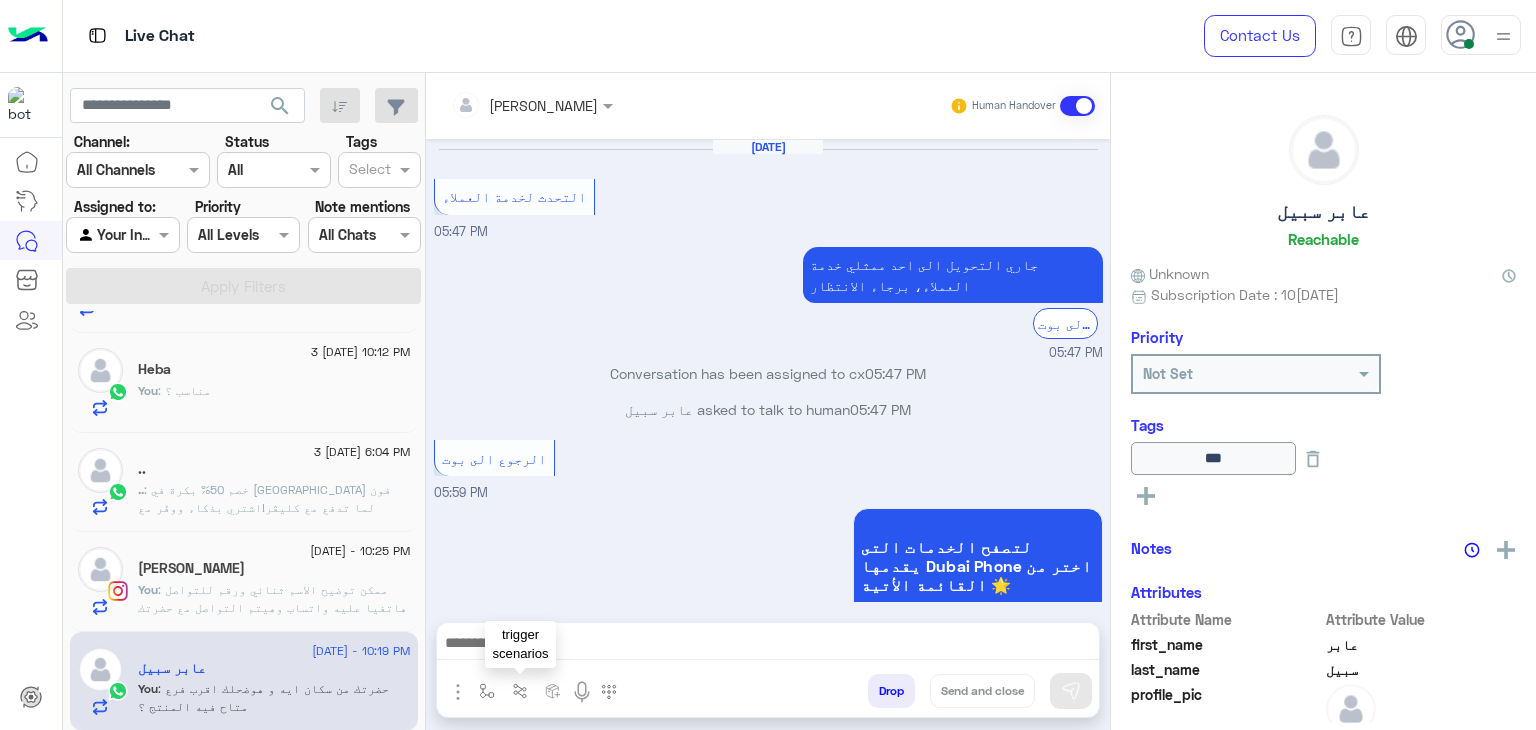 scroll, scrollTop: 1454, scrollLeft: 0, axis: vertical 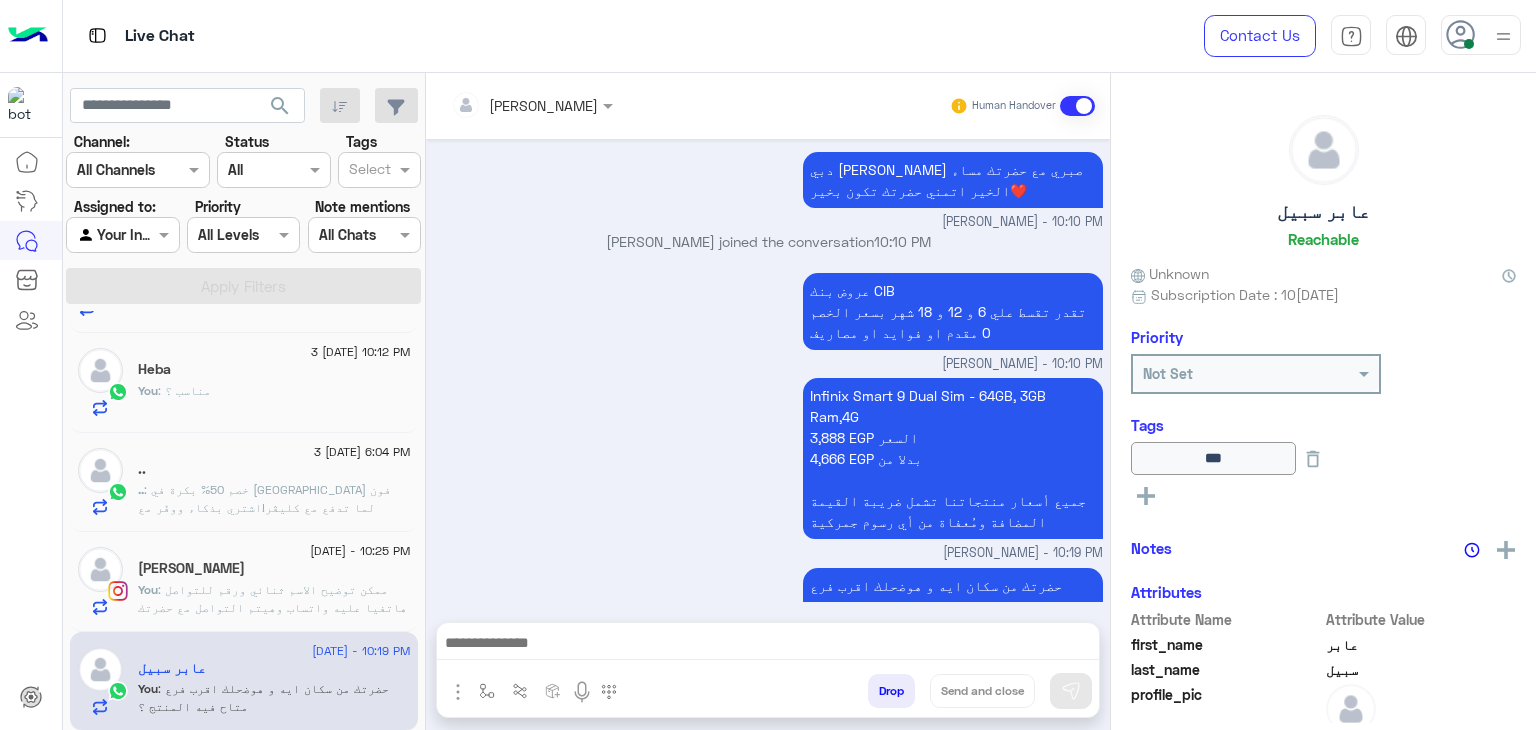 click on "[DATE] - 6:04 PM  ..   .. : خصم 50% بكرة في [GEOGRAPHIC_DATA] فون لما تدفع مع كليڤر!اشتري بذكاء ووفّر مع كليڤر [URL][DOMAIN_NAME]" 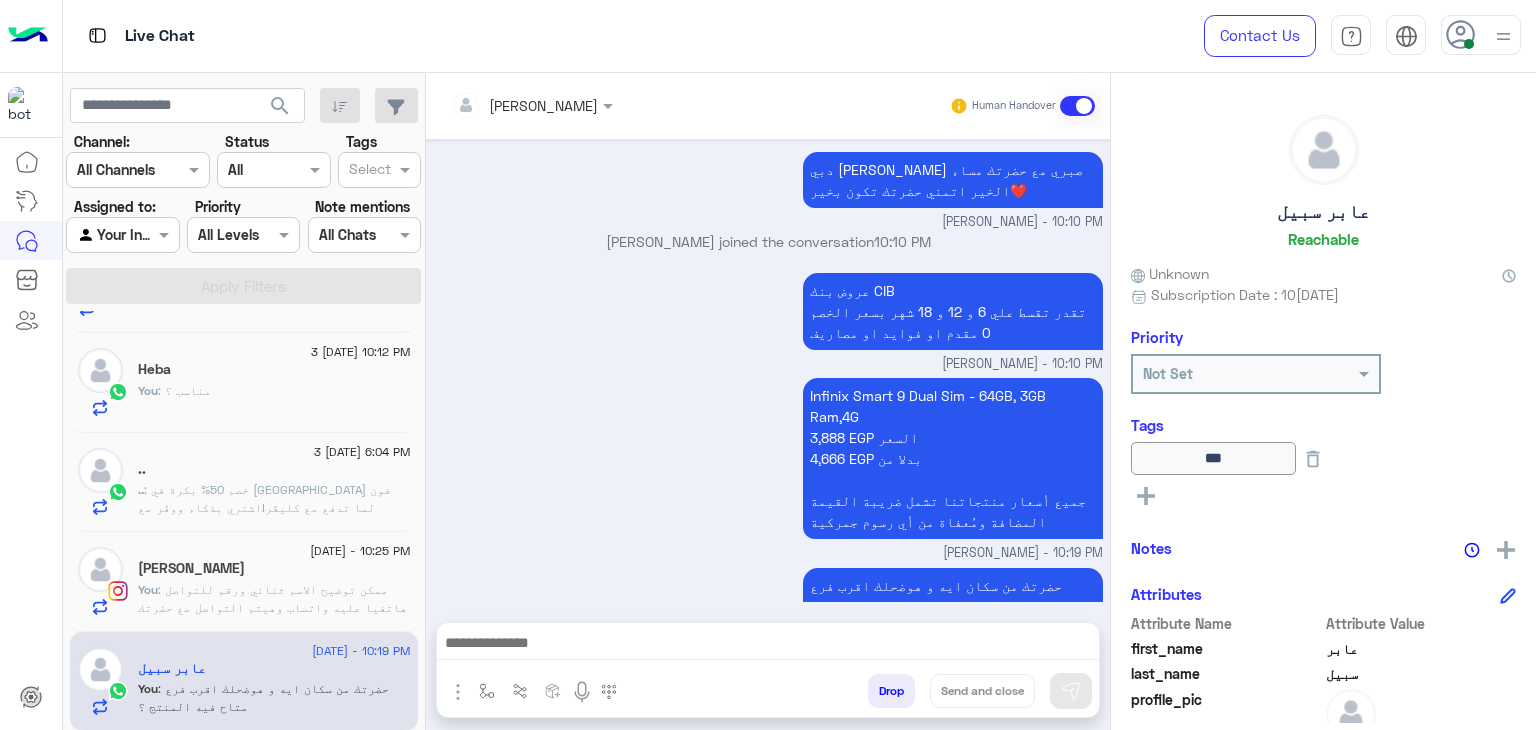 click on "You  : ممكن توضيح الاسم ثنائي ورقم للتواصل هاتفيا عليه واتساب وهيتم التواصل مع حضرتك من خلال قسم الاونلاين للدفع ومتابعه وتاكيد الاوردر ؟" 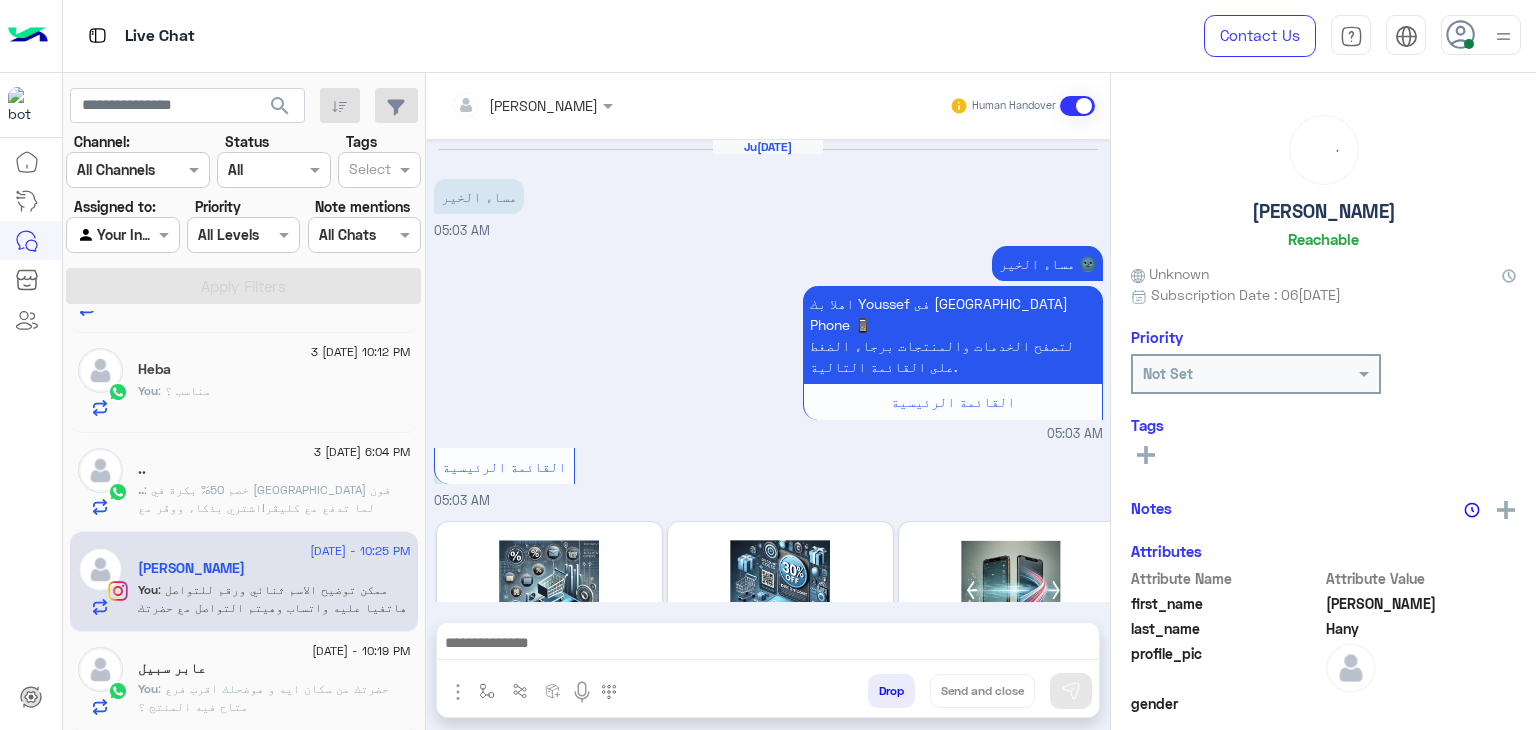 scroll, scrollTop: 2420, scrollLeft: 0, axis: vertical 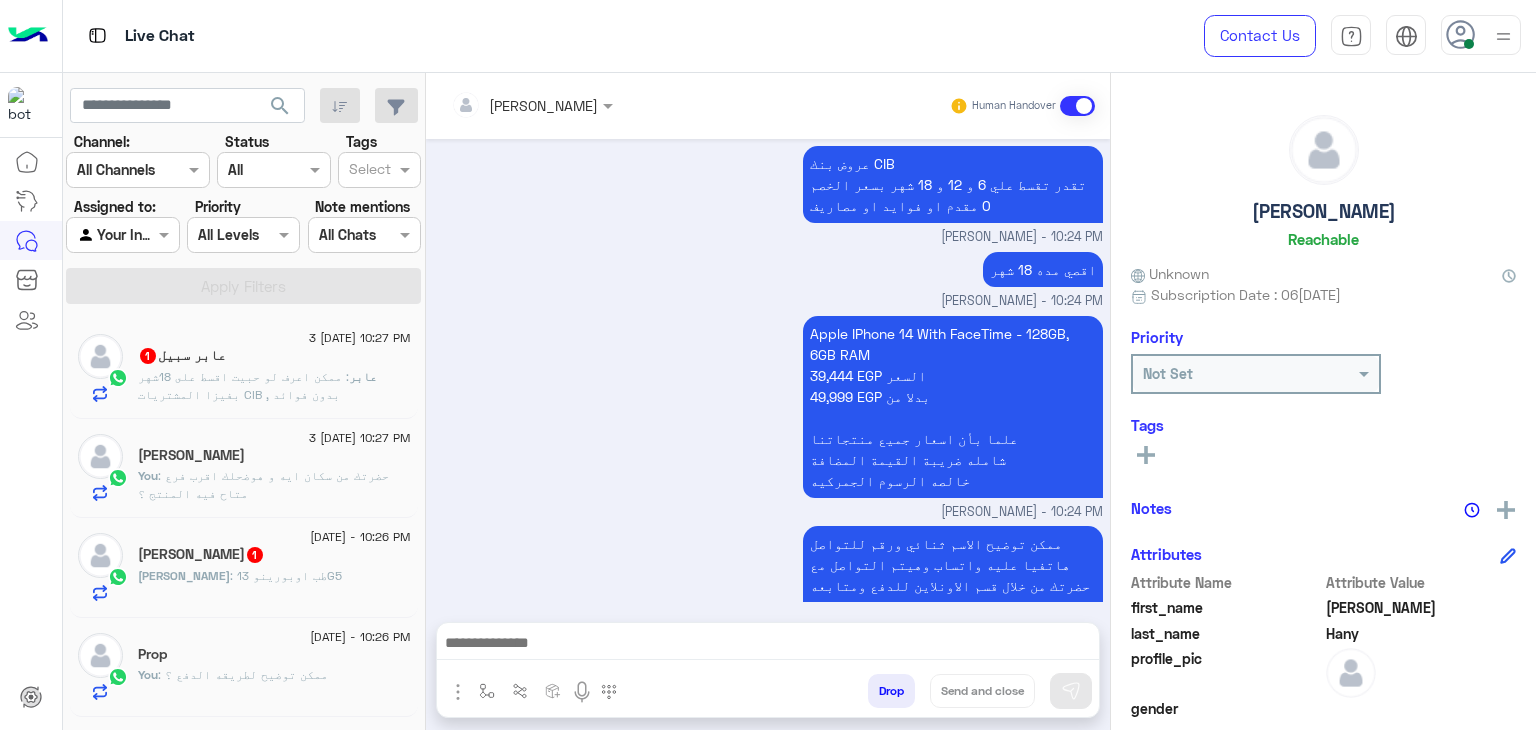 click on ": ممكن اعرف لو حبيت اقسط على 18شهر بفيزا المشتريات CIB , بدون فوائد" 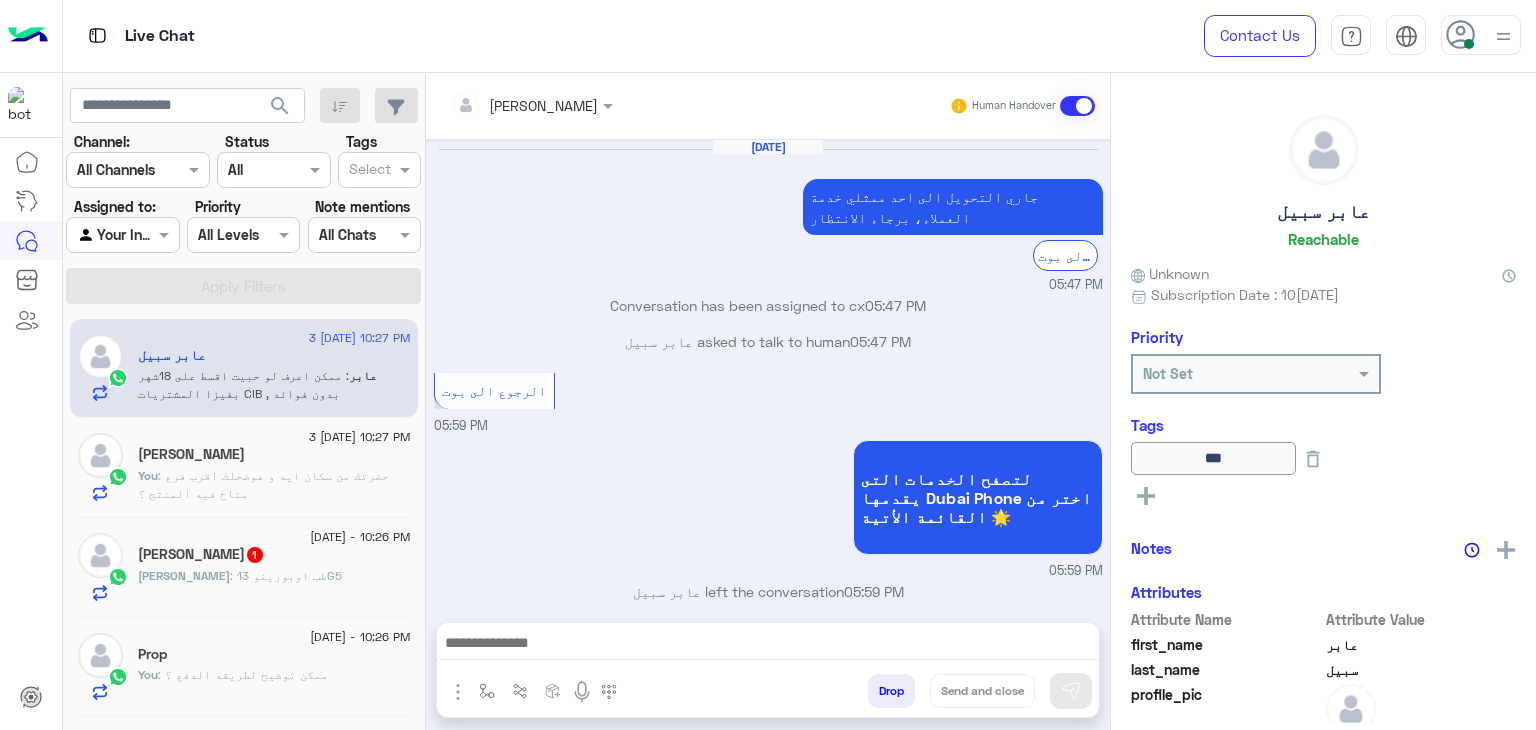 scroll, scrollTop: 1474, scrollLeft: 0, axis: vertical 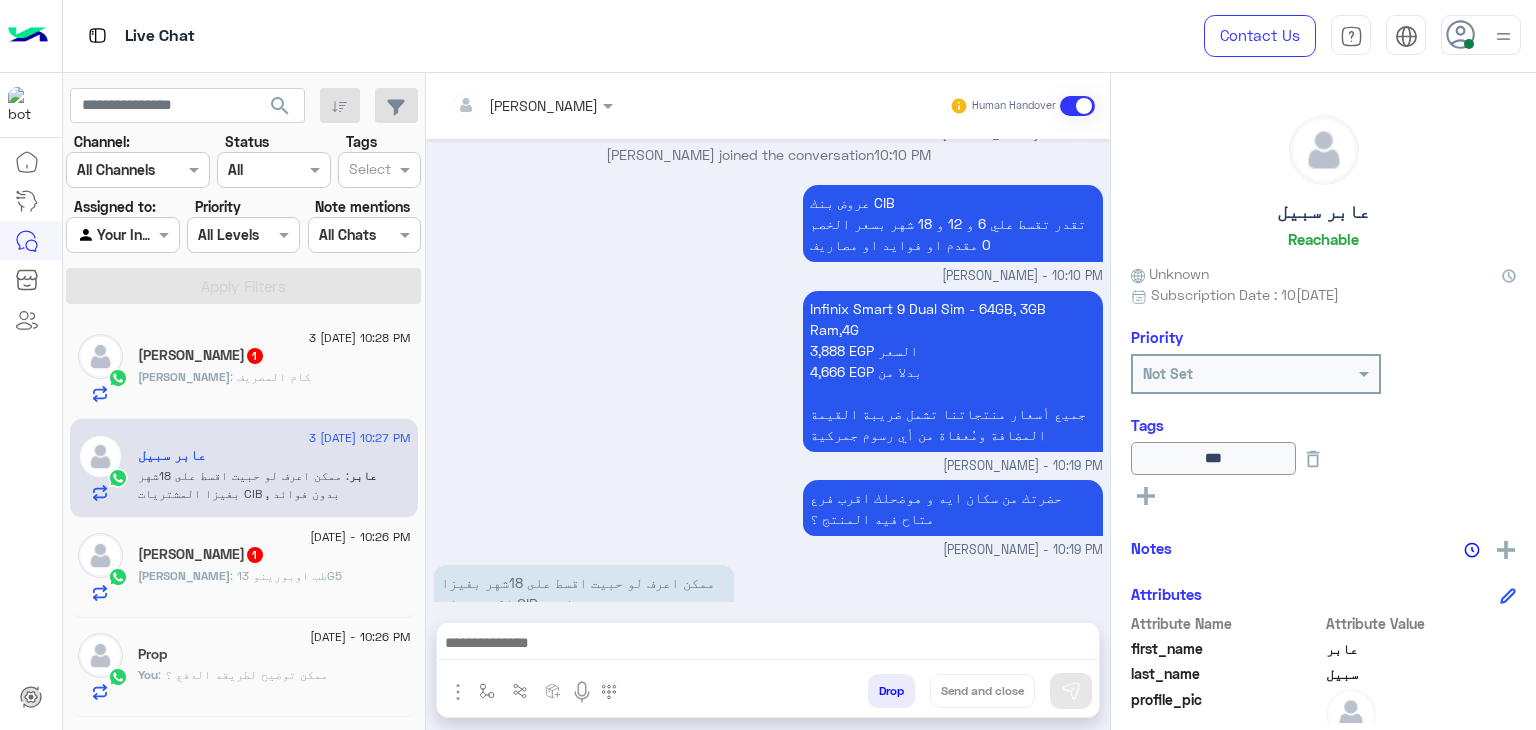 click at bounding box center (768, 645) 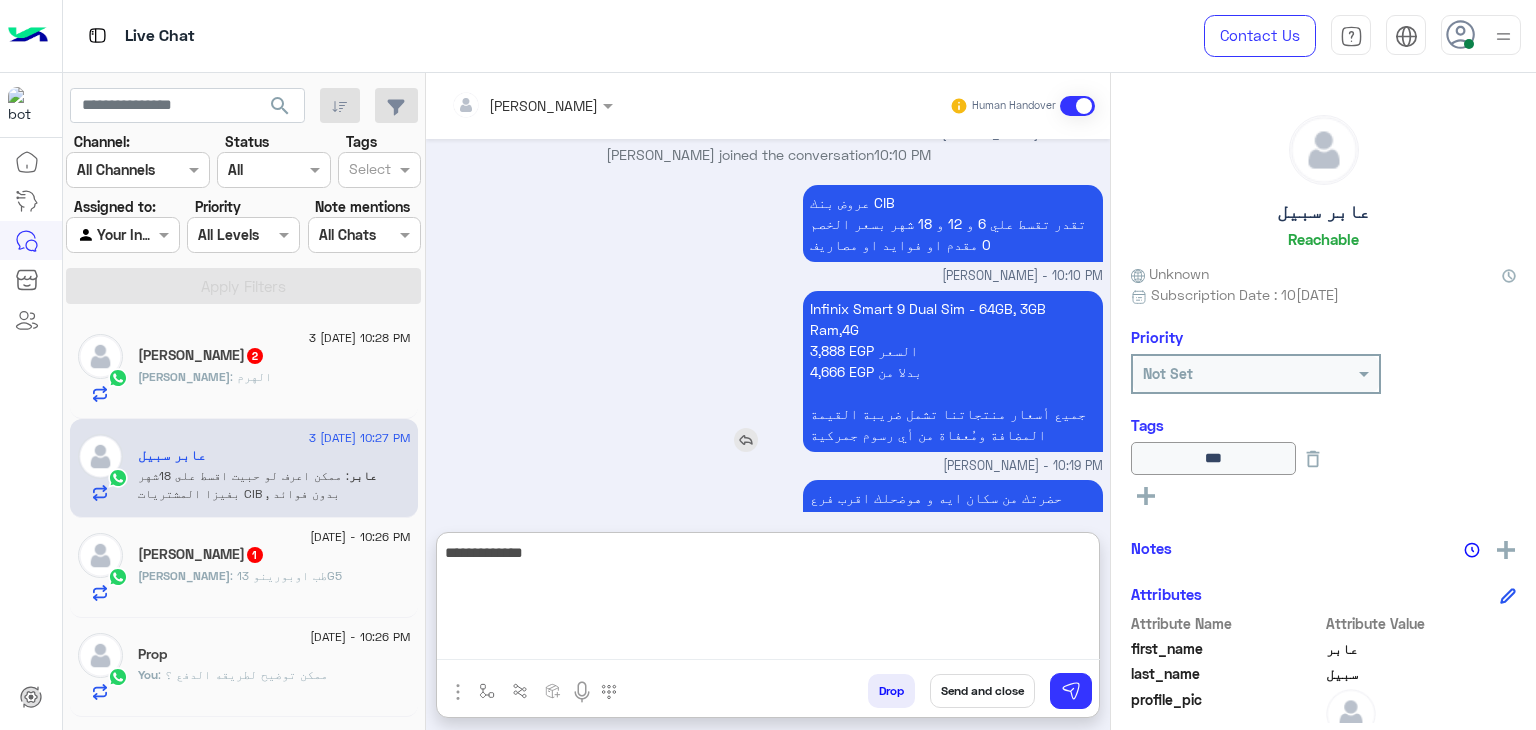 click on "Infinix Smart 9 Dual Sim - 64GB, 3GB Ram,4G 3,888 EGP  السعر   4,666 EGP بدلا من   جميع أسعار منتجاتنا تشمل ضريبة القيمة المضافة ومُعفاة من أي رسوم جمركية" at bounding box center [953, 371] 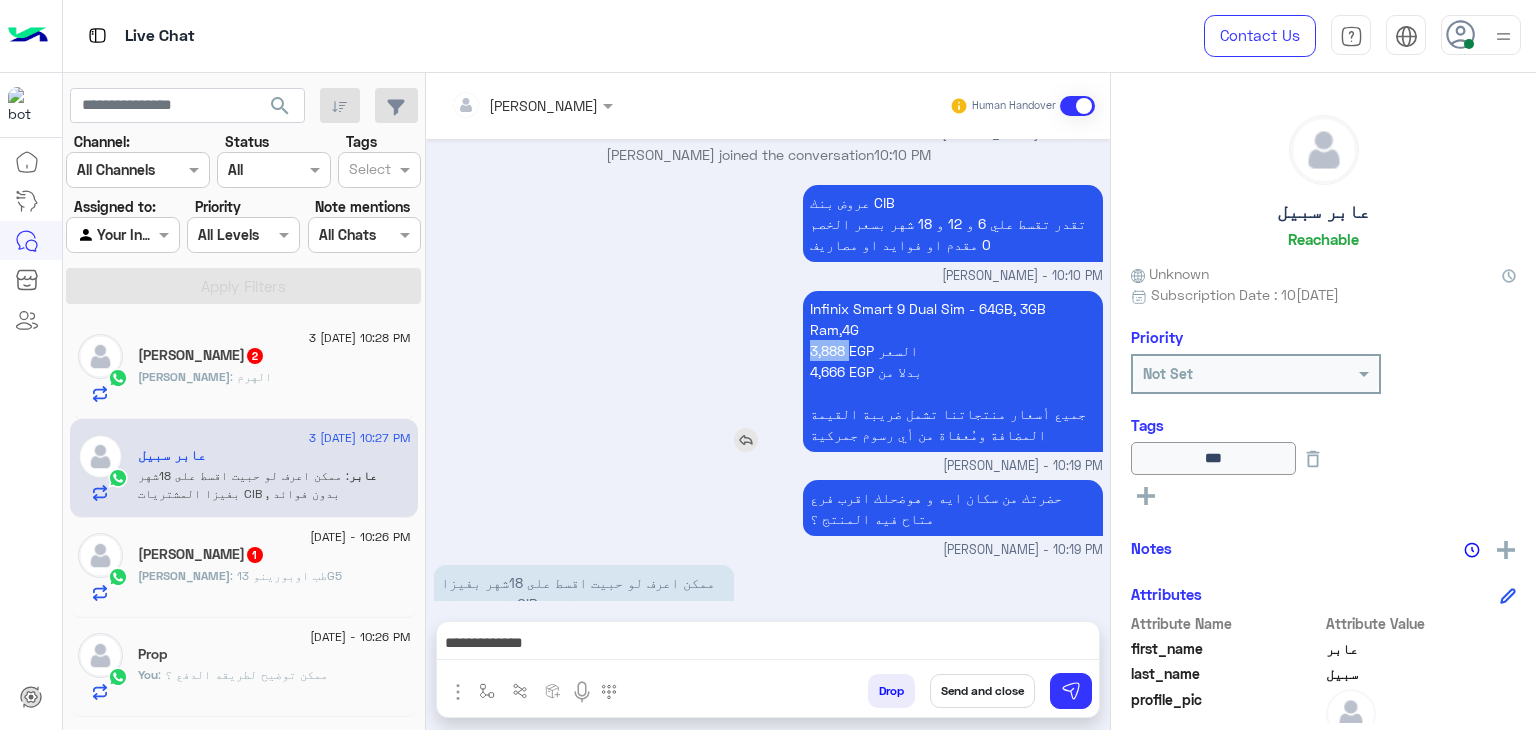 click on "Infinix Smart 9 Dual Sim - 64GB, 3GB Ram,4G 3,888 EGP  السعر   4,666 EGP بدلا من   جميع أسعار منتجاتنا تشمل ضريبة القيمة المضافة ومُعفاة من أي رسوم جمركية" at bounding box center [953, 371] 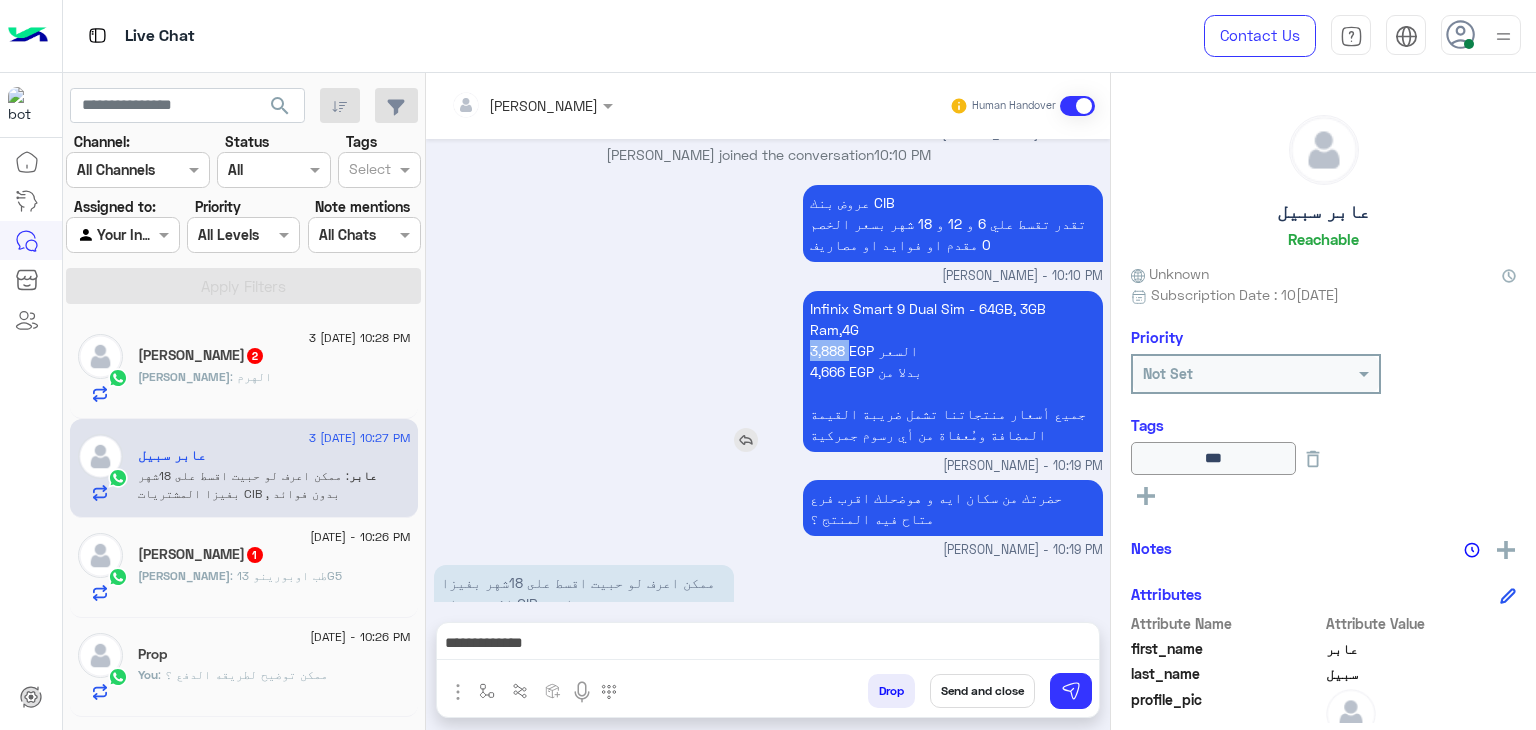 copy on "3,888" 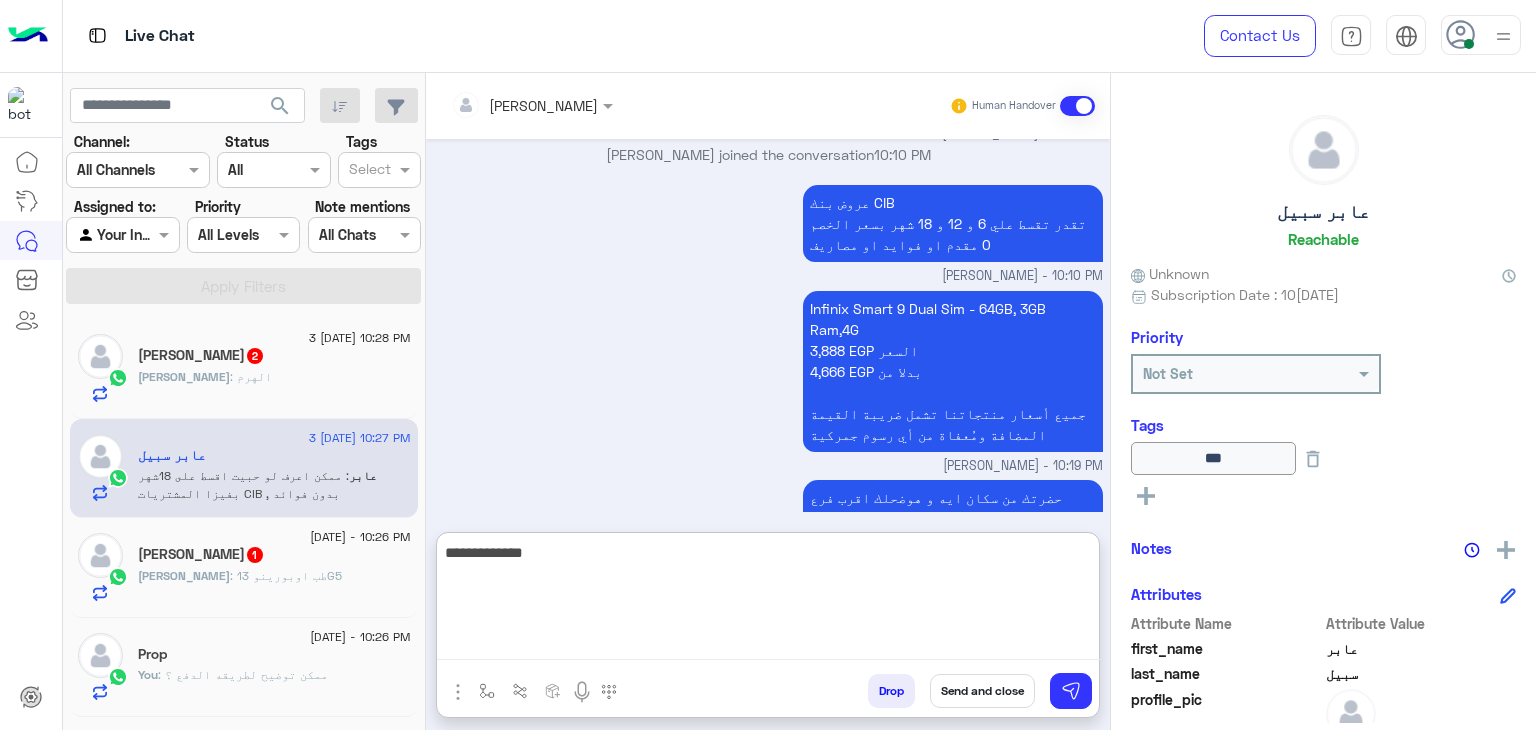paste on "****" 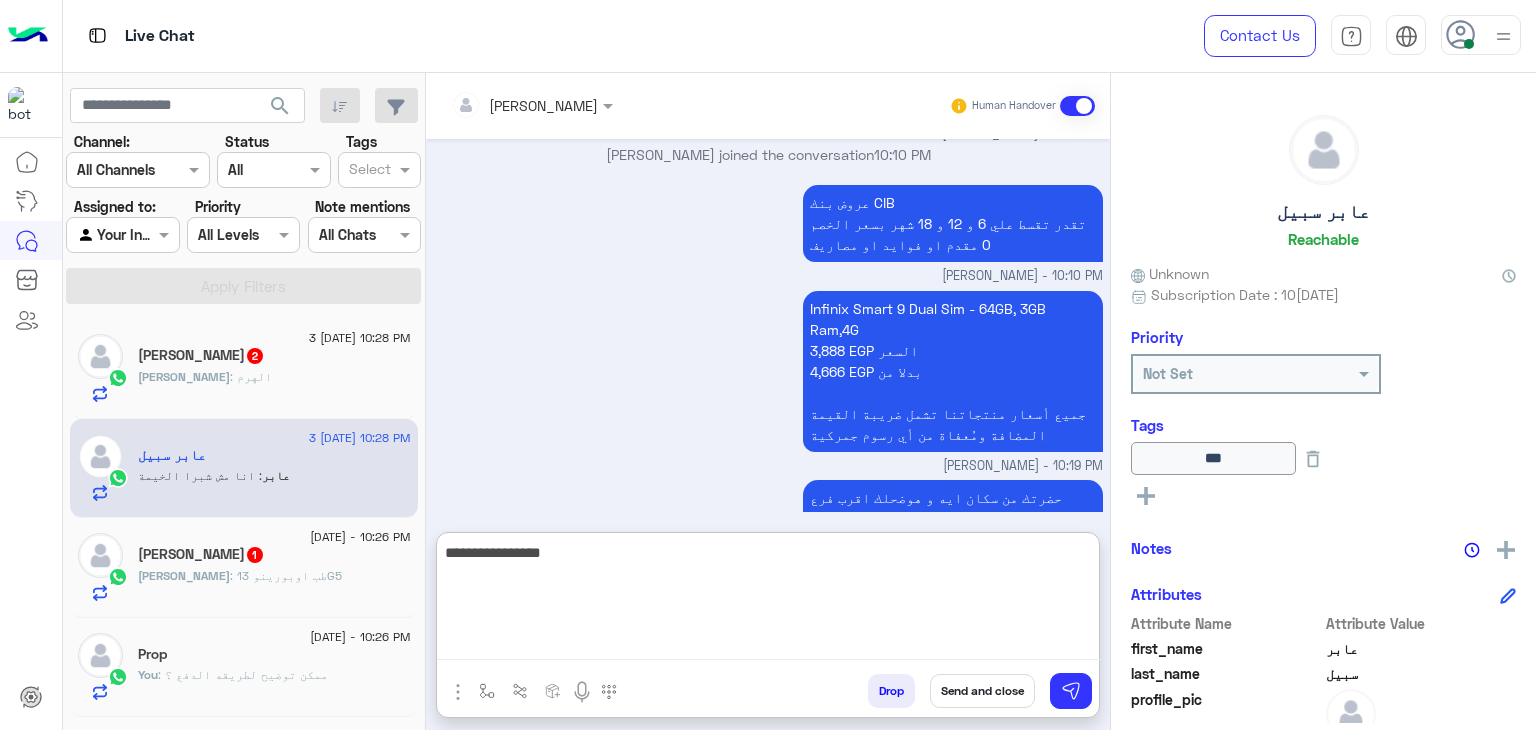scroll, scrollTop: 1631, scrollLeft: 0, axis: vertical 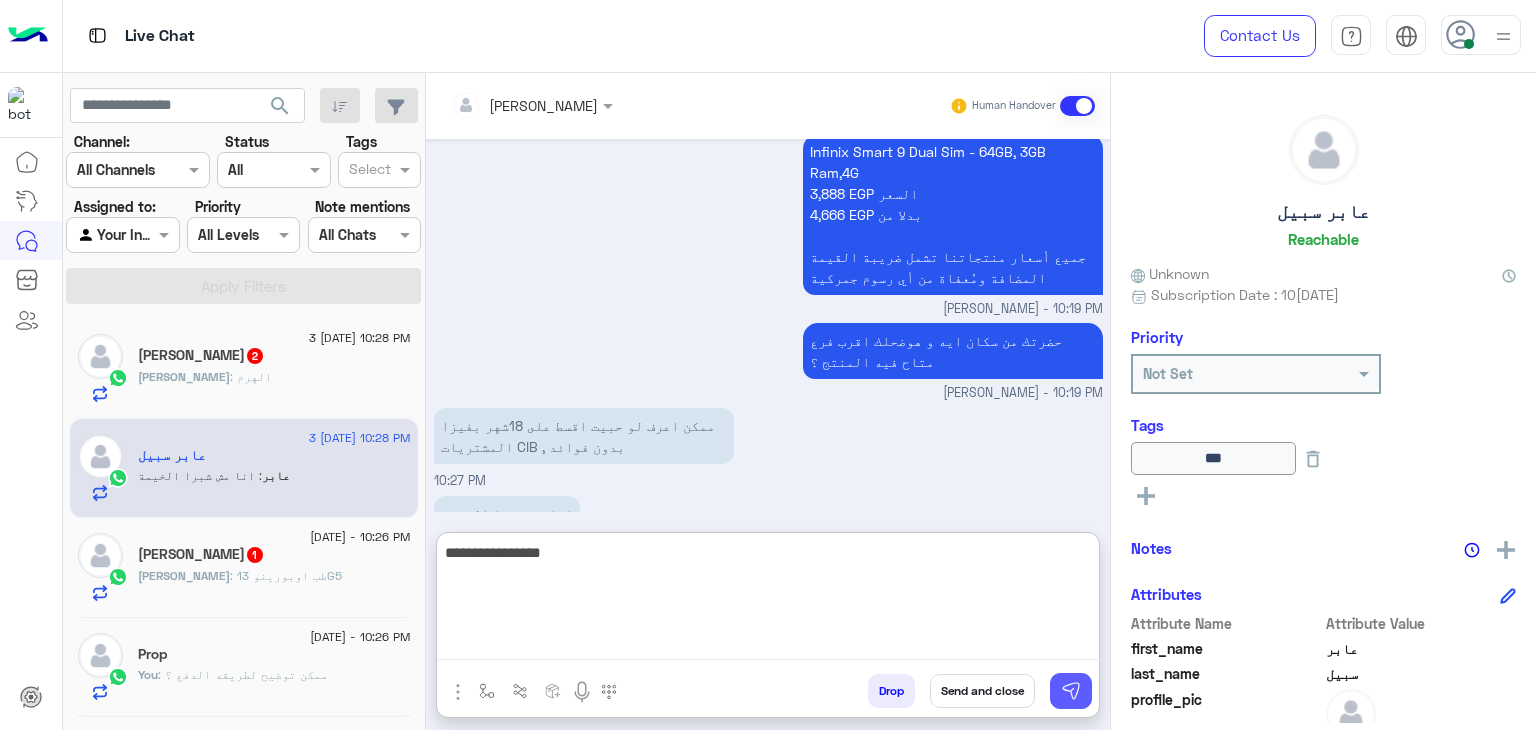 type on "**********" 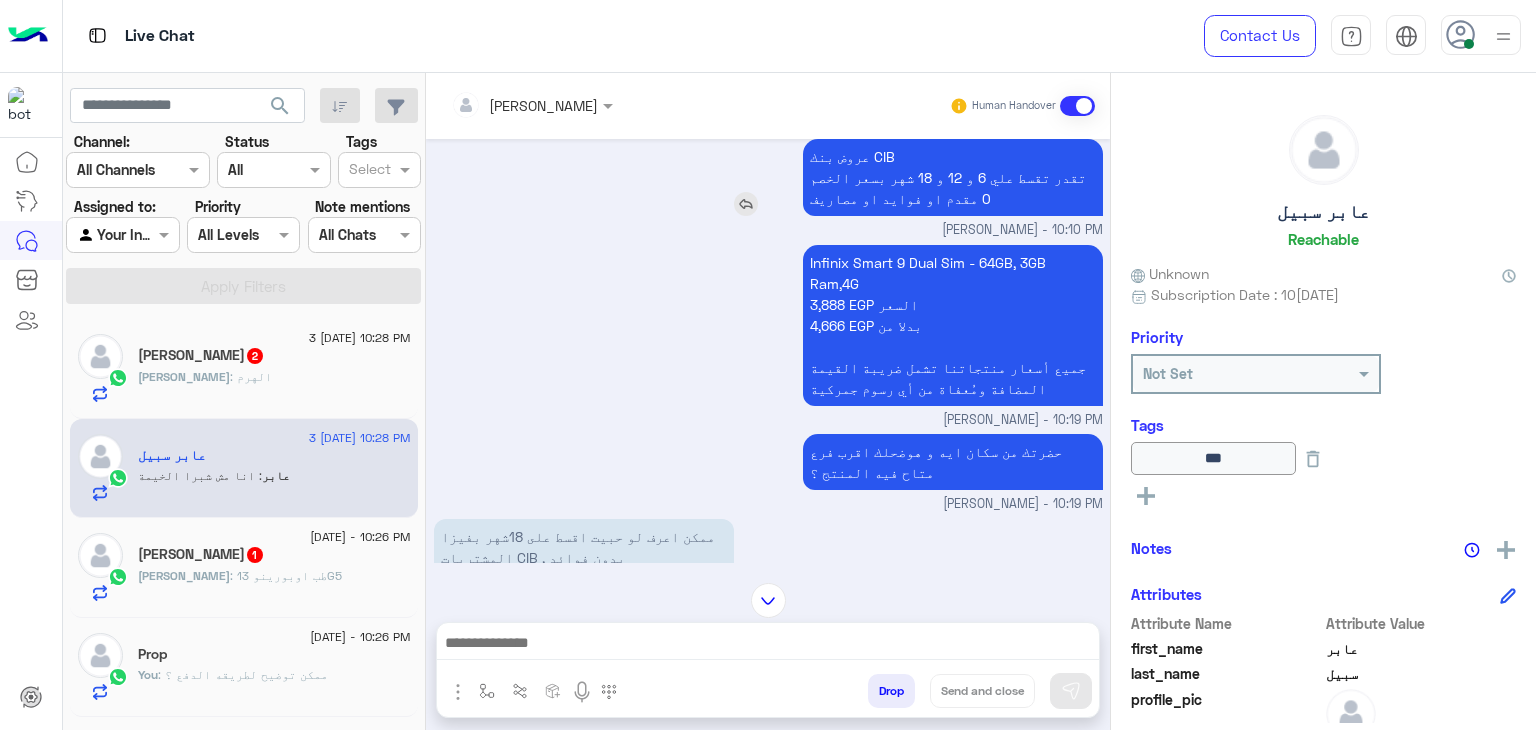 scroll, scrollTop: 1404, scrollLeft: 0, axis: vertical 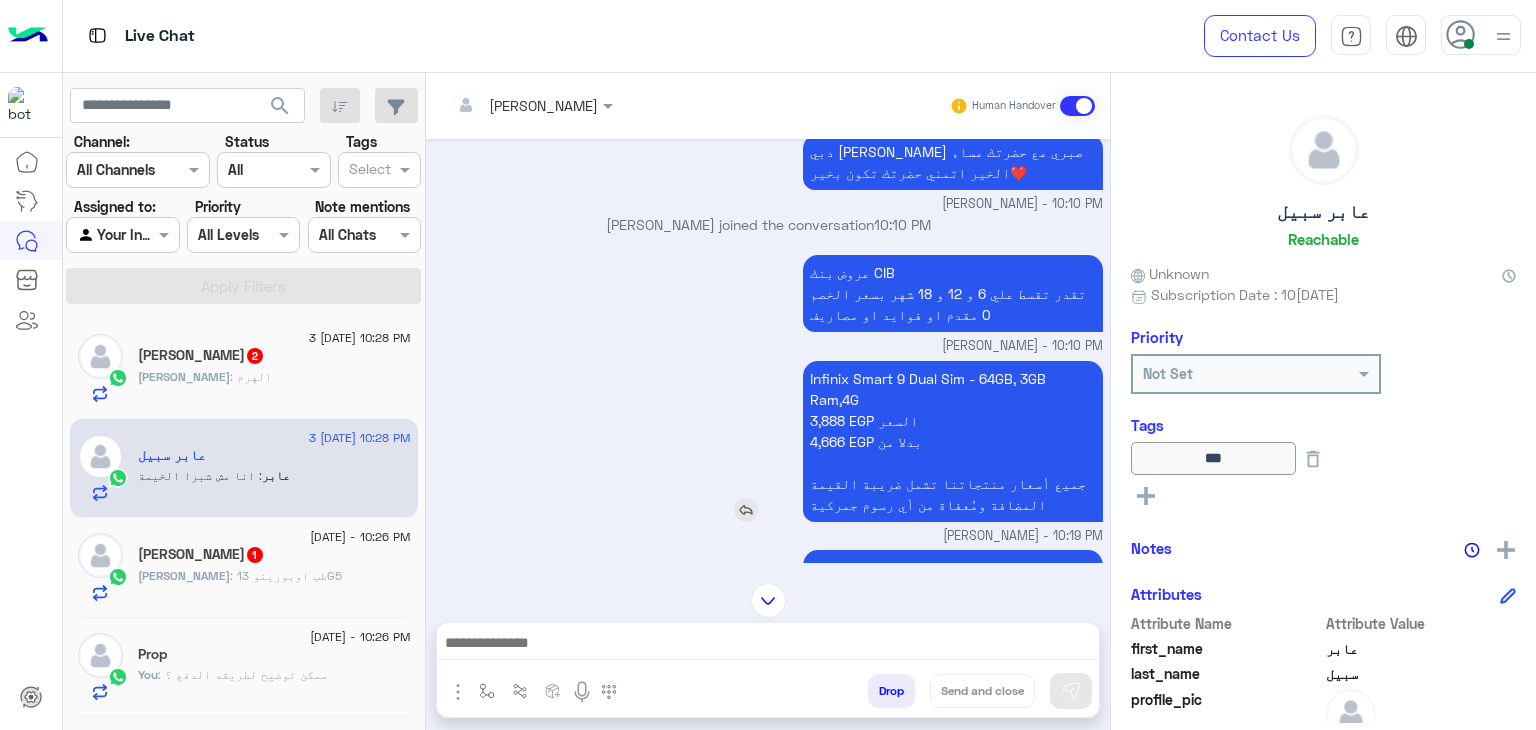 click on "Infinix Smart 9 Dual Sim - 64GB, 3GB Ram,4G 3,888 EGP  السعر   4,666 EGP بدلا من   جميع أسعار منتجاتنا تشمل ضريبة القيمة المضافة ومُعفاة من أي رسوم جمركية" at bounding box center (953, 441) 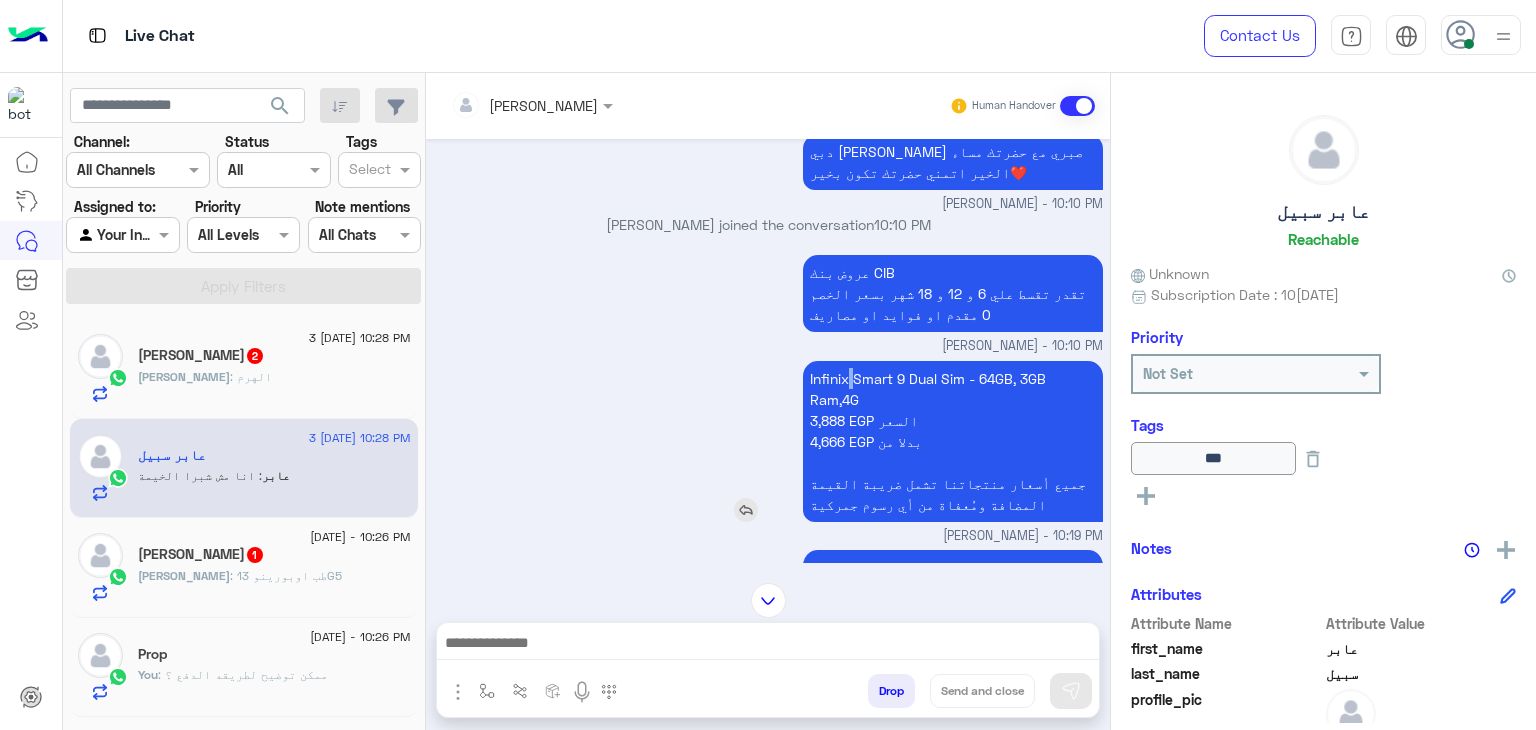 click on "Infinix Smart 9 Dual Sim - 64GB, 3GB Ram,4G 3,888 EGP  السعر   4,666 EGP بدلا من   جميع أسعار منتجاتنا تشمل ضريبة القيمة المضافة ومُعفاة من أي رسوم جمركية" at bounding box center [953, 441] 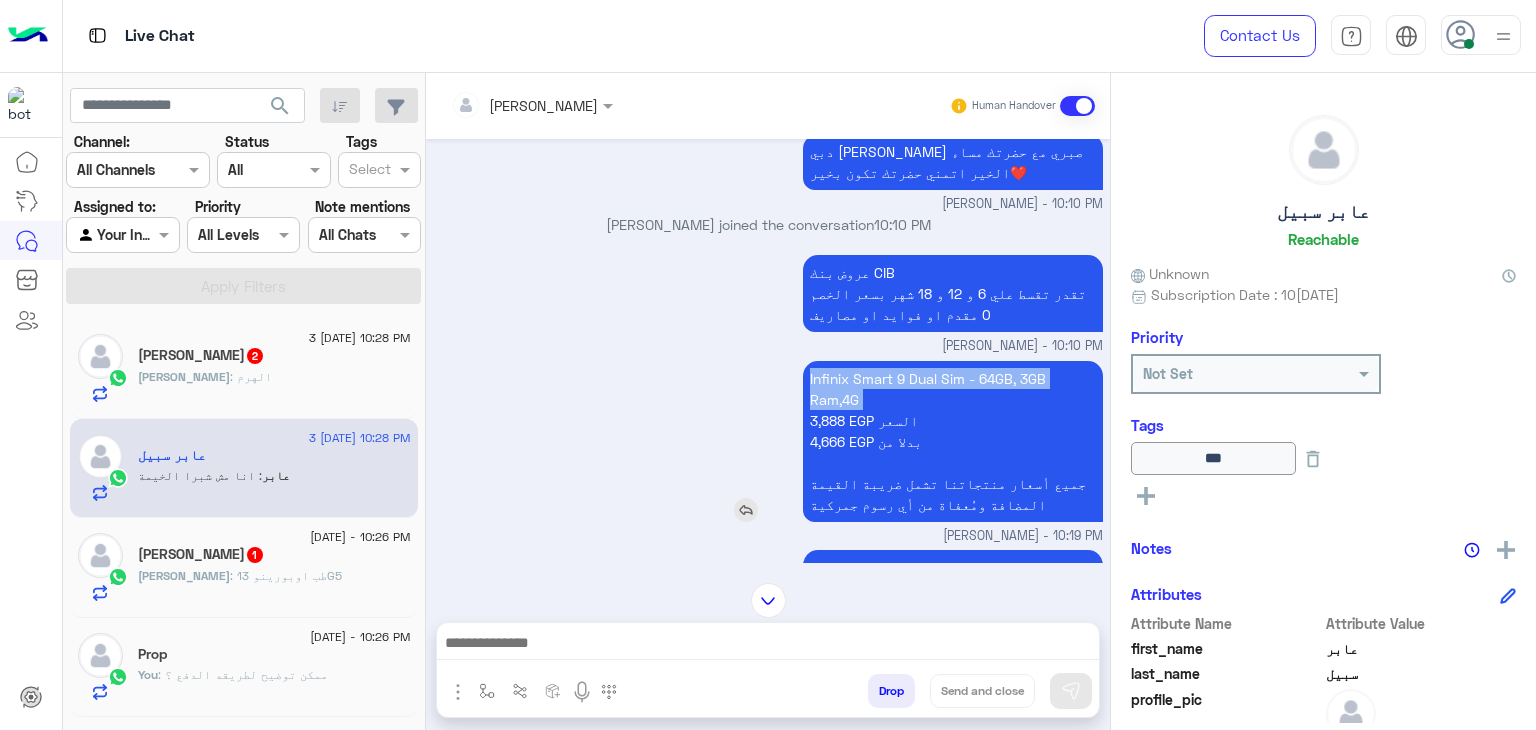 click on "Infinix Smart 9 Dual Sim - 64GB, 3GB Ram,4G 3,888 EGP  السعر   4,666 EGP بدلا من   جميع أسعار منتجاتنا تشمل ضريبة القيمة المضافة ومُعفاة من أي رسوم جمركية" at bounding box center [953, 441] 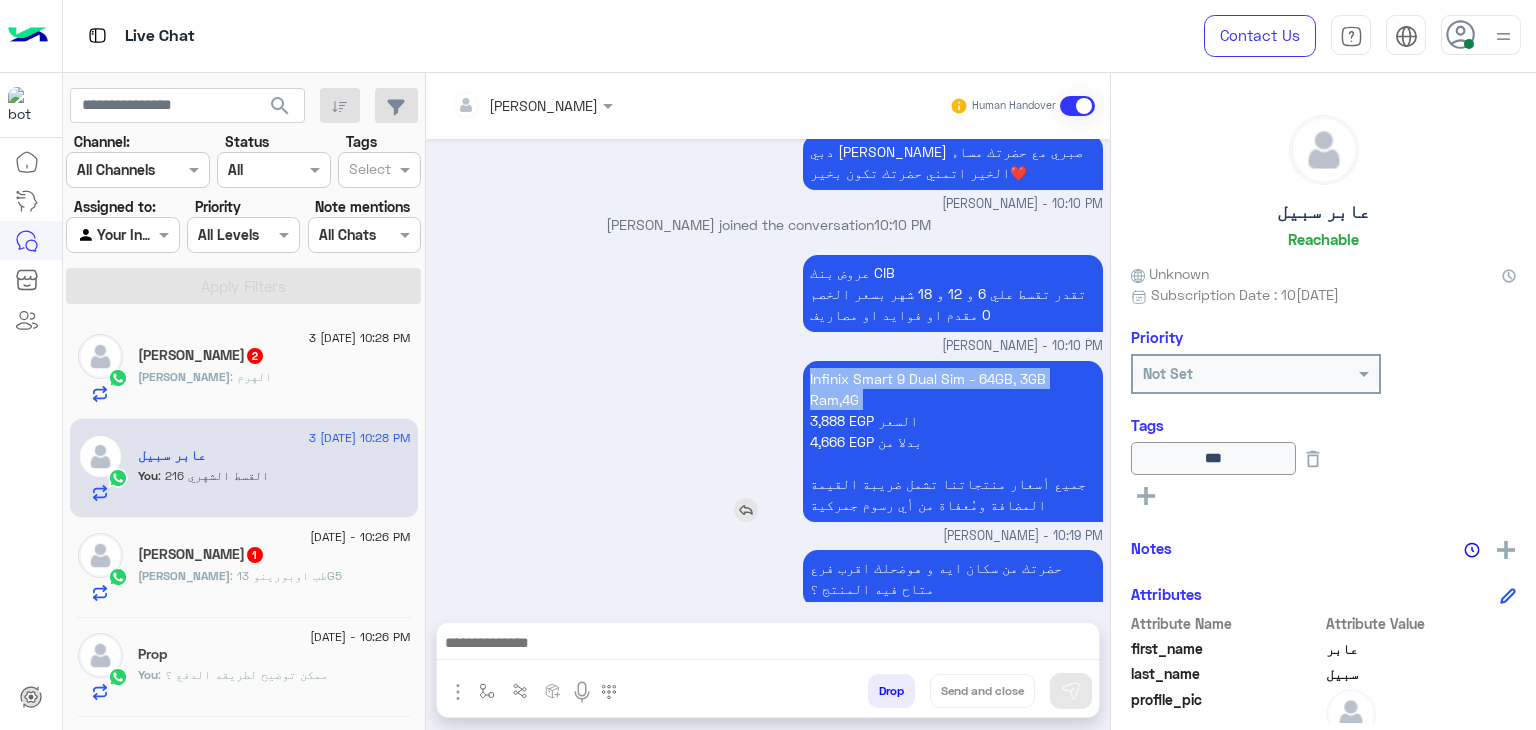 scroll, scrollTop: 1604, scrollLeft: 0, axis: vertical 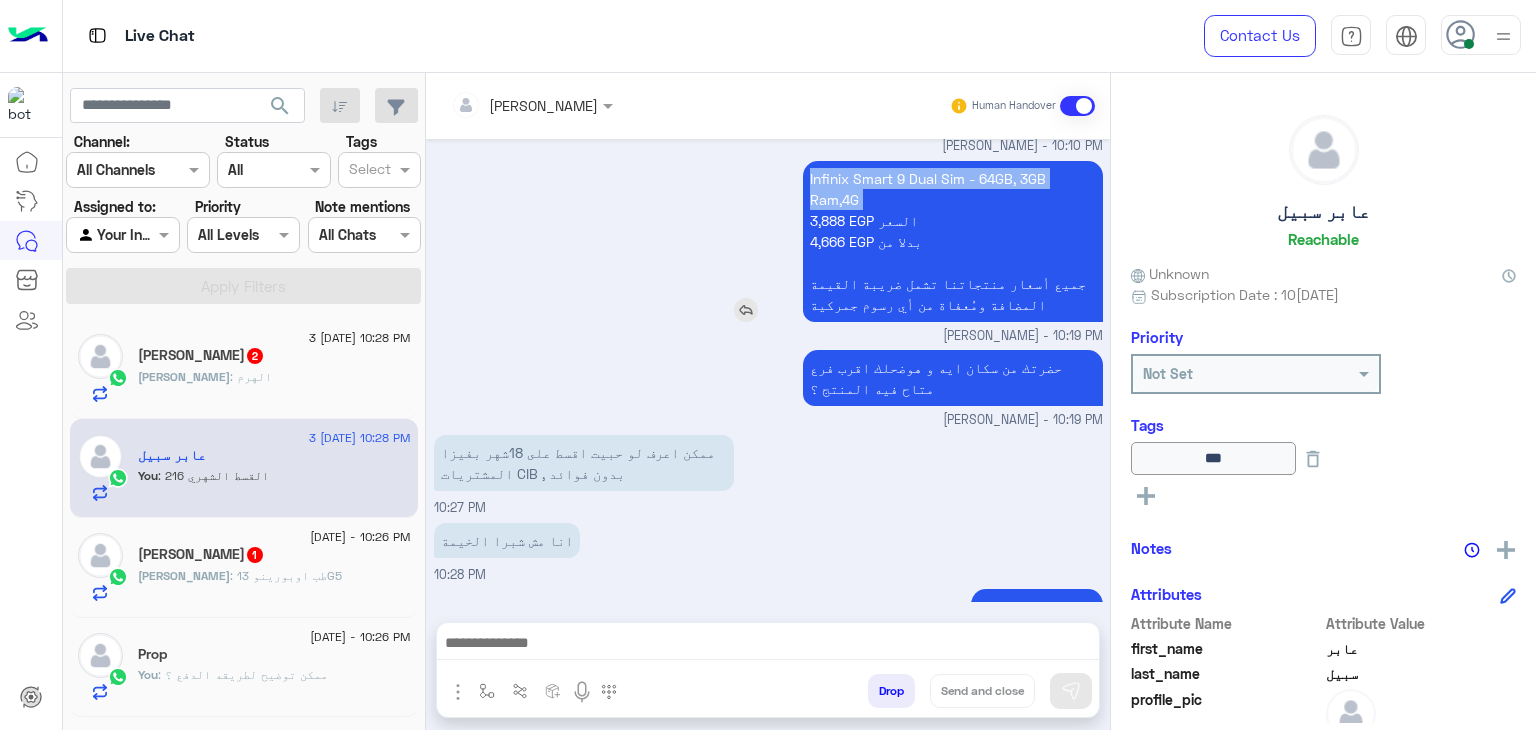 copy on "Infinix Smart 9 Dual Sim - 64GB, 3GB Ram,4G" 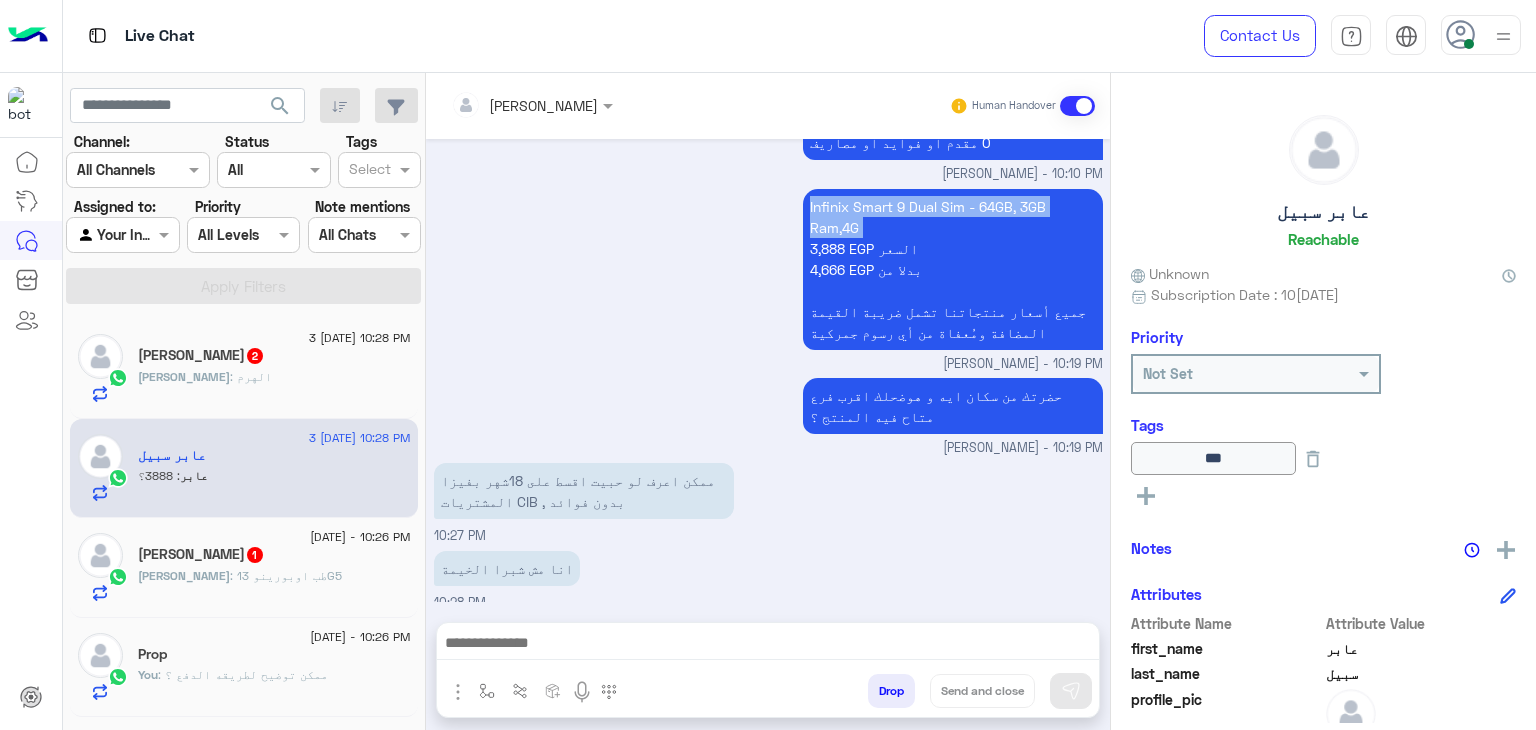 scroll, scrollTop: 1471, scrollLeft: 0, axis: vertical 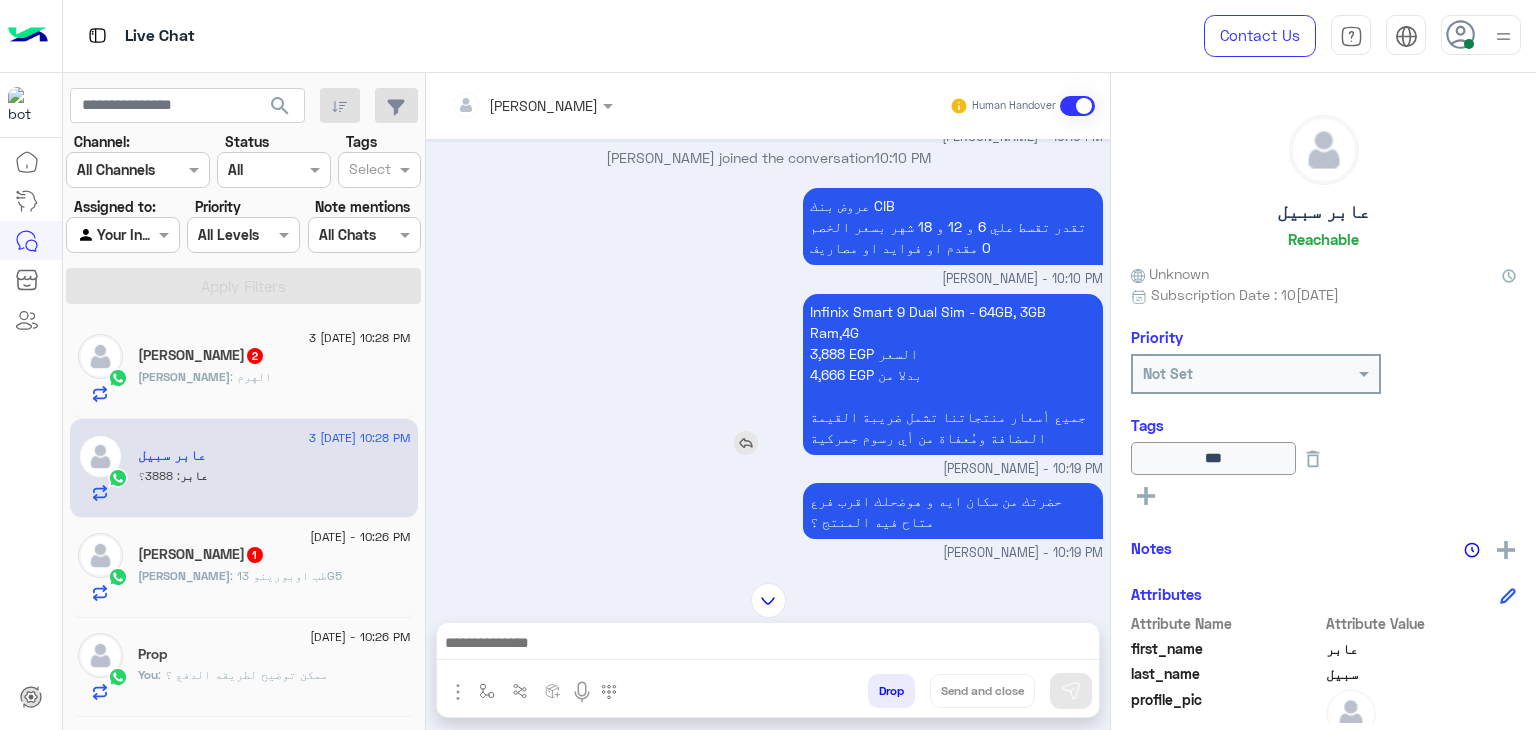 click on "Infinix Smart 9 Dual Sim - 64GB, 3GB Ram,4G 3,888 EGP  السعر   4,666 EGP بدلا من   جميع أسعار منتجاتنا تشمل ضريبة القيمة المضافة ومُعفاة من أي رسوم جمركية" at bounding box center (953, 374) 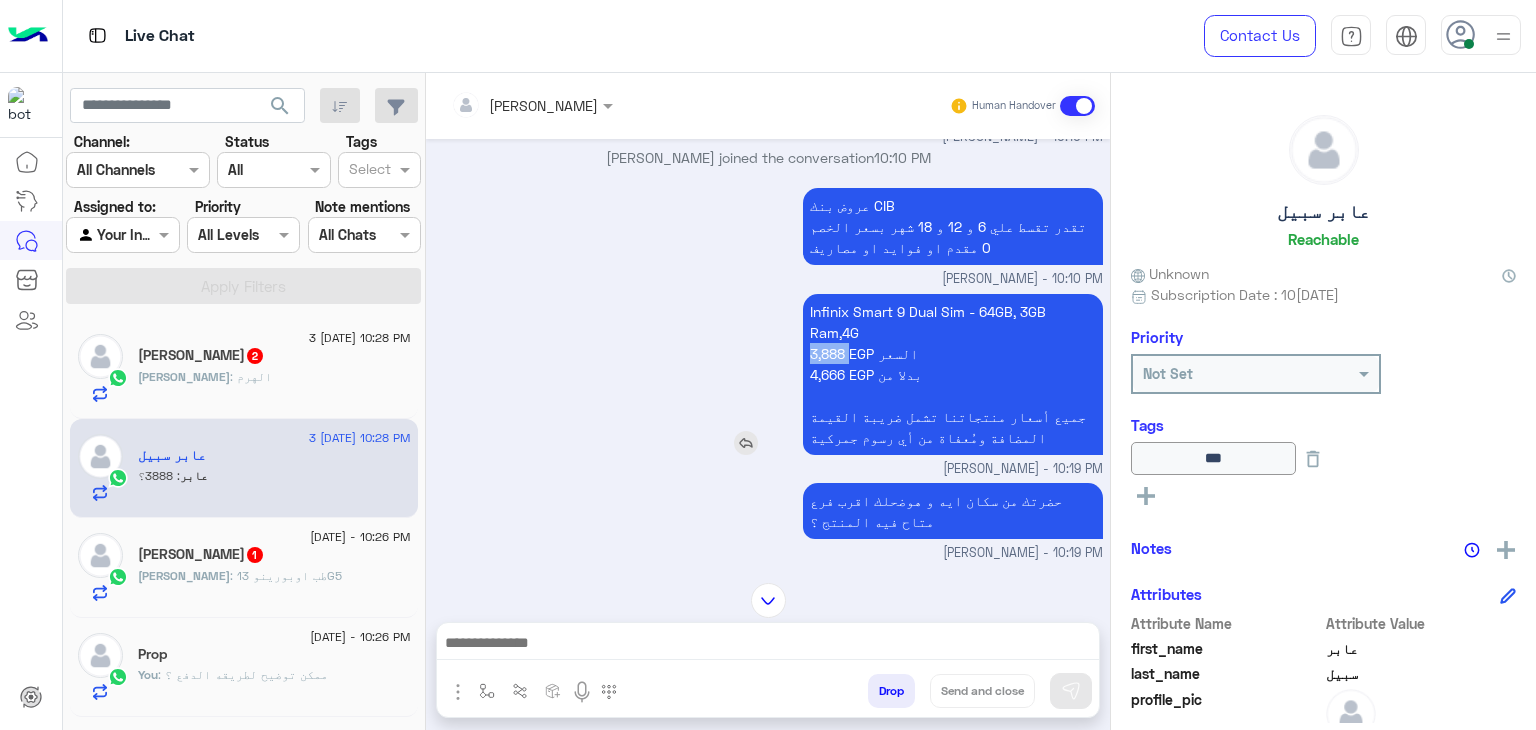 click on "Infinix Smart 9 Dual Sim - 64GB, 3GB Ram,4G 3,888 EGP  السعر   4,666 EGP بدلا من   جميع أسعار منتجاتنا تشمل ضريبة القيمة المضافة ومُعفاة من أي رسوم جمركية" at bounding box center [953, 374] 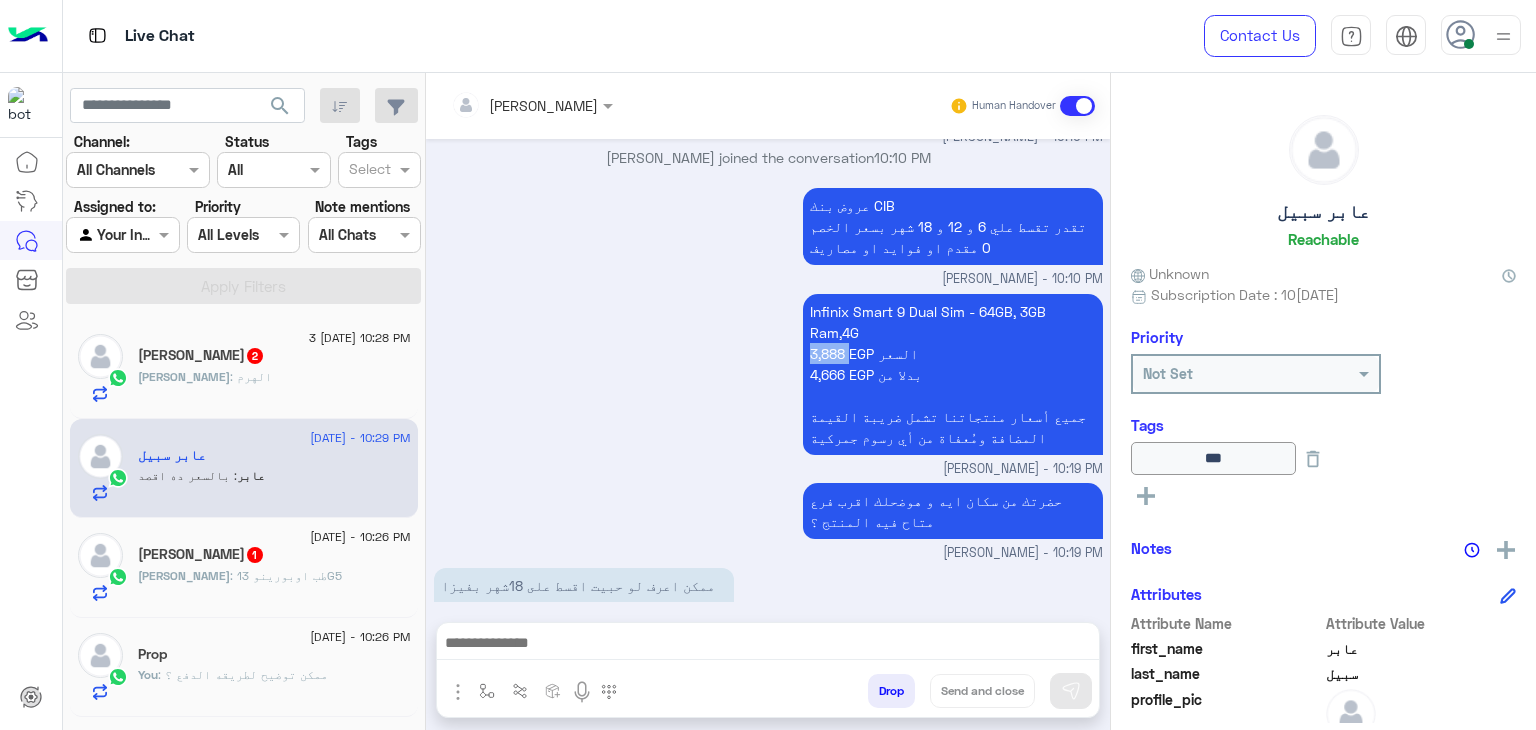 scroll, scrollTop: 1737, scrollLeft: 0, axis: vertical 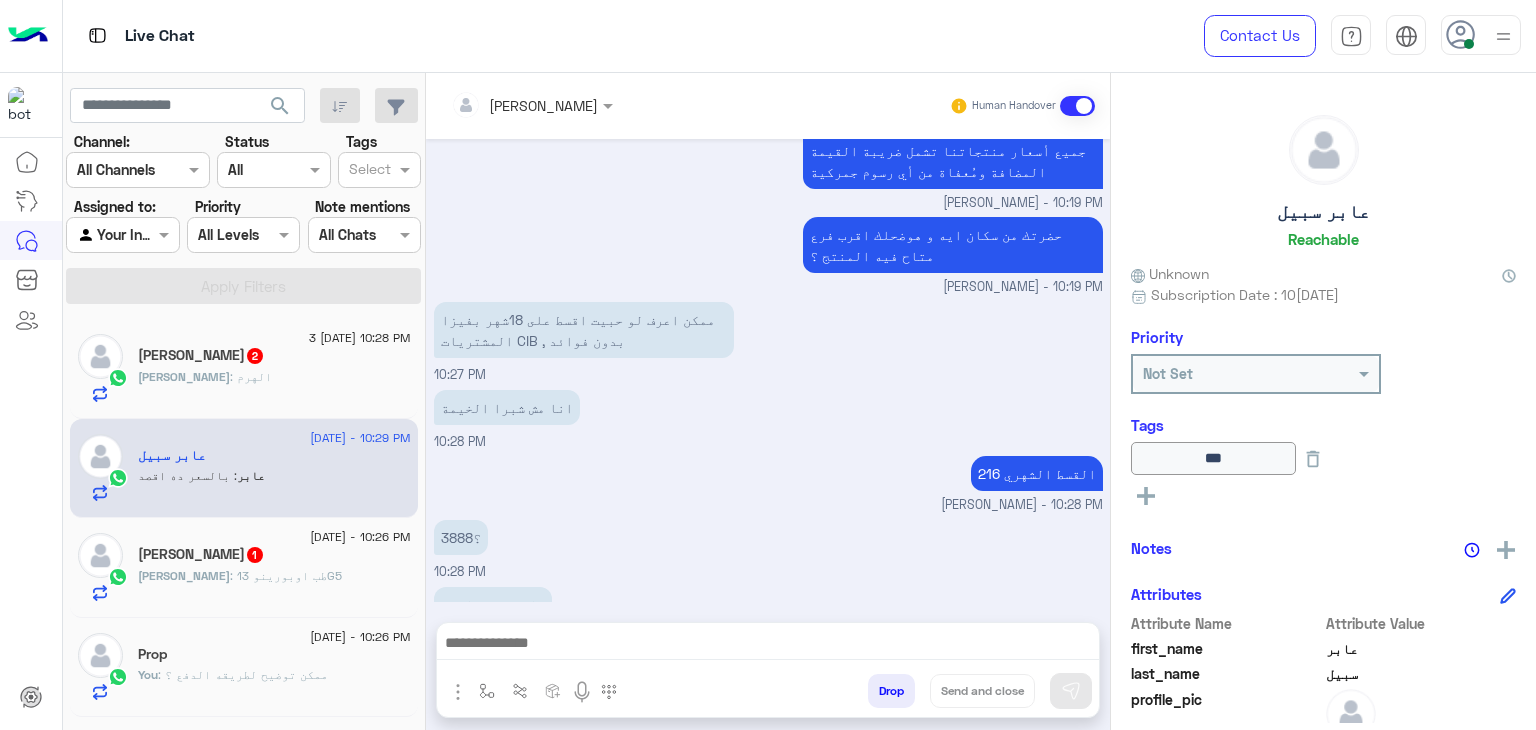 click at bounding box center (768, 645) 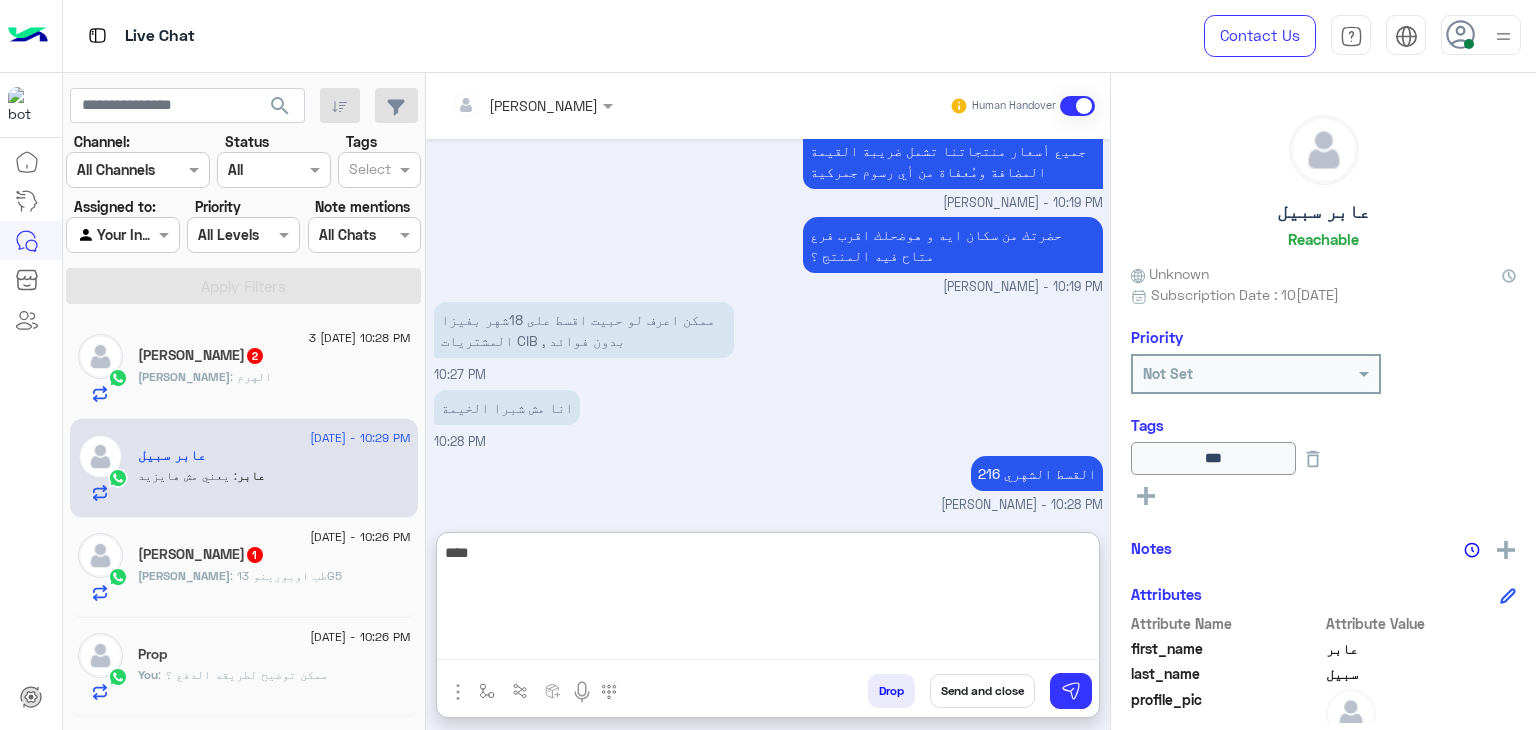 scroll, scrollTop: 1894, scrollLeft: 0, axis: vertical 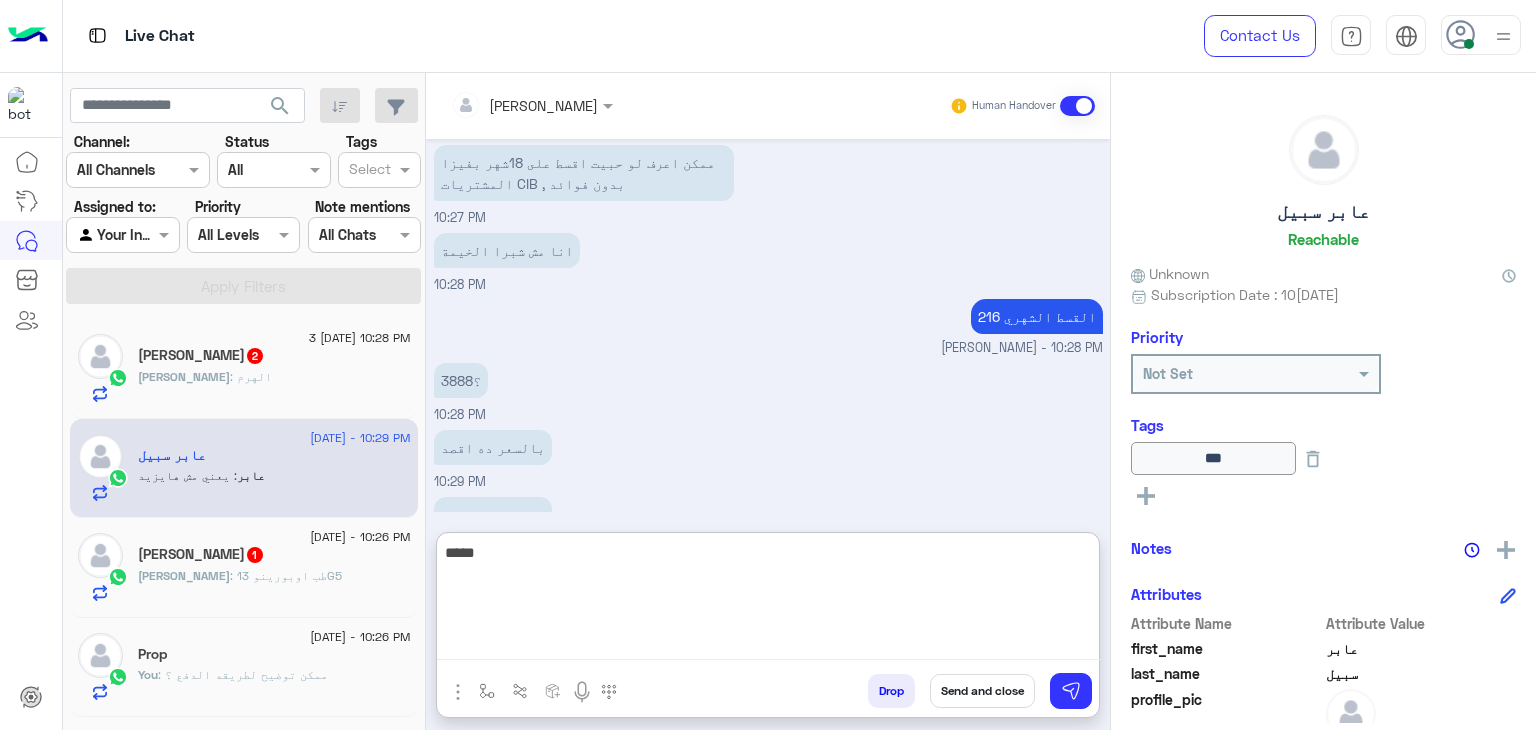 type on "*****" 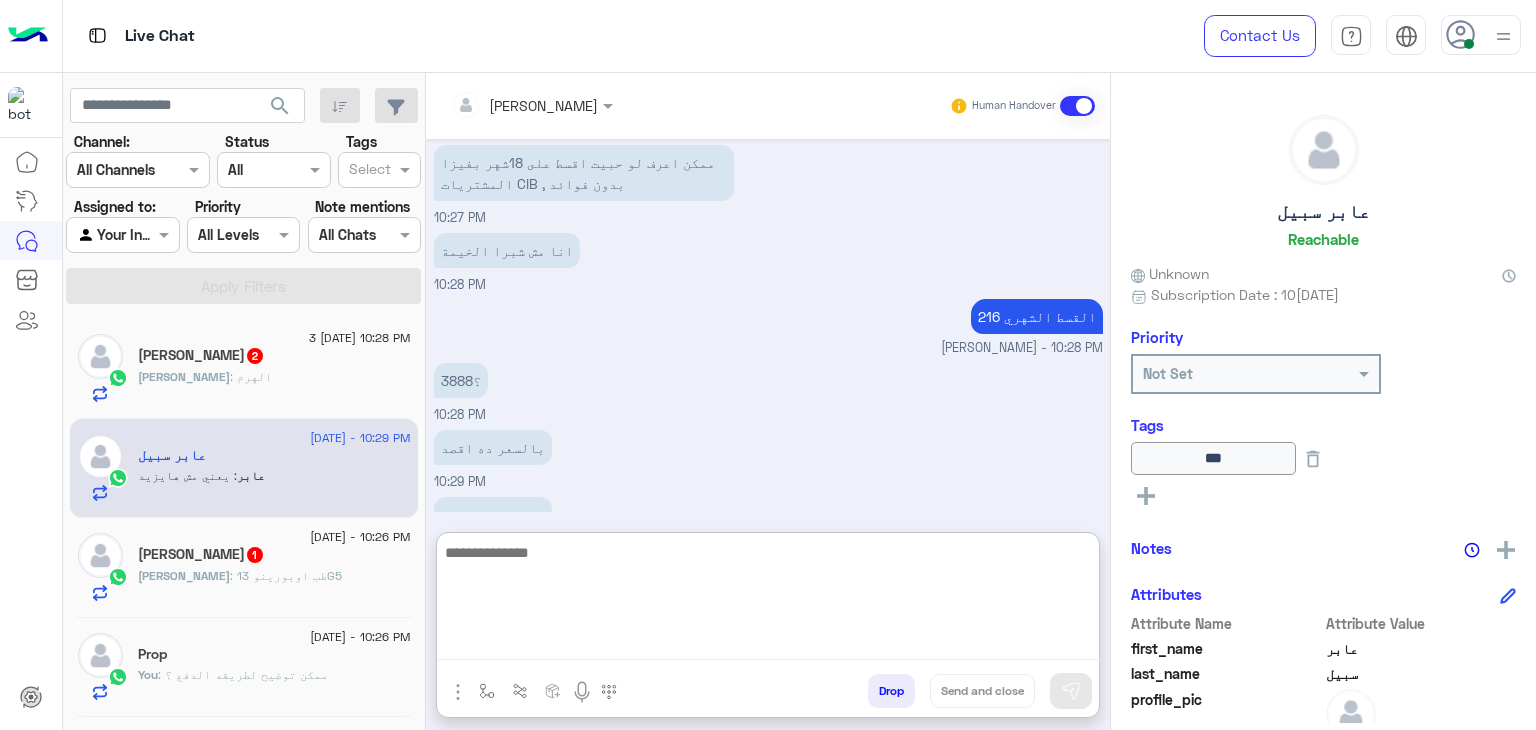 scroll, scrollTop: 1958, scrollLeft: 0, axis: vertical 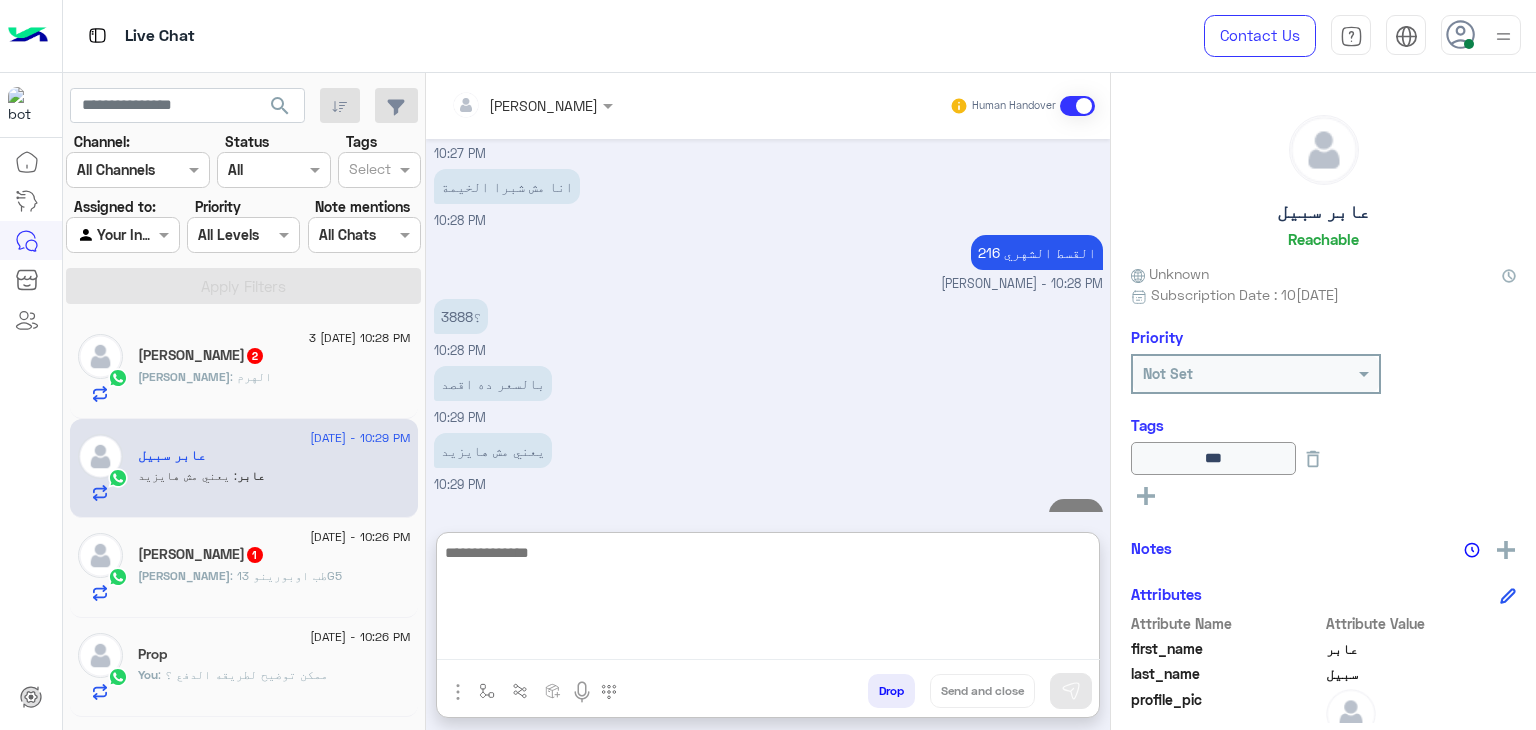 click at bounding box center [768, 600] 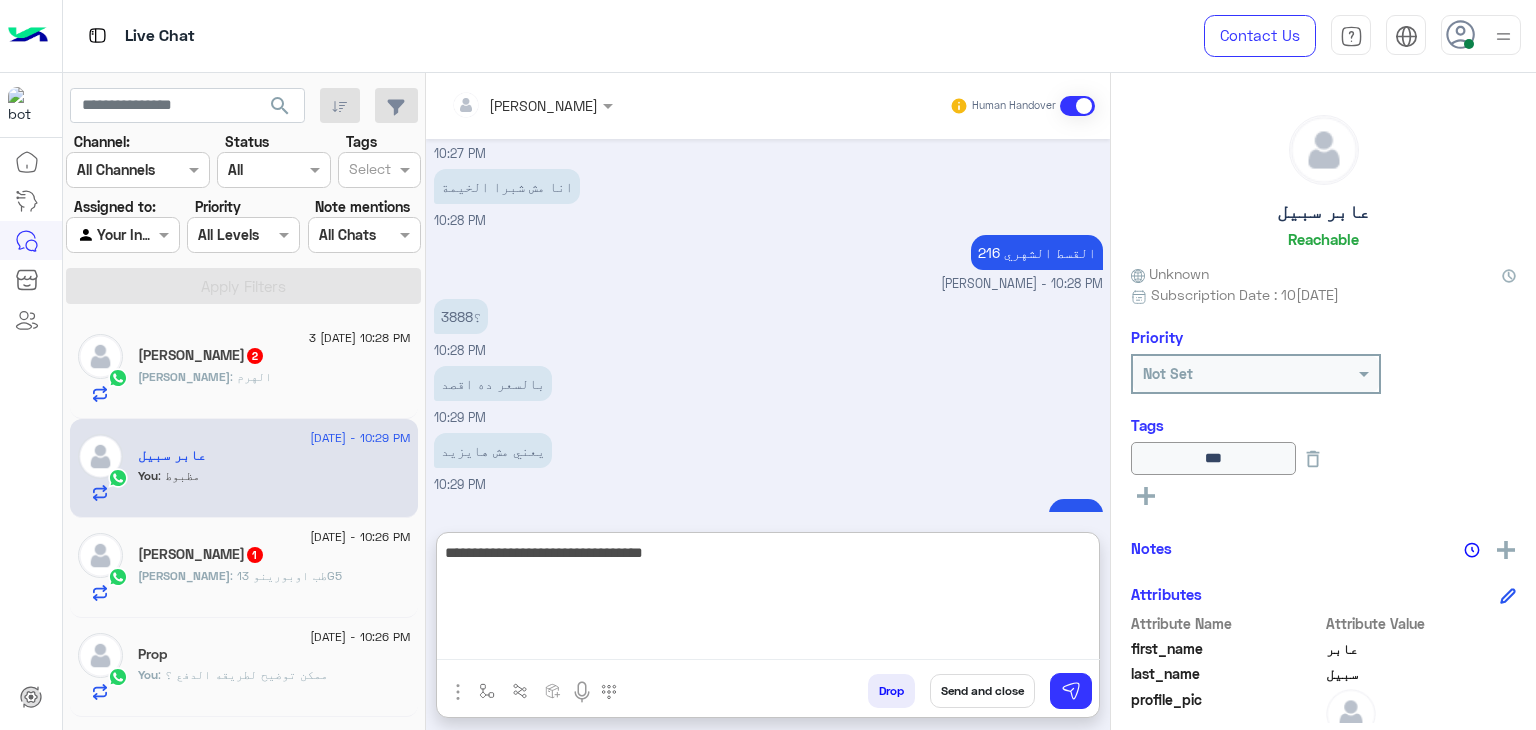 type on "**********" 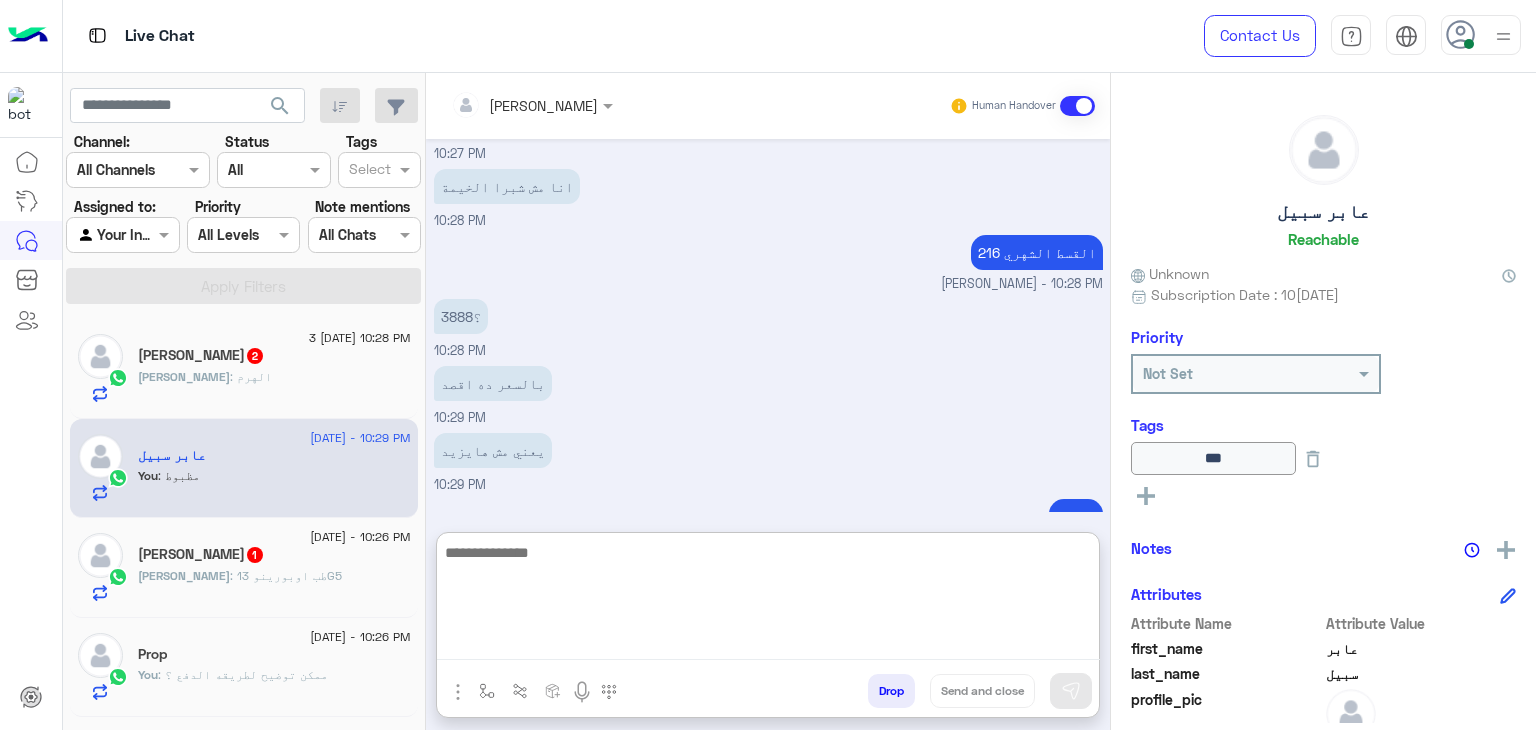 scroll, scrollTop: 2021, scrollLeft: 0, axis: vertical 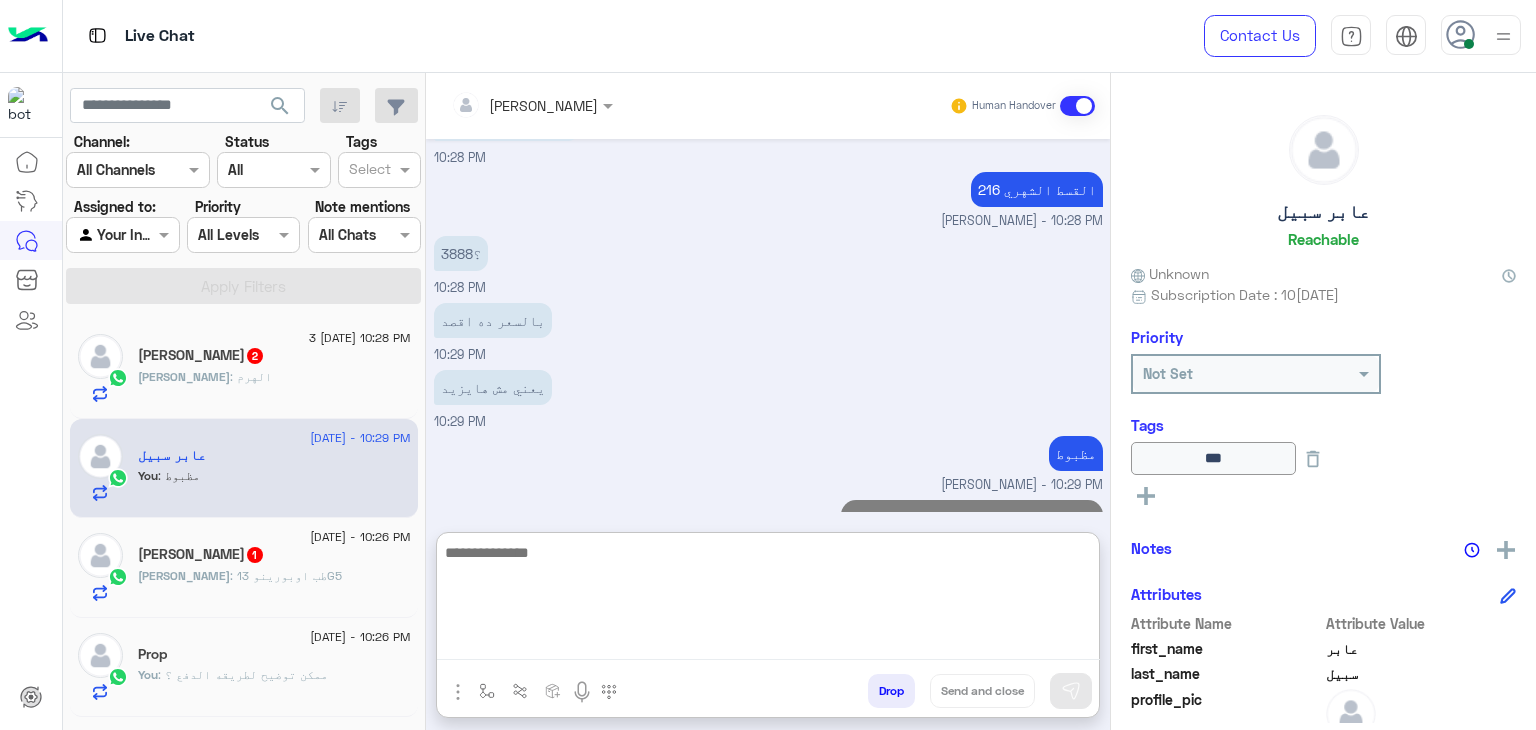 click on "[PERSON_NAME] : الهرم" 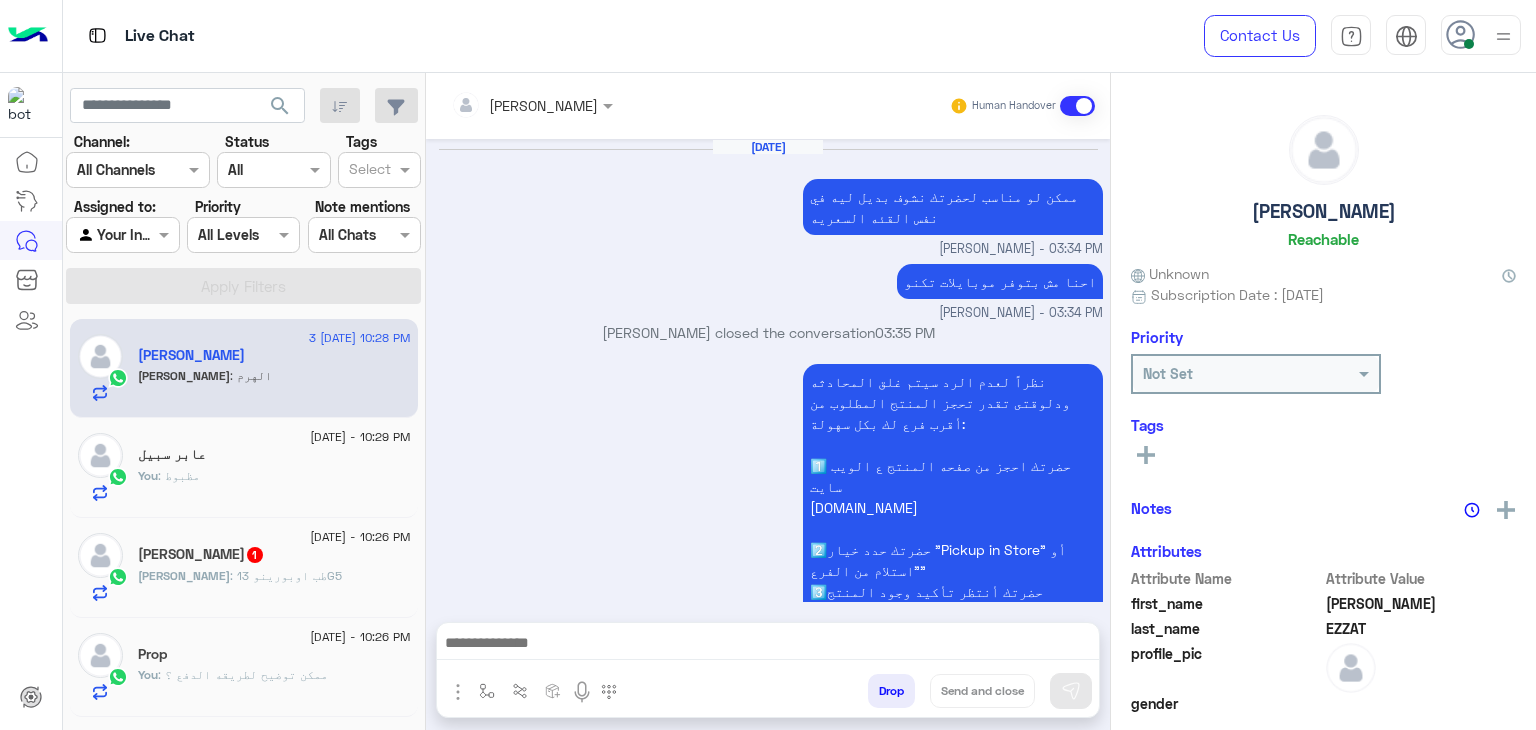 scroll, scrollTop: 1888, scrollLeft: 0, axis: vertical 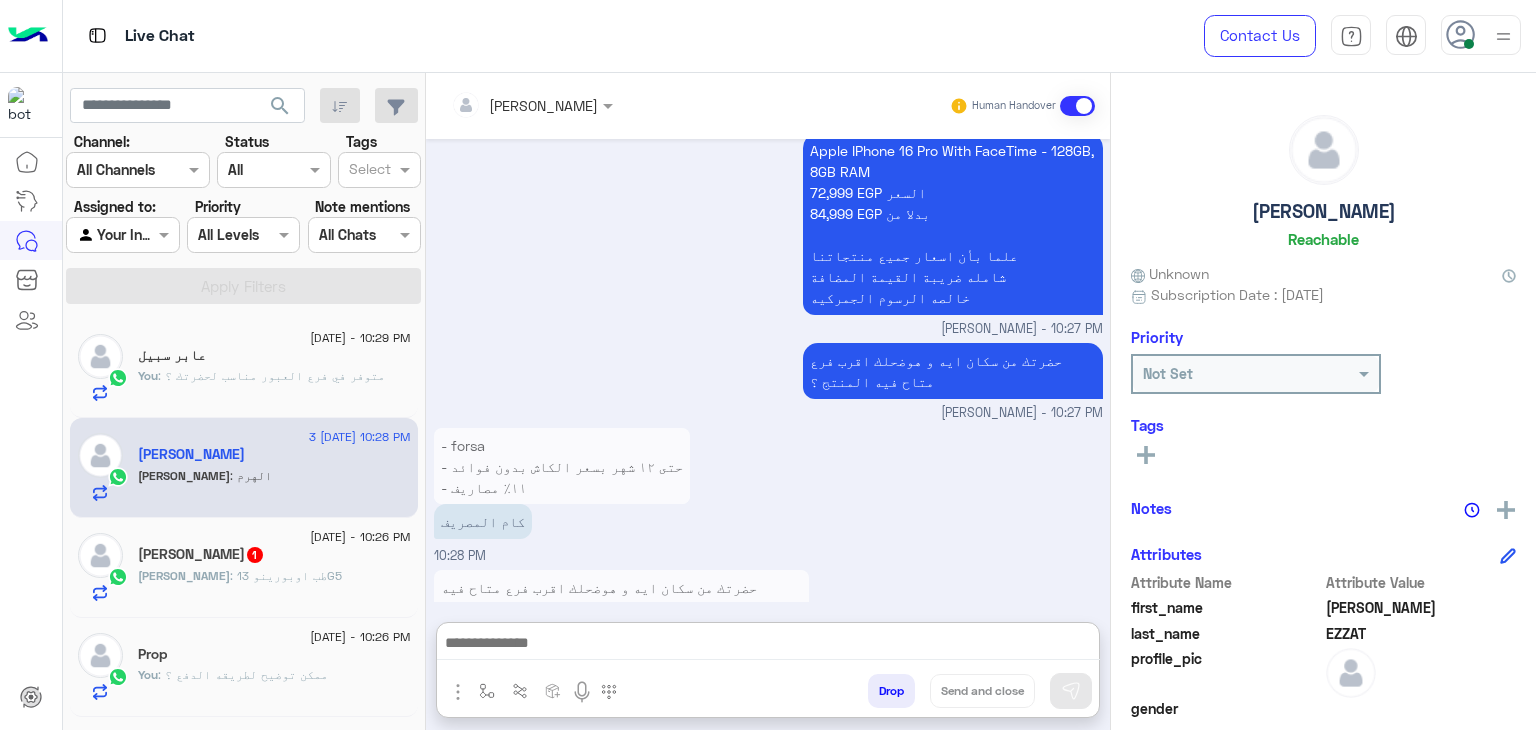 click at bounding box center (768, 645) 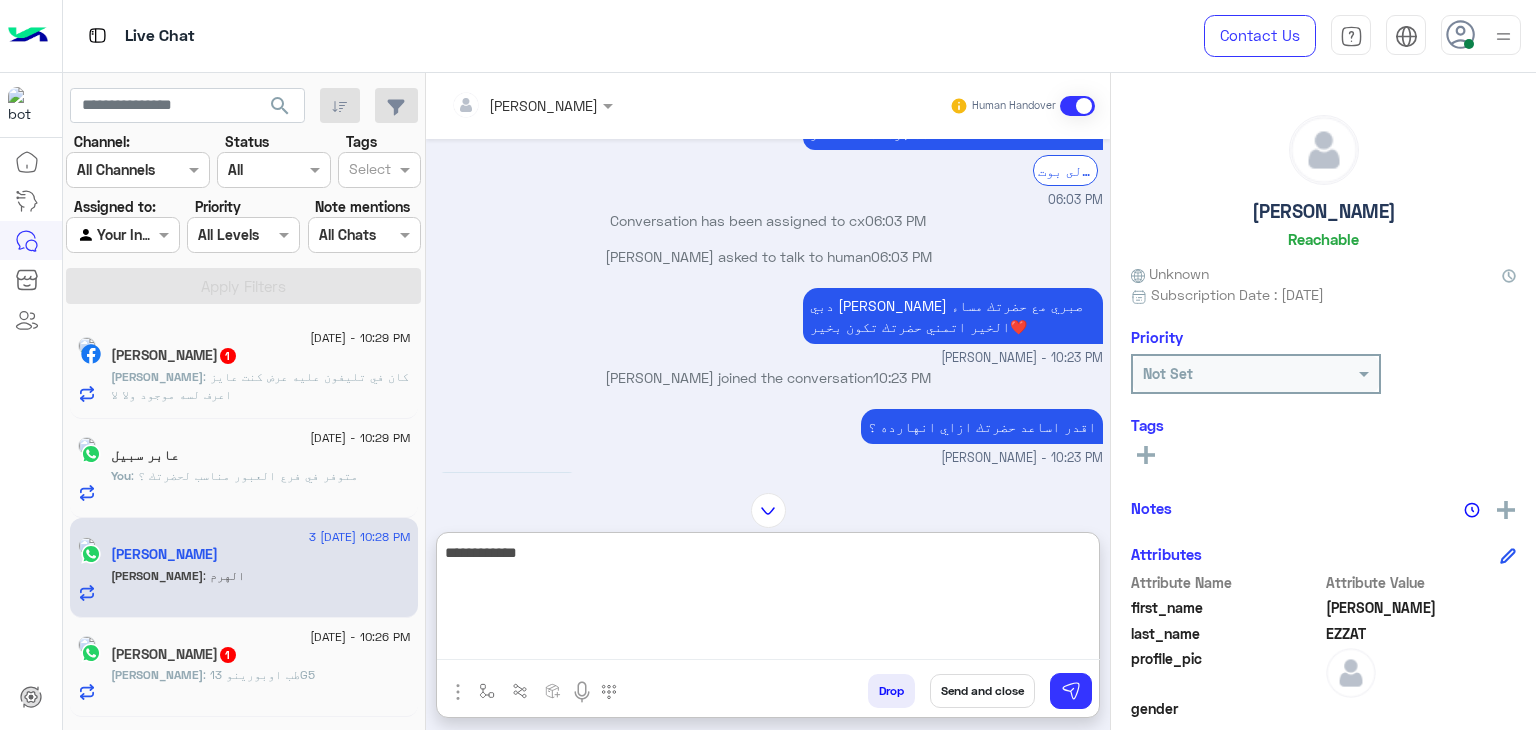 scroll, scrollTop: 1788, scrollLeft: 0, axis: vertical 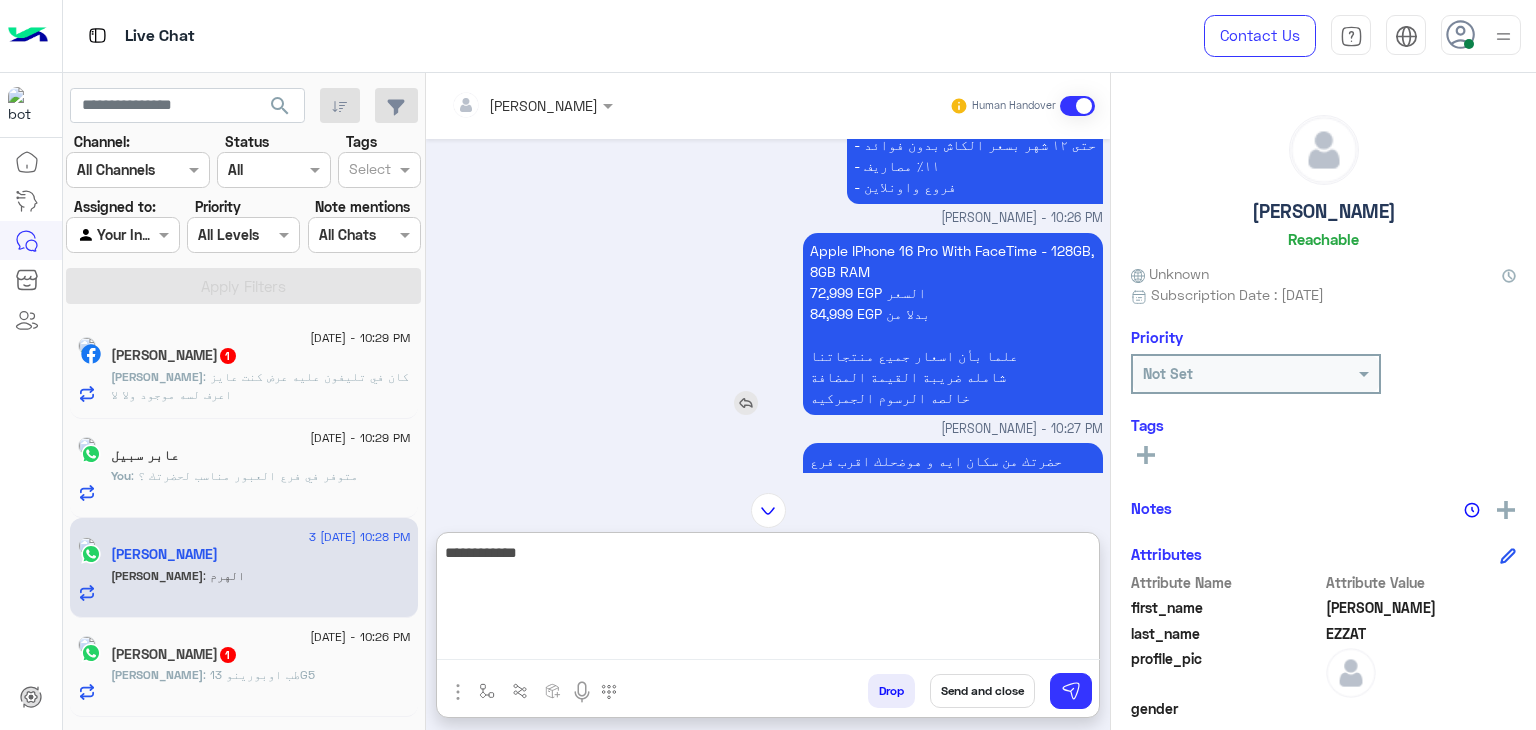 click on "Apple IPhone 16 Pro With FaceTime - 128GB, 8GB RAM 72,999 EGP   السعر  84,999 EGP بدلا من  علما بأن اسعار جميع منتجاتنا شامله ضريبة القيمة المضافة خالصه الرسوم الجمركيه" at bounding box center (953, 324) 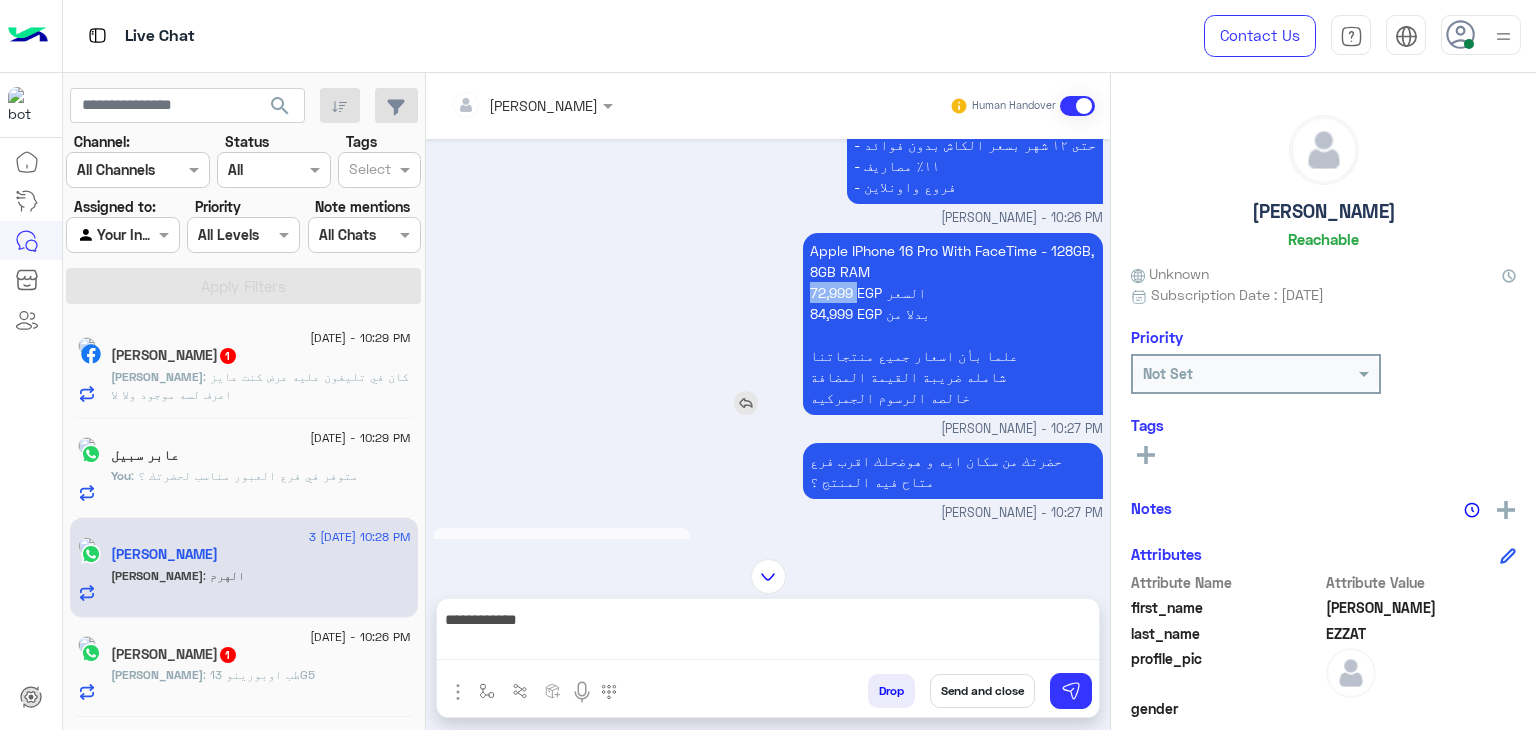 click on "Apple IPhone 16 Pro With FaceTime - 128GB, 8GB RAM 72,999 EGP   السعر  84,999 EGP بدلا من  علما بأن اسعار جميع منتجاتنا شامله ضريبة القيمة المضافة خالصه الرسوم الجمركيه" at bounding box center (953, 324) 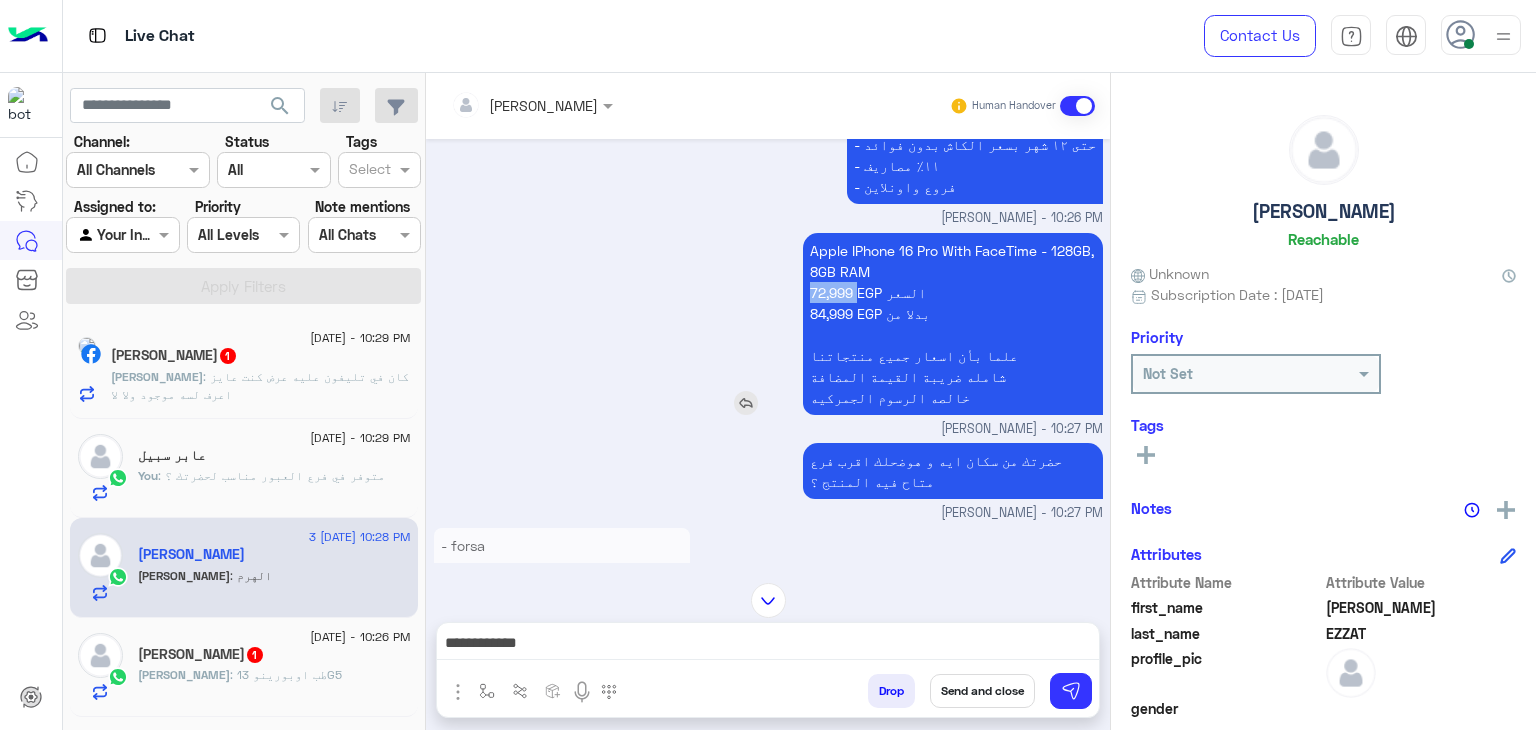 copy on "72,999" 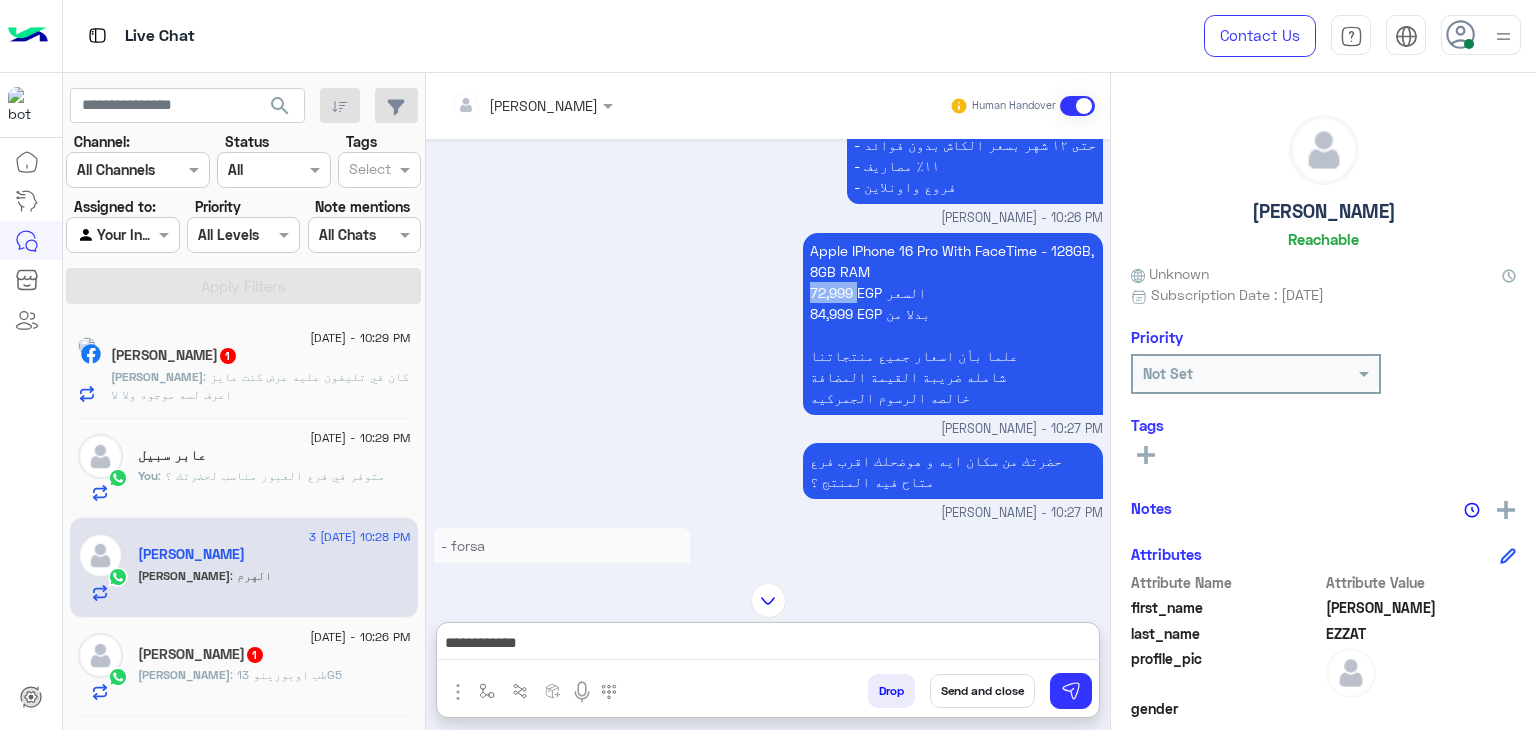 click on "**********" at bounding box center (768, 645) 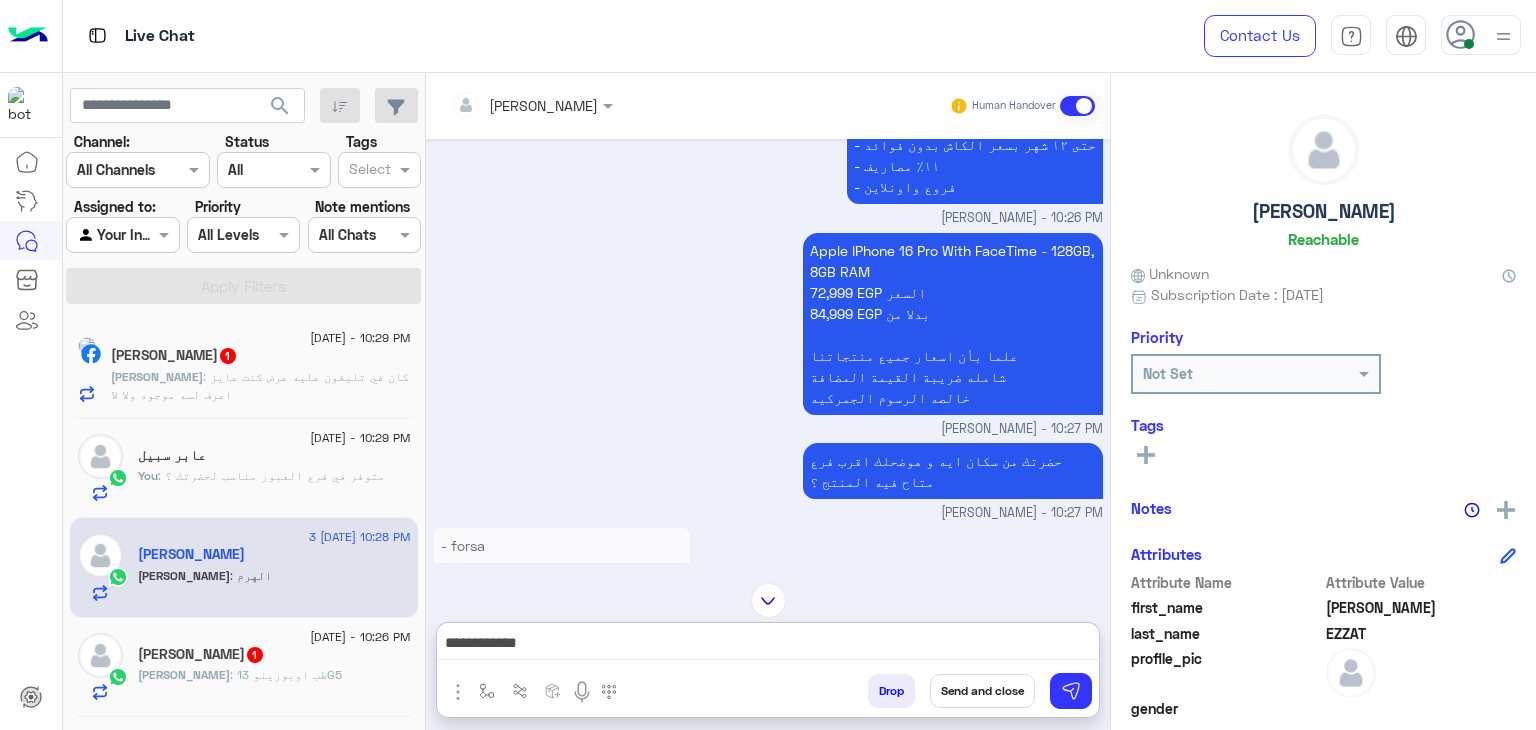 paste on "******" 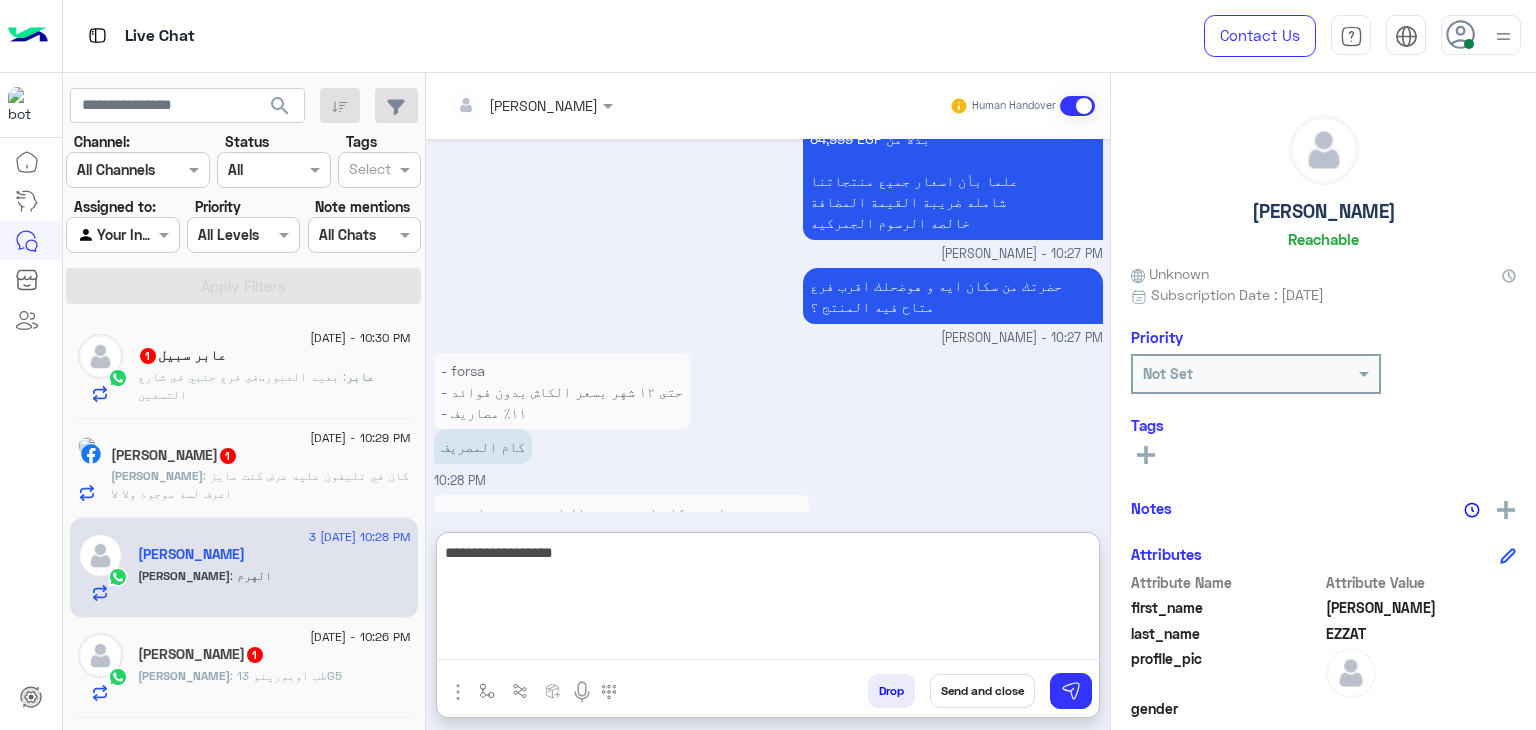 scroll, scrollTop: 1978, scrollLeft: 0, axis: vertical 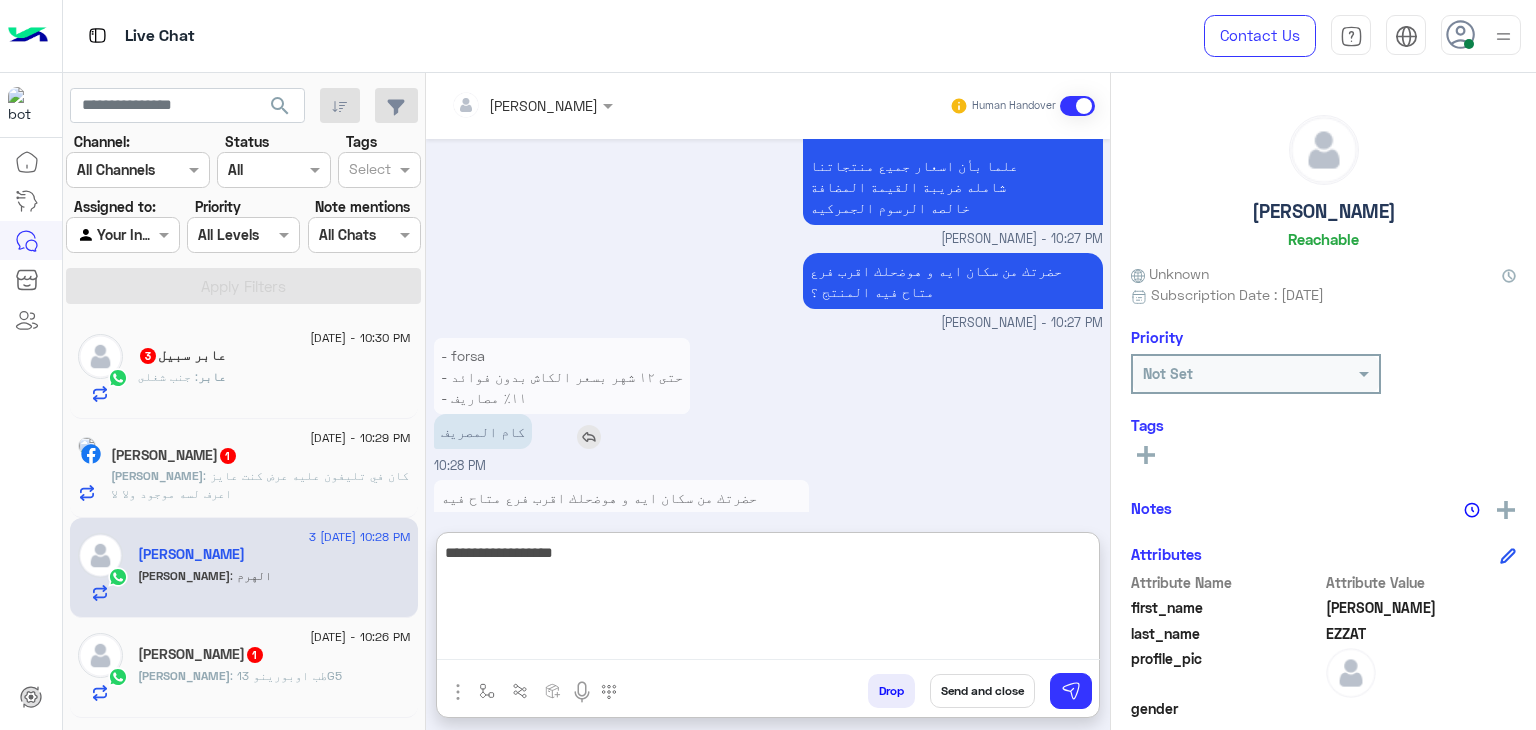 type on "**********" 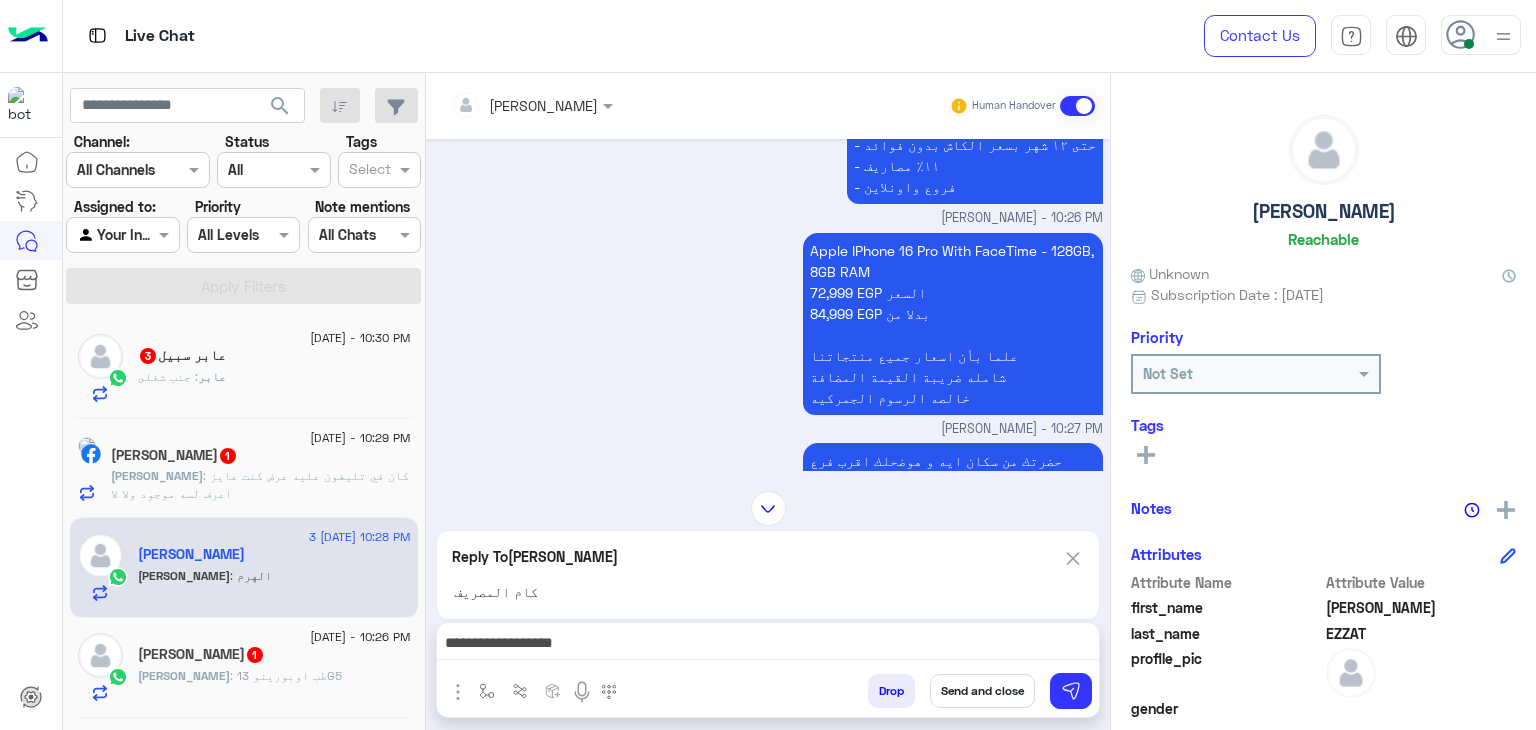 scroll, scrollTop: 1679, scrollLeft: 0, axis: vertical 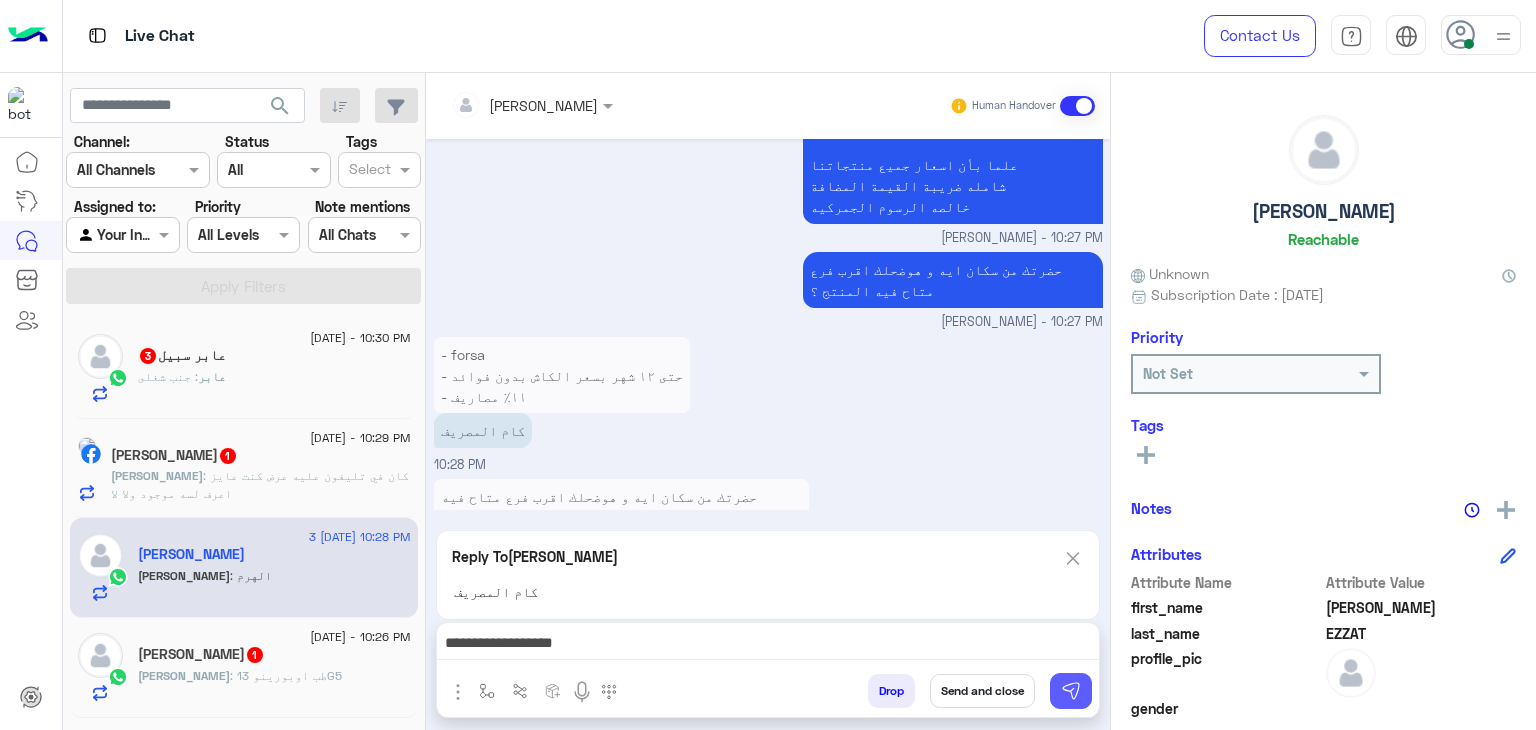 click at bounding box center (1071, 691) 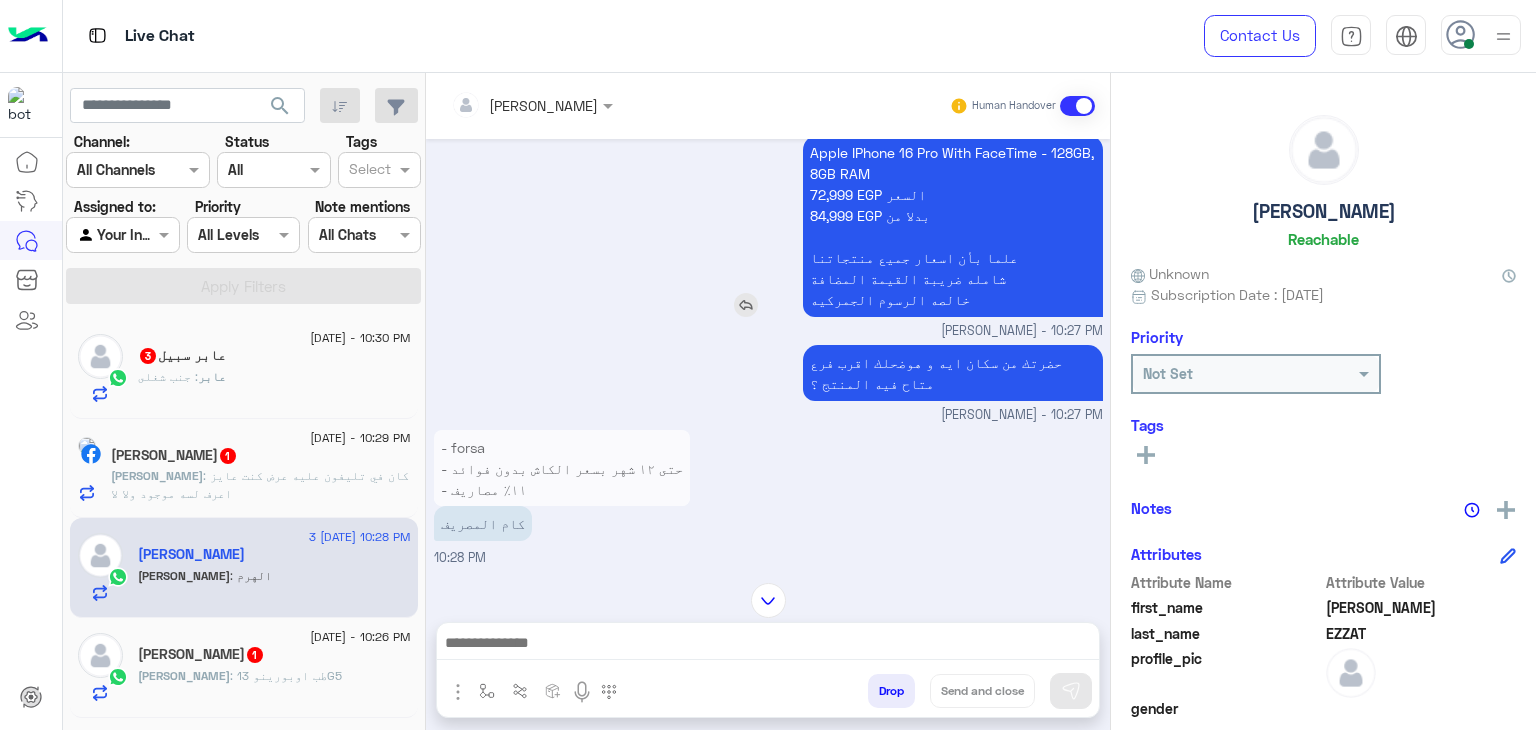 scroll, scrollTop: 1686, scrollLeft: 0, axis: vertical 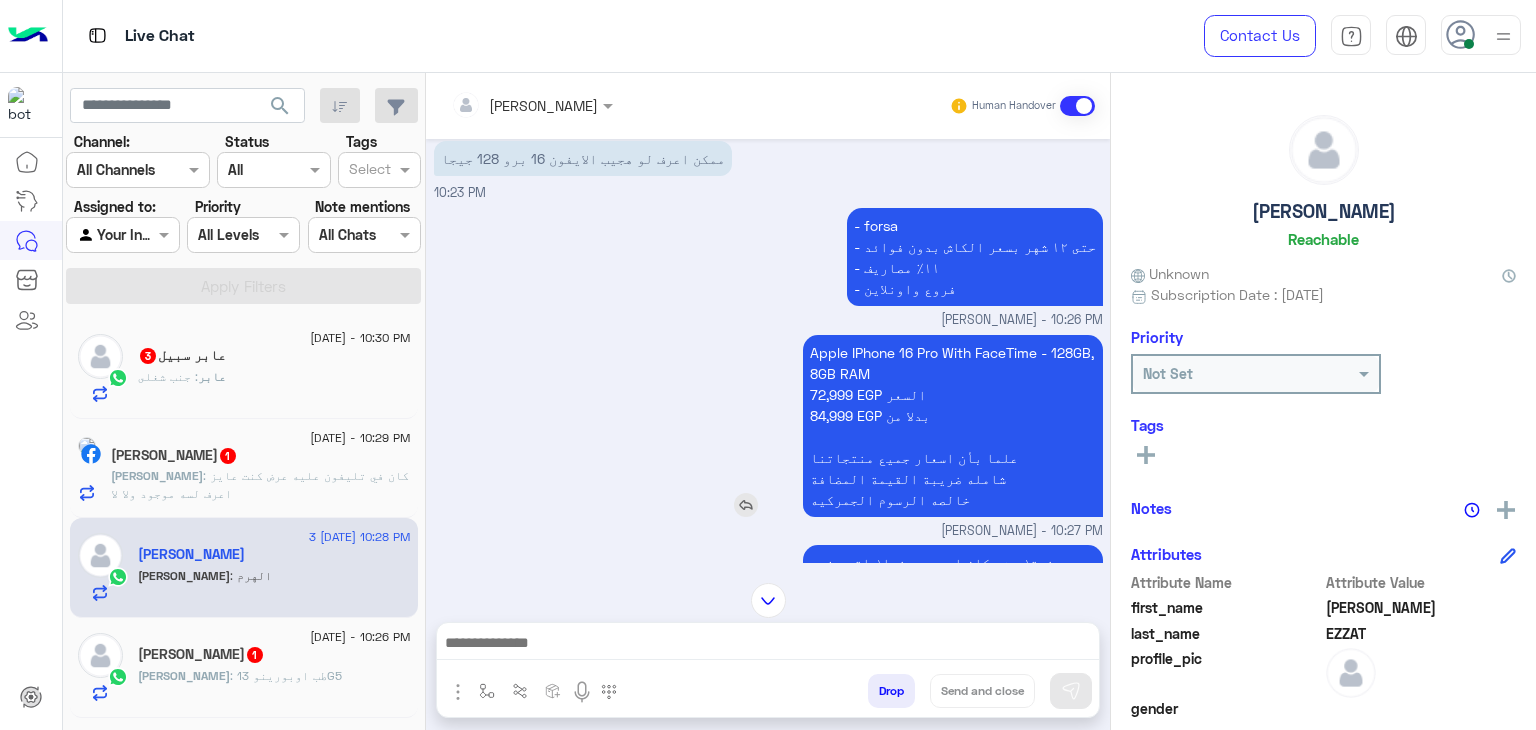 click on "Apple IPhone 16 Pro With FaceTime - 128GB, 8GB RAM 72,999 EGP   السعر  84,999 EGP بدلا من  علما بأن اسعار جميع منتجاتنا شامله ضريبة القيمة المضافة خالصه الرسوم الجمركيه" at bounding box center [953, 426] 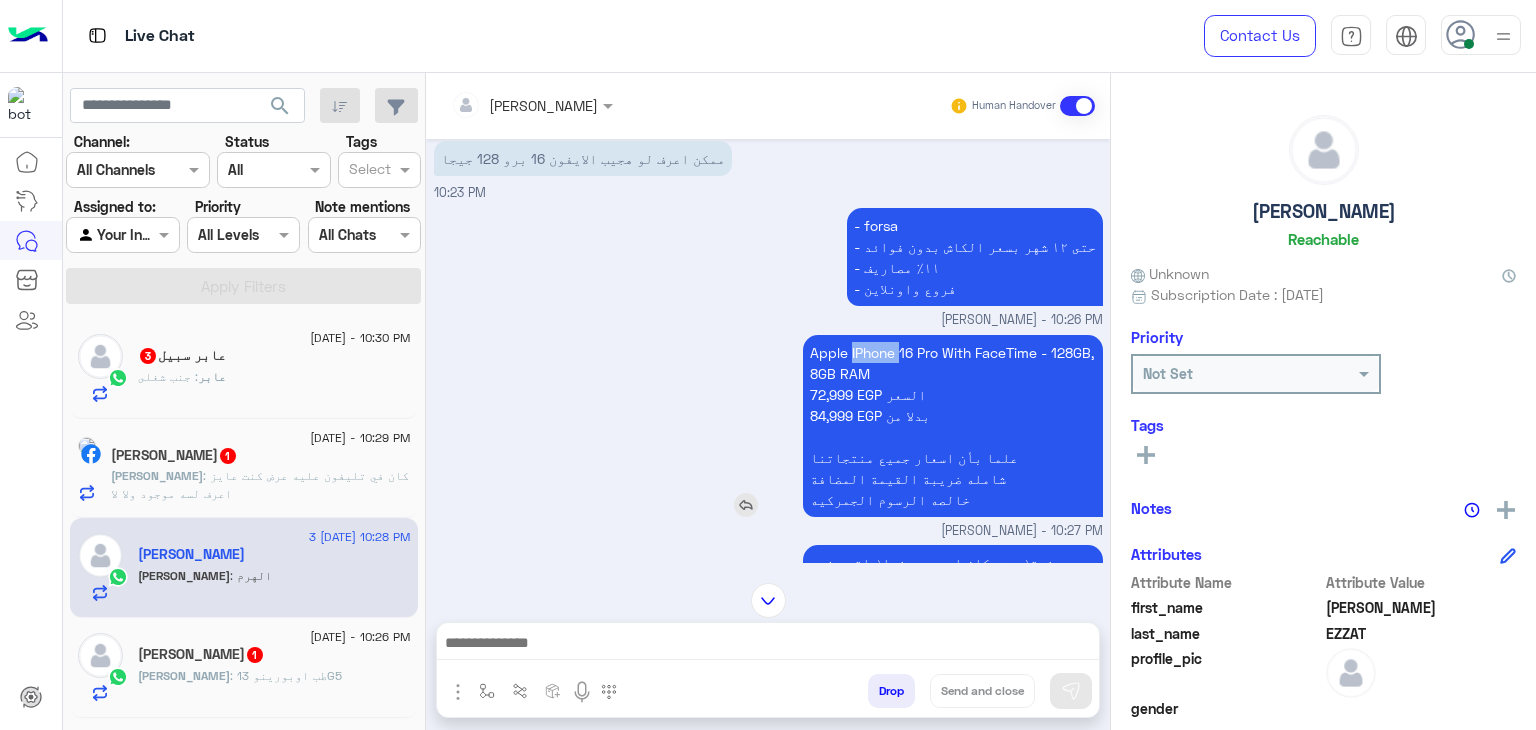 click on "Apple IPhone 16 Pro With FaceTime - 128GB, 8GB RAM 72,999 EGP   السعر  84,999 EGP بدلا من  علما بأن اسعار جميع منتجاتنا شامله ضريبة القيمة المضافة خالصه الرسوم الجمركيه" at bounding box center (953, 426) 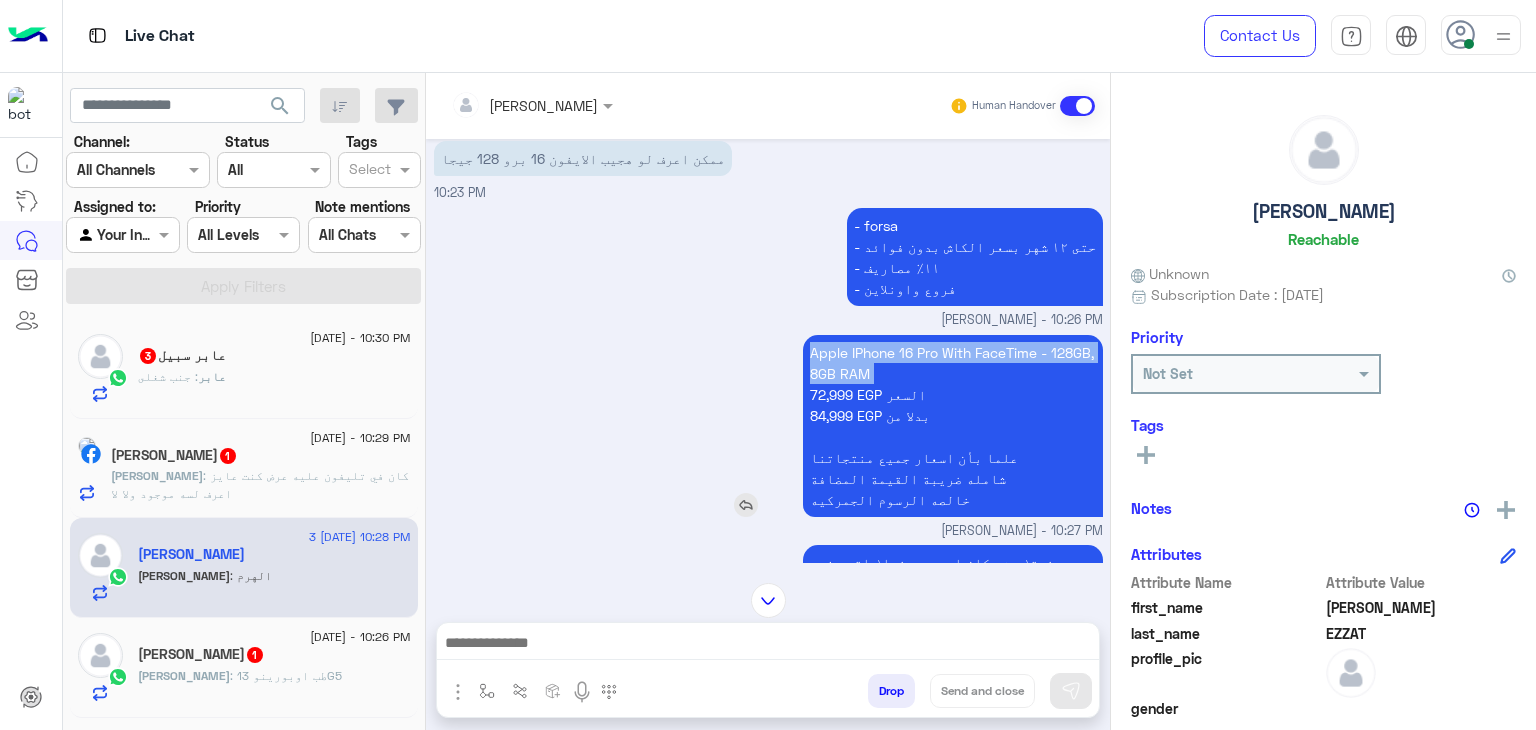click on "Apple IPhone 16 Pro With FaceTime - 128GB, 8GB RAM 72,999 EGP   السعر  84,999 EGP بدلا من  علما بأن اسعار جميع منتجاتنا شامله ضريبة القيمة المضافة خالصه الرسوم الجمركيه" at bounding box center [953, 426] 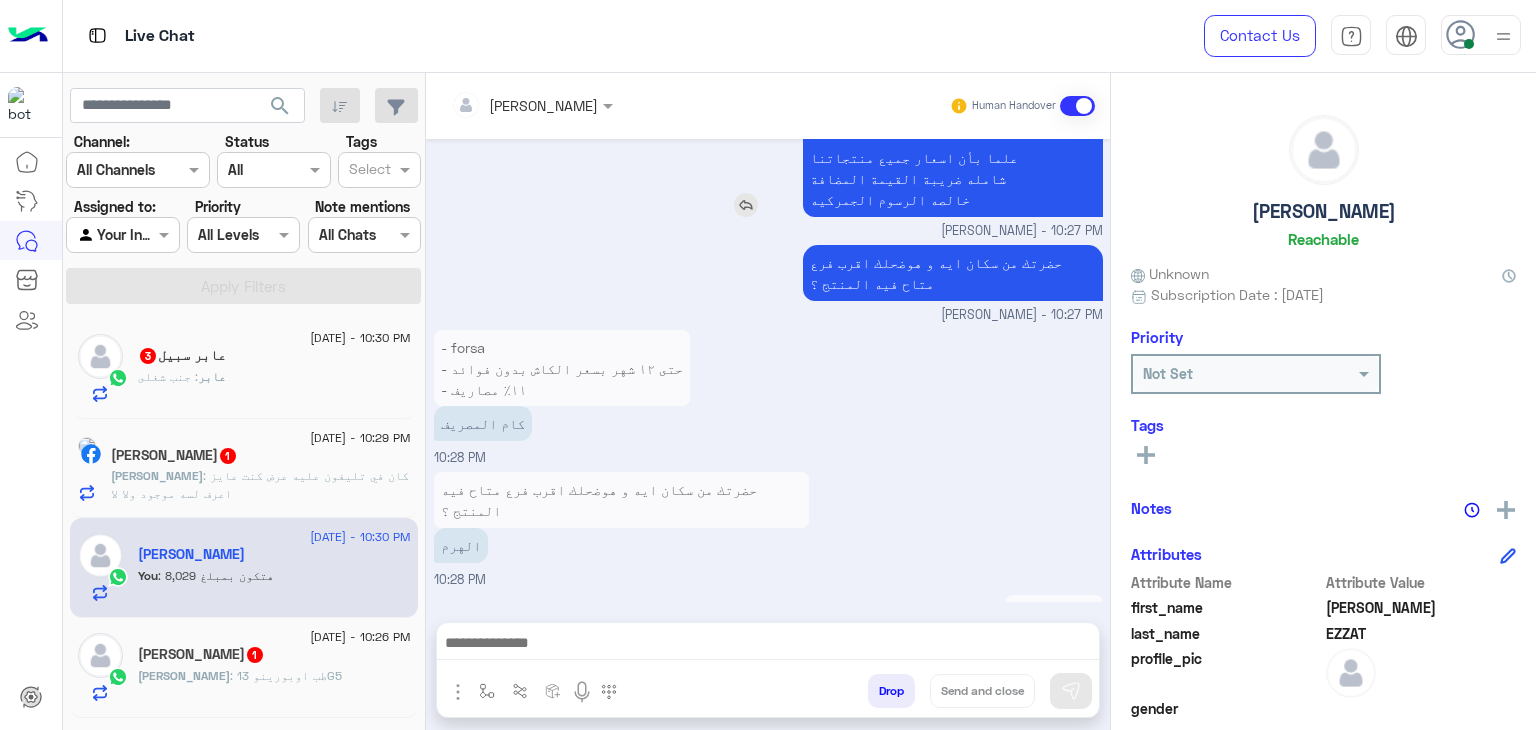copy on "Apple IPhone 16 Pro With FaceTime - 128GB, 8GB RAM" 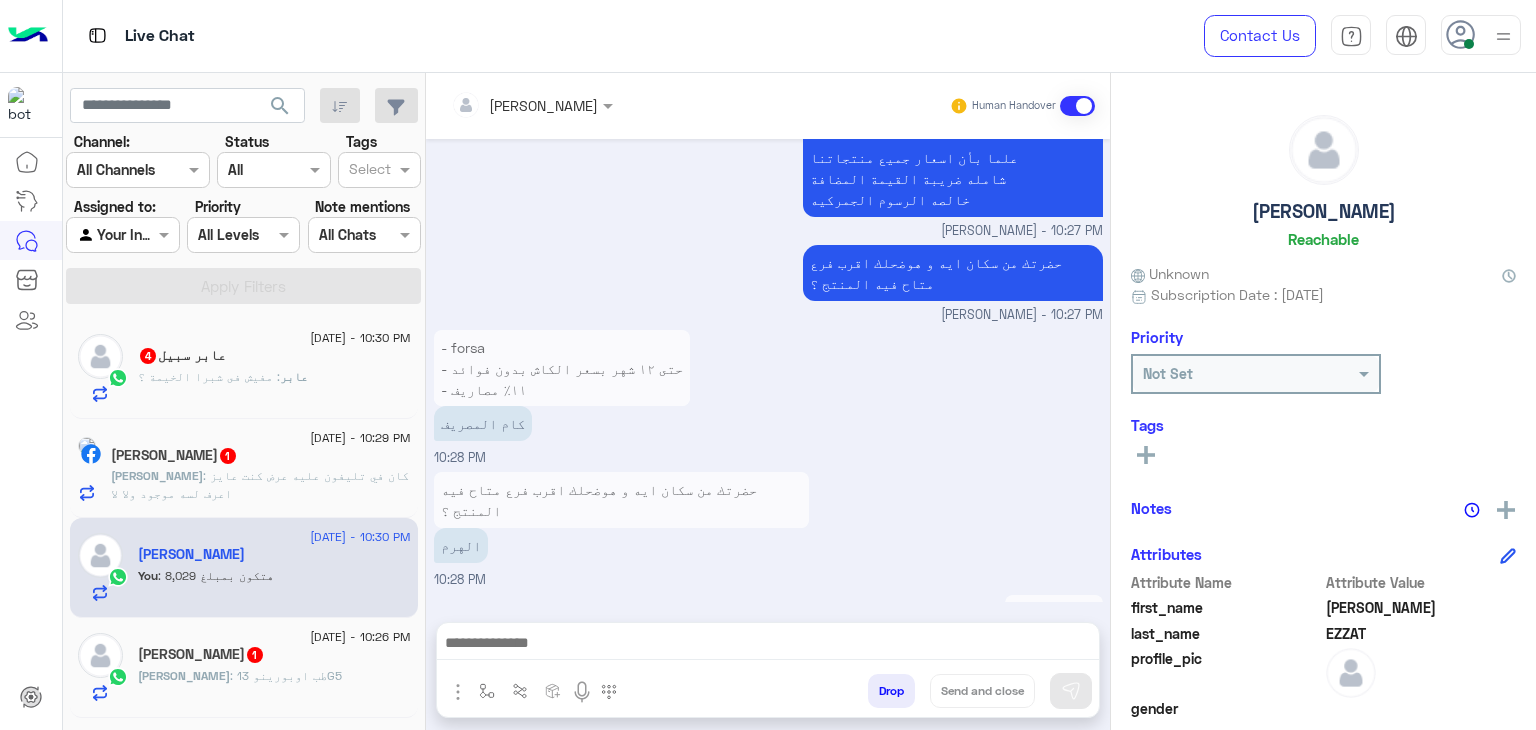 drag, startPoint x: 665, startPoint y: 640, endPoint x: 676, endPoint y: 641, distance: 11.045361 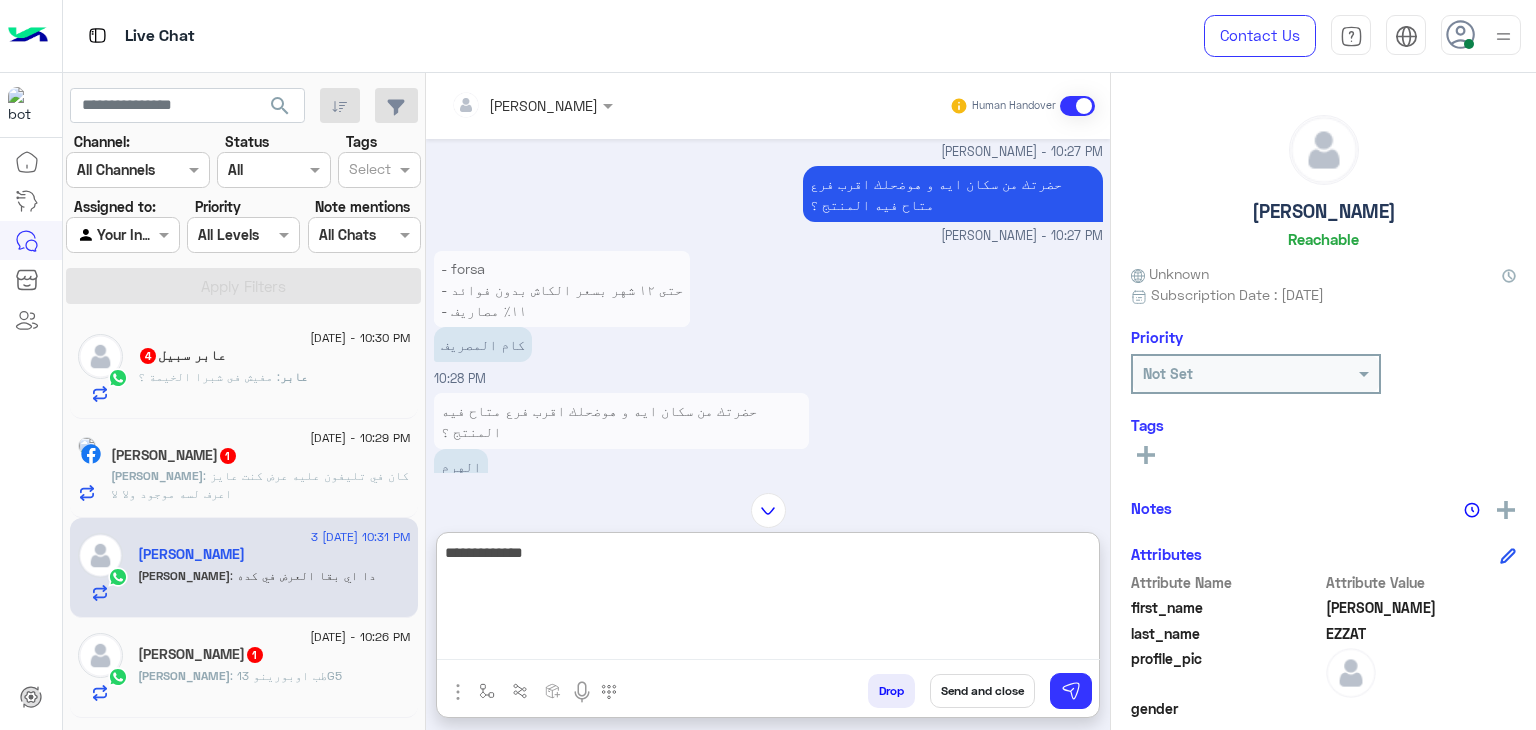 scroll, scrollTop: 1943, scrollLeft: 0, axis: vertical 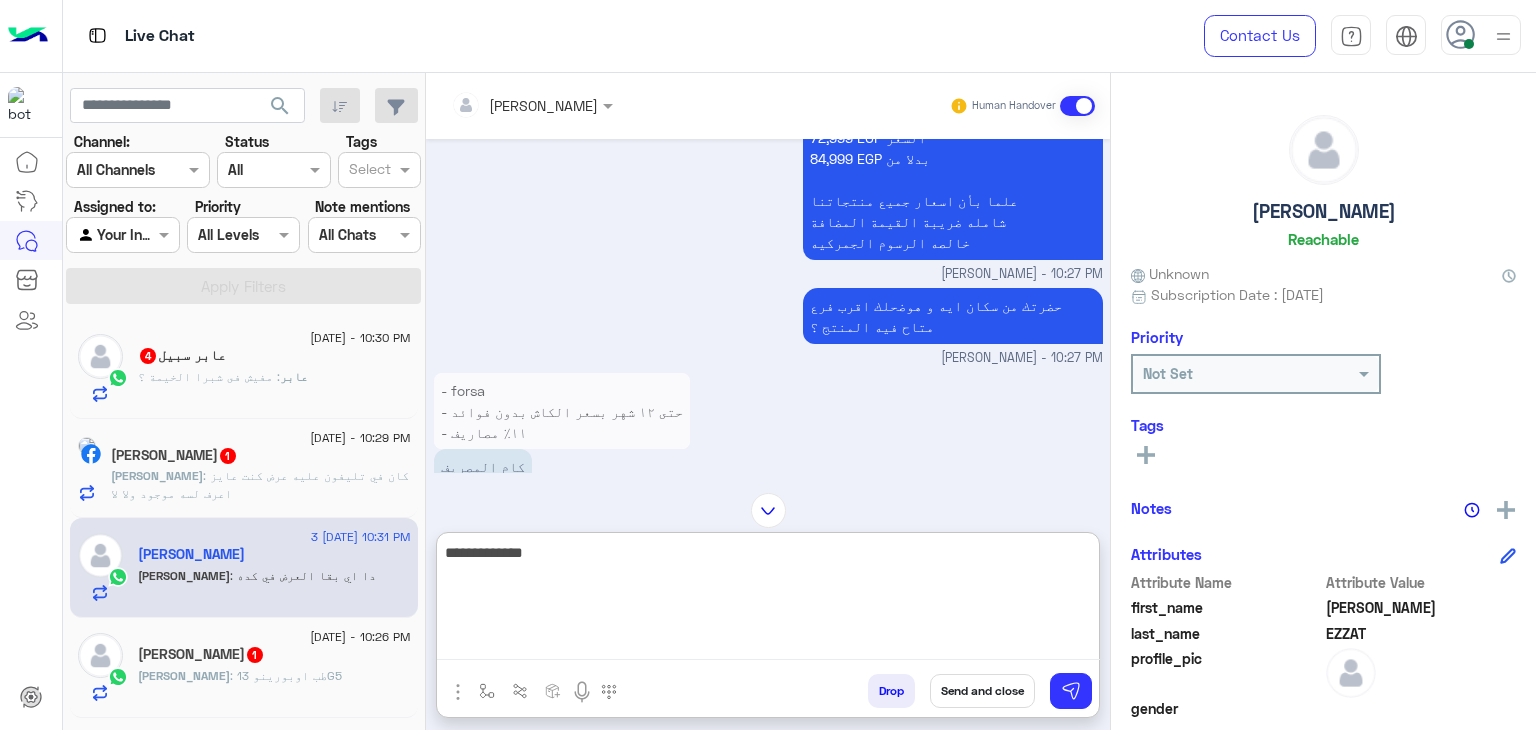 click on "-  forsa - ⁠حتى ١٢ شهر بسعر الكاش بدون فوائد  - ⁠١١٪؜ مصاريف - ⁠فروع واونلاين كام المصريف   10:28 PM" at bounding box center (768, 439) 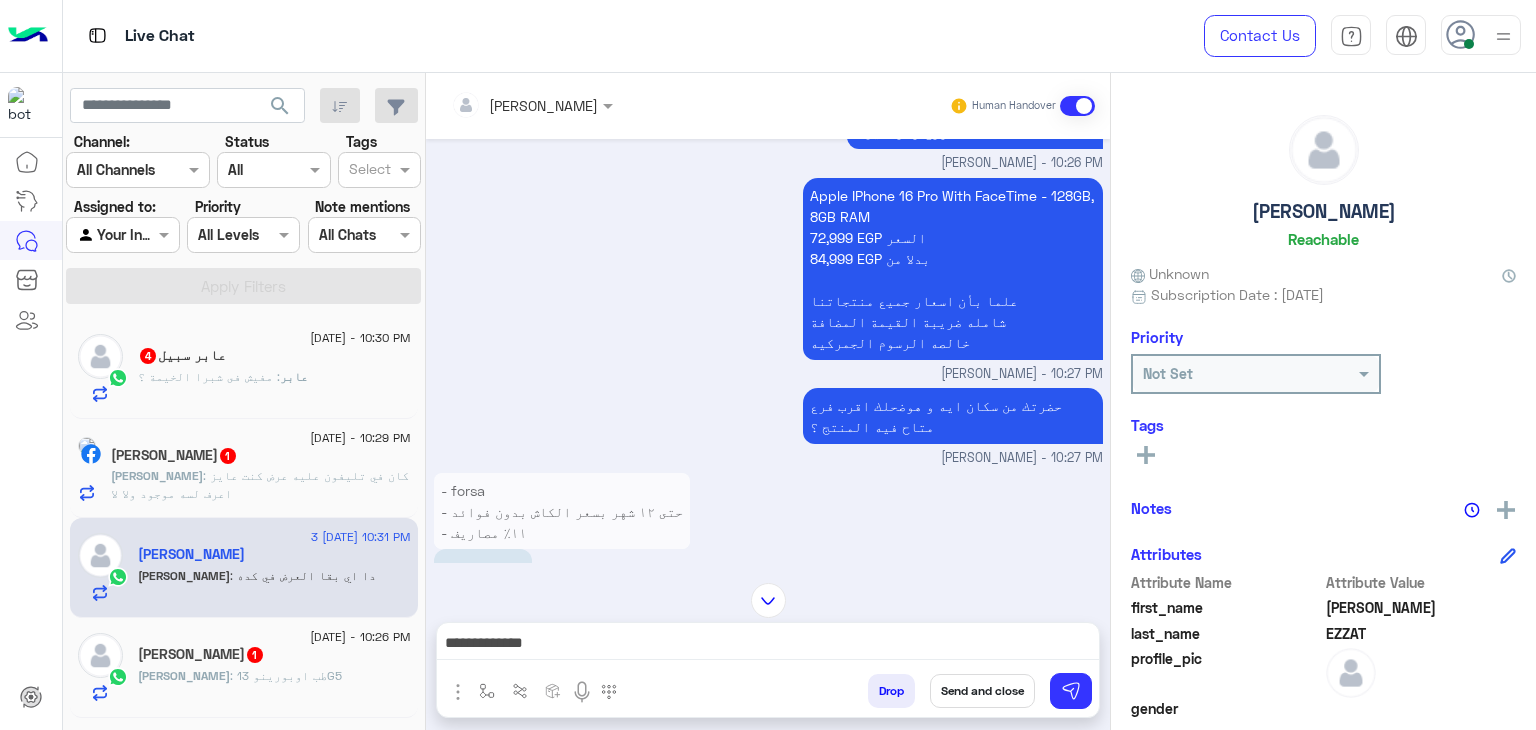 scroll, scrollTop: 1743, scrollLeft: 0, axis: vertical 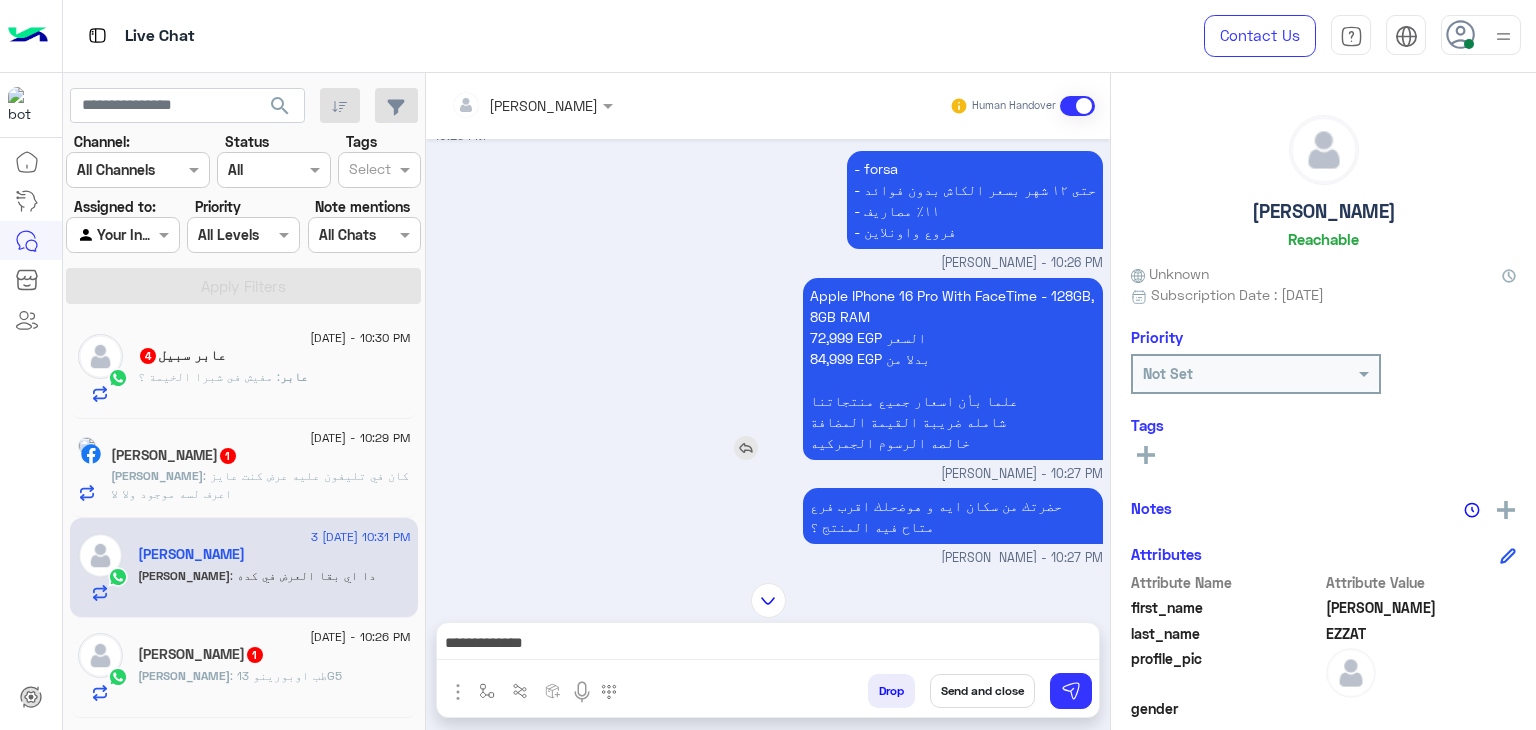 click on "Apple IPhone 16 Pro With FaceTime - 128GB, 8GB RAM 72,999 EGP   السعر  84,999 EGP بدلا من  علما بأن اسعار جميع منتجاتنا شامله ضريبة القيمة المضافة خالصه الرسوم الجمركيه" at bounding box center (953, 369) 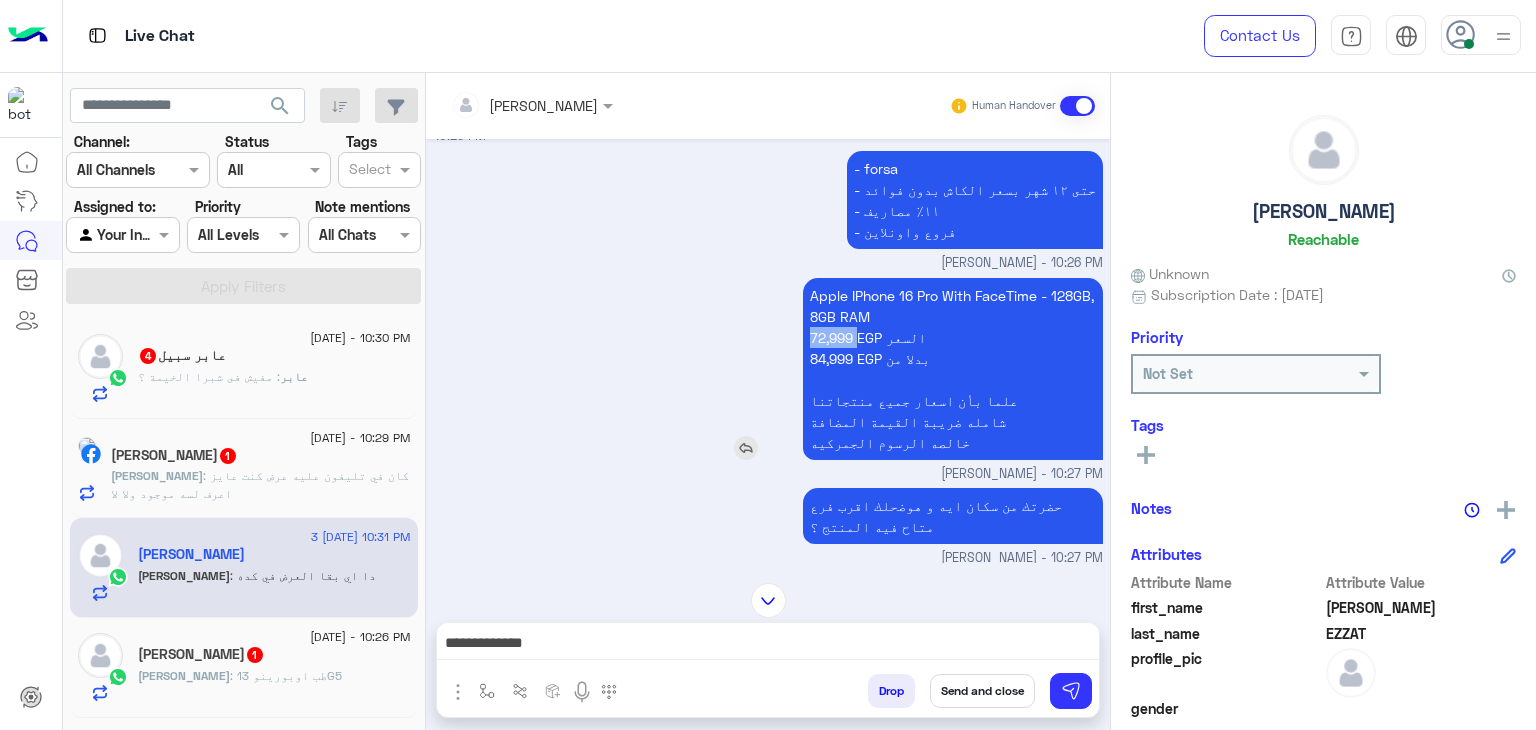 click on "Apple IPhone 16 Pro With FaceTime - 128GB, 8GB RAM 72,999 EGP   السعر  84,999 EGP بدلا من  علما بأن اسعار جميع منتجاتنا شامله ضريبة القيمة المضافة خالصه الرسوم الجمركيه" at bounding box center (953, 369) 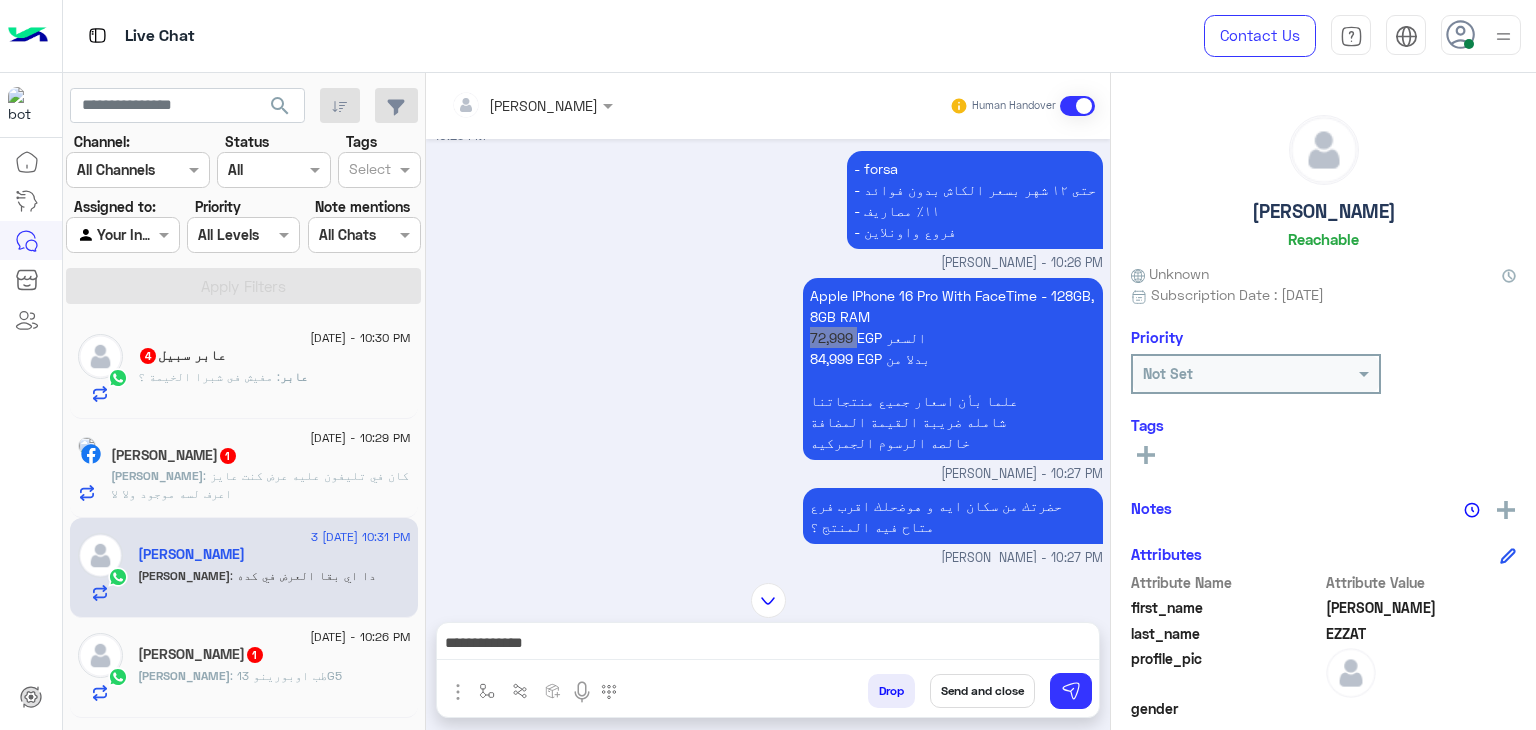 scroll, scrollTop: 2052, scrollLeft: 0, axis: vertical 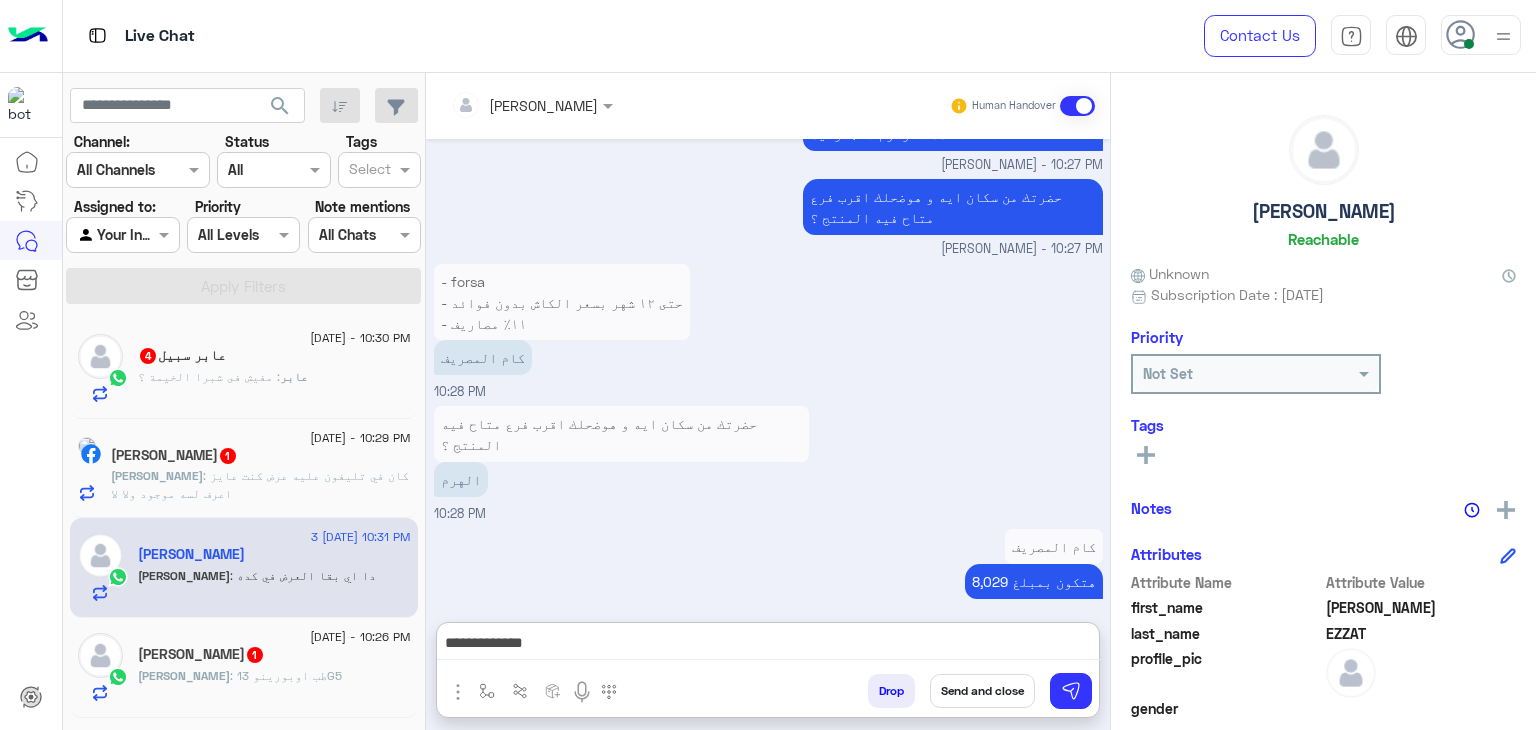 click on "**********" at bounding box center [768, 645] 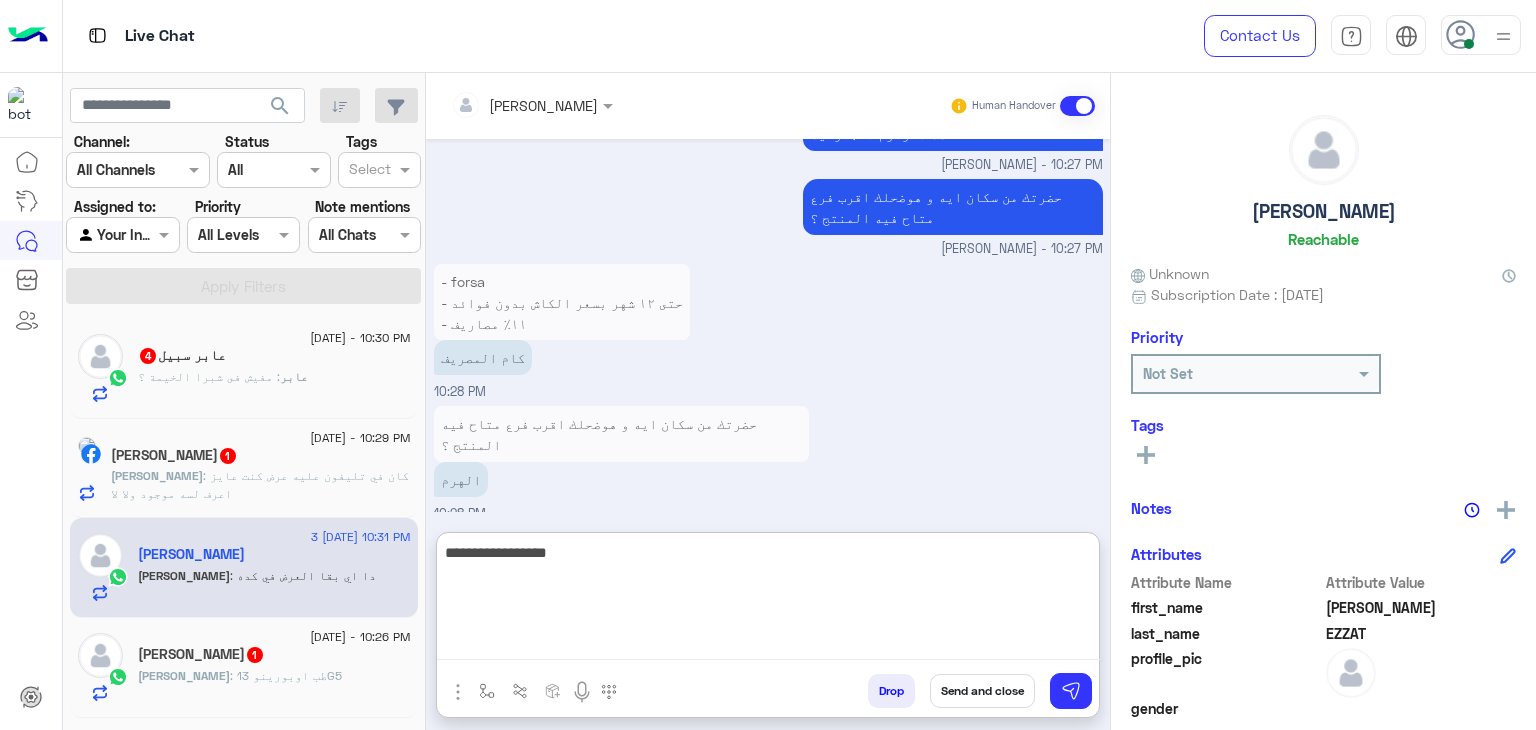 type on "**********" 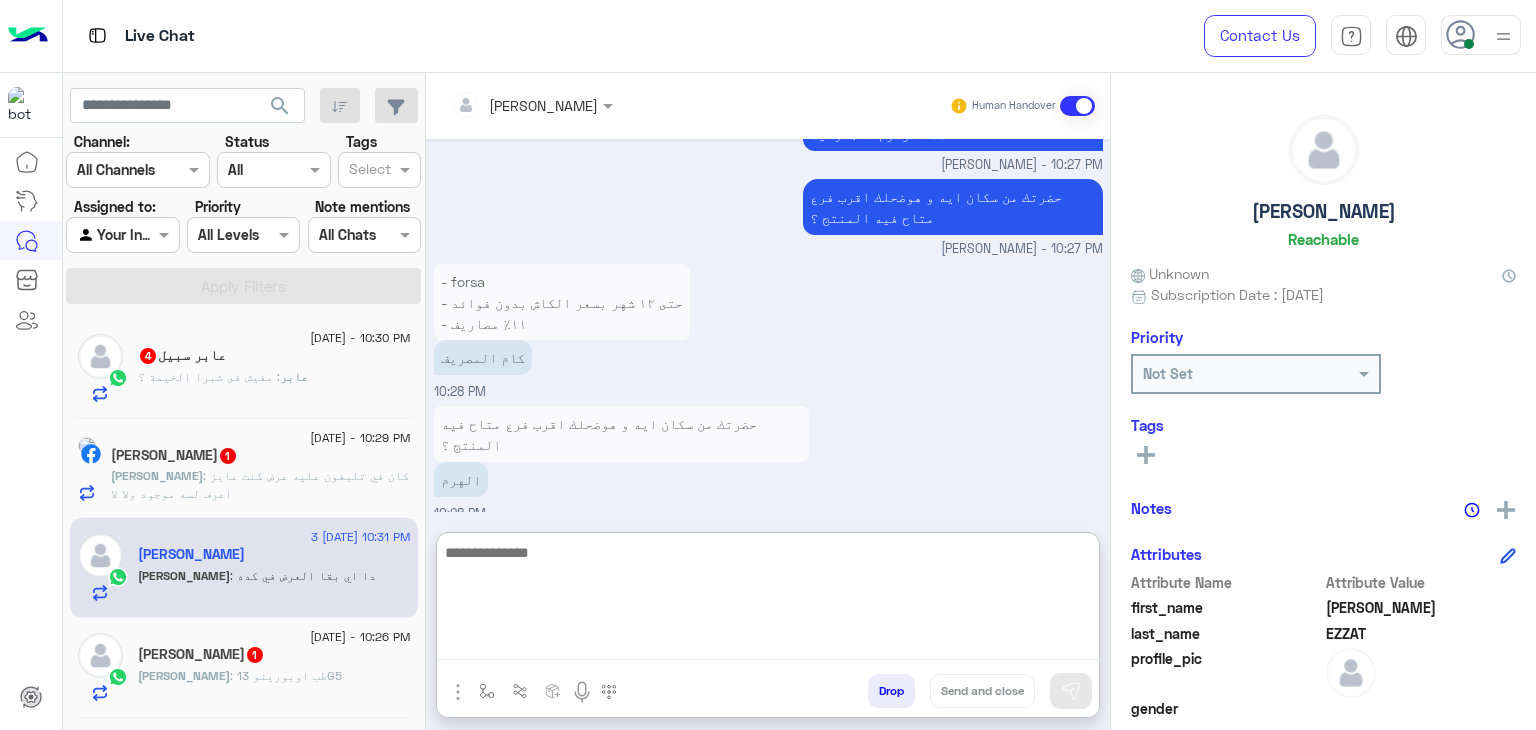 scroll, scrollTop: 2207, scrollLeft: 0, axis: vertical 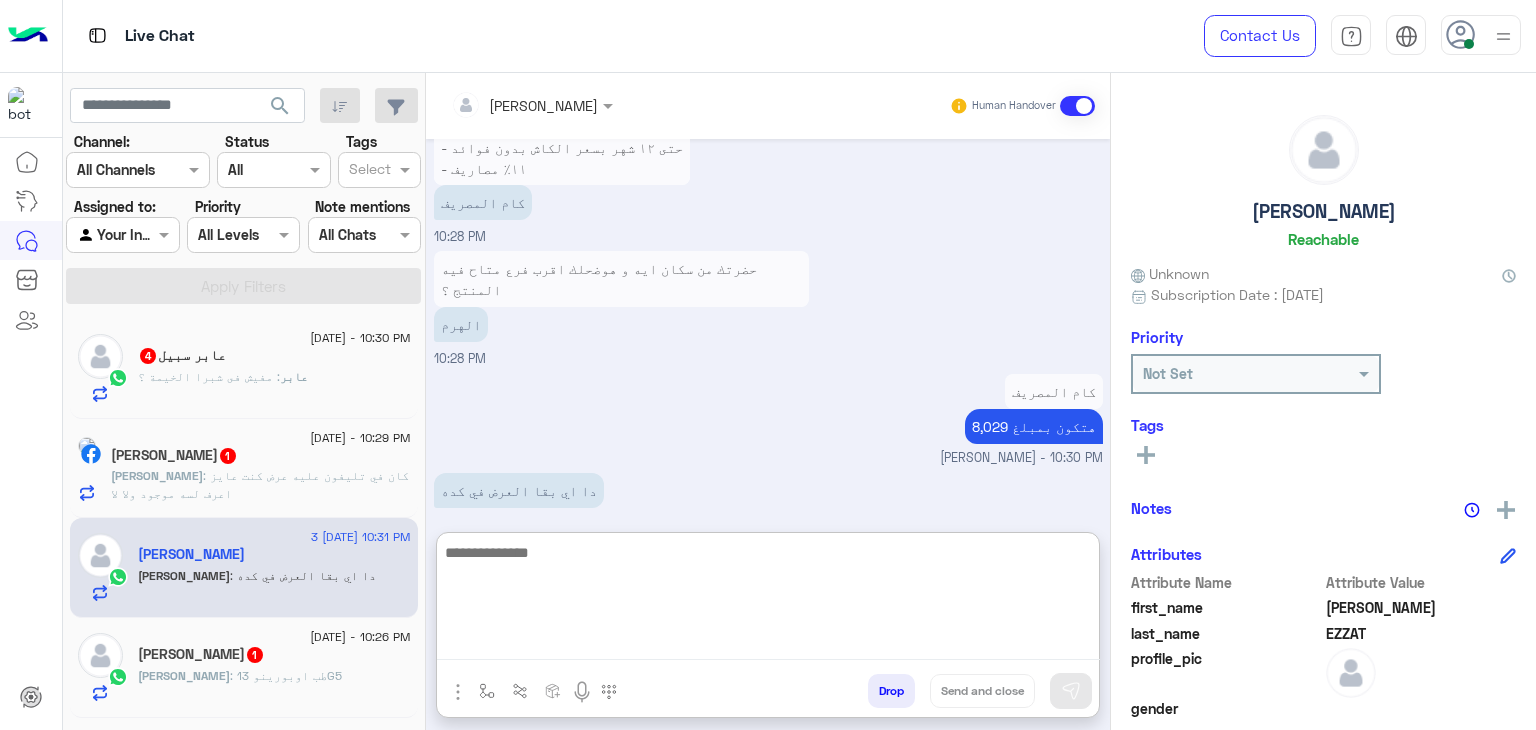 click on "عابر : مفيش فى شبرا الخيمة ؟" 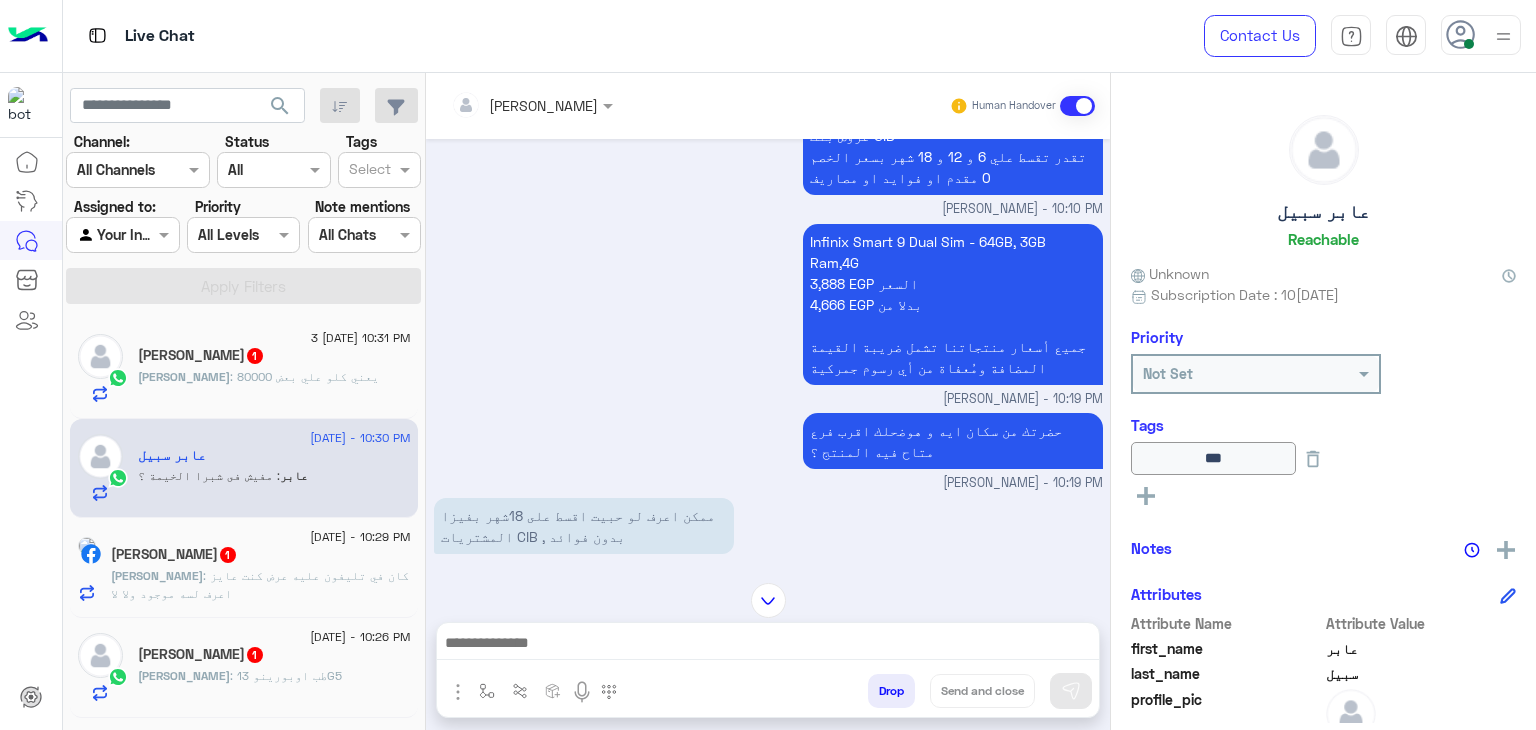 scroll, scrollTop: 376, scrollLeft: 0, axis: vertical 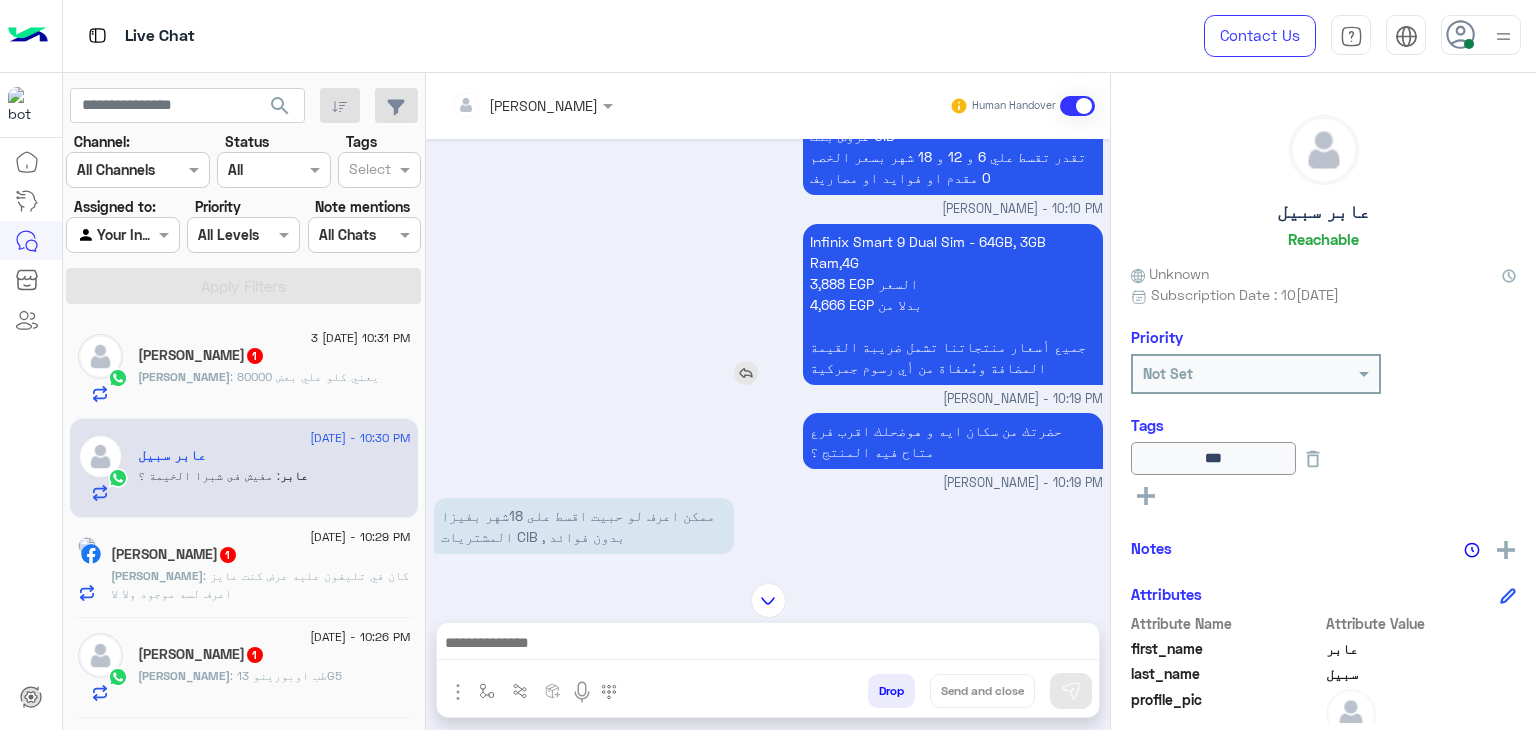 click on "Infinix Smart 9 Dual Sim - 64GB, 3GB Ram,4G 3,888 EGP  السعر   4,666 EGP بدلا من   جميع أسعار منتجاتنا تشمل ضريبة القيمة المضافة ومُعفاة من أي رسوم جمركية" at bounding box center [953, 304] 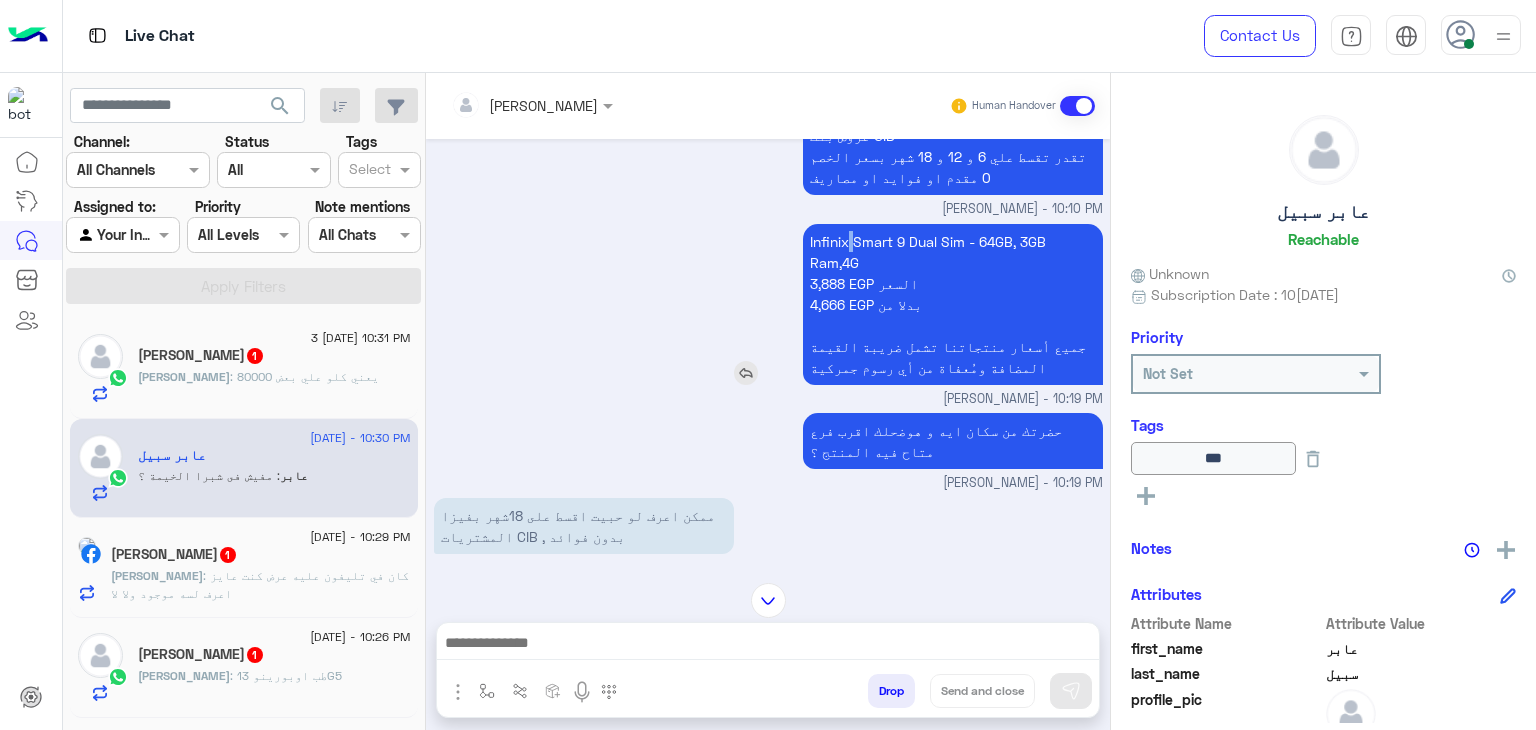 click on "Infinix Smart 9 Dual Sim - 64GB, 3GB Ram,4G 3,888 EGP  السعر   4,666 EGP بدلا من   جميع أسعار منتجاتنا تشمل ضريبة القيمة المضافة ومُعفاة من أي رسوم جمركية" at bounding box center [953, 304] 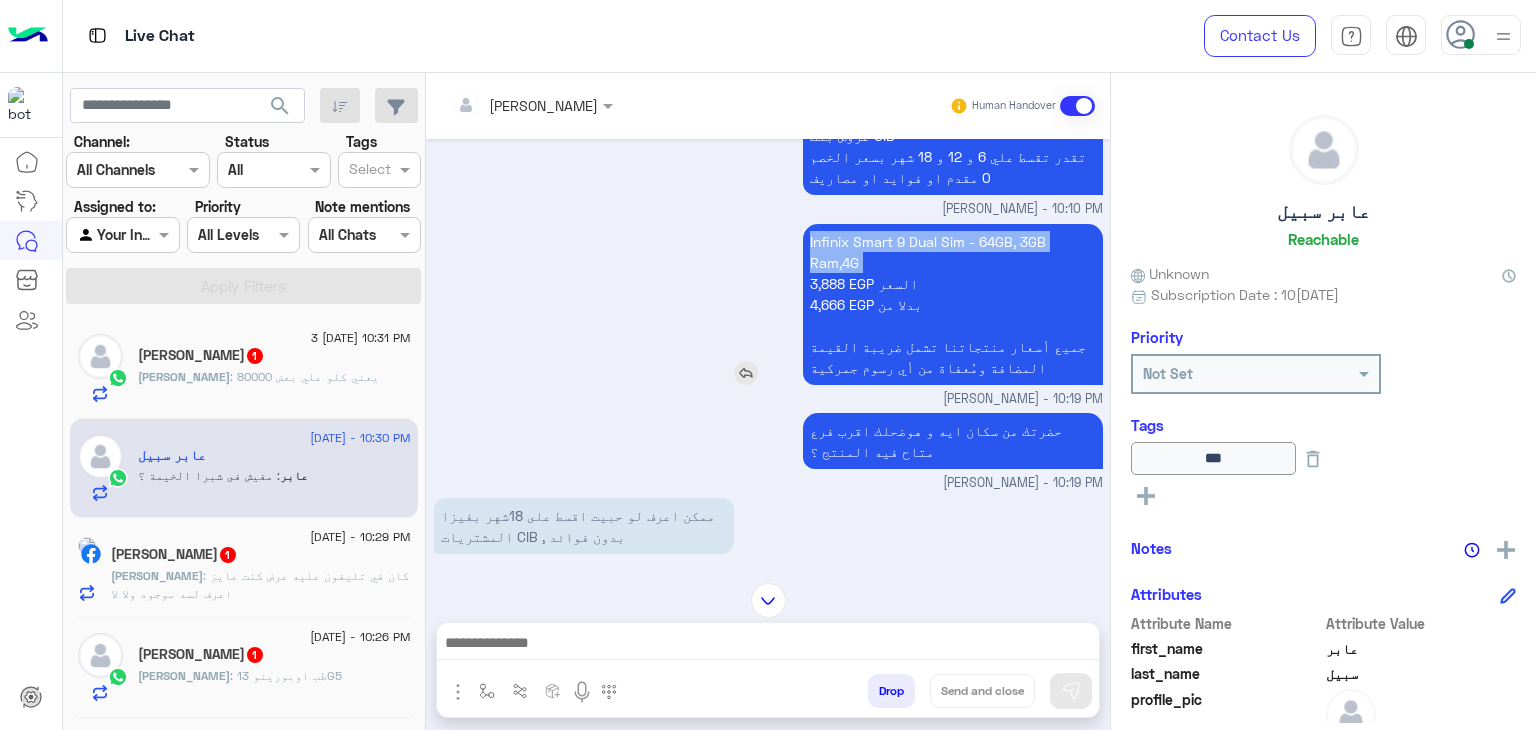 click on "Infinix Smart 9 Dual Sim - 64GB, 3GB Ram,4G 3,888 EGP  السعر   4,666 EGP بدلا من   جميع أسعار منتجاتنا تشمل ضريبة القيمة المضافة ومُعفاة من أي رسوم جمركية" at bounding box center (953, 304) 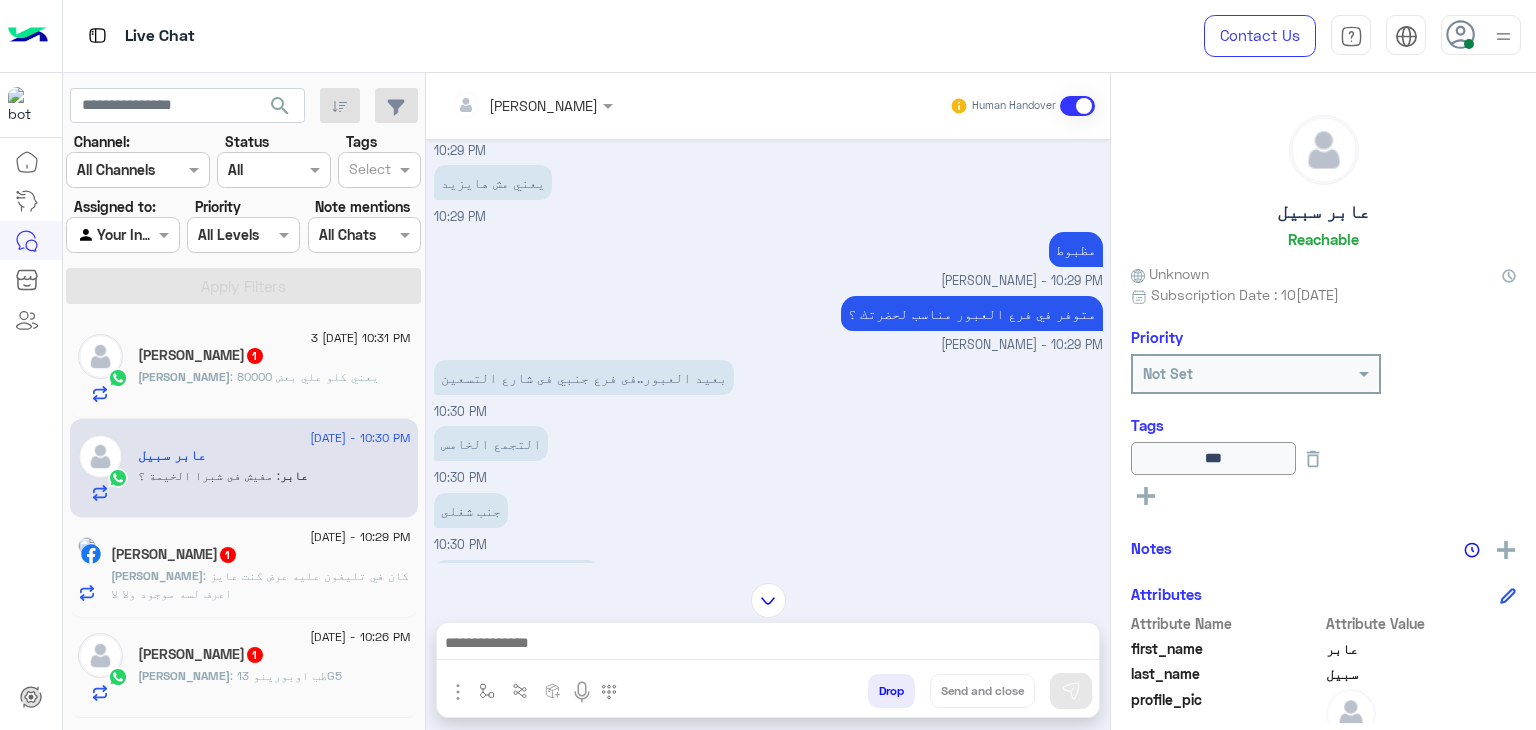 scroll, scrollTop: 1076, scrollLeft: 0, axis: vertical 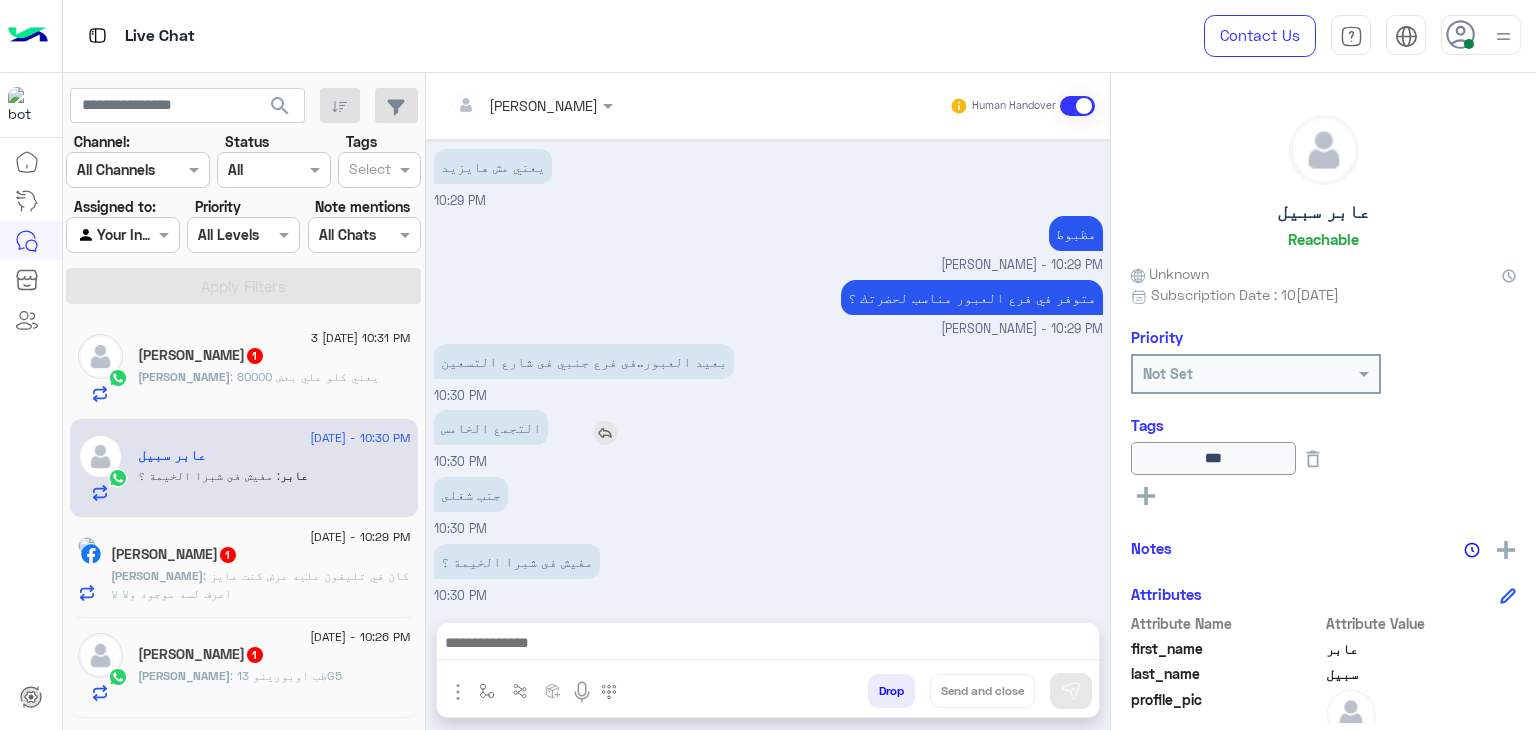click at bounding box center (605, 433) 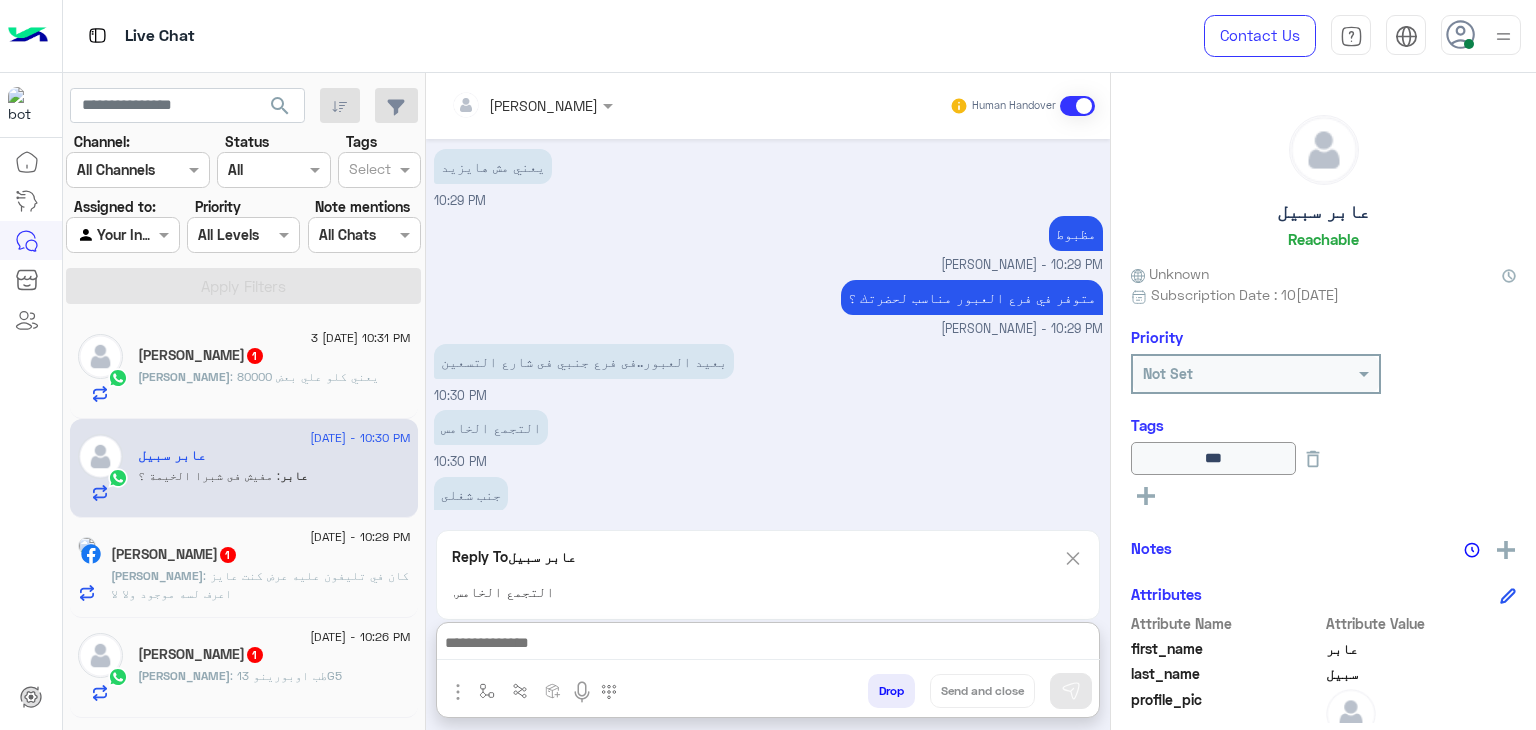 click at bounding box center (768, 645) 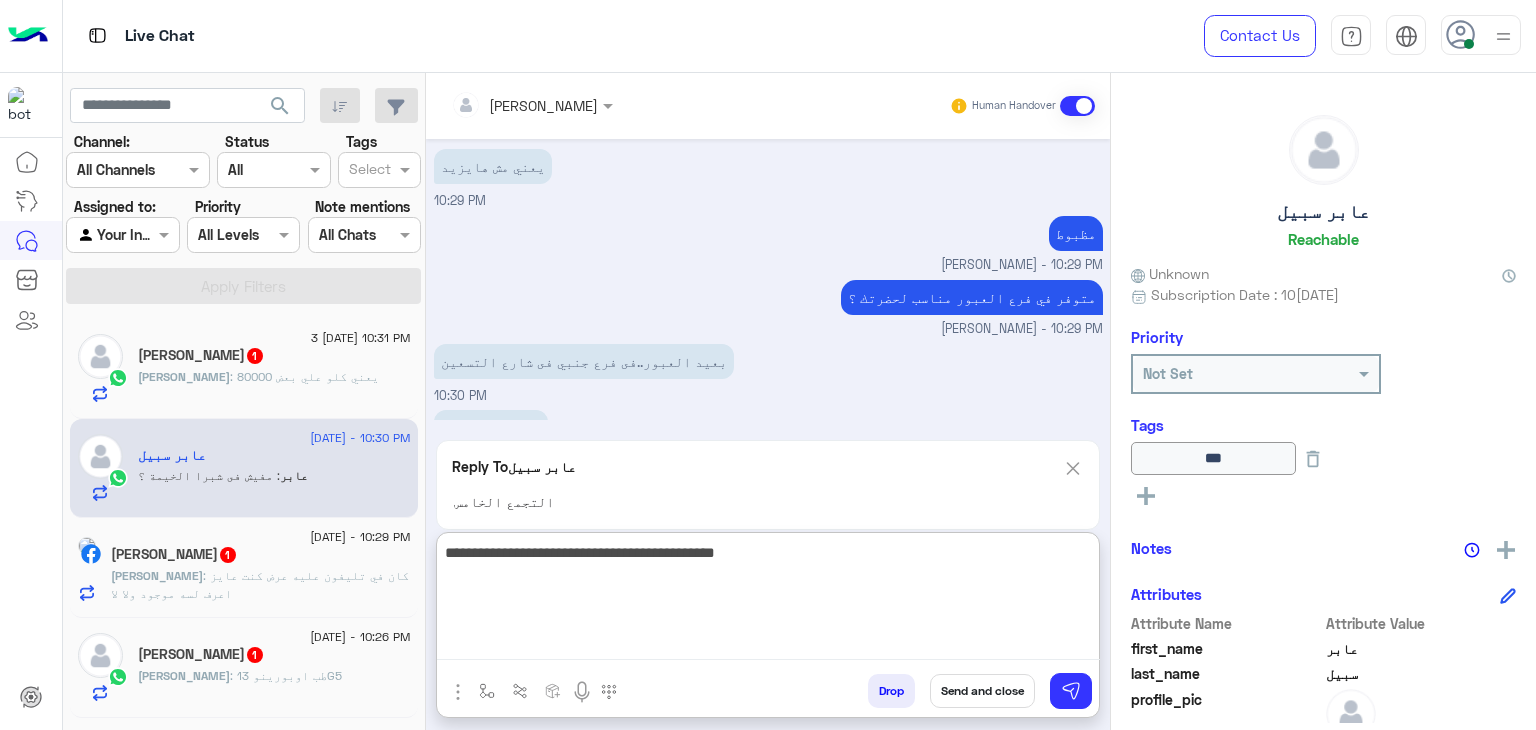 type on "**********" 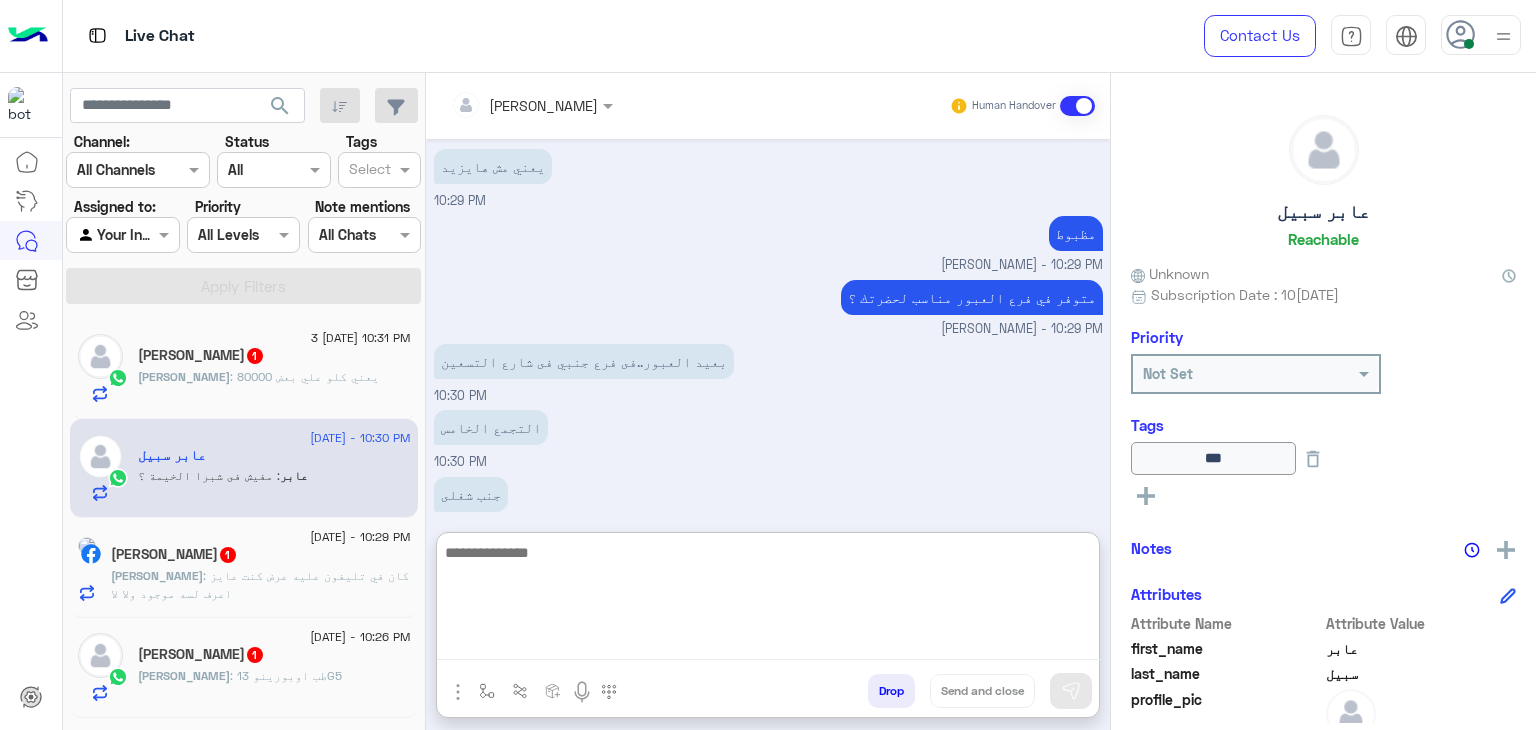 scroll, scrollTop: 1265, scrollLeft: 0, axis: vertical 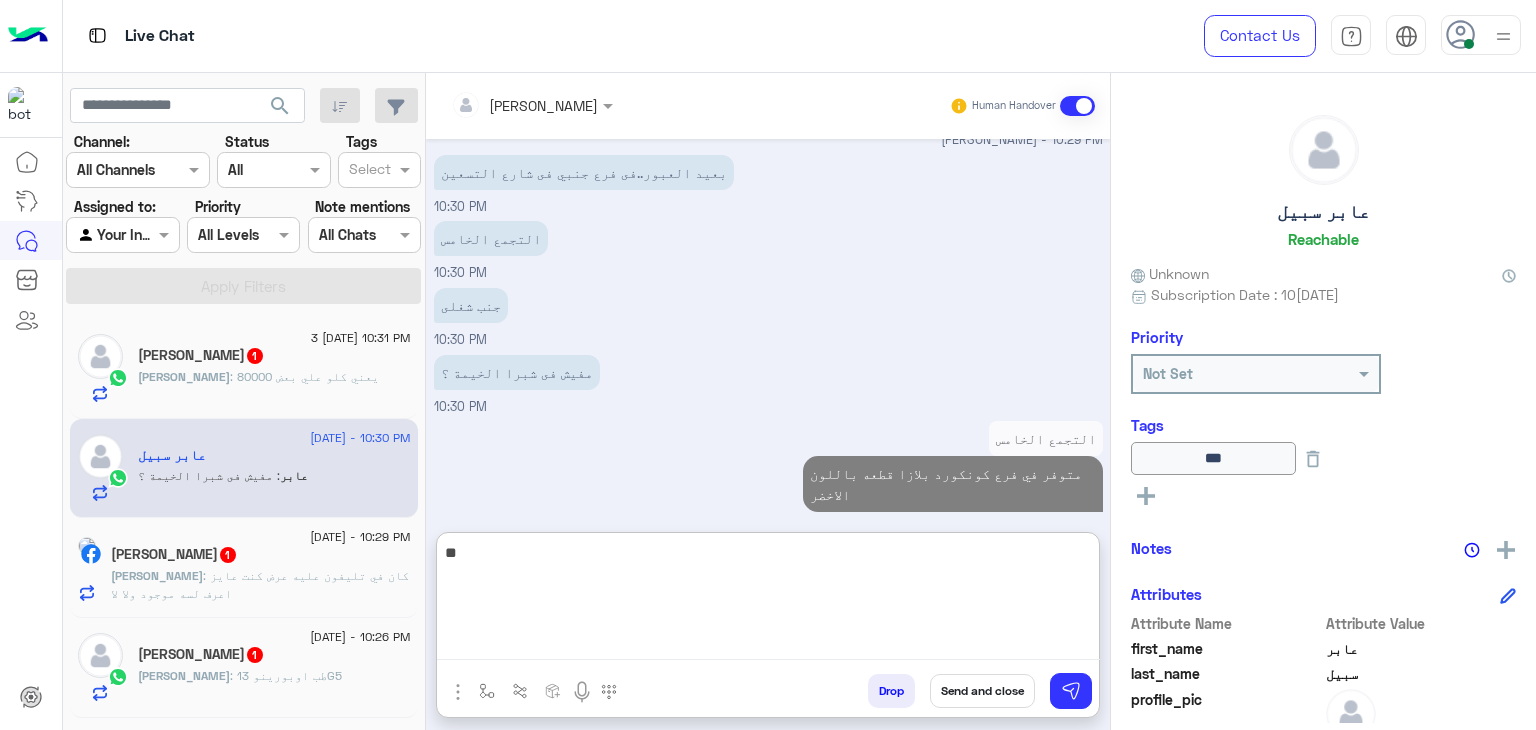 type on "*" 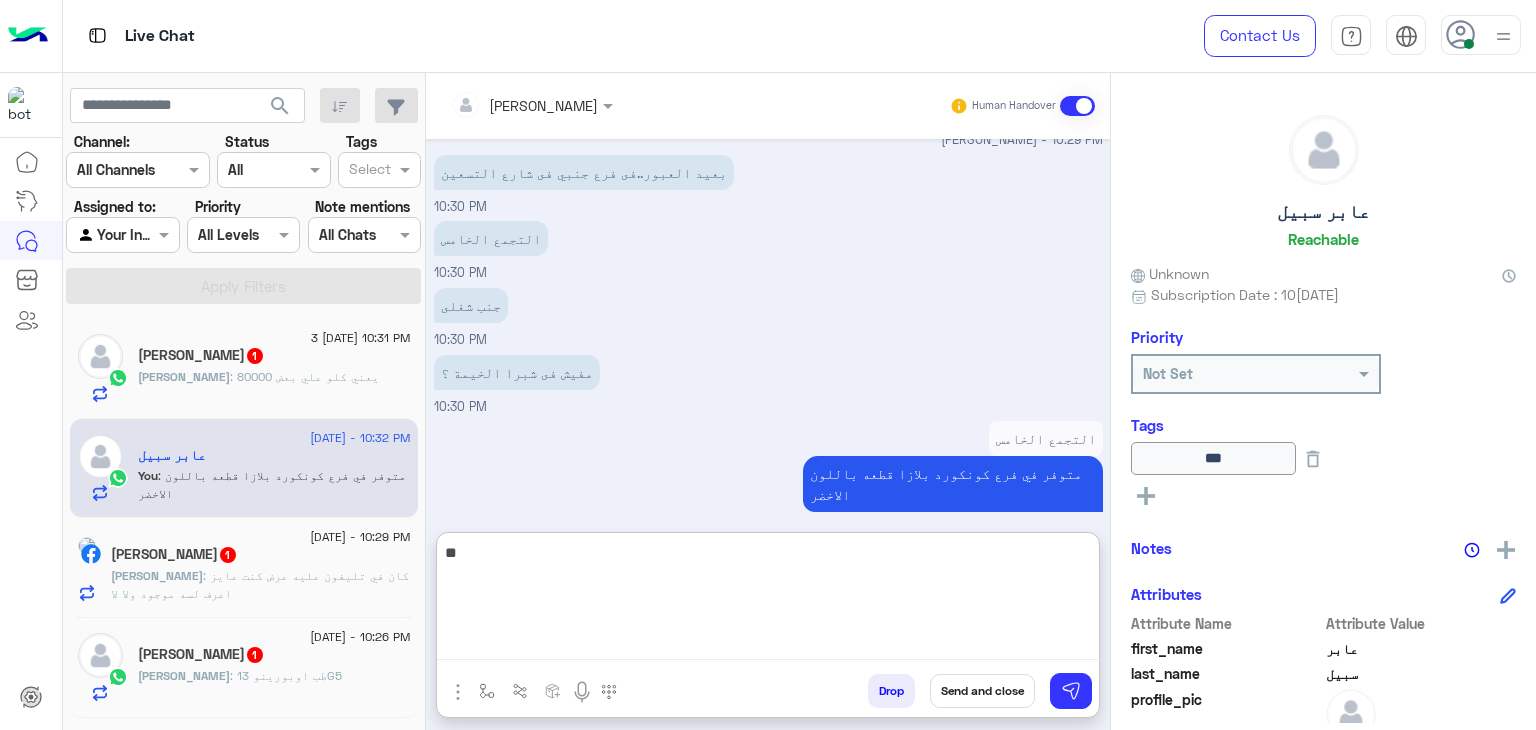 type on "*" 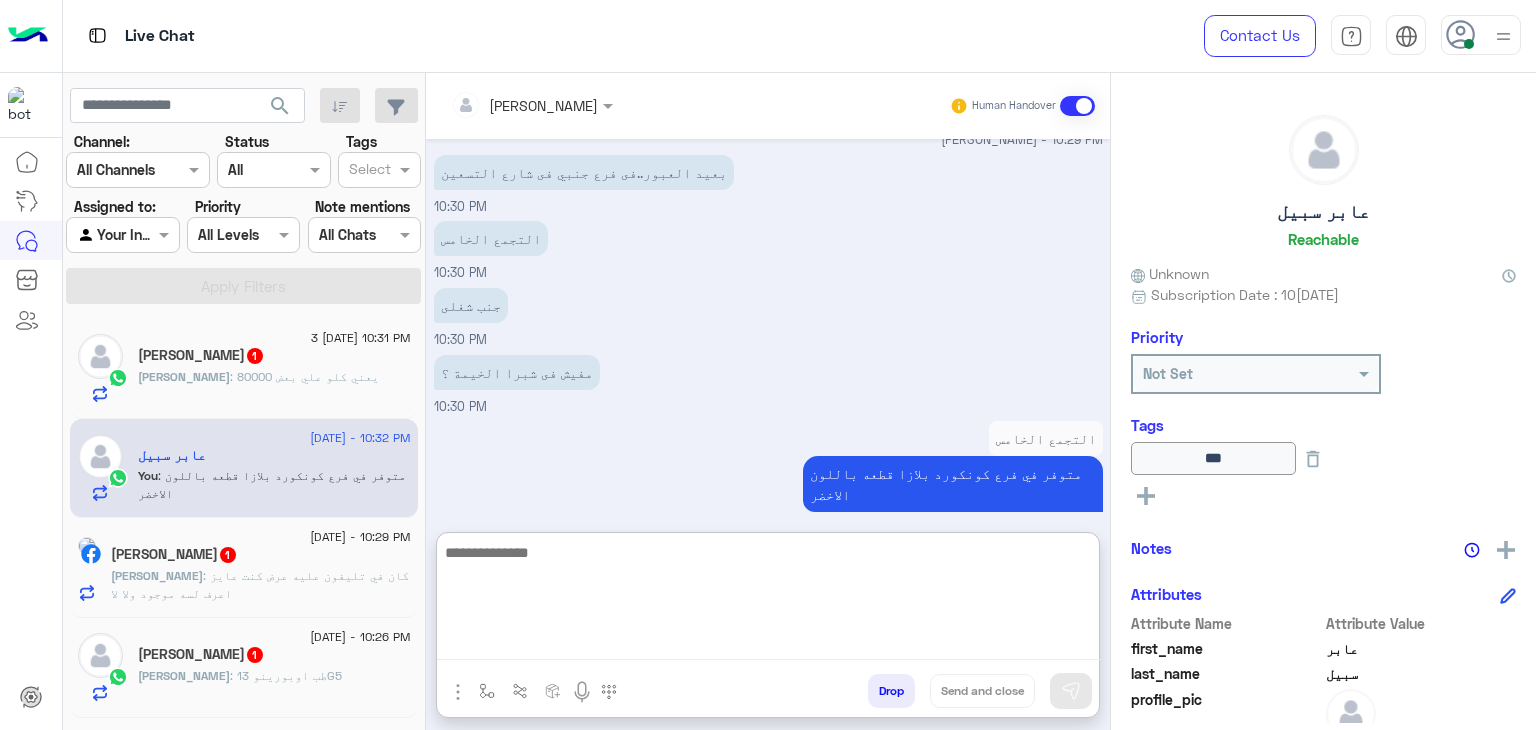 click on "1" 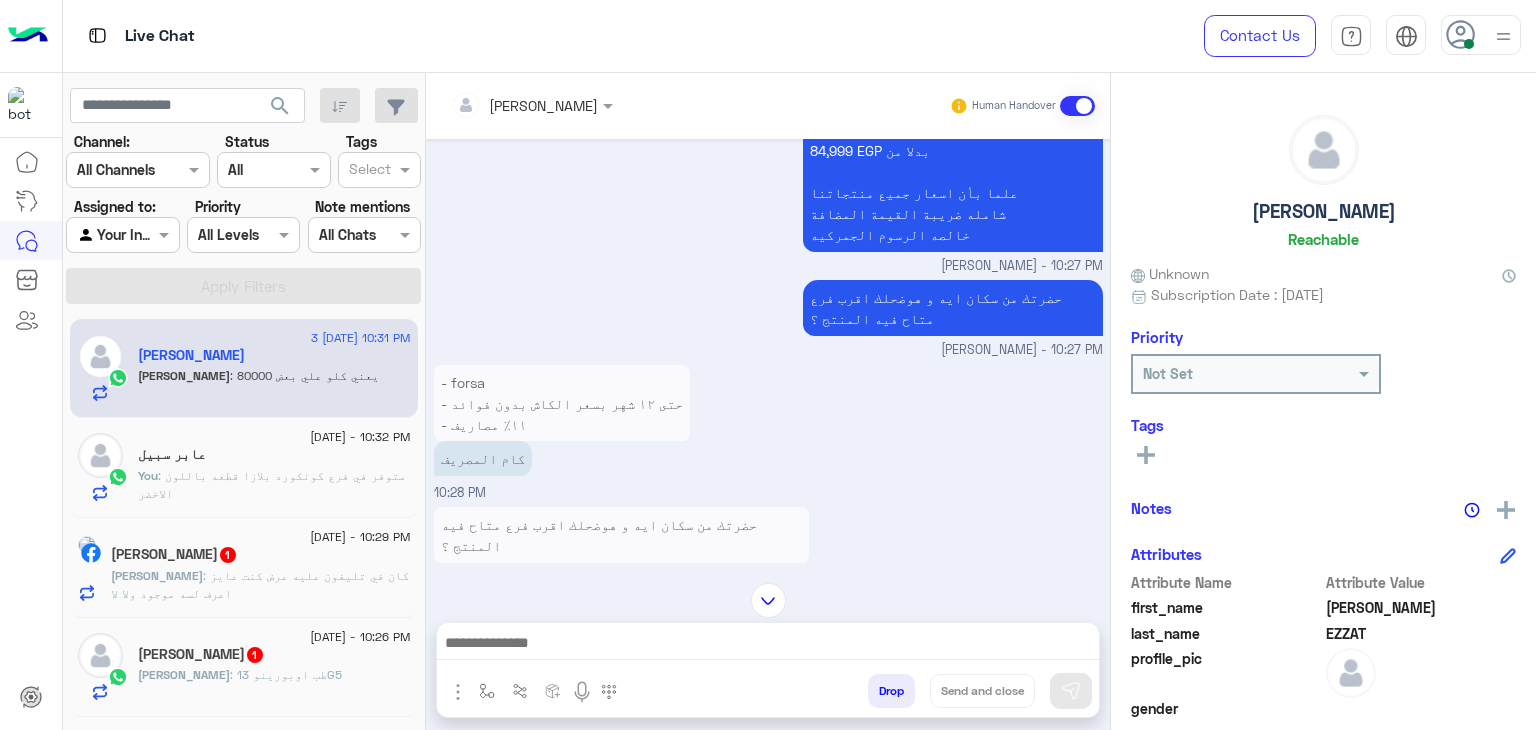 scroll, scrollTop: 1604, scrollLeft: 0, axis: vertical 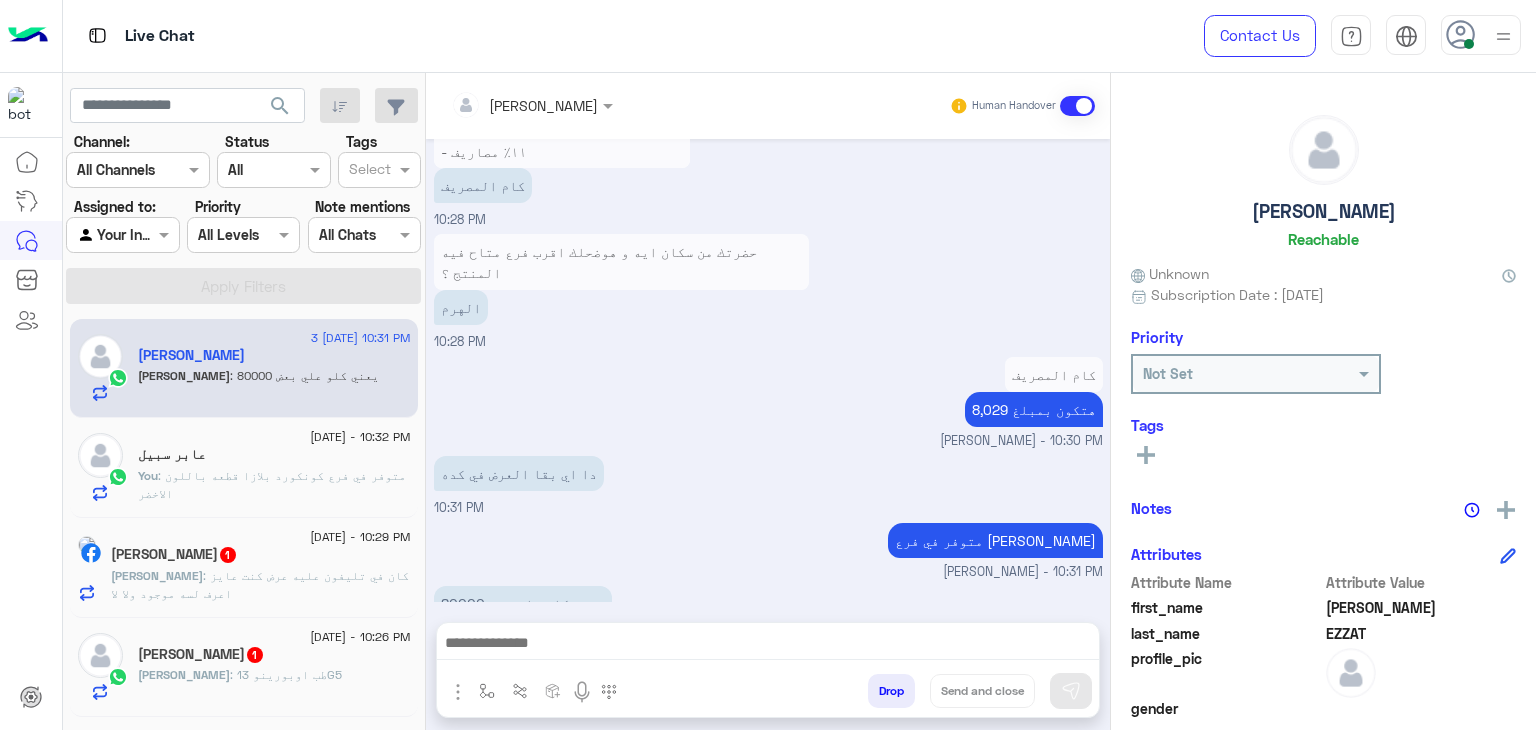 click at bounding box center (768, 645) 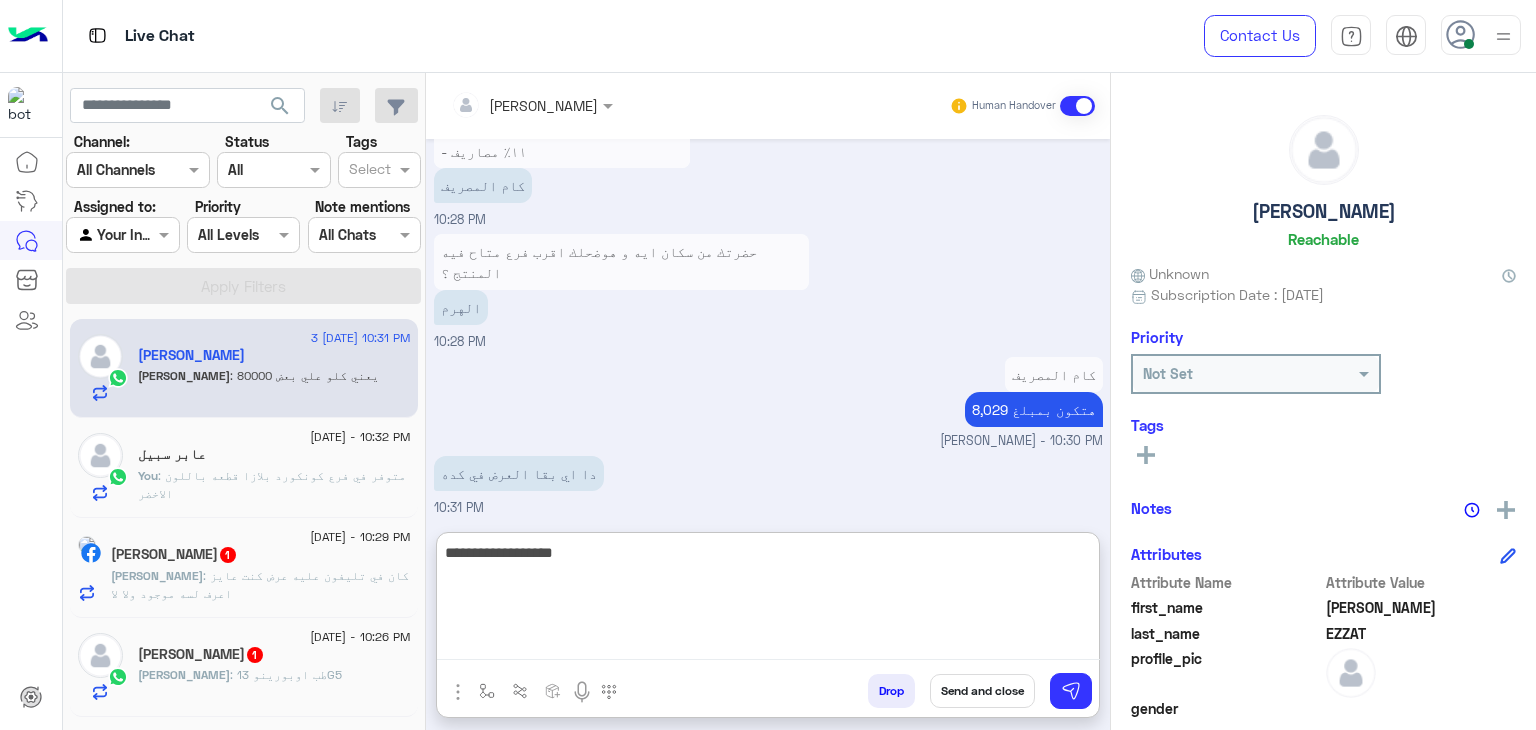 type on "**********" 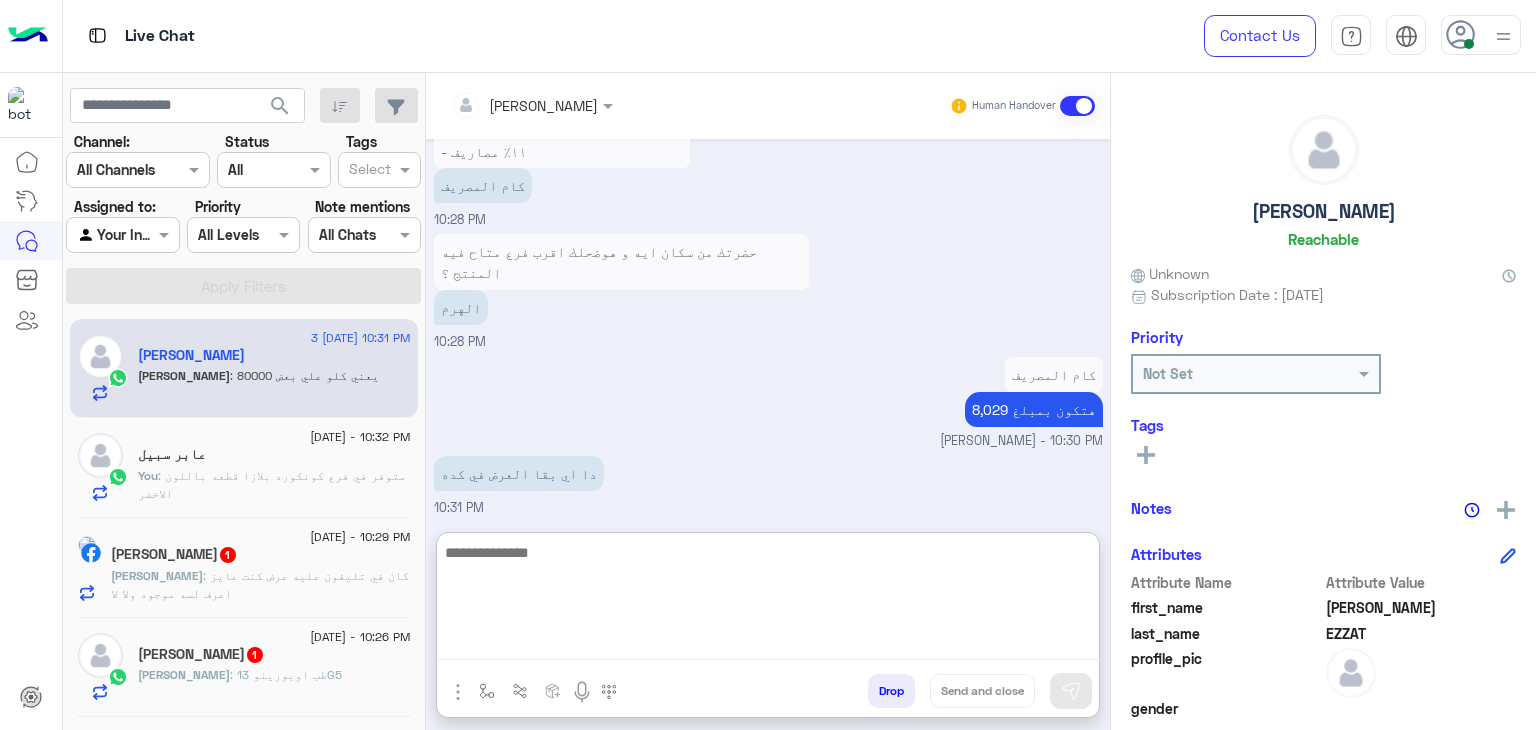 scroll, scrollTop: 1759, scrollLeft: 0, axis: vertical 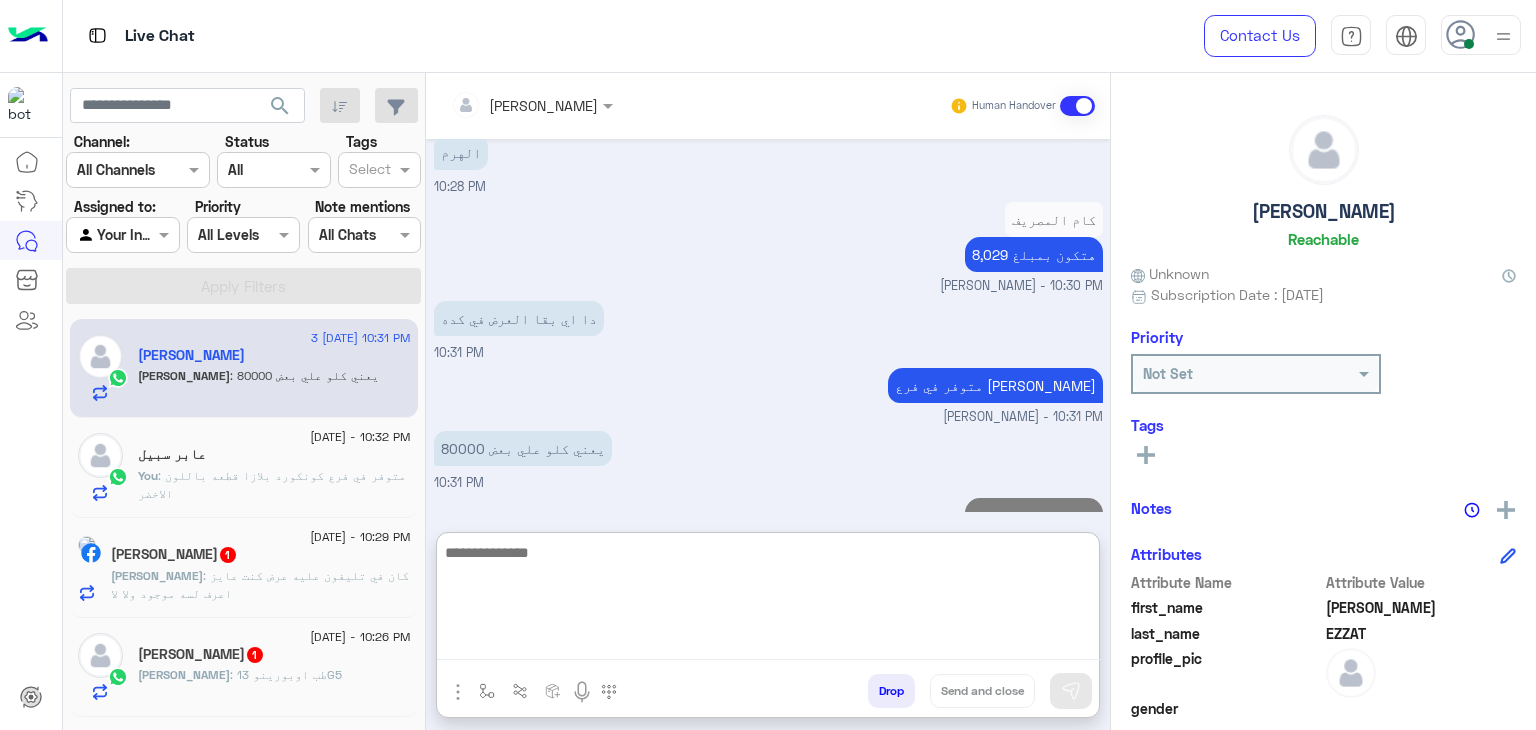 click on "[PERSON_NAME] : كان في تليفون عليه عرض كنت عايز اعرف لسه موجود ولا لا" 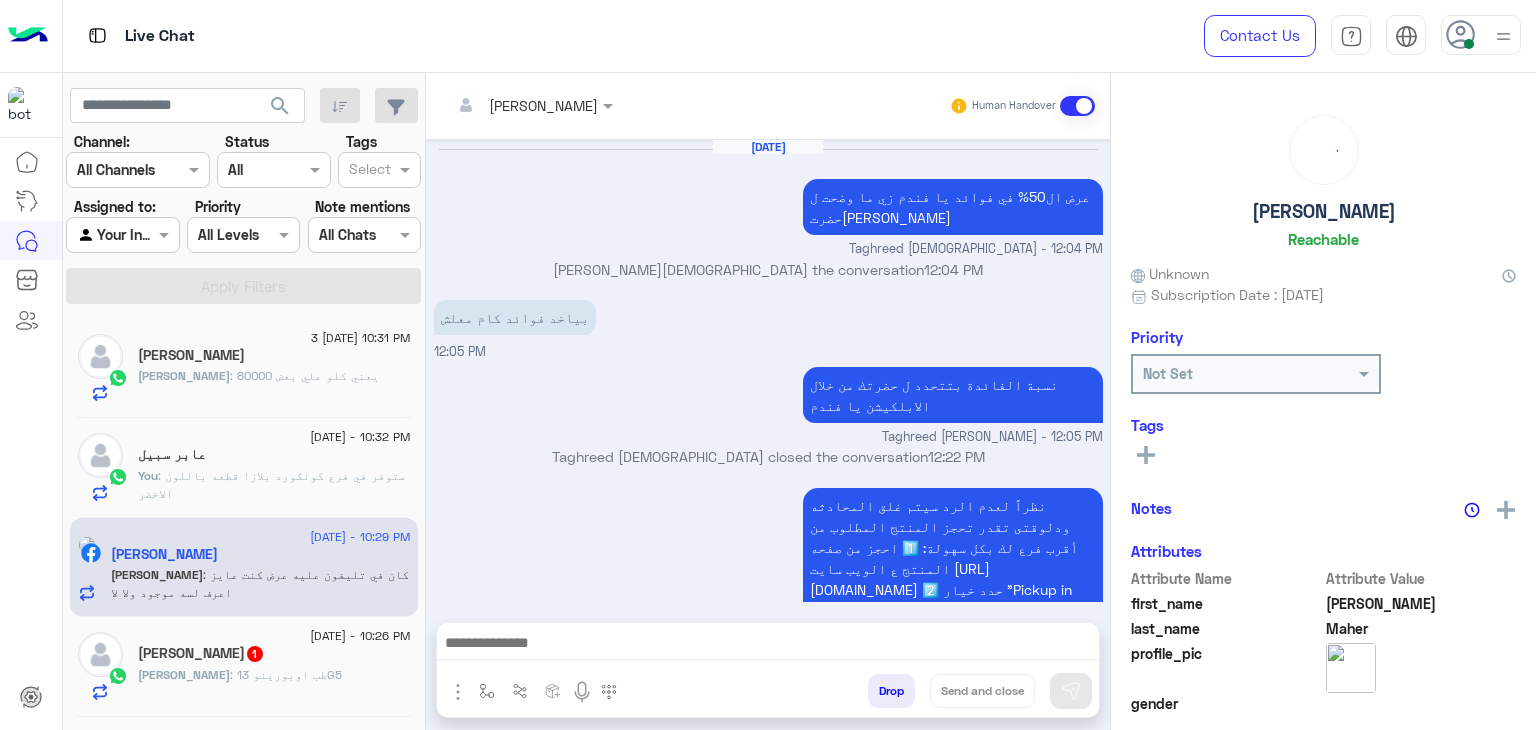 scroll, scrollTop: 1432, scrollLeft: 0, axis: vertical 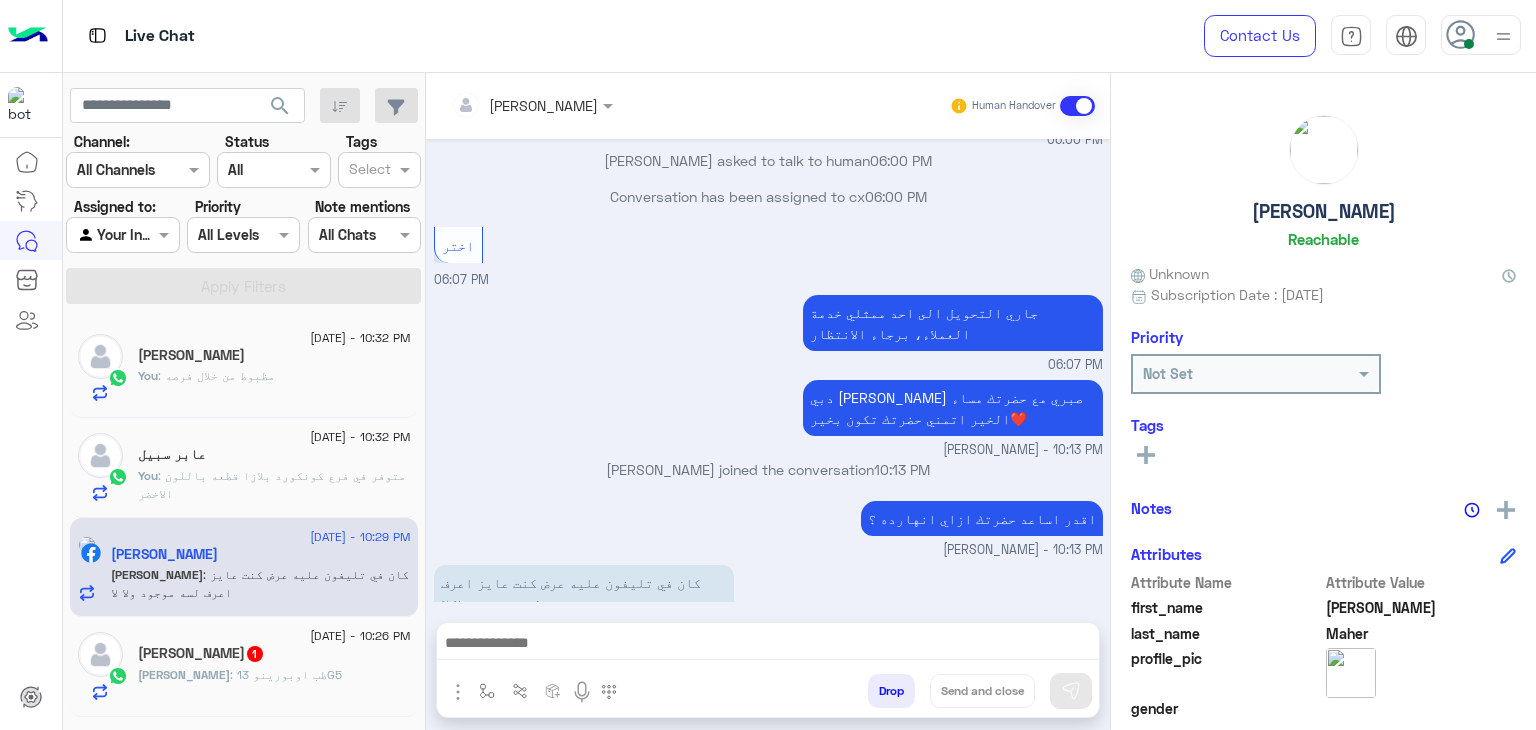 click at bounding box center [768, 645] 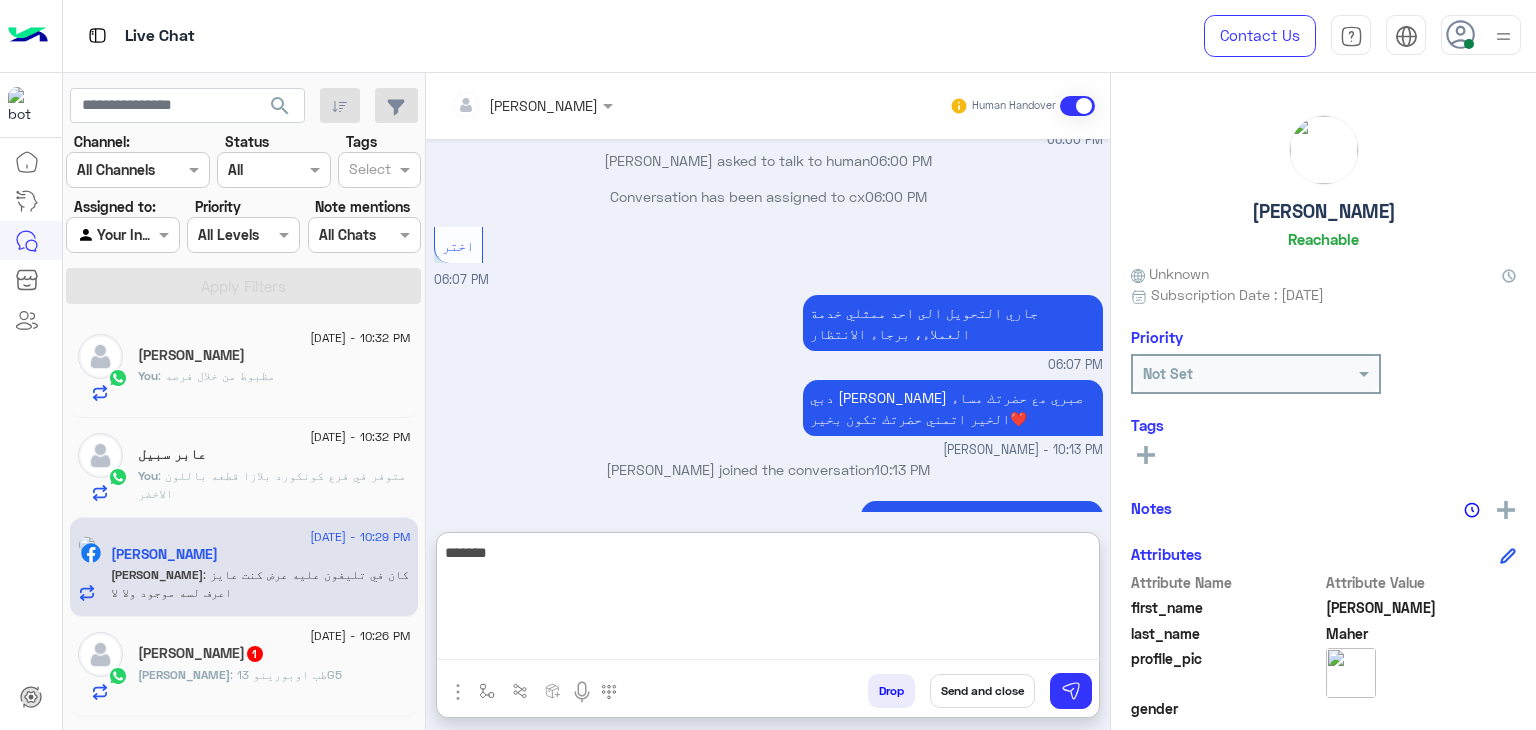 type on "*******" 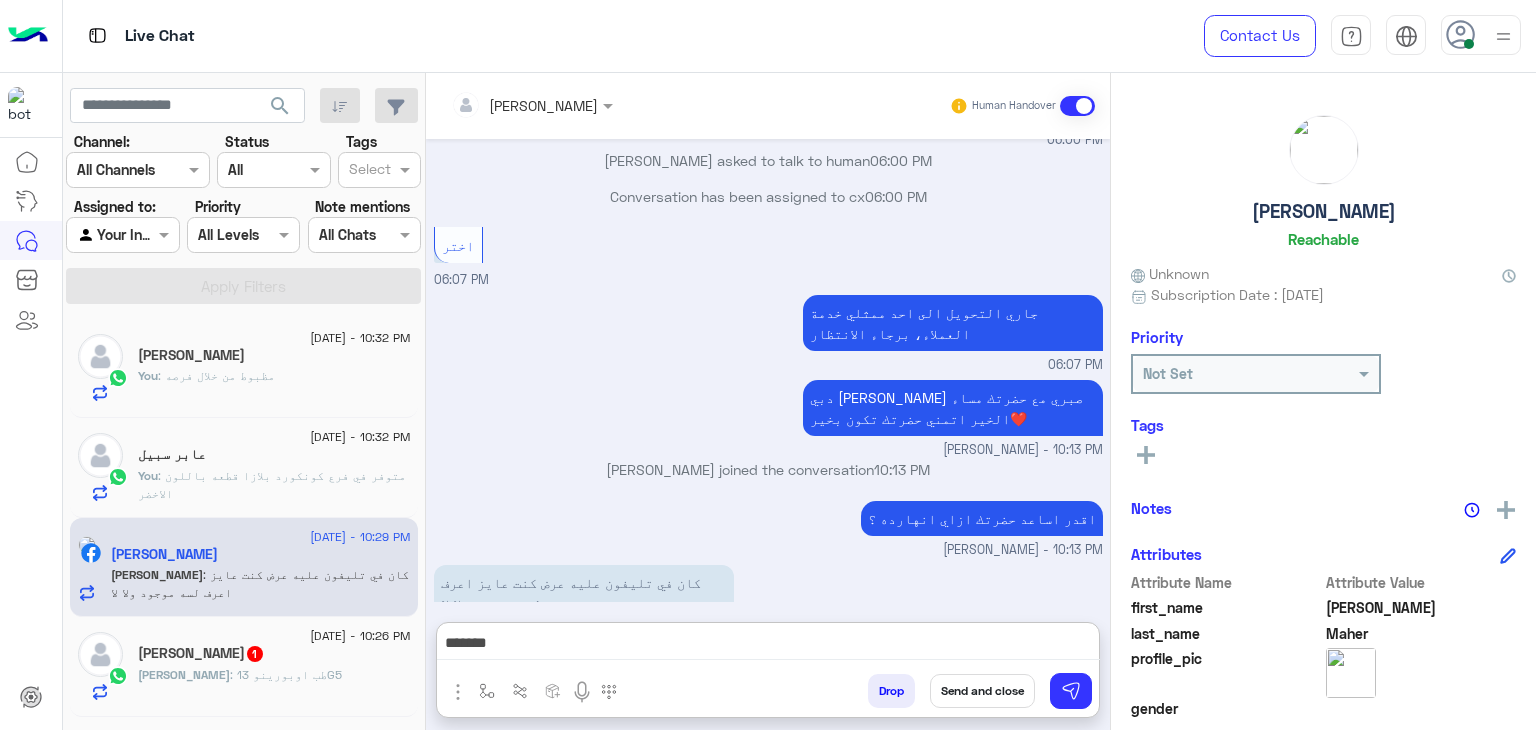 click on "*******" at bounding box center [768, 645] 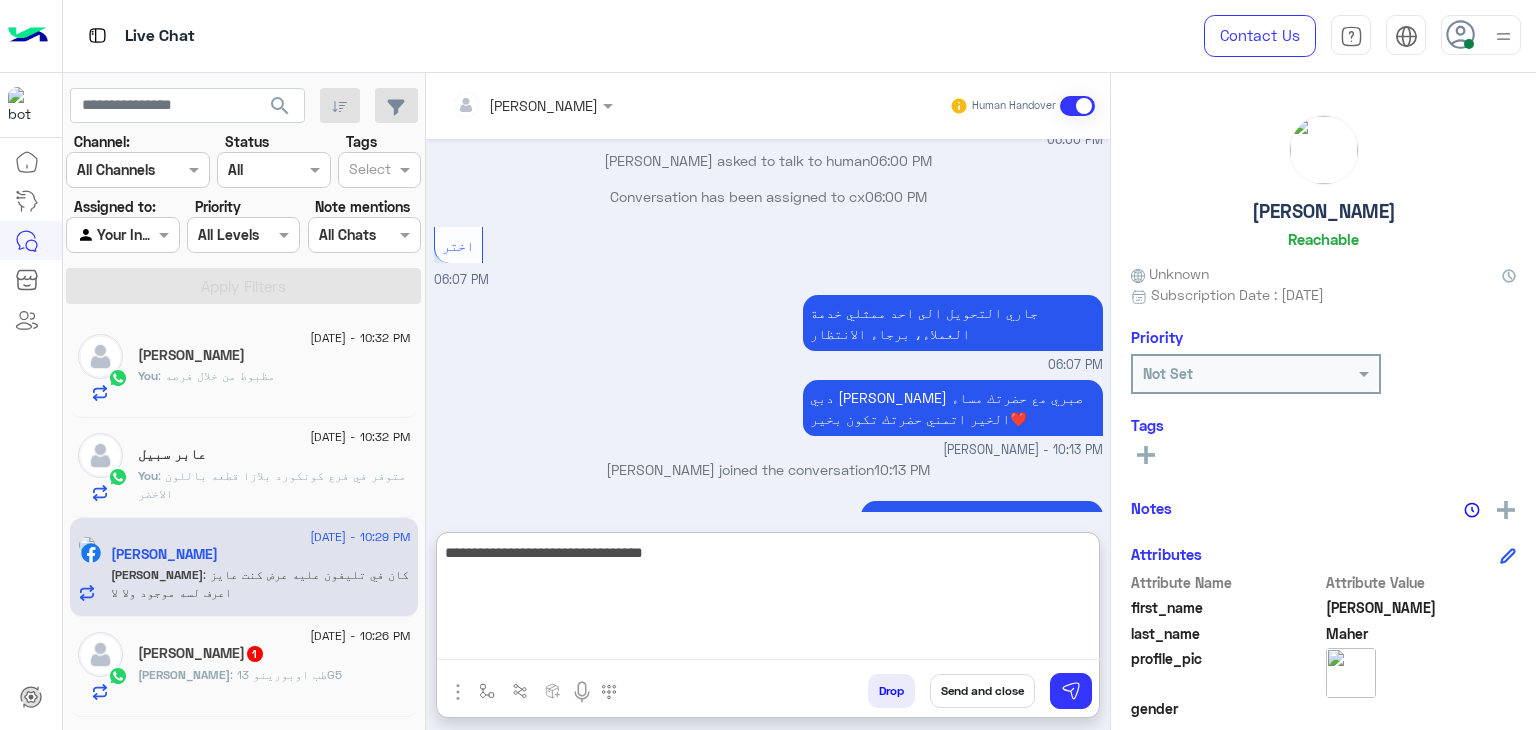type on "**********" 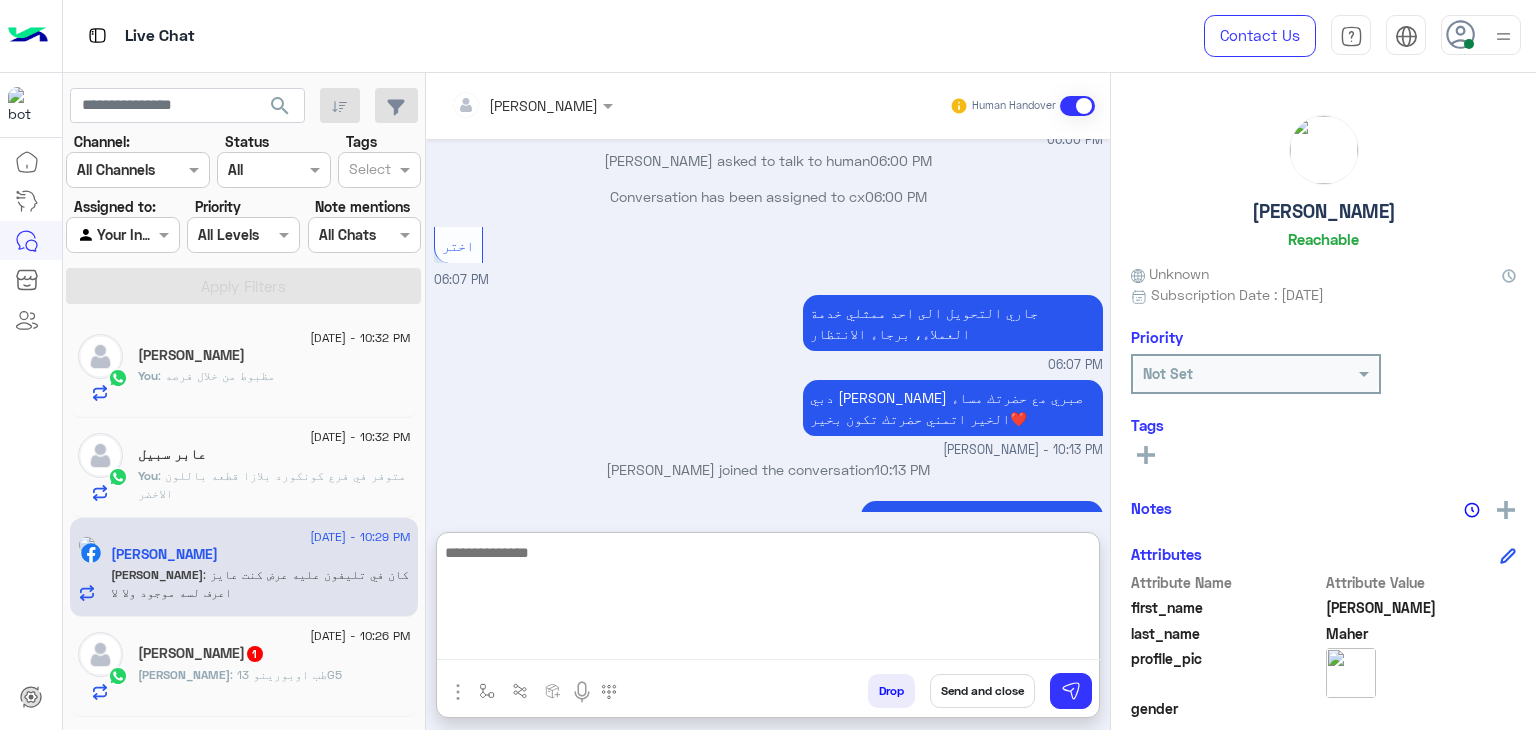 scroll, scrollTop: 1586, scrollLeft: 0, axis: vertical 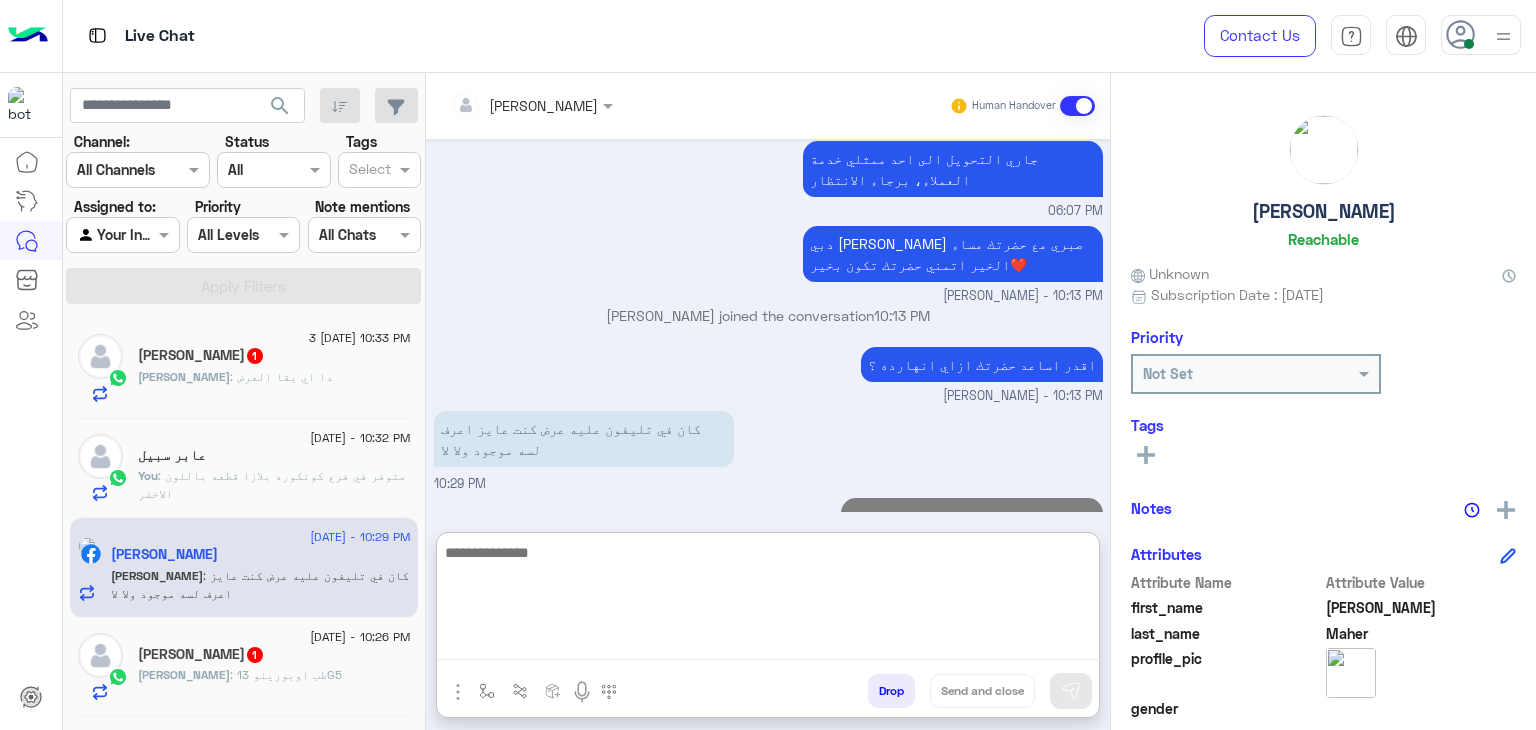 click on "1" 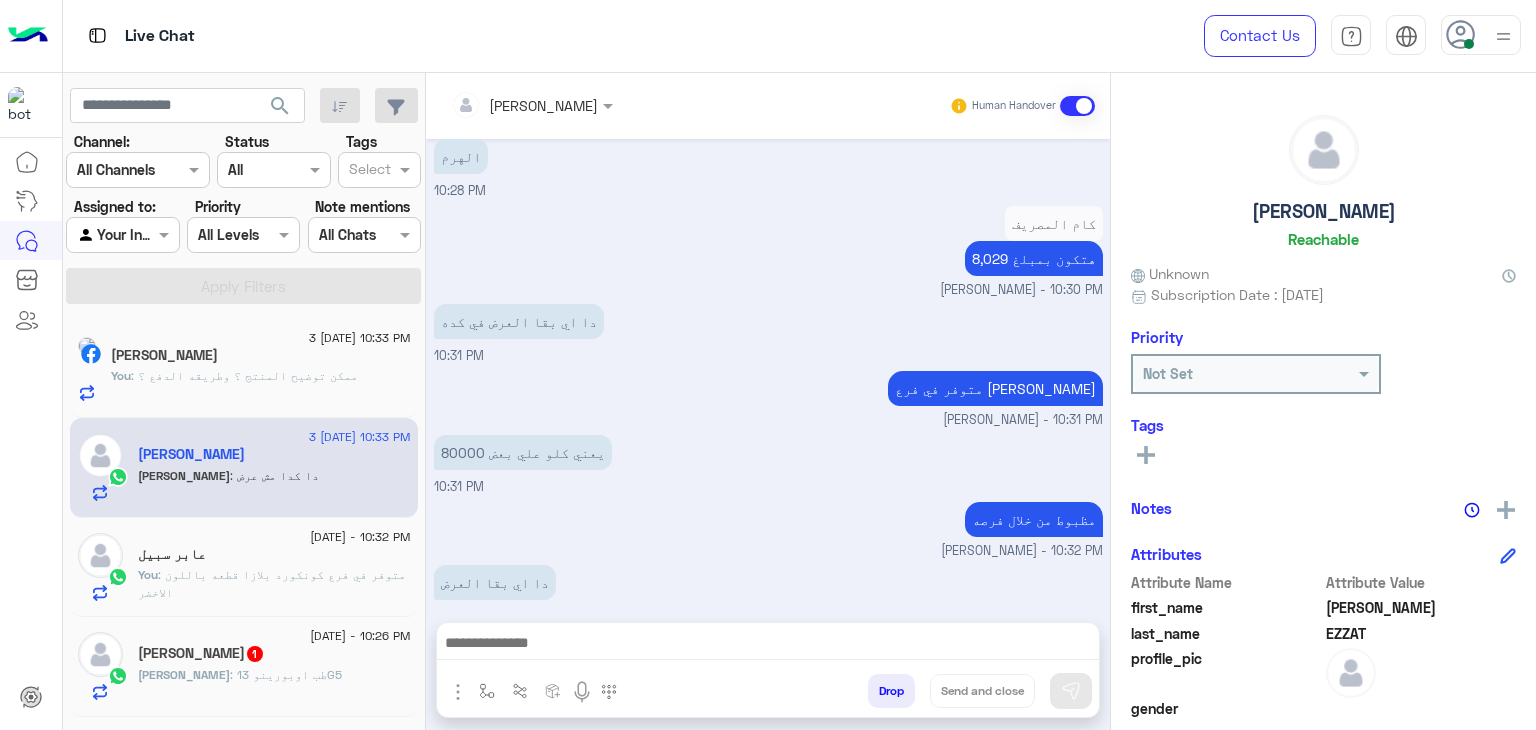 scroll, scrollTop: 1307, scrollLeft: 0, axis: vertical 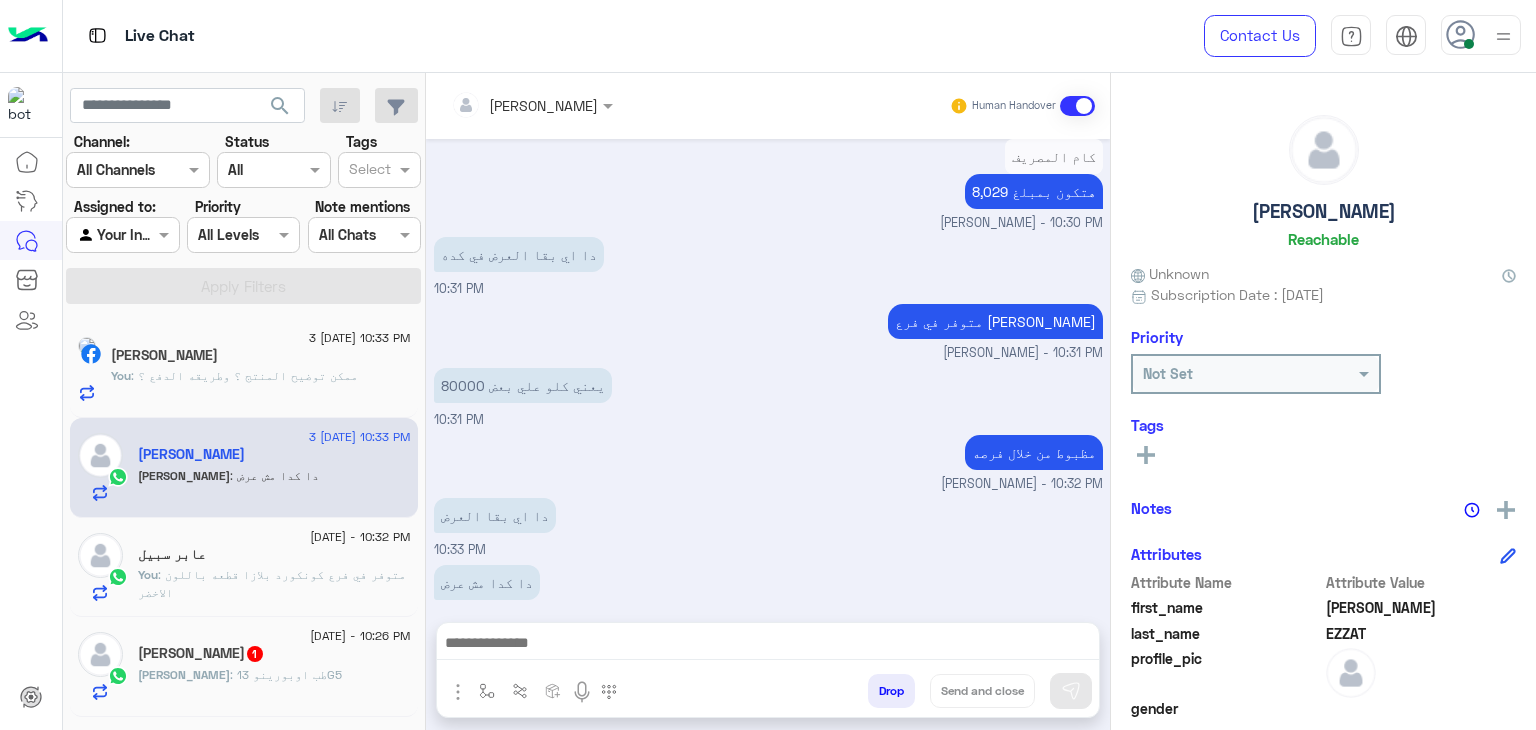 click at bounding box center [768, 645] 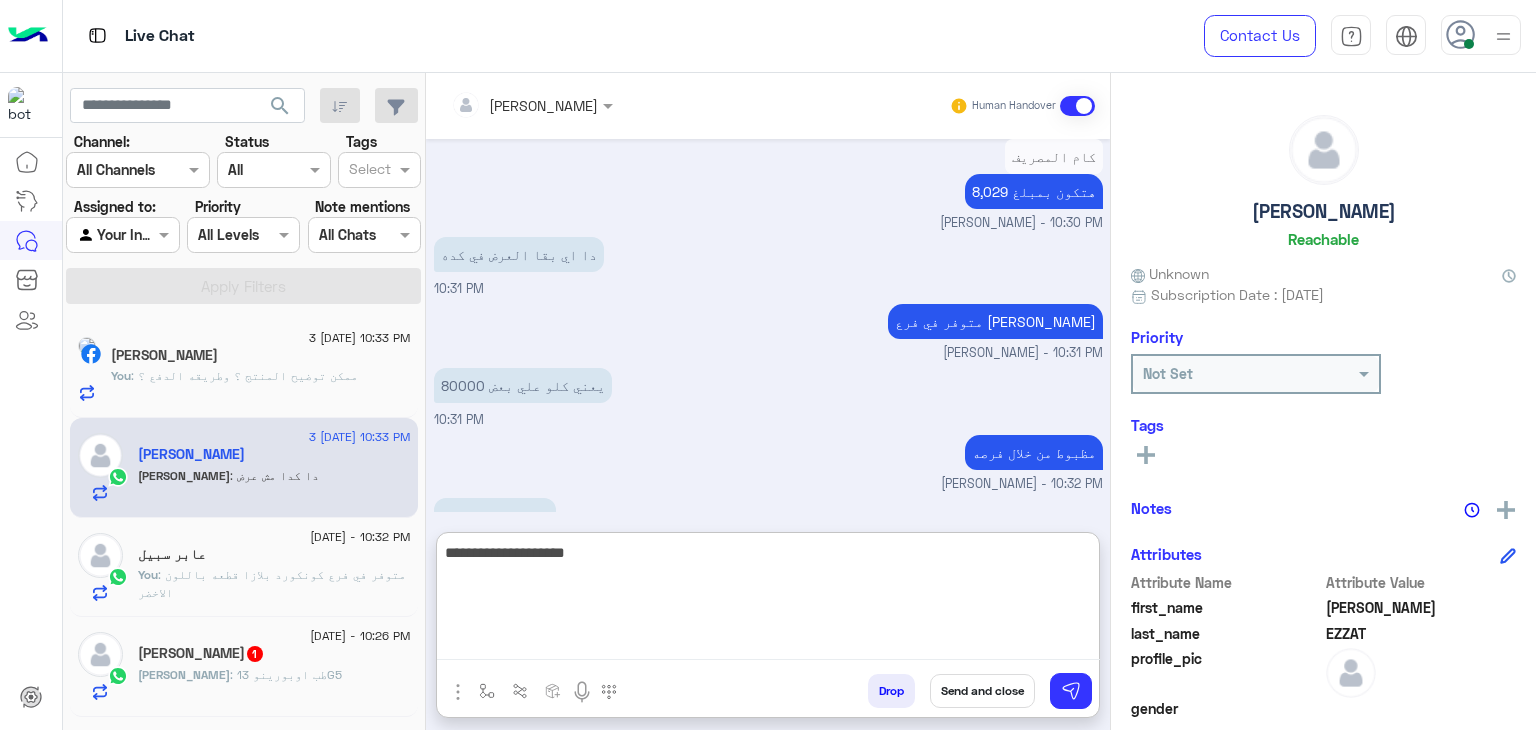 type on "**********" 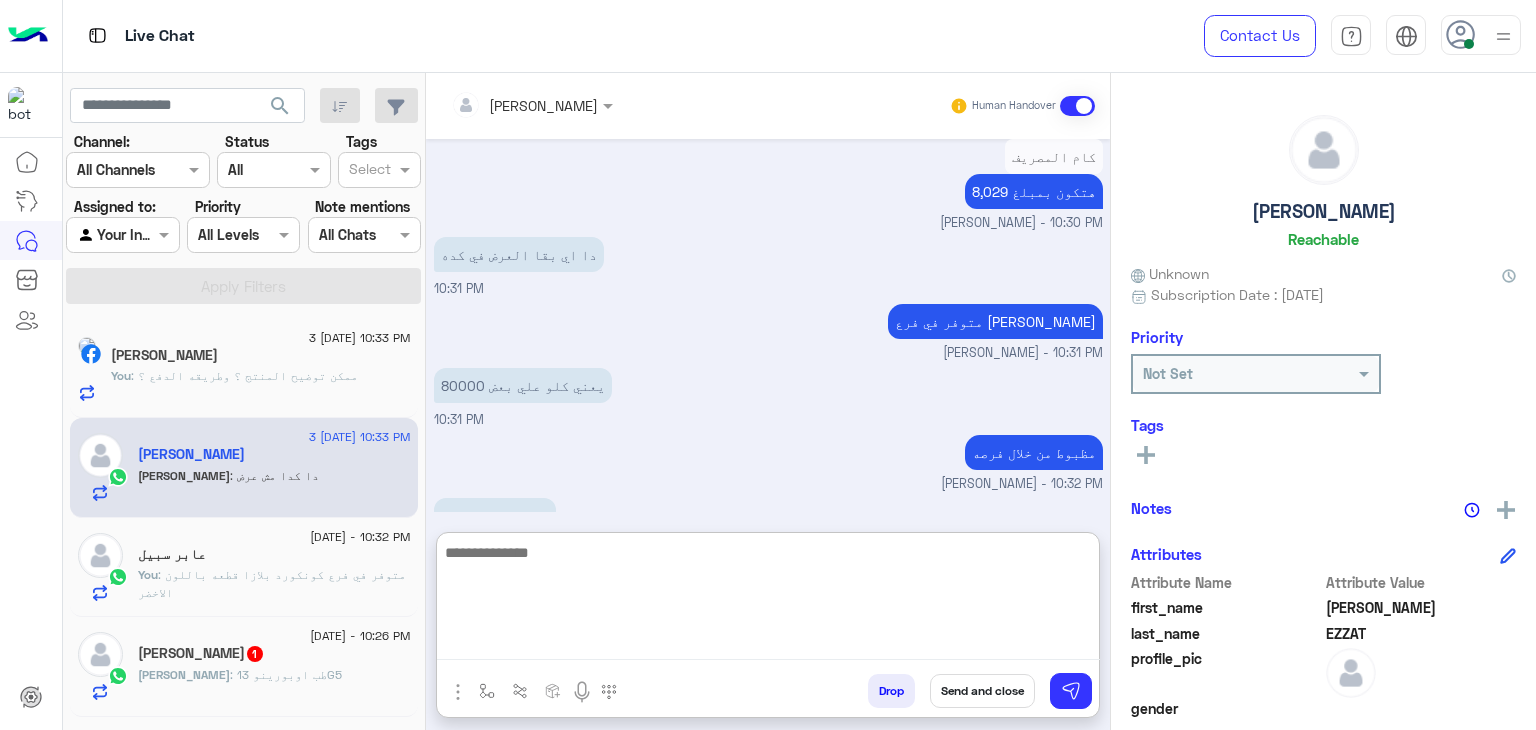 scroll, scrollTop: 1461, scrollLeft: 0, axis: vertical 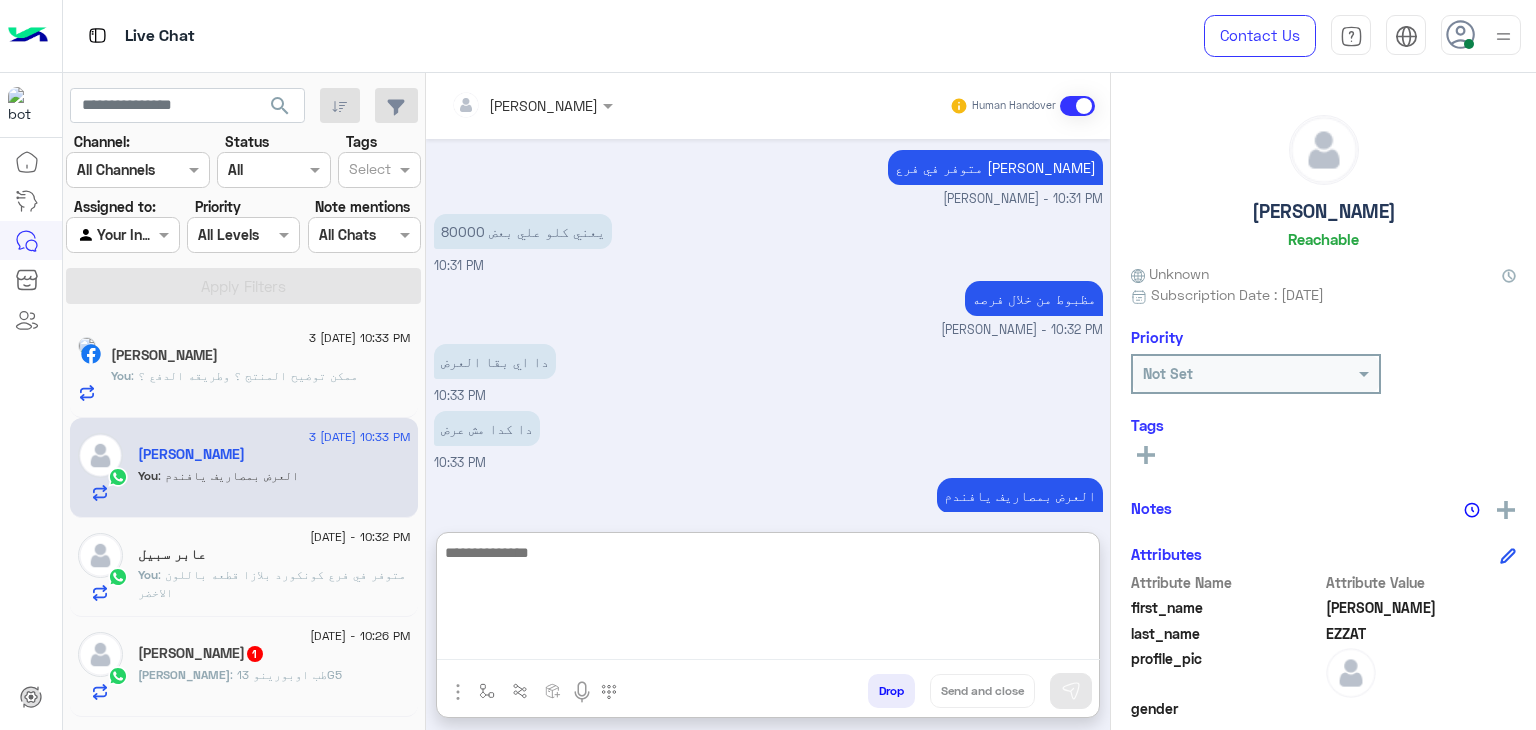 click on "[PERSON_NAME]  1" 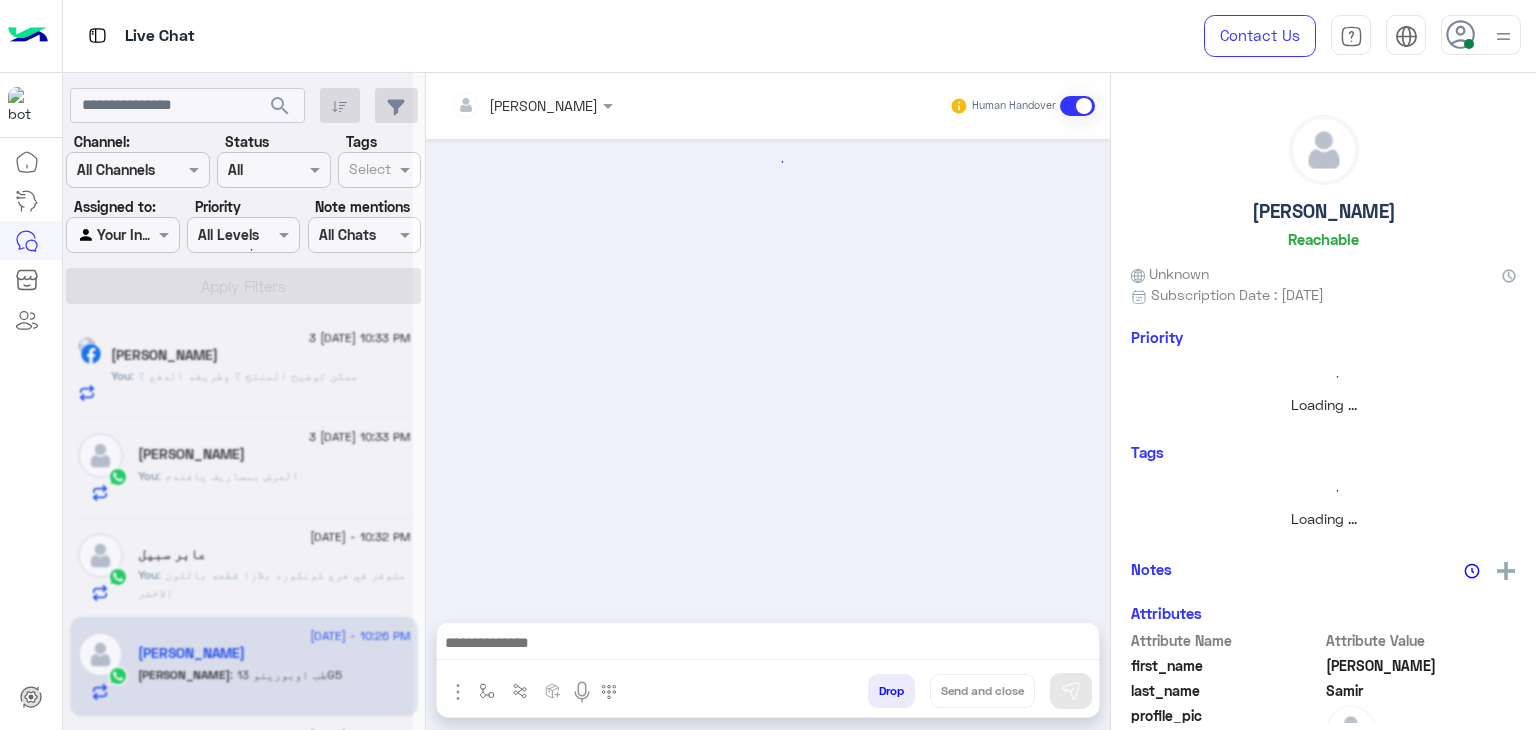 scroll, scrollTop: 1688, scrollLeft: 0, axis: vertical 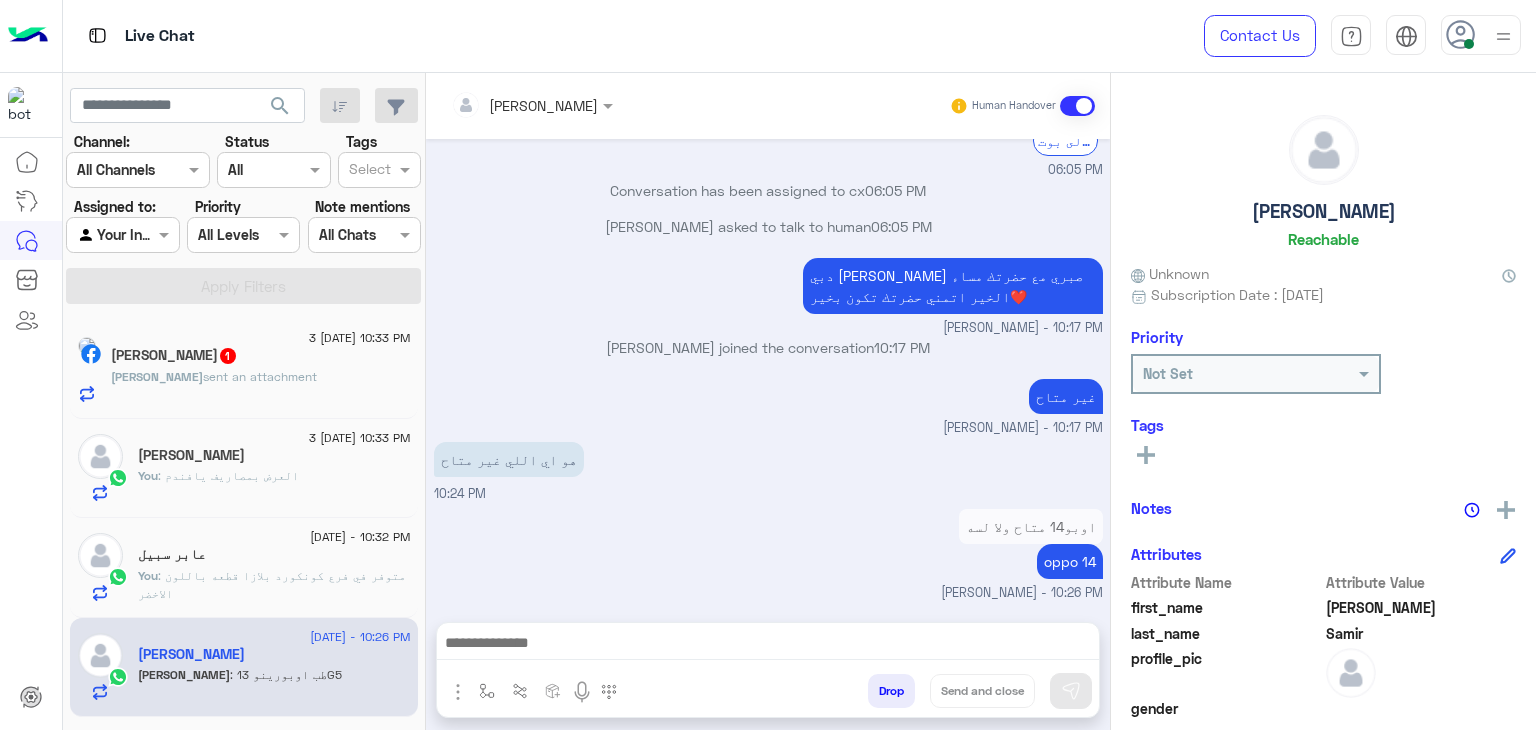 click on "[PERSON_NAME]  sent an attachment" 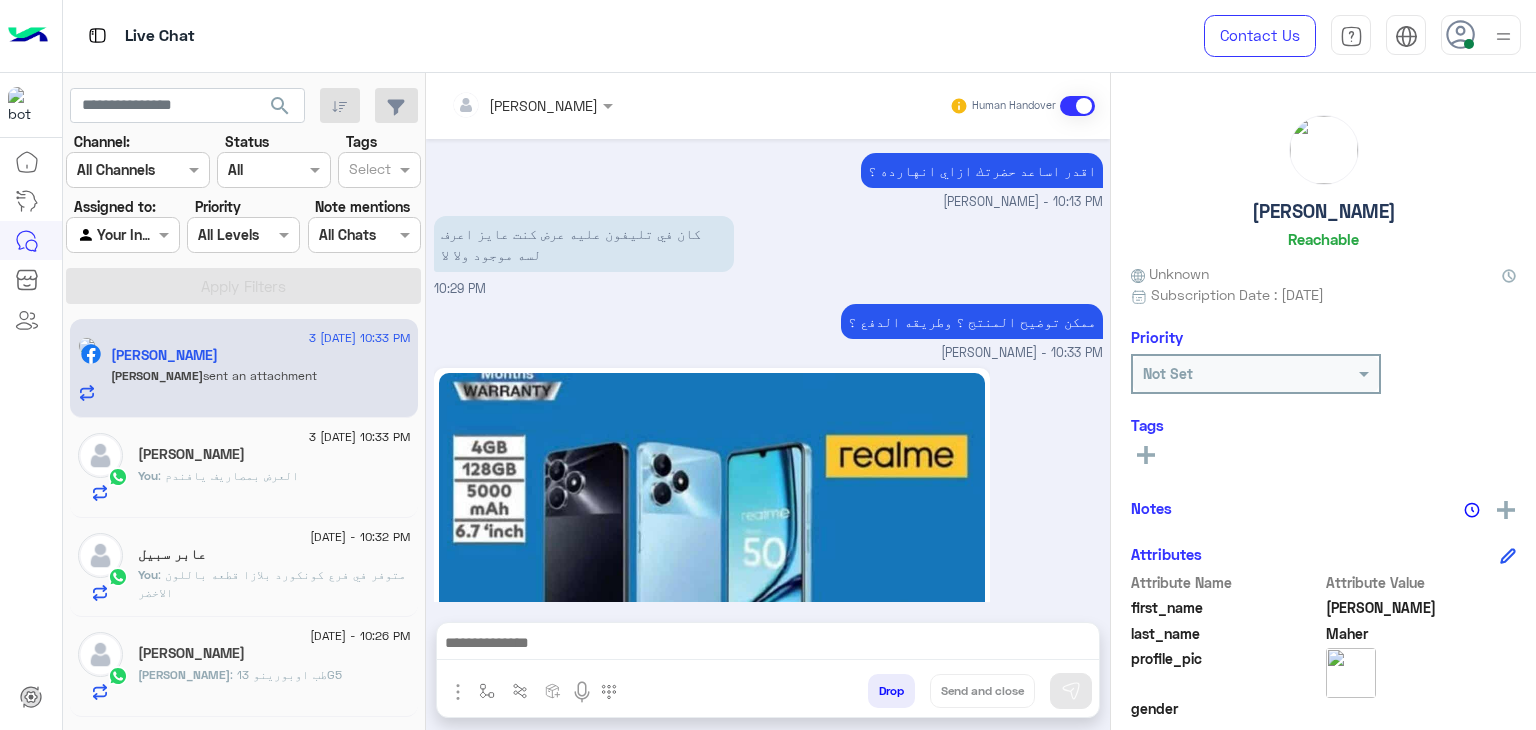 scroll, scrollTop: 1725, scrollLeft: 0, axis: vertical 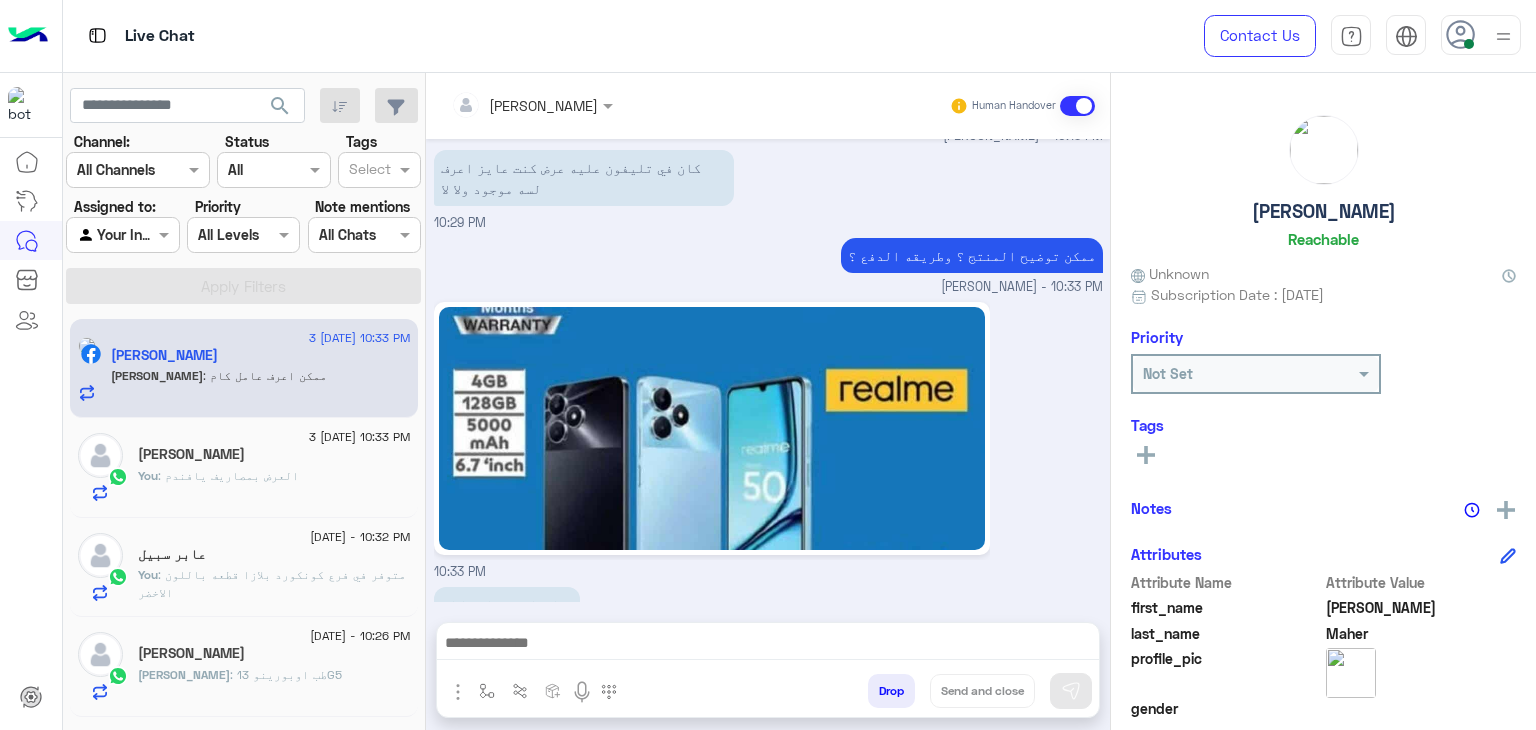 click on "You  : متوفر في فرع كونكورد بلازا قطعه باللون الاخضر" 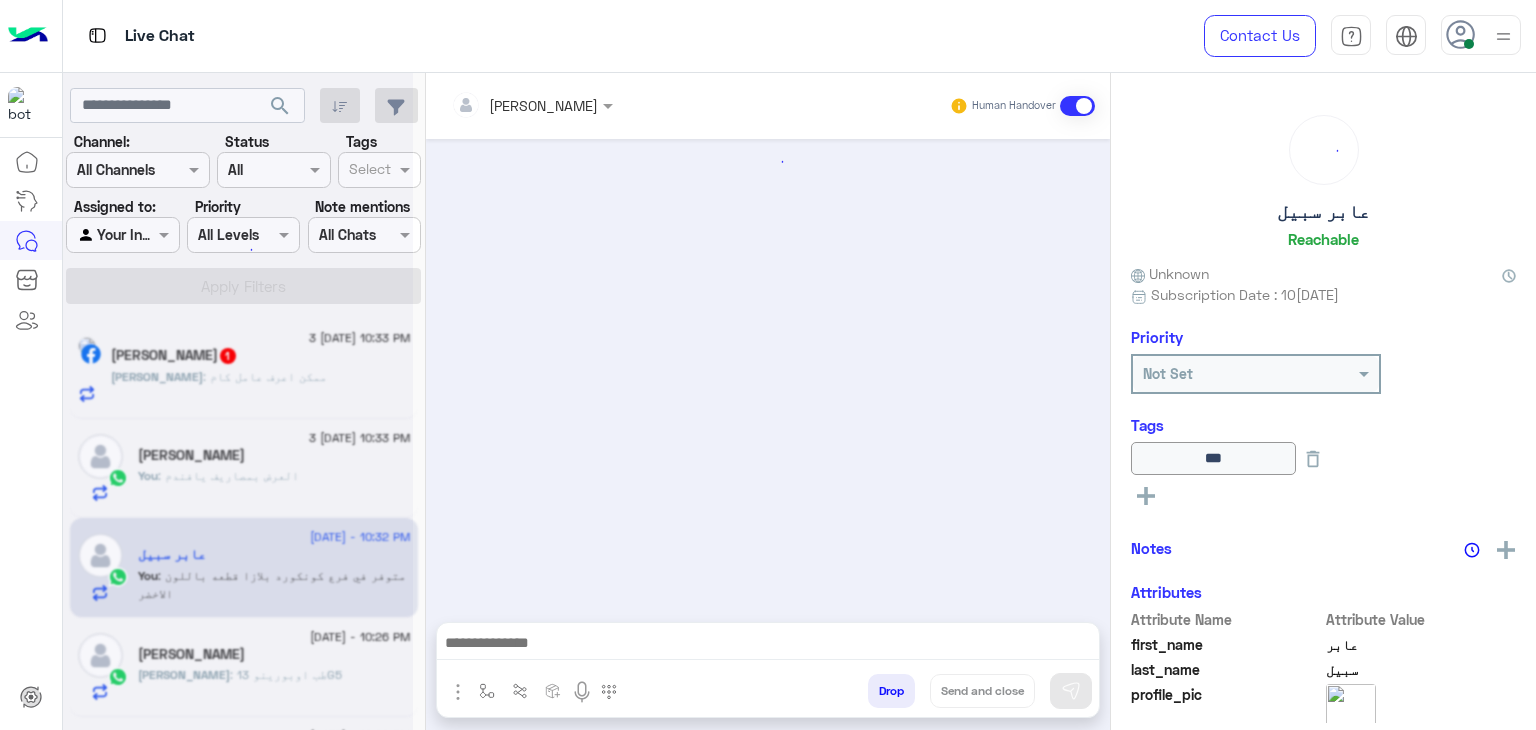 scroll, scrollTop: 1054, scrollLeft: 0, axis: vertical 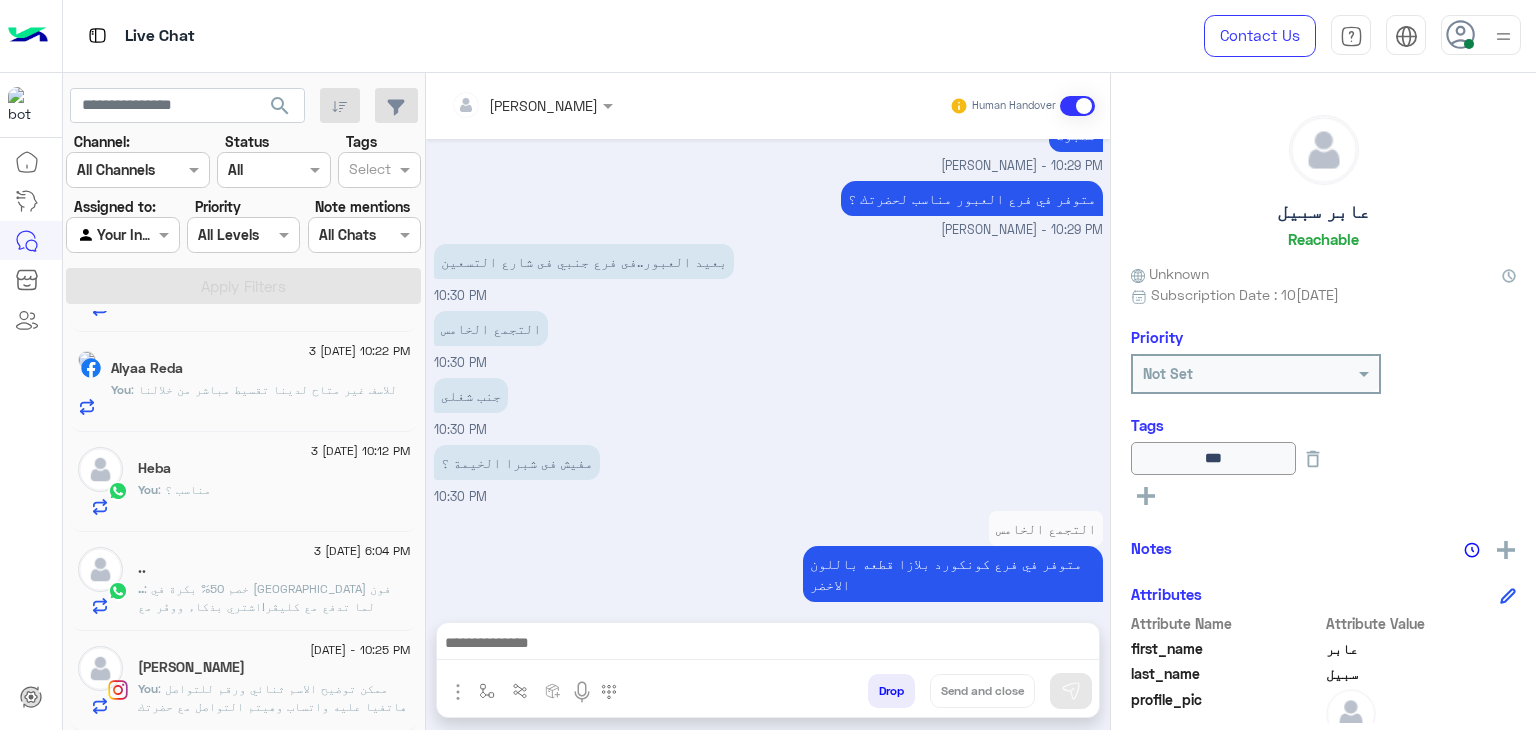 click on ": خصم 50% بكرة في [GEOGRAPHIC_DATA] فون لما تدفع مع كليڤر!اشتري بذكاء ووفّر مع كليڤر [URL][DOMAIN_NAME]" 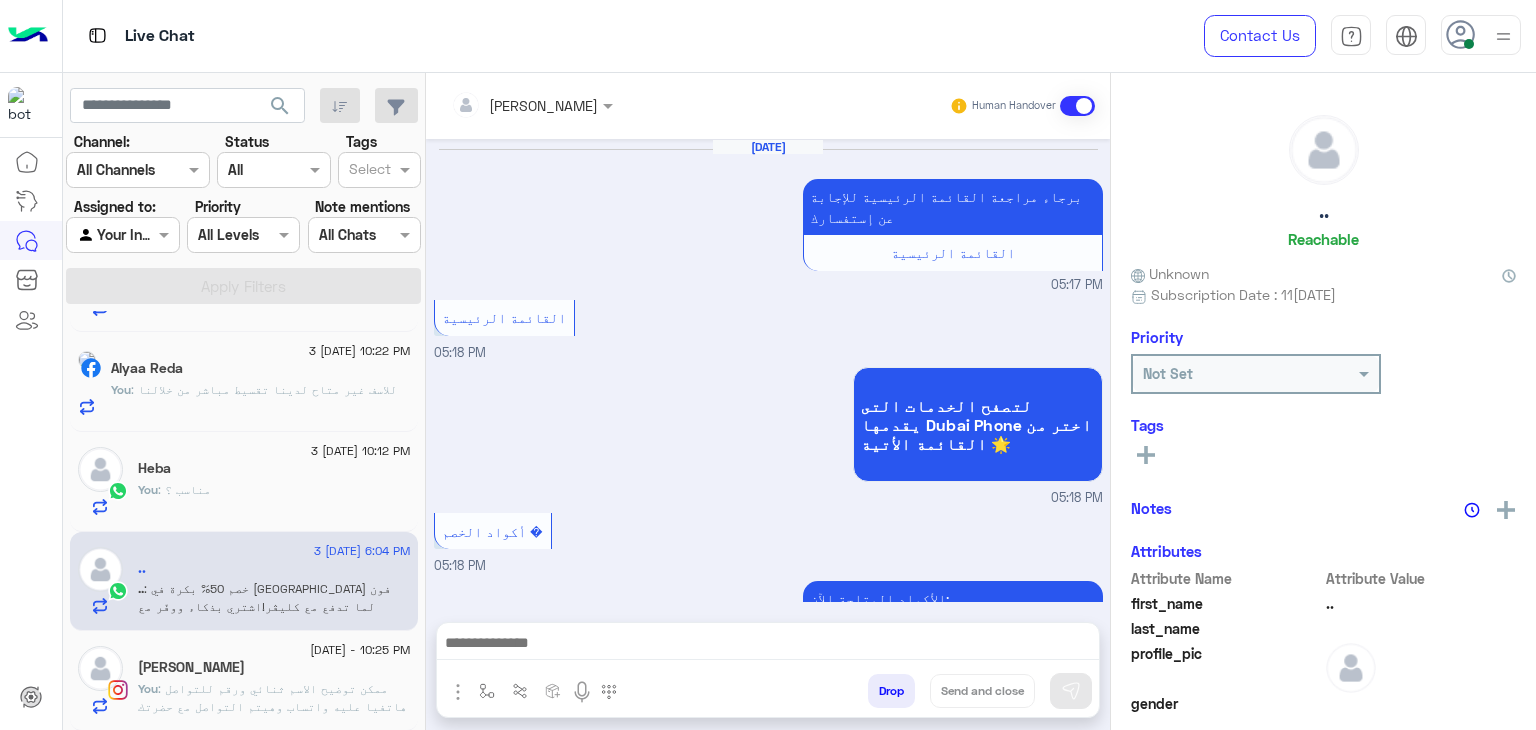 scroll, scrollTop: 1620, scrollLeft: 0, axis: vertical 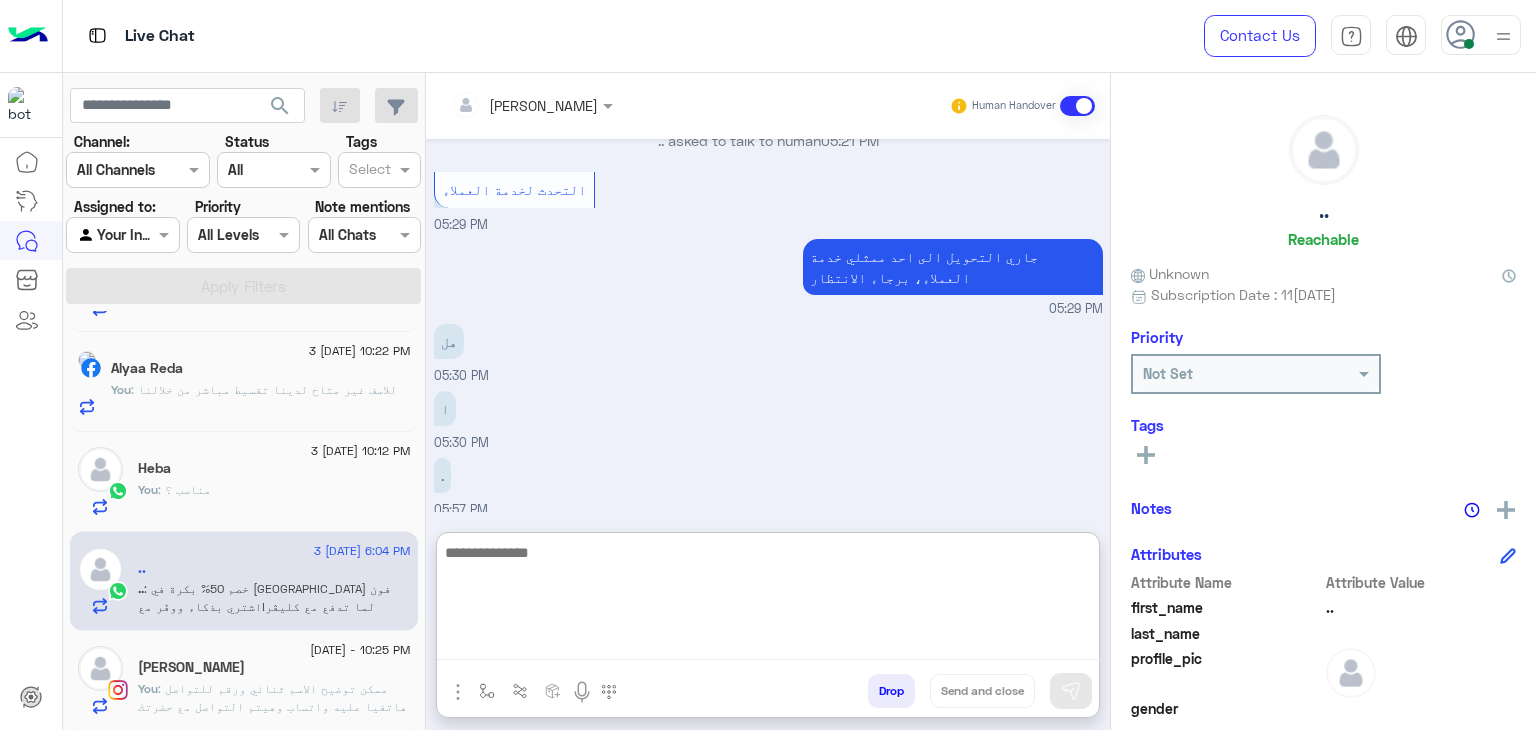 paste on "**********" 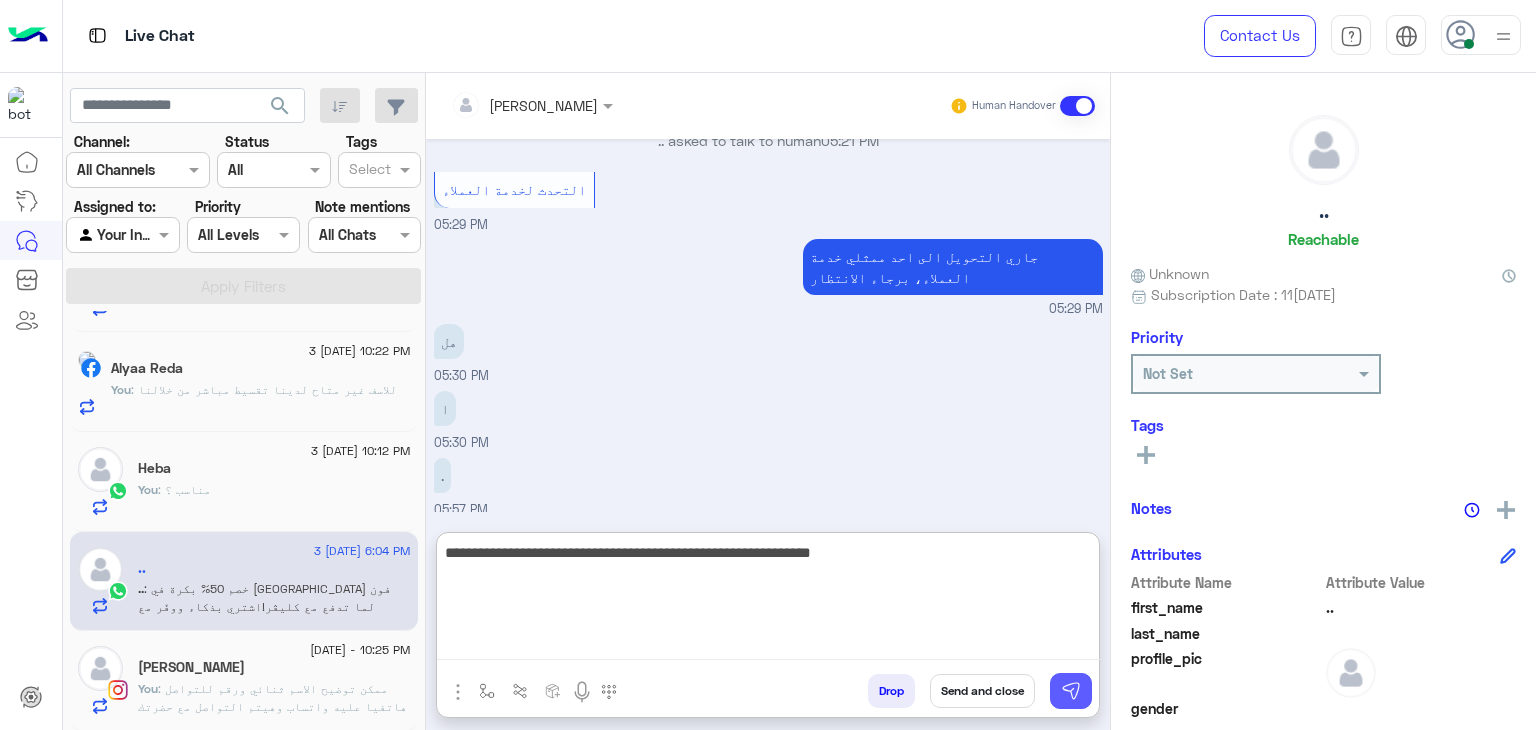 type on "**********" 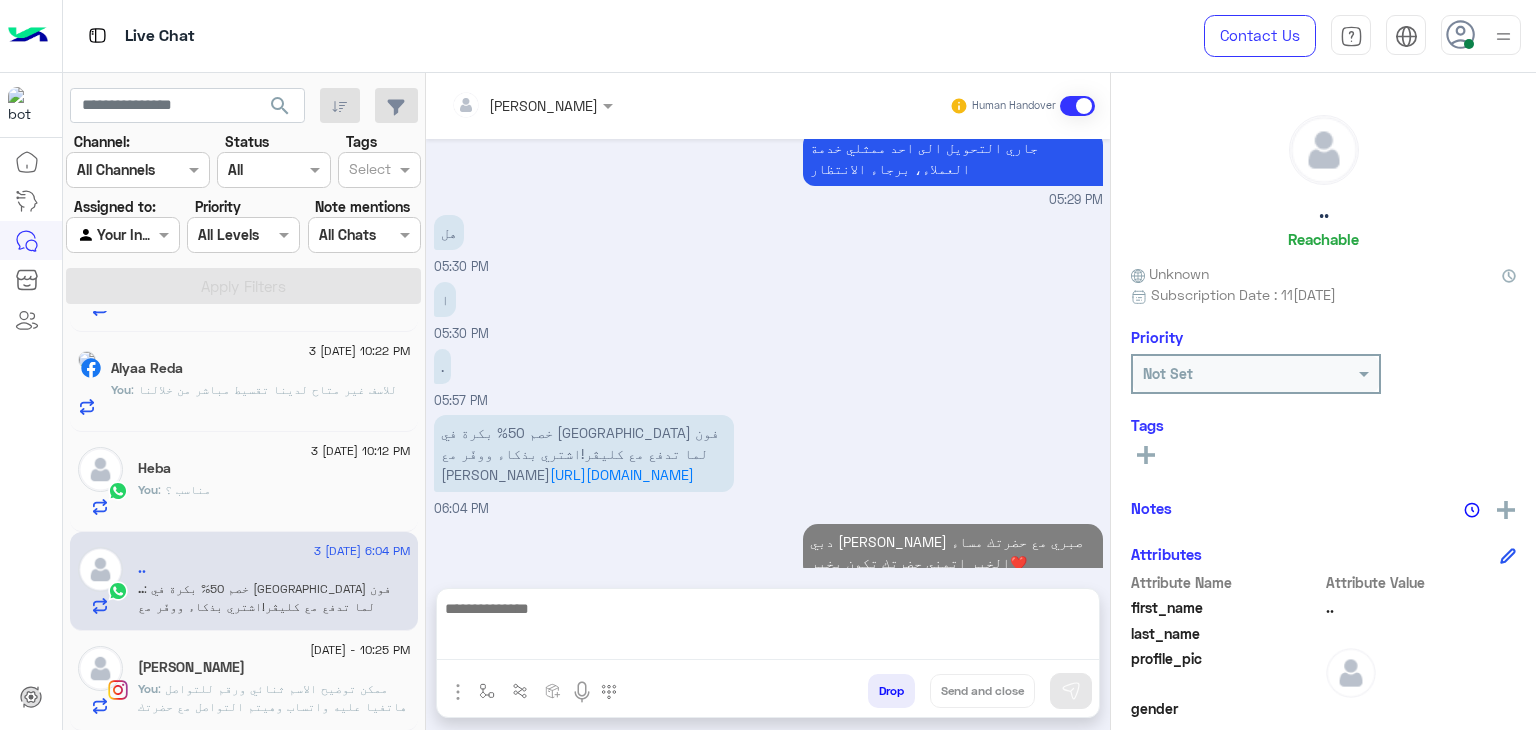 scroll, scrollTop: 1705, scrollLeft: 0, axis: vertical 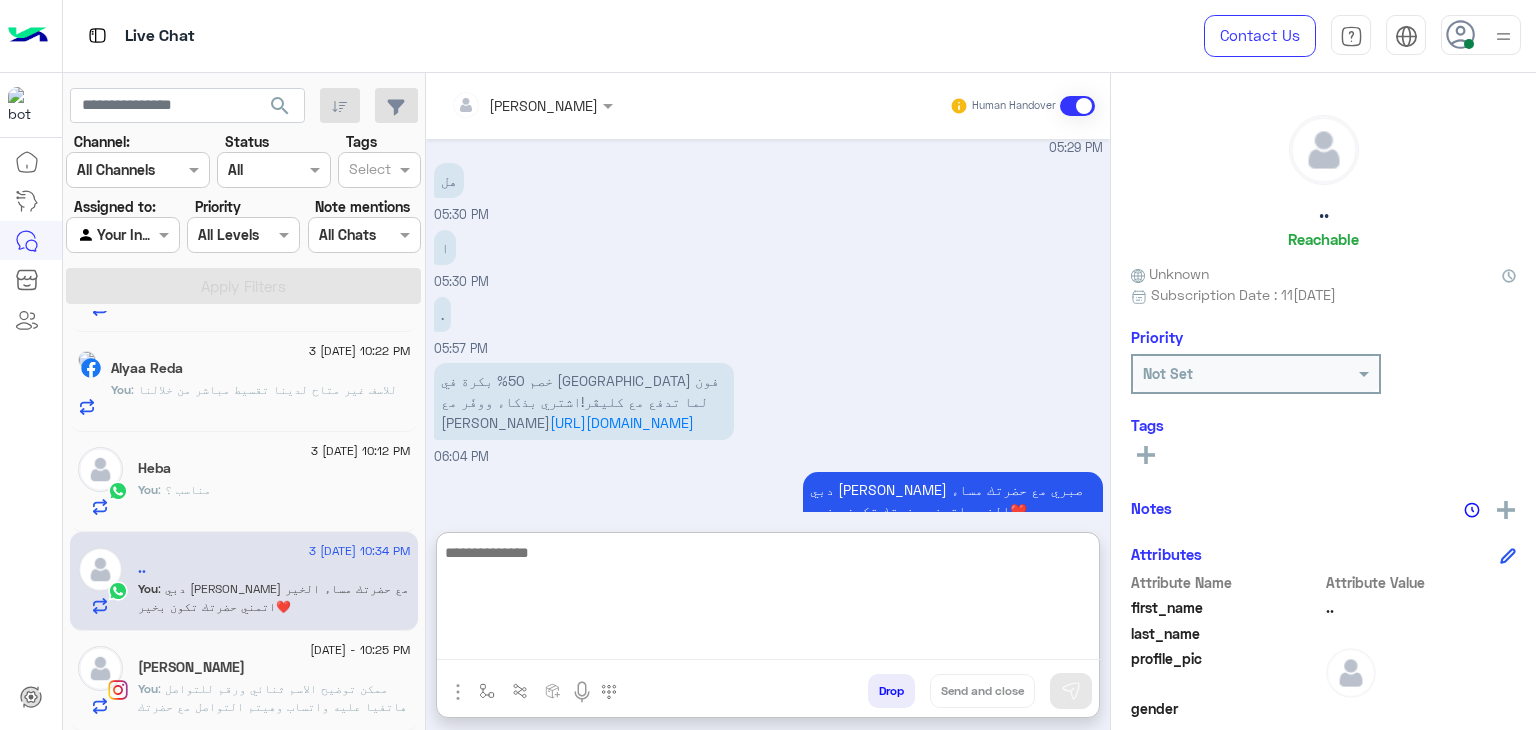 paste on "**********" 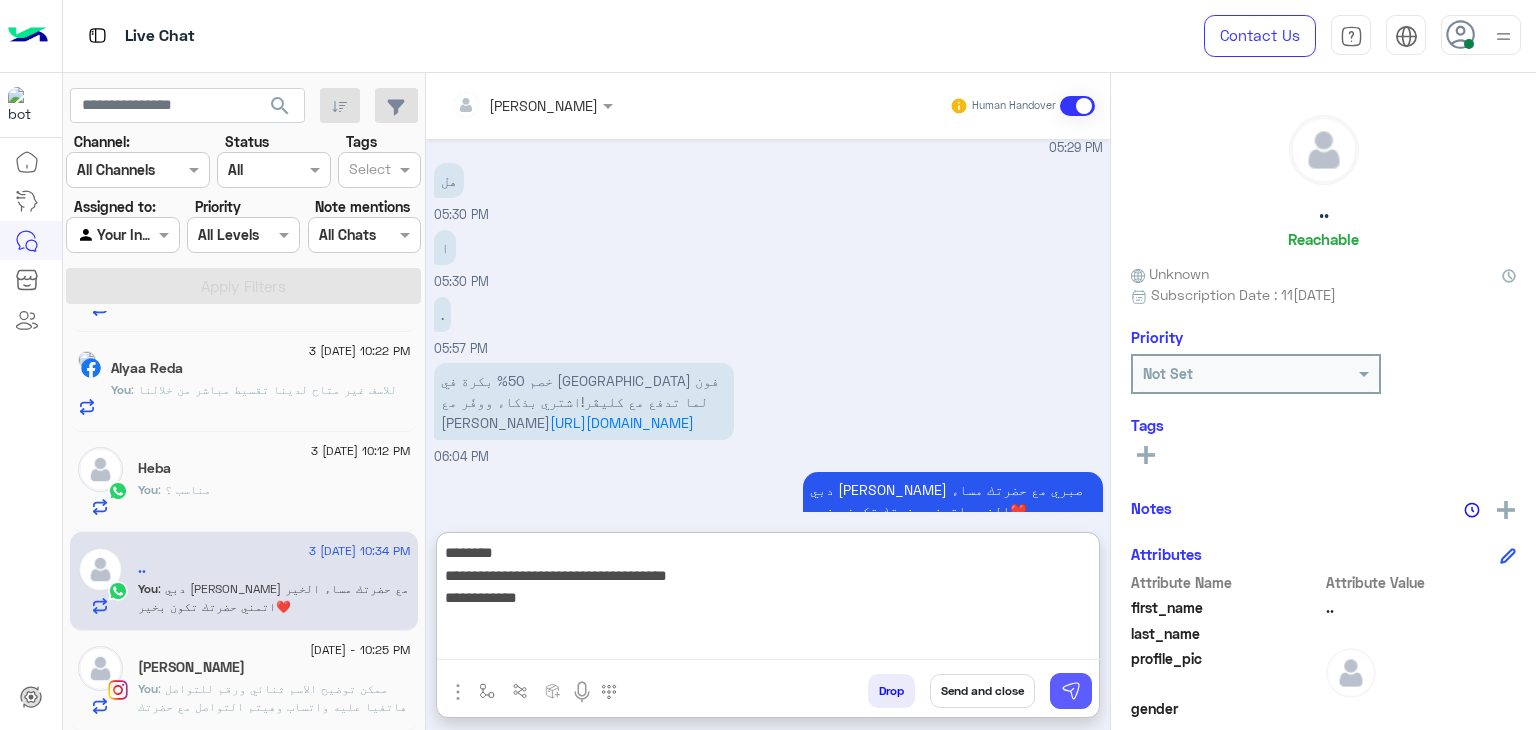 type on "**********" 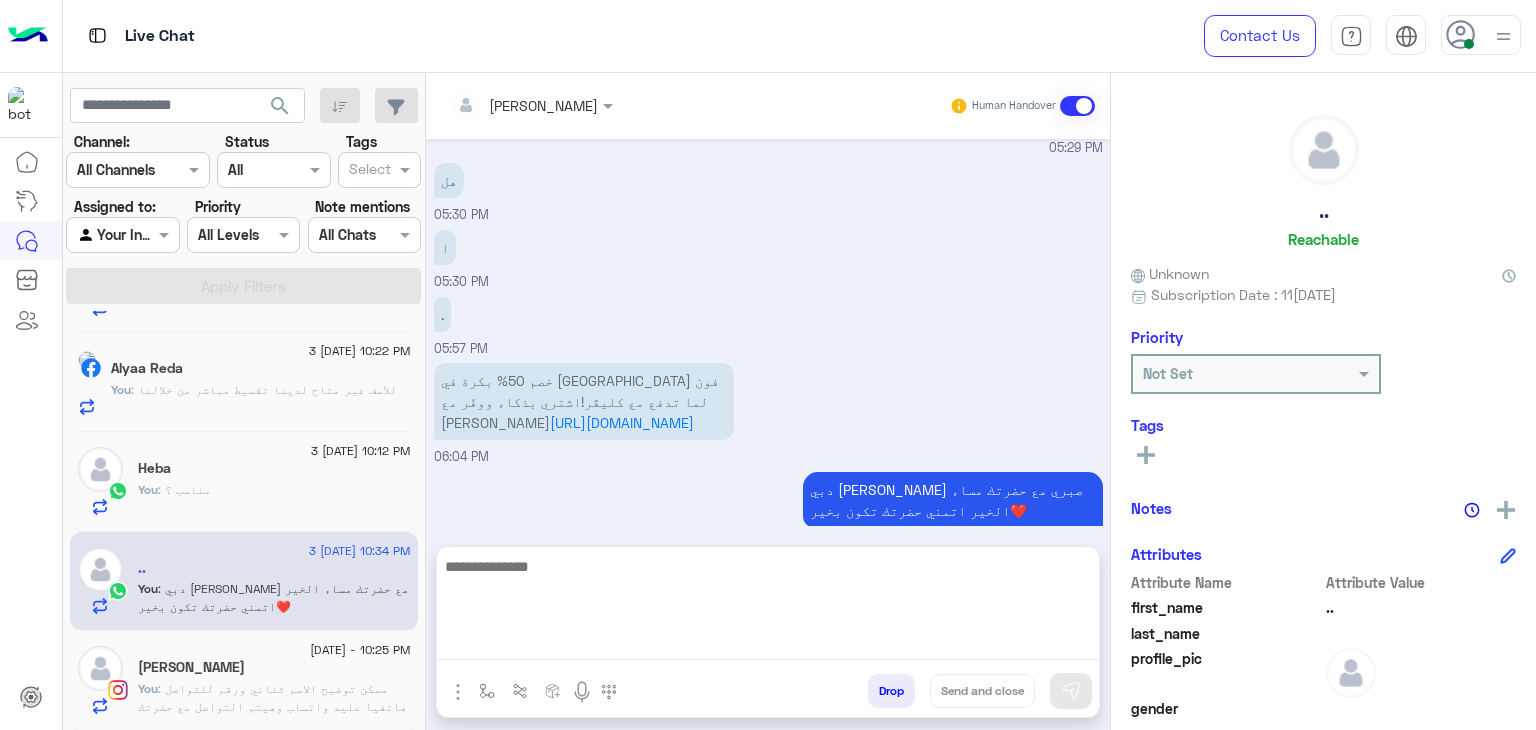 scroll, scrollTop: 1848, scrollLeft: 0, axis: vertical 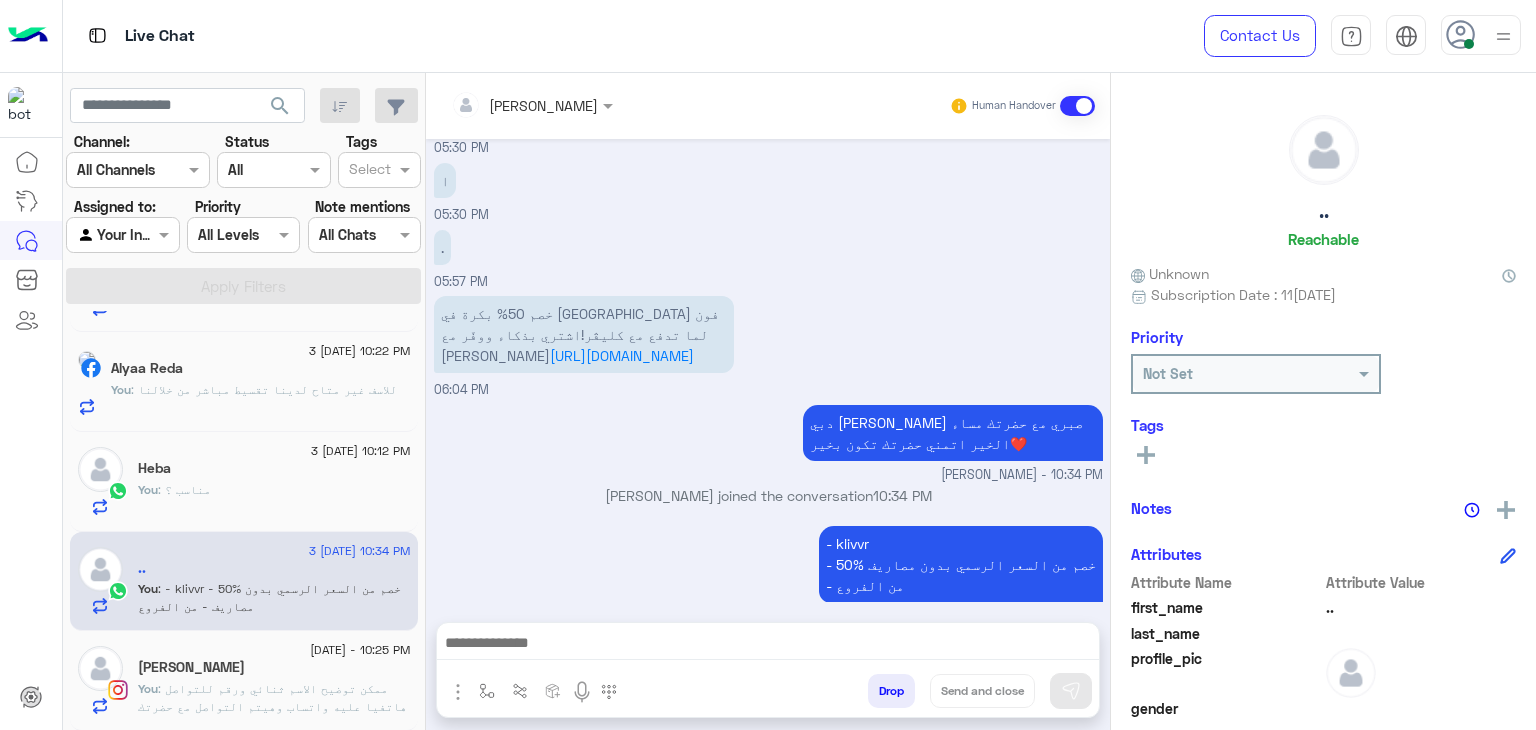 click at bounding box center [768, 645] 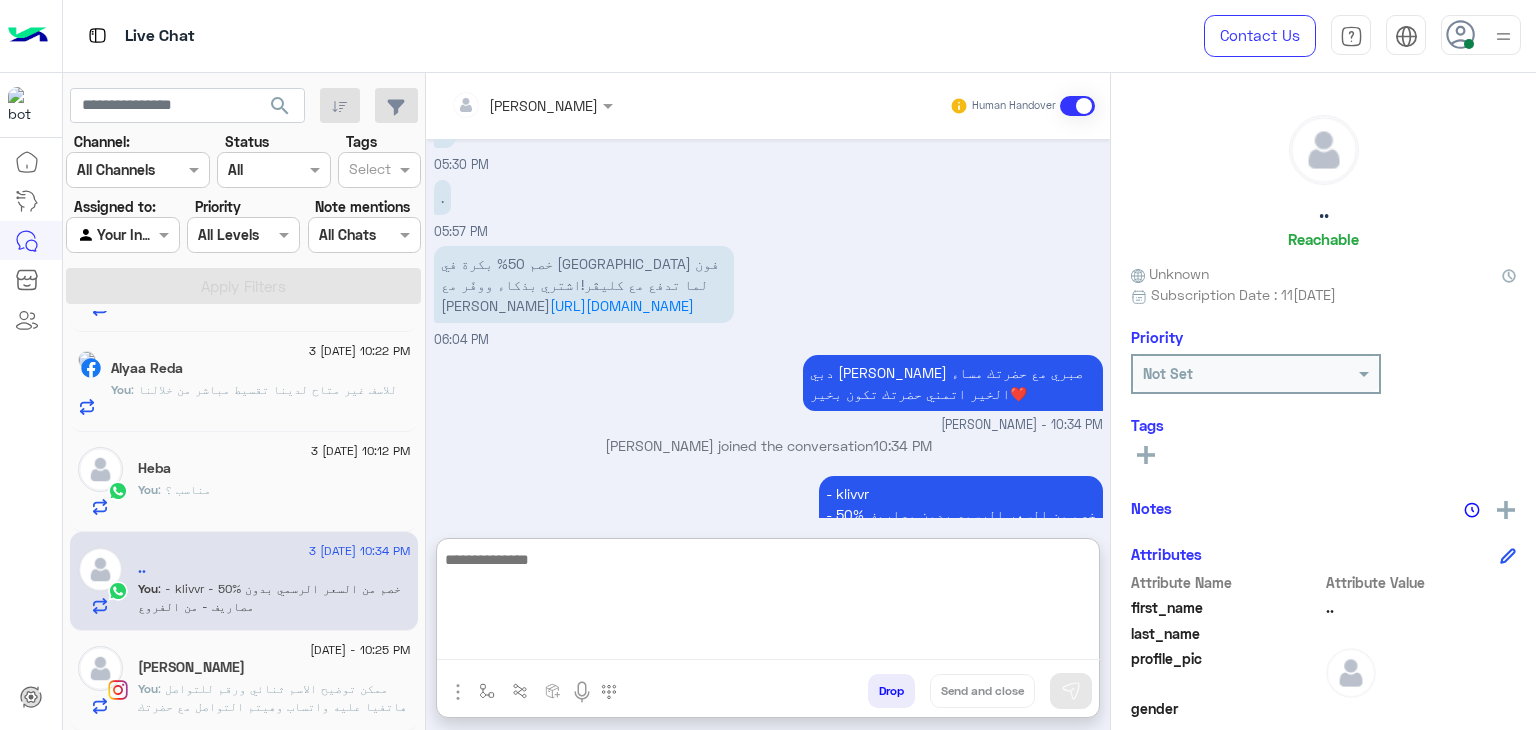 scroll, scrollTop: 1934, scrollLeft: 0, axis: vertical 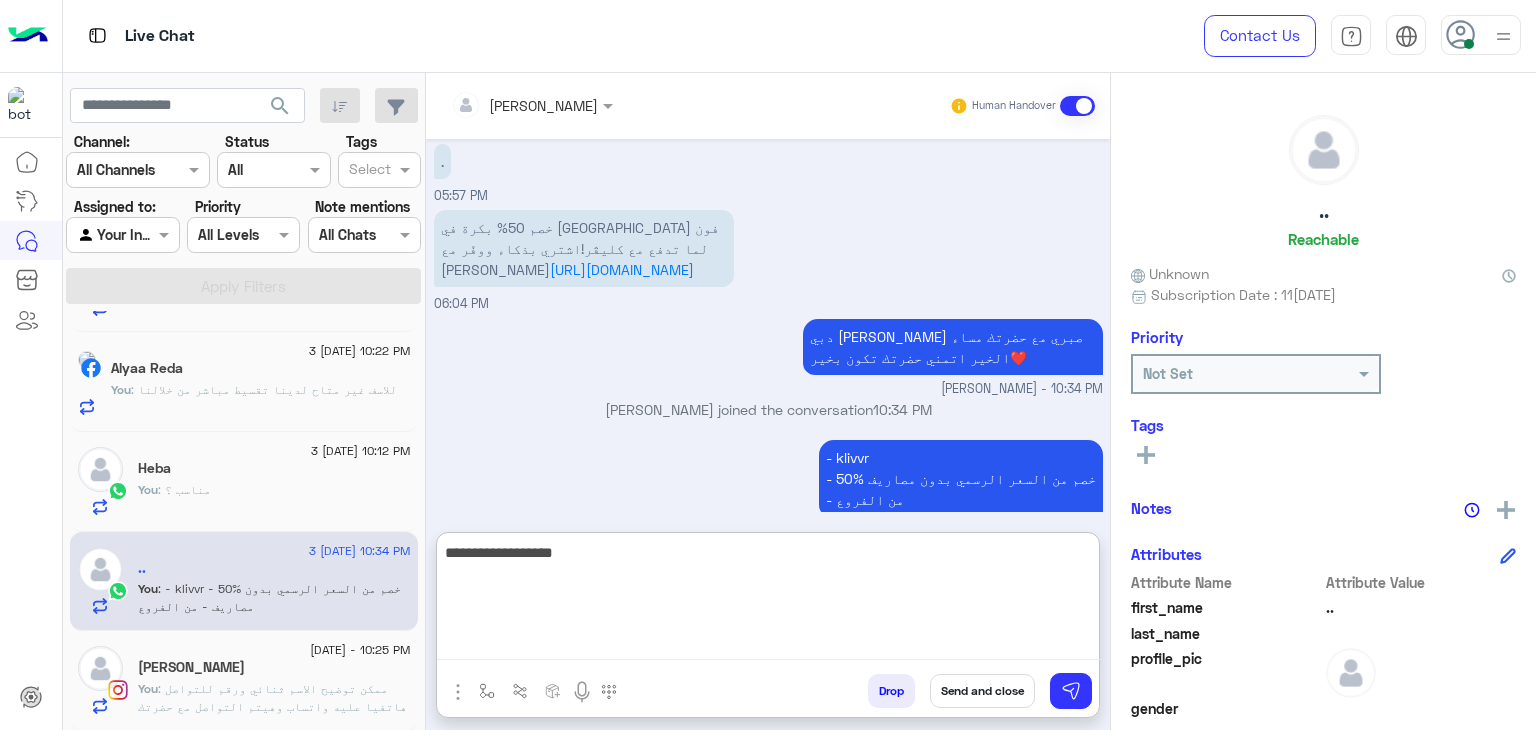 type on "**********" 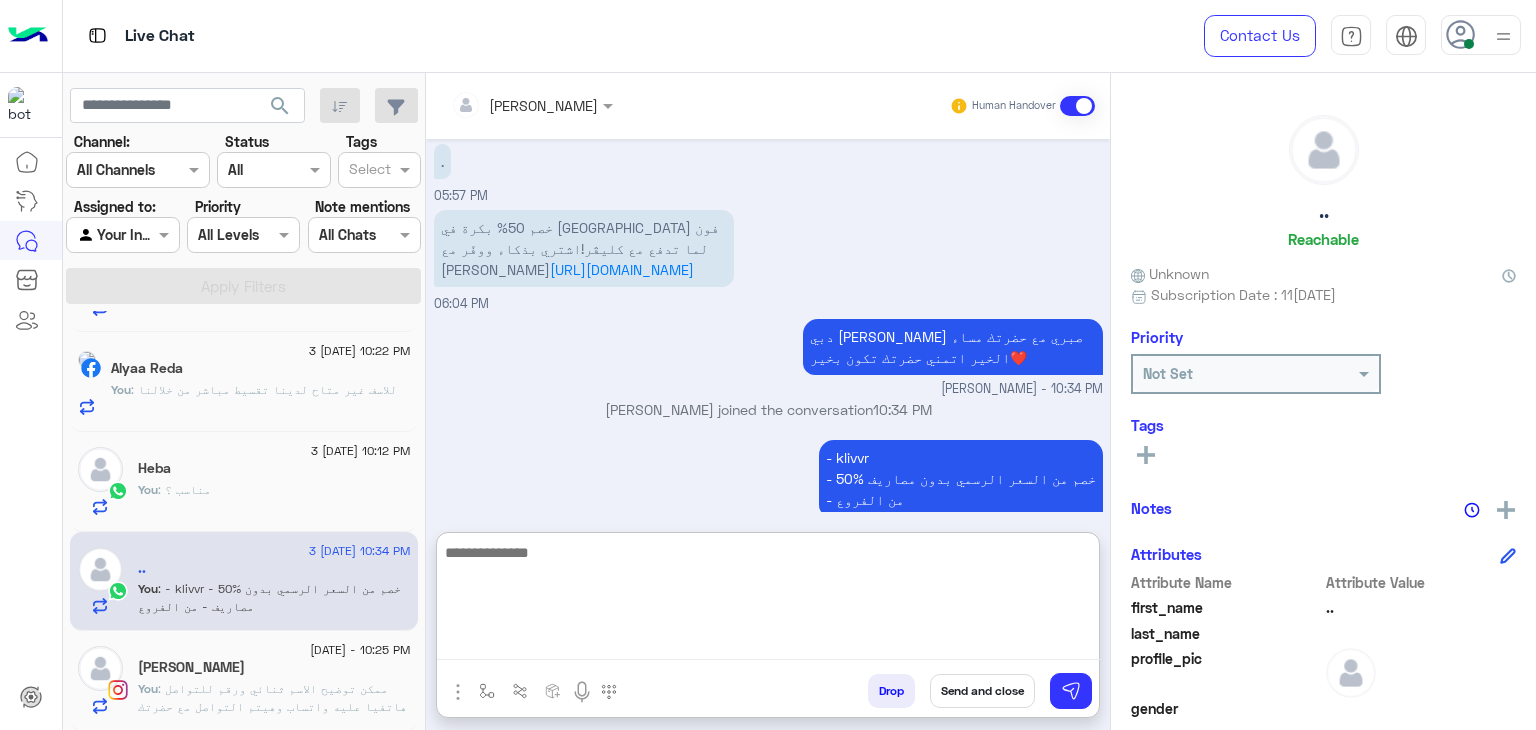 scroll, scrollTop: 2001, scrollLeft: 0, axis: vertical 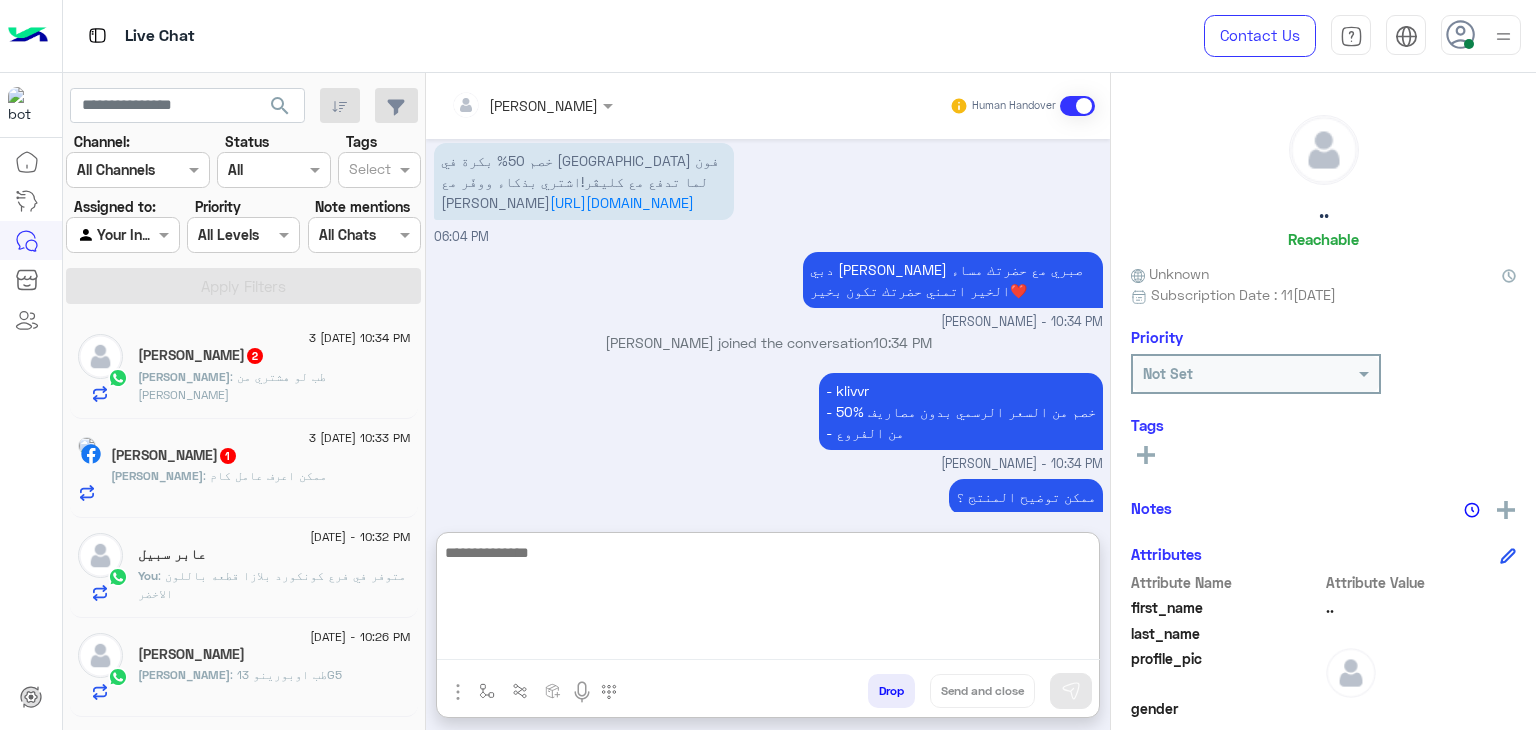 click on "[PERSON_NAME] : طب لو هشتري من [PERSON_NAME]" 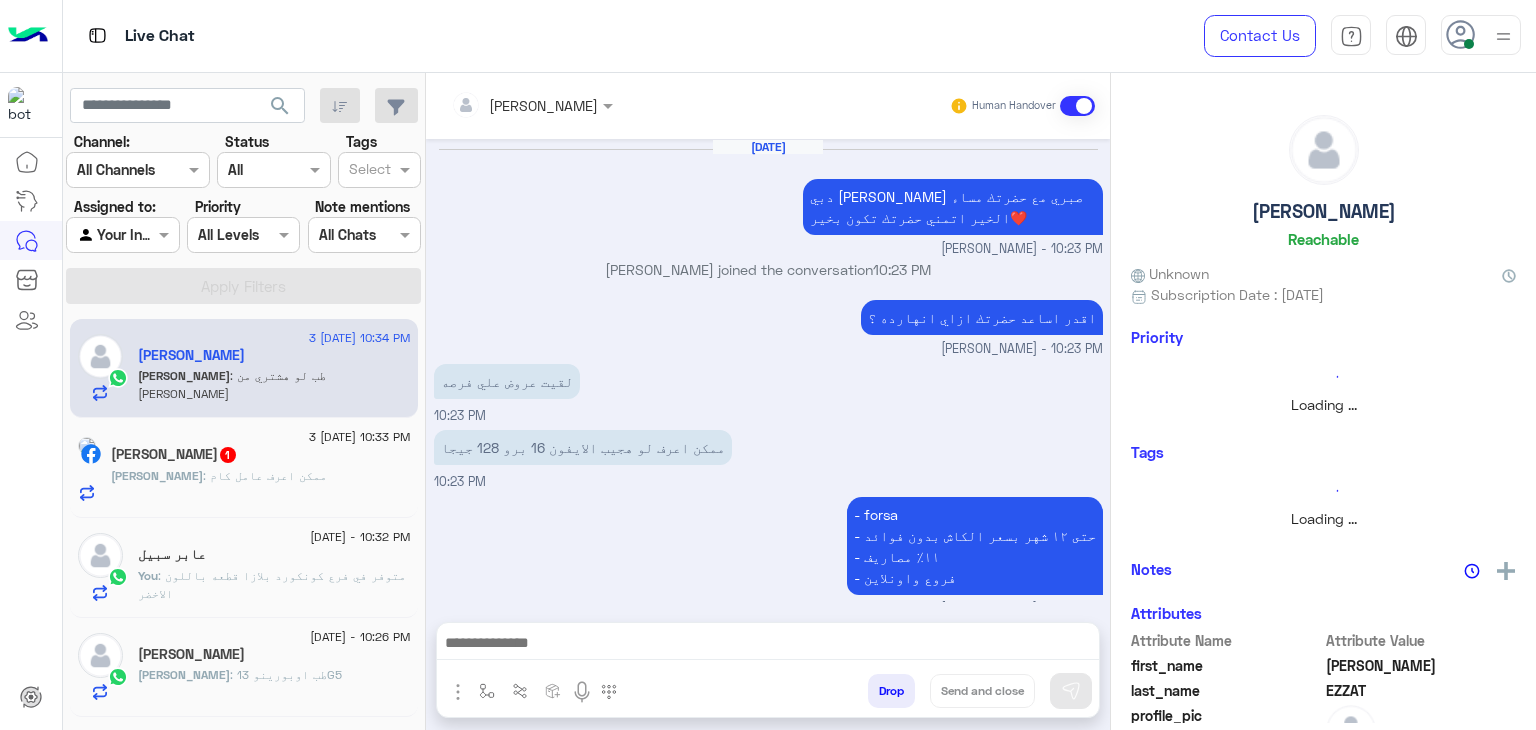 scroll, scrollTop: 1278, scrollLeft: 0, axis: vertical 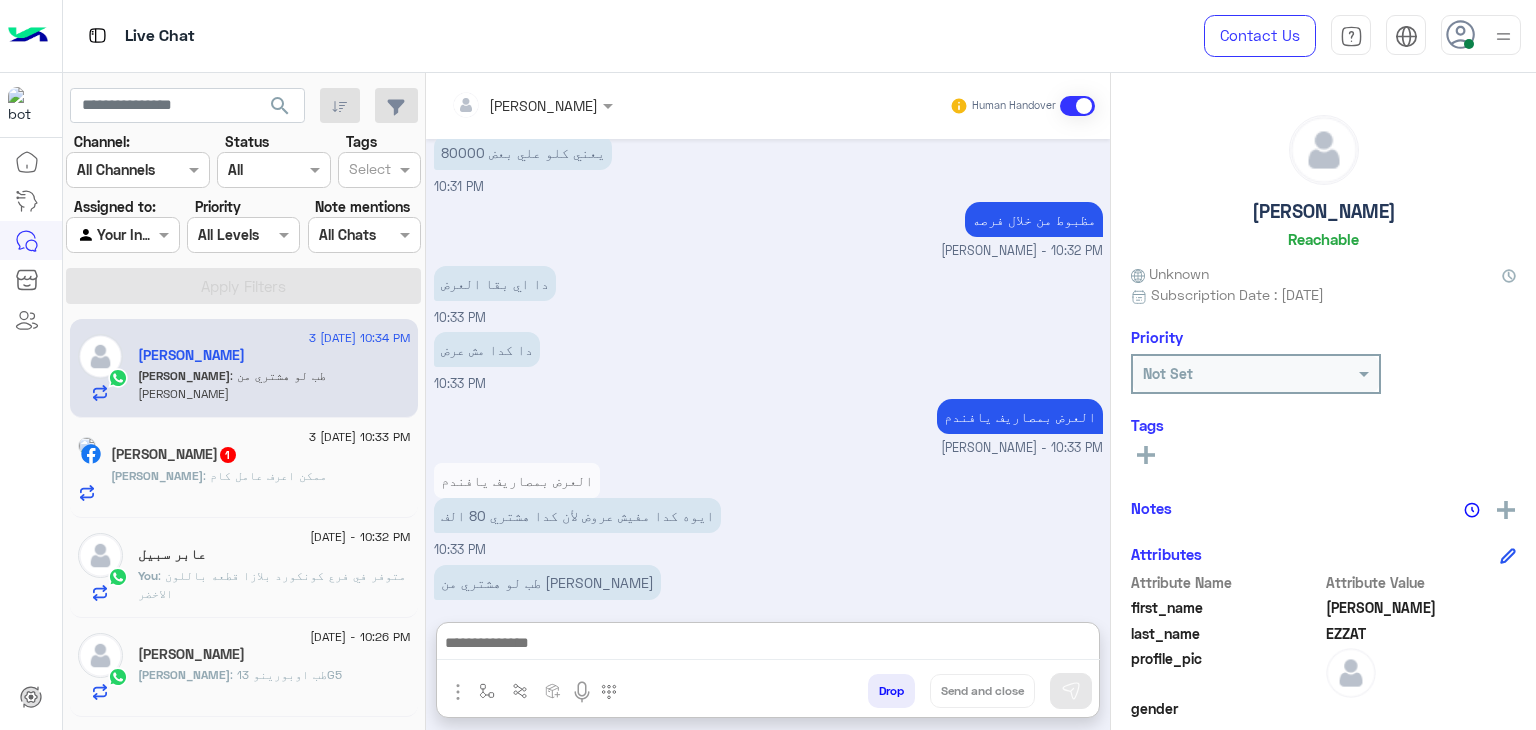 click at bounding box center [768, 645] 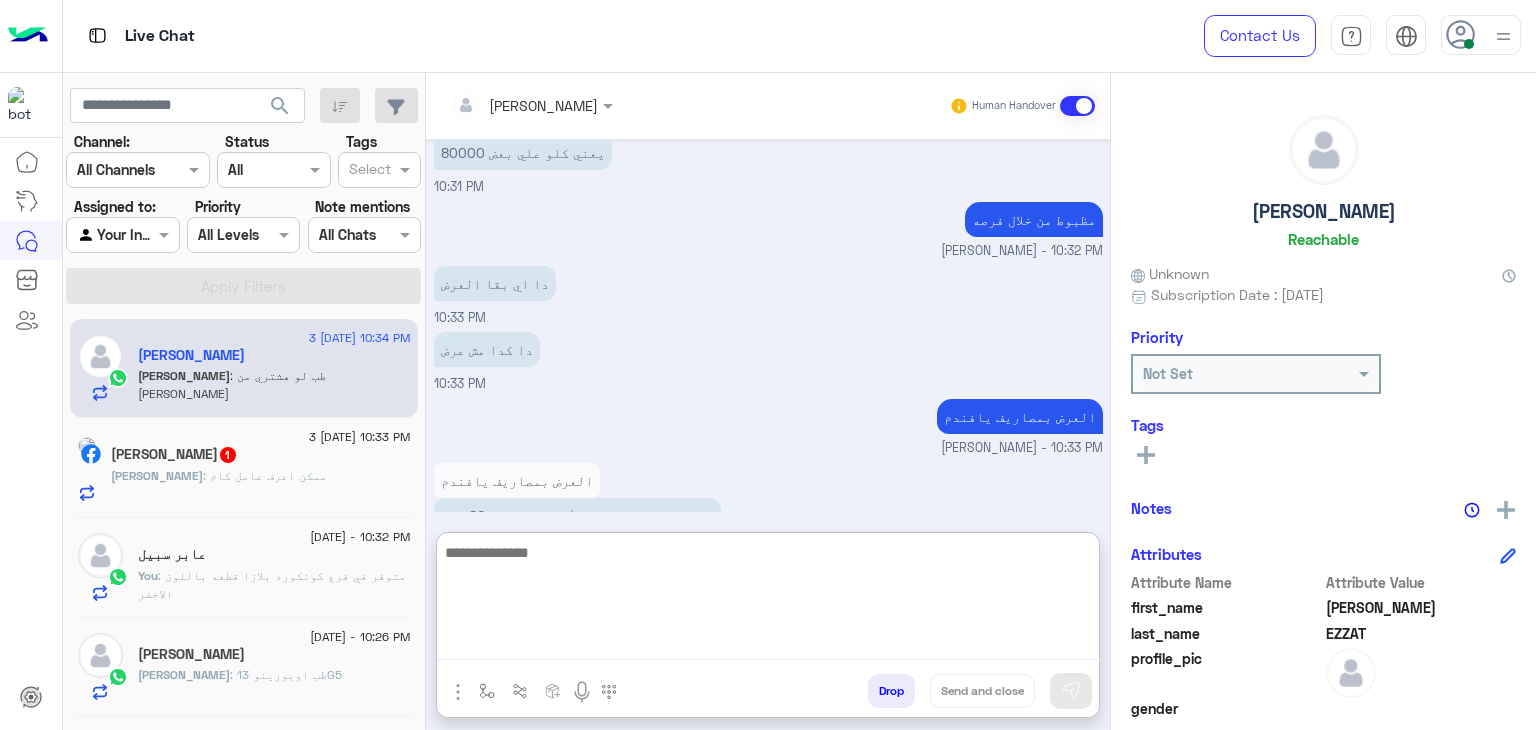 scroll, scrollTop: 1368, scrollLeft: 0, axis: vertical 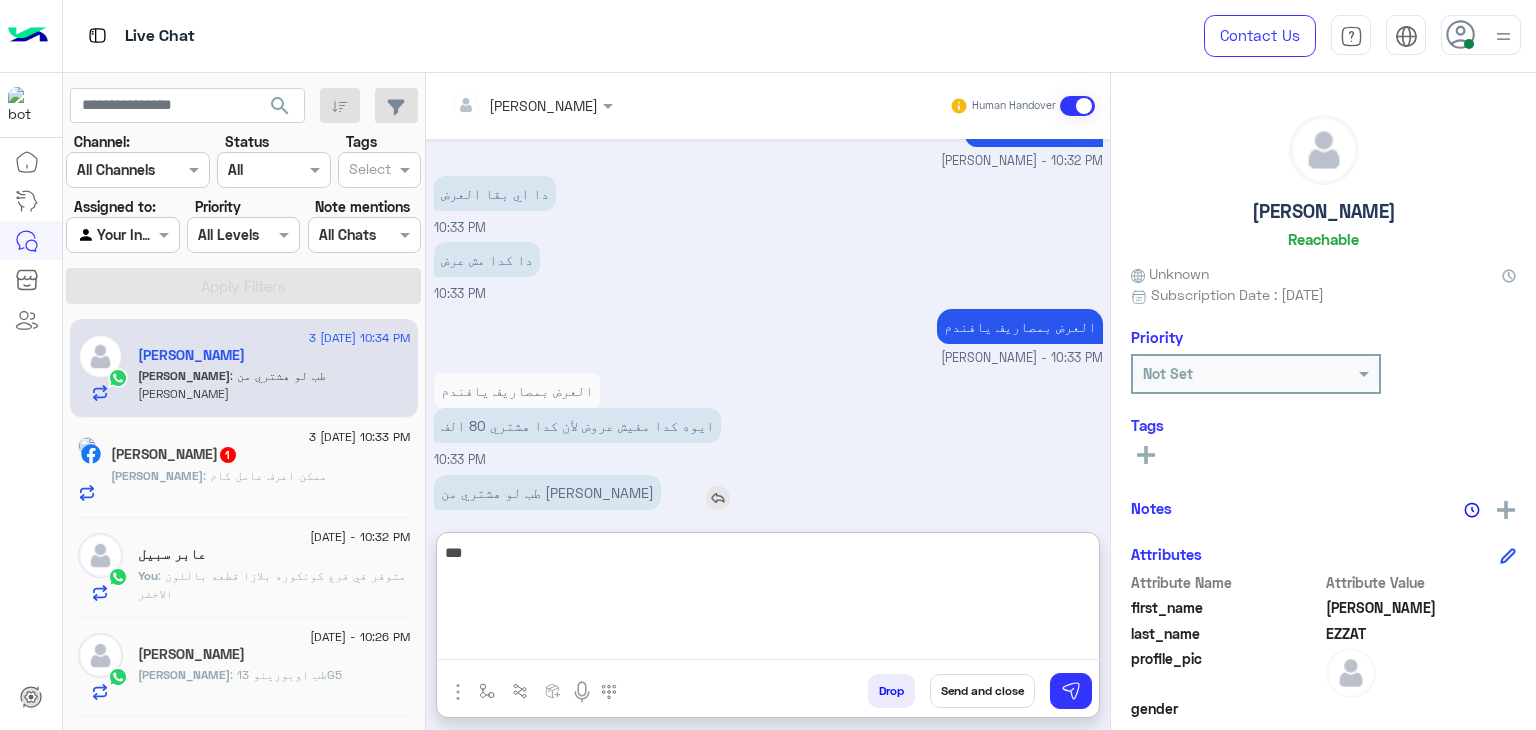 click at bounding box center (718, 498) 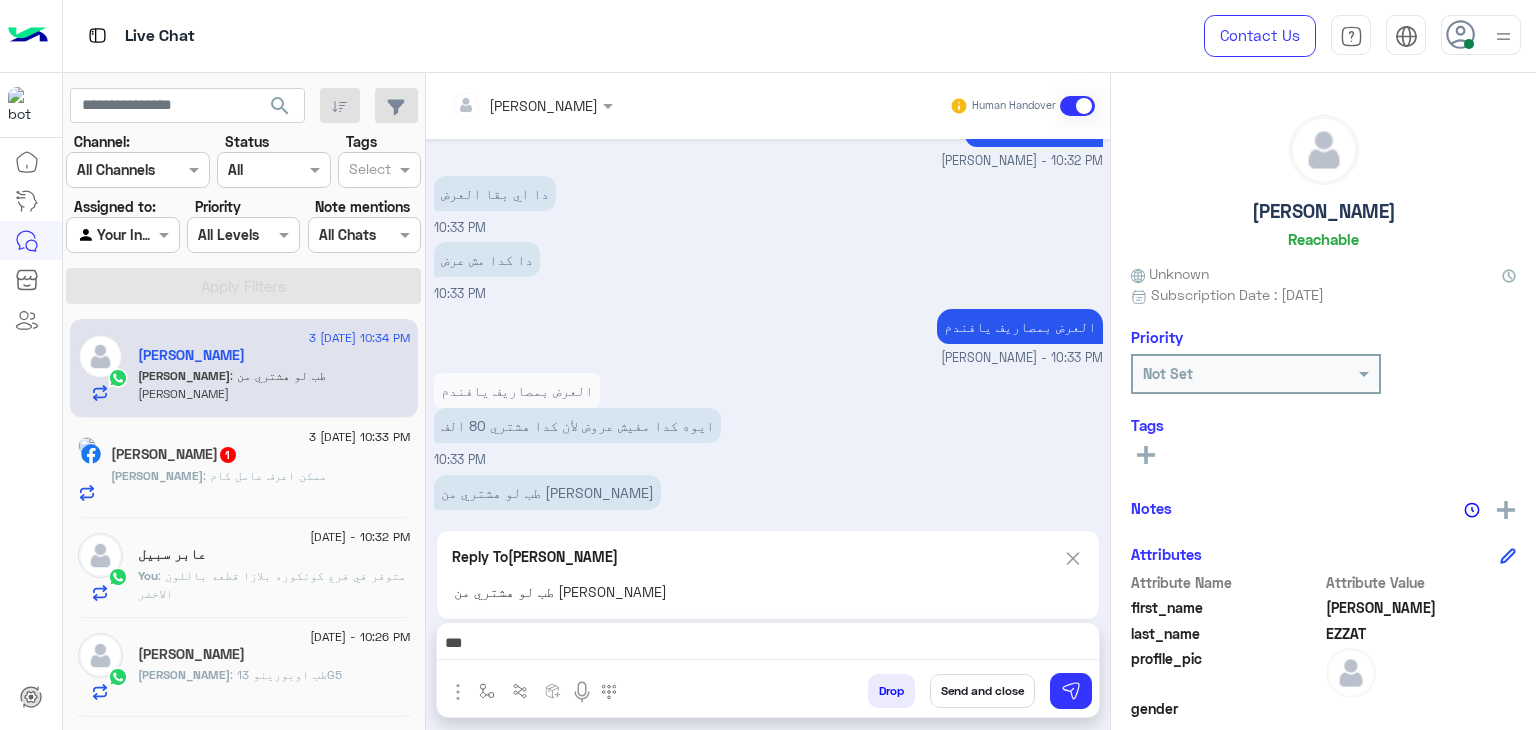 click on "***" at bounding box center [768, 645] 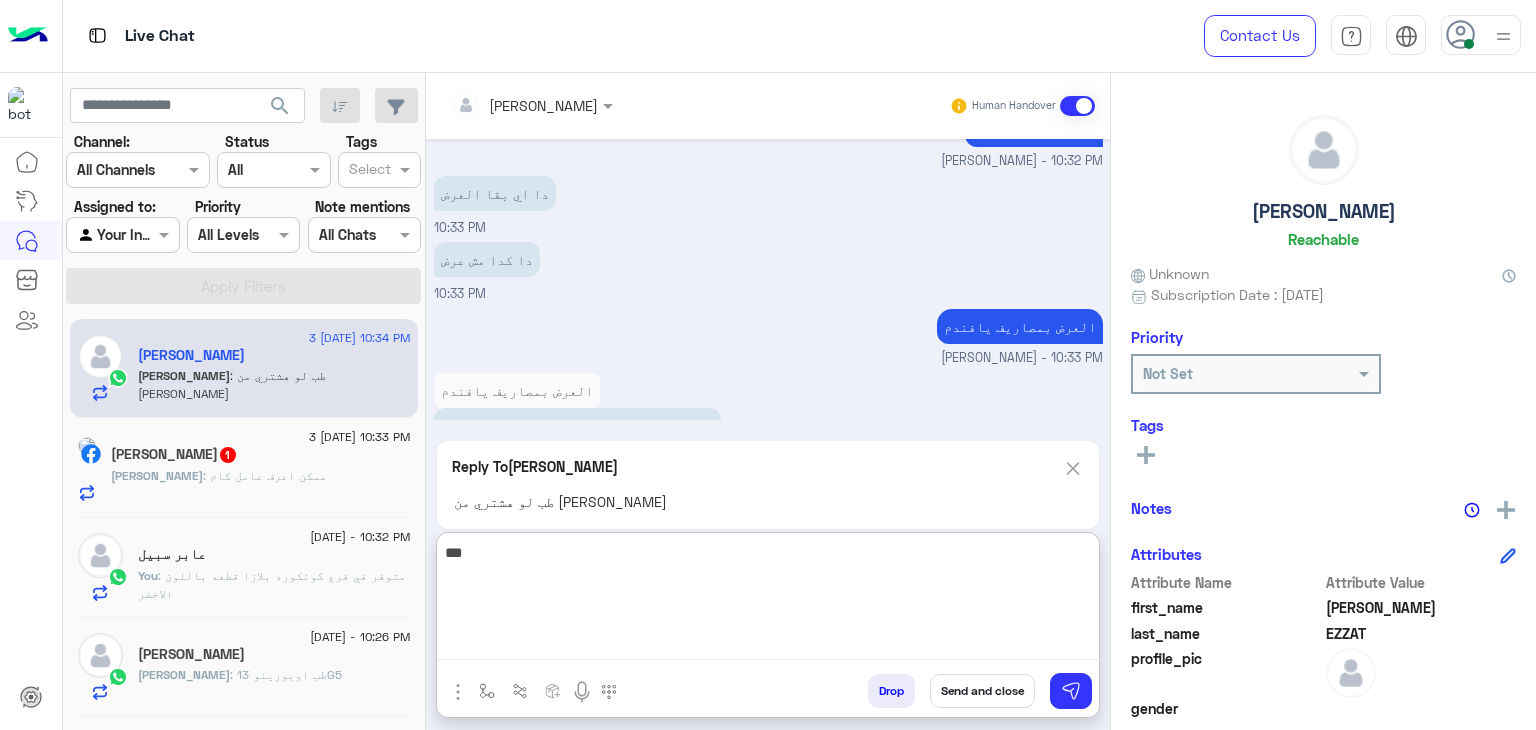 type on "****" 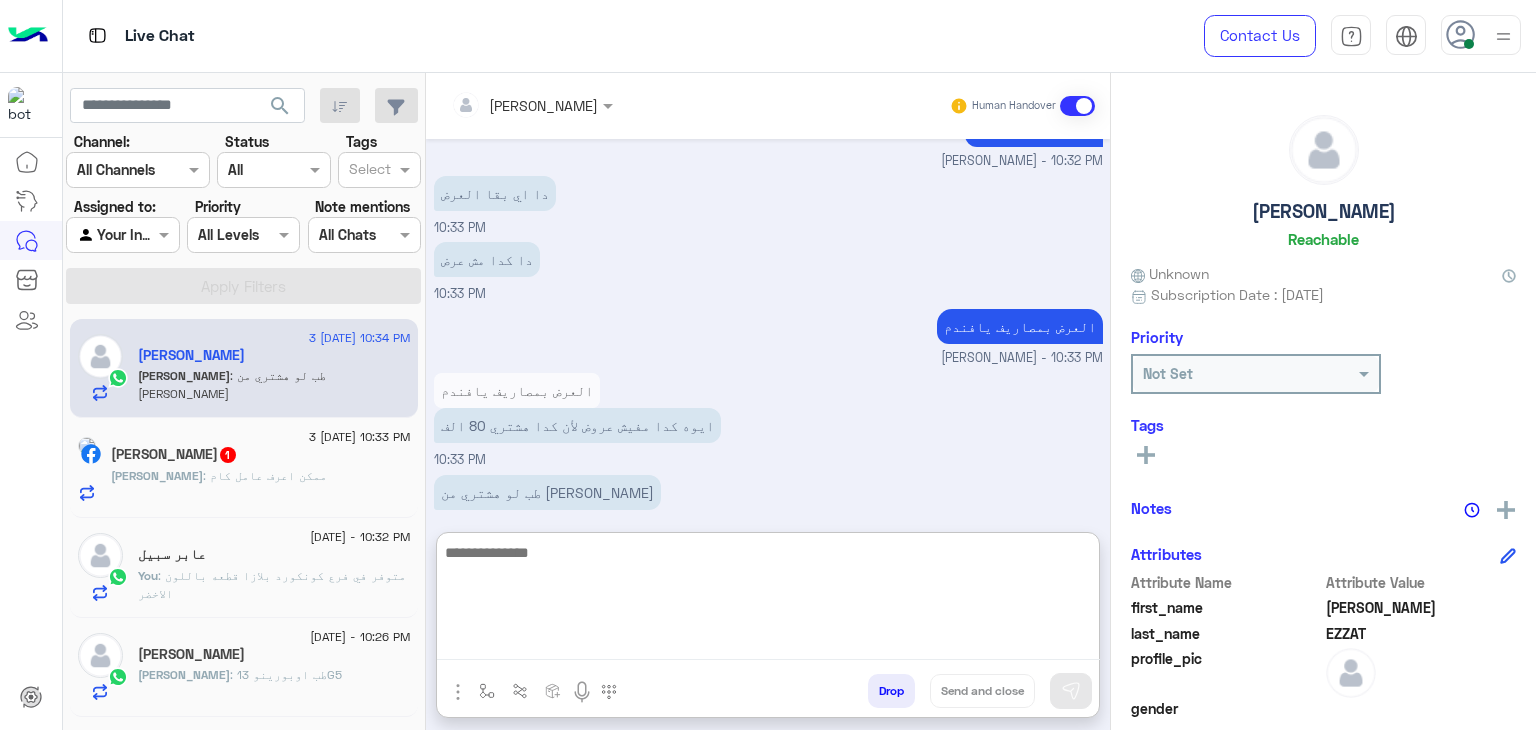 scroll, scrollTop: 1467, scrollLeft: 0, axis: vertical 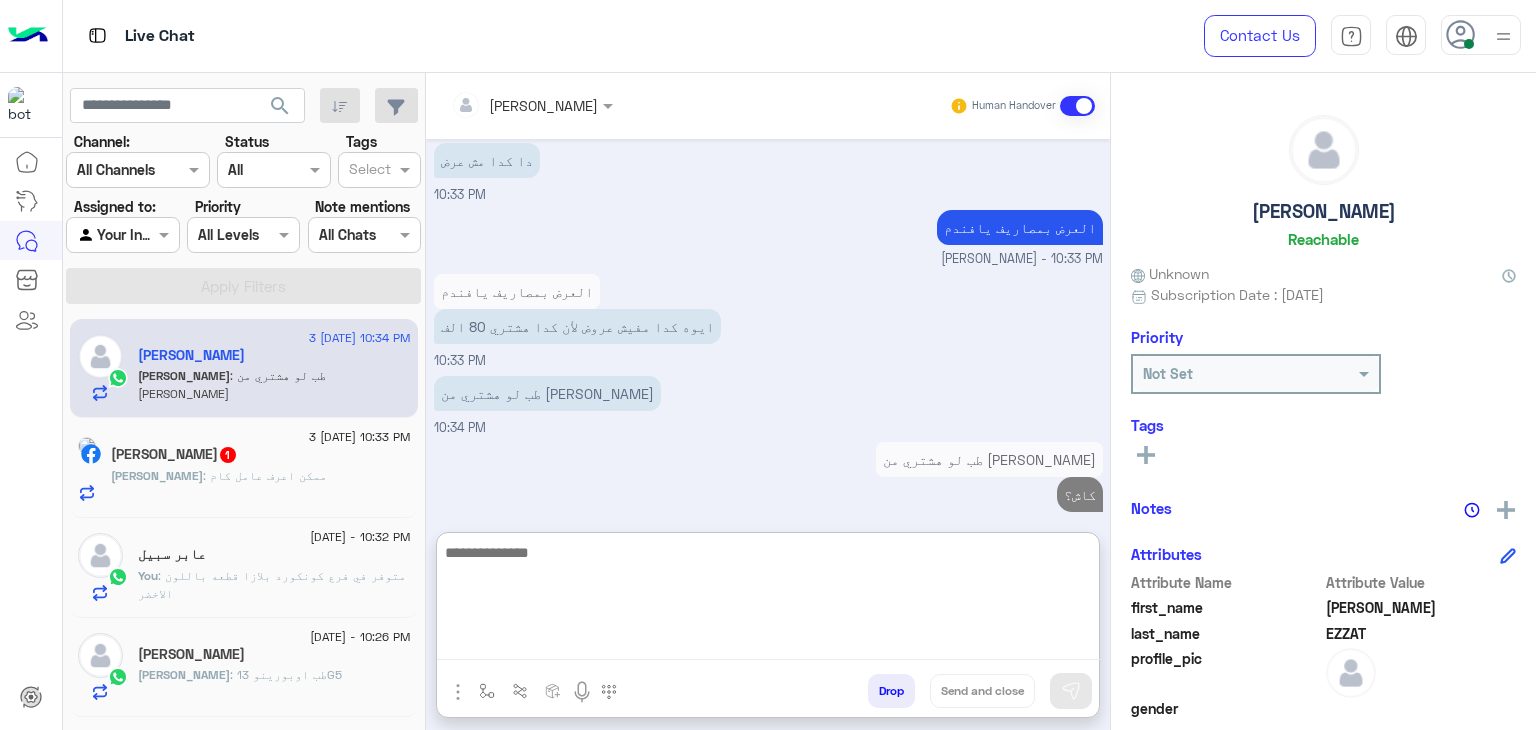 click on "[PERSON_NAME]  1" 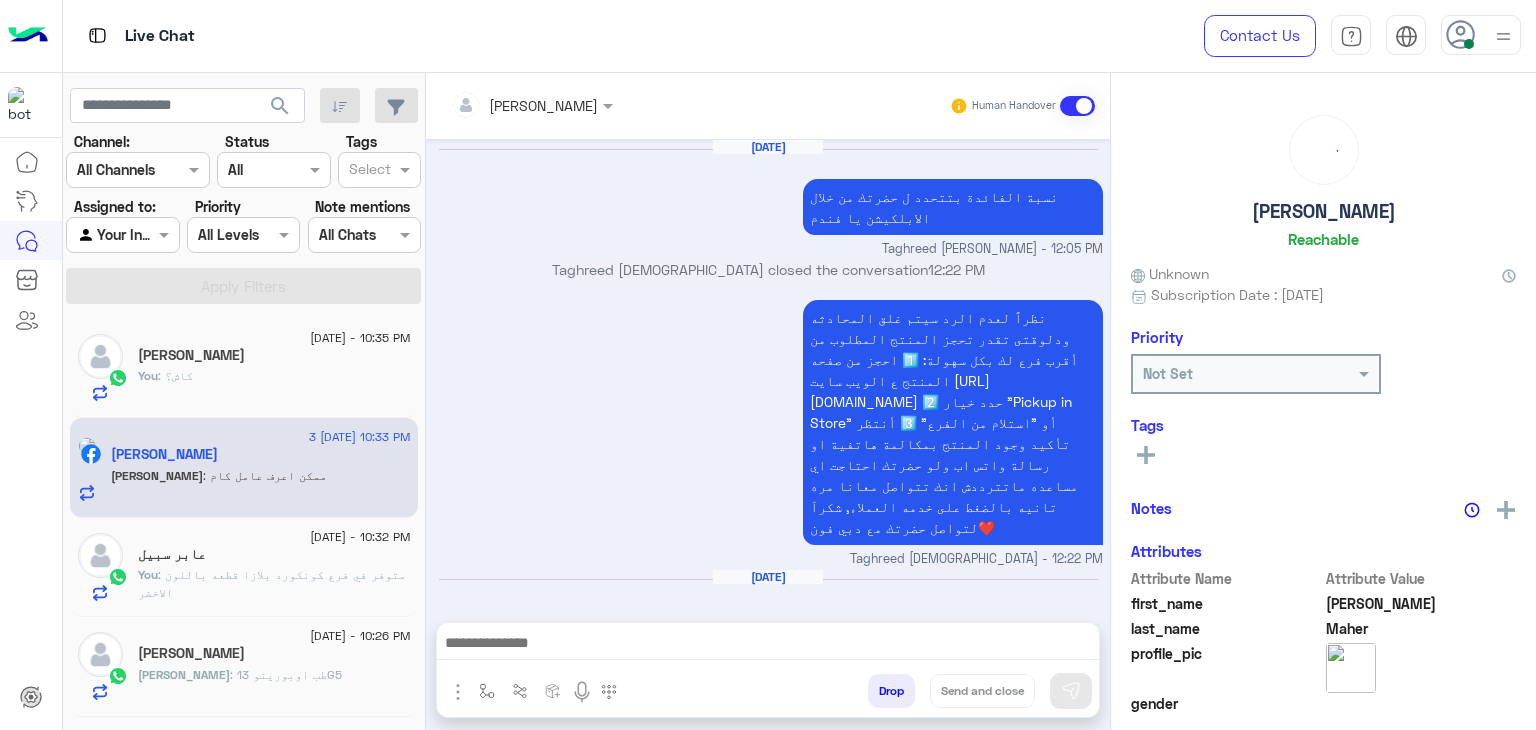 scroll, scrollTop: 1659, scrollLeft: 0, axis: vertical 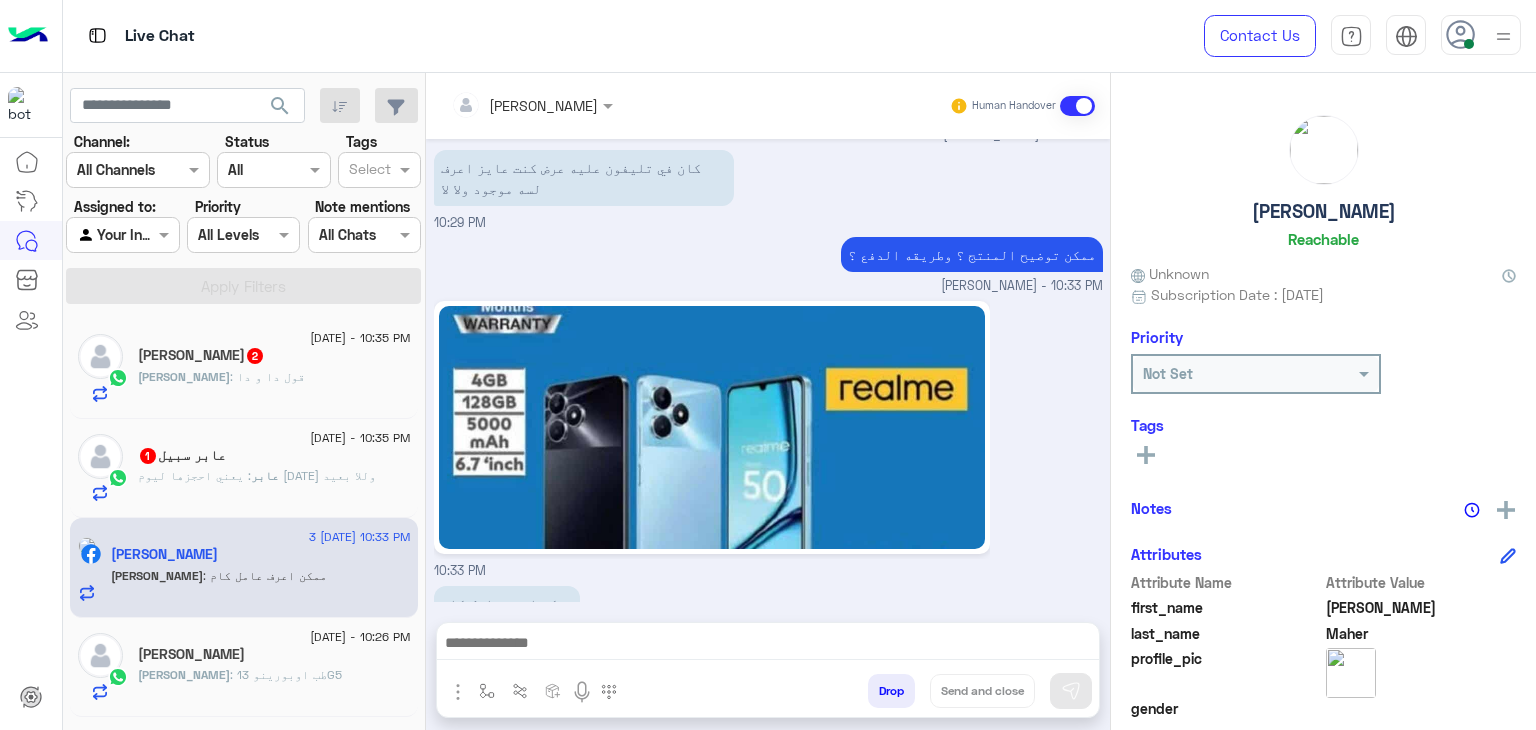 click on ": قول دا و دا" 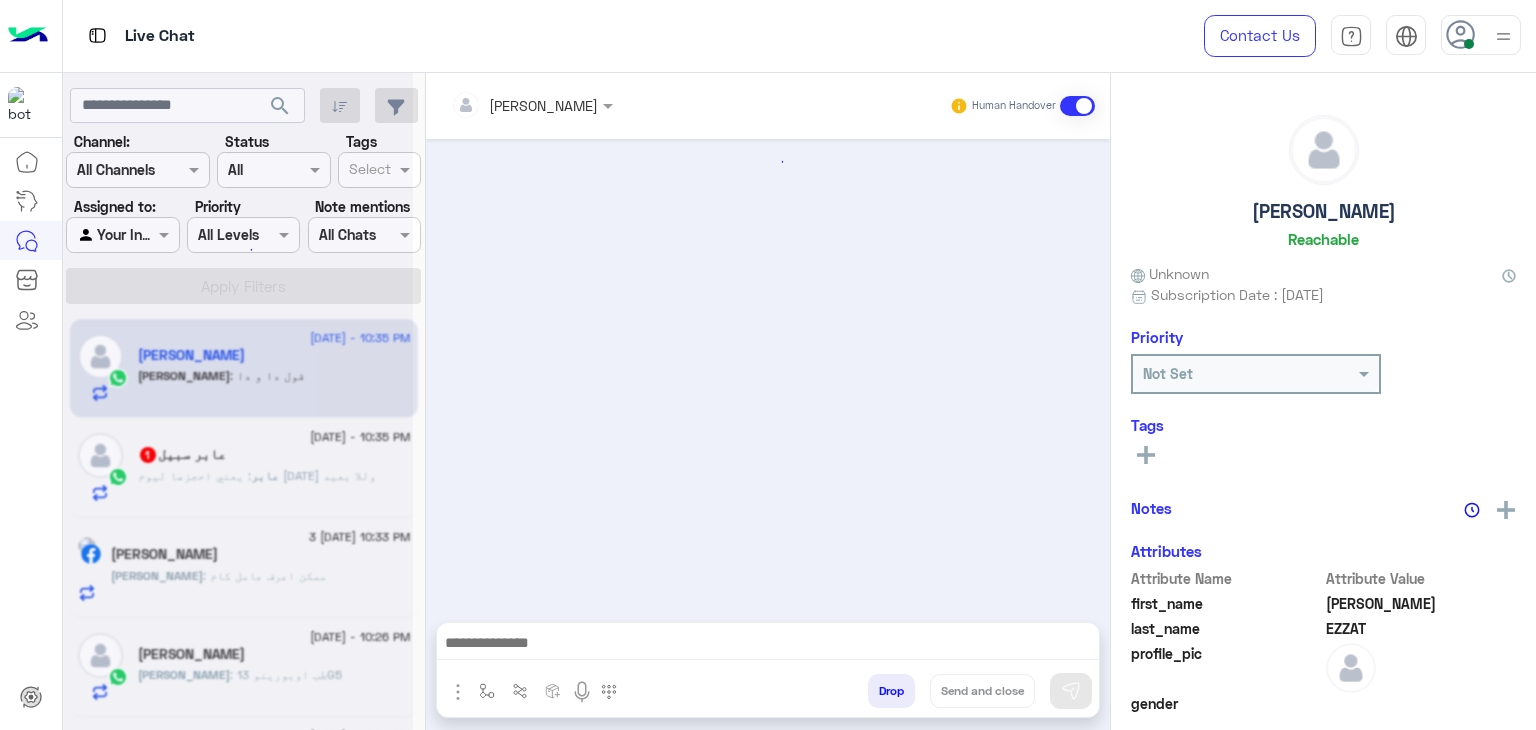 scroll, scrollTop: 1324, scrollLeft: 0, axis: vertical 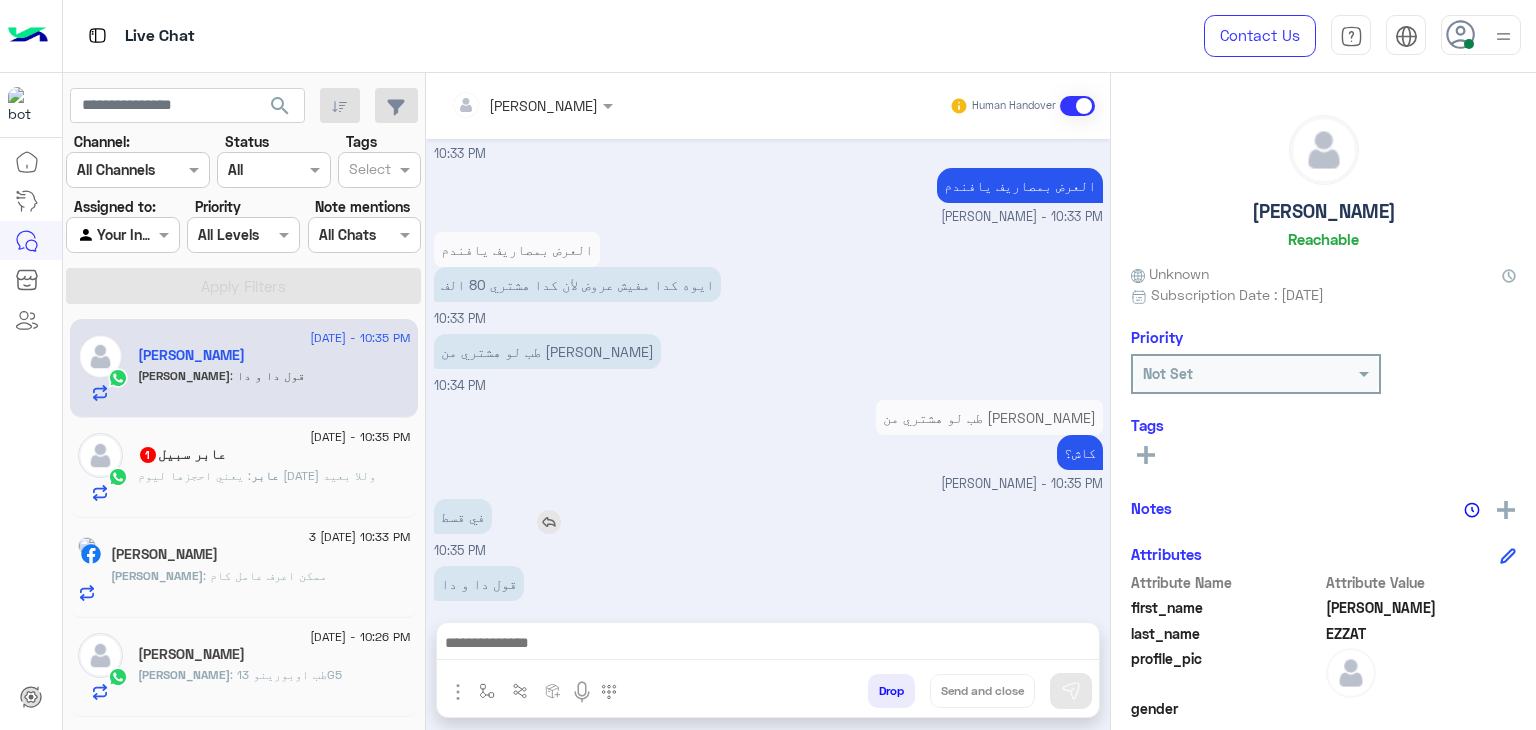 click at bounding box center [549, 522] 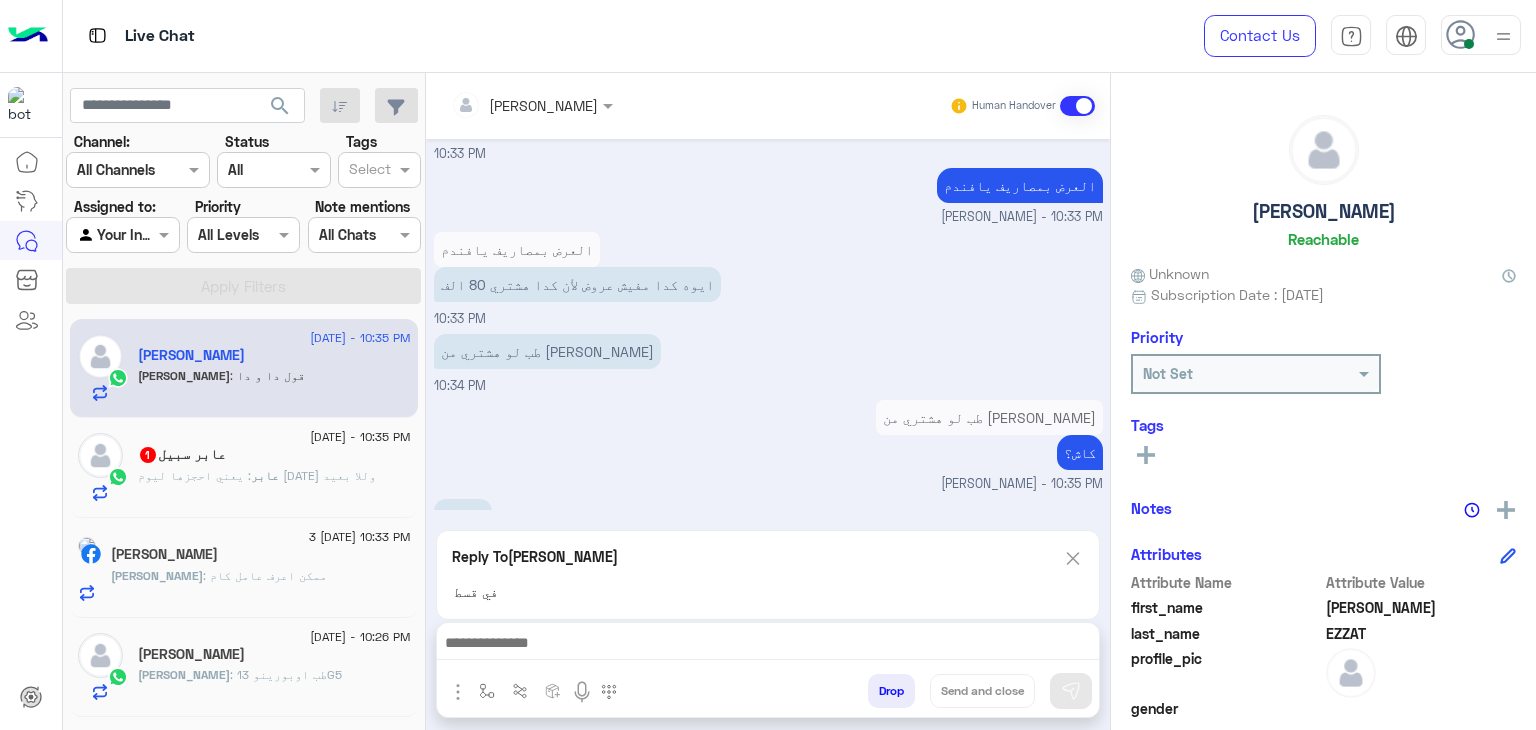click at bounding box center [768, 645] 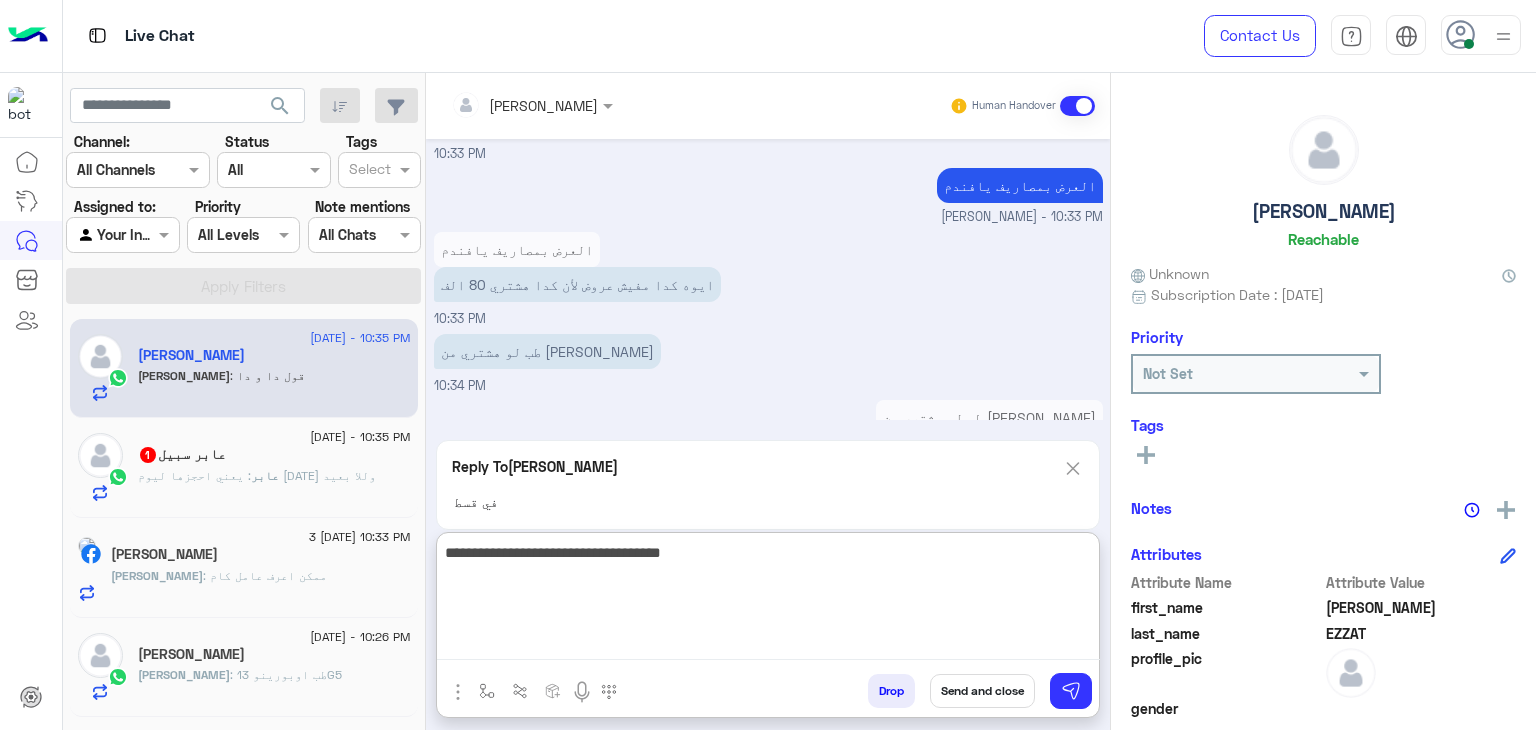 type on "**********" 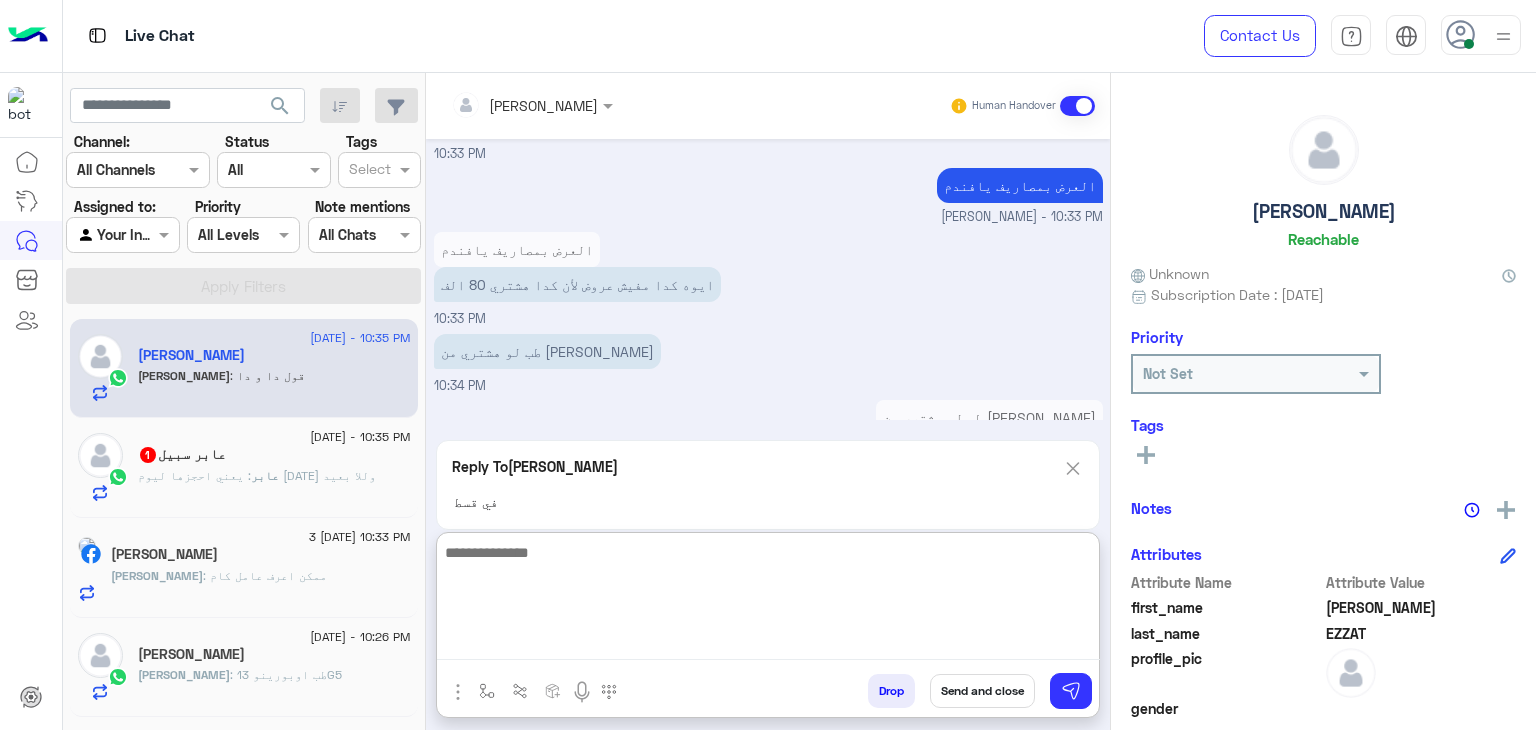 scroll, scrollTop: 1513, scrollLeft: 0, axis: vertical 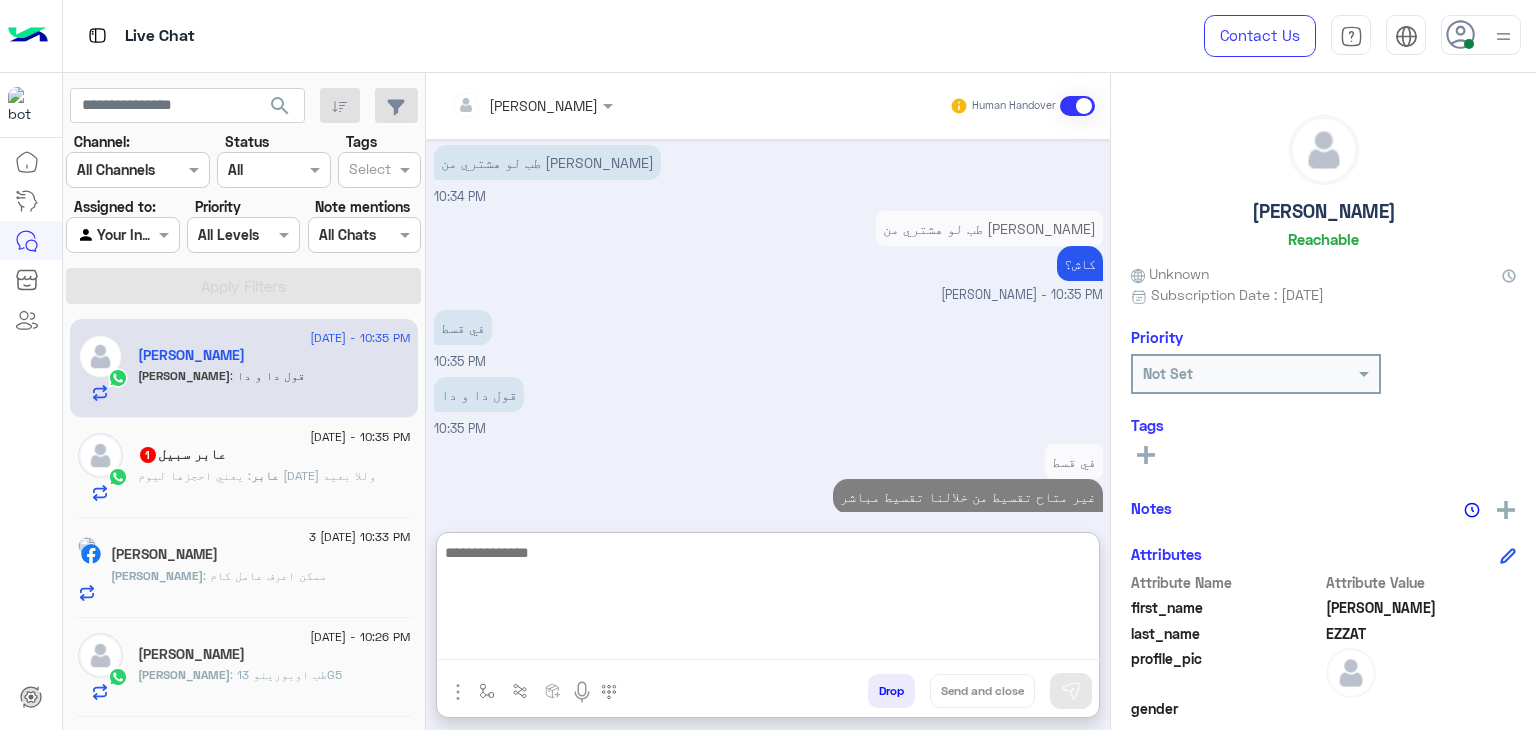 click on "[DATE] - 10:35 PM" 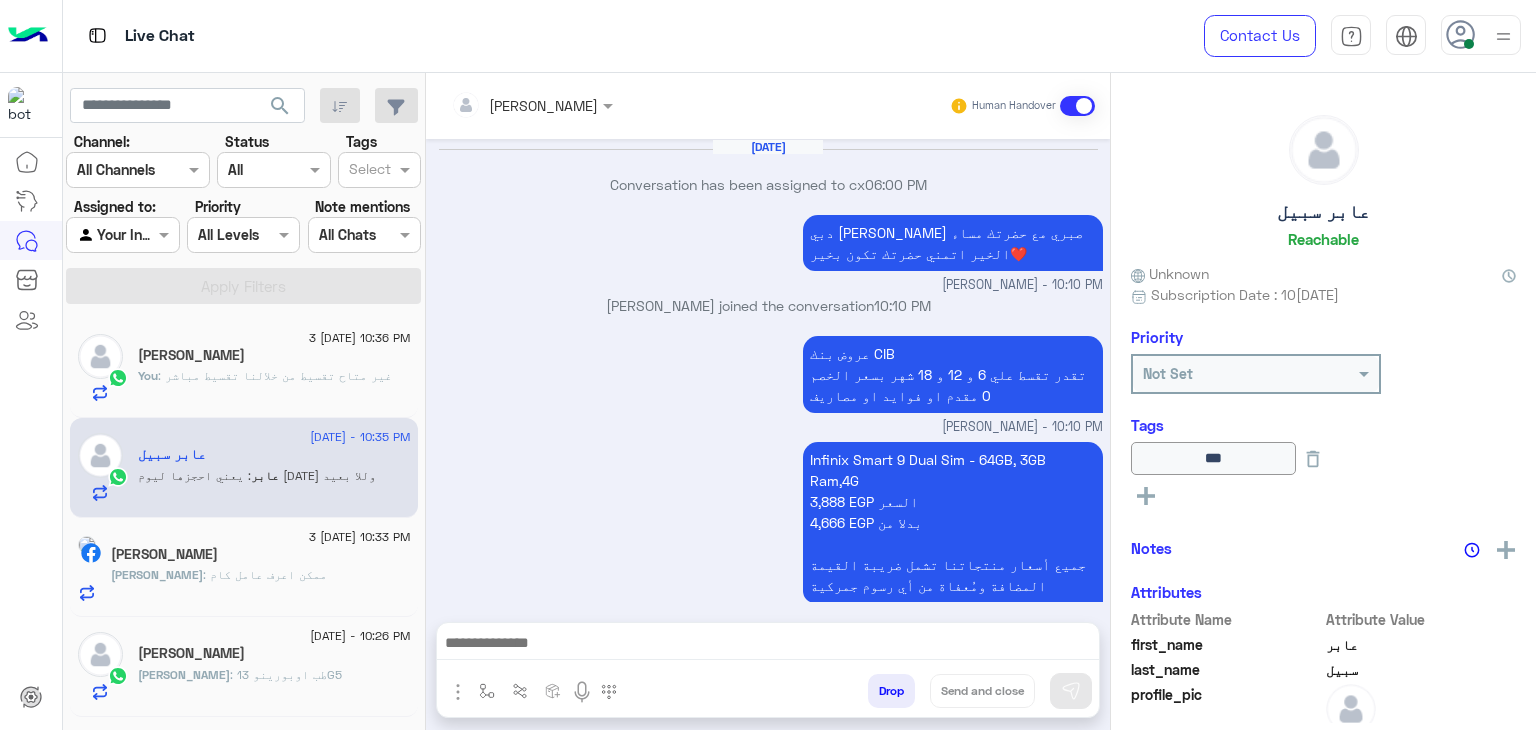 scroll, scrollTop: 1084, scrollLeft: 0, axis: vertical 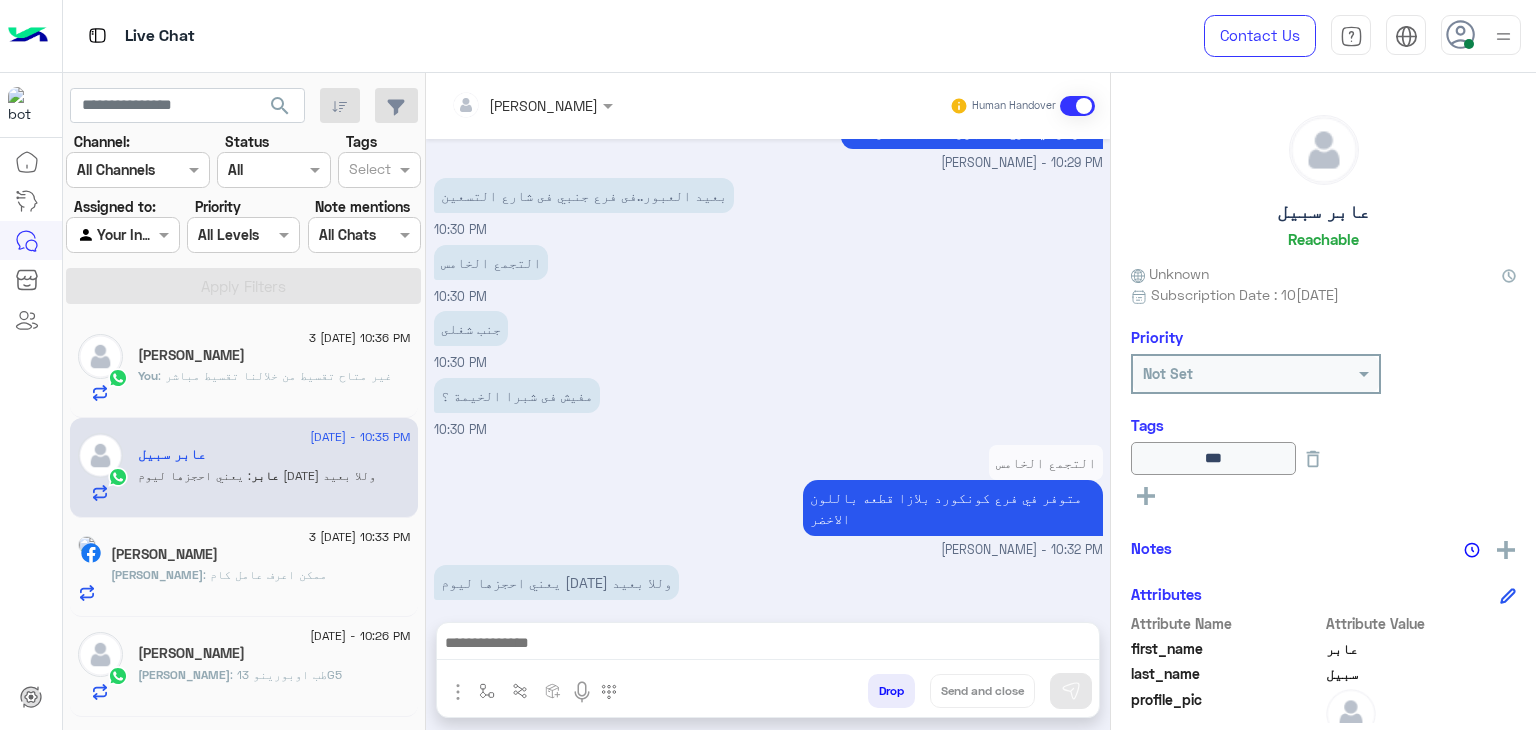 click at bounding box center (768, 645) 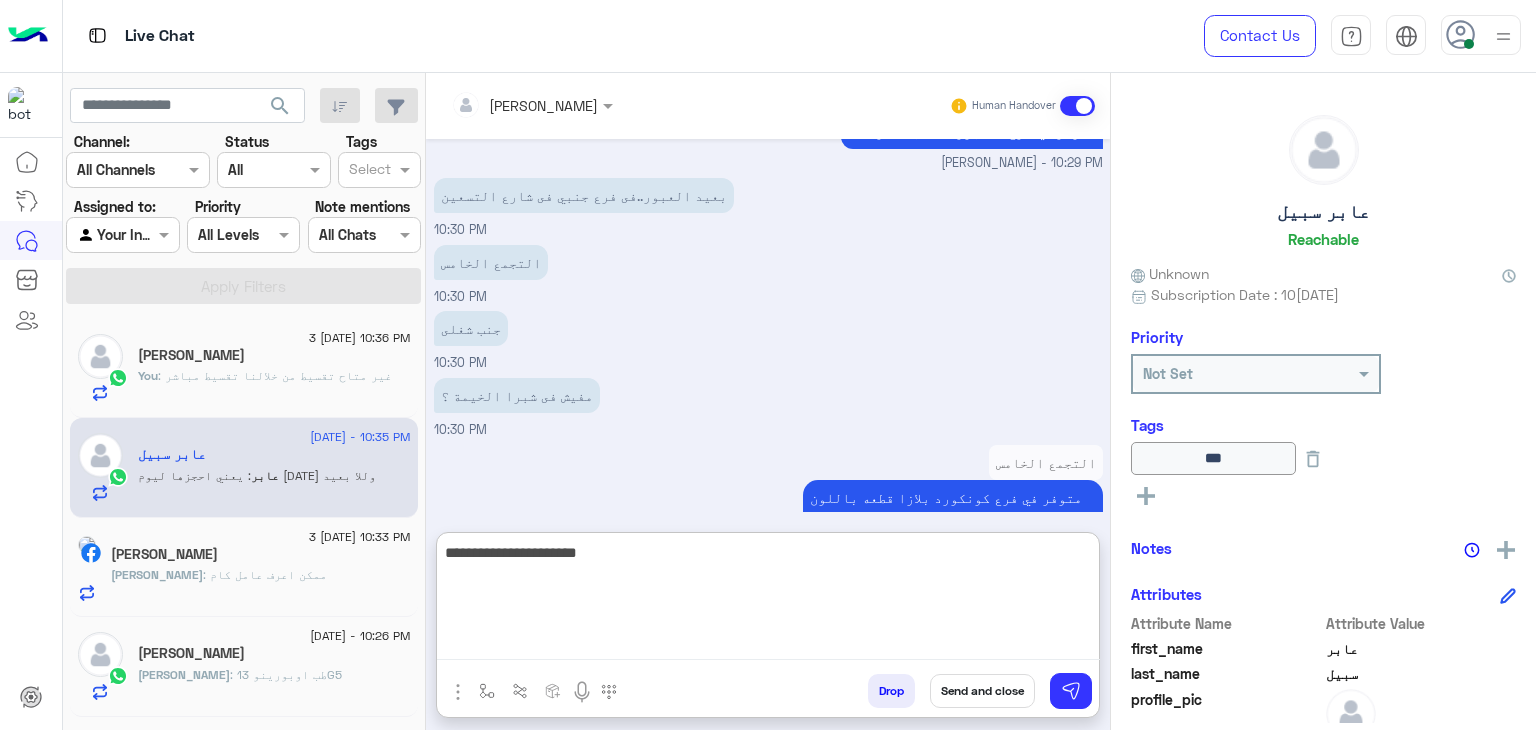 type on "**********" 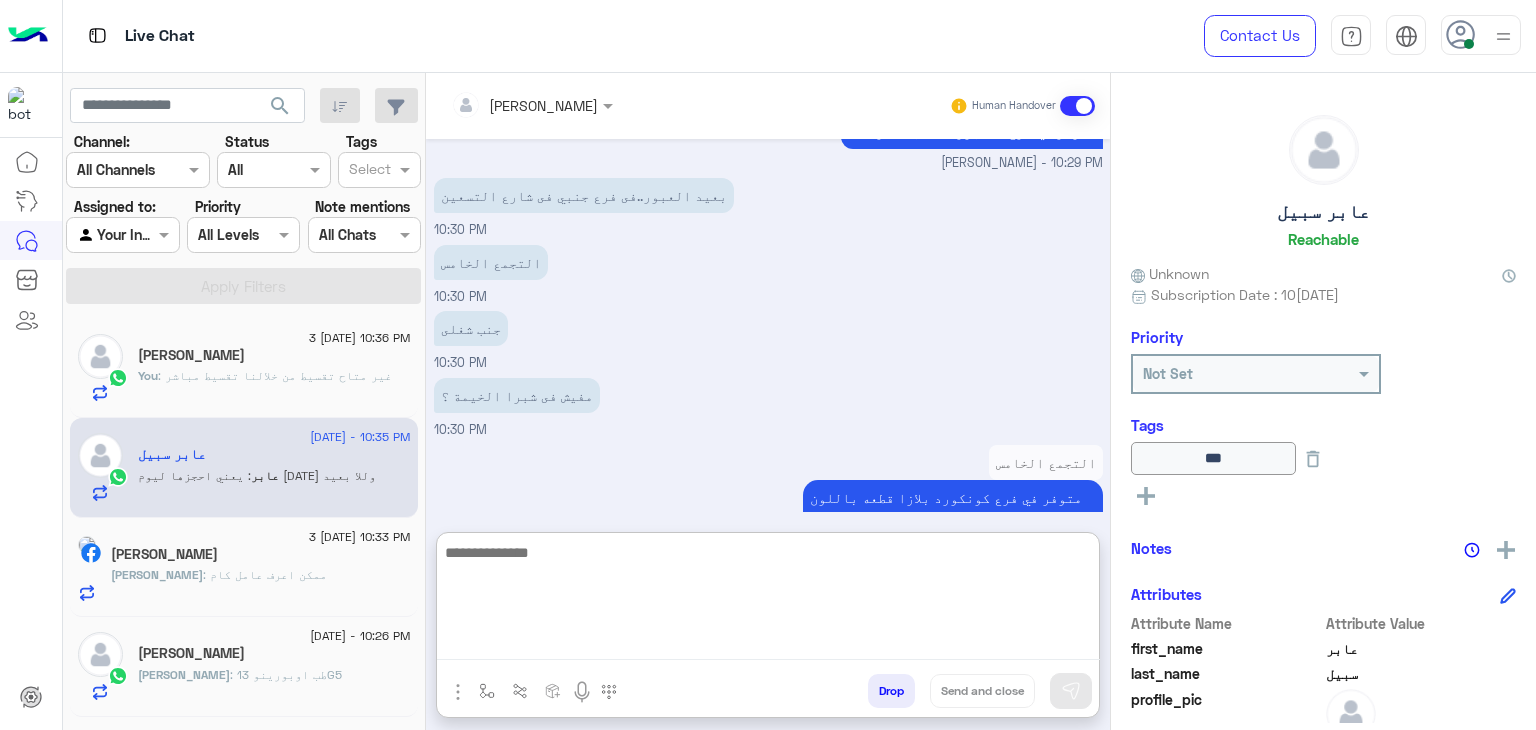 scroll, scrollTop: 1238, scrollLeft: 0, axis: vertical 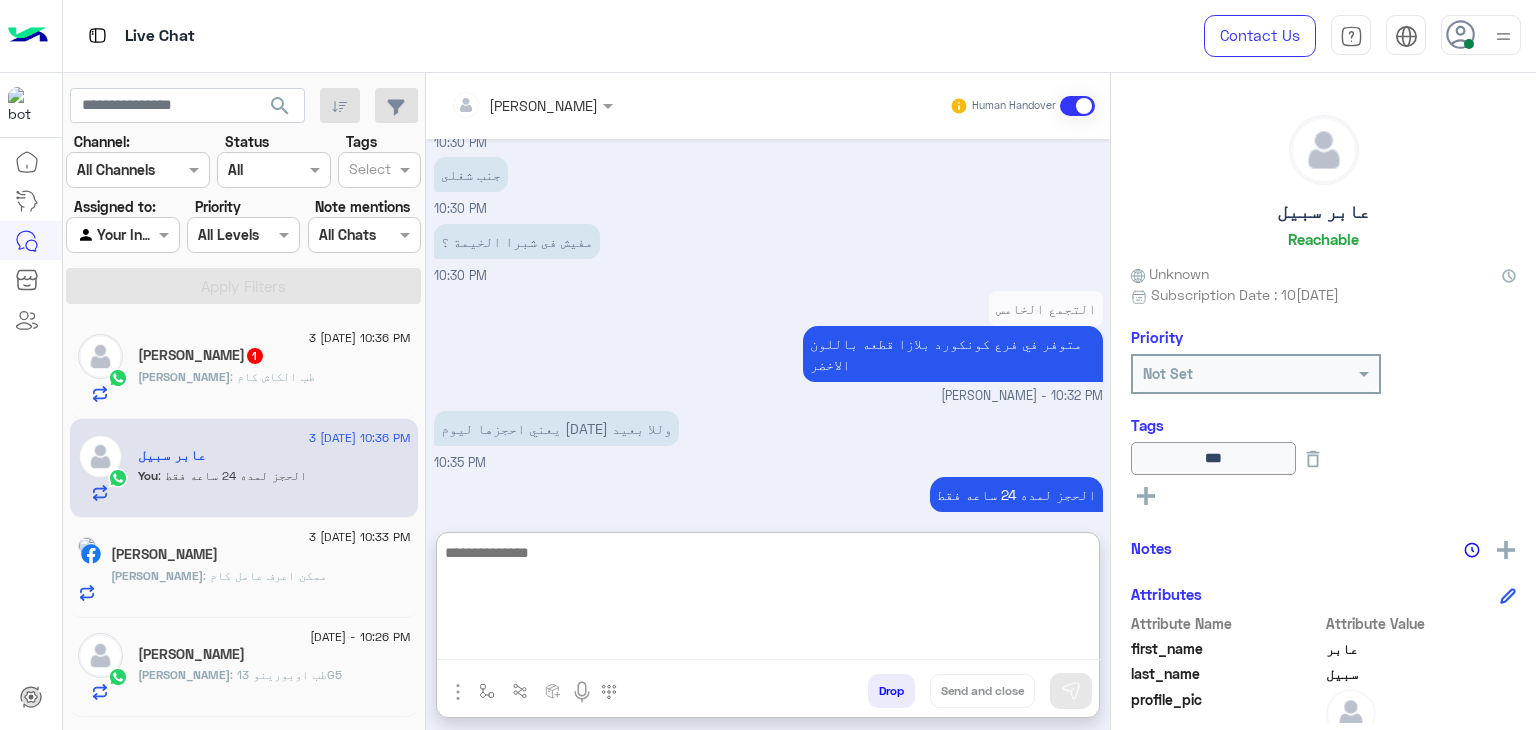 click on "[PERSON_NAME] : طب الكاش كام" 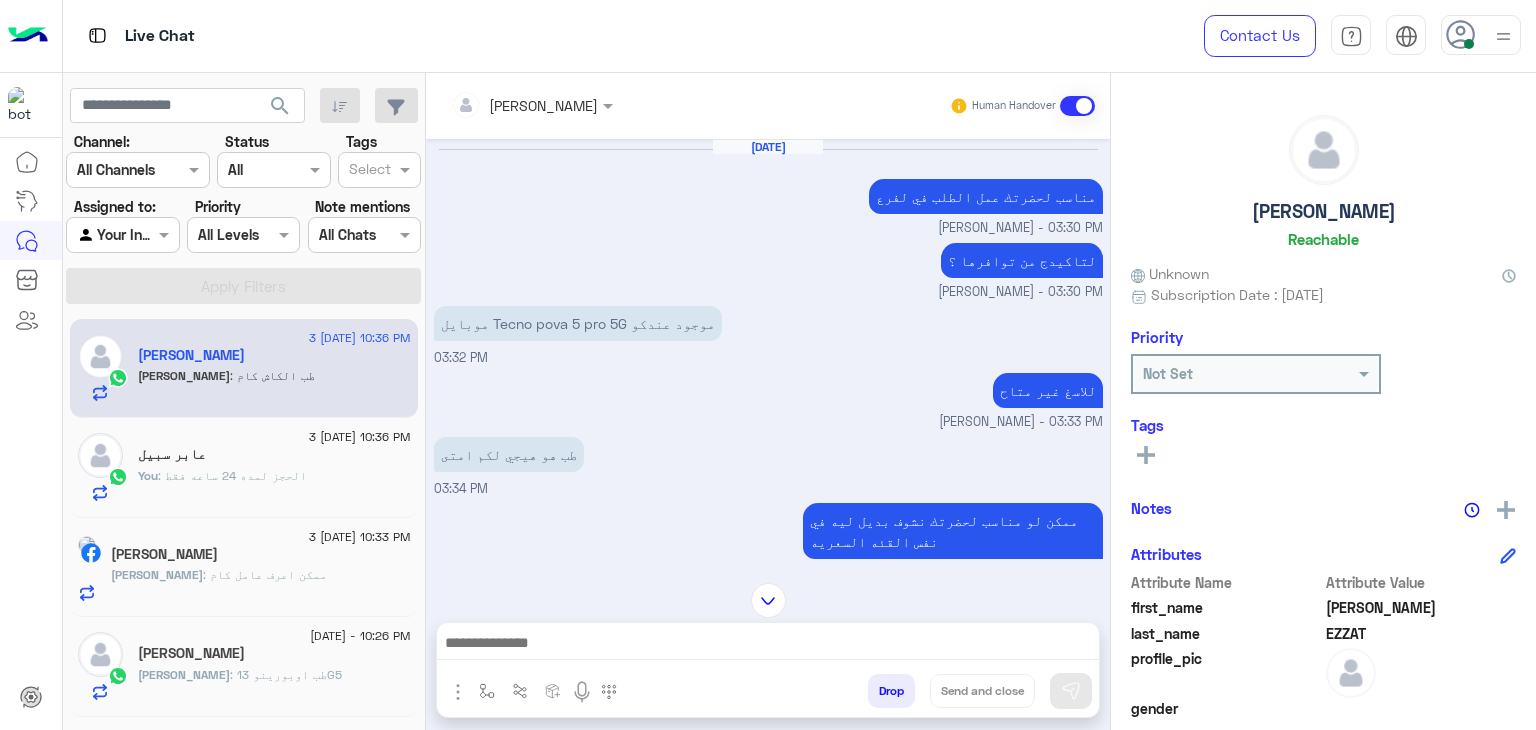 scroll, scrollTop: 1928, scrollLeft: 0, axis: vertical 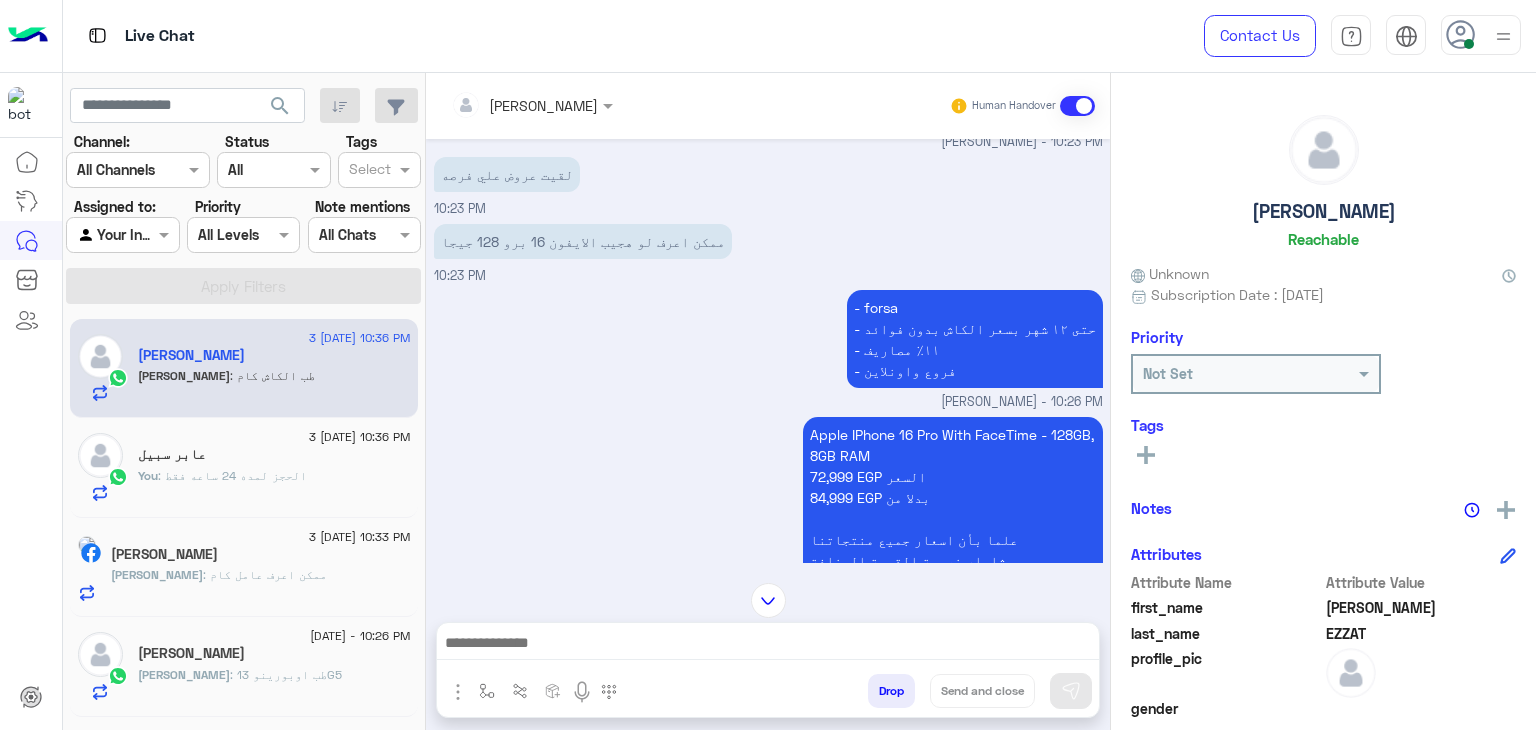 click on "Apple IPhone 16 Pro With FaceTime - 128GB, 8GB RAM 72,999 EGP   السعر  84,999 EGP بدلا من  علما بأن اسعار جميع منتجاتنا شامله ضريبة القيمة المضافة خالصه الرسوم الجمركيه" at bounding box center [953, 508] 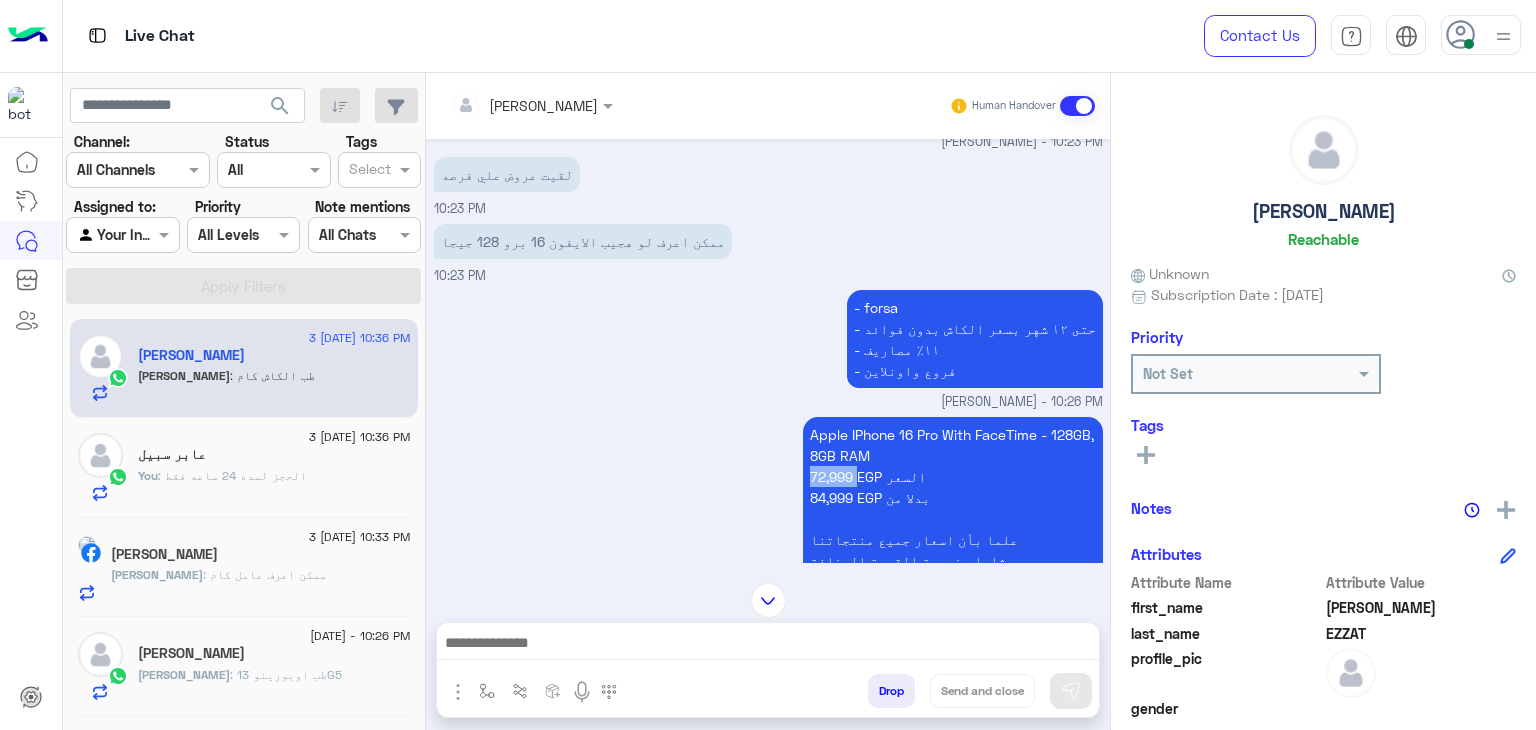 click on "Apple IPhone 16 Pro With FaceTime - 128GB, 8GB RAM 72,999 EGP   السعر  84,999 EGP بدلا من  علما بأن اسعار جميع منتجاتنا شامله ضريبة القيمة المضافة خالصه الرسوم الجمركيه" at bounding box center (953, 508) 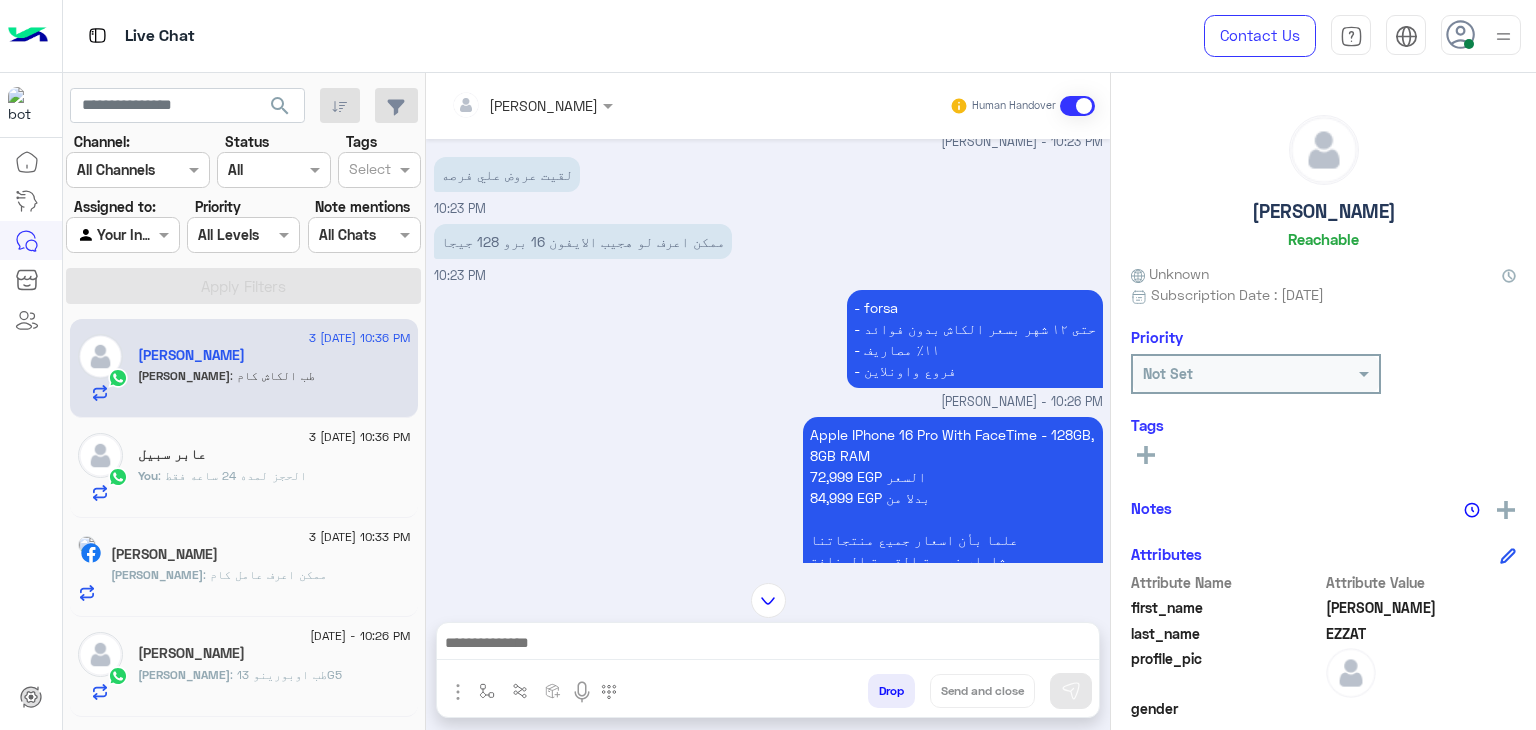 click at bounding box center (768, 645) 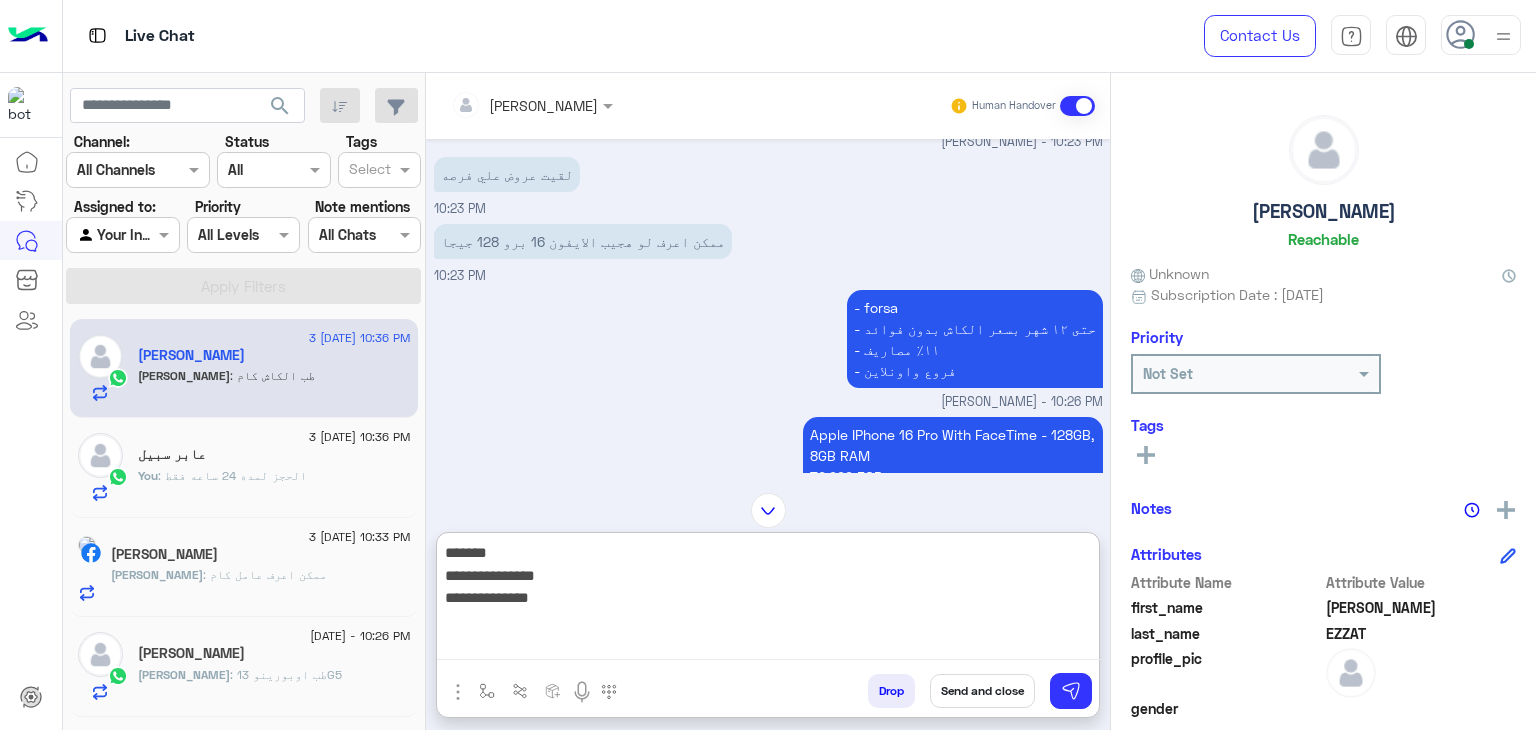 click on "Raghad Sabry Human Handover     [DATE][DATE]  مناسب لحضرتك عمل الطلب في لفرع  [PERSON_NAME] -  03:30 PM  لتاكيدج من توافرها ؟  [PERSON_NAME] -  03:30 PM  موبايل Tecno pova 5 pro 5G موجود عندكو   03:32 PM  للاسغ غير متاح  Rahma Samir -  03:33 PM  طب هو هيجي لكم امتى   03:34 PM  ممكن لو مناسب لحضرتك نشوف بديل ليه في نفس القئه السعريه  Rahma Samir -  03:34 PM  احنا مش بتوفر موبايلات تكنو  Rahma Samir -  03:34 PM   [PERSON_NAME] closed the conversation   03:35 PM      نظراً لعدم الرد سيتم غلق المحادثه  ودلوقتى تقدر تحجز المنتج المطلوب من أقرب فرع لك بكل سهولة: 1️⃣  حضرتك احجز من صفحه المنتج ع الويب سايت [DOMAIN_NAME] 2️⃣حضرتك  حدد خيار "Pickup in Store" أو "استلام من الفرع"  Rahma Samir -  03:35 PM   [DATE]    06:03 PM" at bounding box center (768, 405) 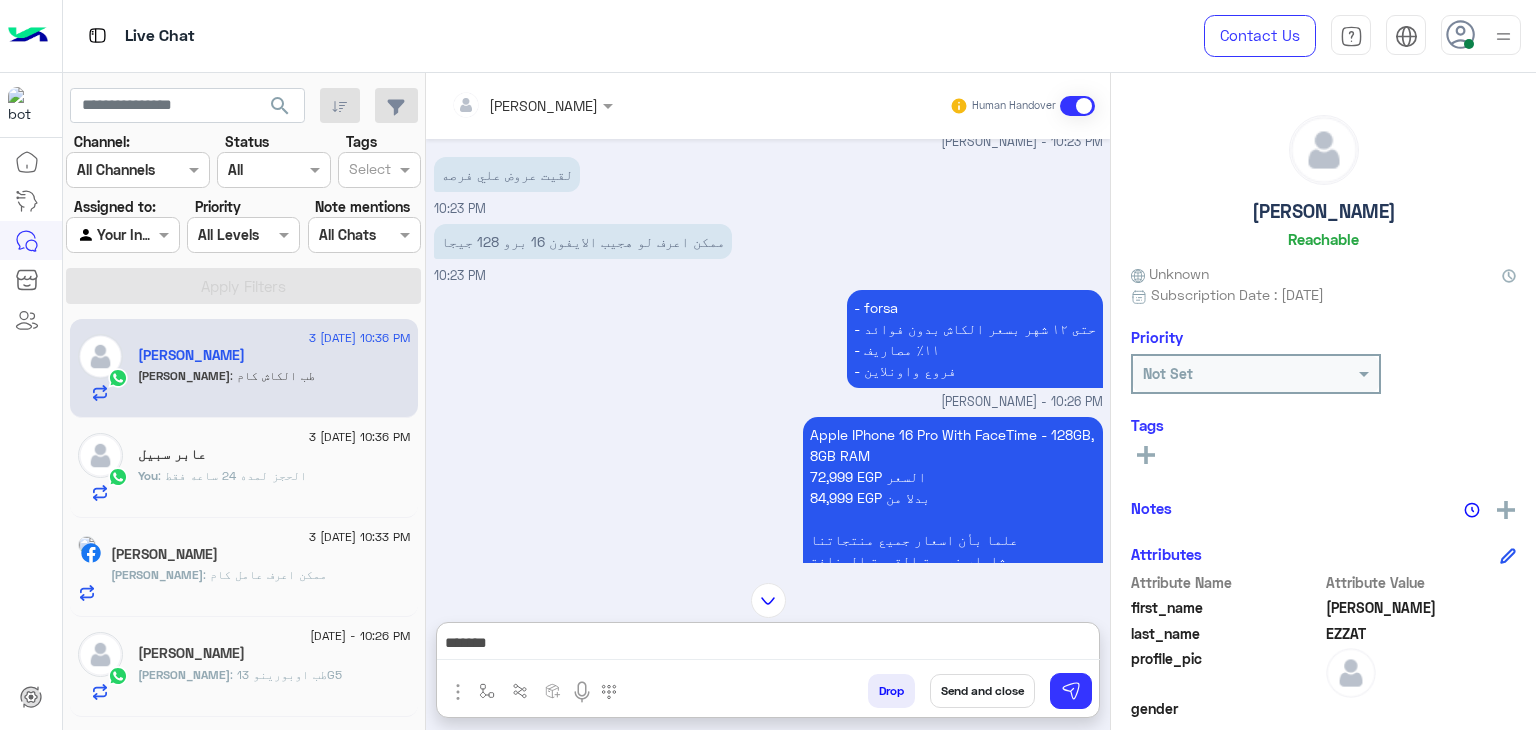 click on "**********" at bounding box center [768, 645] 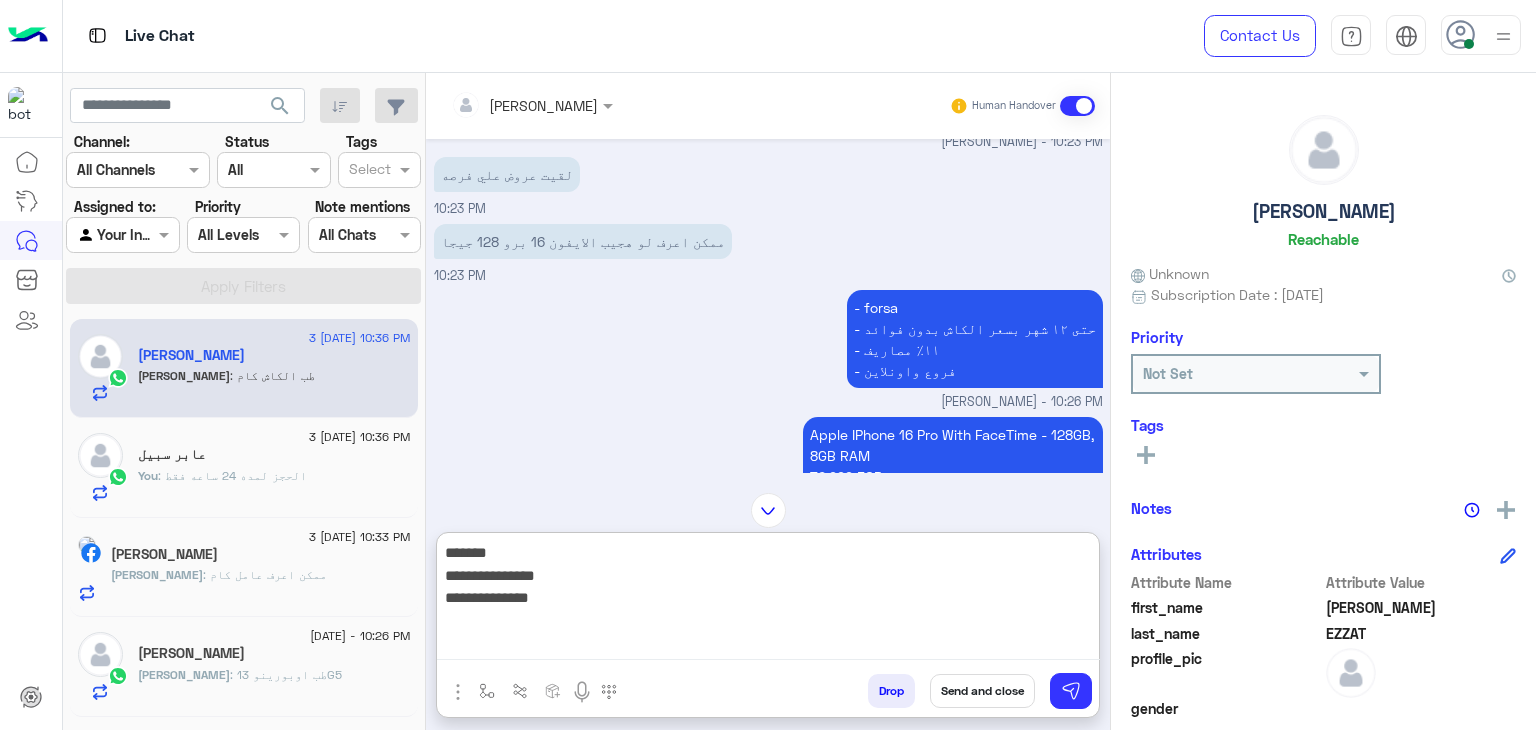 click on "**********" at bounding box center (768, 600) 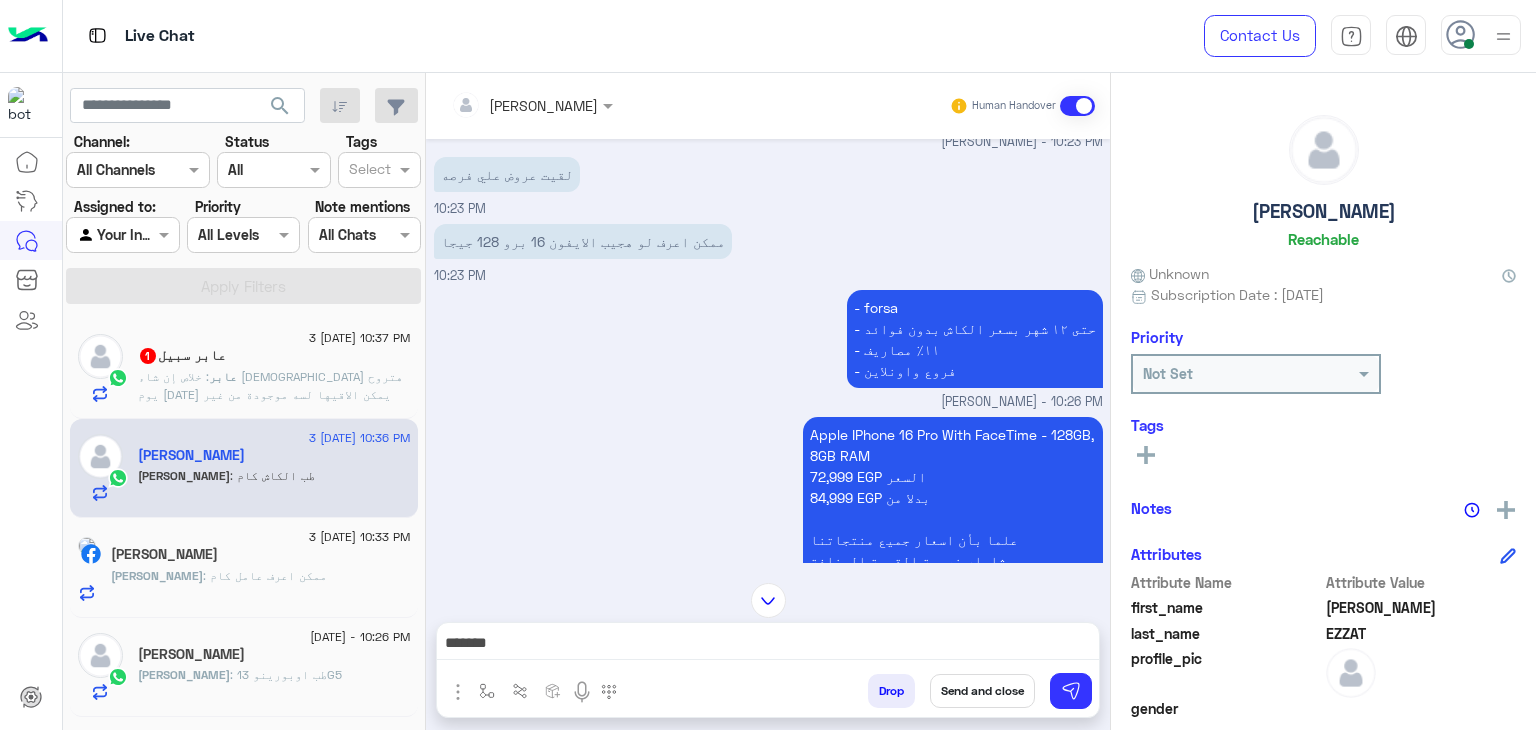click on "**********" at bounding box center [768, 645] 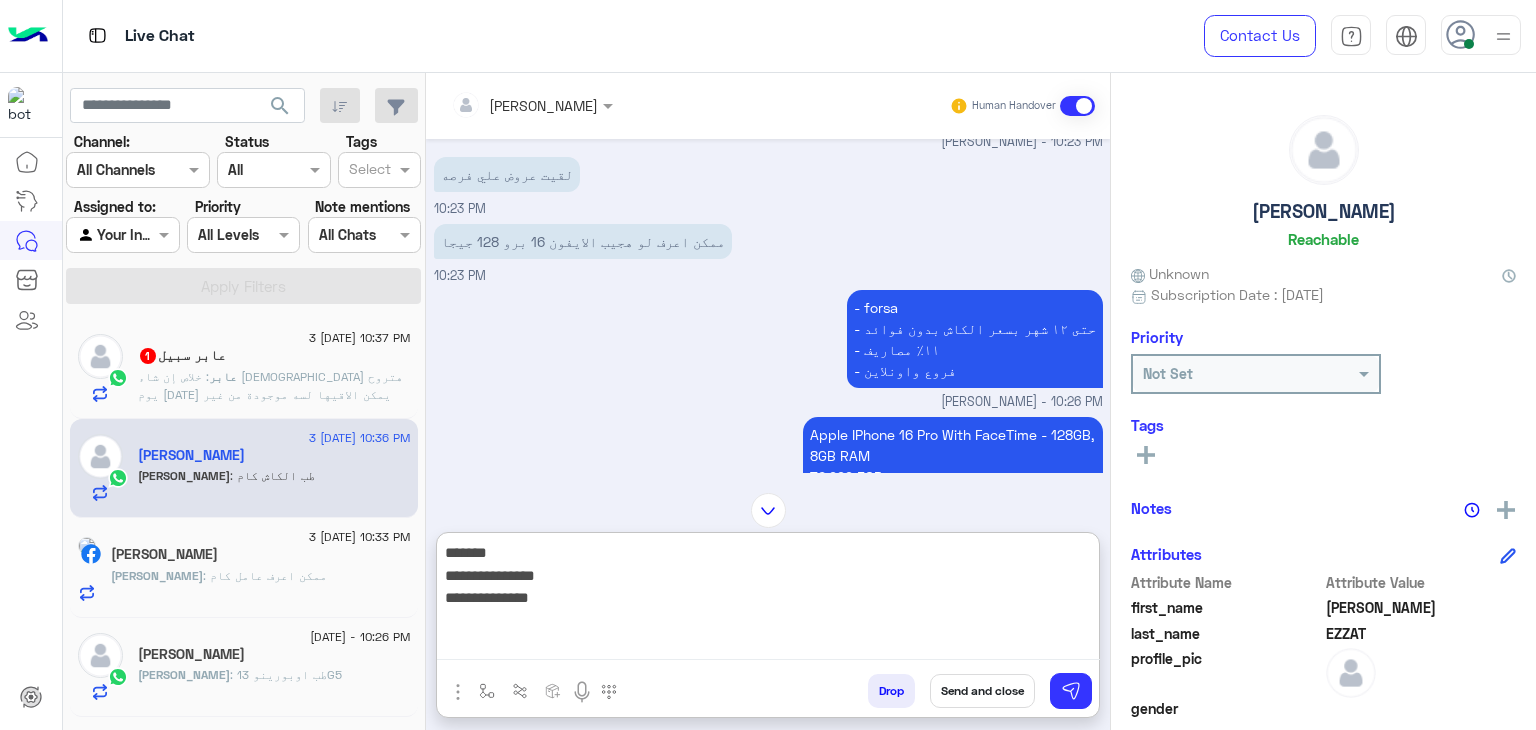 click on "**********" at bounding box center [768, 600] 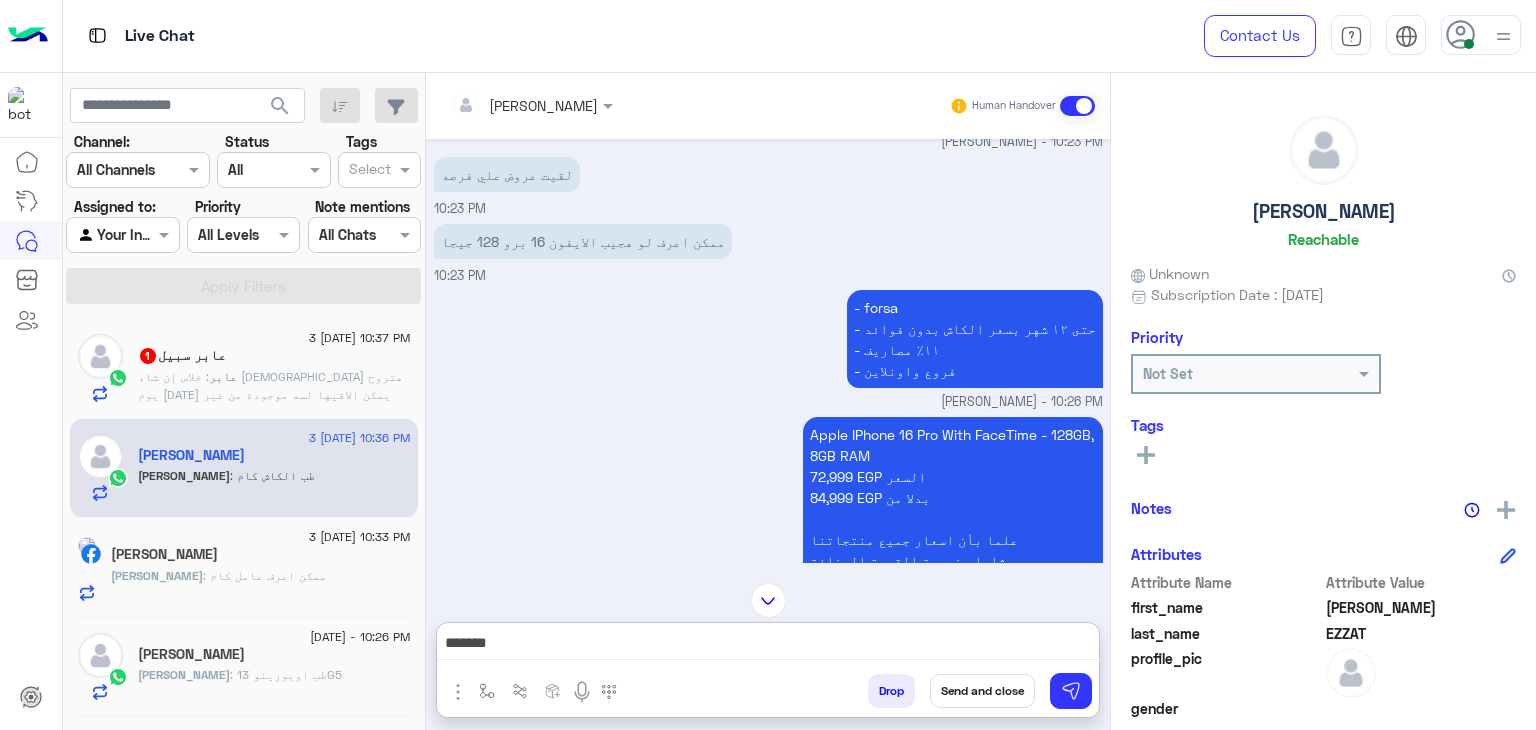 click on "**********" at bounding box center (768, 645) 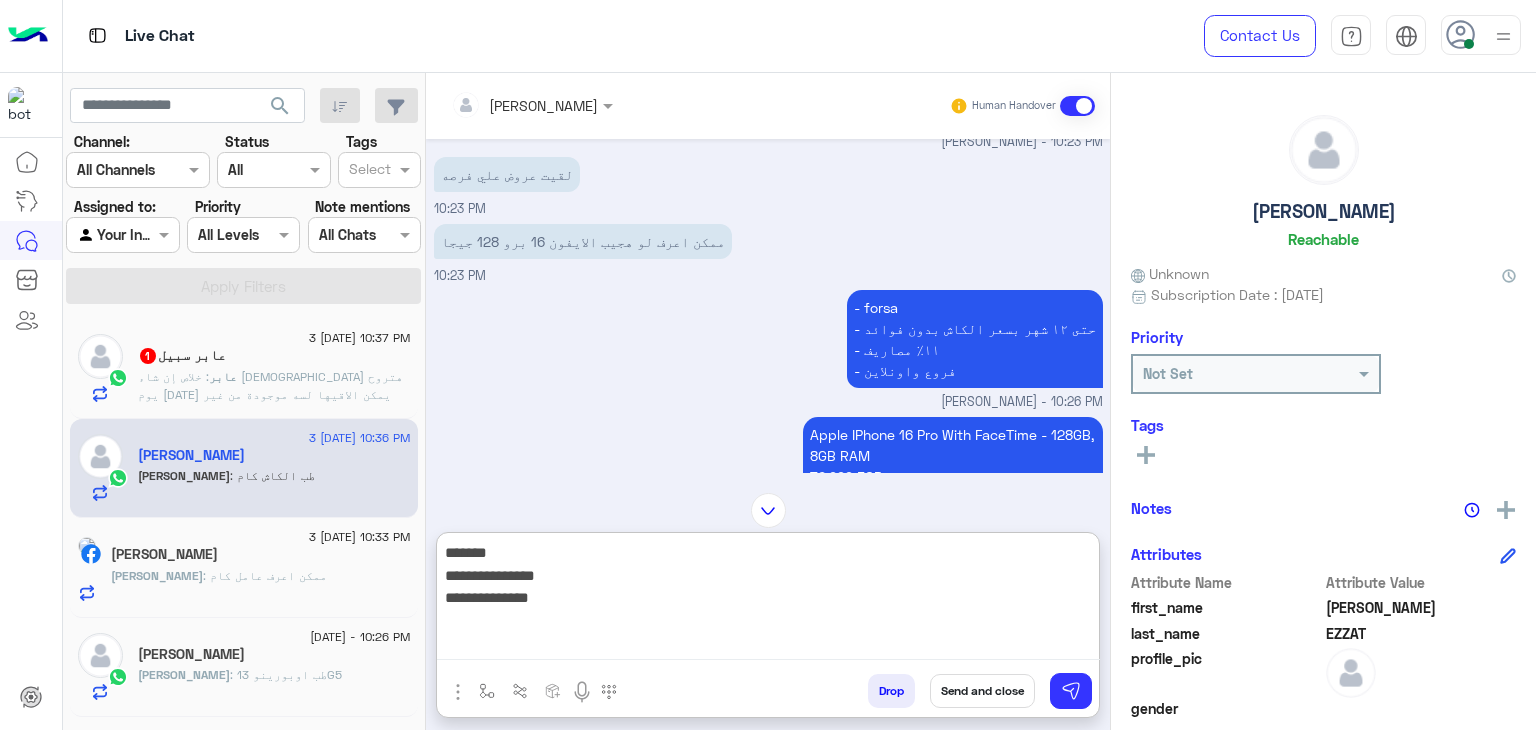 paste on "*******" 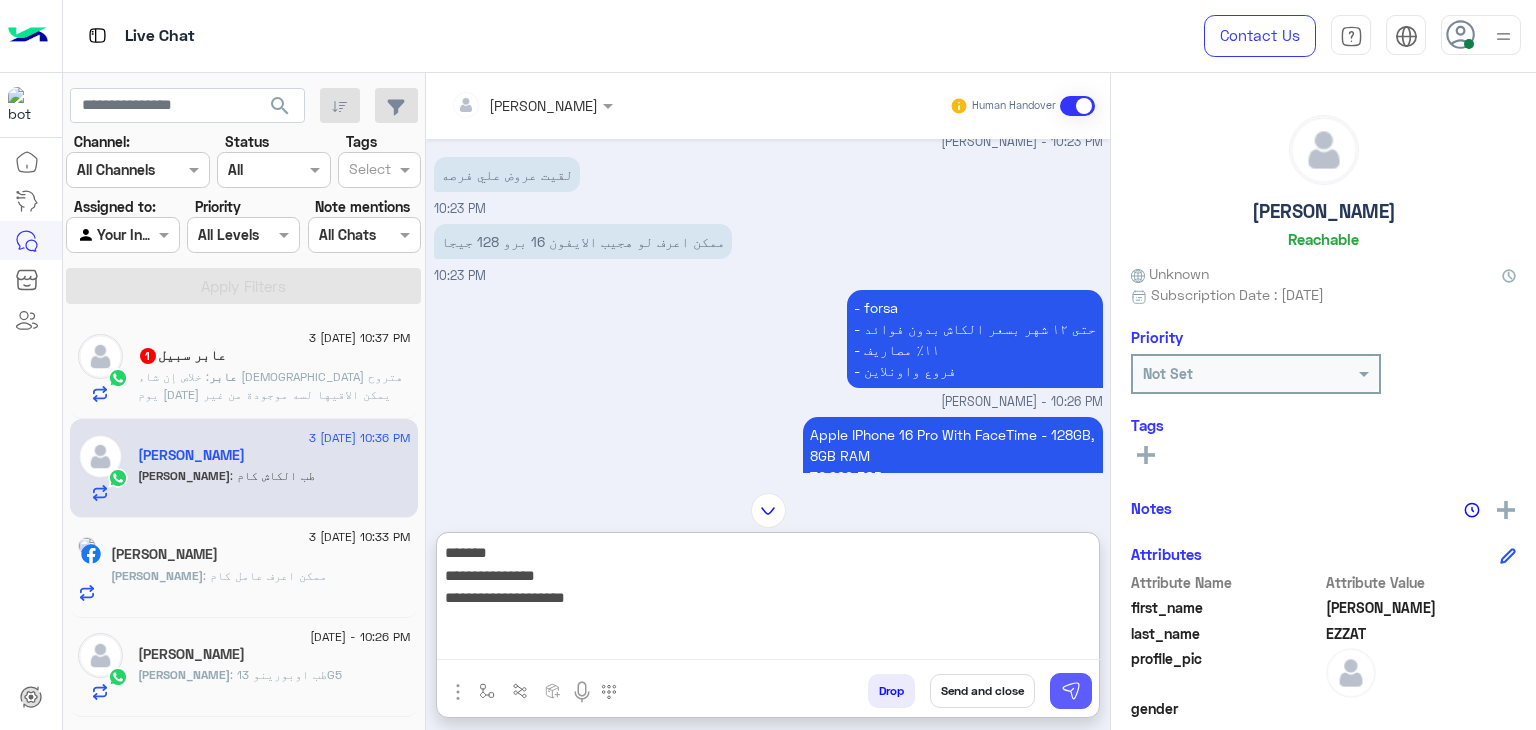 type on "**********" 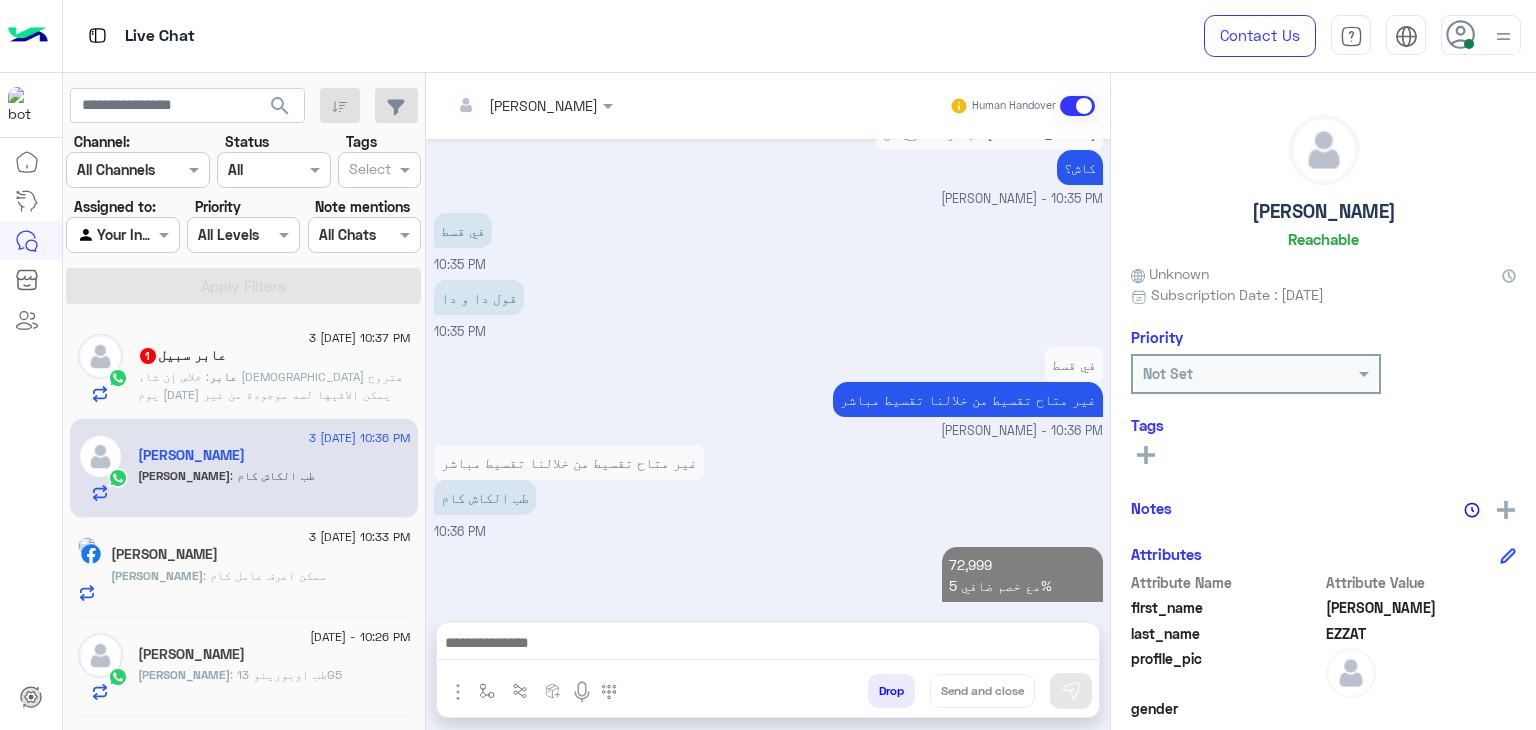 scroll, scrollTop: 3472, scrollLeft: 0, axis: vertical 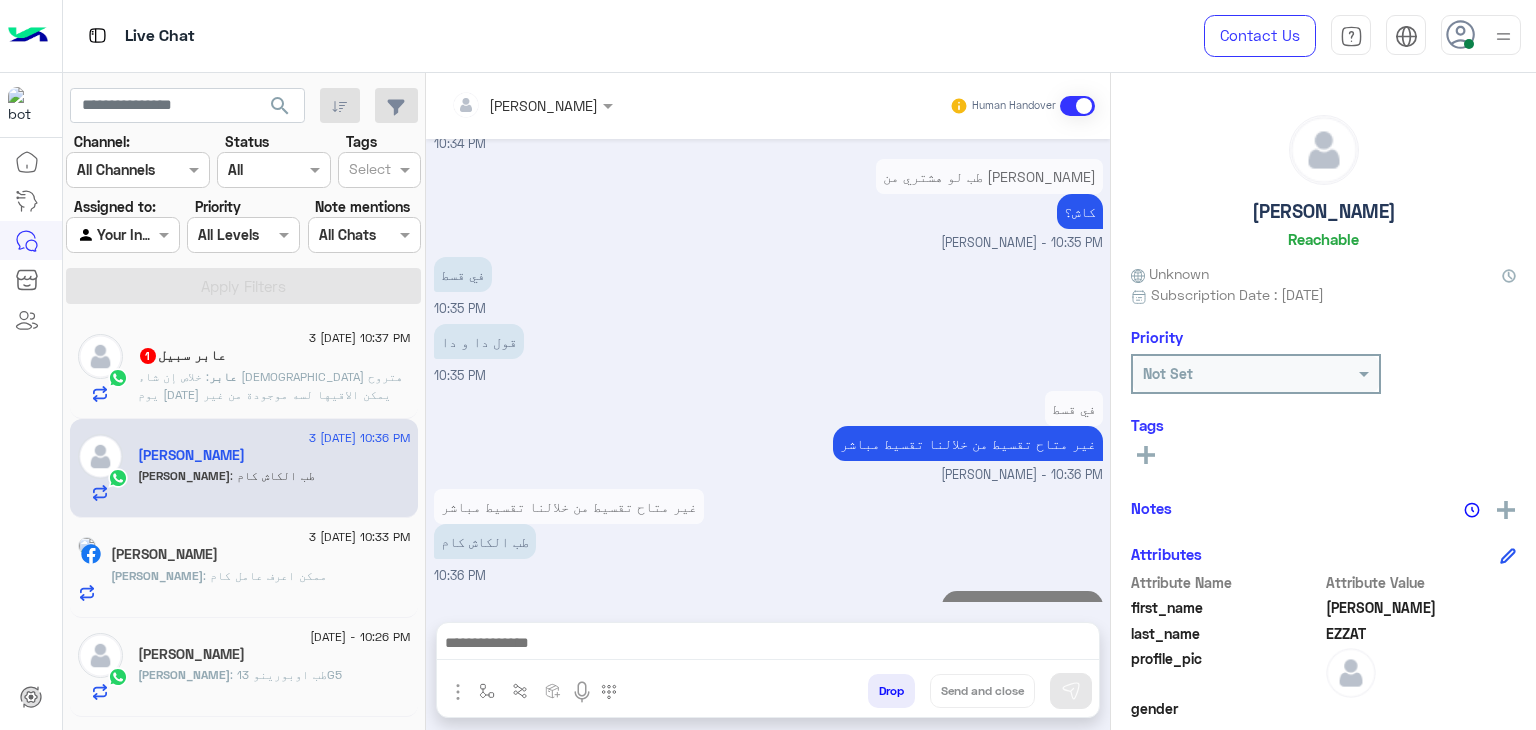 click on ": خلاص إن شاء [DEMOGRAPHIC_DATA] هتروح يوم [DATE] يمكن الاقيها لسه موجودة من غير حجز شكراً" 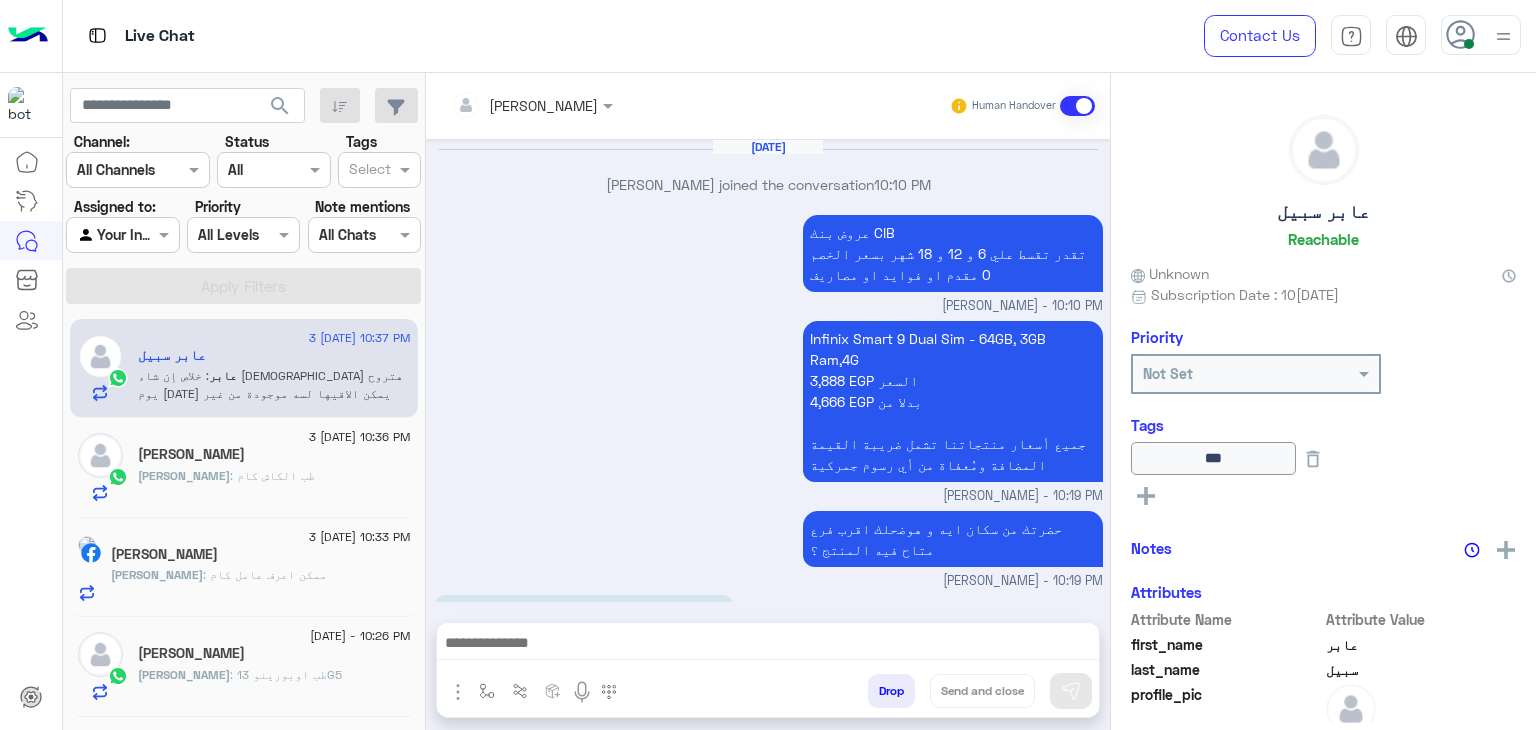scroll, scrollTop: 1114, scrollLeft: 0, axis: vertical 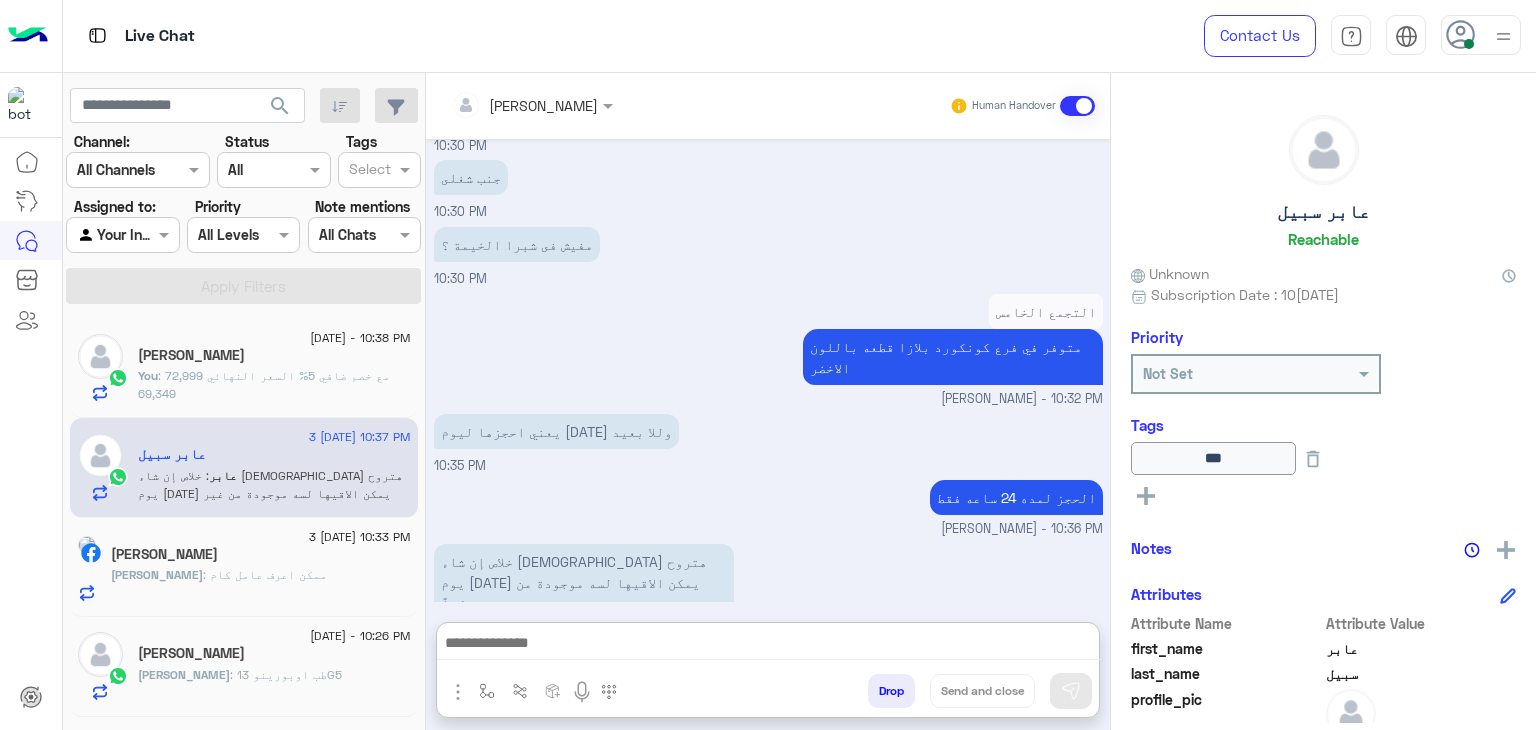 click at bounding box center (768, 645) 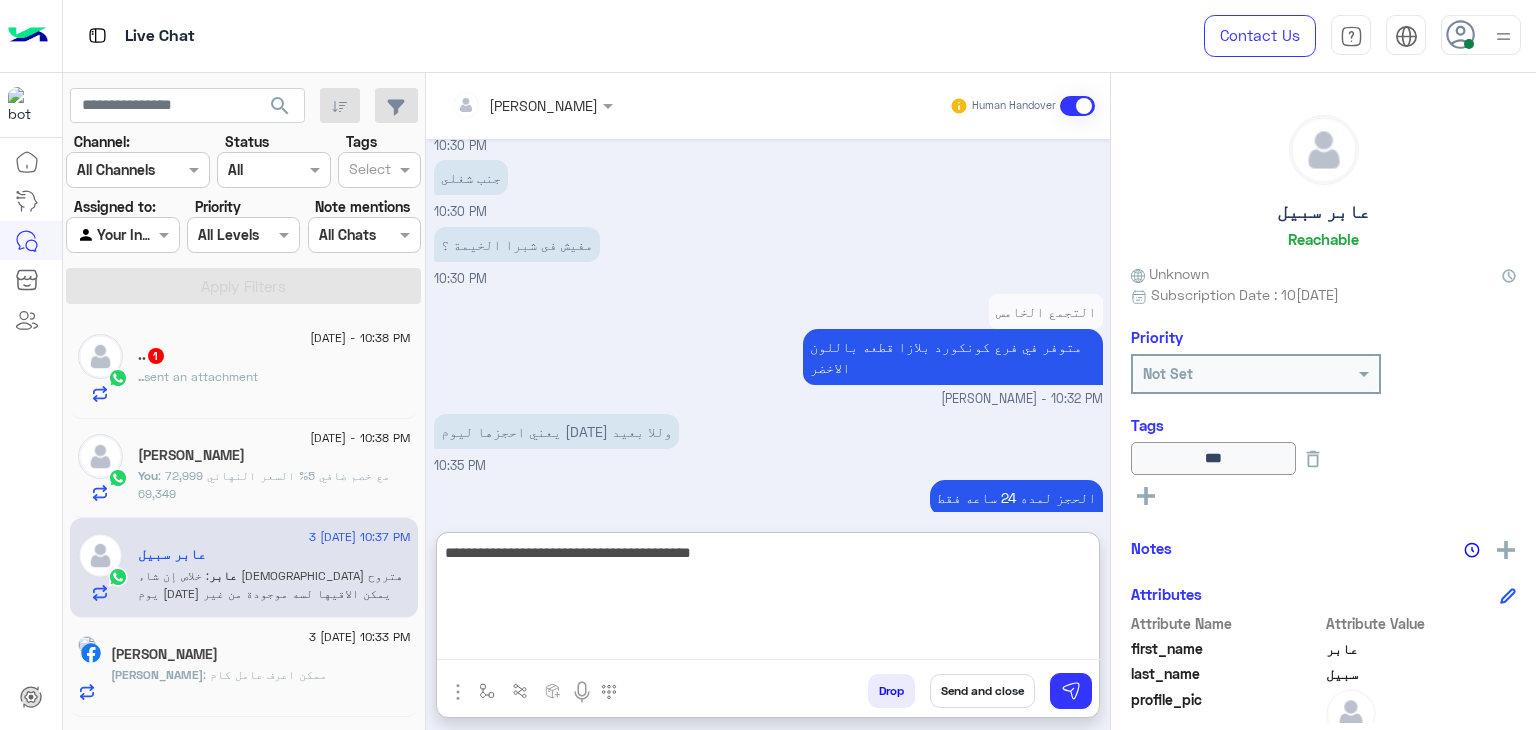 click on "**********" at bounding box center (768, 600) 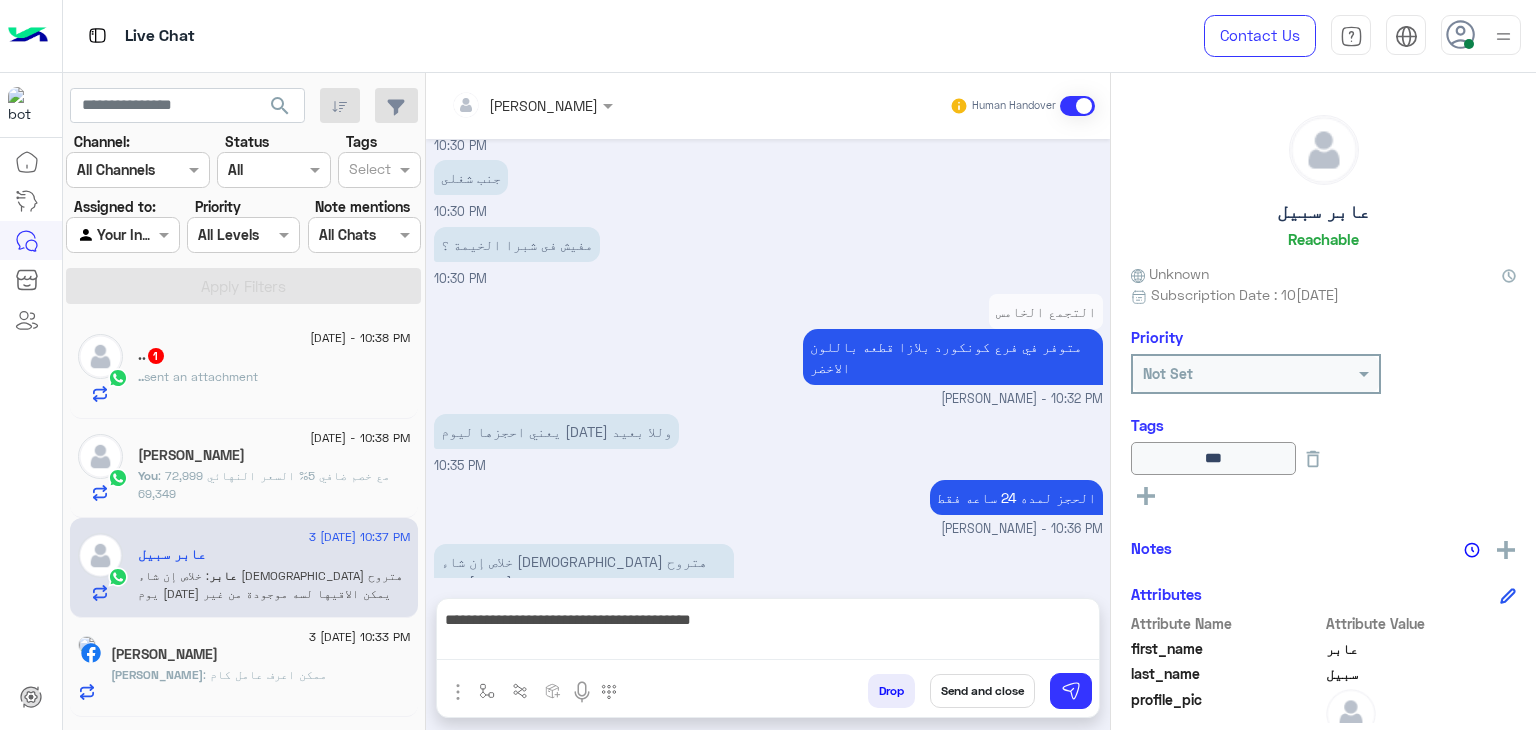 click on "خلاص إن شاء [DEMOGRAPHIC_DATA] هتروح يوم [DATE] يمكن الاقيها لسه موجودة من غير حجز شكراً   10:37 PM" at bounding box center (768, 593) 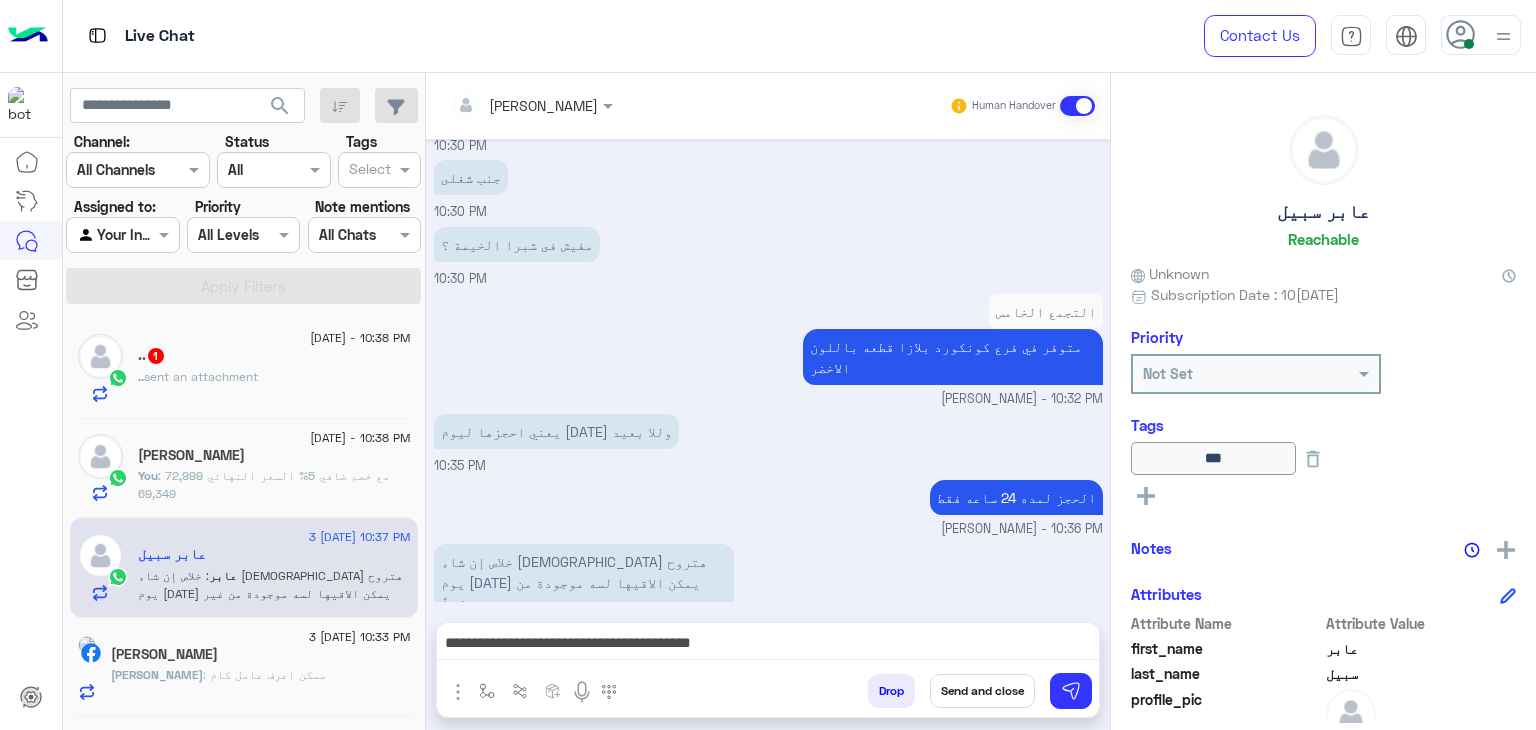 click on "**********" at bounding box center (768, 648) 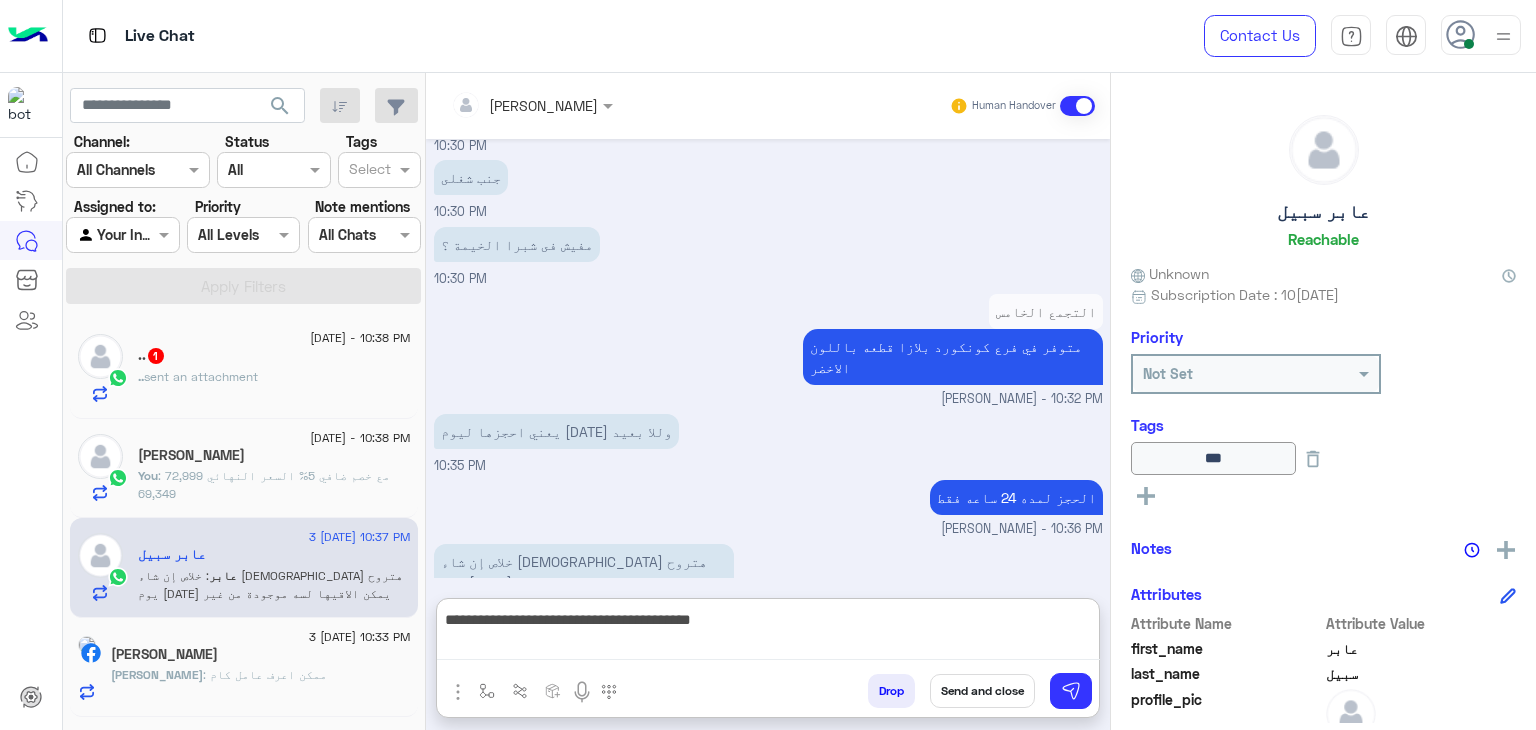 click on "**********" at bounding box center [768, 633] 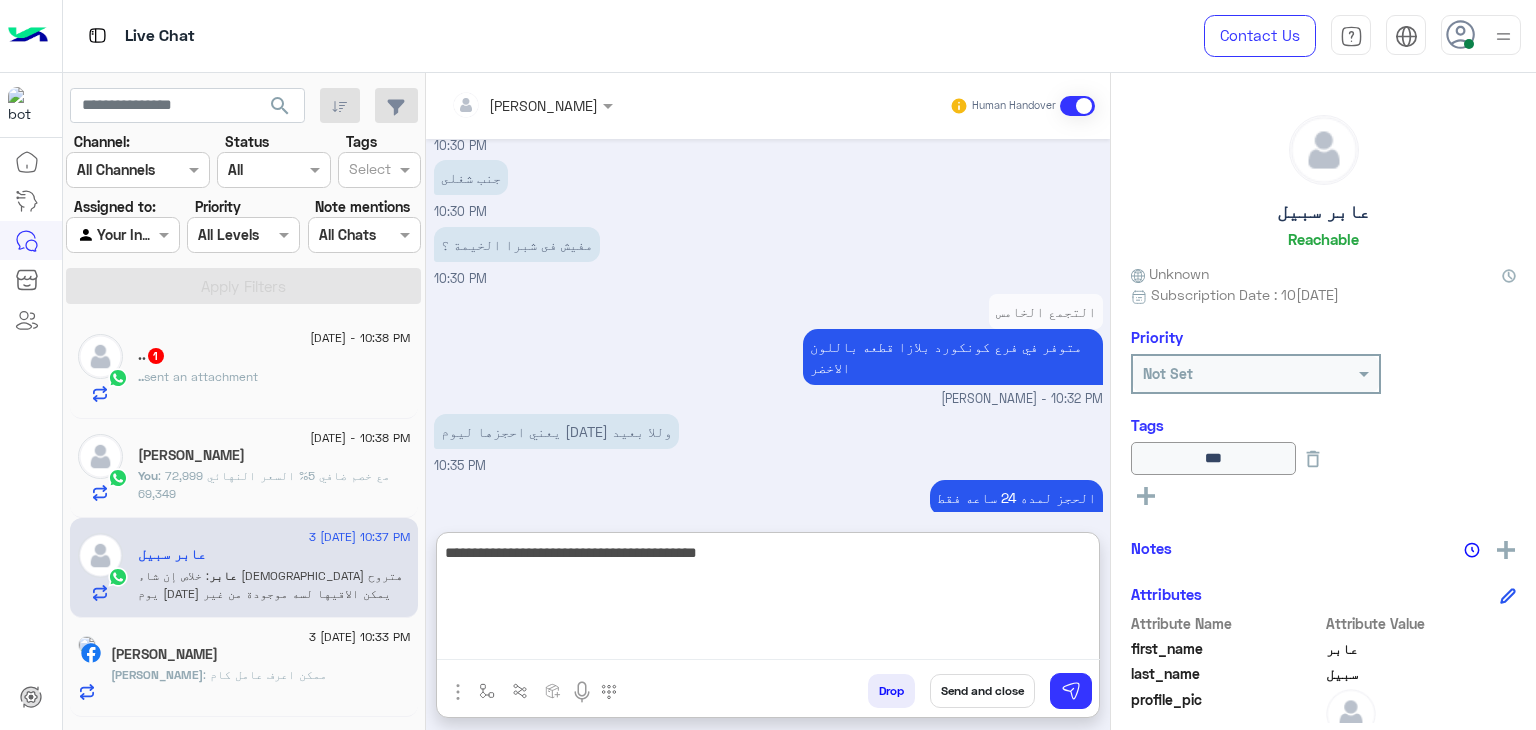 click on "**********" at bounding box center [768, 600] 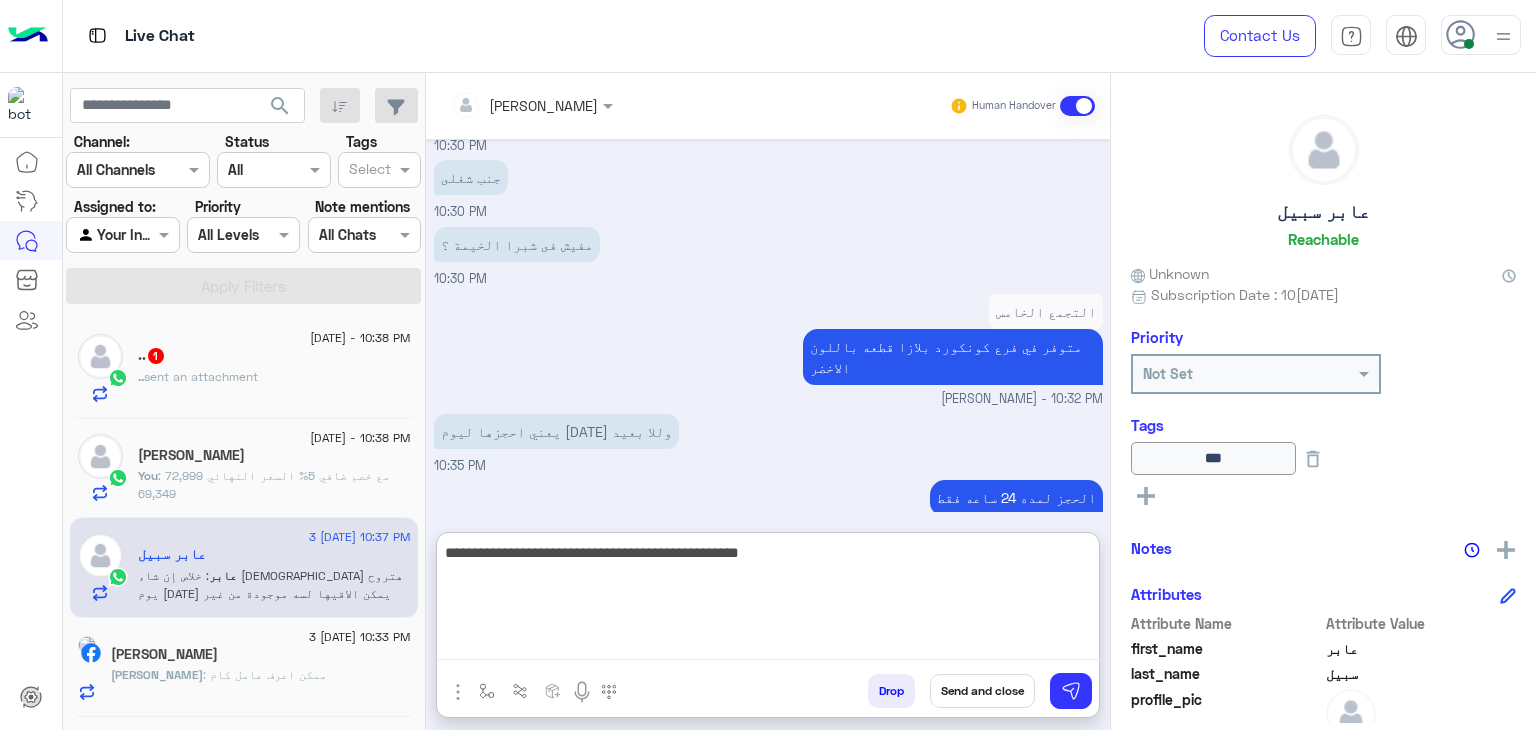 type on "**********" 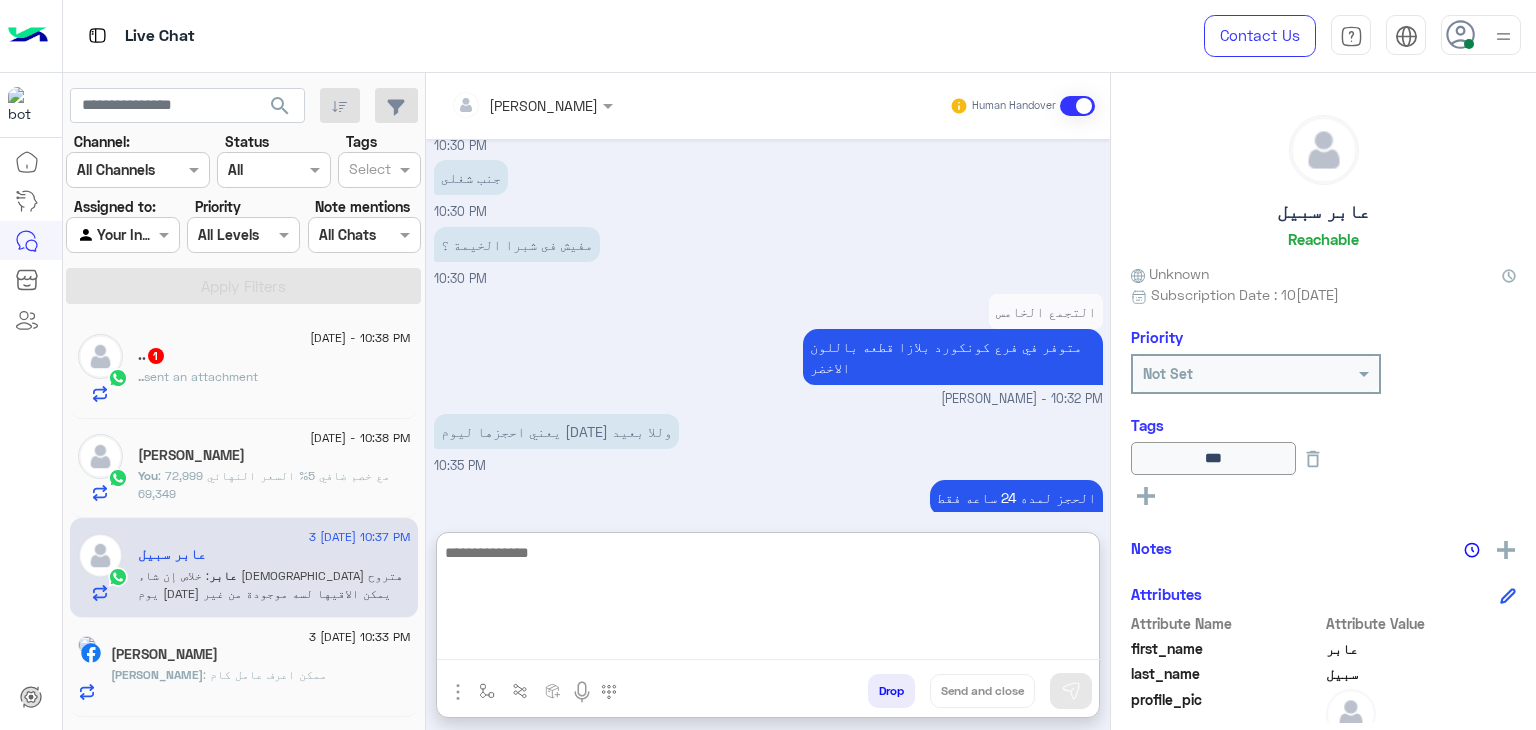 scroll, scrollTop: 1289, scrollLeft: 0, axis: vertical 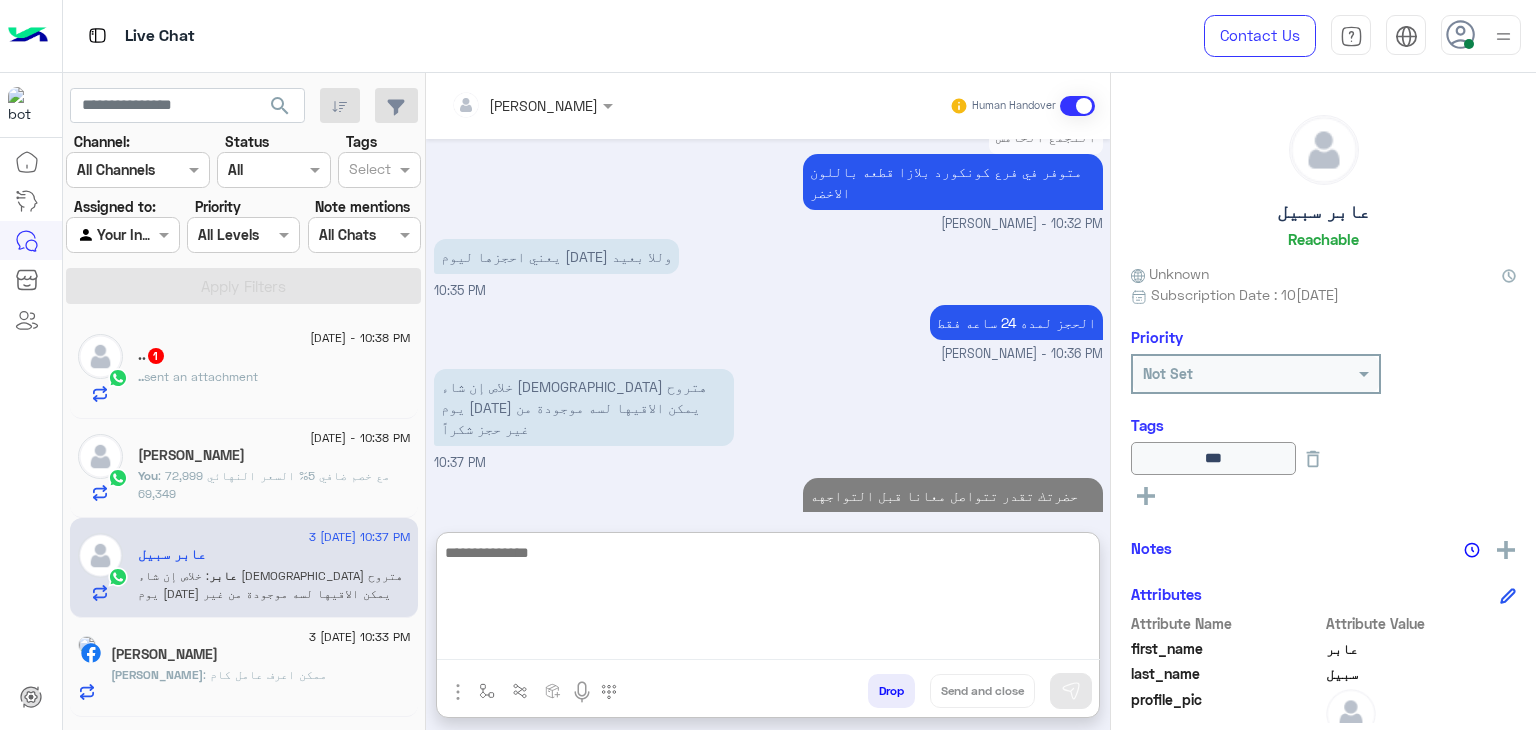 click on "..   1" 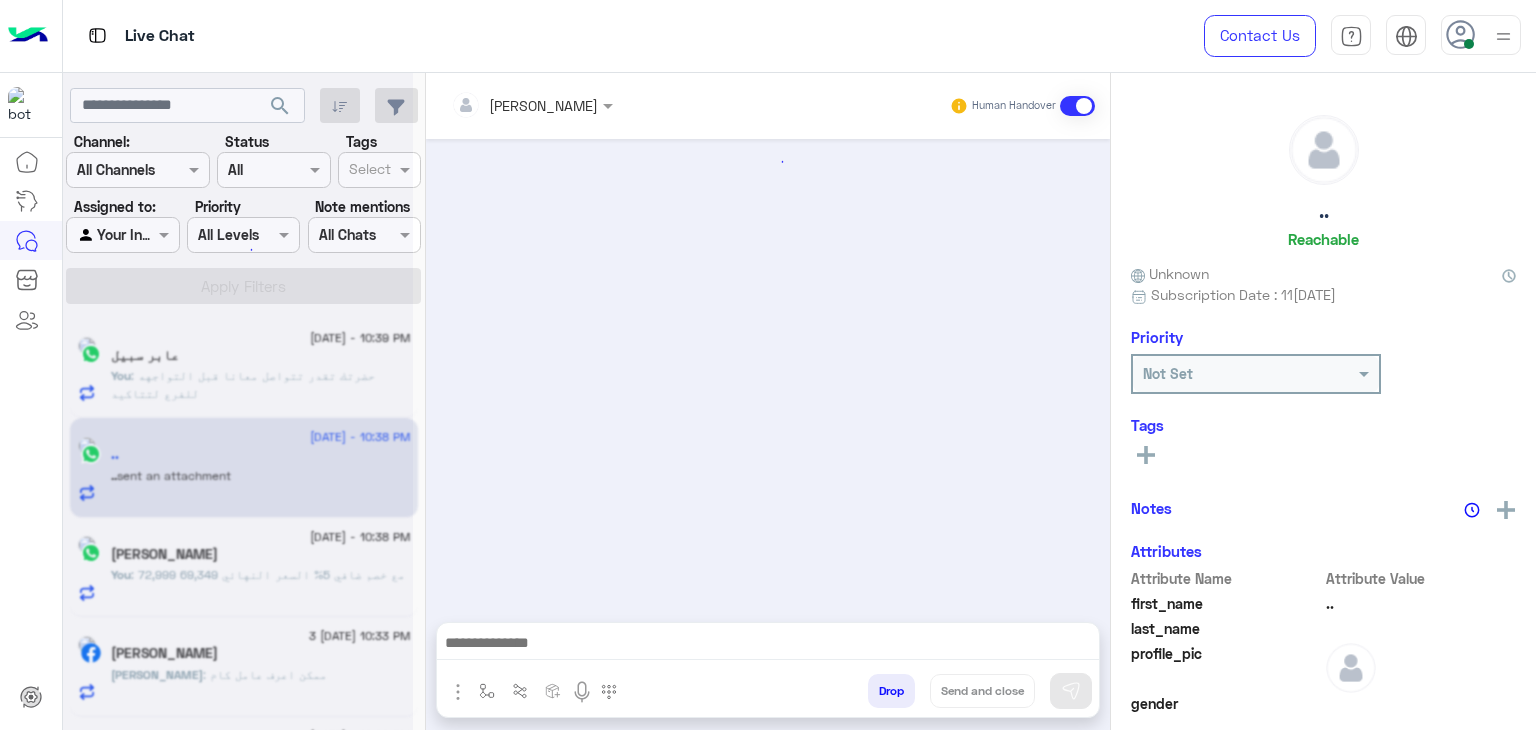 scroll, scrollTop: 1424, scrollLeft: 0, axis: vertical 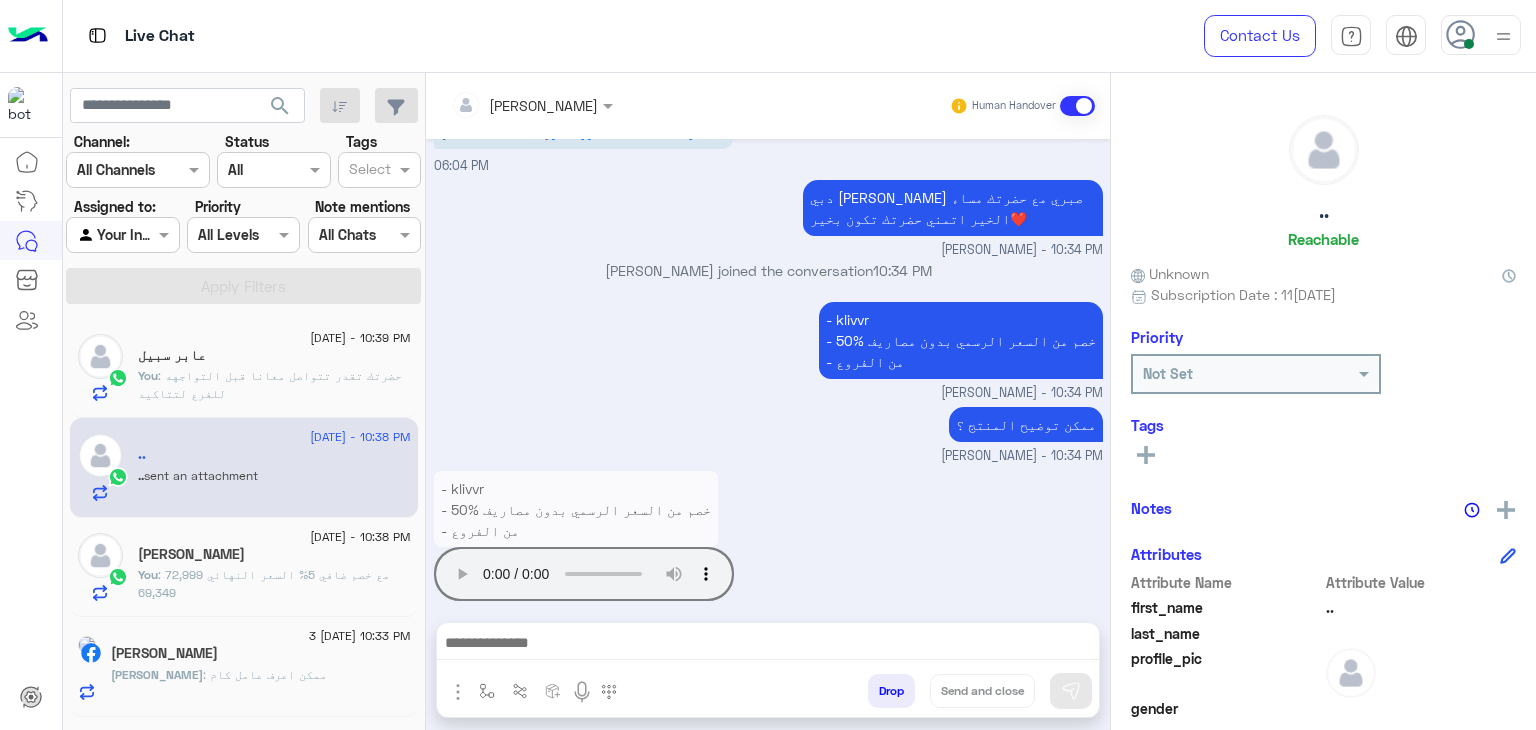 click at bounding box center (768, 645) 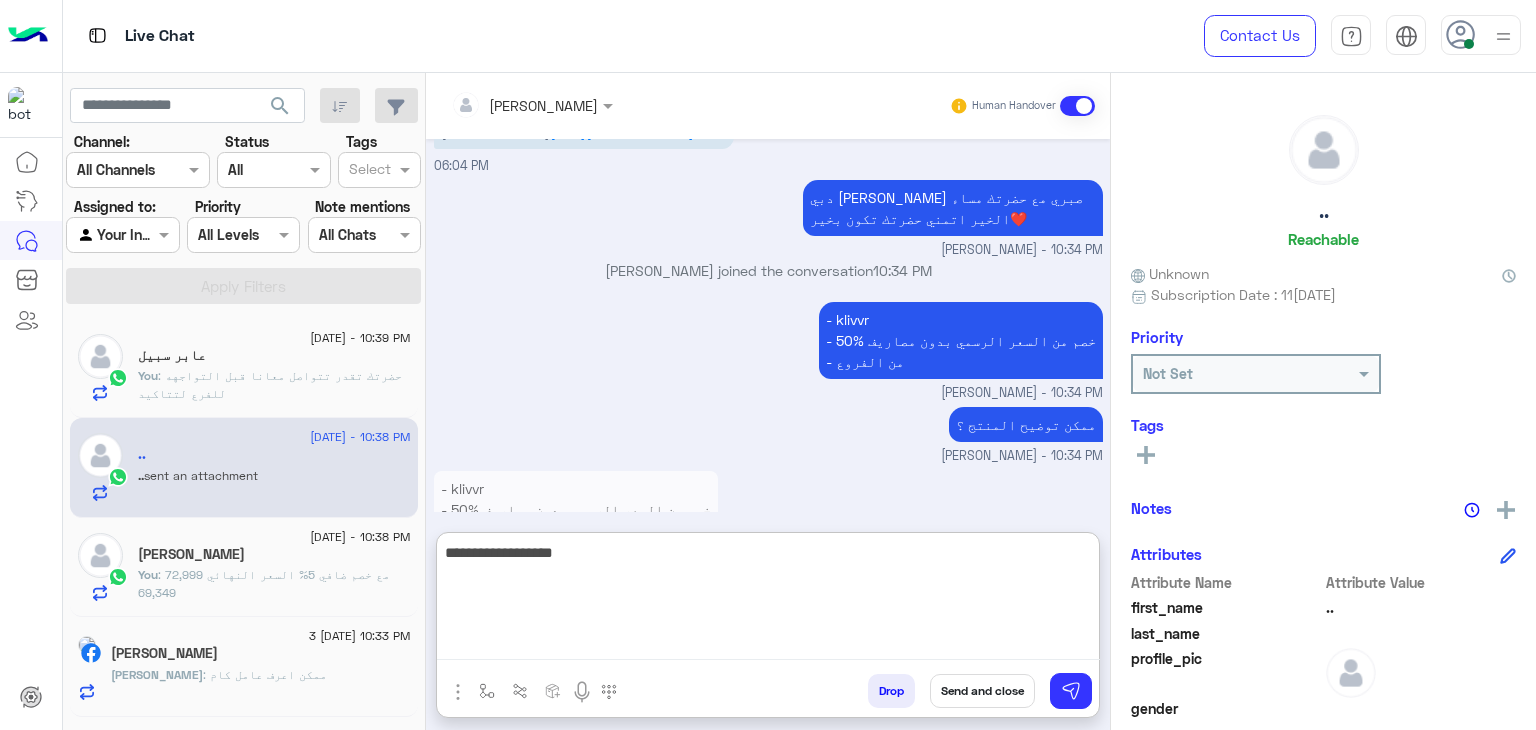 type on "**********" 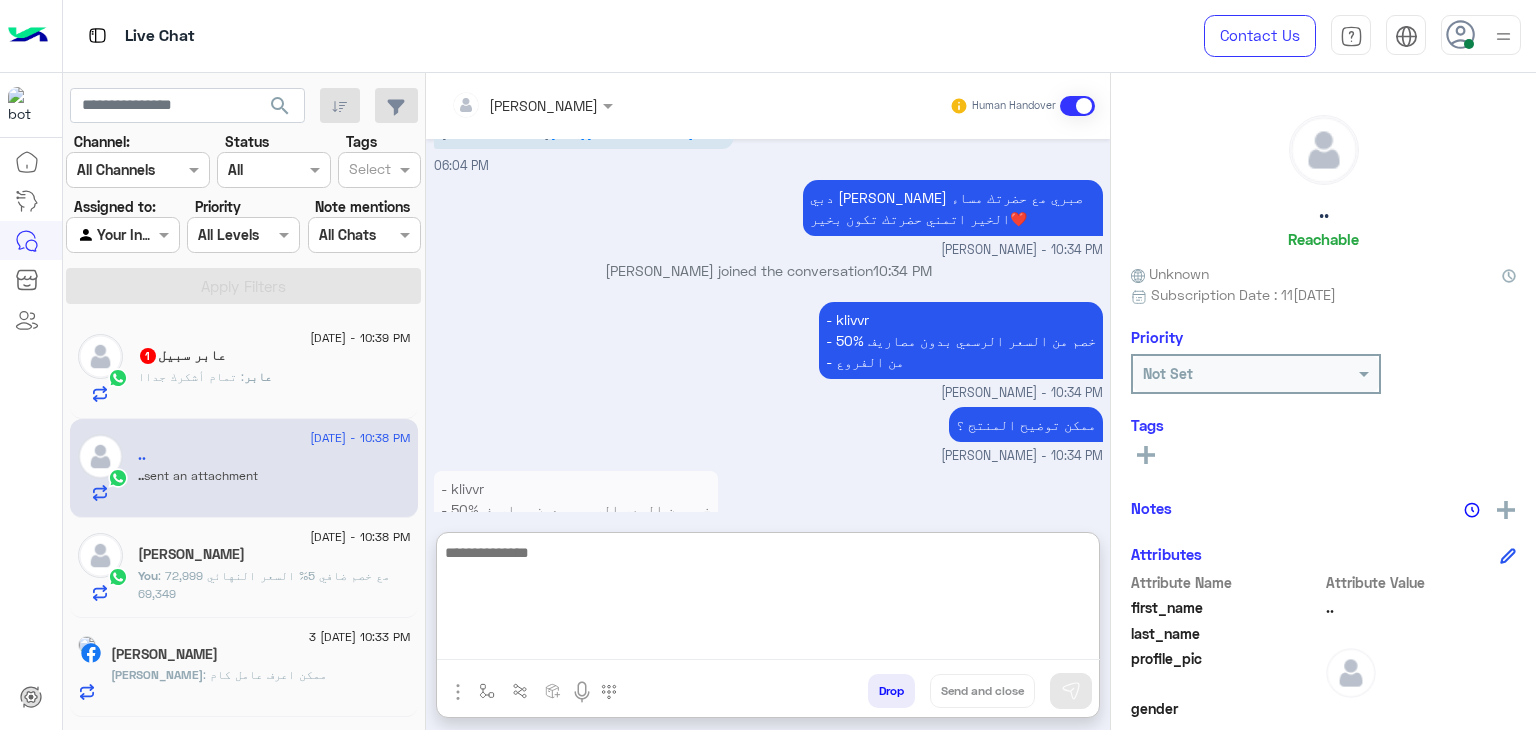 scroll, scrollTop: 1579, scrollLeft: 0, axis: vertical 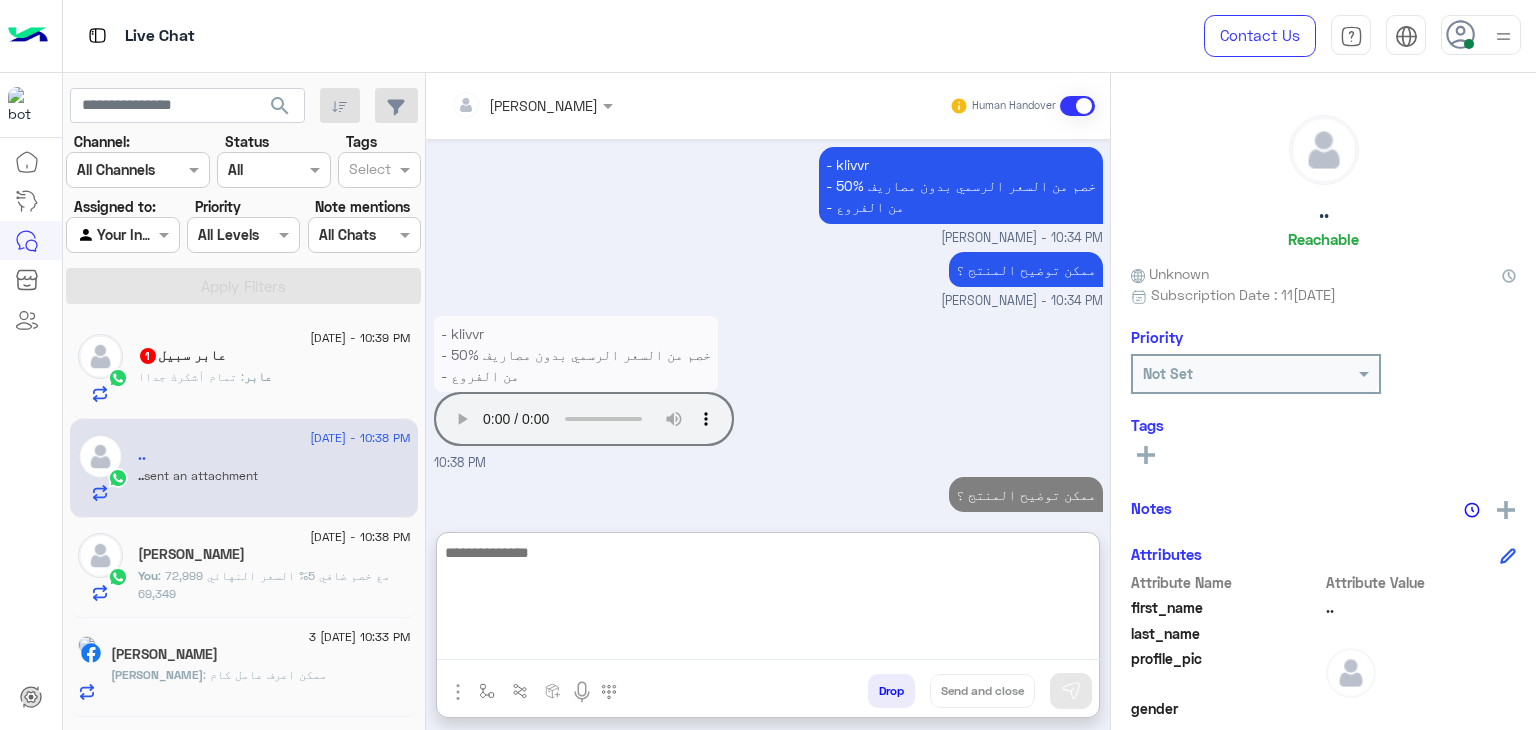 click on "عابر سبيل  1" 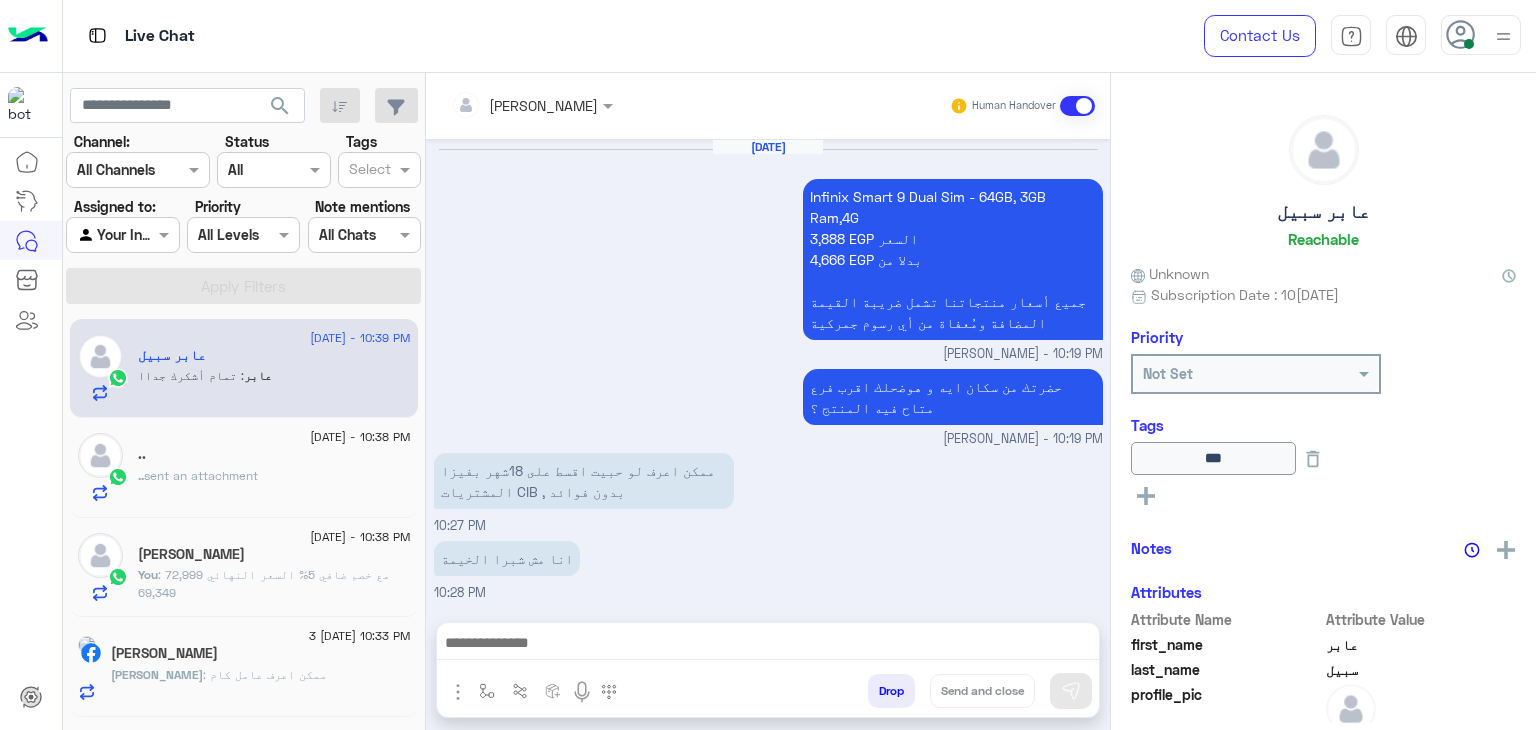 scroll, scrollTop: 1123, scrollLeft: 0, axis: vertical 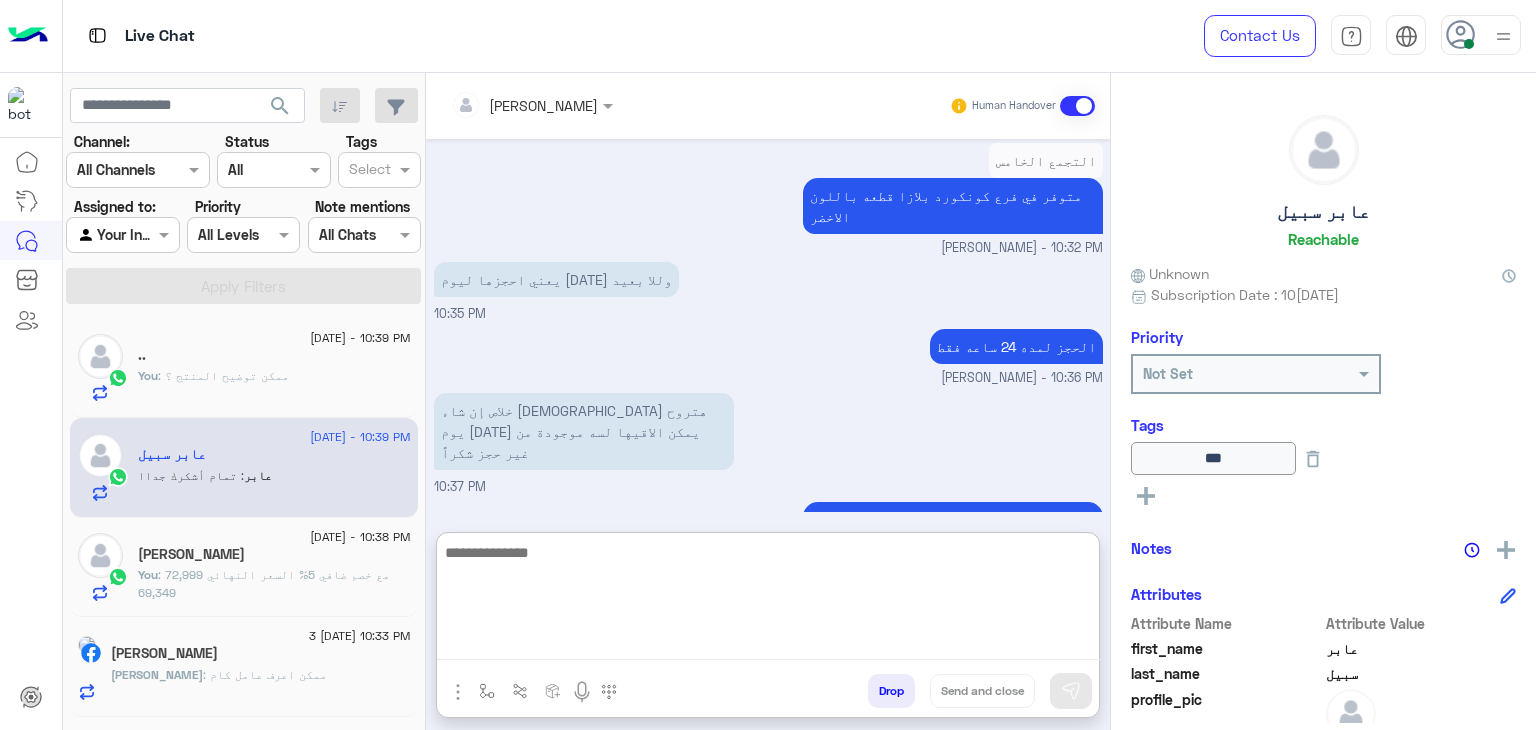 paste on "**********" 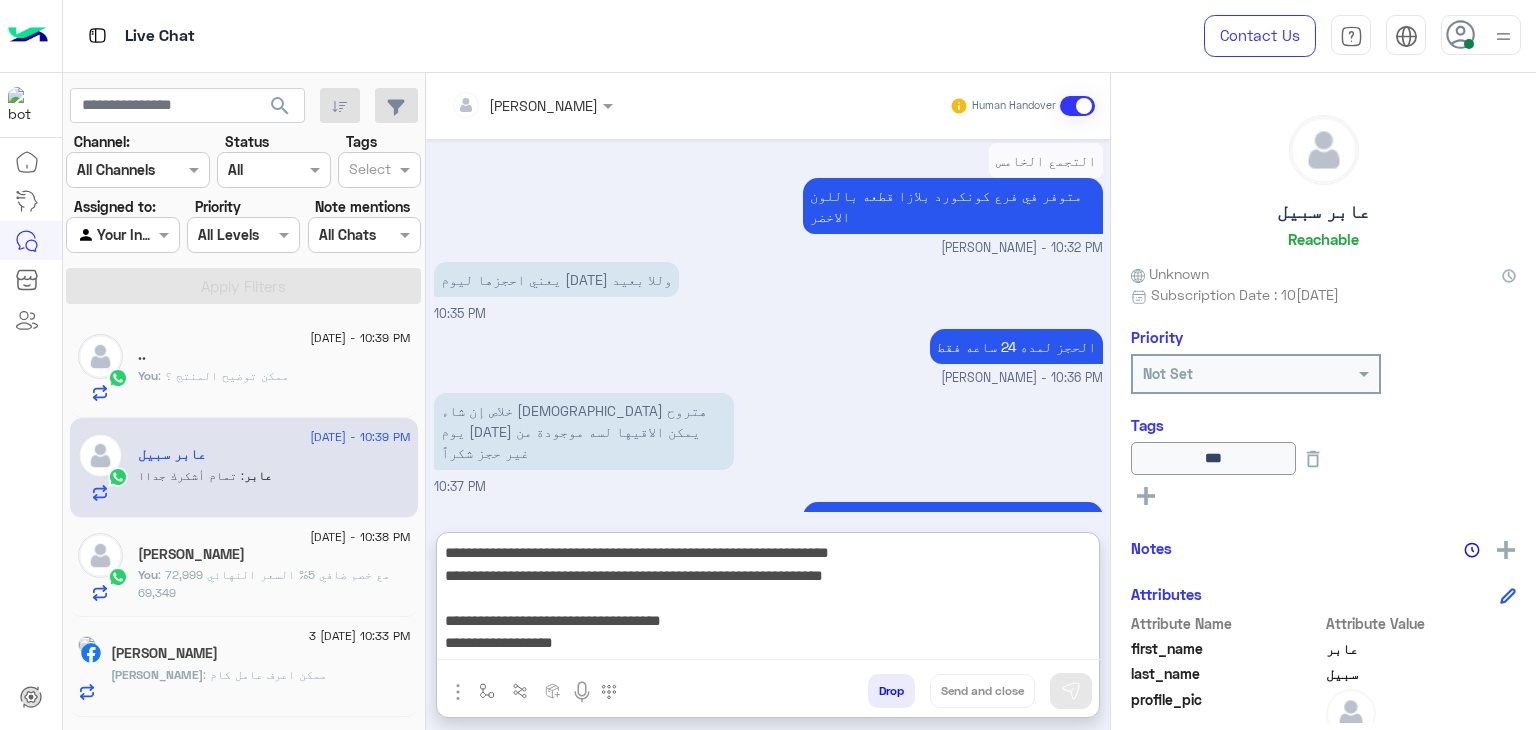 scroll, scrollTop: 105, scrollLeft: 0, axis: vertical 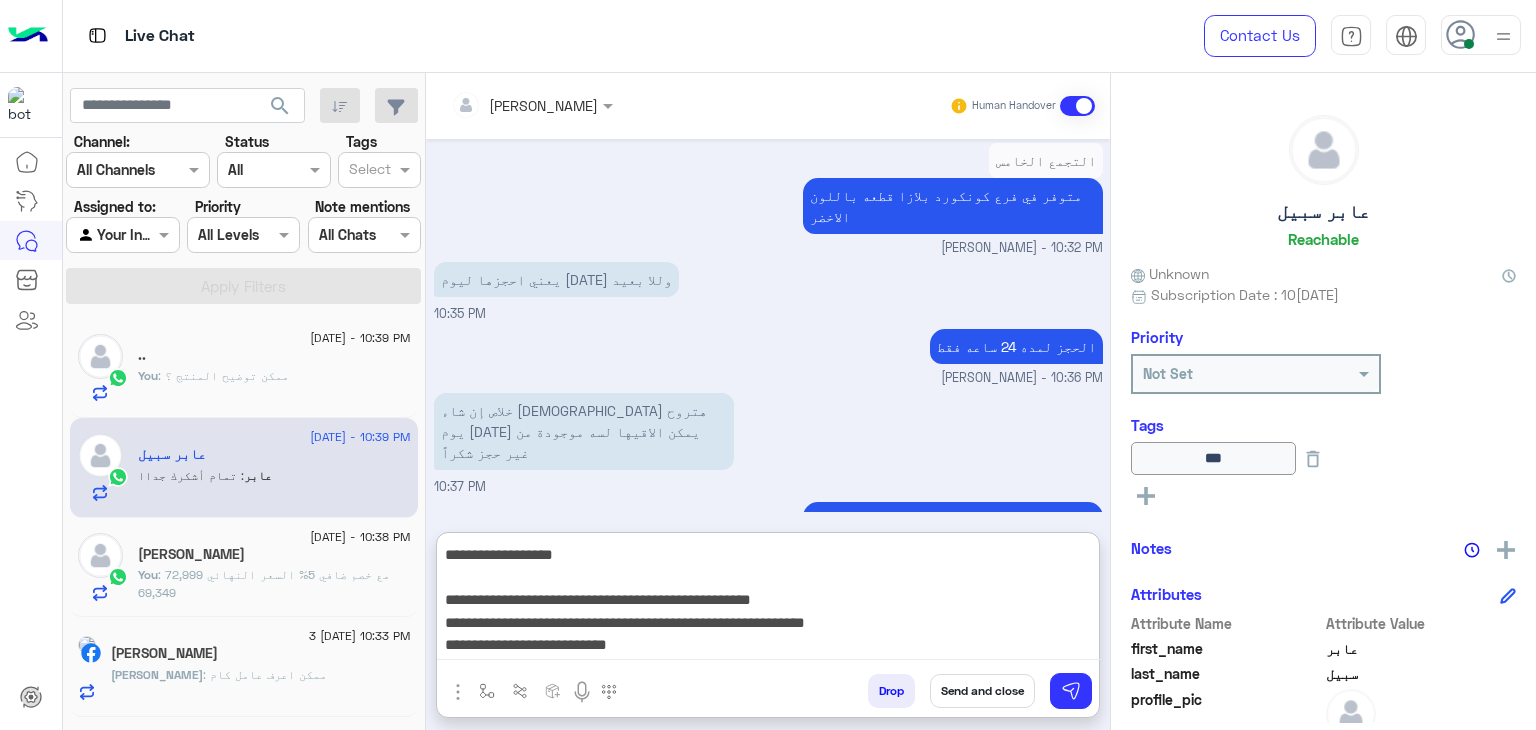 type on "**********" 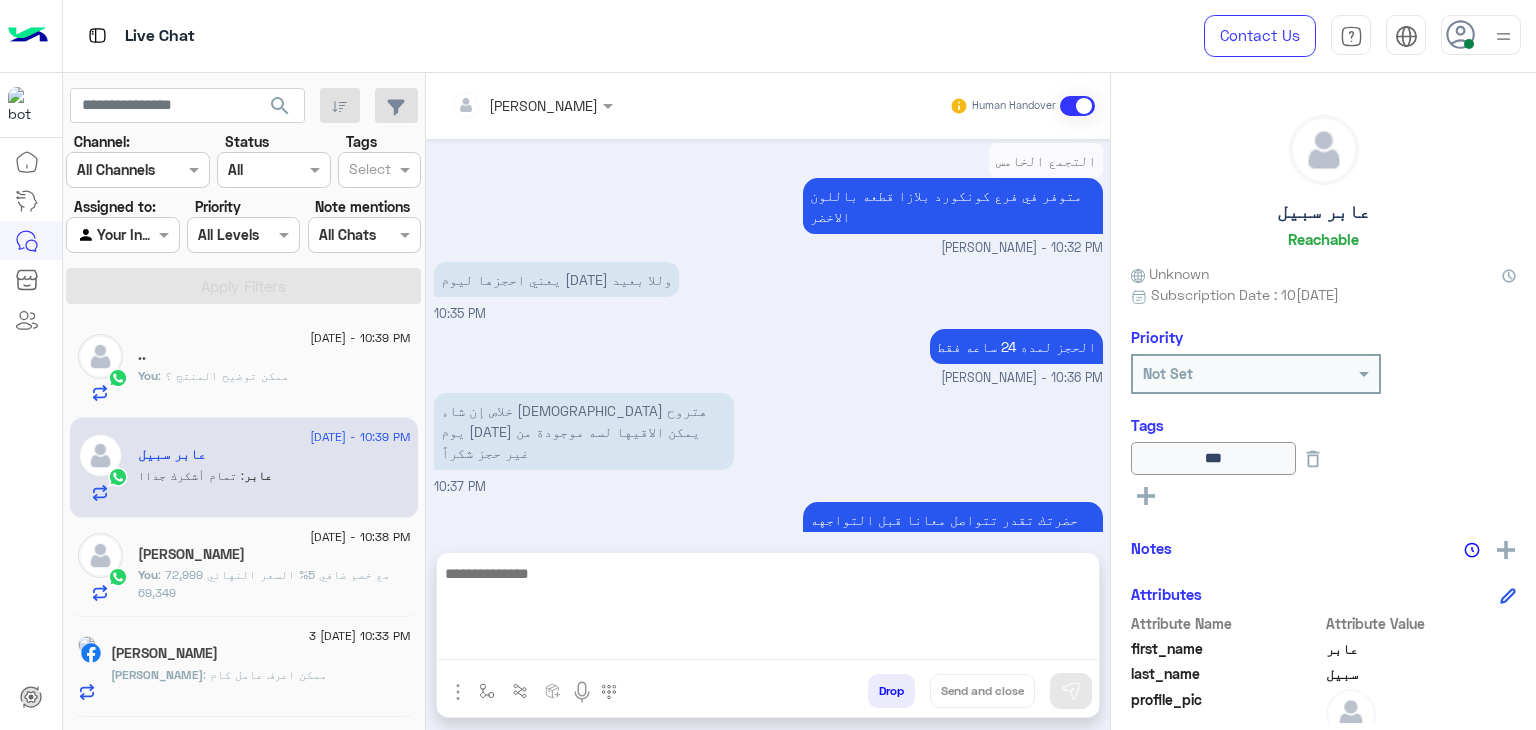 scroll, scrollTop: 0, scrollLeft: 0, axis: both 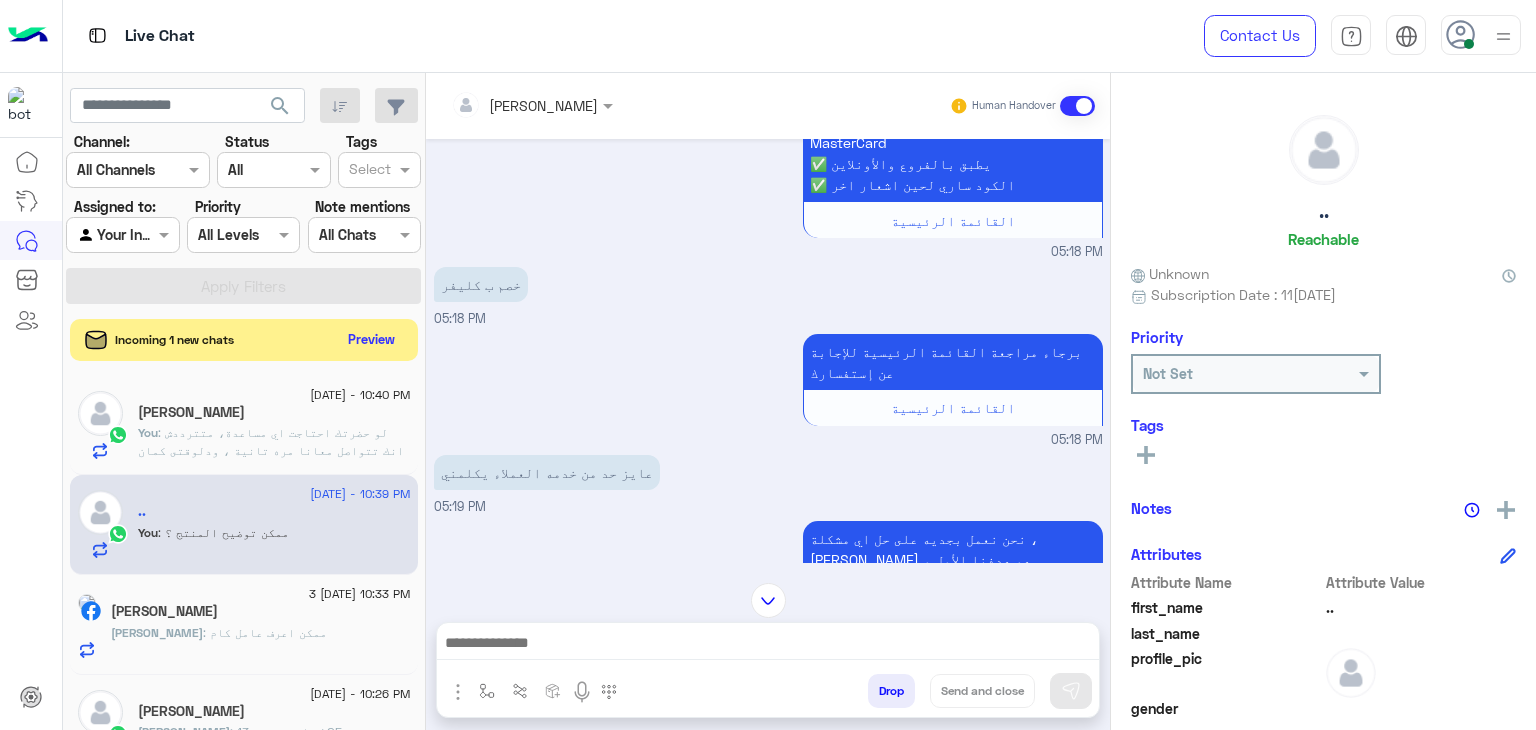 click on "Preview" 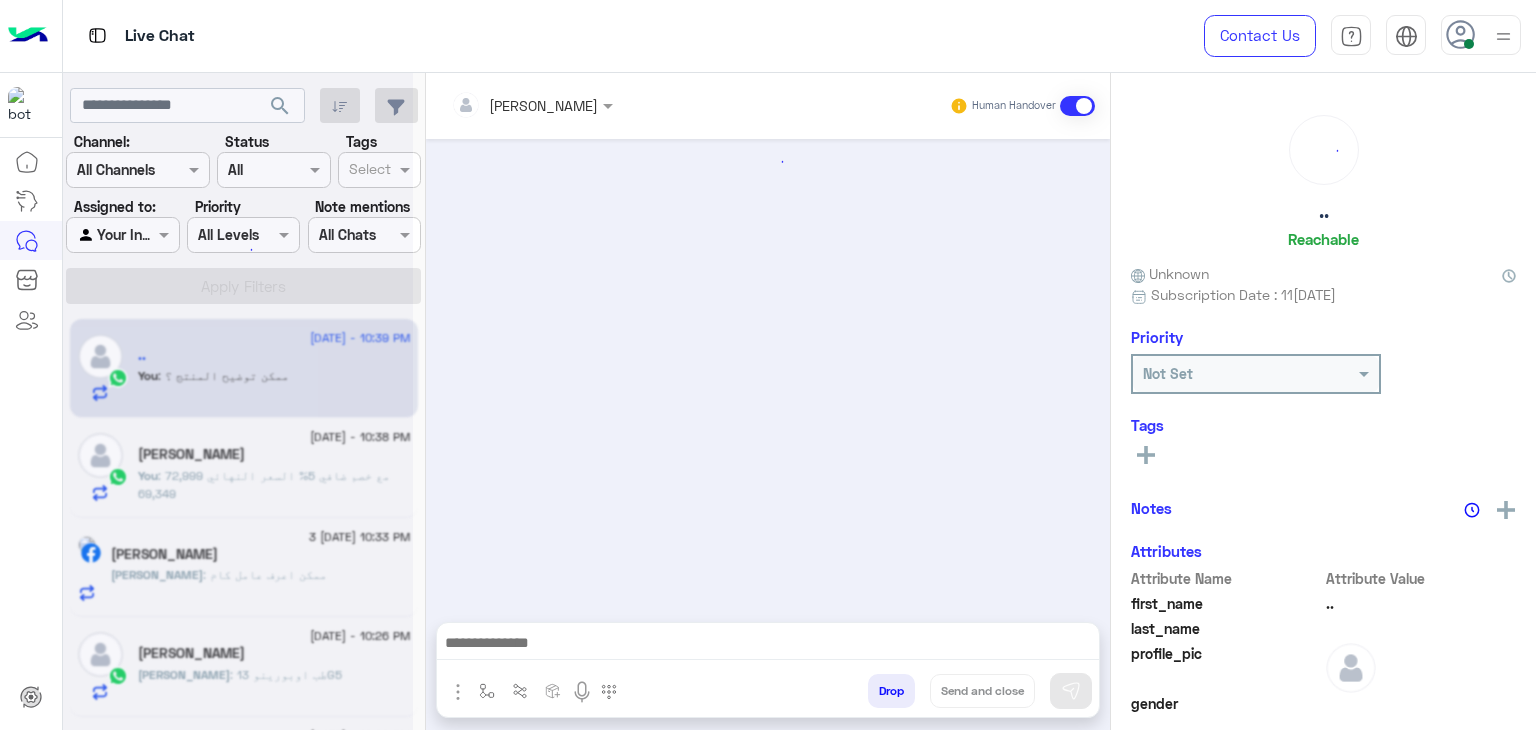 scroll, scrollTop: 1422, scrollLeft: 0, axis: vertical 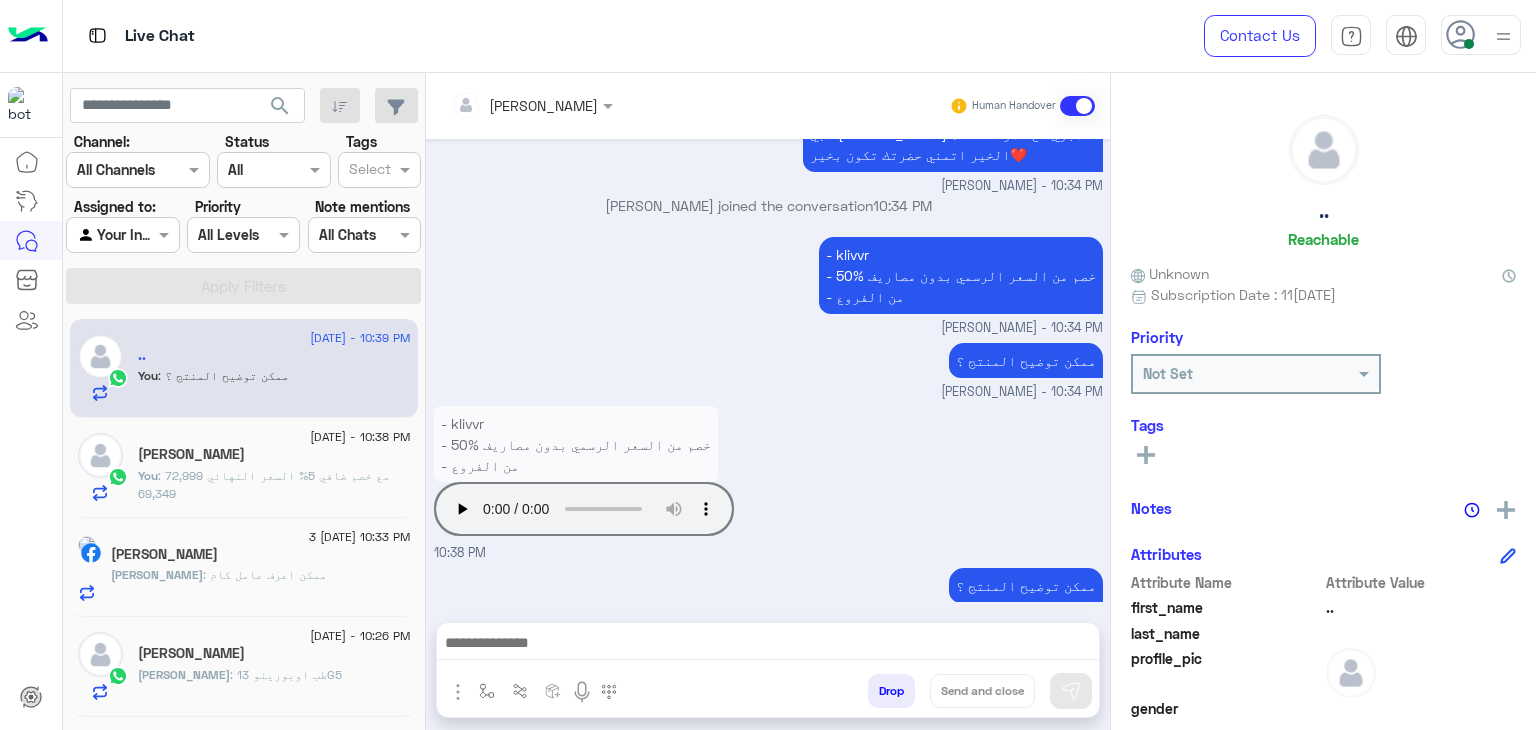 click at bounding box center [768, 645] 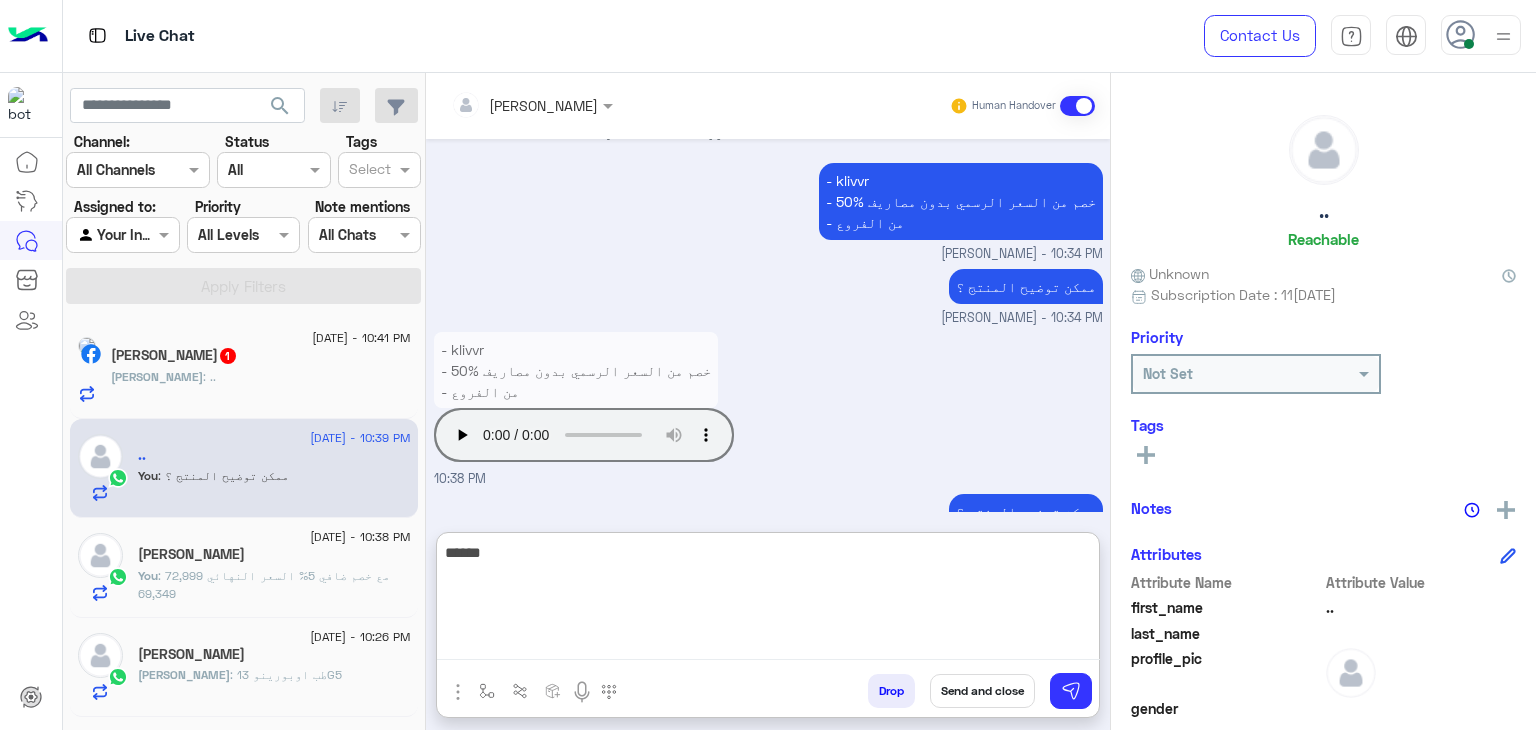 scroll, scrollTop: 1512, scrollLeft: 0, axis: vertical 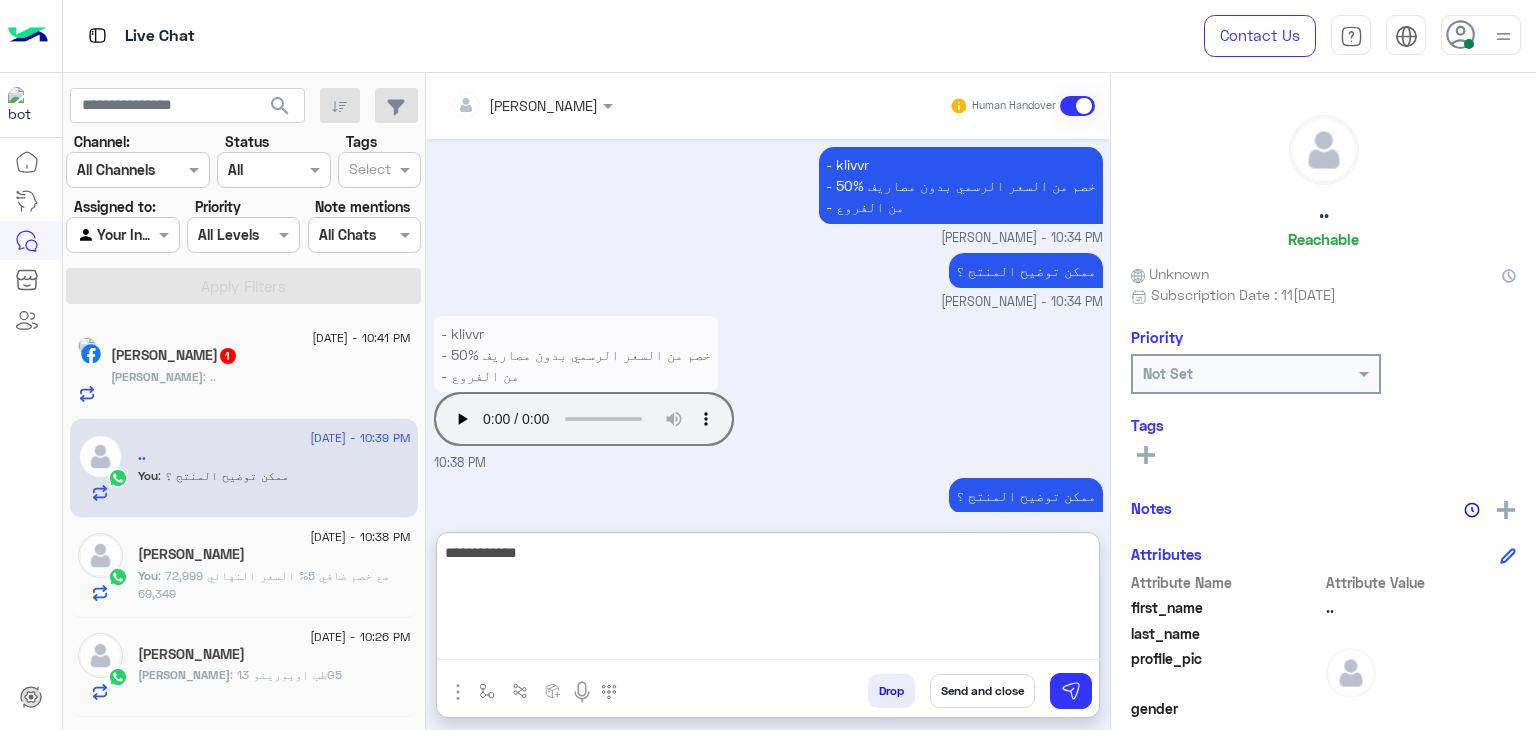 type on "**********" 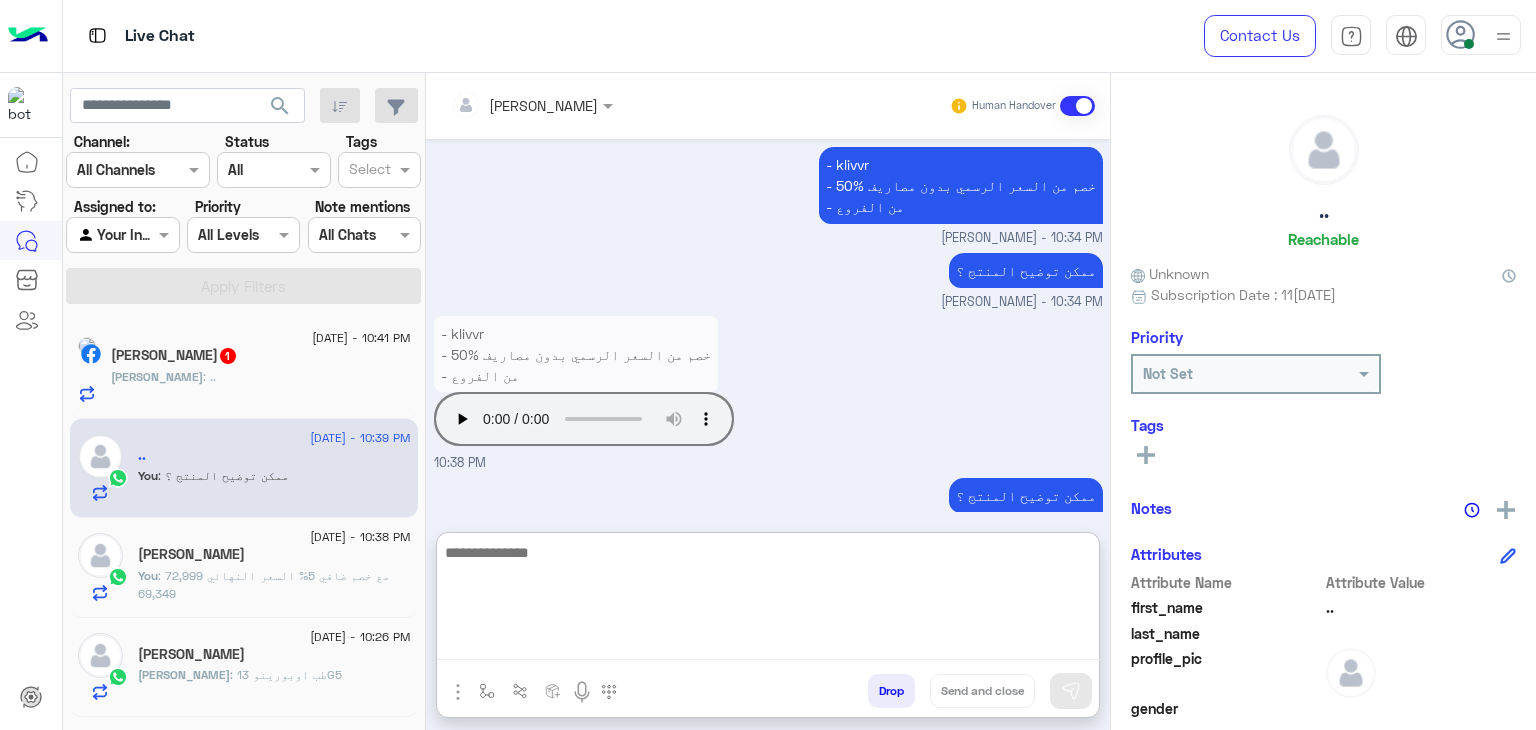 scroll, scrollTop: 1576, scrollLeft: 0, axis: vertical 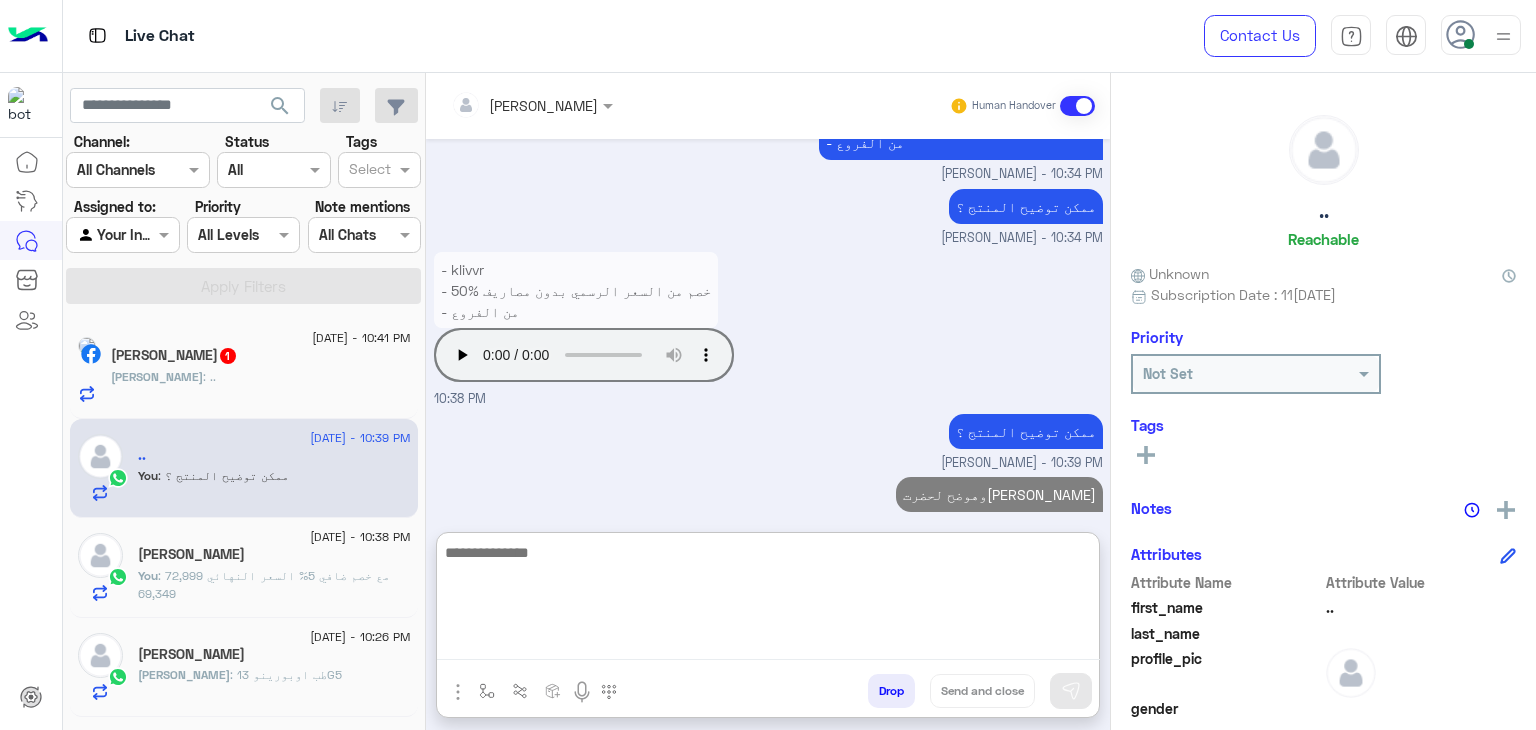 click on "Mina : .." 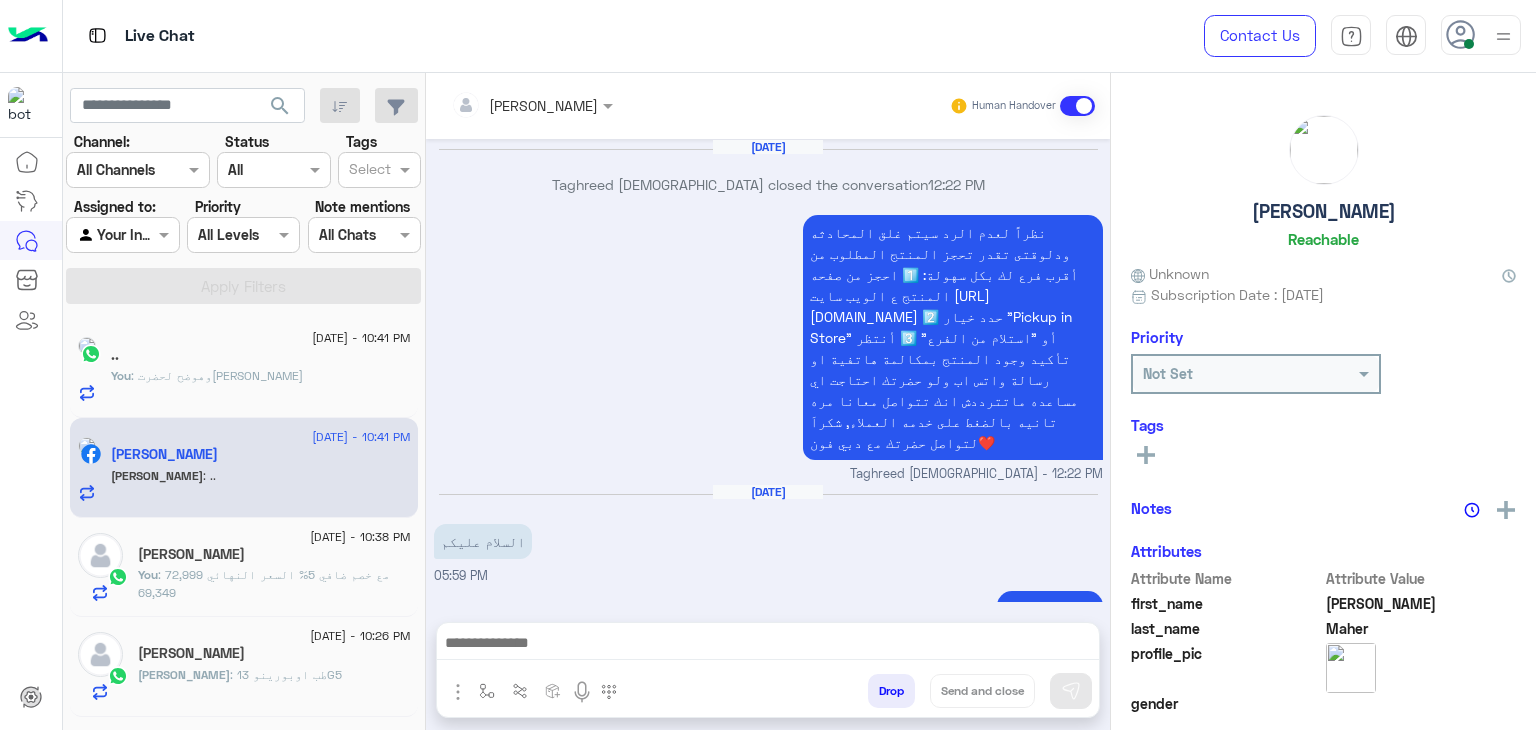 scroll, scrollTop: 1640, scrollLeft: 0, axis: vertical 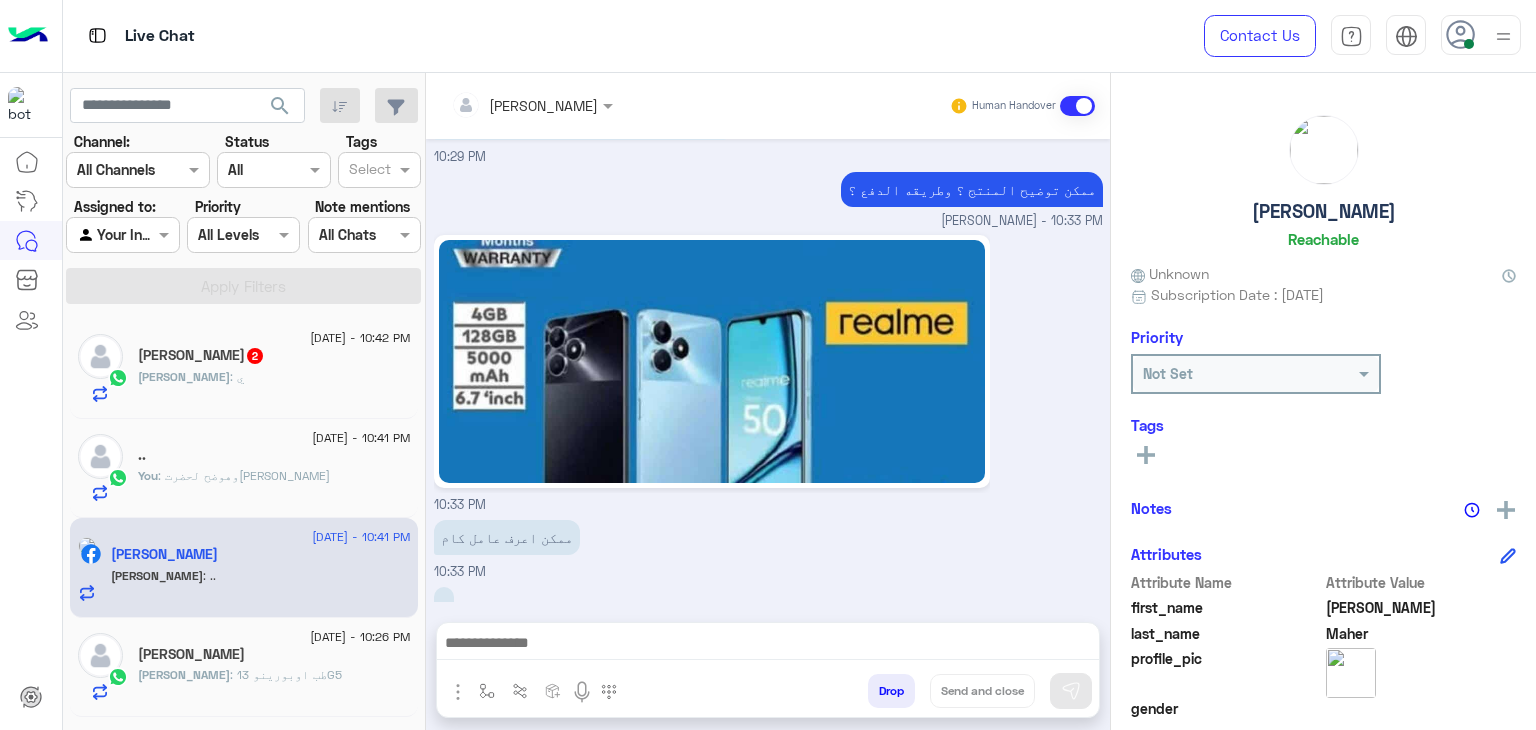 click on "[PERSON_NAME]  2" 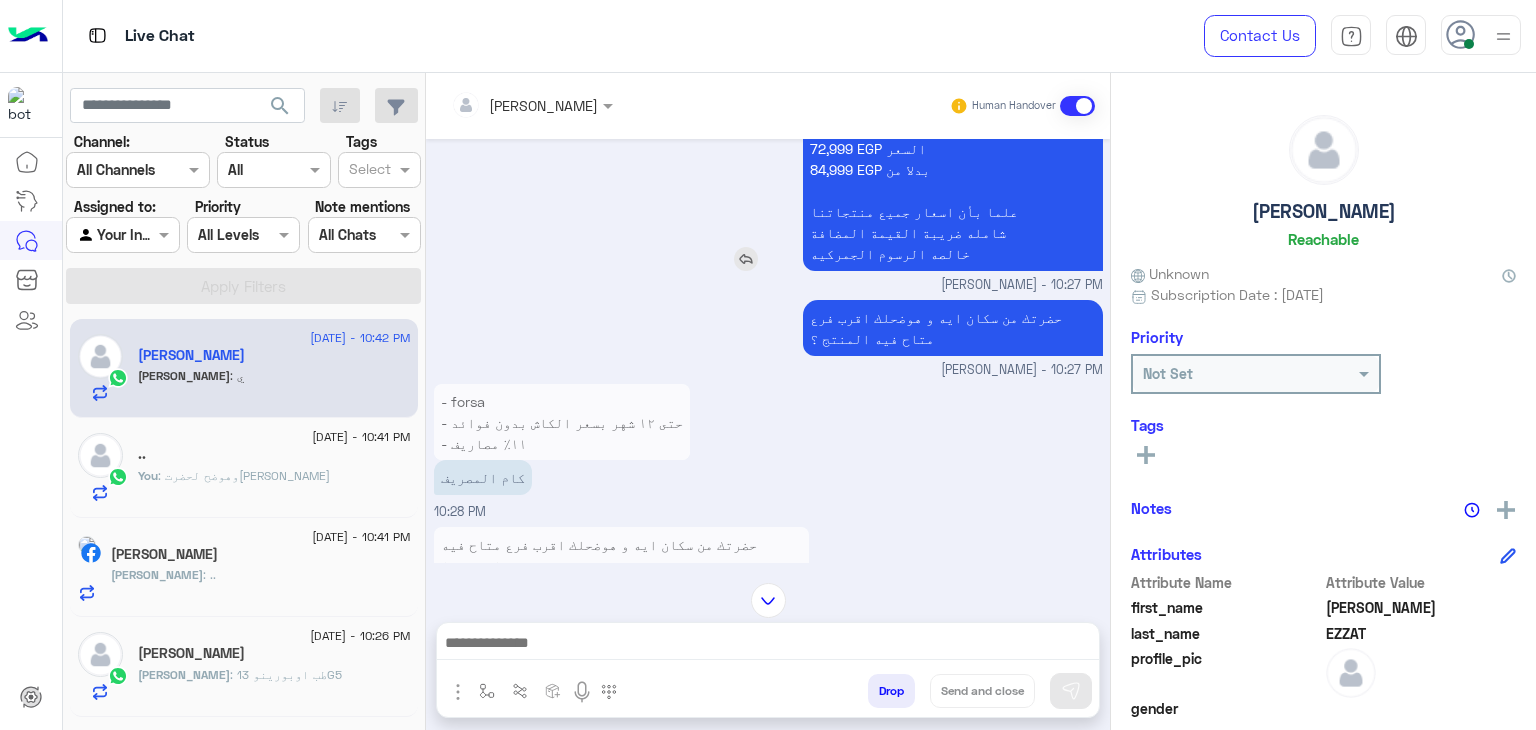 scroll, scrollTop: 1711, scrollLeft: 0, axis: vertical 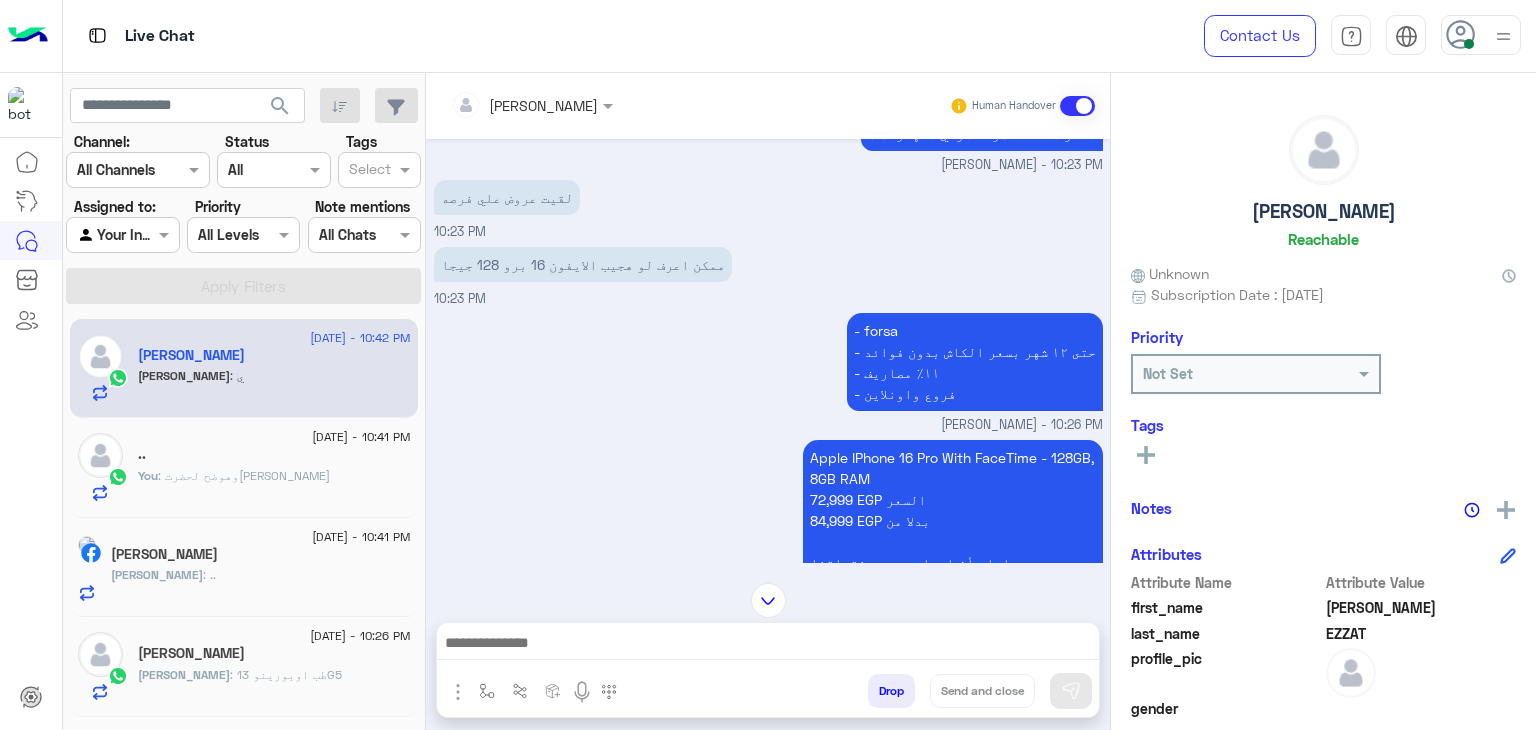 click on "Apple IPhone 16 Pro With FaceTime - 128GB, 8GB RAM 72,999 EGP   السعر  84,999 EGP بدلا من  علما بأن اسعار جميع منتجاتنا شامله ضريبة القيمة المضافة خالصه الرسوم الجمركيه" at bounding box center (953, 531) 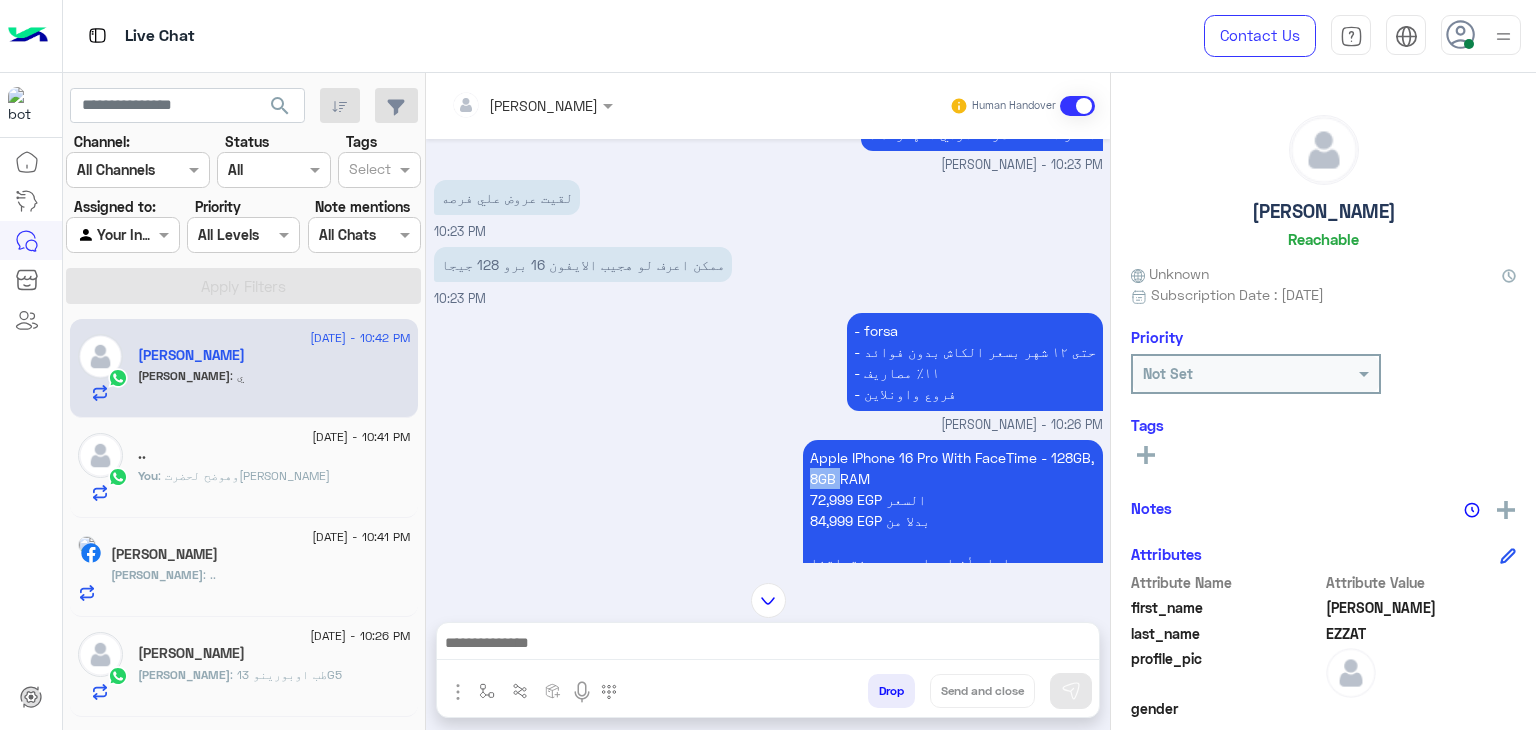 click on "Apple IPhone 16 Pro With FaceTime - 128GB, 8GB RAM 72,999 EGP   السعر  84,999 EGP بدلا من  علما بأن اسعار جميع منتجاتنا شامله ضريبة القيمة المضافة خالصه الرسوم الجمركيه" at bounding box center (953, 531) 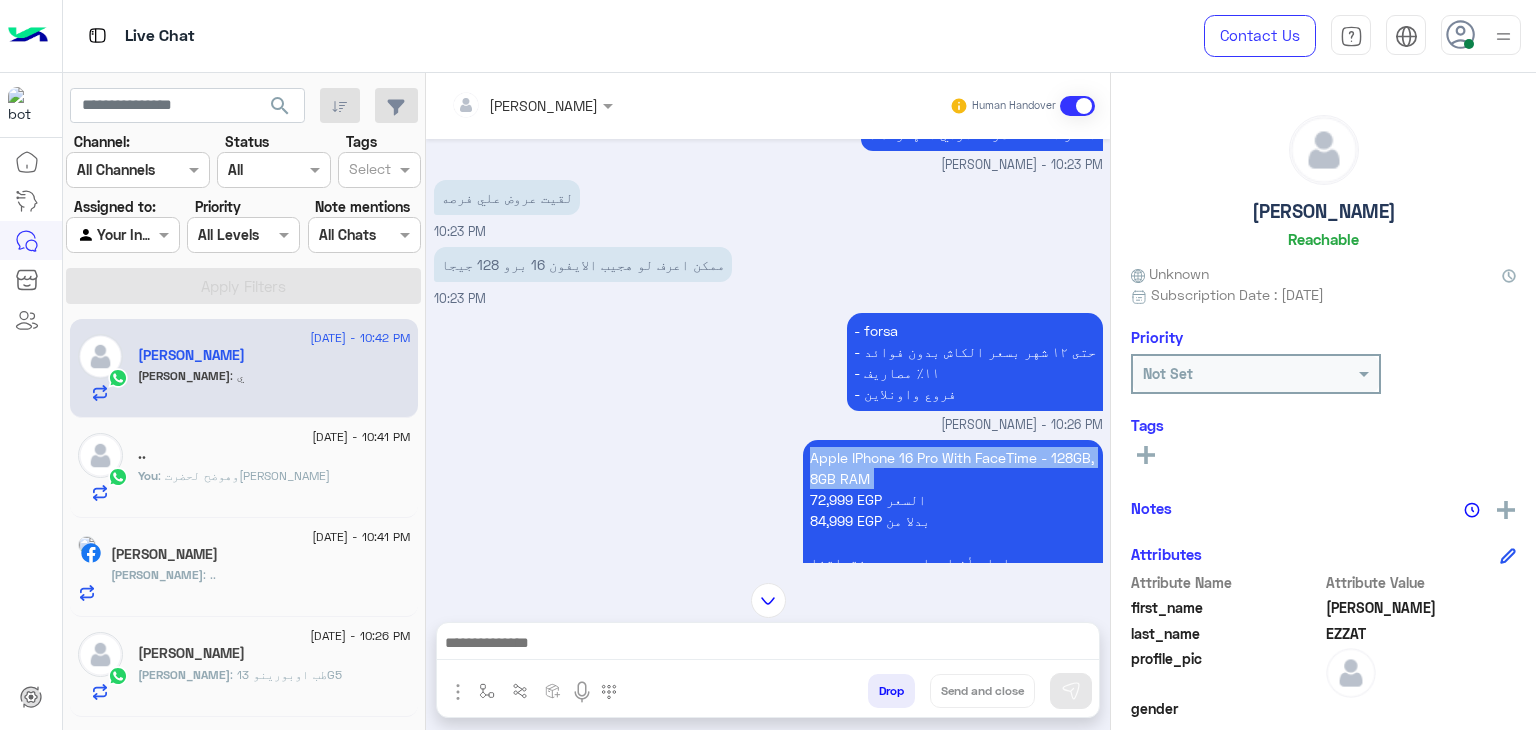 click on "Apple IPhone 16 Pro With FaceTime - 128GB, 8GB RAM 72,999 EGP   السعر  84,999 EGP بدلا من  علما بأن اسعار جميع منتجاتنا شامله ضريبة القيمة المضافة خالصه الرسوم الجمركيه" at bounding box center [953, 531] 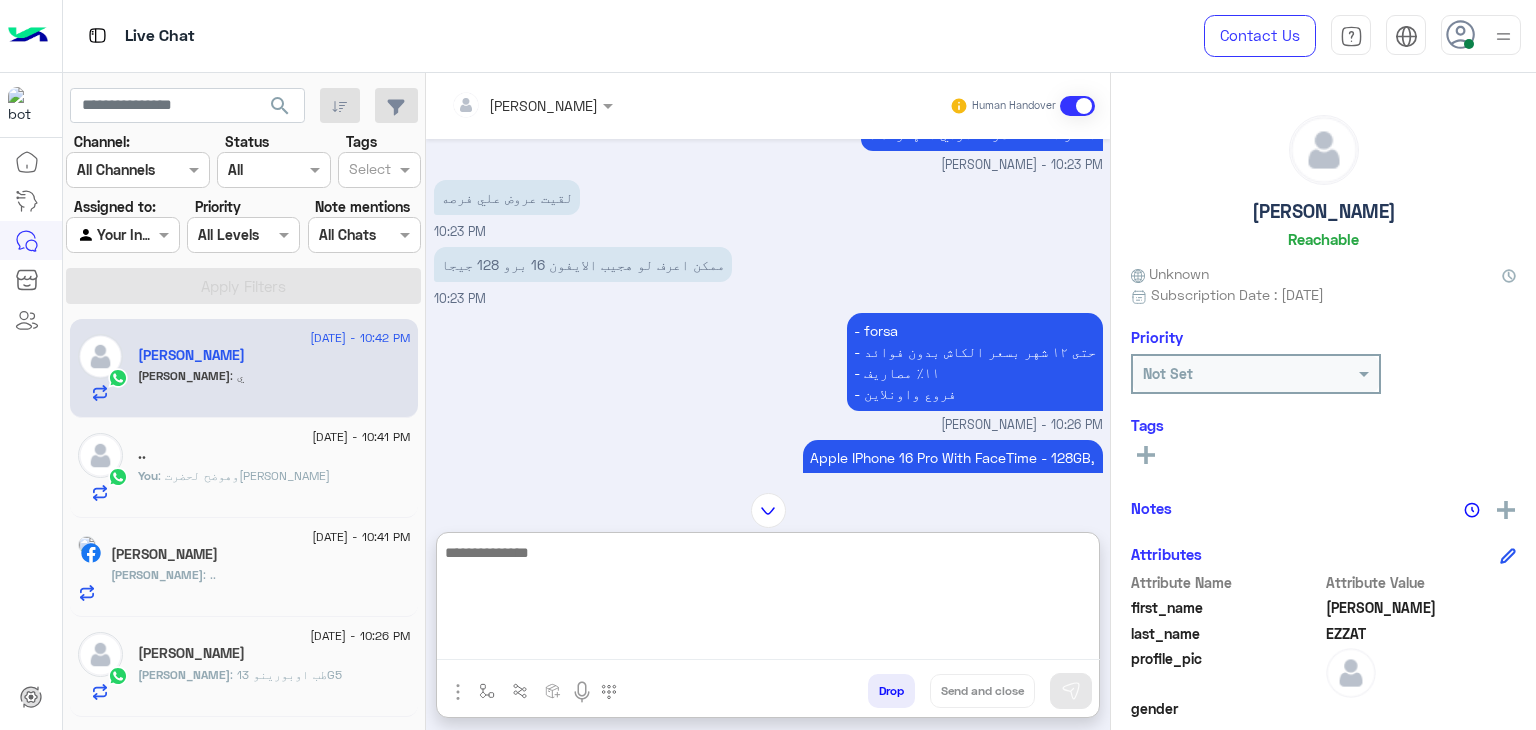 drag, startPoint x: 664, startPoint y: 641, endPoint x: 635, endPoint y: 581, distance: 66.64083 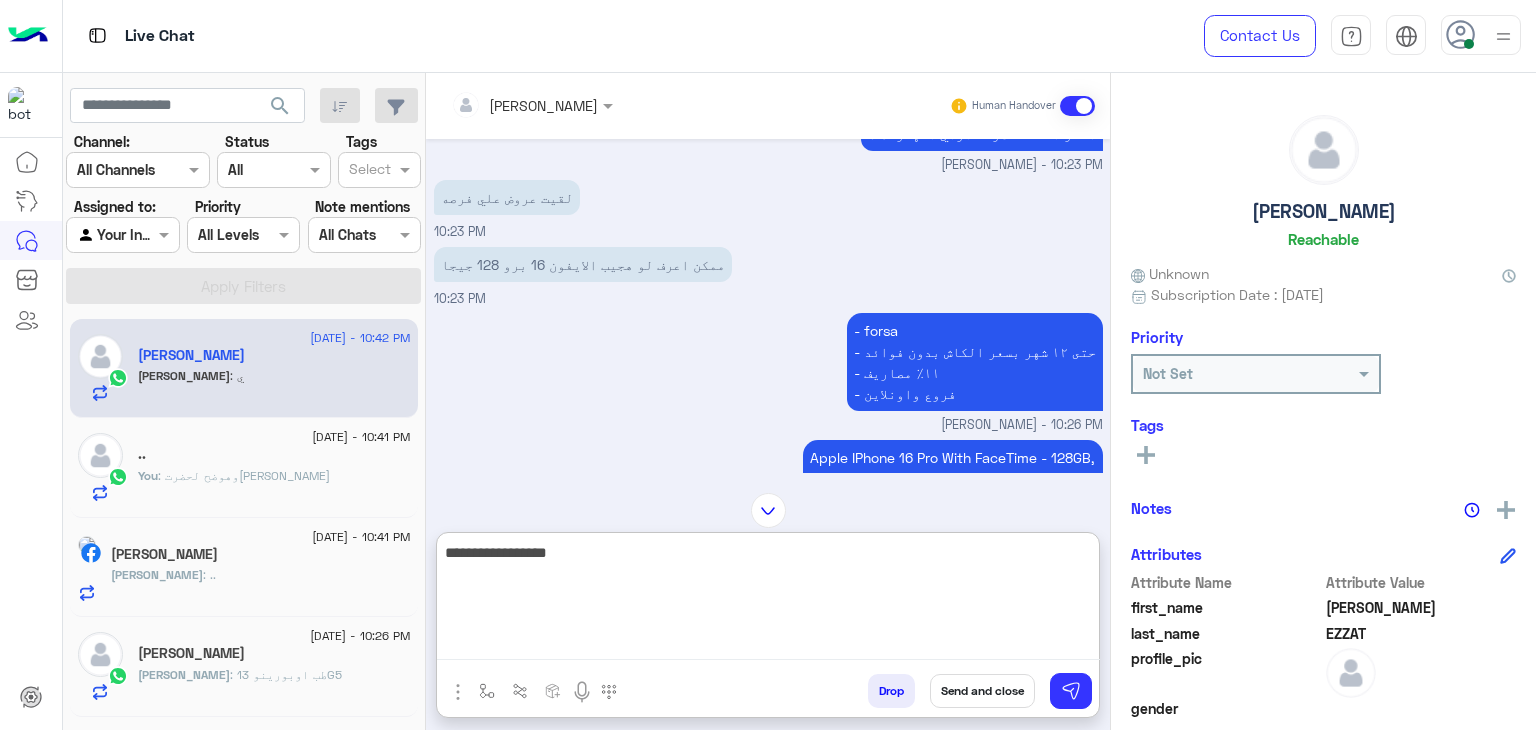 paste on "**********" 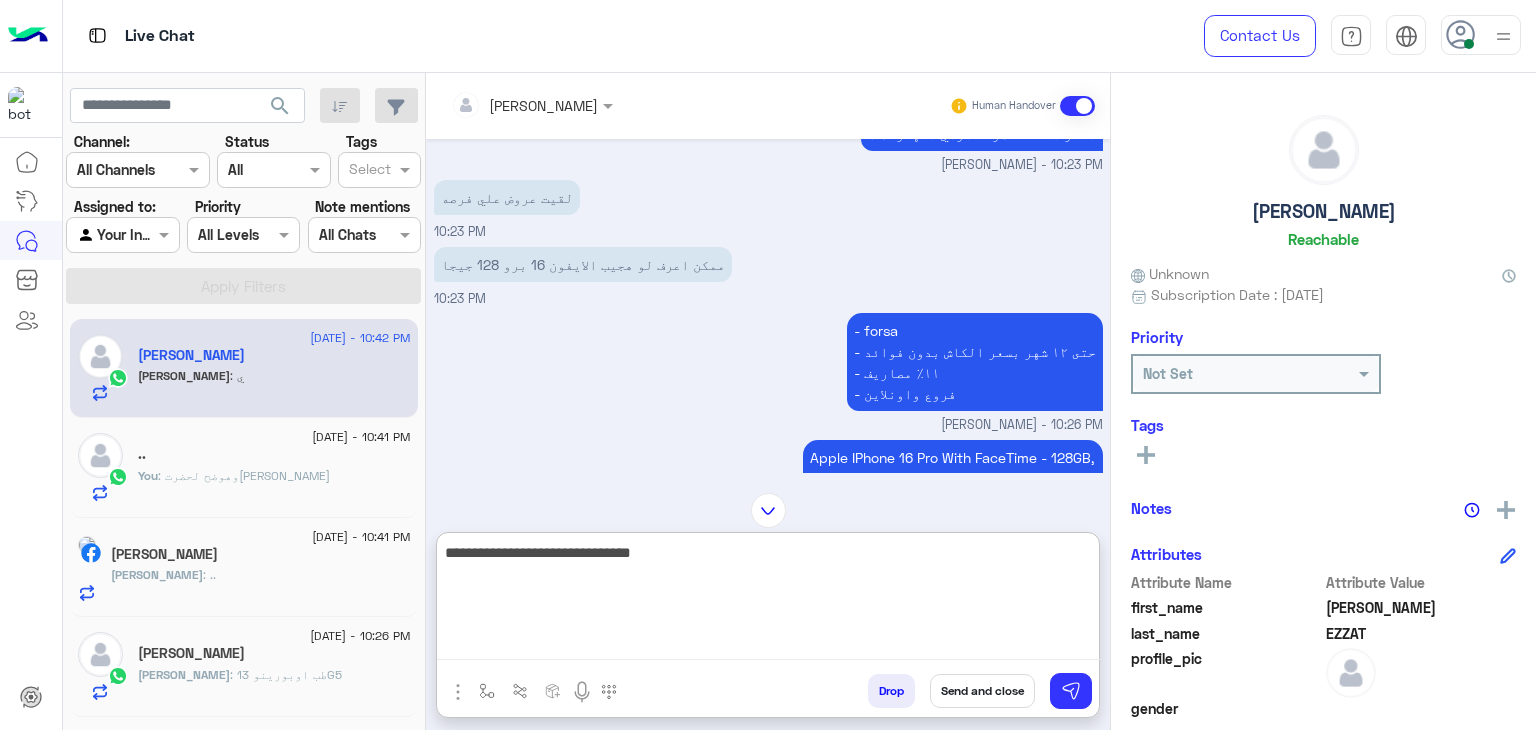 type on "**********" 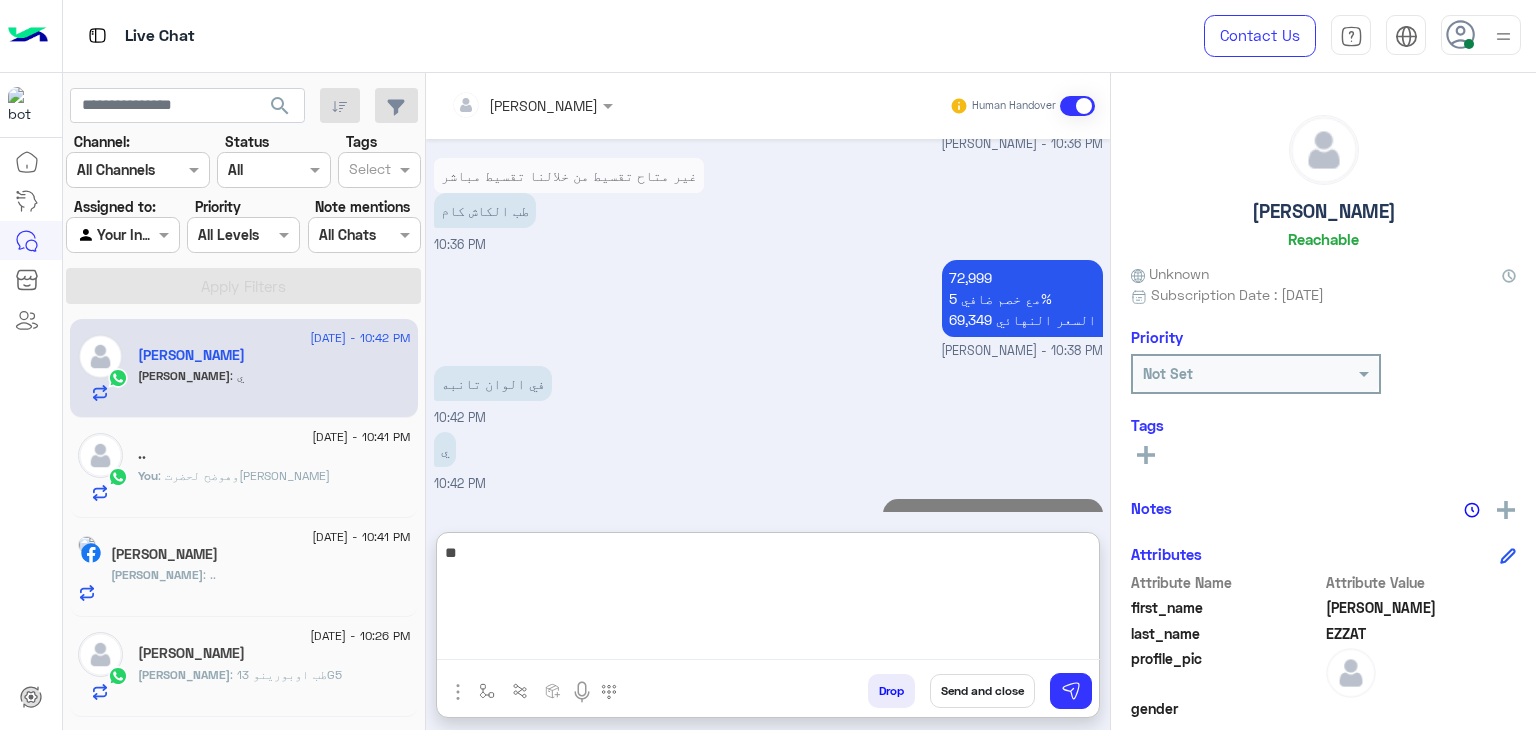scroll, scrollTop: 3564, scrollLeft: 0, axis: vertical 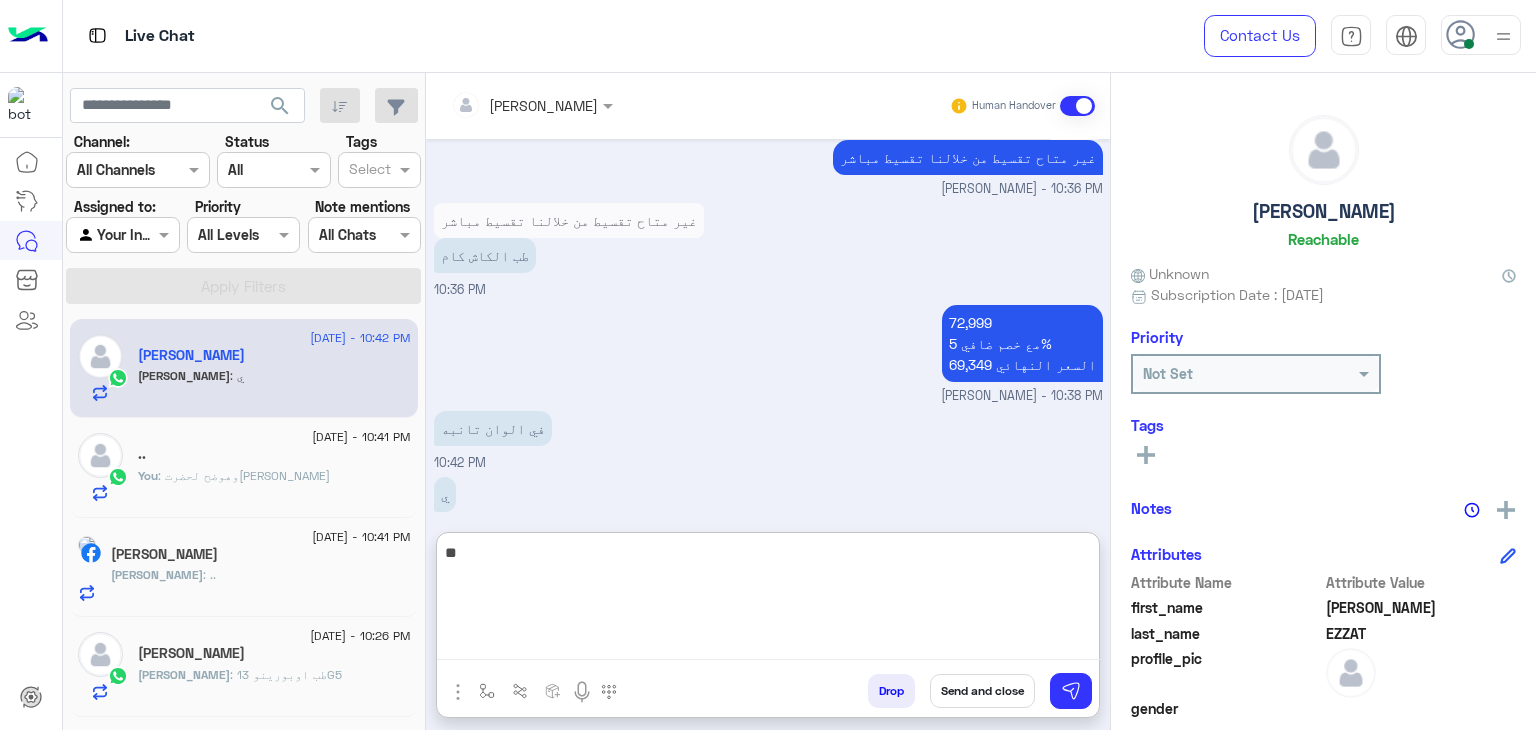 type on "*" 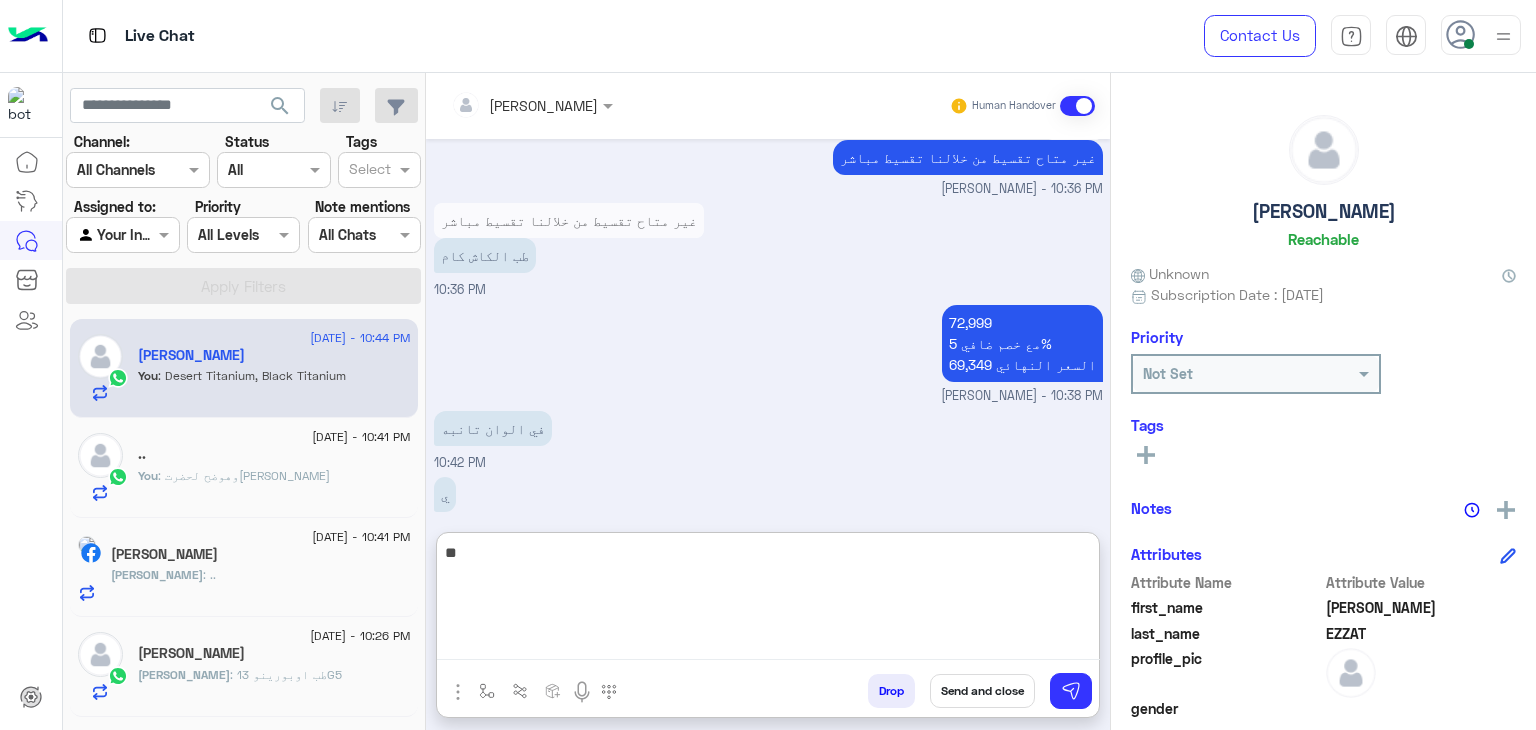 type on "*" 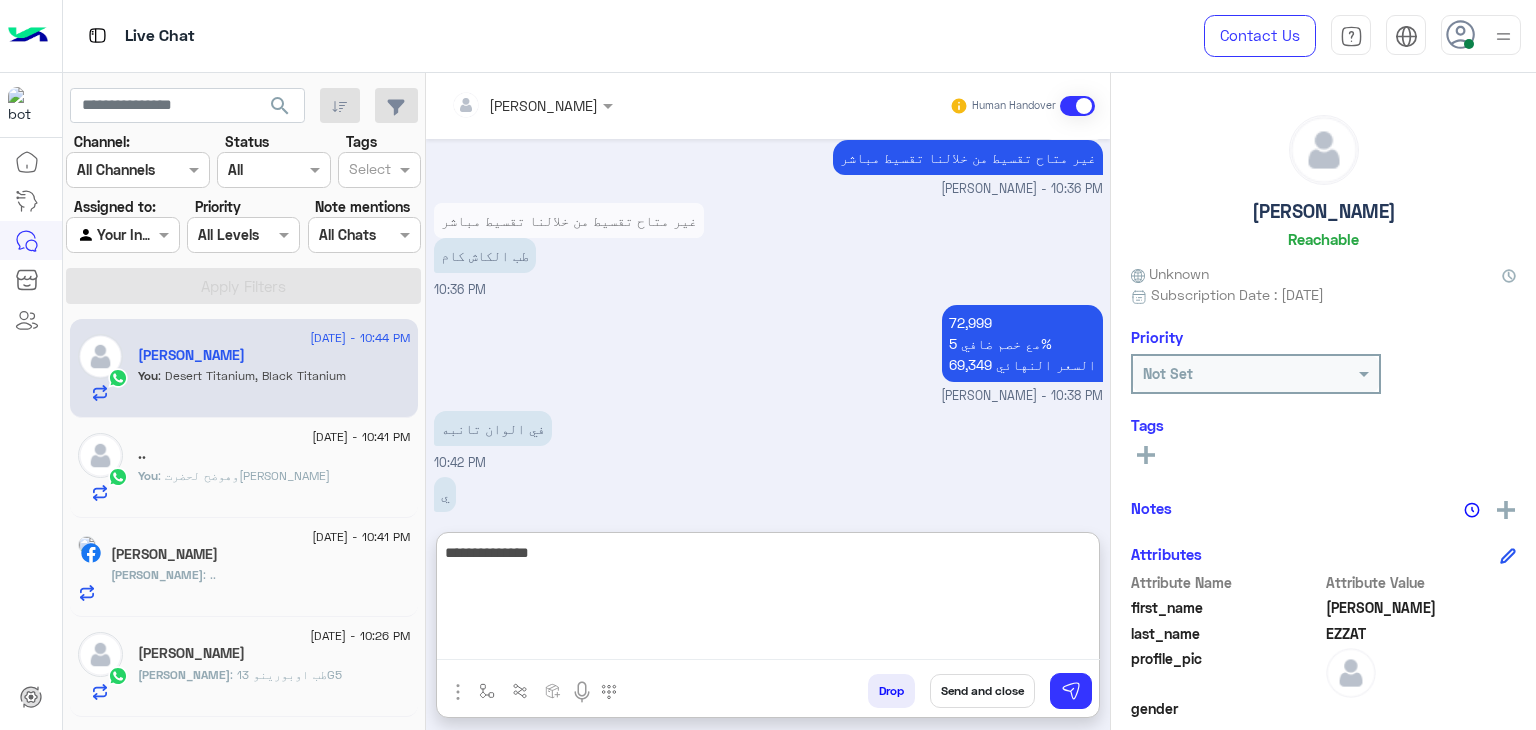 type on "**********" 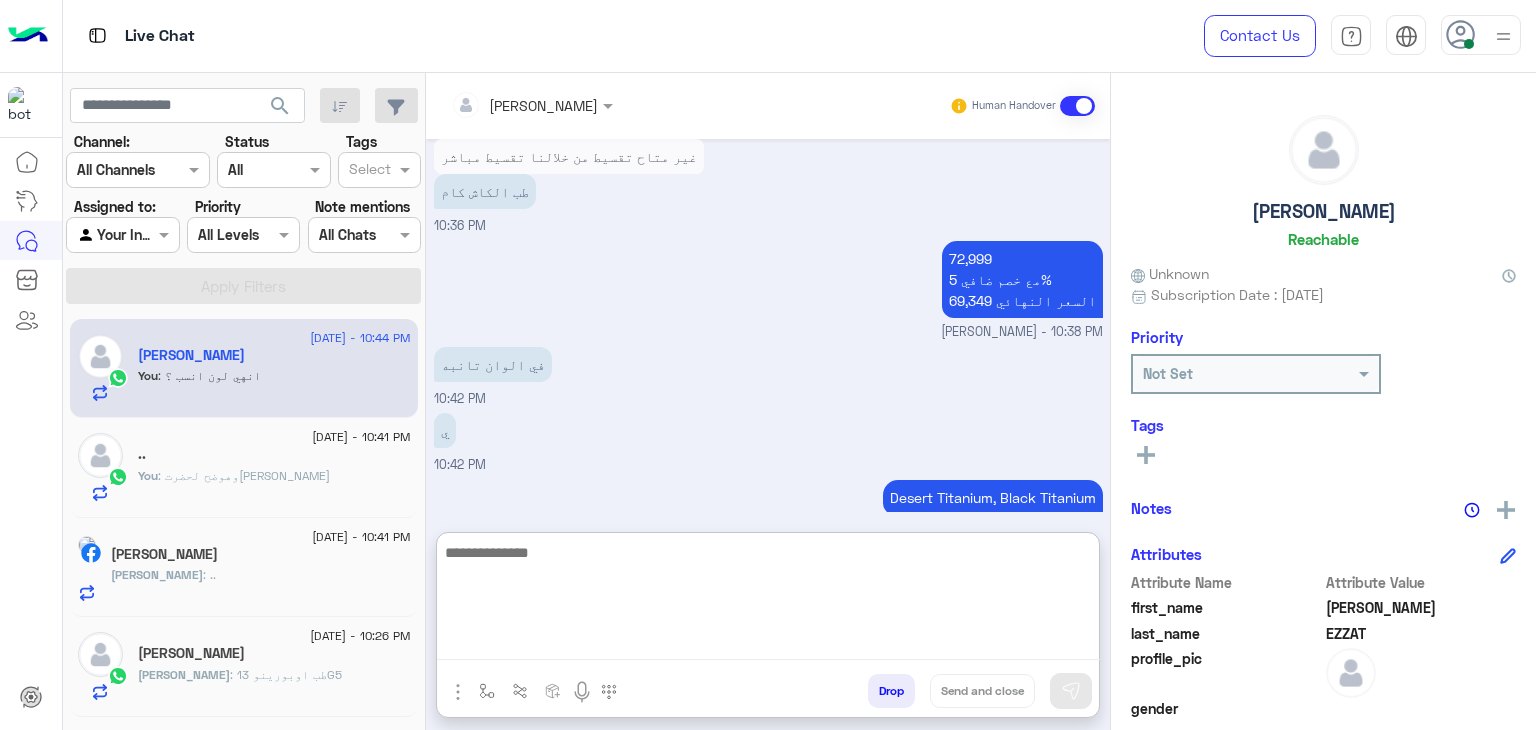 scroll, scrollTop: 3695, scrollLeft: 0, axis: vertical 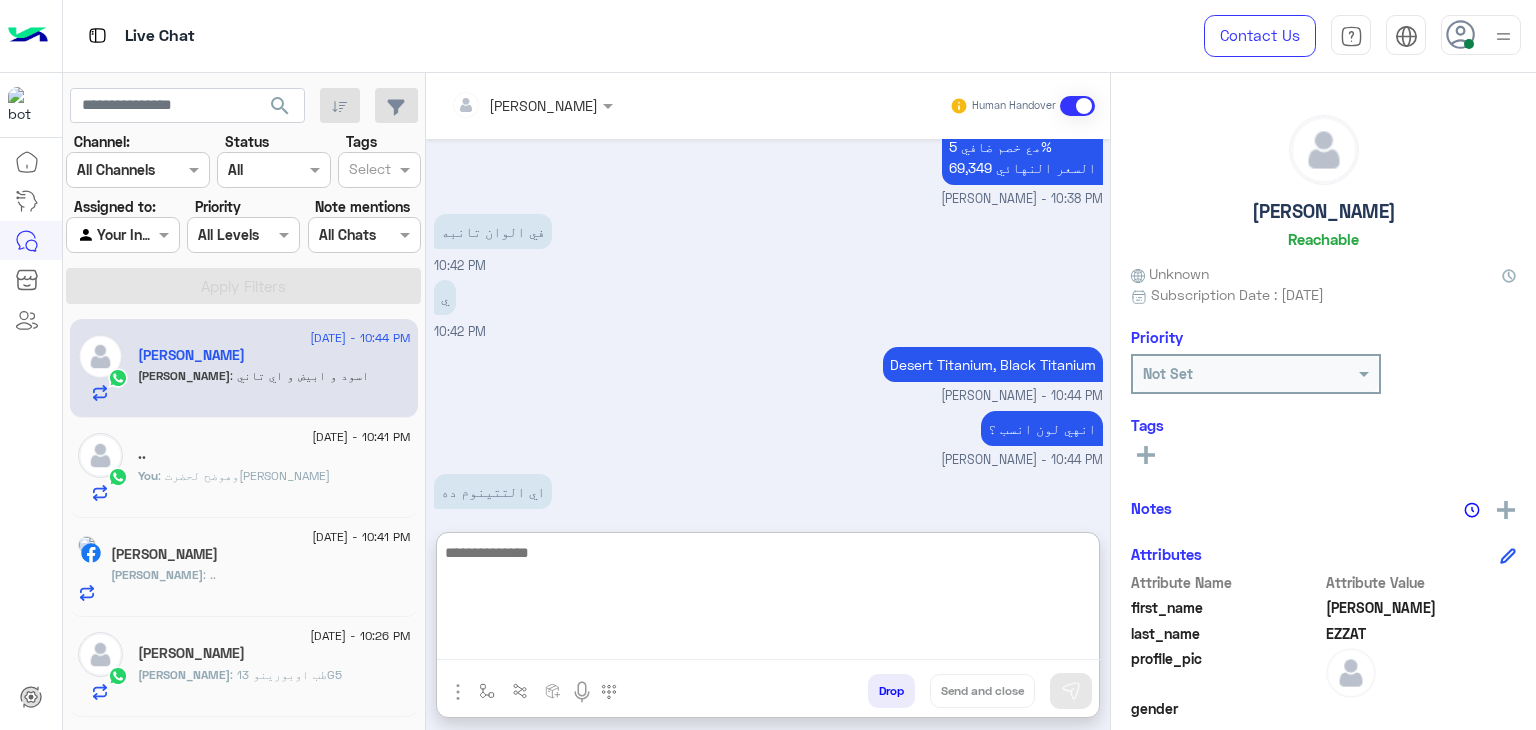 click at bounding box center (768, 600) 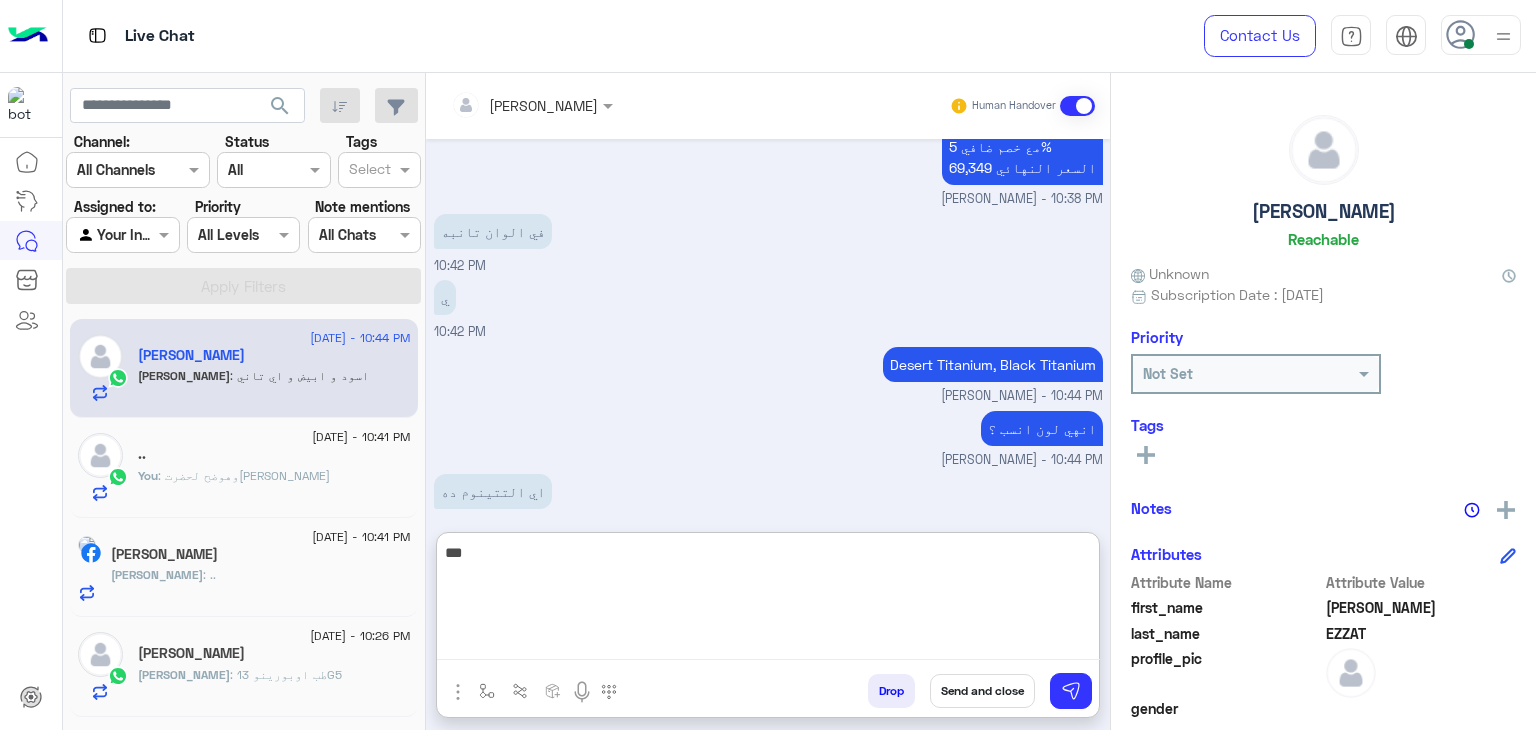type on "***" 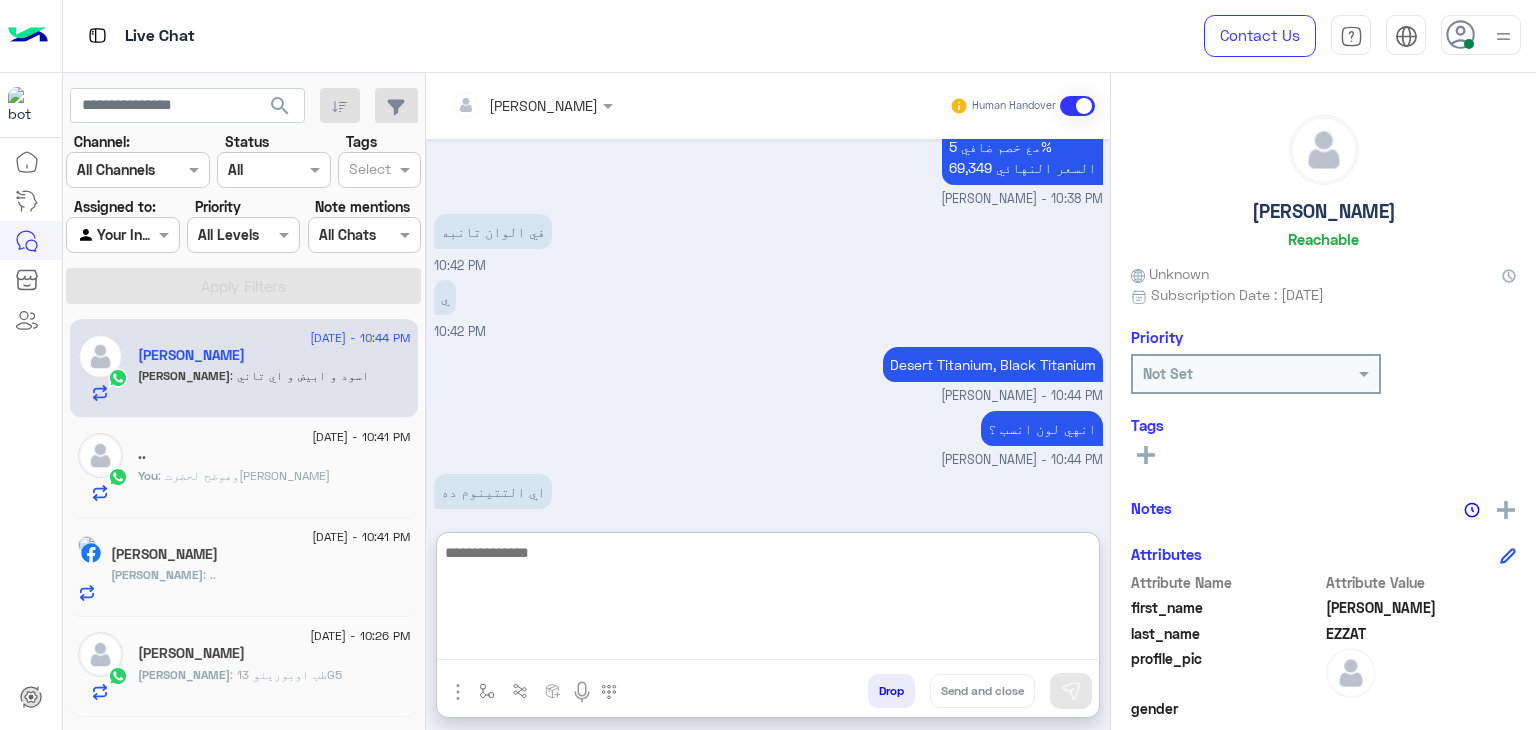 scroll, scrollTop: 3824, scrollLeft: 0, axis: vertical 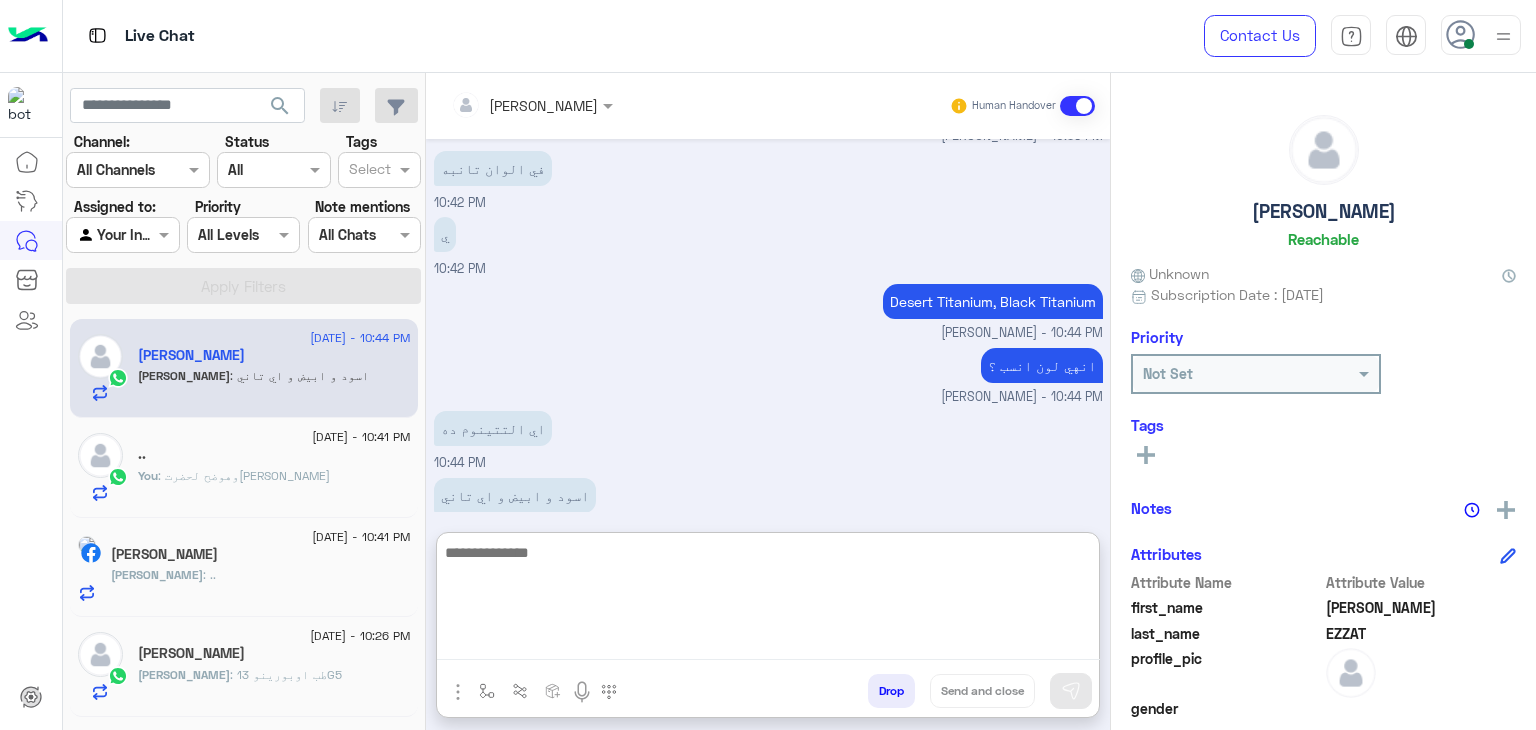 click on "You  : وهوضح لحضرت[PERSON_NAME]" 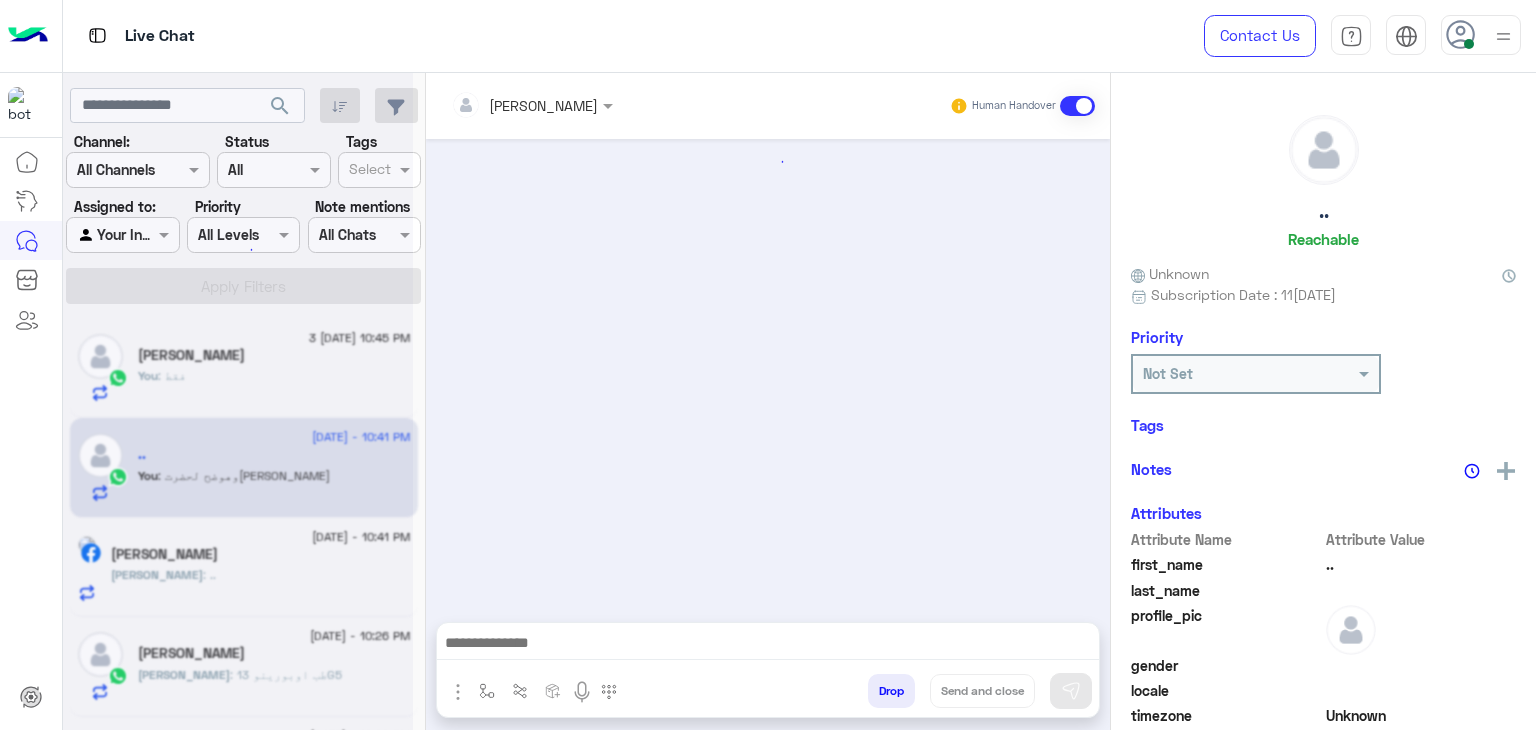 scroll, scrollTop: 1365, scrollLeft: 0, axis: vertical 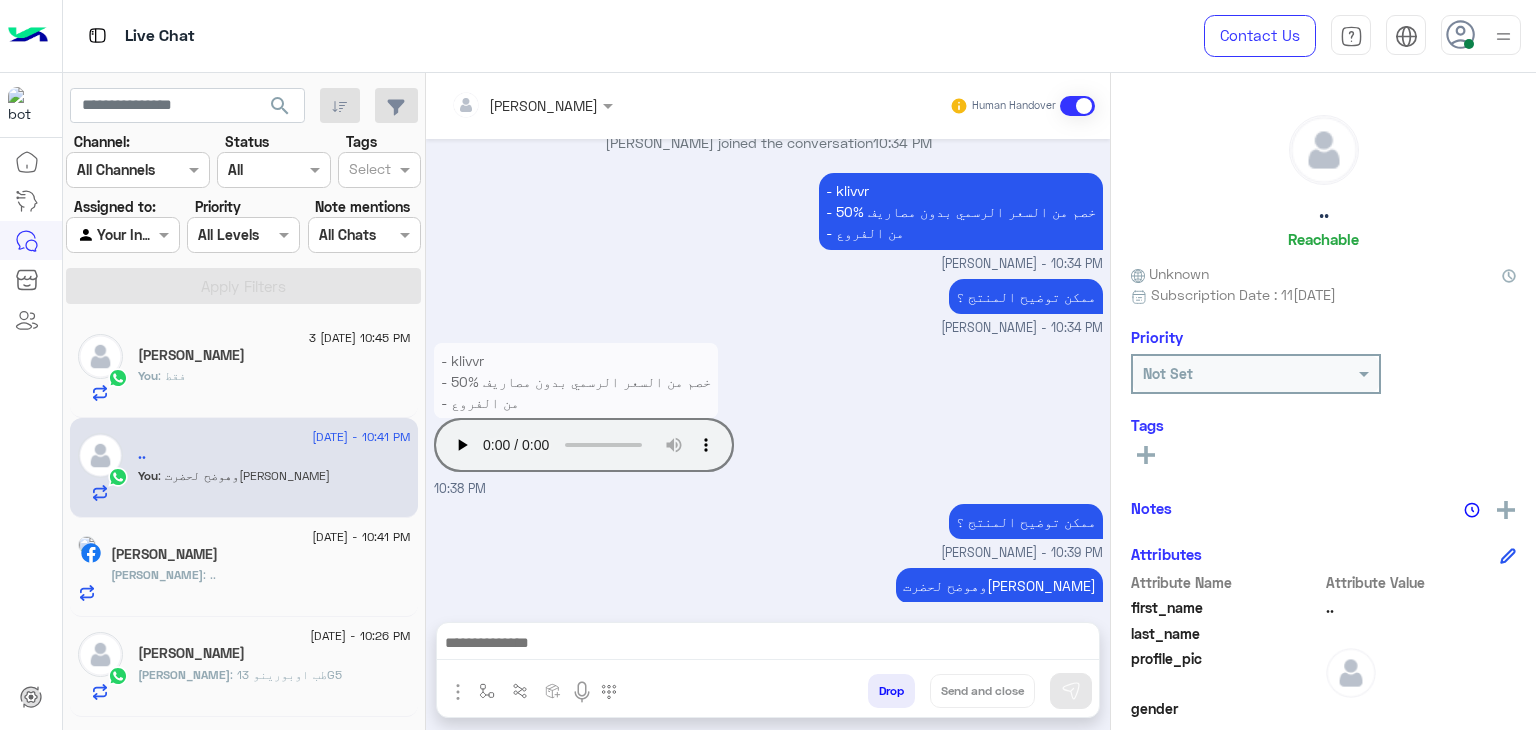 click at bounding box center [768, 645] 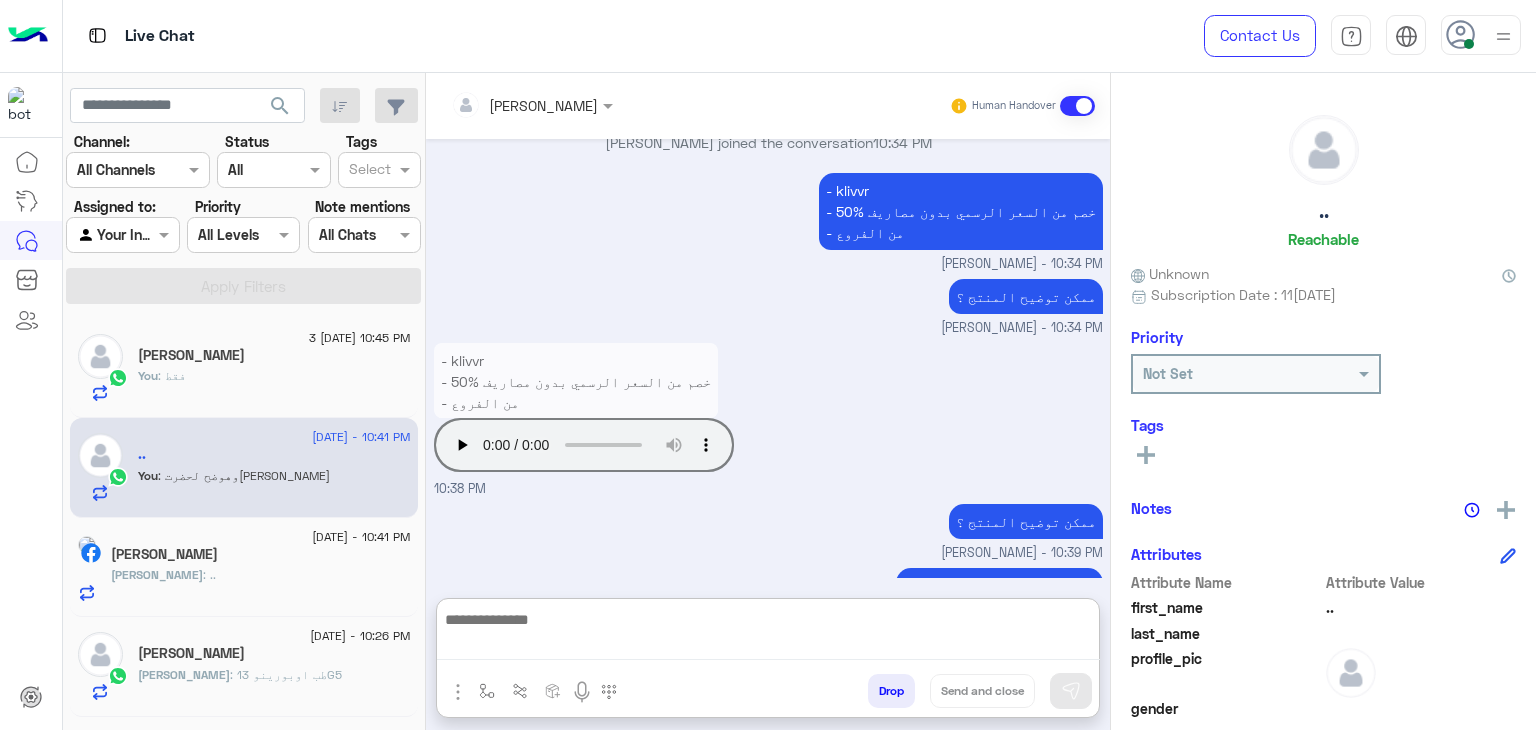 paste on "**********" 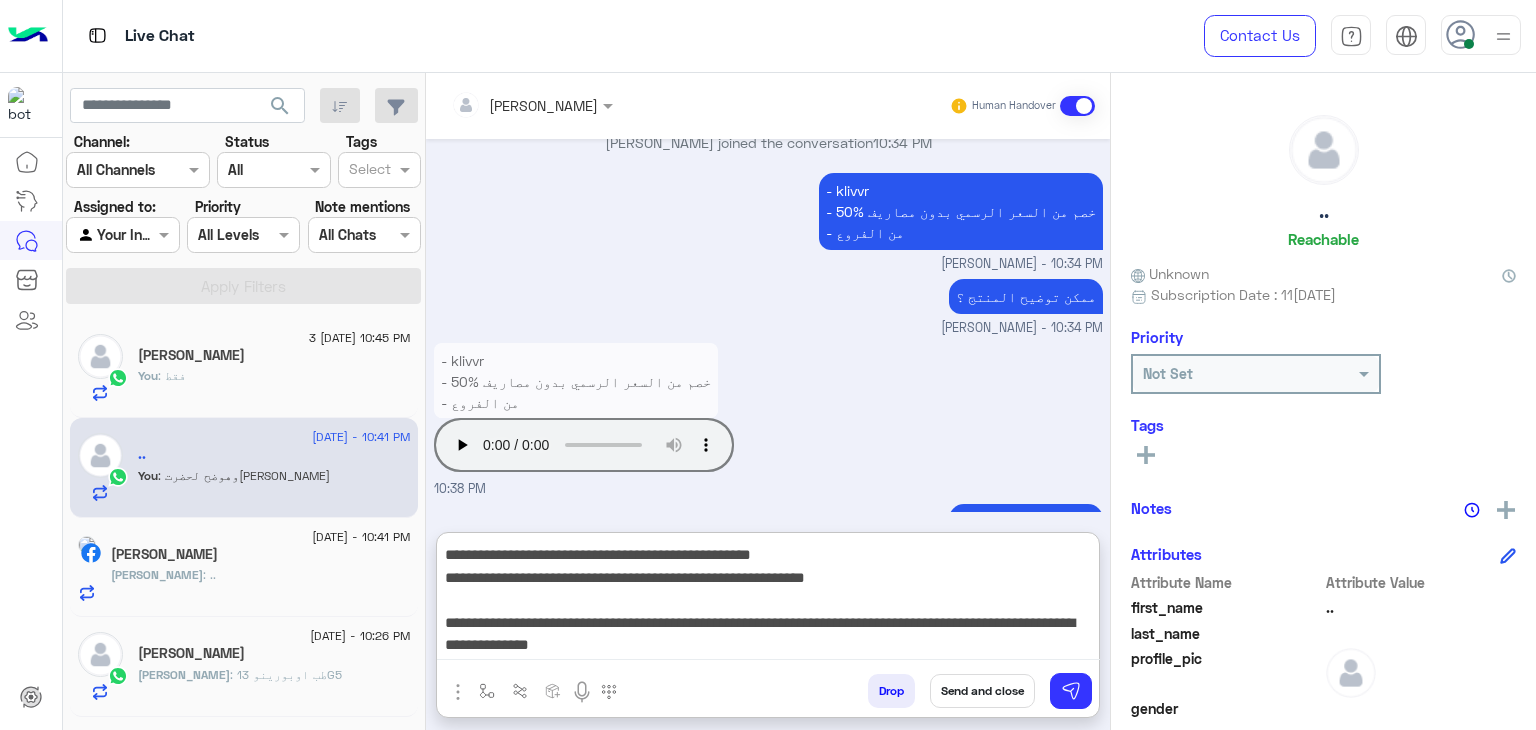 scroll, scrollTop: 132, scrollLeft: 0, axis: vertical 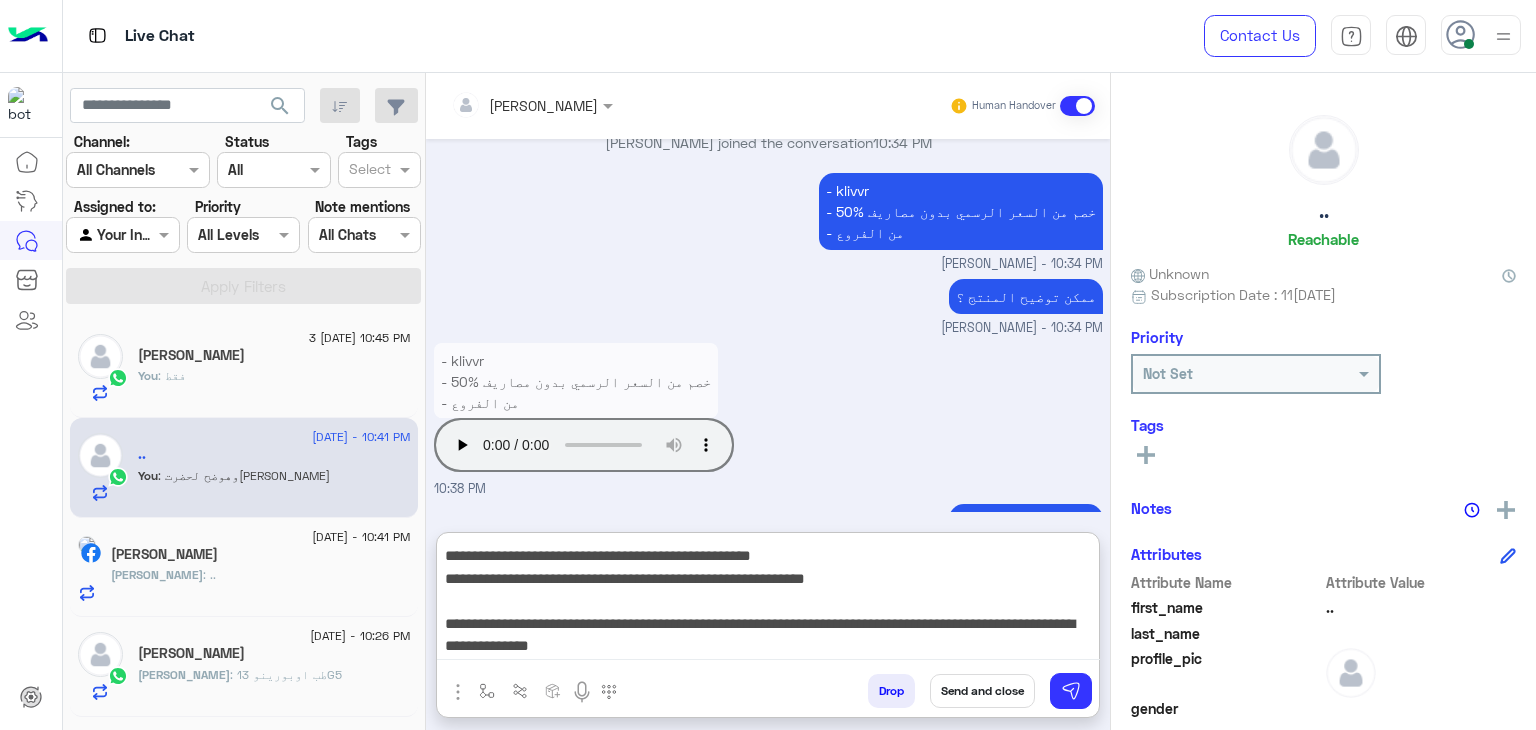 type on "**********" 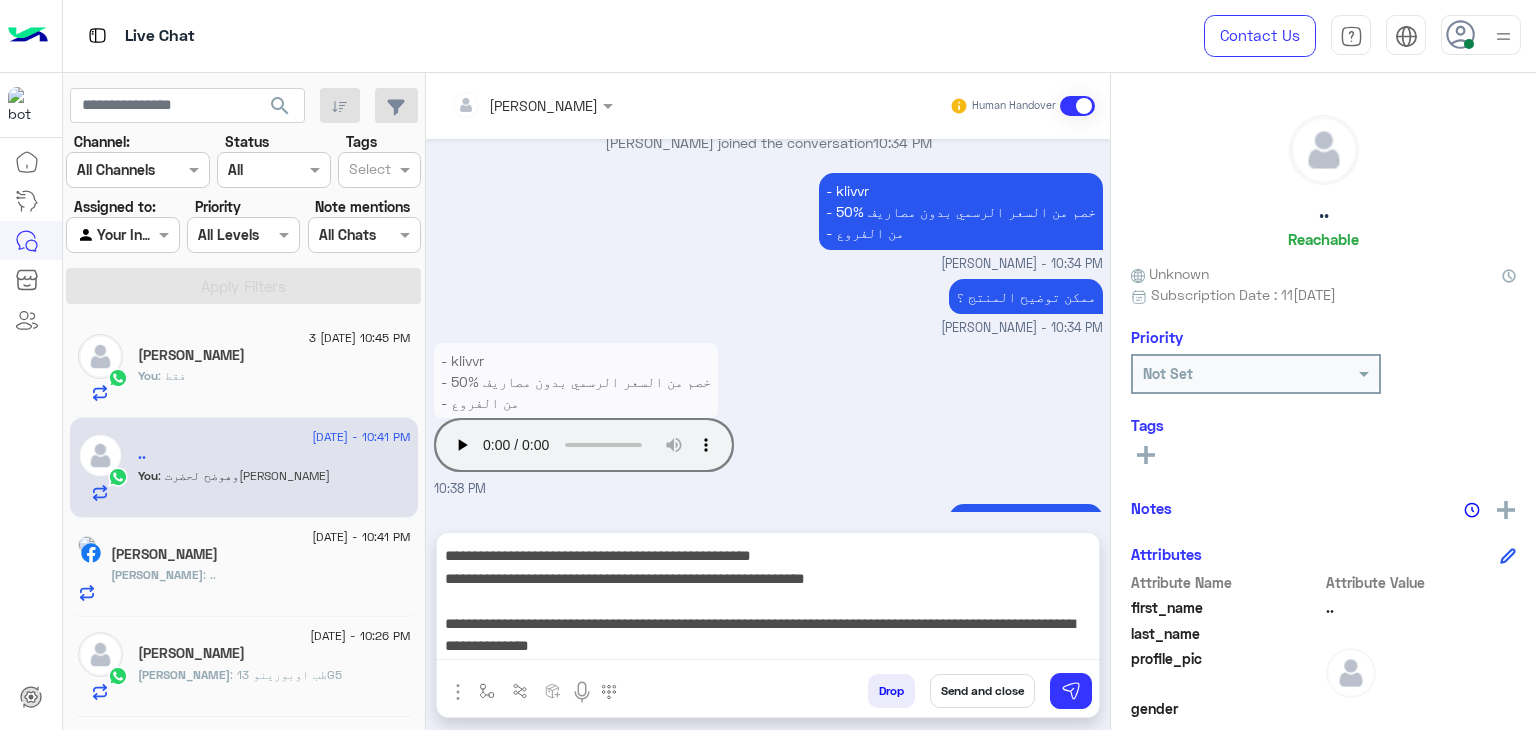 drag, startPoint x: 975, startPoint y: 695, endPoint x: 800, endPoint y: 700, distance: 175.07141 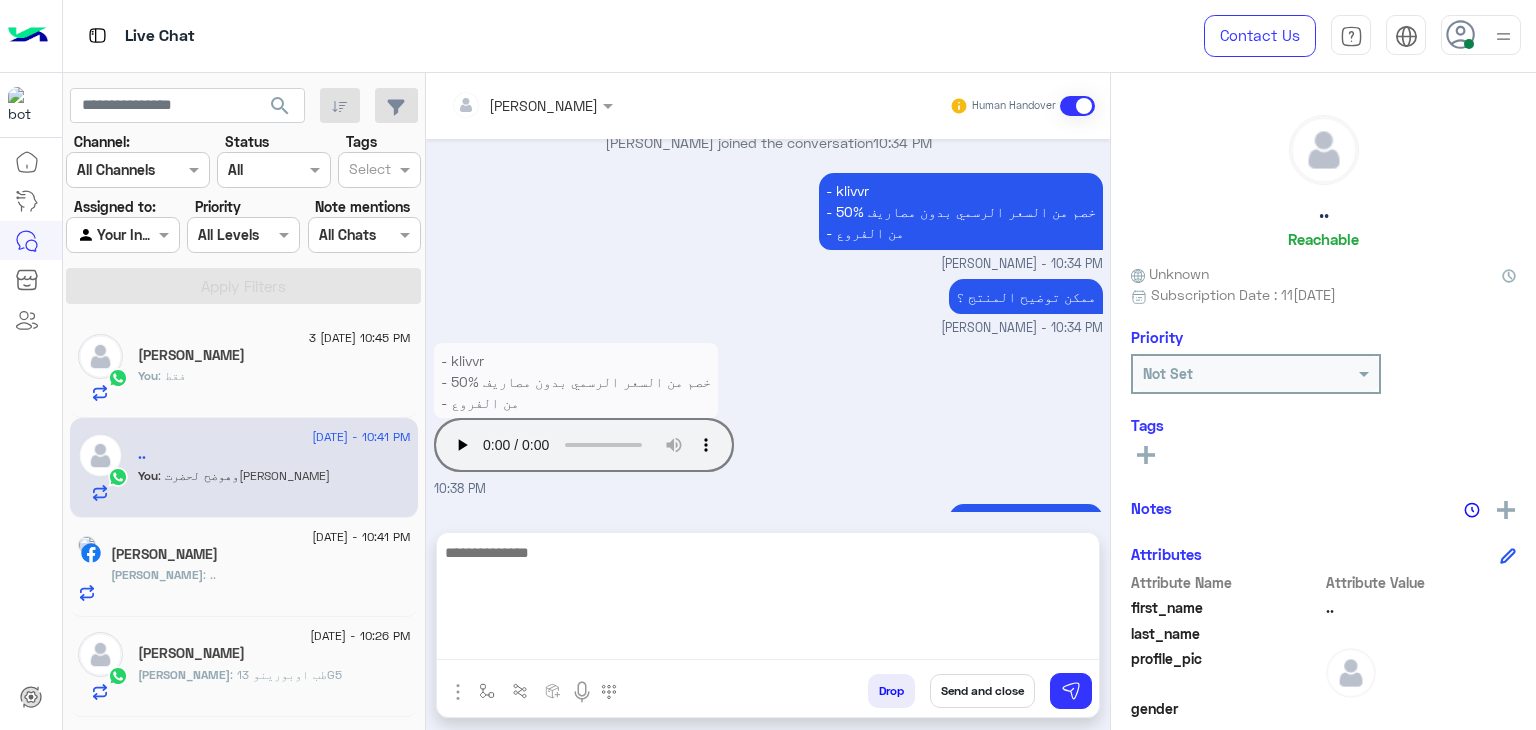 scroll, scrollTop: 0, scrollLeft: 0, axis: both 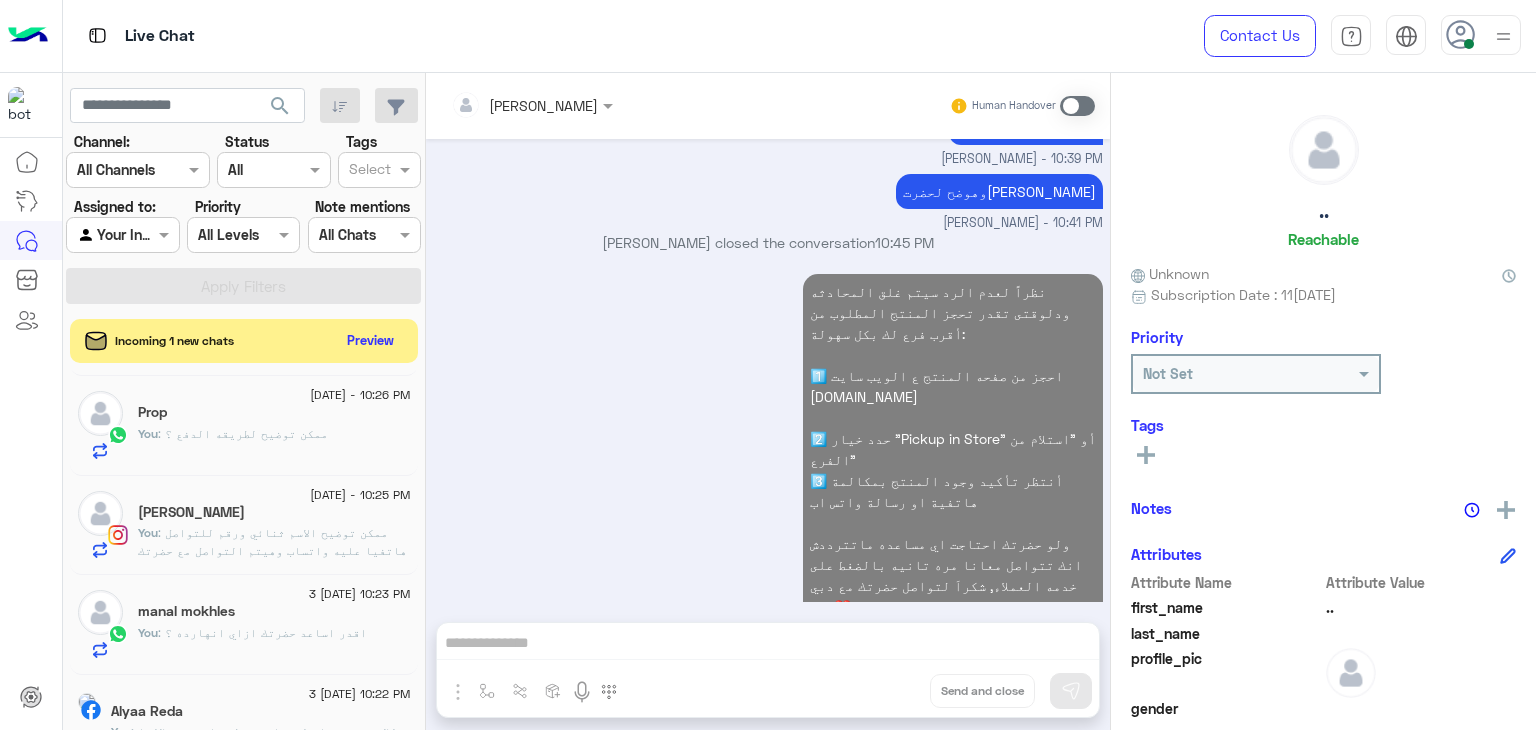 click on ": ممكن توضيح لطريقه الدفع ؟" 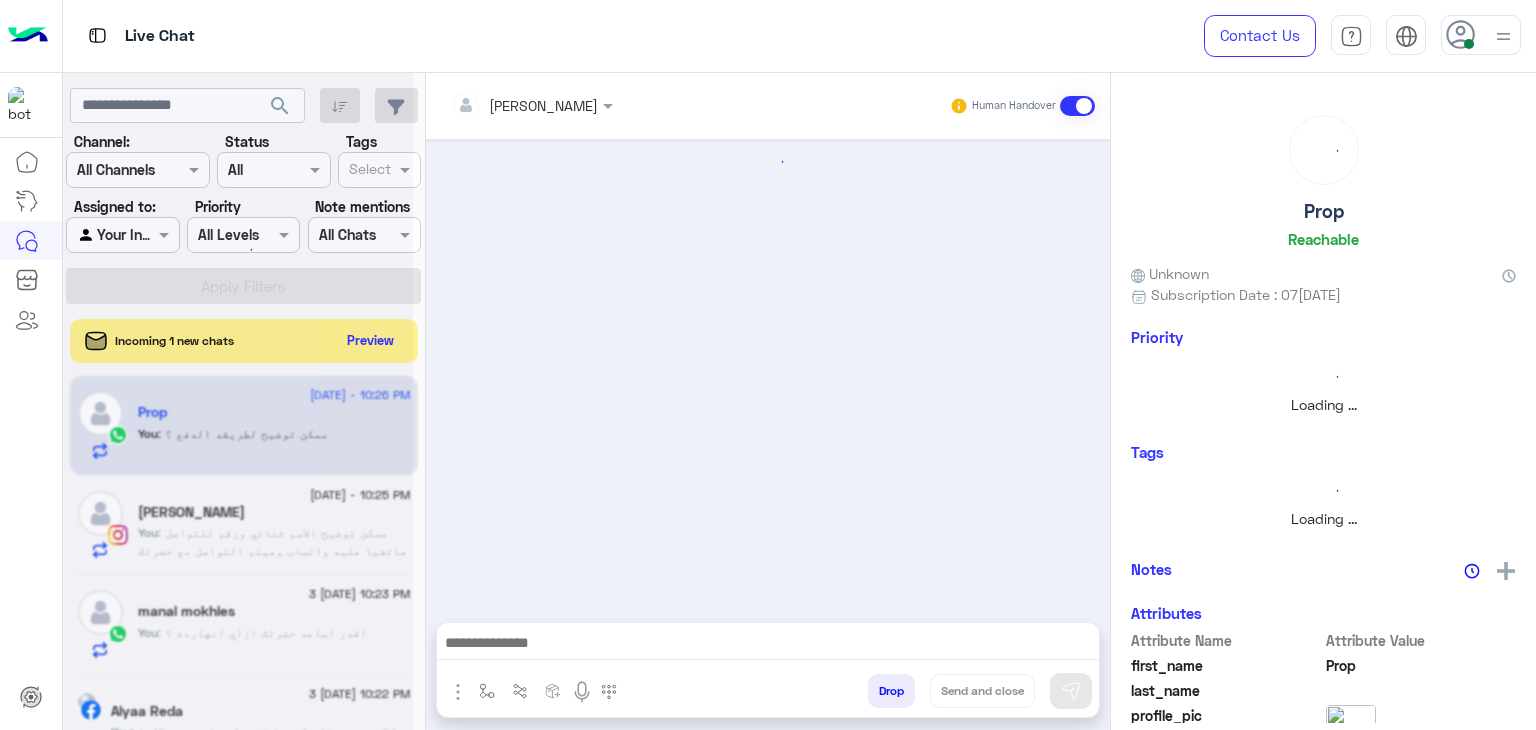 scroll, scrollTop: 0, scrollLeft: 0, axis: both 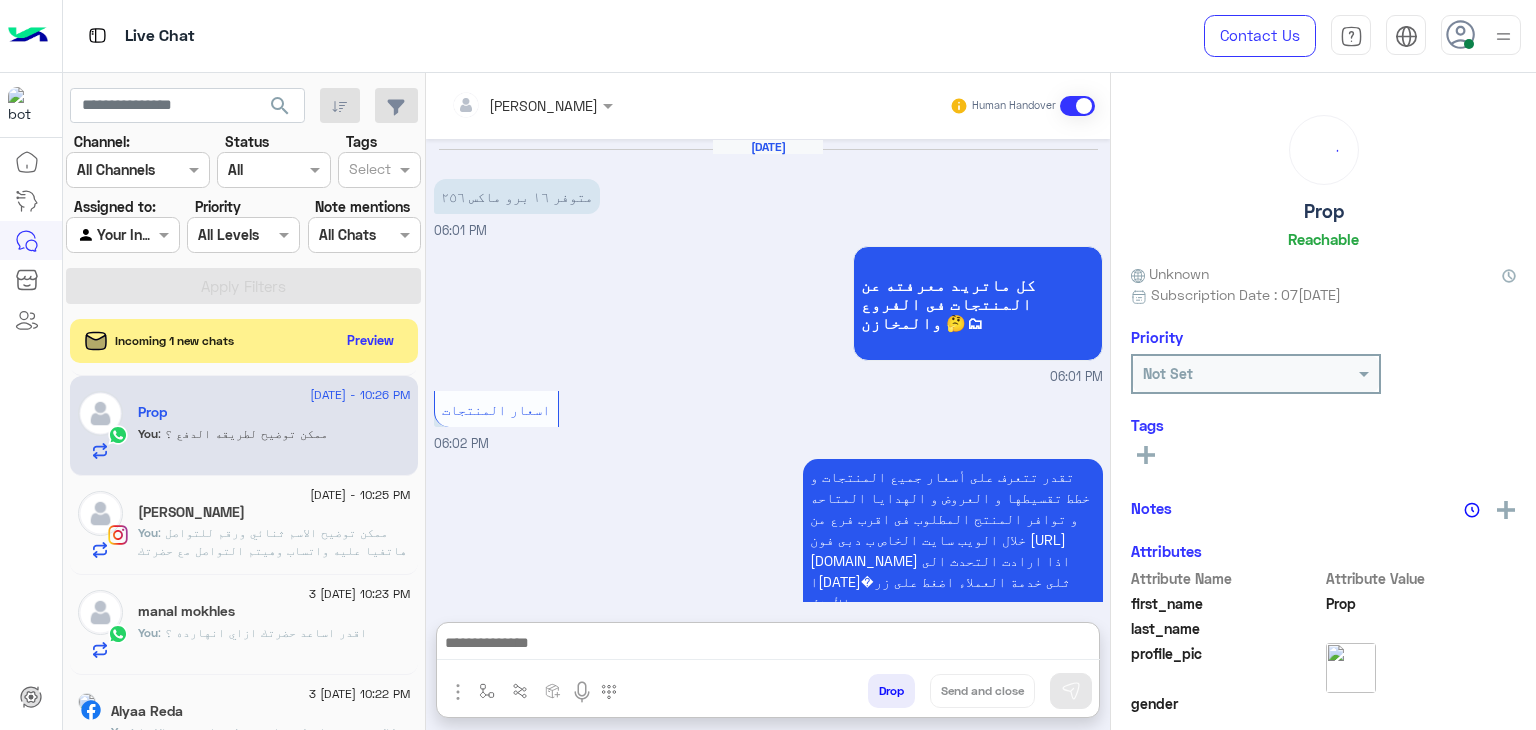 click at bounding box center [768, 645] 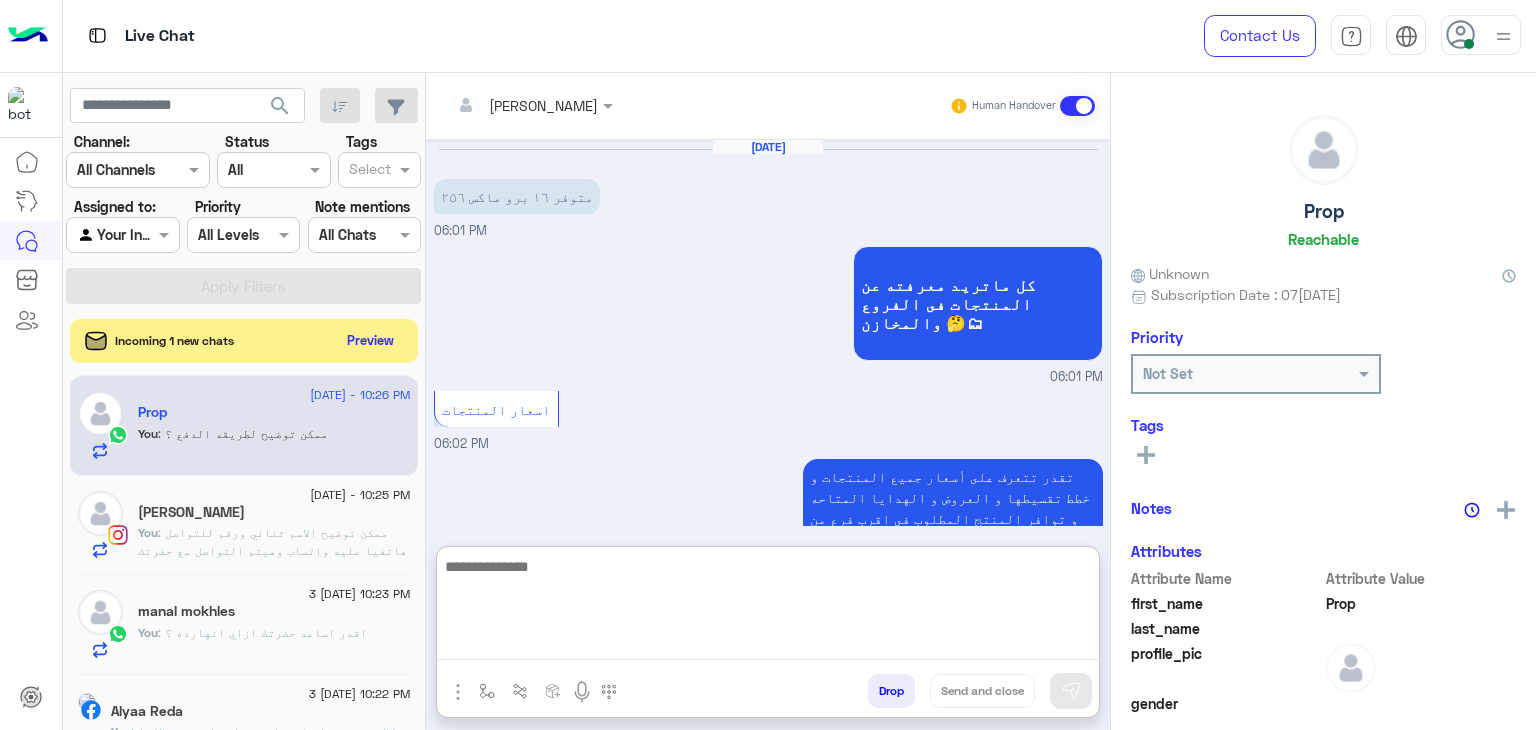 scroll, scrollTop: 750, scrollLeft: 0, axis: vertical 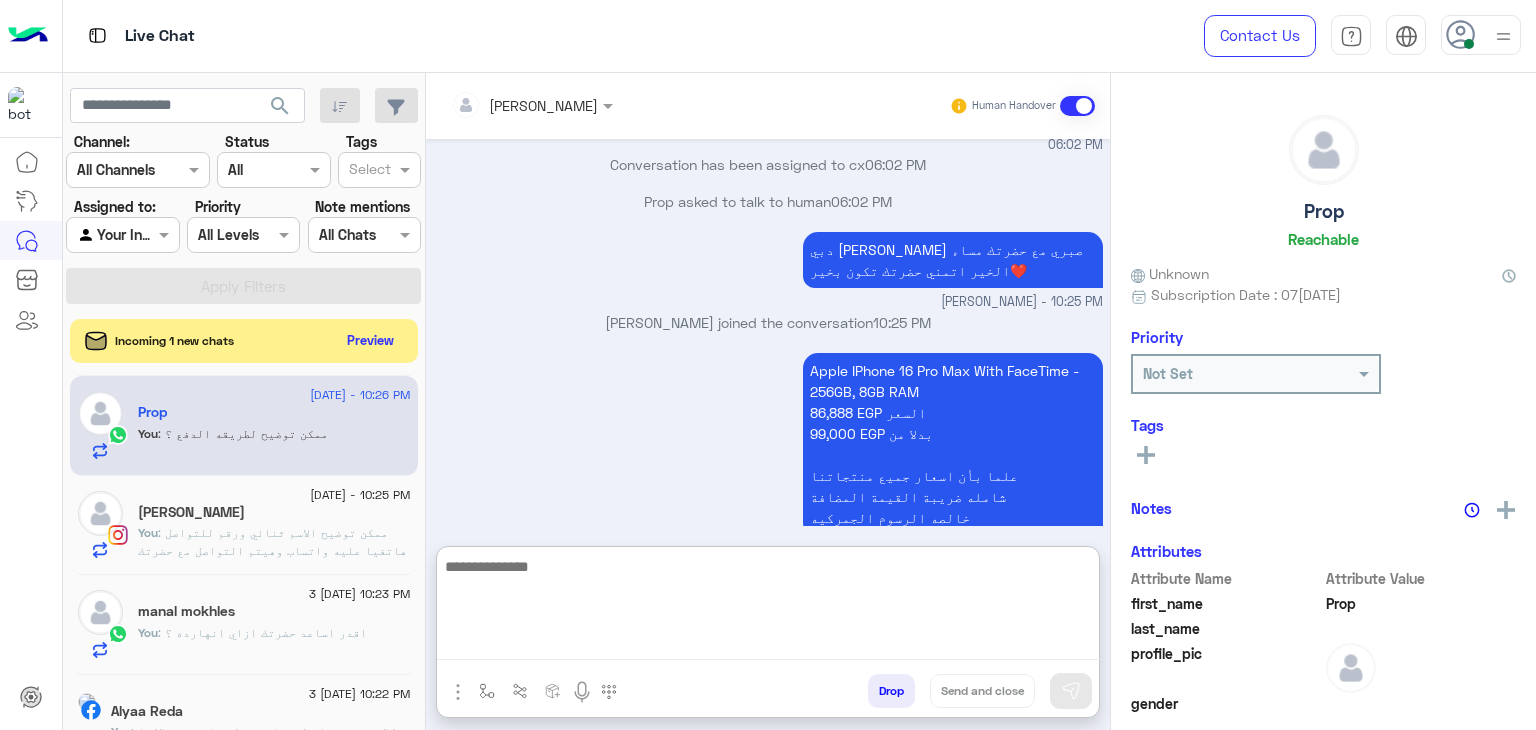 paste on "**********" 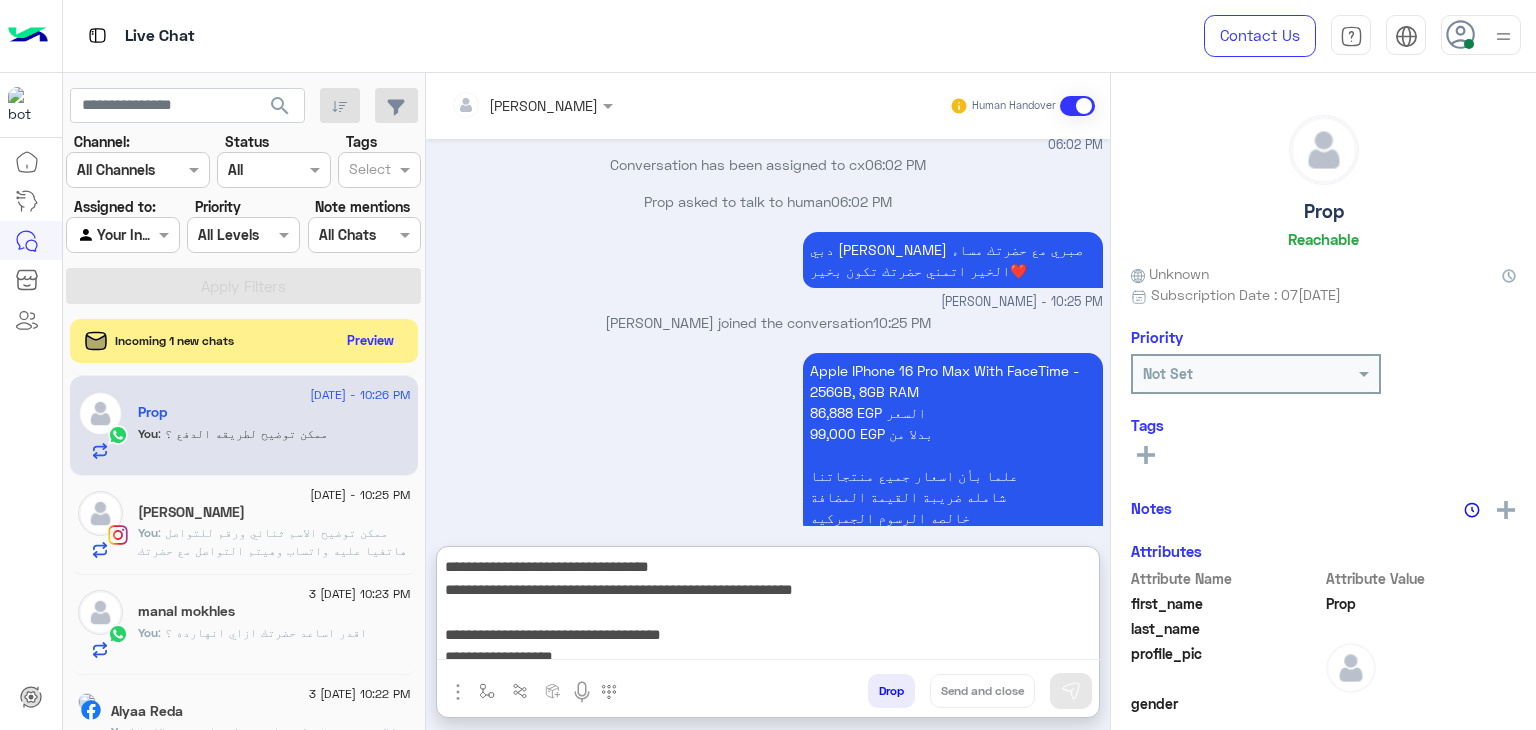 scroll, scrollTop: 129, scrollLeft: 0, axis: vertical 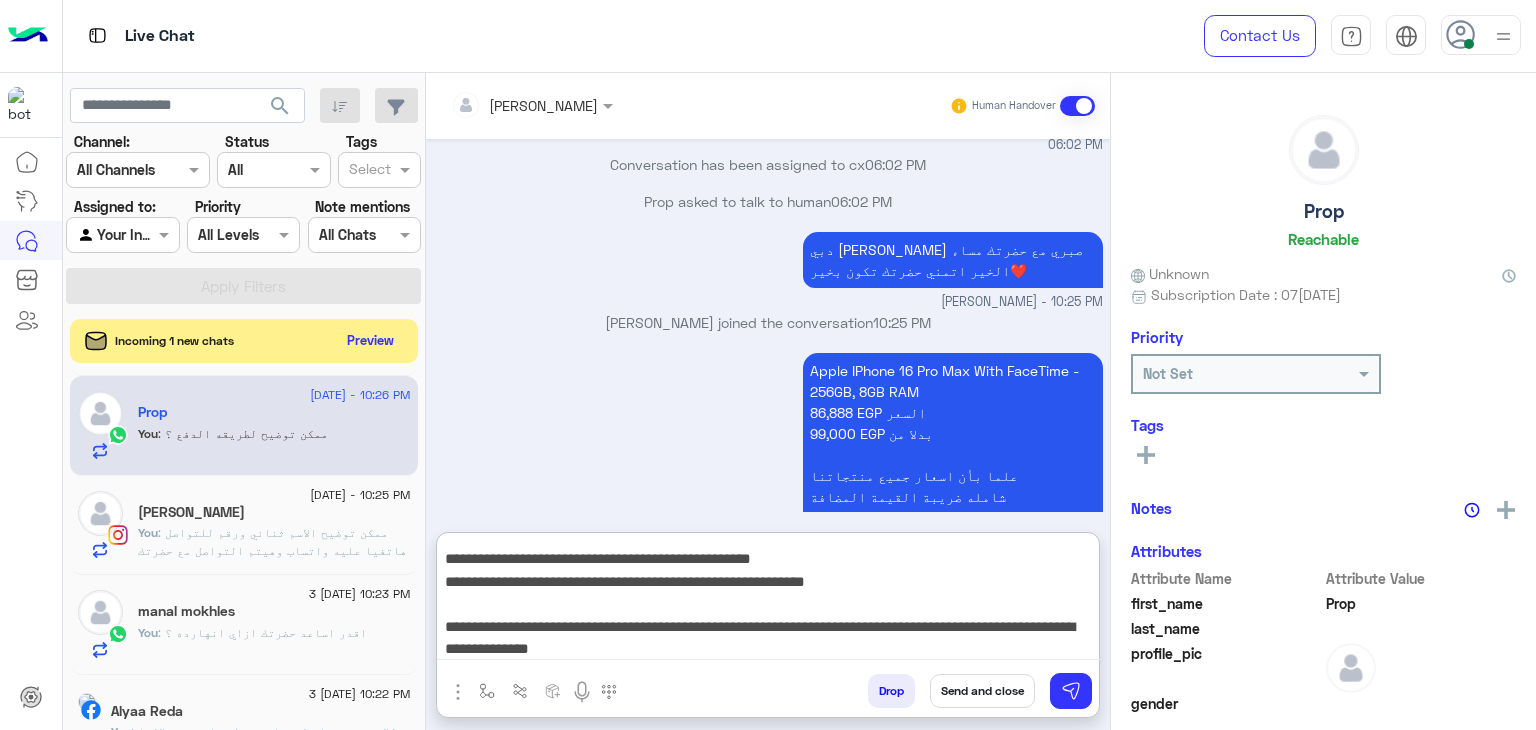 type on "**********" 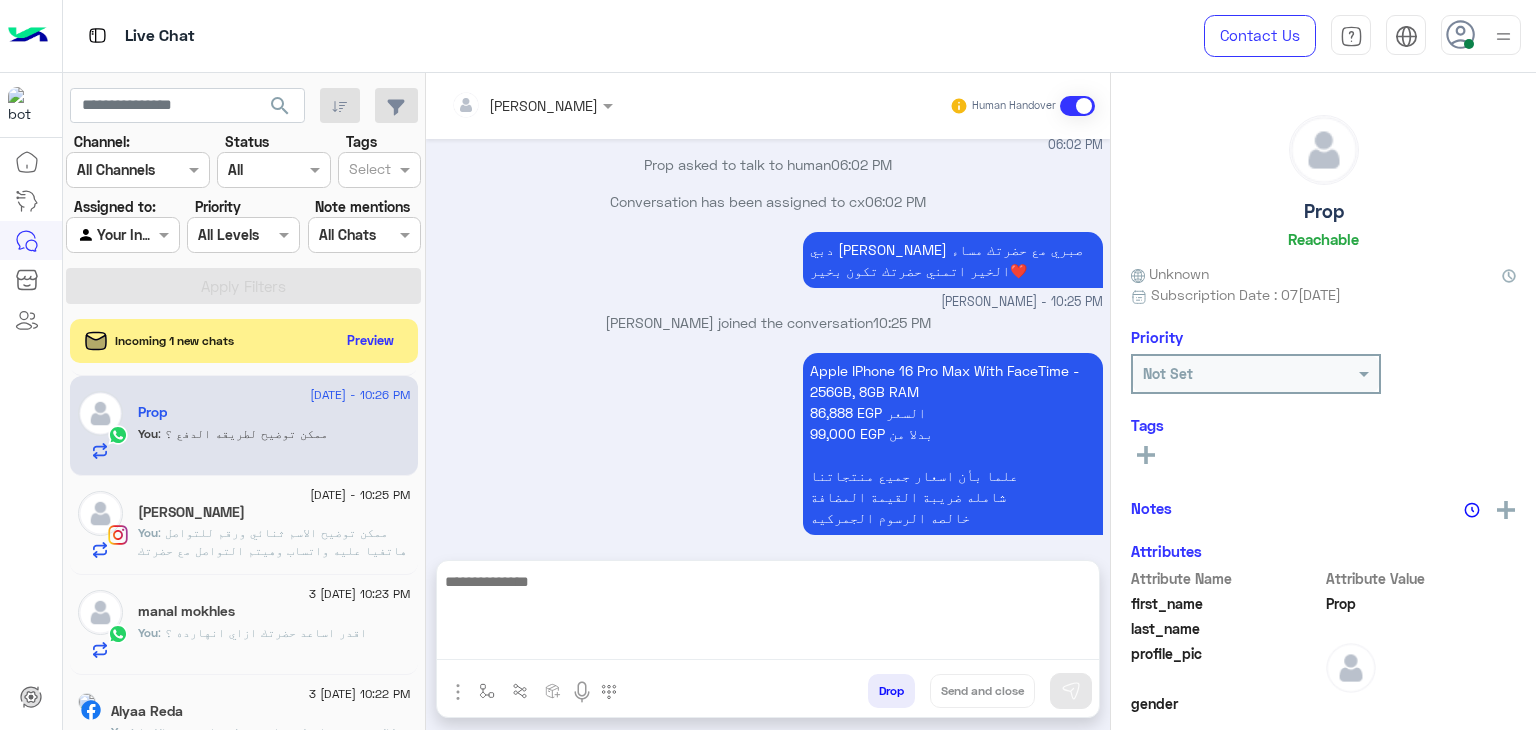 scroll, scrollTop: 0, scrollLeft: 0, axis: both 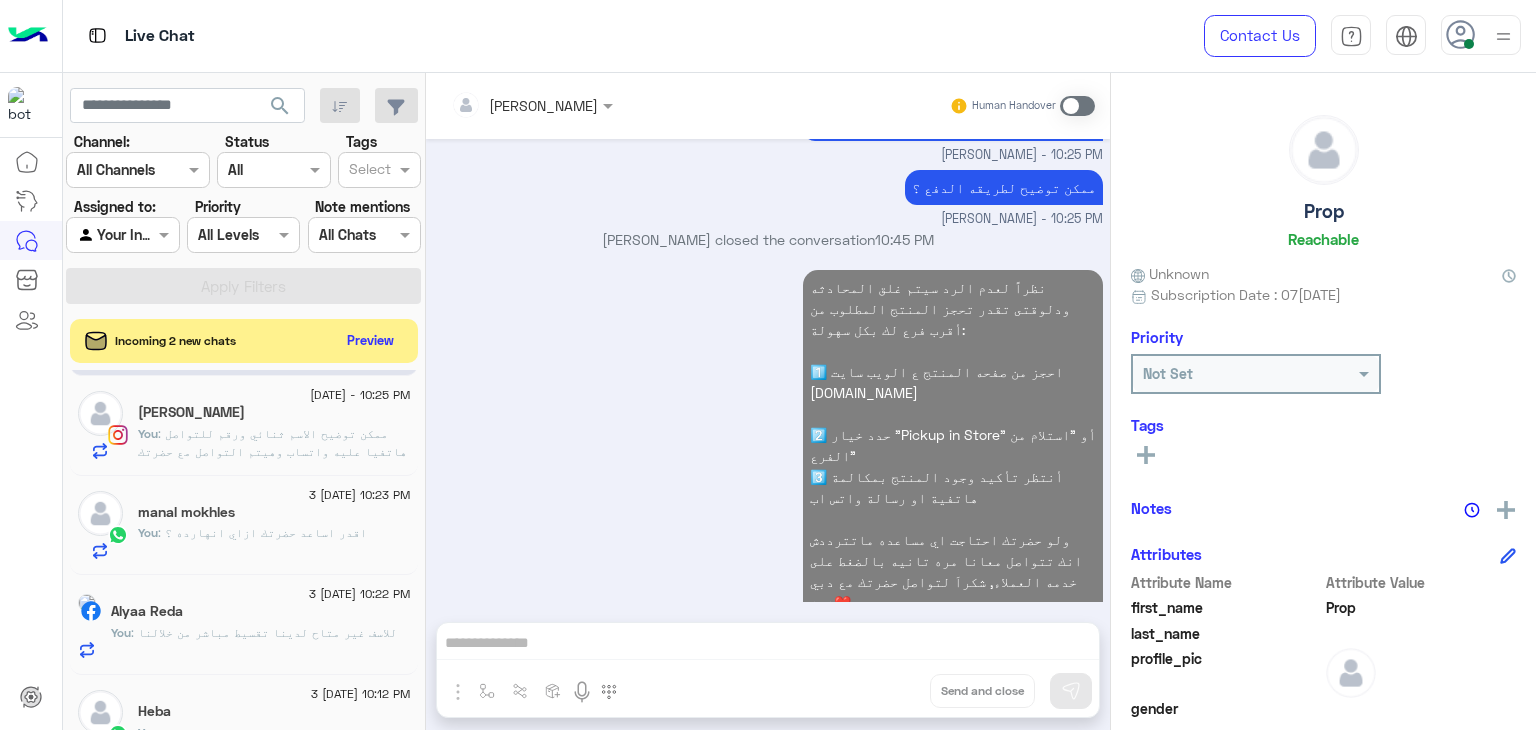 click on ": للاسف غير متاح لدينا تقسيط مباشر من خلالنا" 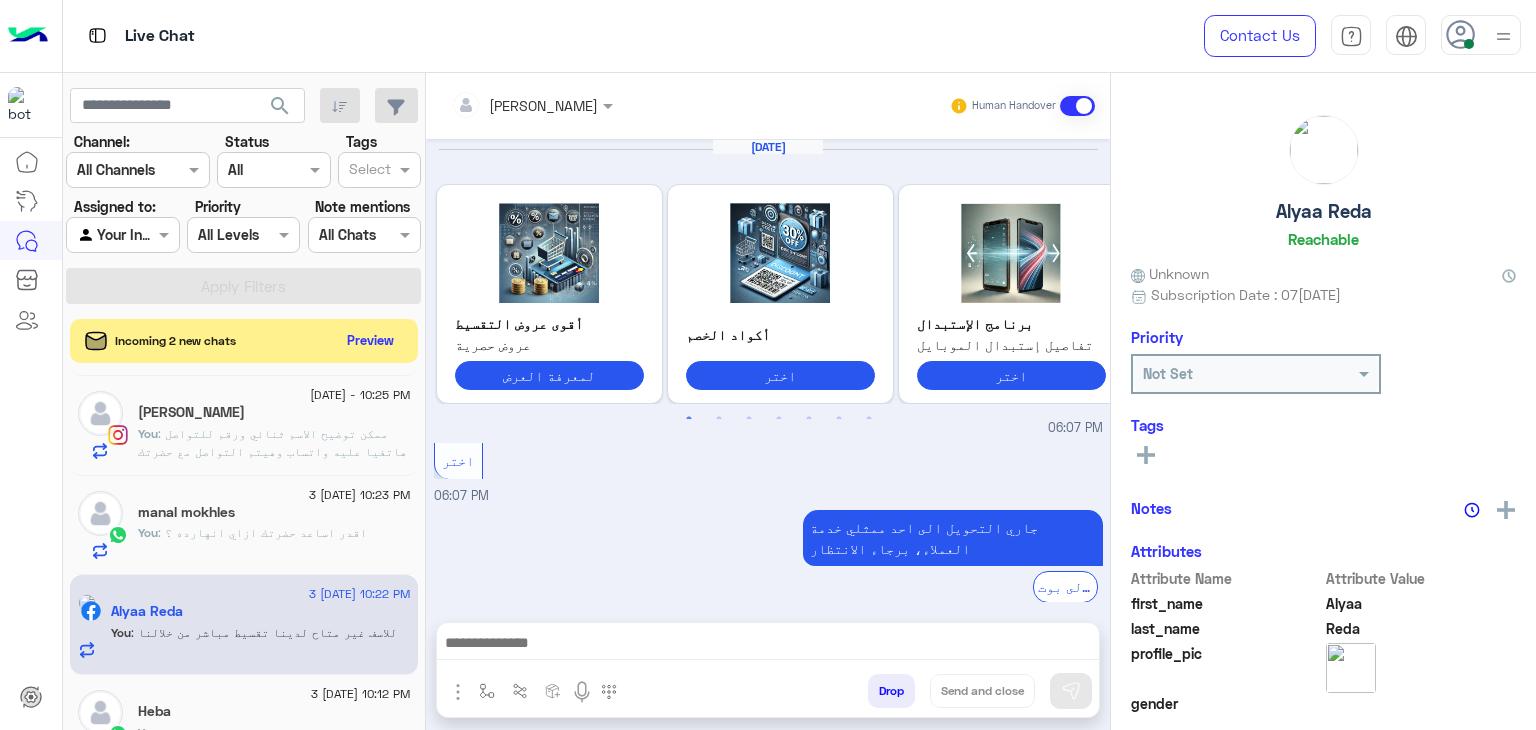 scroll, scrollTop: 1586, scrollLeft: 0, axis: vertical 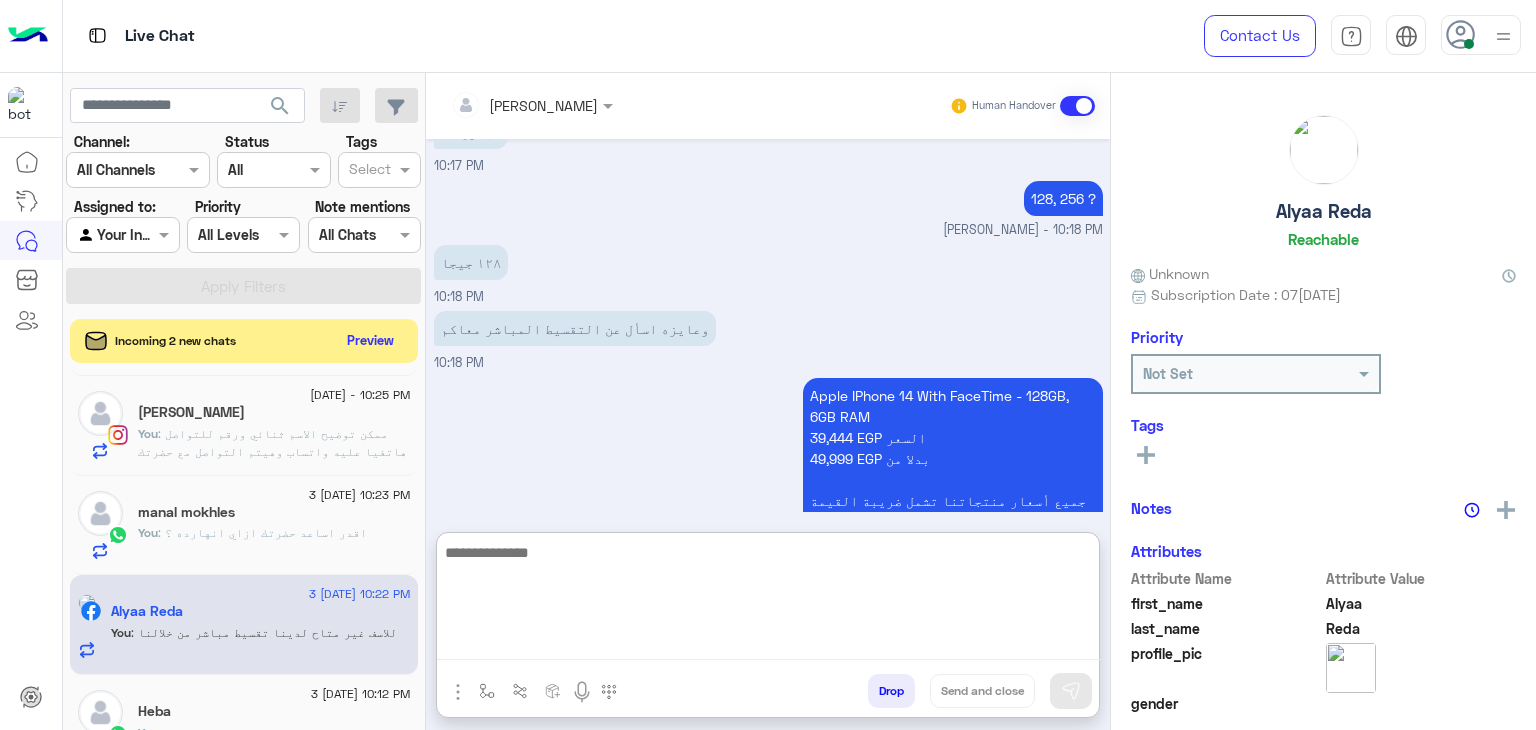 paste on "**********" 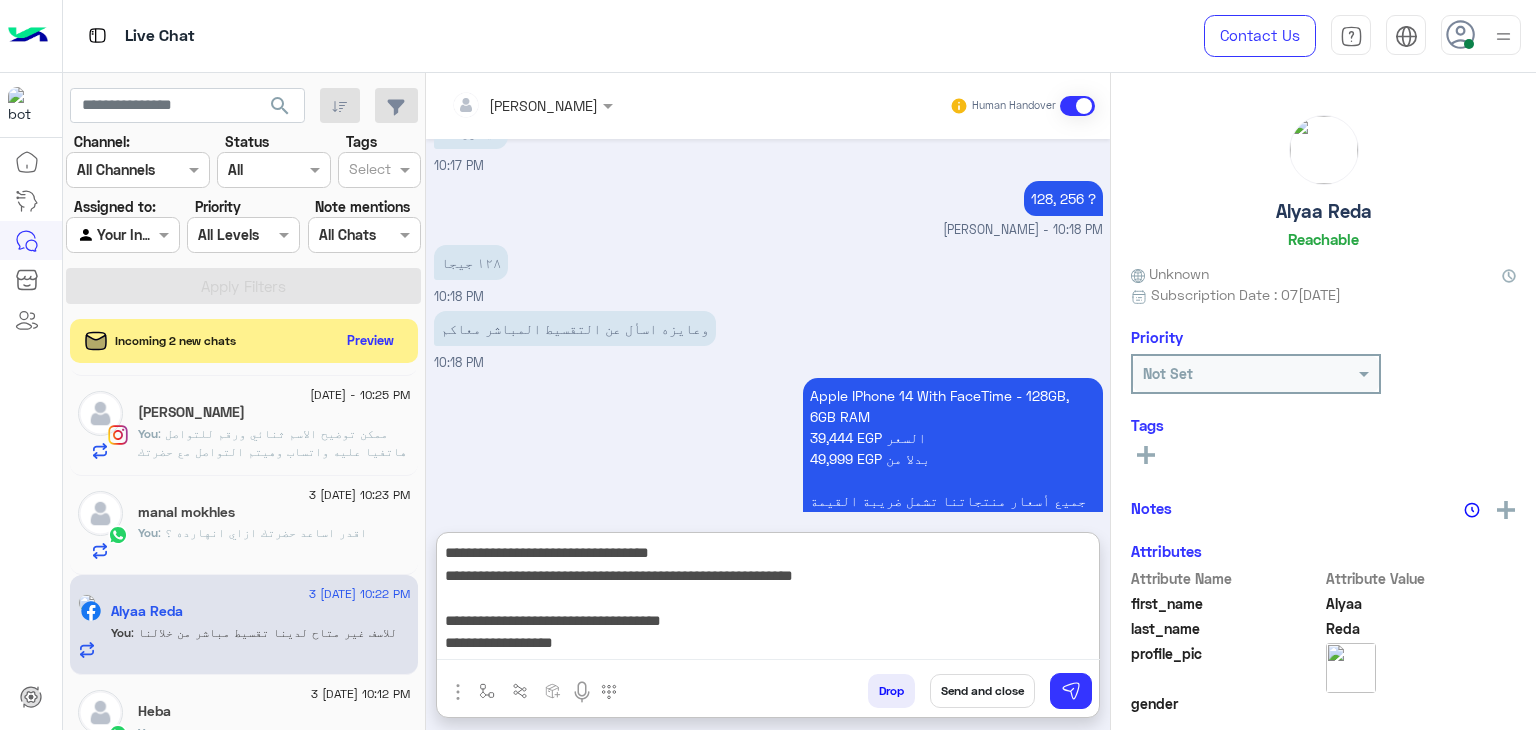scroll, scrollTop: 128, scrollLeft: 0, axis: vertical 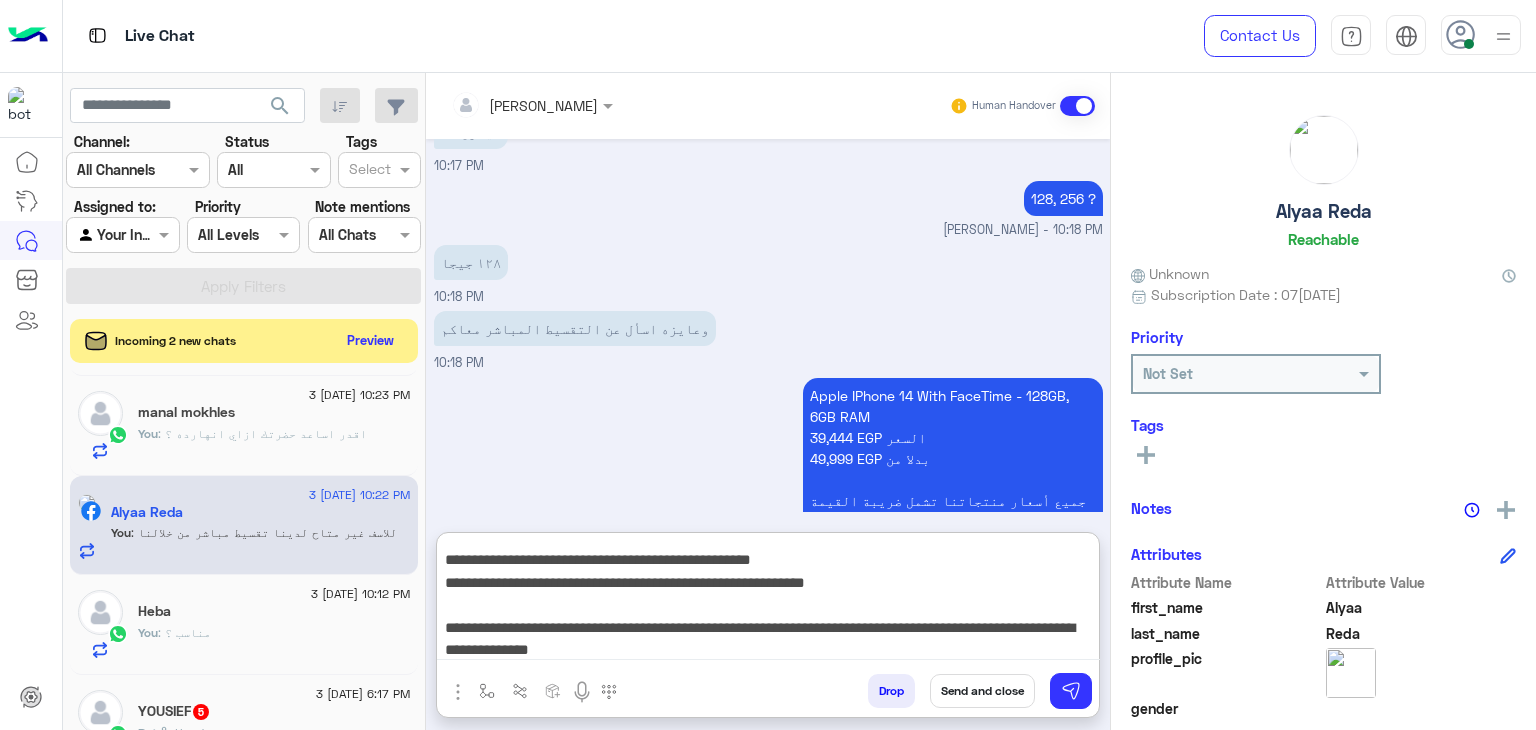 type on "**********" 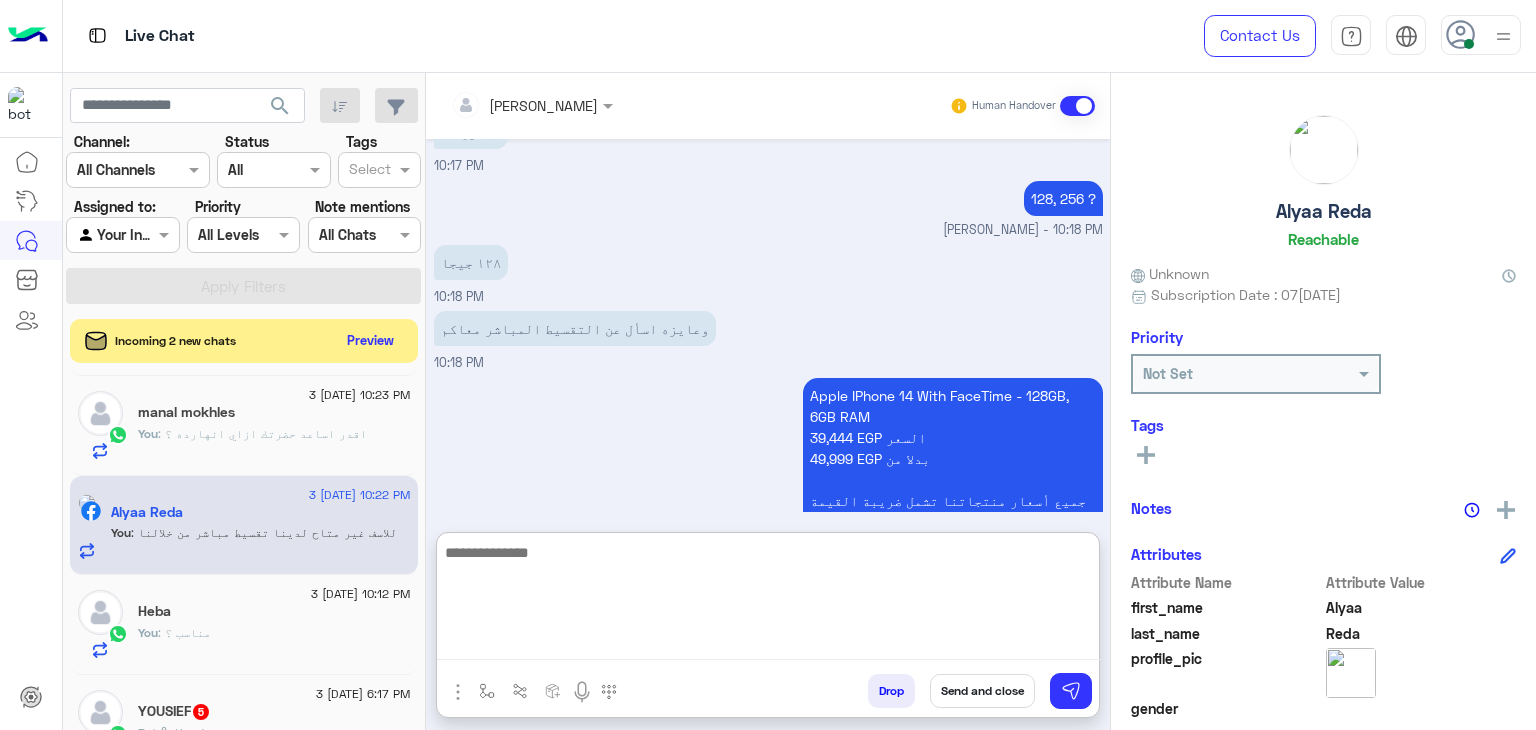 scroll, scrollTop: 0, scrollLeft: 0, axis: both 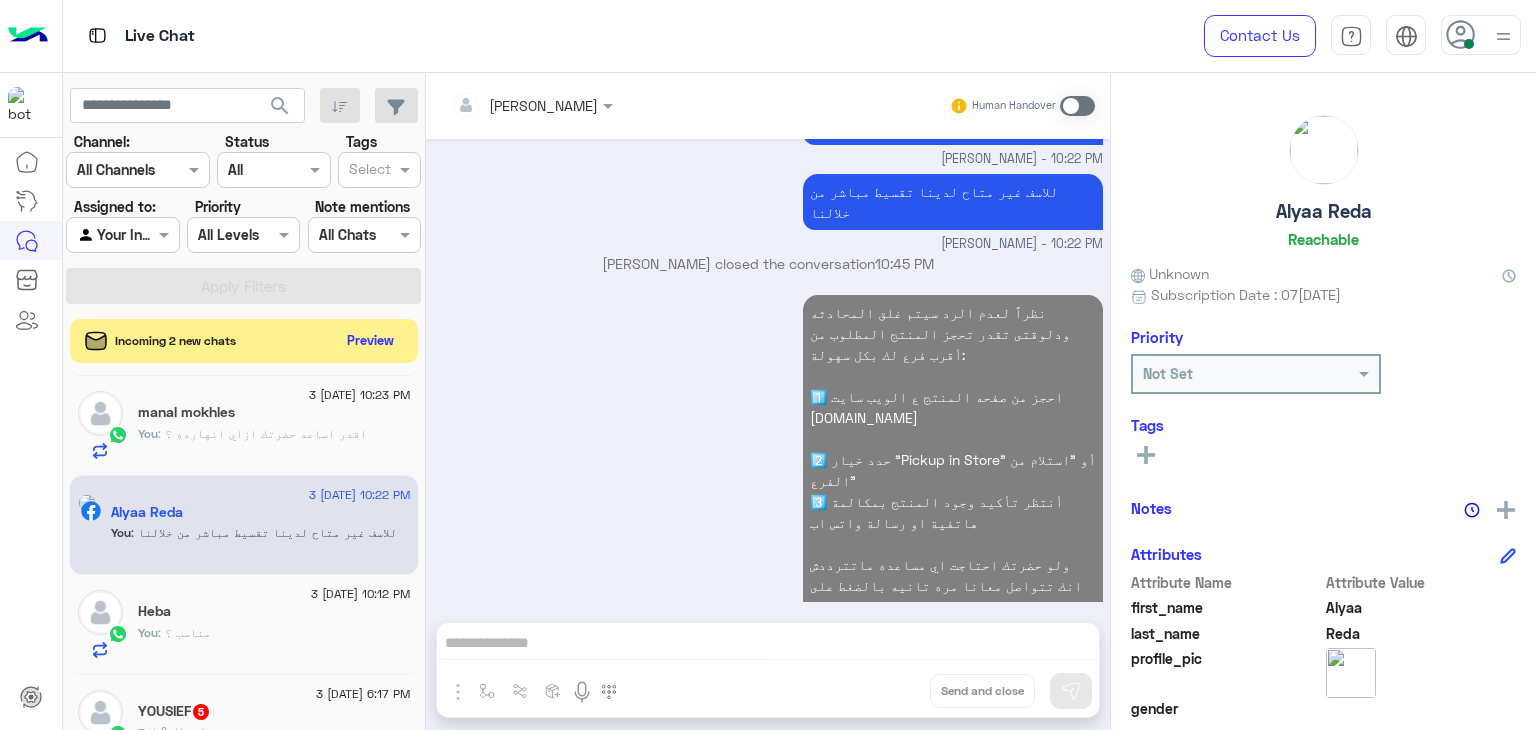 click on "You  : مناسب ؟" 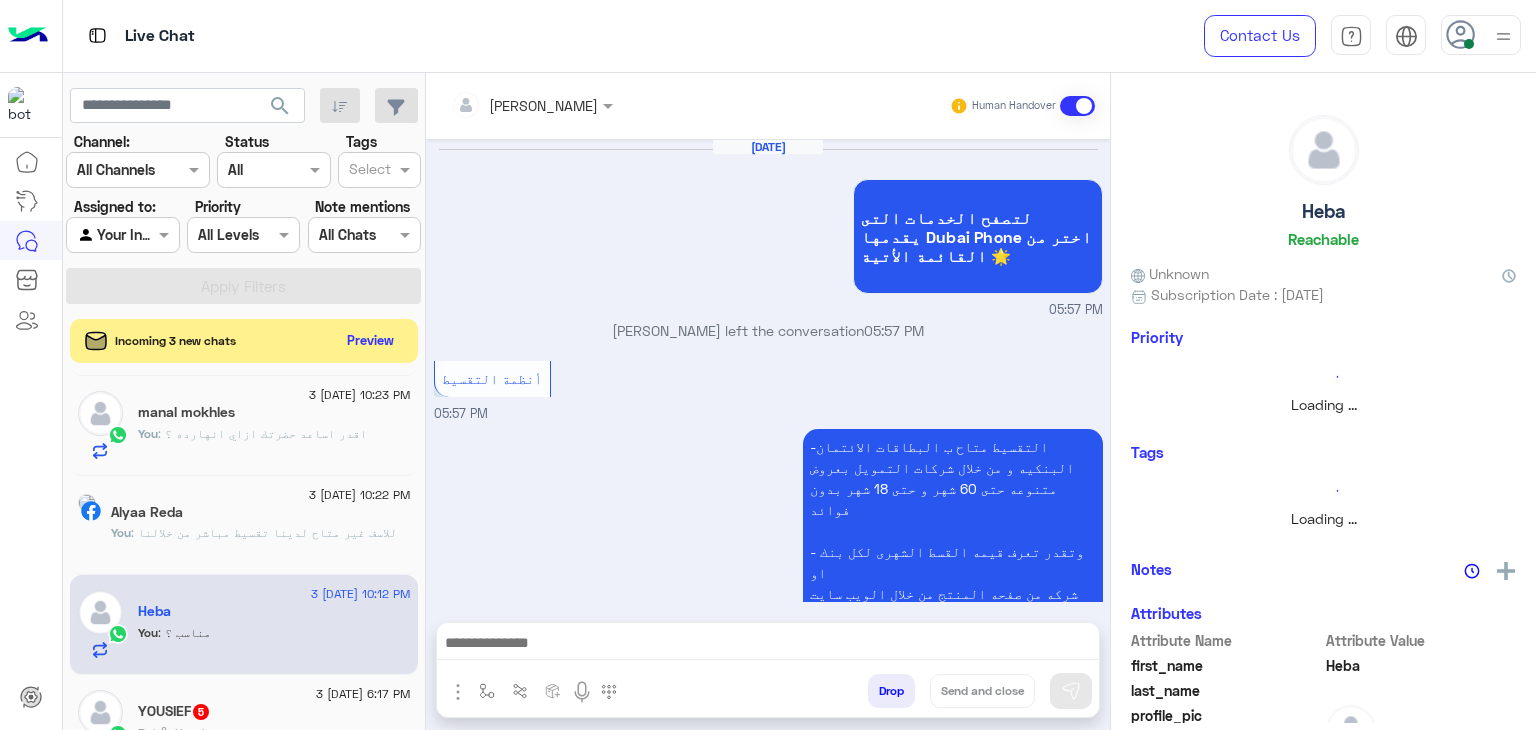 scroll, scrollTop: 2512, scrollLeft: 0, axis: vertical 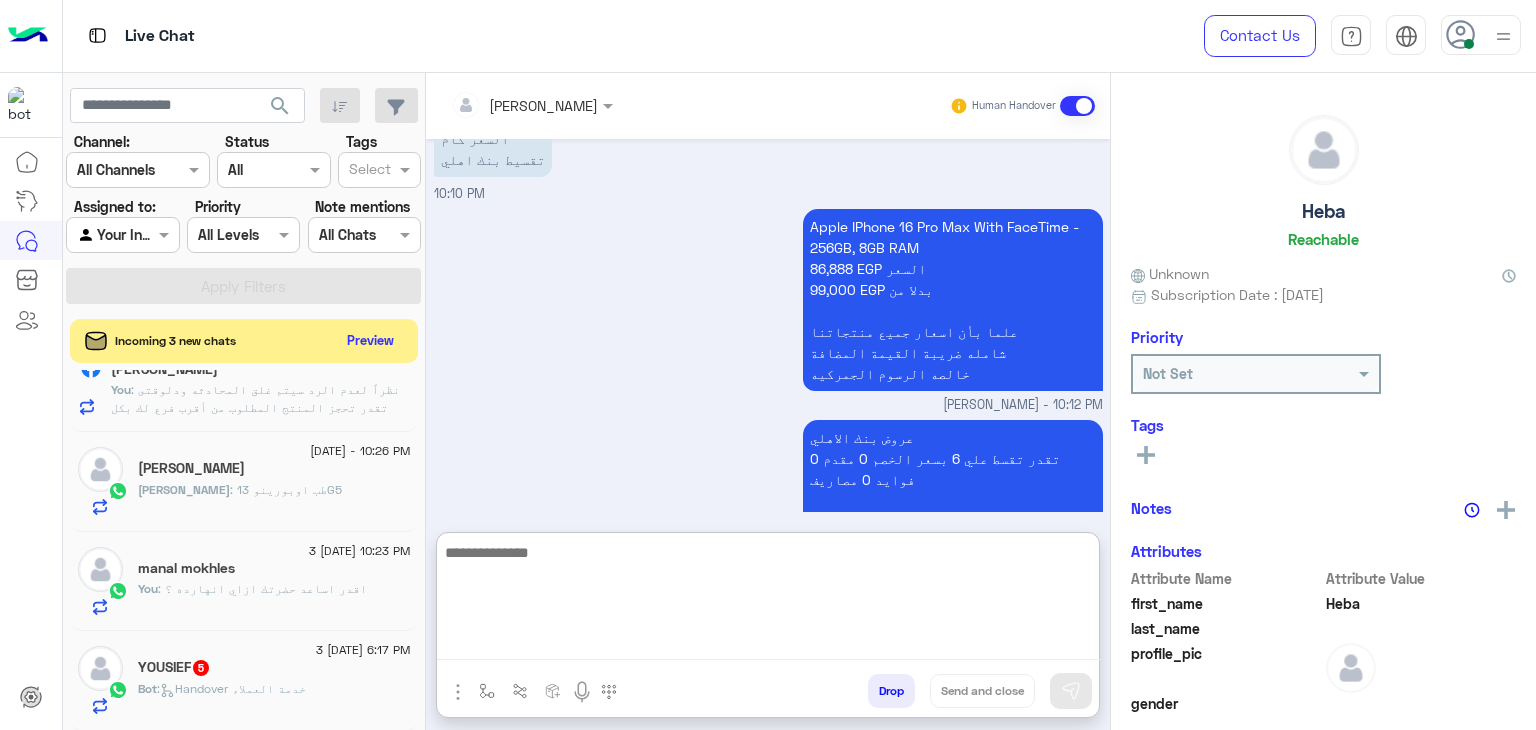 paste on "**********" 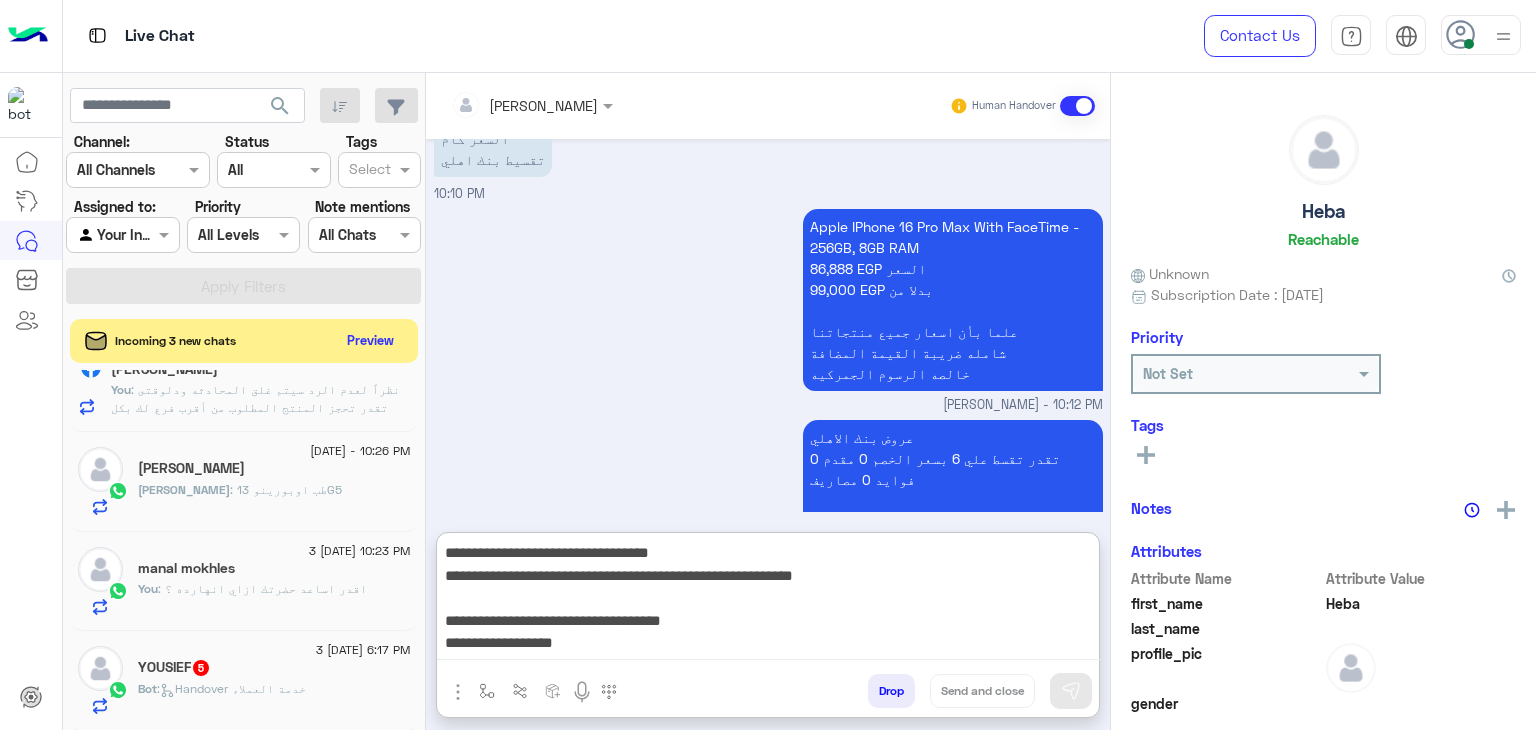 scroll, scrollTop: 128, scrollLeft: 0, axis: vertical 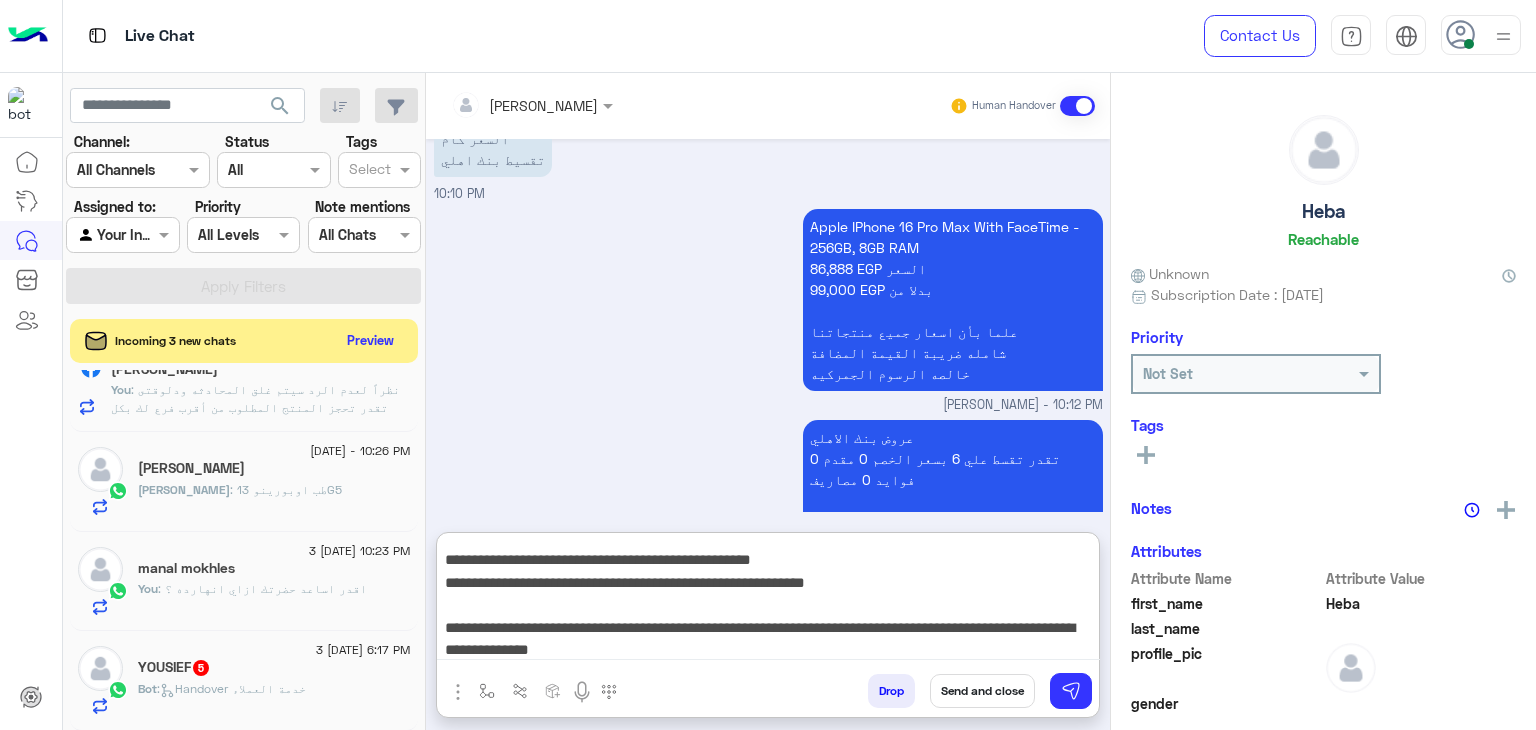 type on "**********" 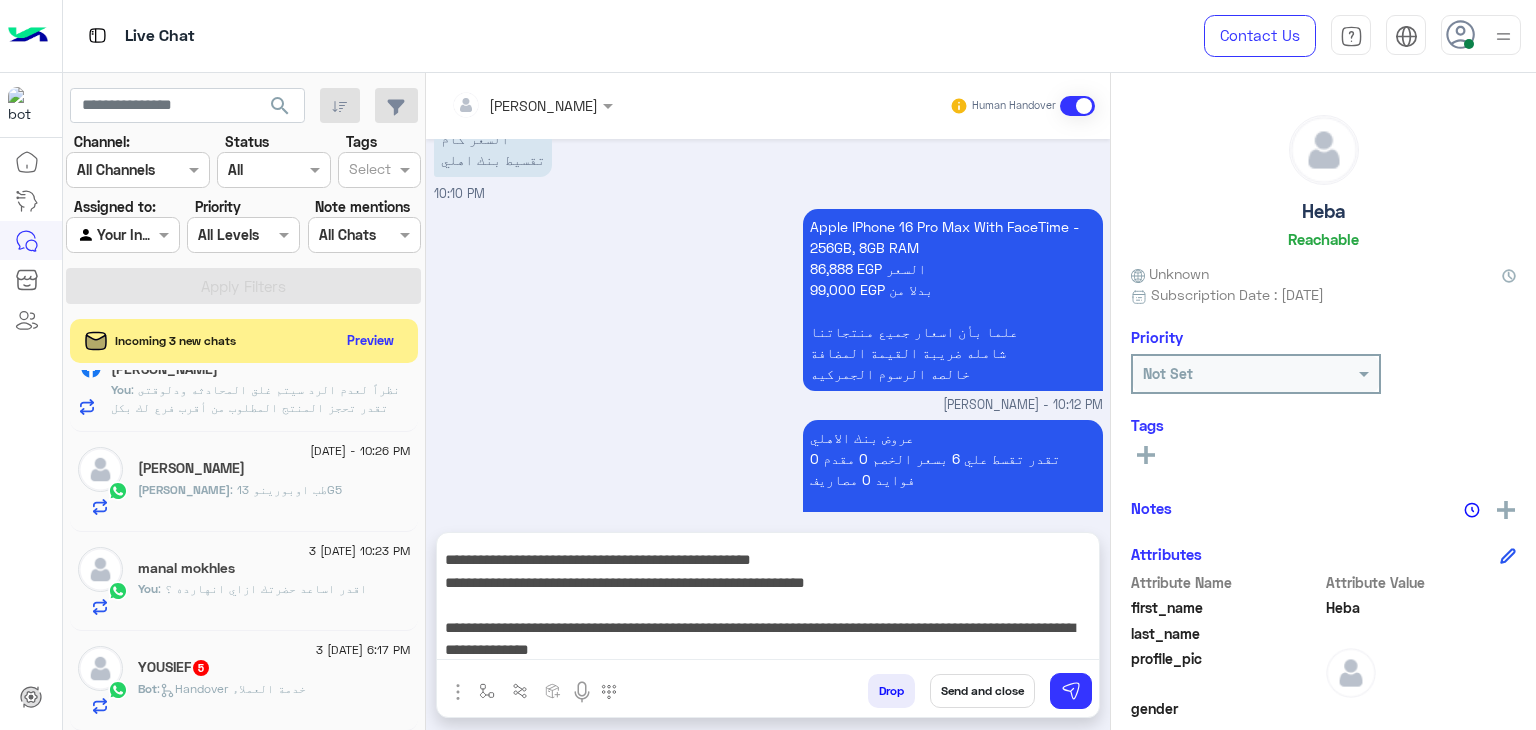click on "Send and close" at bounding box center [982, 691] 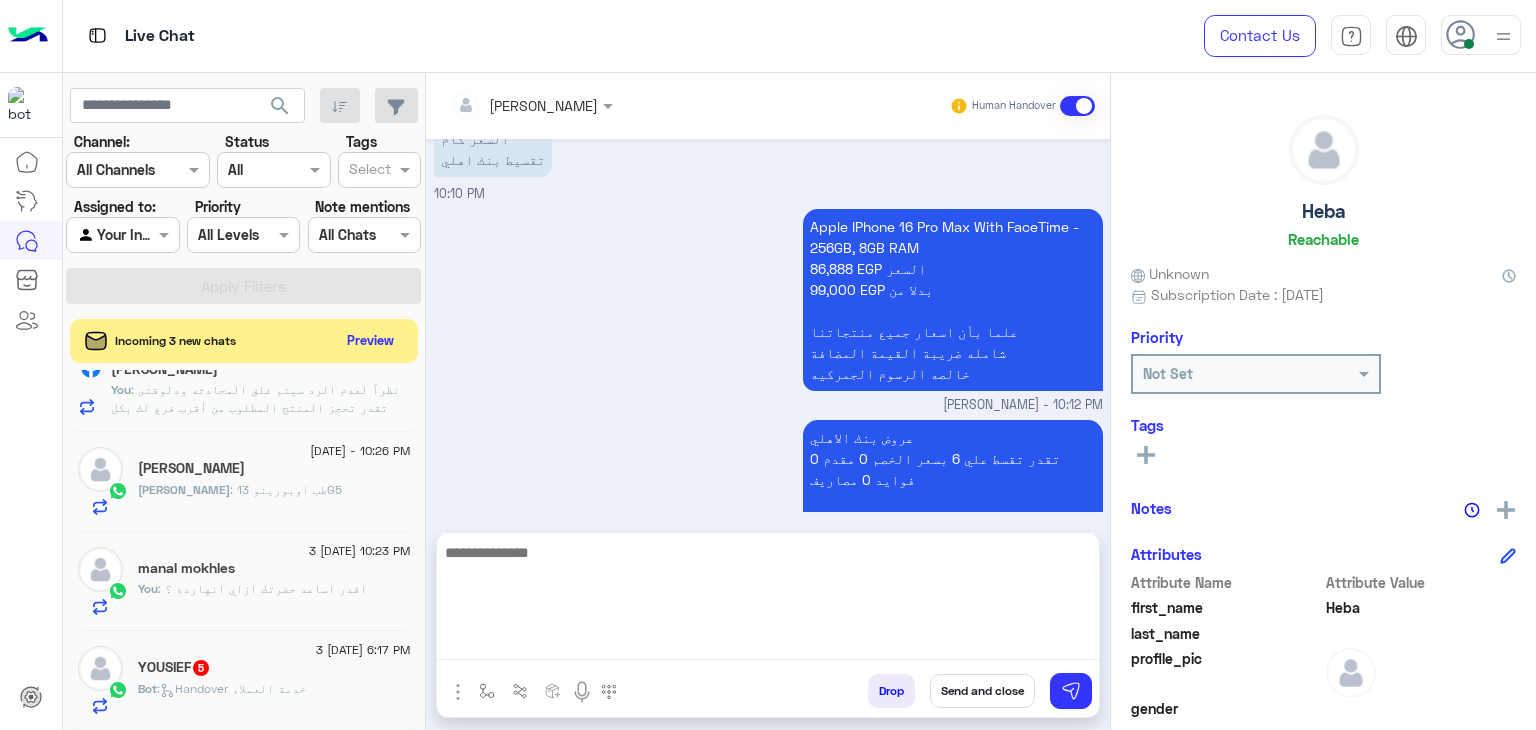 scroll, scrollTop: 0, scrollLeft: 0, axis: both 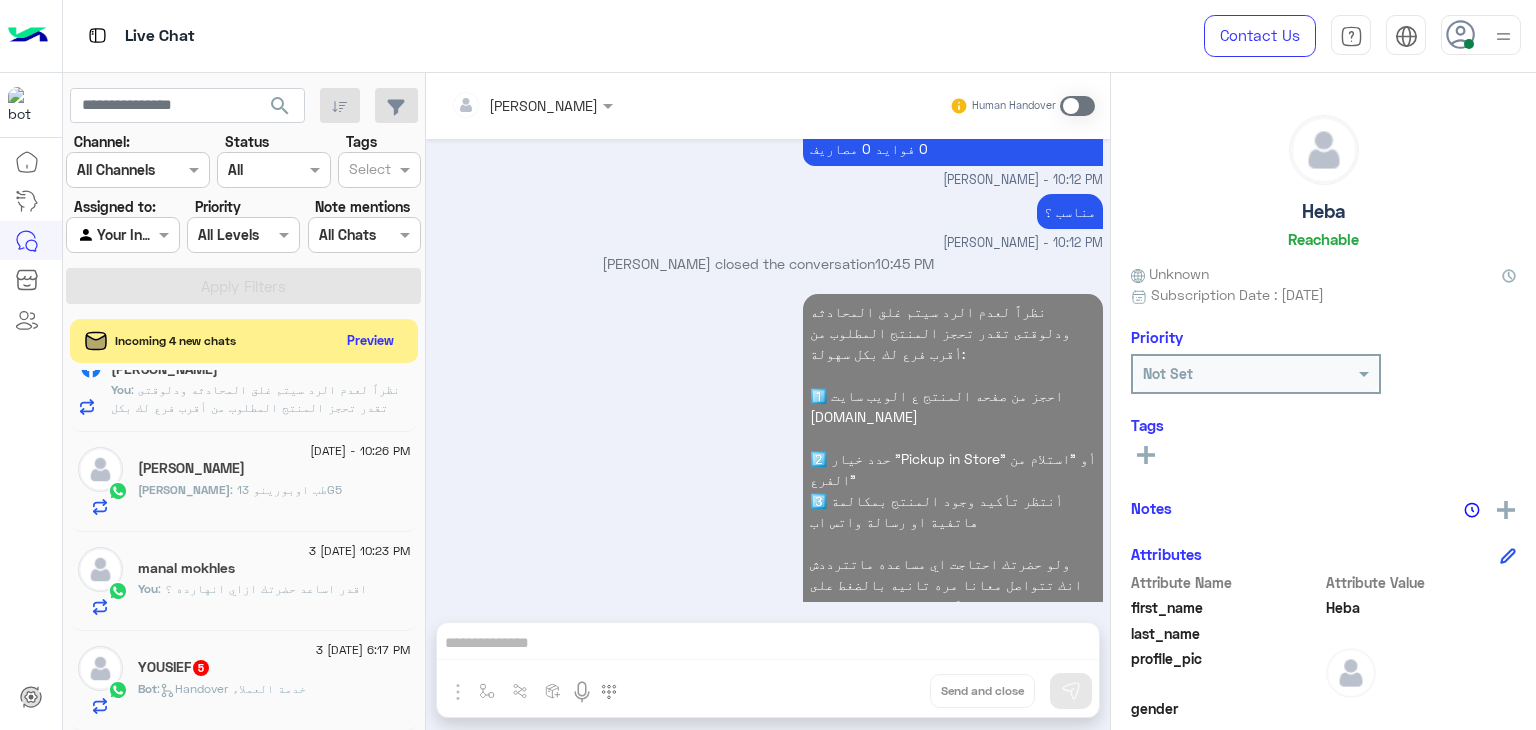click on "[PERSON_NAME]" 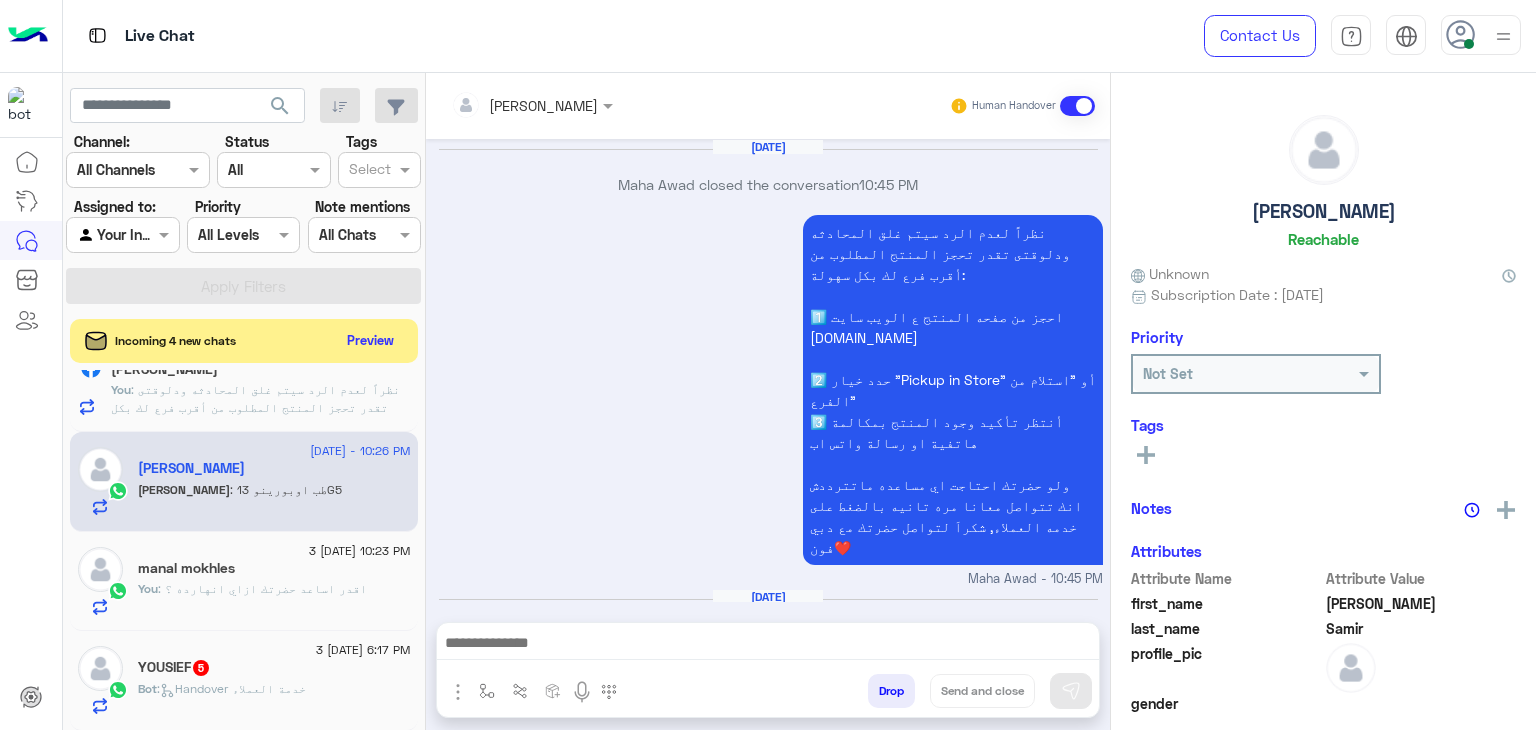 scroll, scrollTop: 1688, scrollLeft: 0, axis: vertical 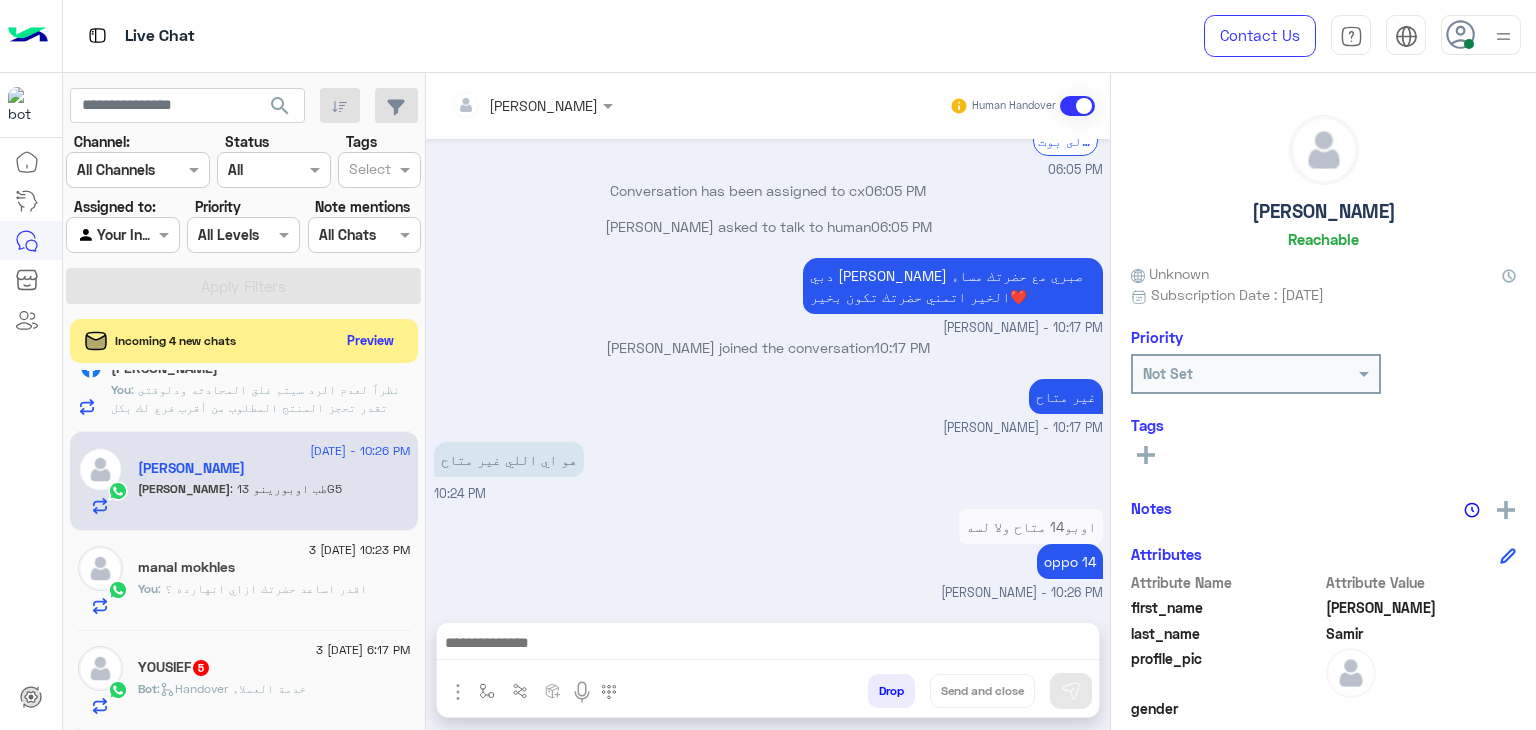click at bounding box center (768, 645) 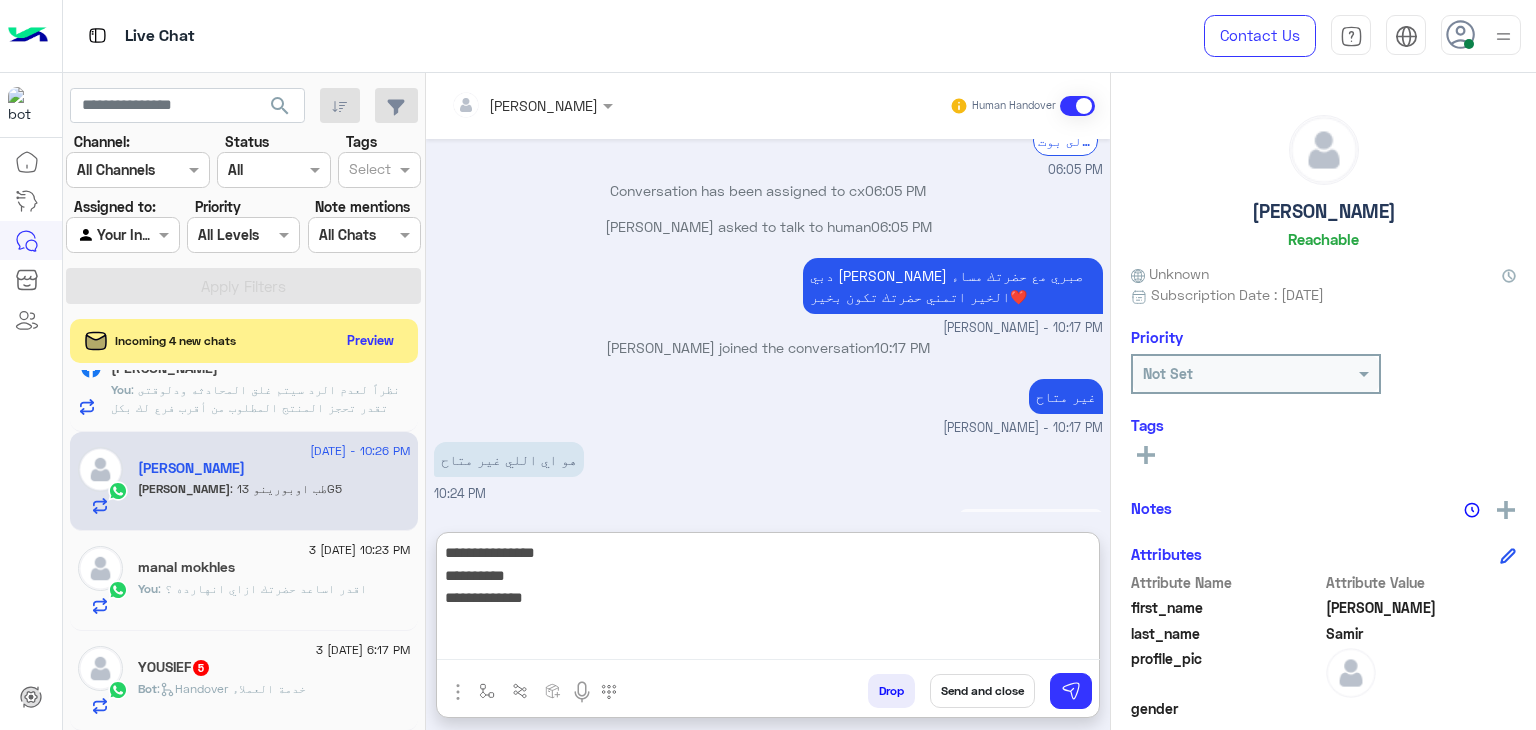 type on "**********" 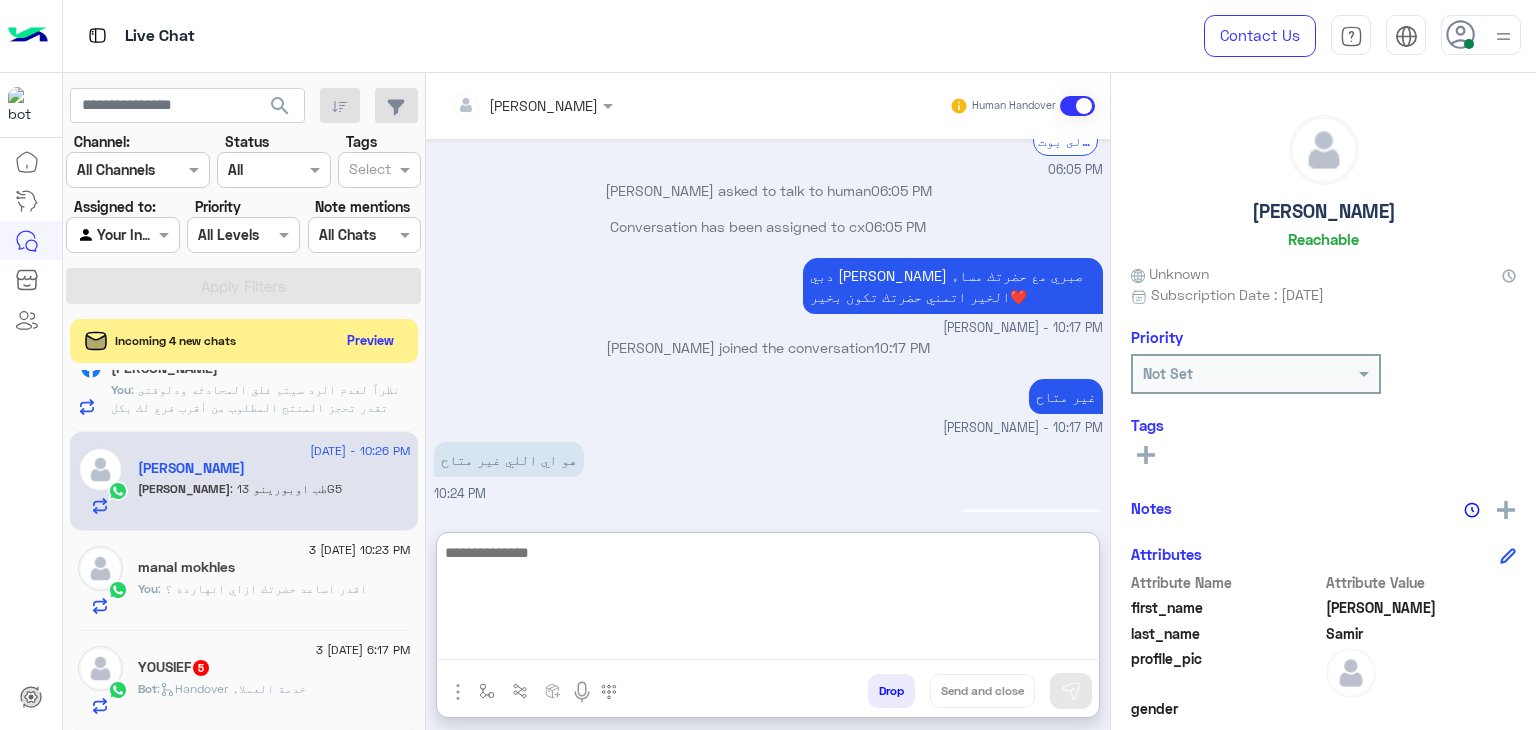 scroll, scrollTop: 1884, scrollLeft: 0, axis: vertical 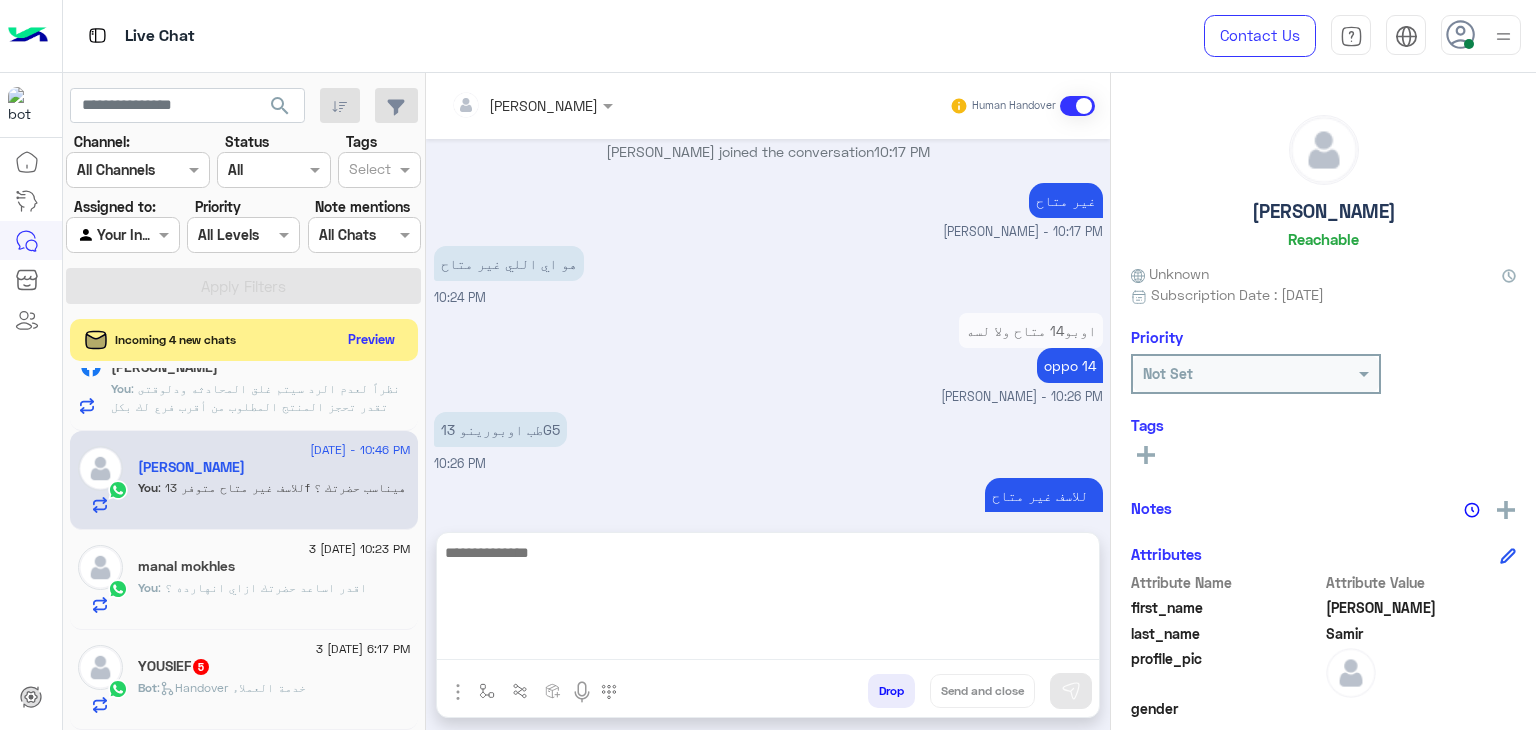 click on "Preview" 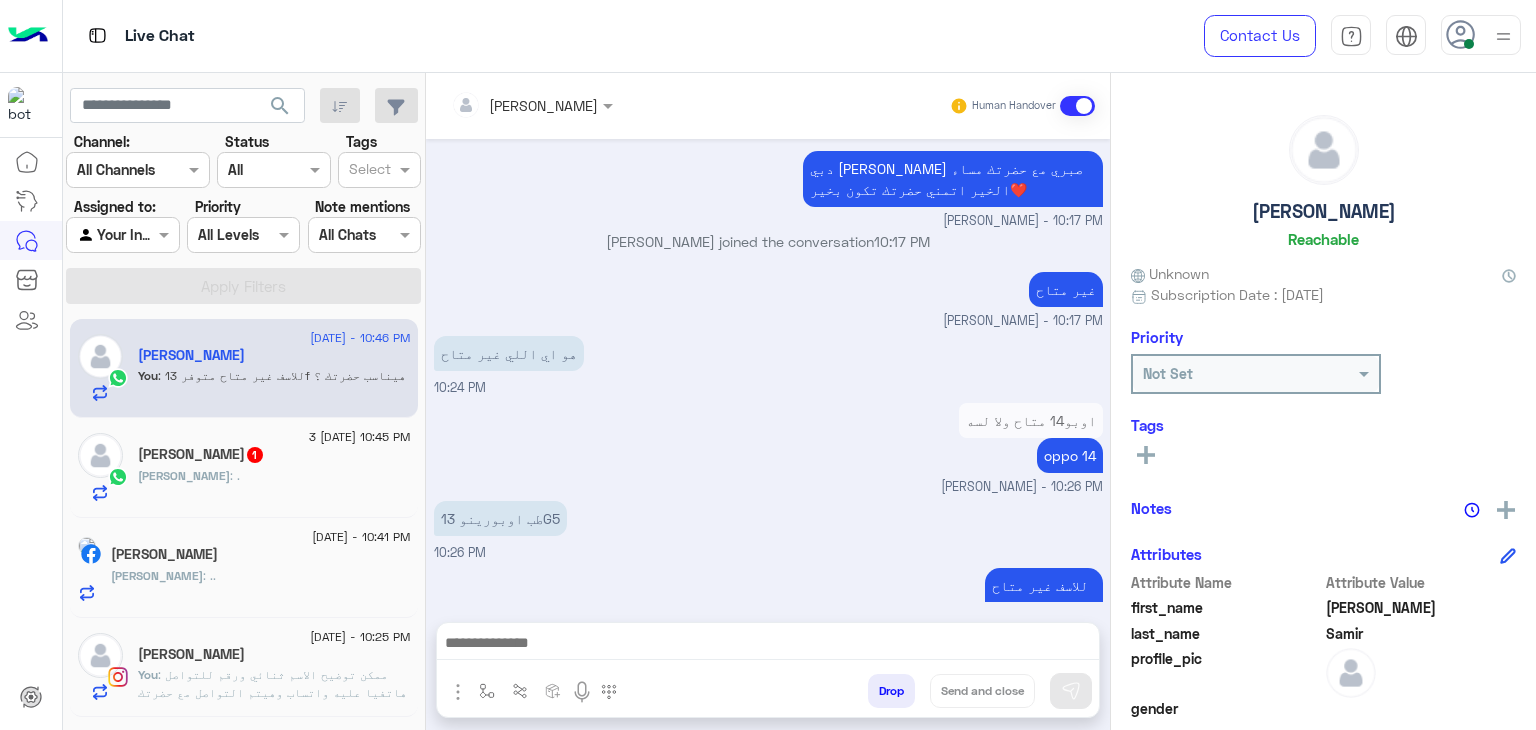 click on "[PERSON_NAME]  1" 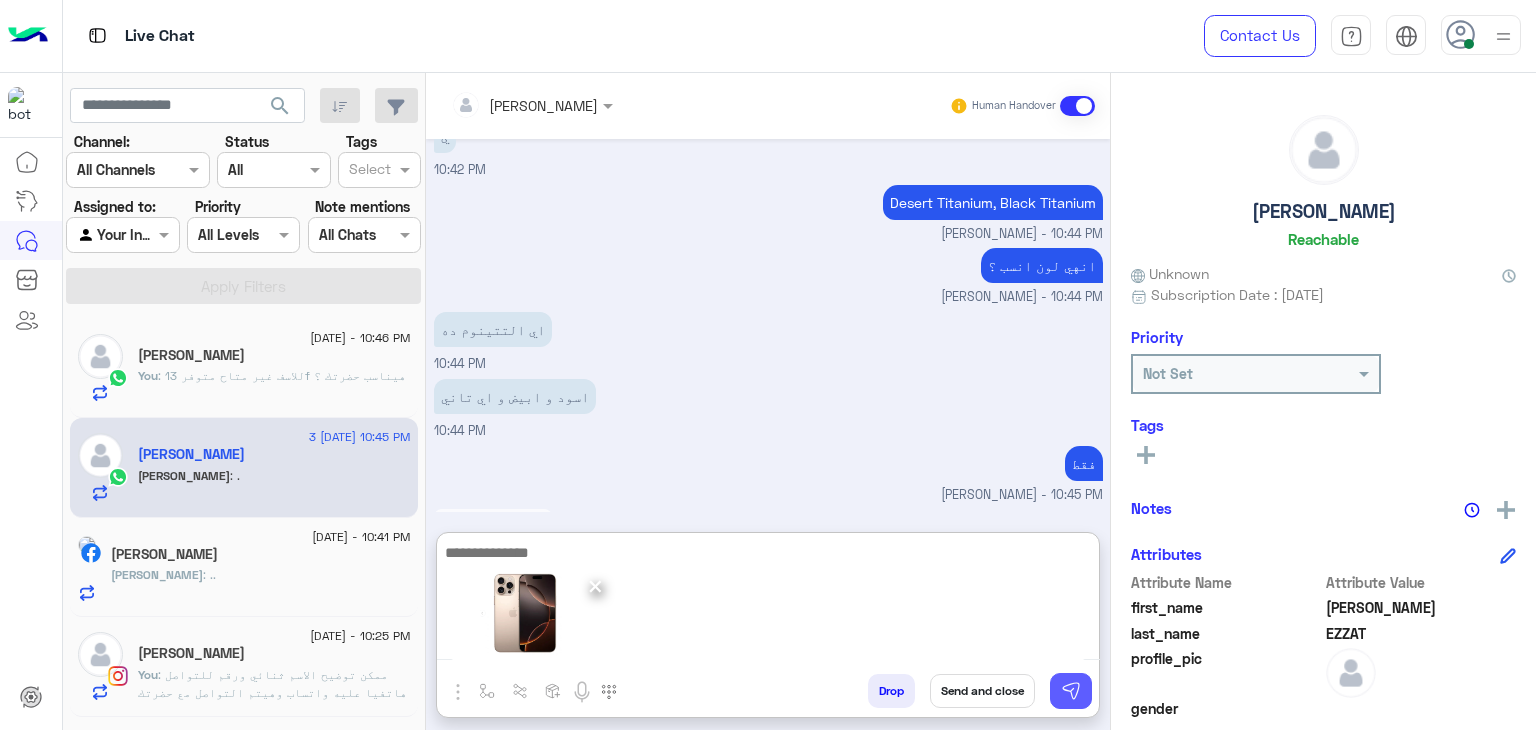 click at bounding box center [1071, 691] 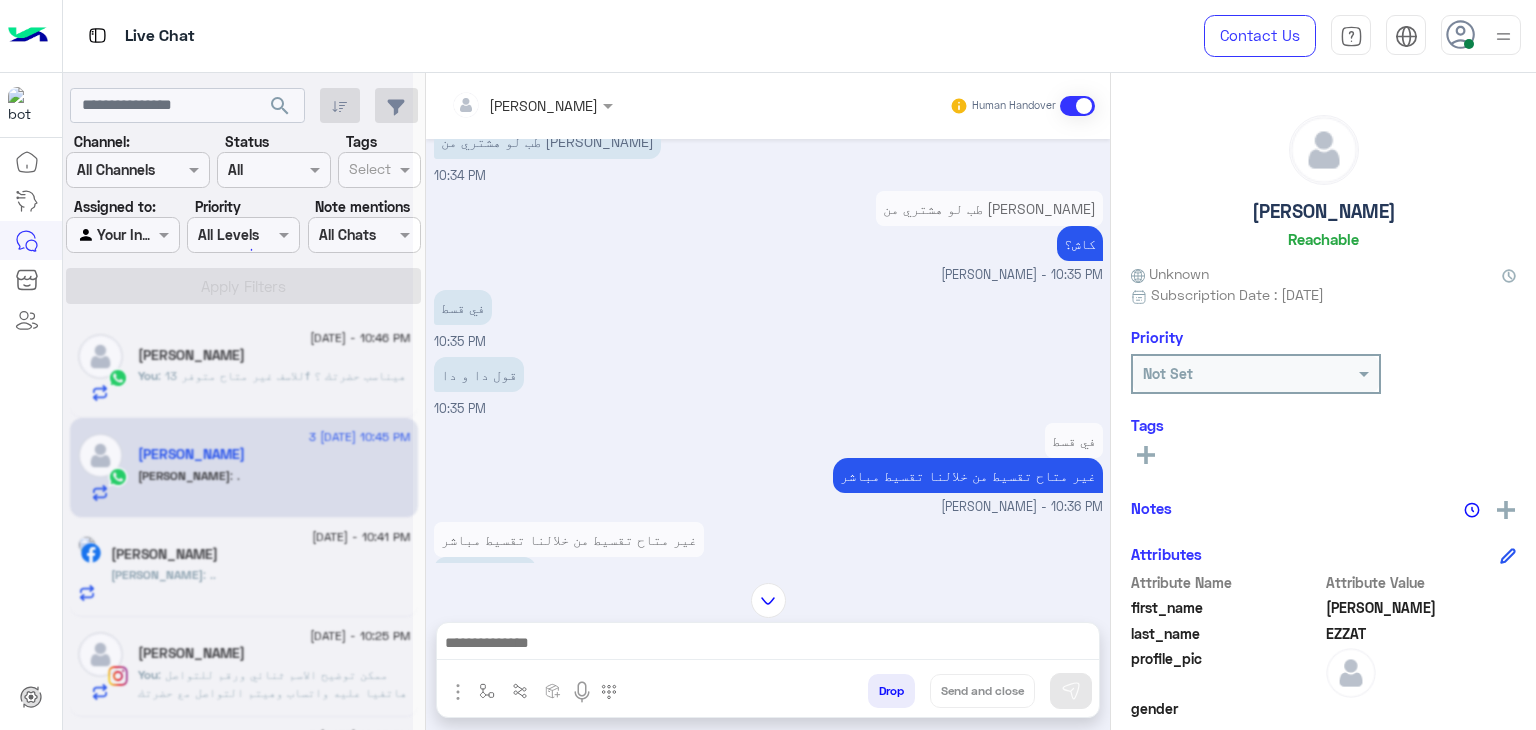 scroll, scrollTop: 800, scrollLeft: 0, axis: vertical 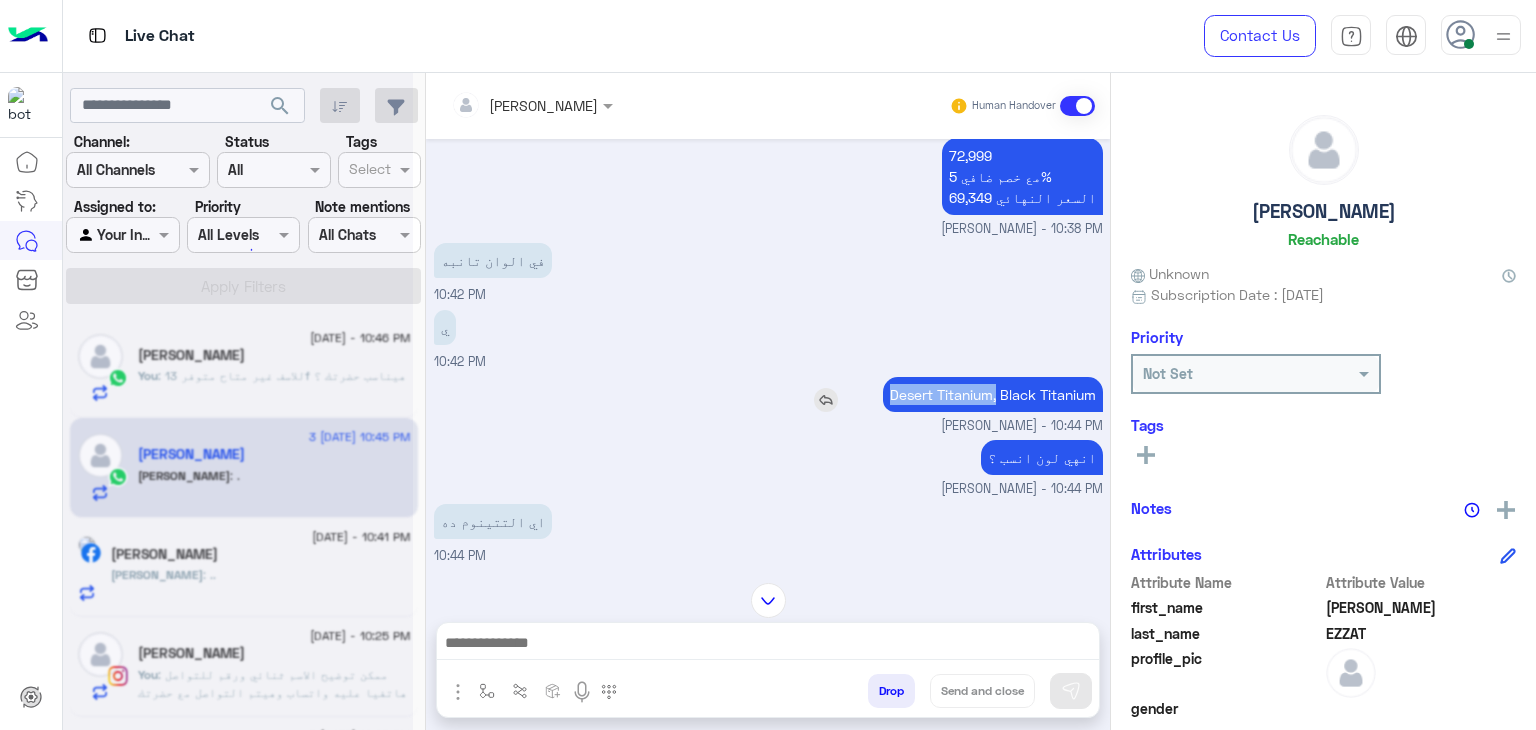 drag, startPoint x: 873, startPoint y: 536, endPoint x: 986, endPoint y: 390, distance: 184.62123 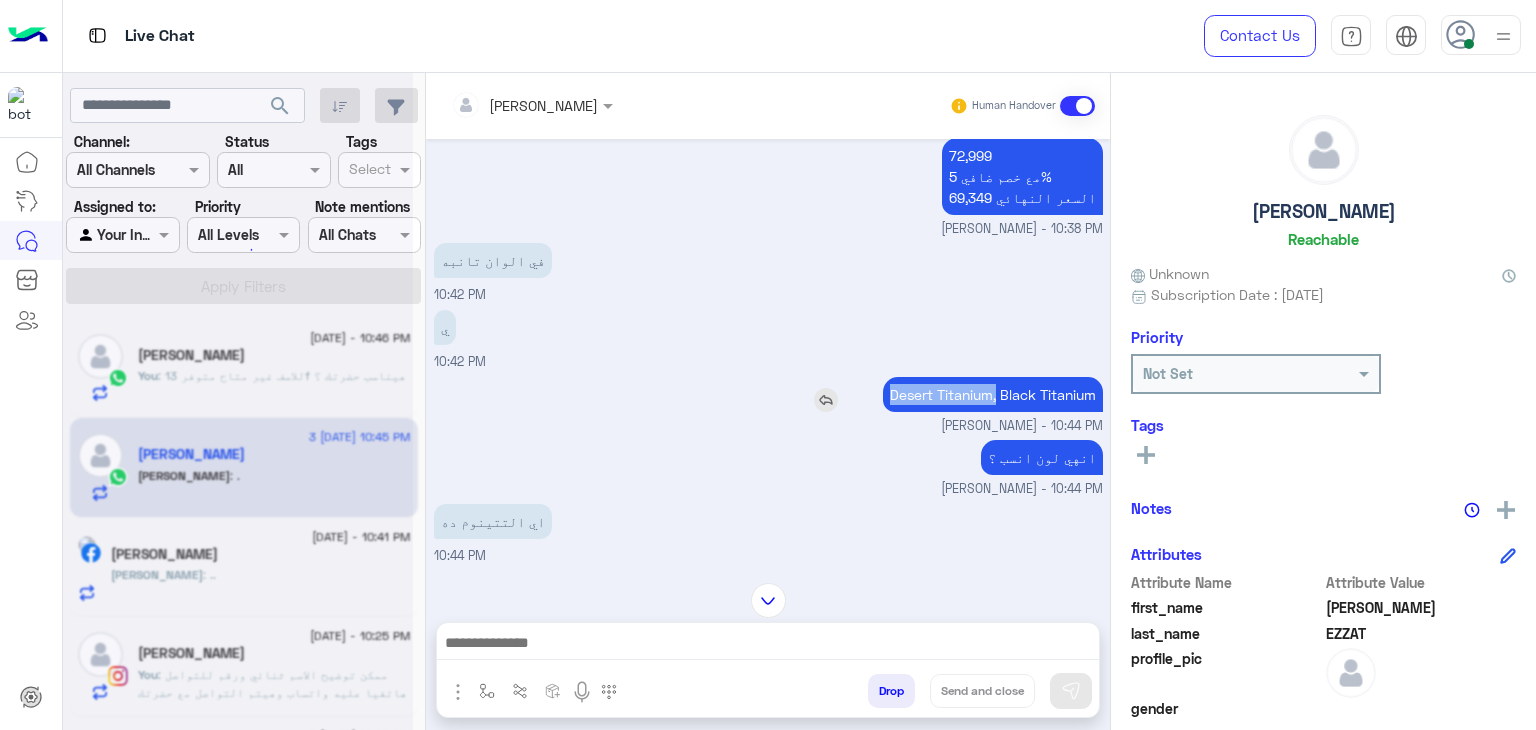 click on "Desert Titanium, Black Titanium" at bounding box center (993, 394) 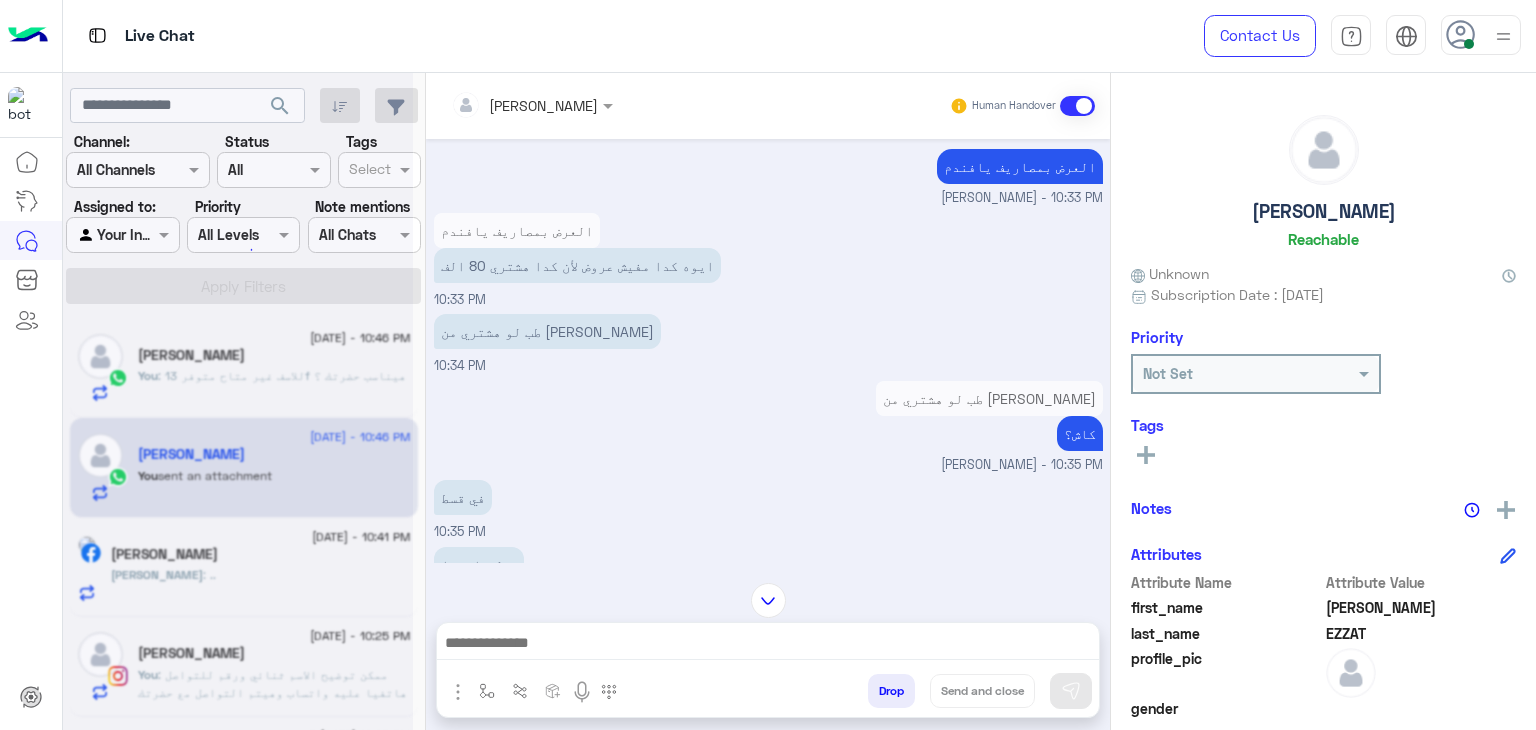 copy on "Desert Titanium," 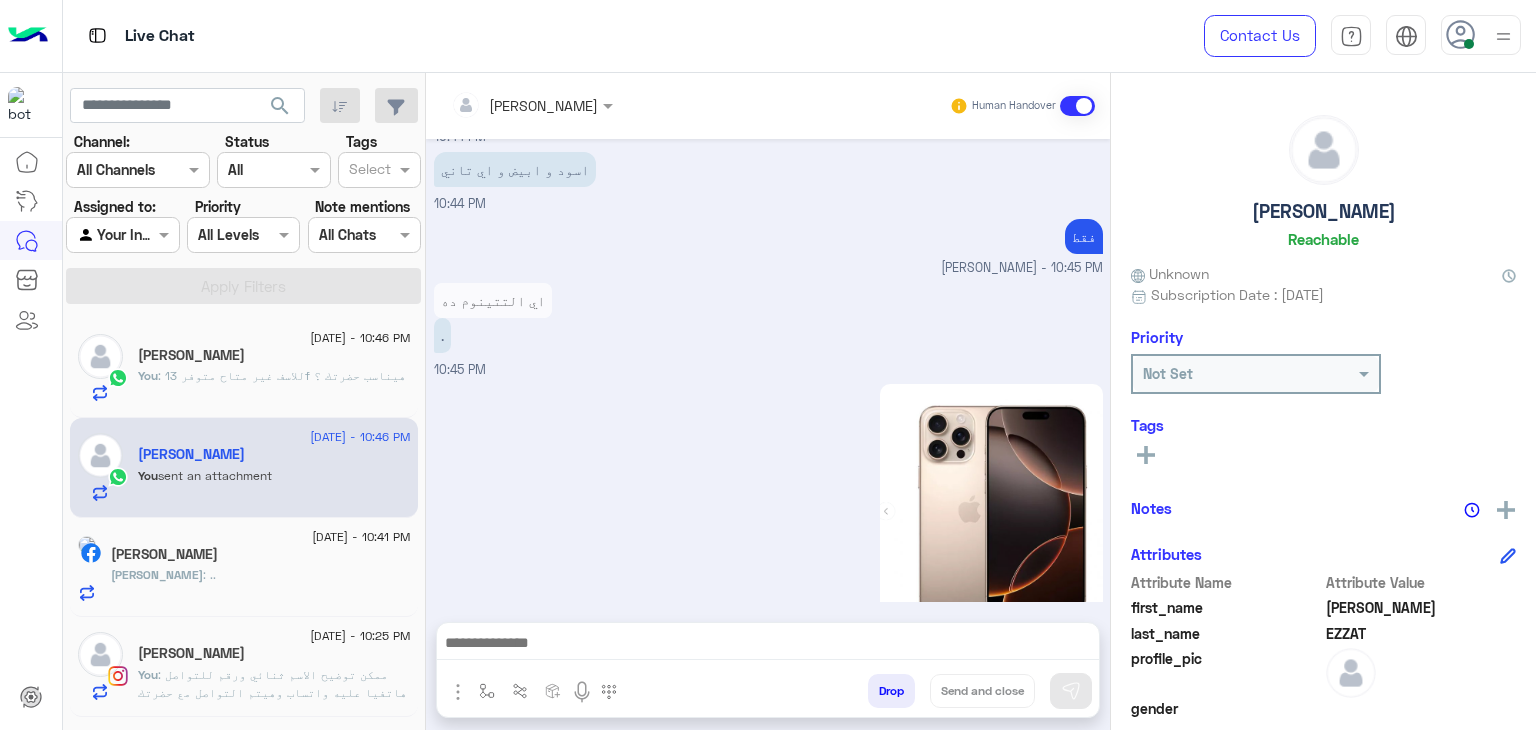 click at bounding box center (768, 645) 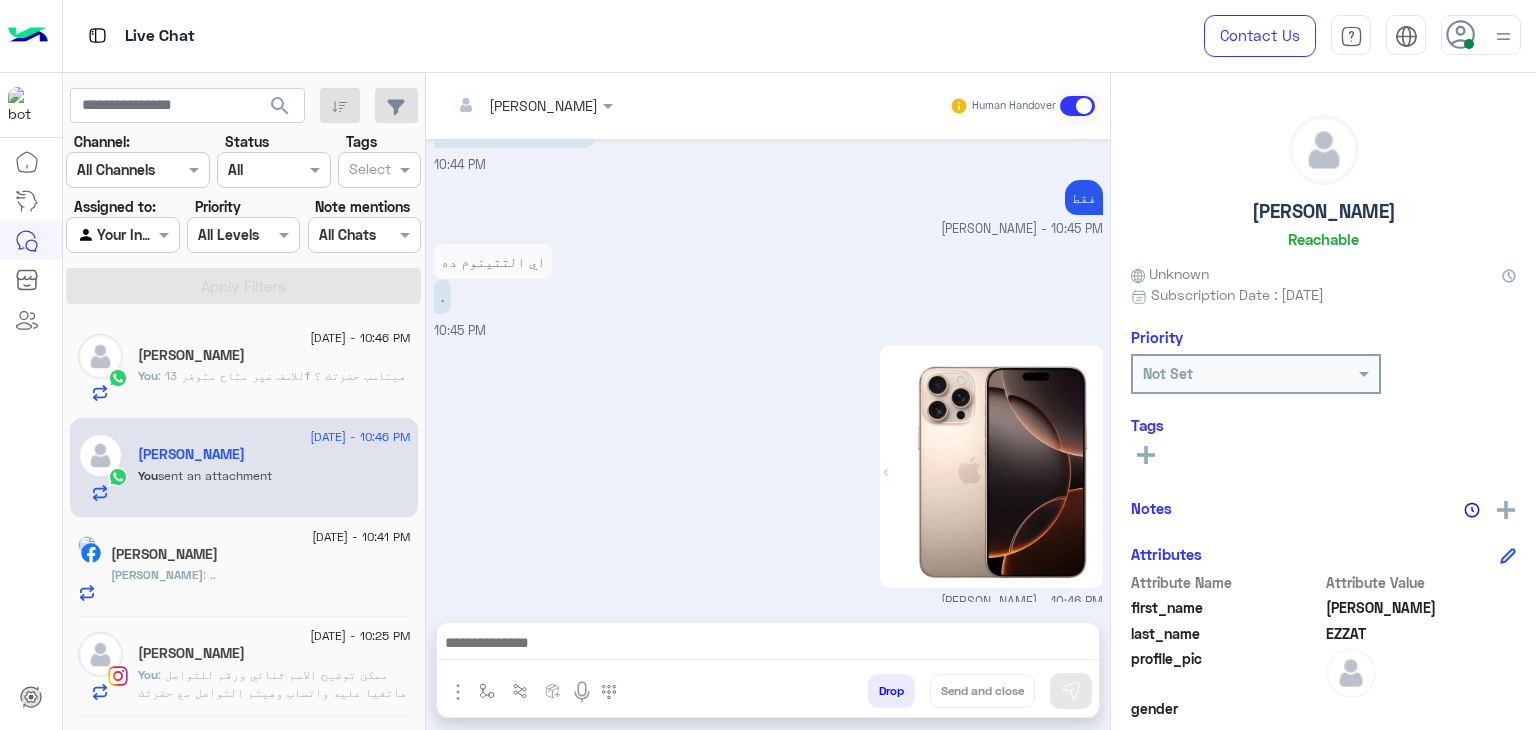 paste on "**********" 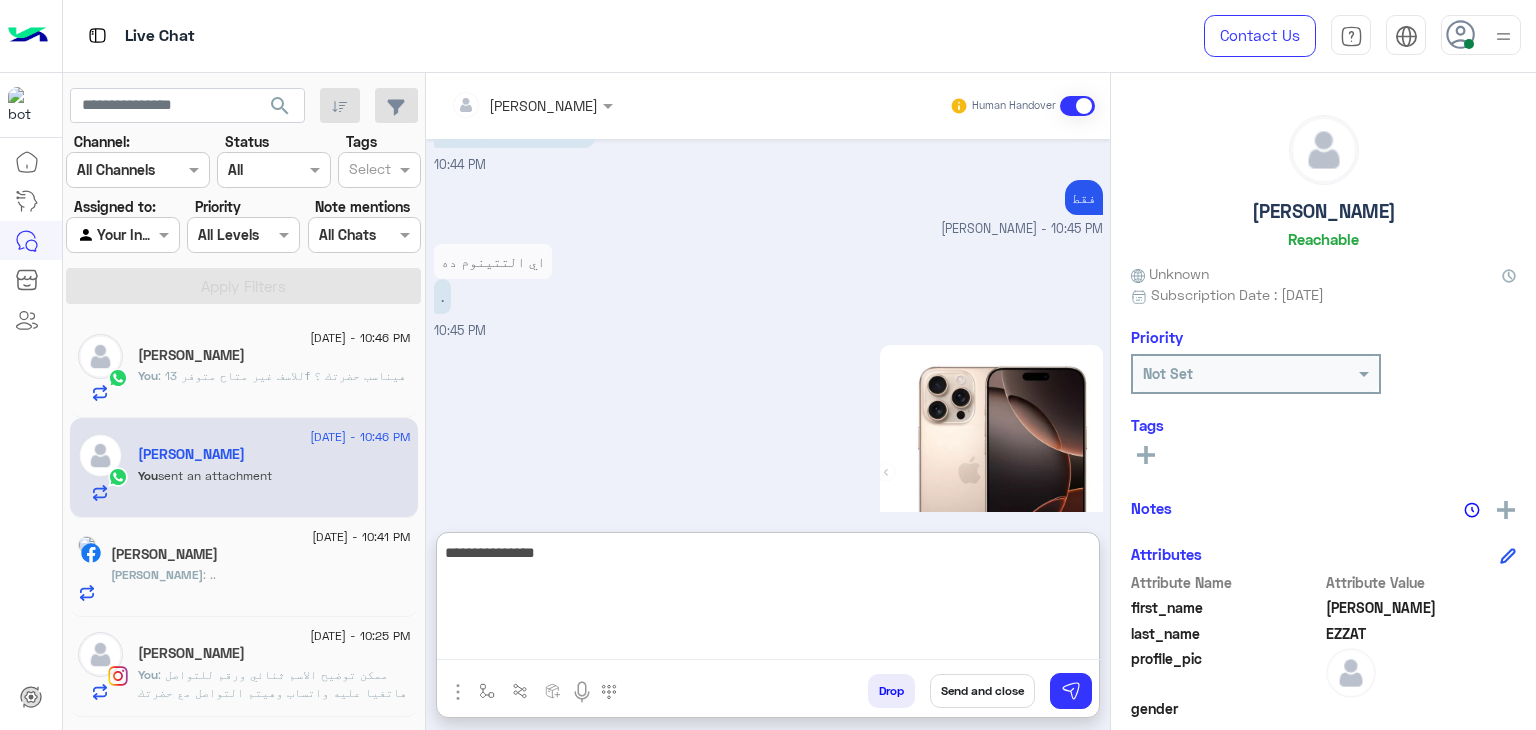 type on "**********" 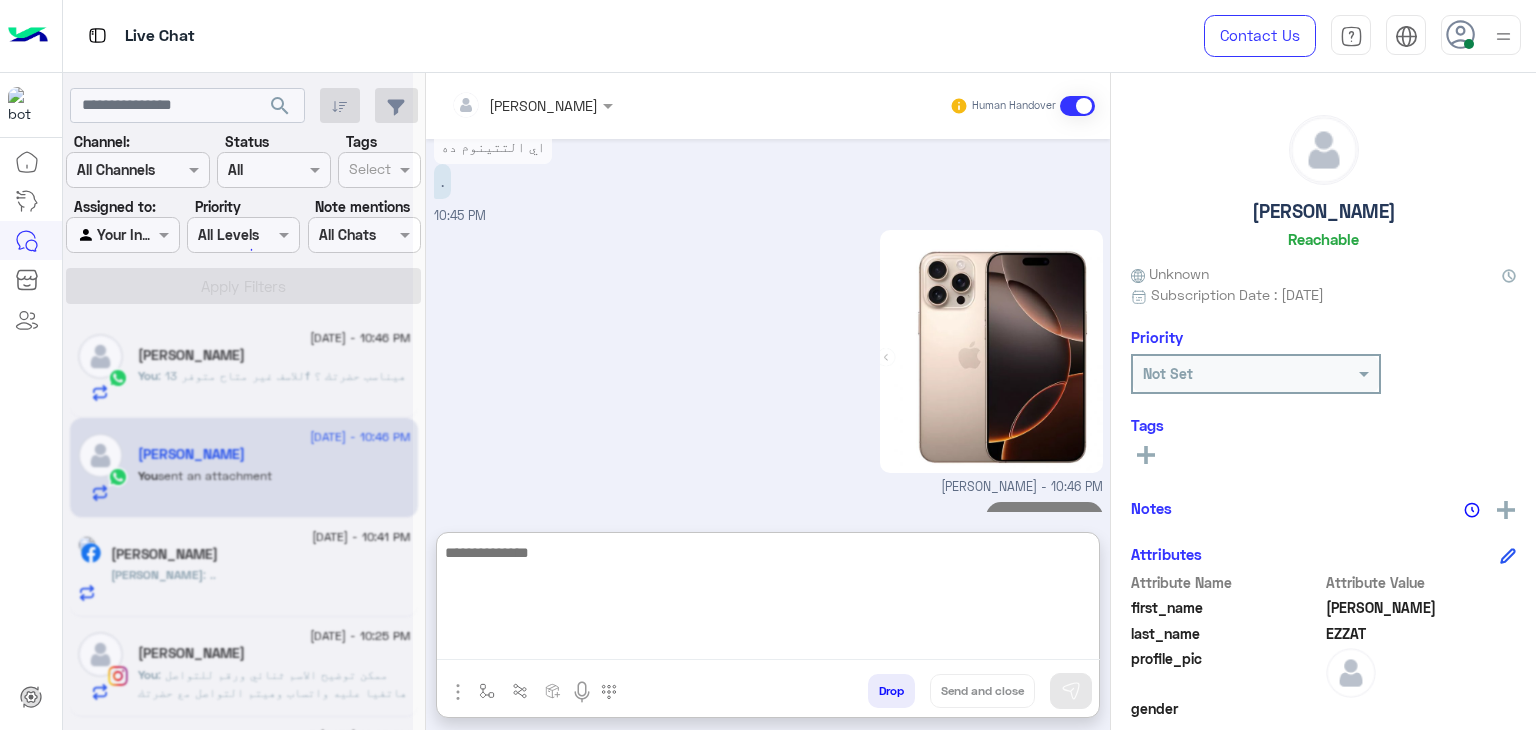 scroll, scrollTop: 3759, scrollLeft: 0, axis: vertical 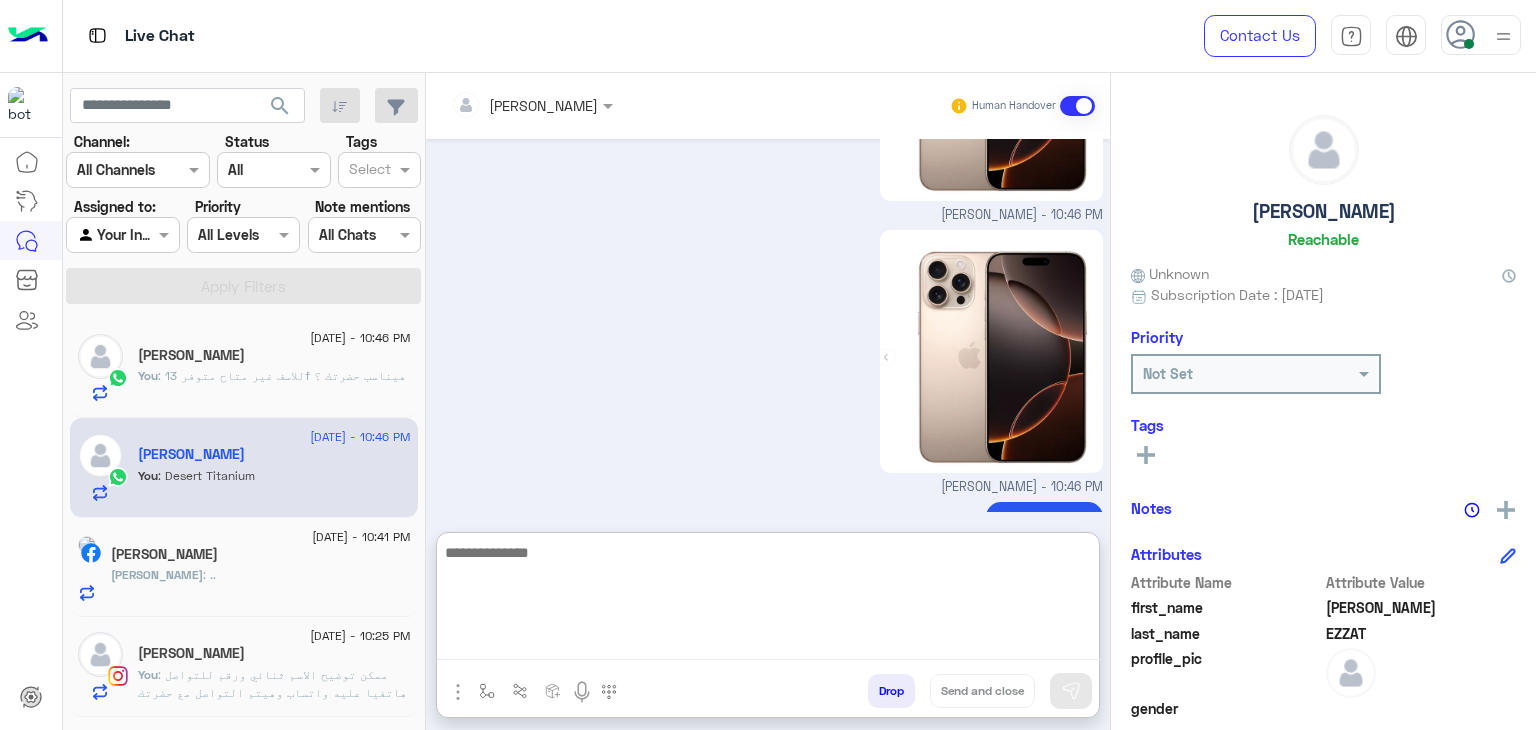 click on "Mina : .." 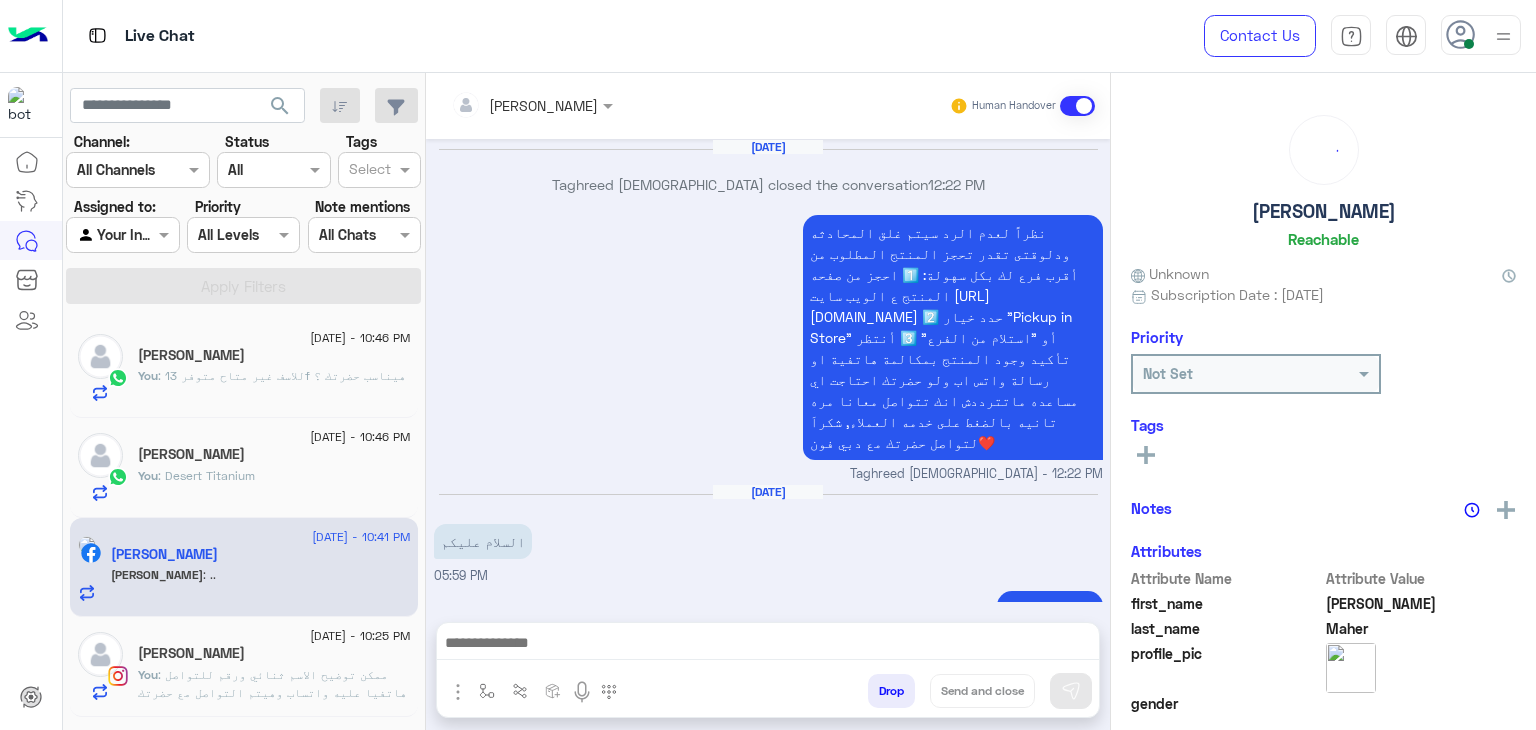 scroll, scrollTop: 1640, scrollLeft: 0, axis: vertical 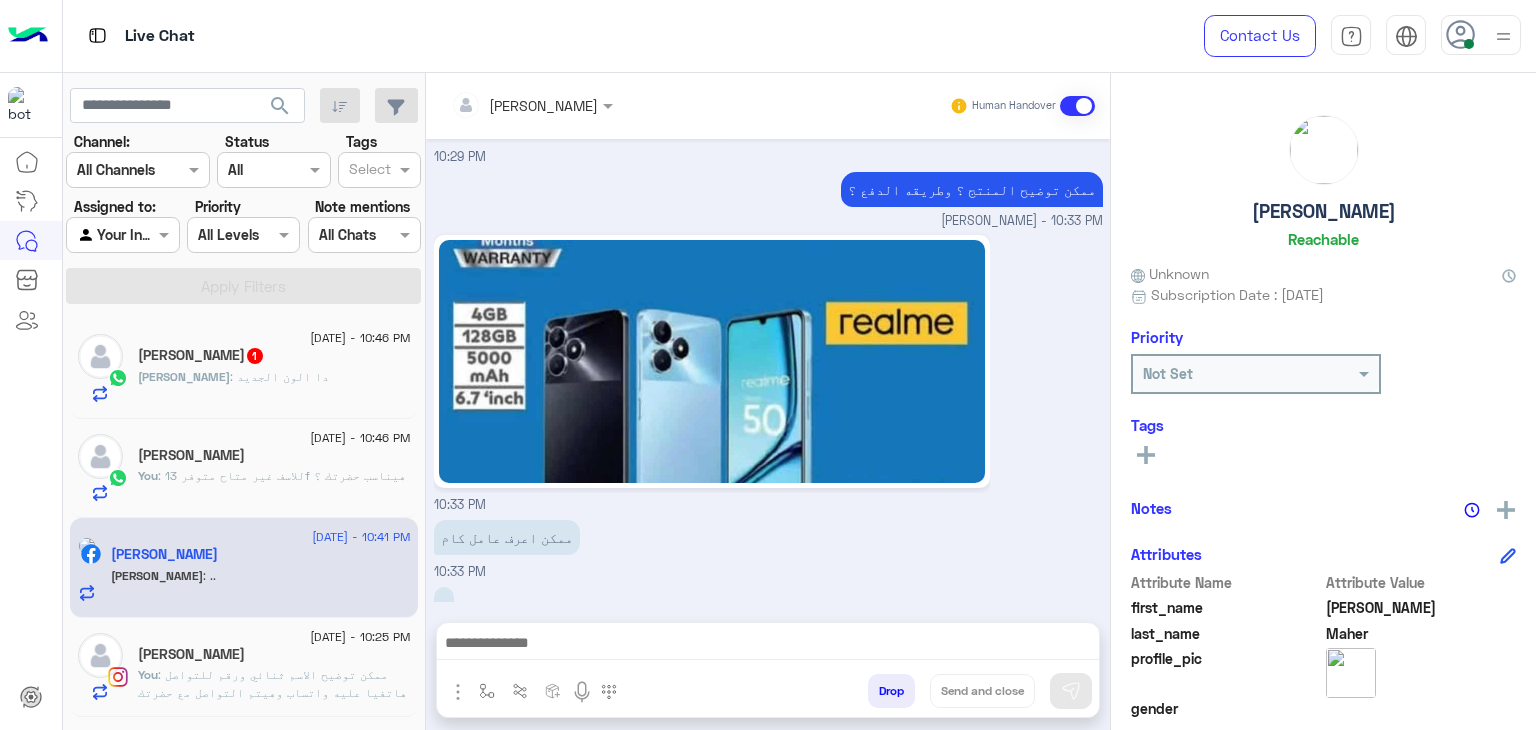 click at bounding box center (768, 645) 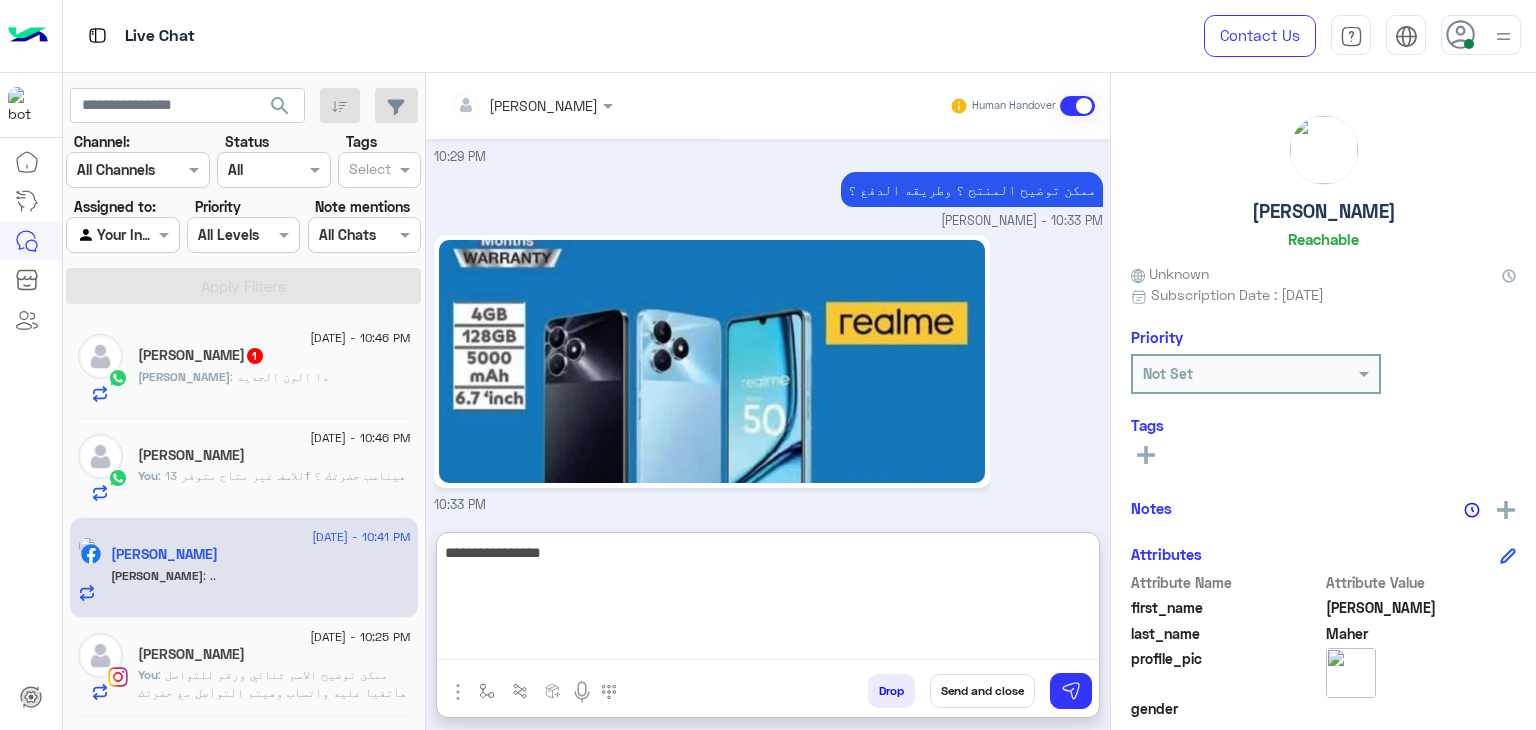 type on "**********" 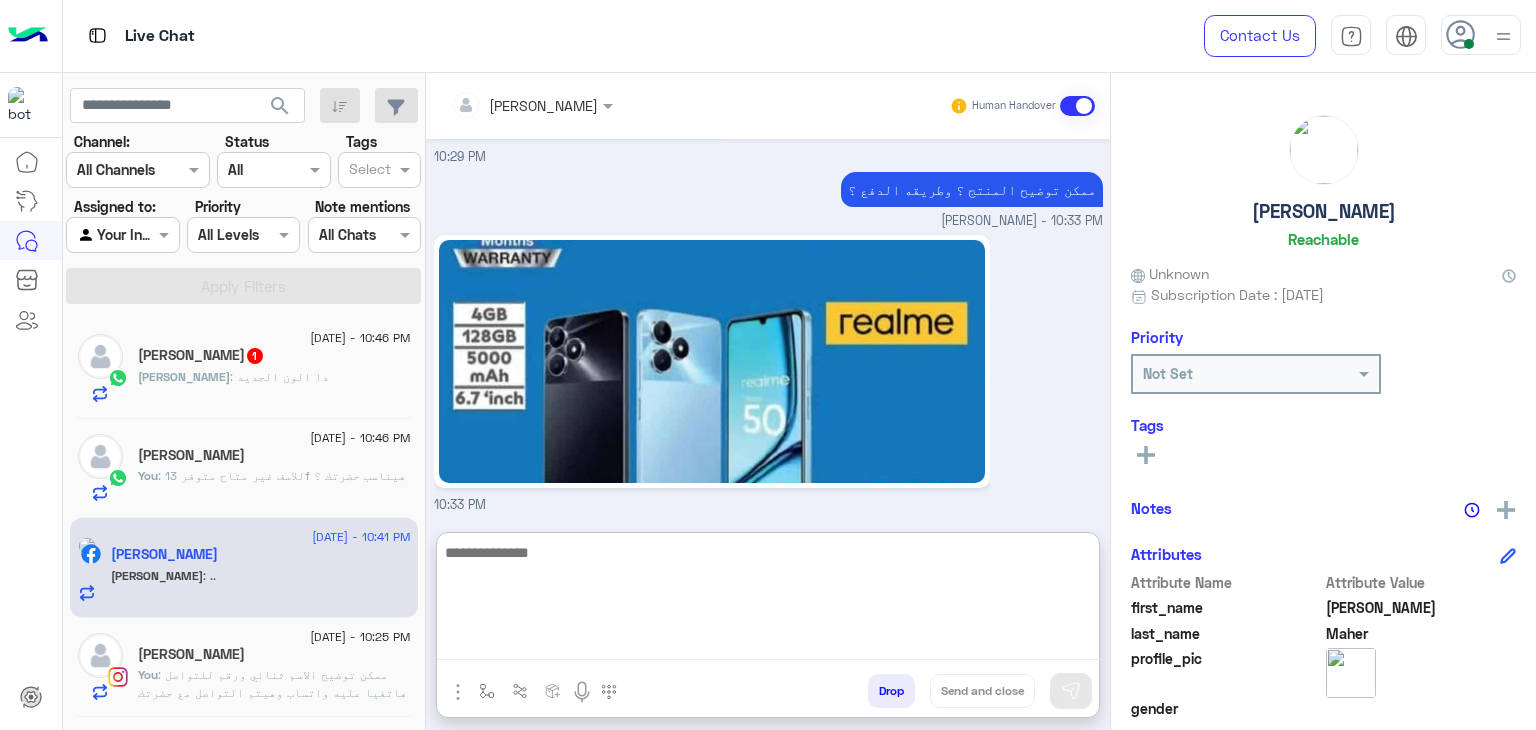 scroll, scrollTop: 1795, scrollLeft: 0, axis: vertical 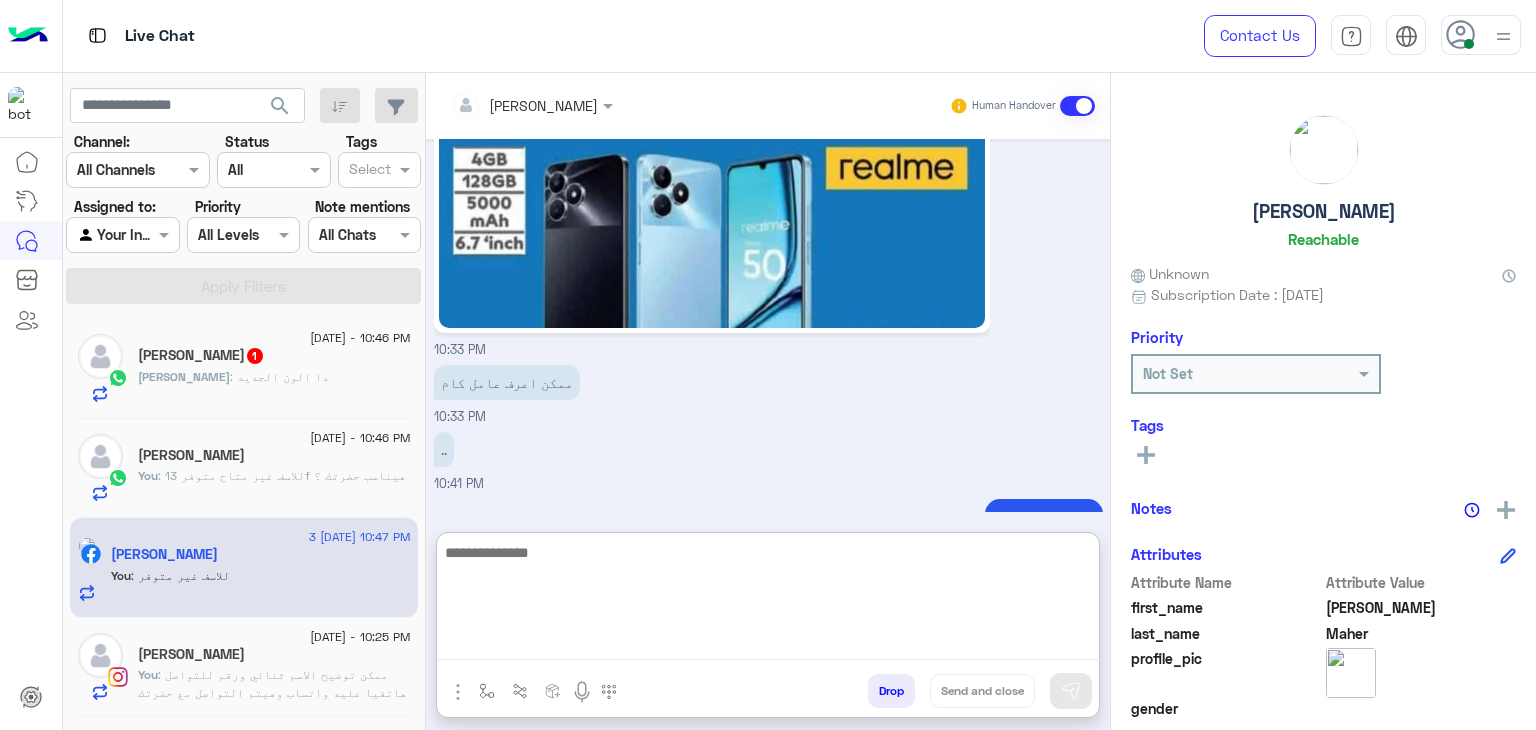 click on "[DATE] - 10:46 PM  [PERSON_NAME]  1 [PERSON_NAME] : دا الون الجديد" 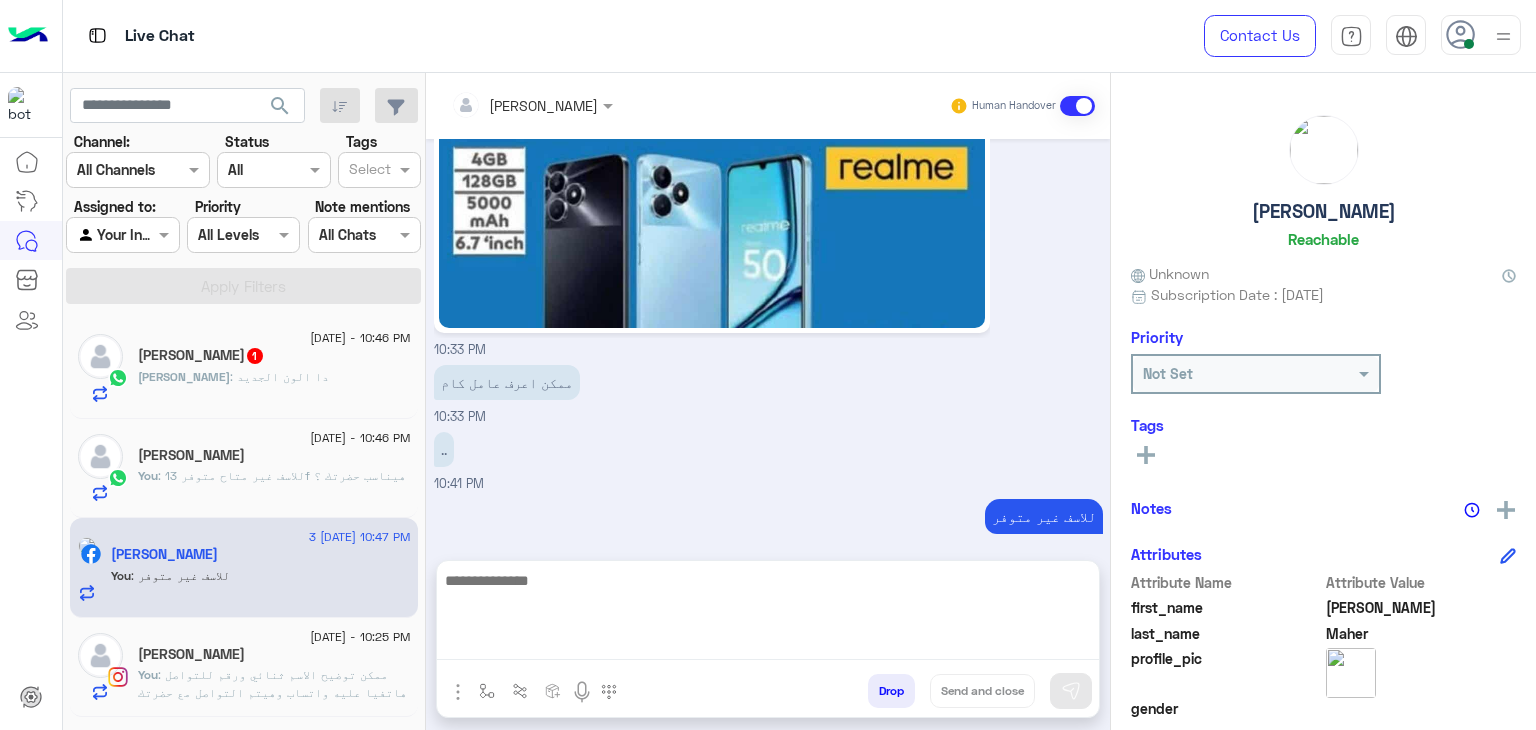 scroll, scrollTop: 1704, scrollLeft: 0, axis: vertical 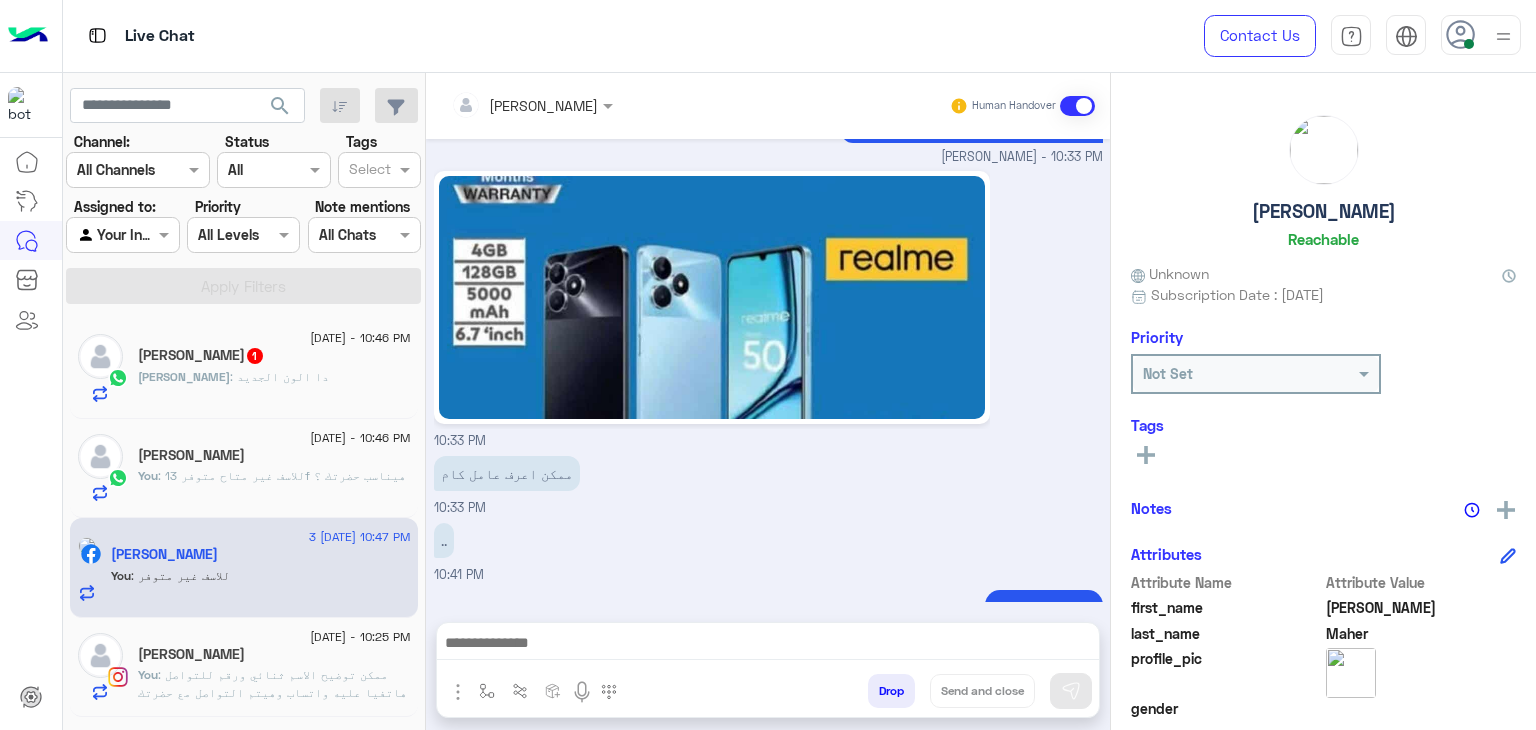 click on "[PERSON_NAME] : دا الون الجديد" 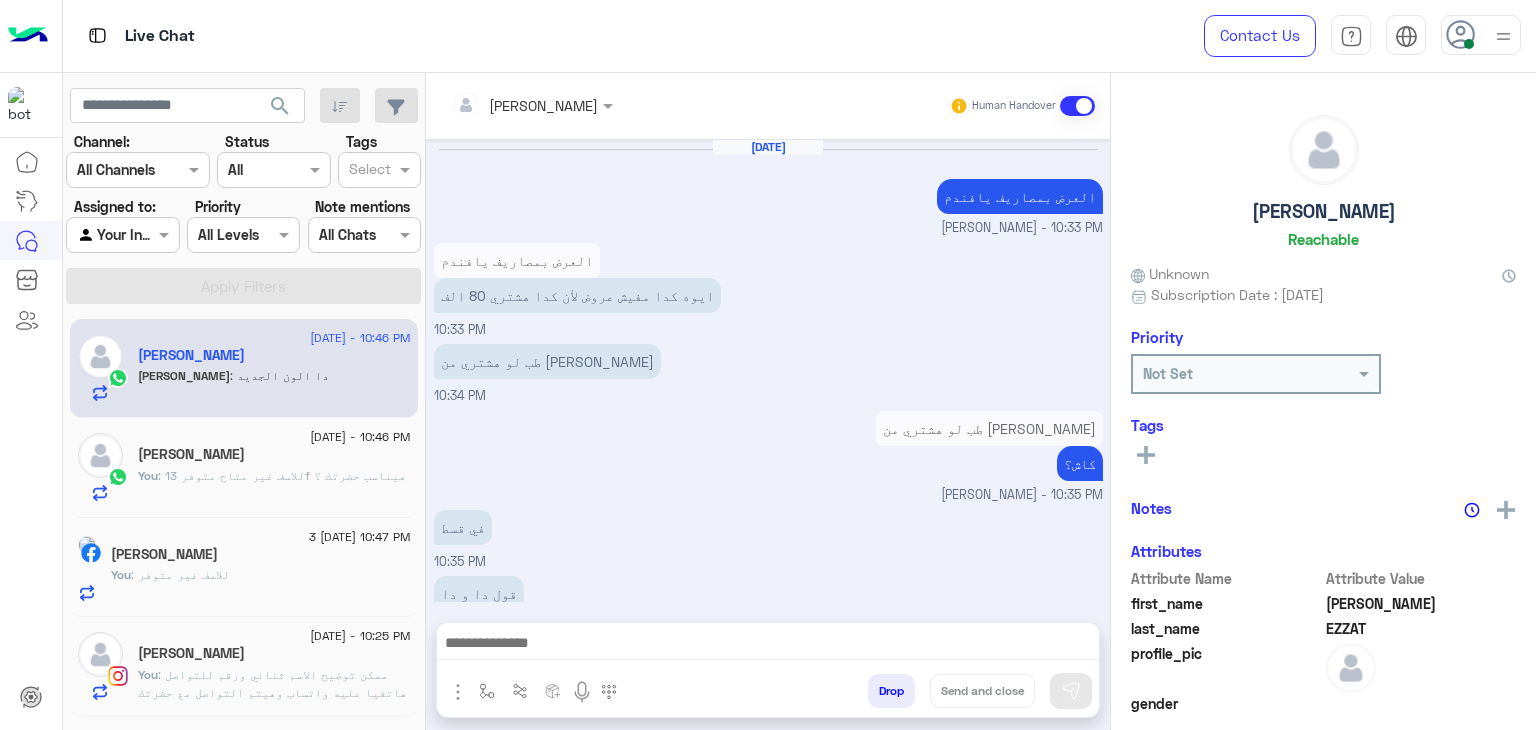 scroll, scrollTop: 1553, scrollLeft: 0, axis: vertical 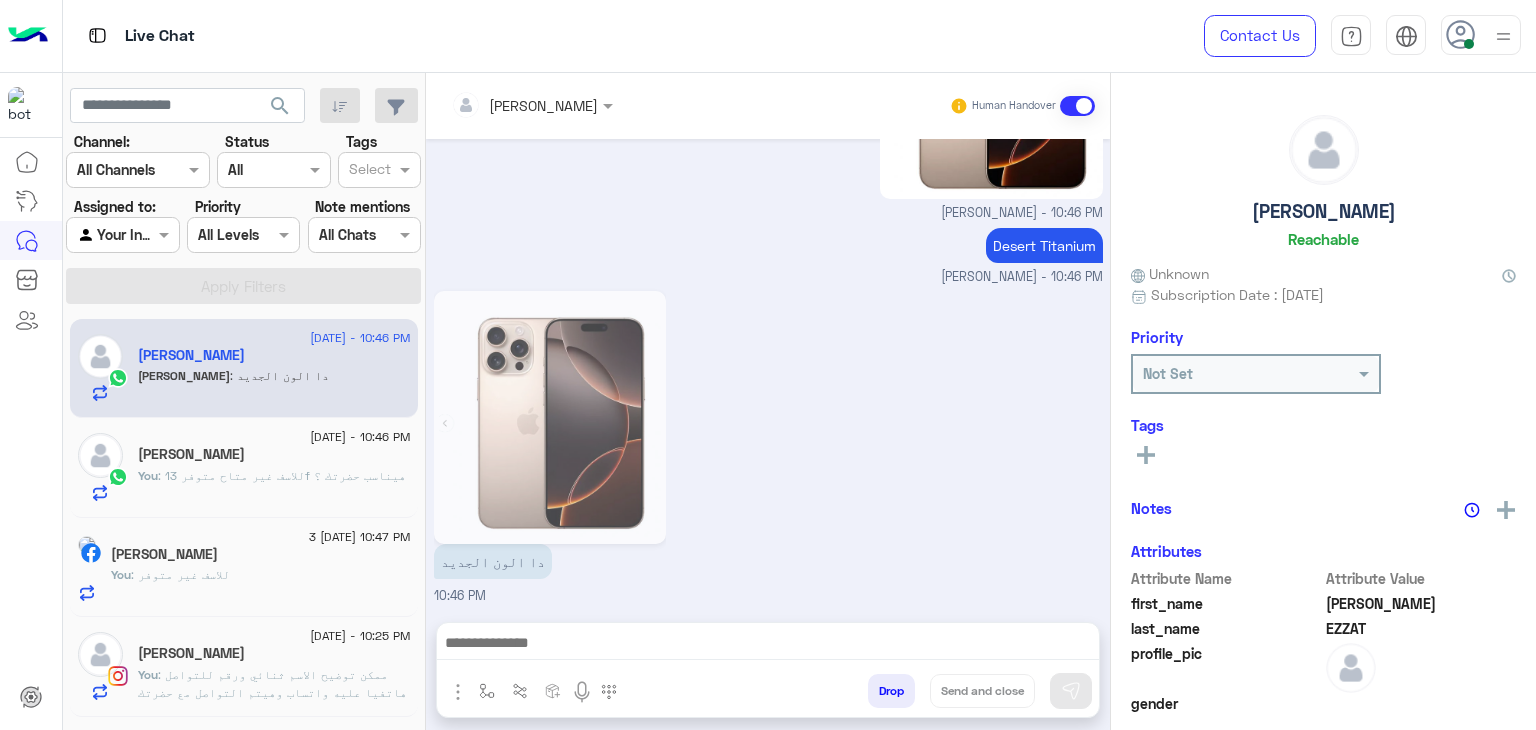 click at bounding box center [768, 645] 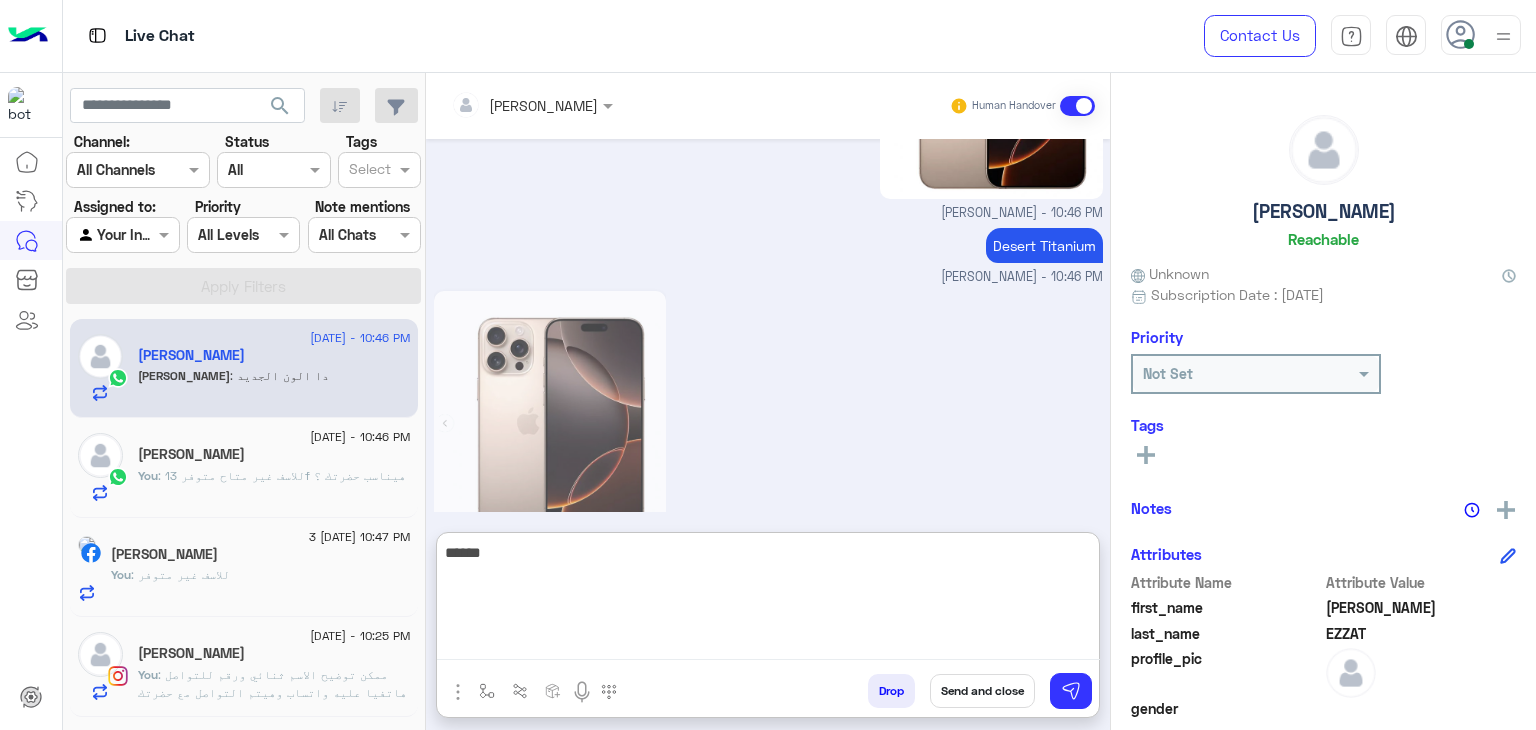 type on "*****" 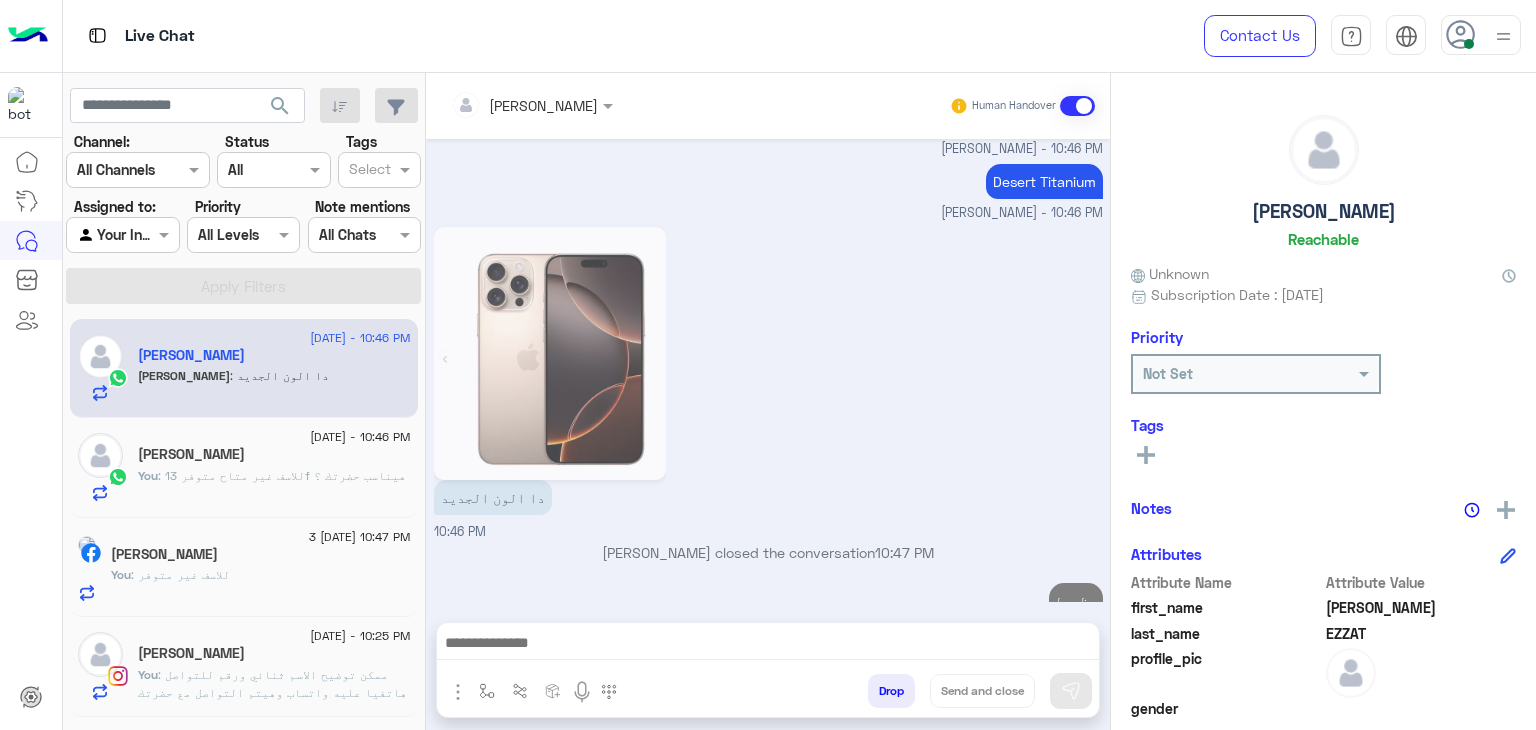 scroll, scrollTop: 1653, scrollLeft: 0, axis: vertical 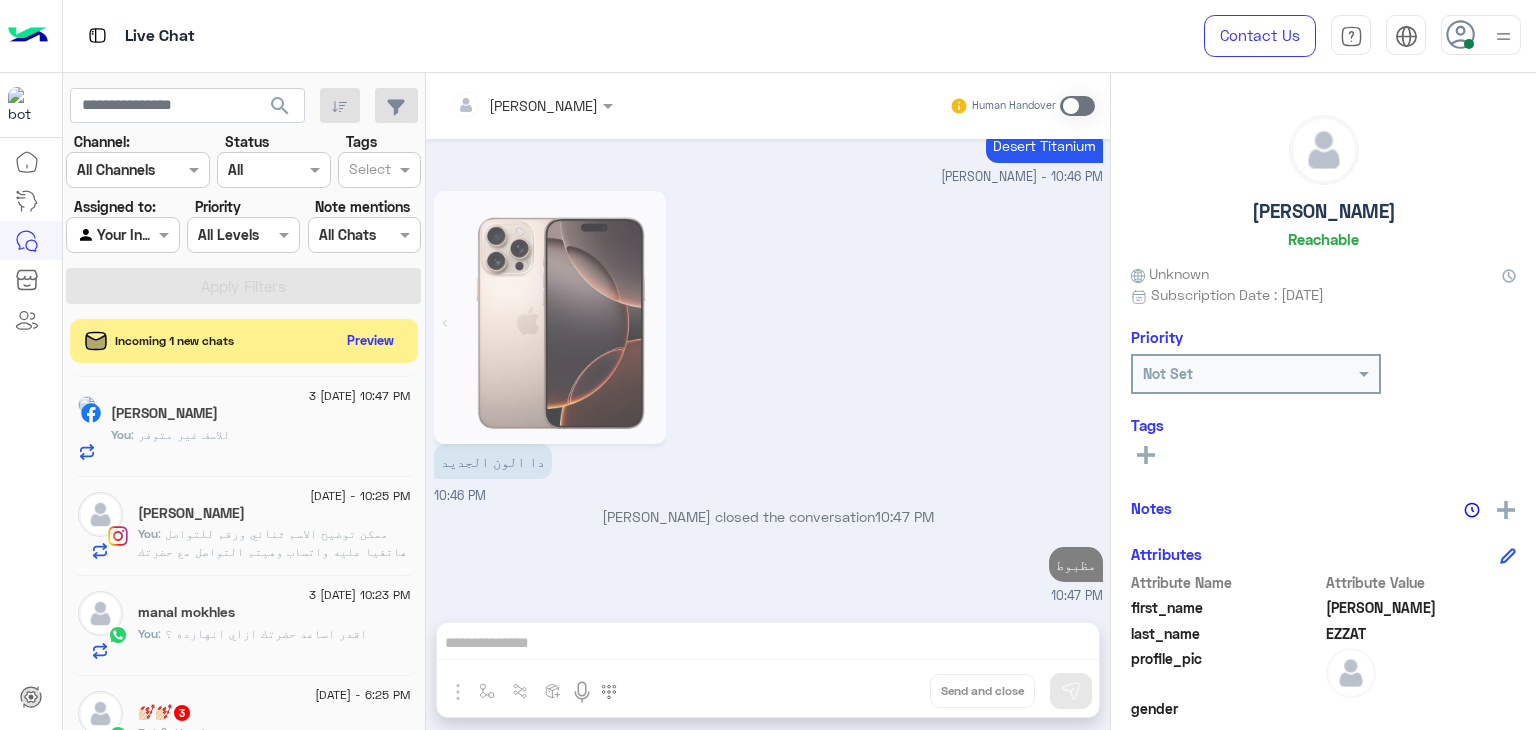 click on "3 [DATE] 10:23 PM" 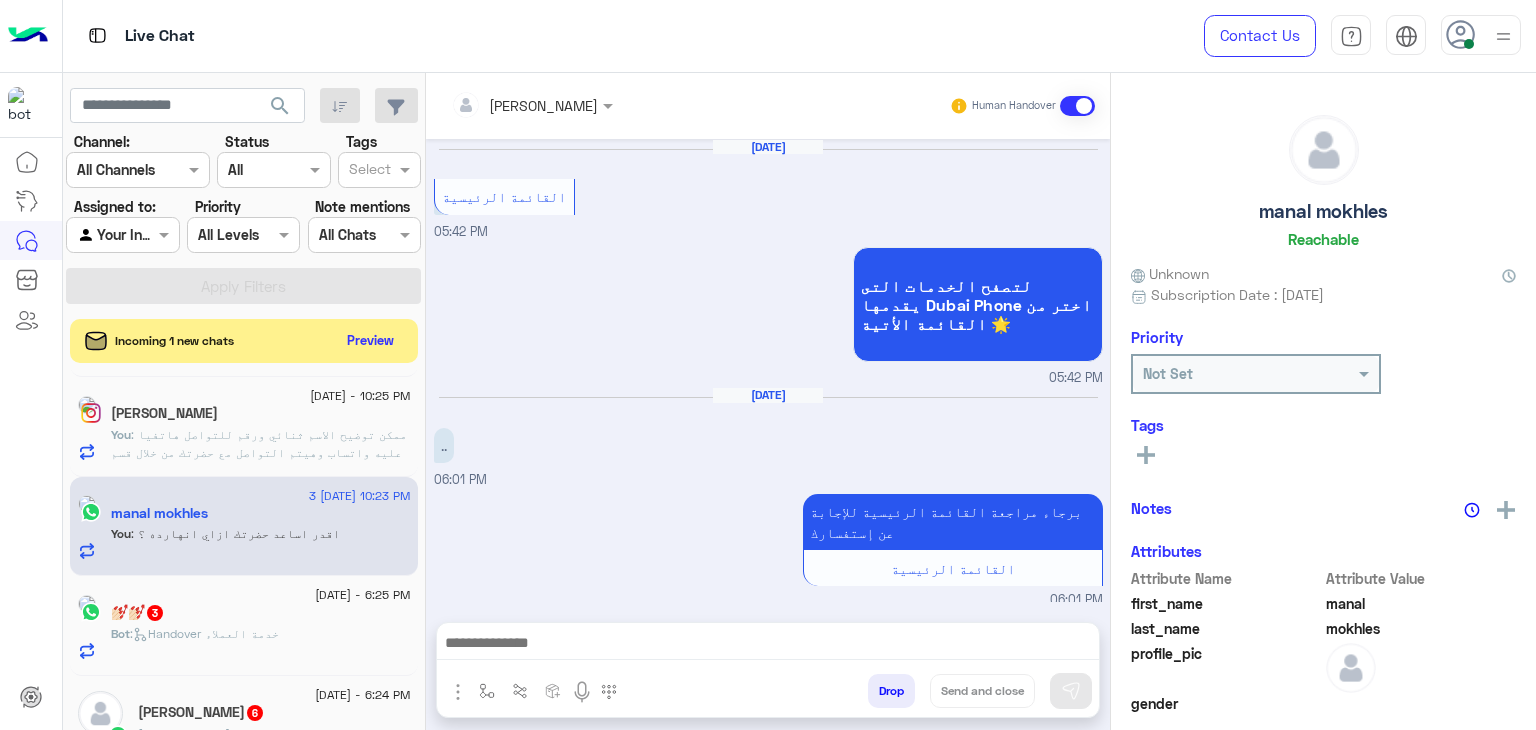 scroll, scrollTop: 1175, scrollLeft: 0, axis: vertical 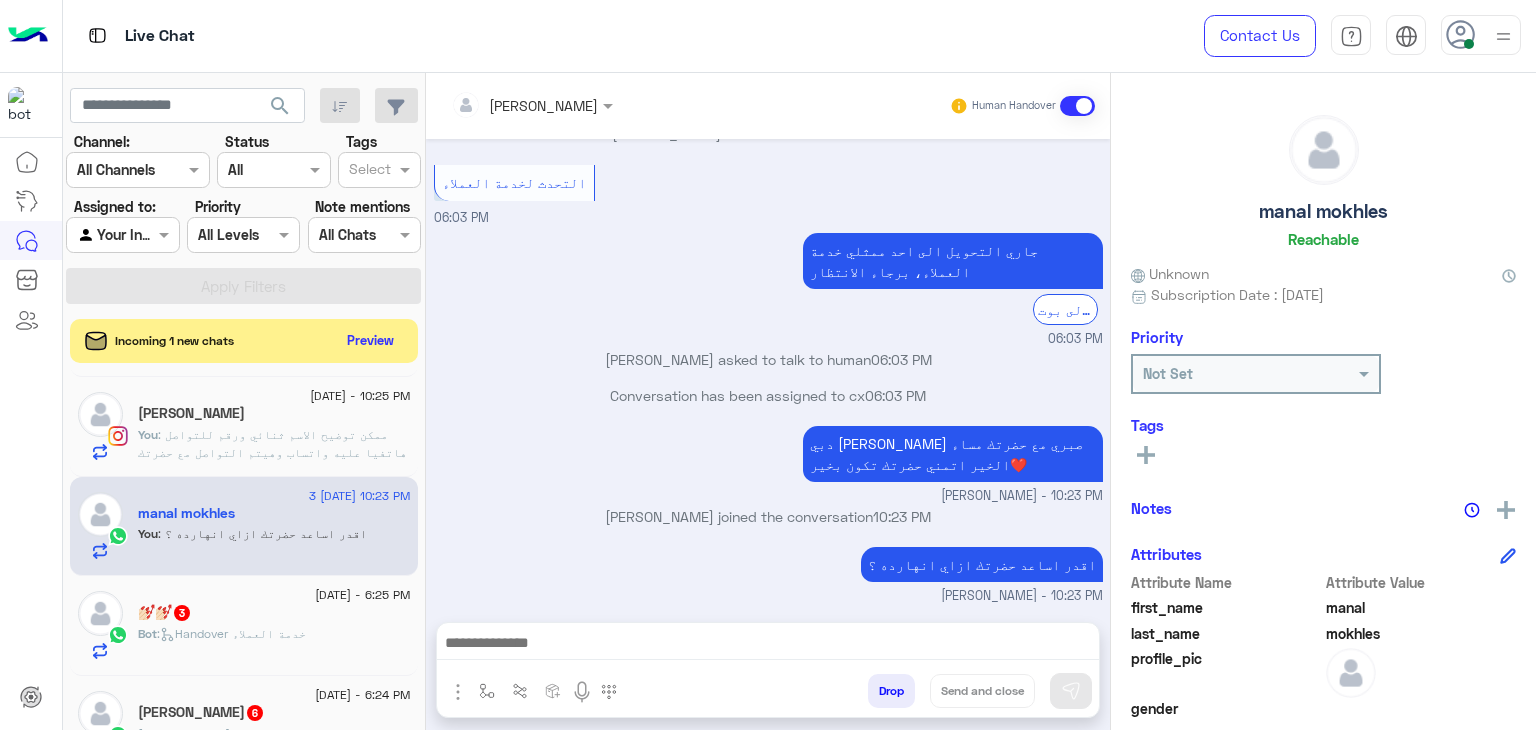 click at bounding box center [768, 645] 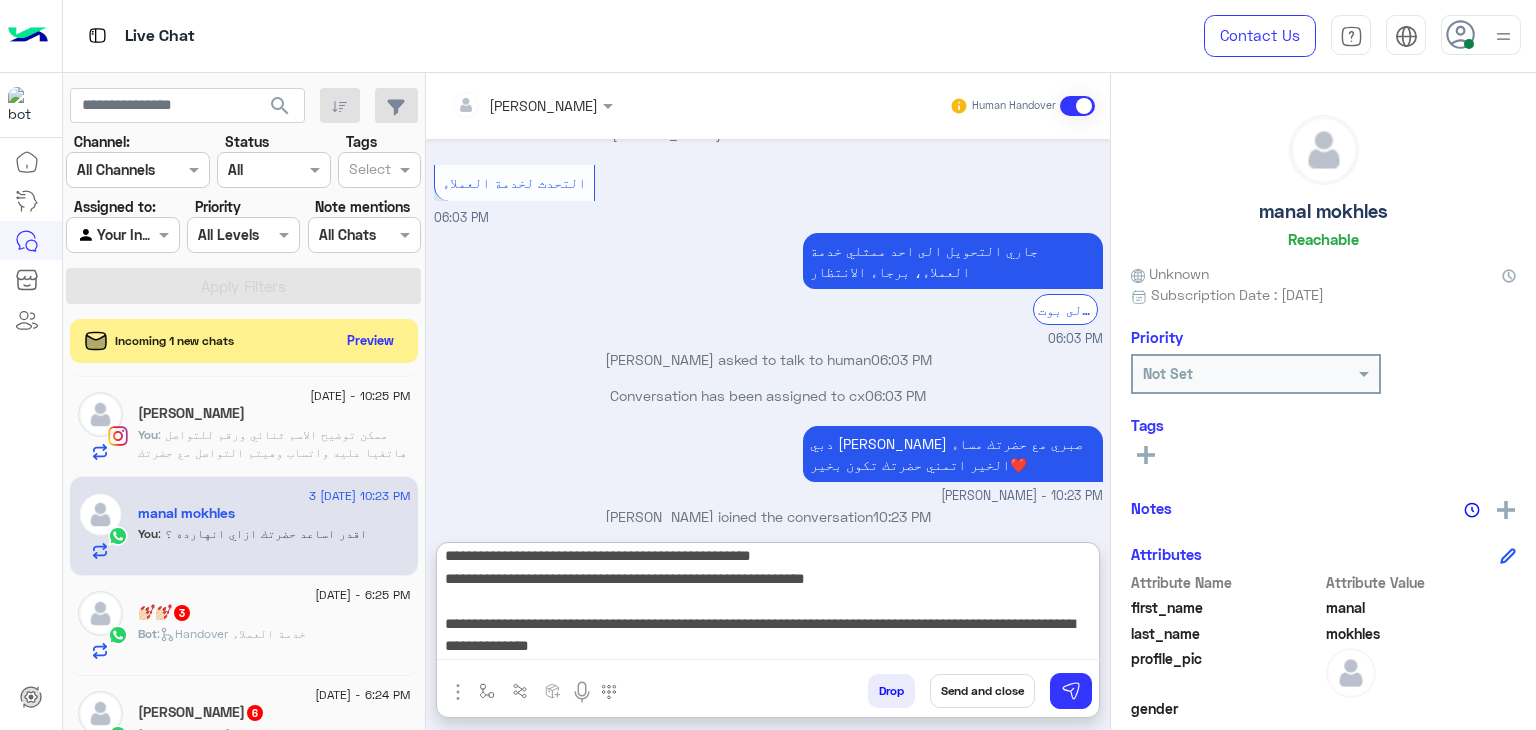 scroll, scrollTop: 132, scrollLeft: 0, axis: vertical 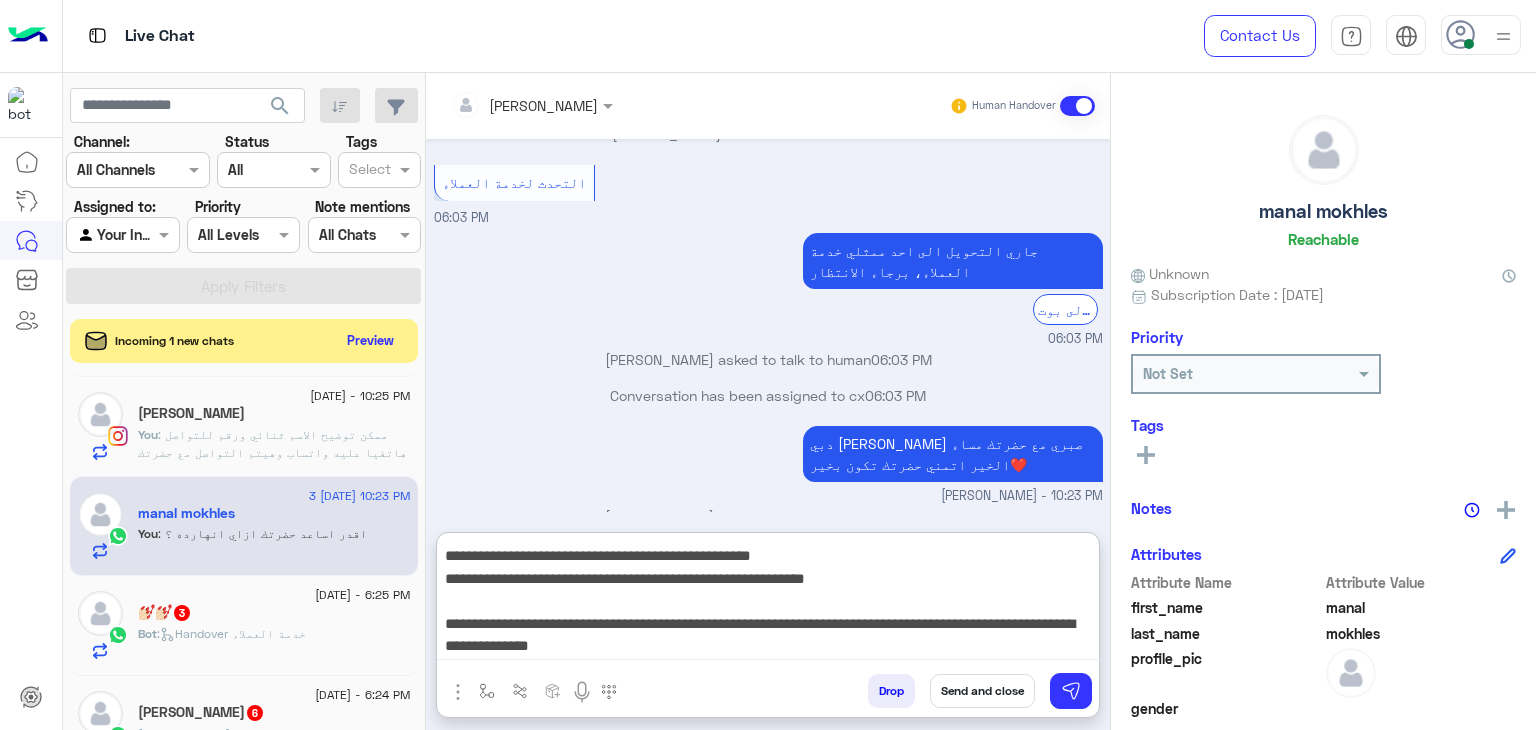 type on "**********" 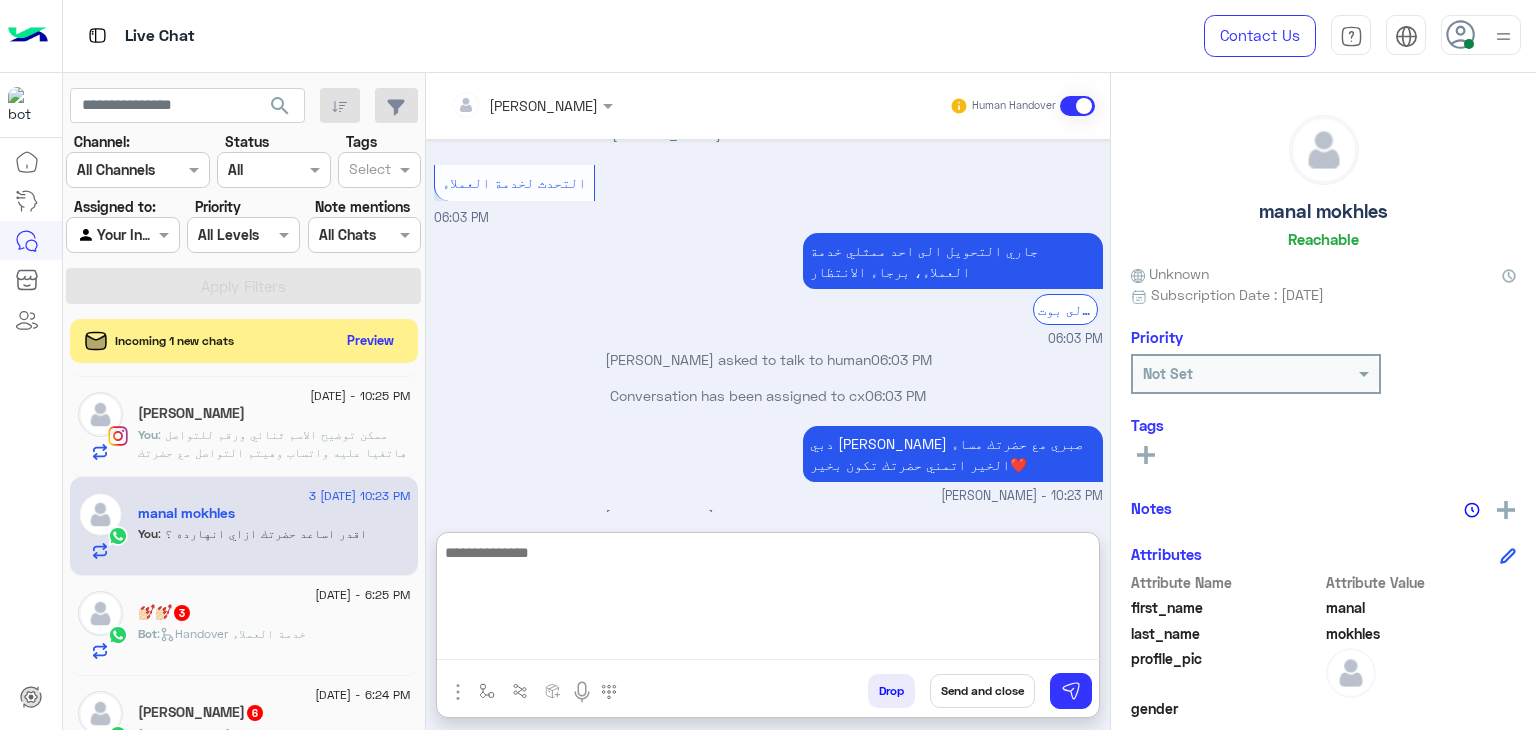 scroll, scrollTop: 0, scrollLeft: 0, axis: both 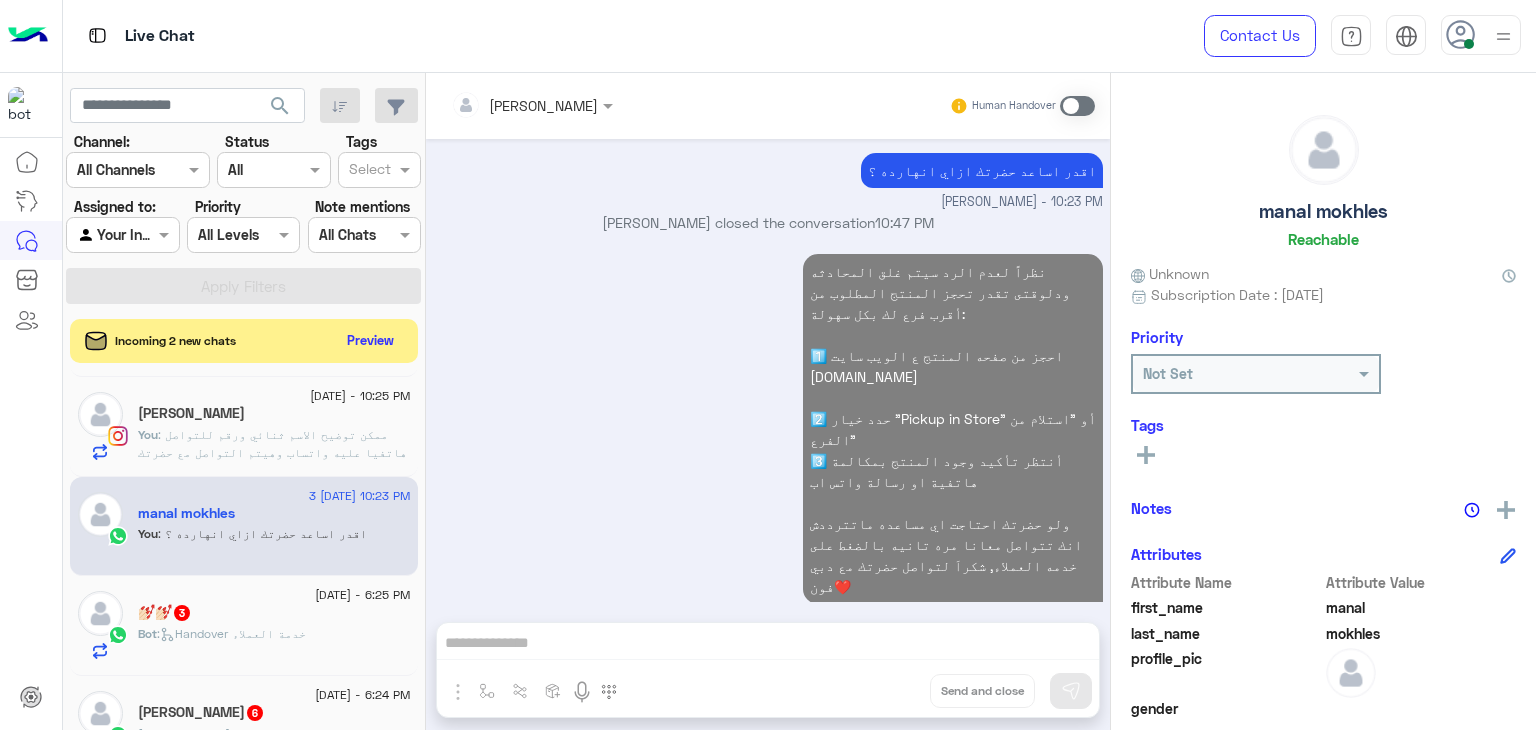 click on ": ممكن توضيح الاسم ثنائي ورقم للتواصل هاتفيا عليه واتساب وهيتم التواصل مع حضرتك من خلال قسم الاونلاين للدفع ومتابعه وتاكيد الاوردر ؟" 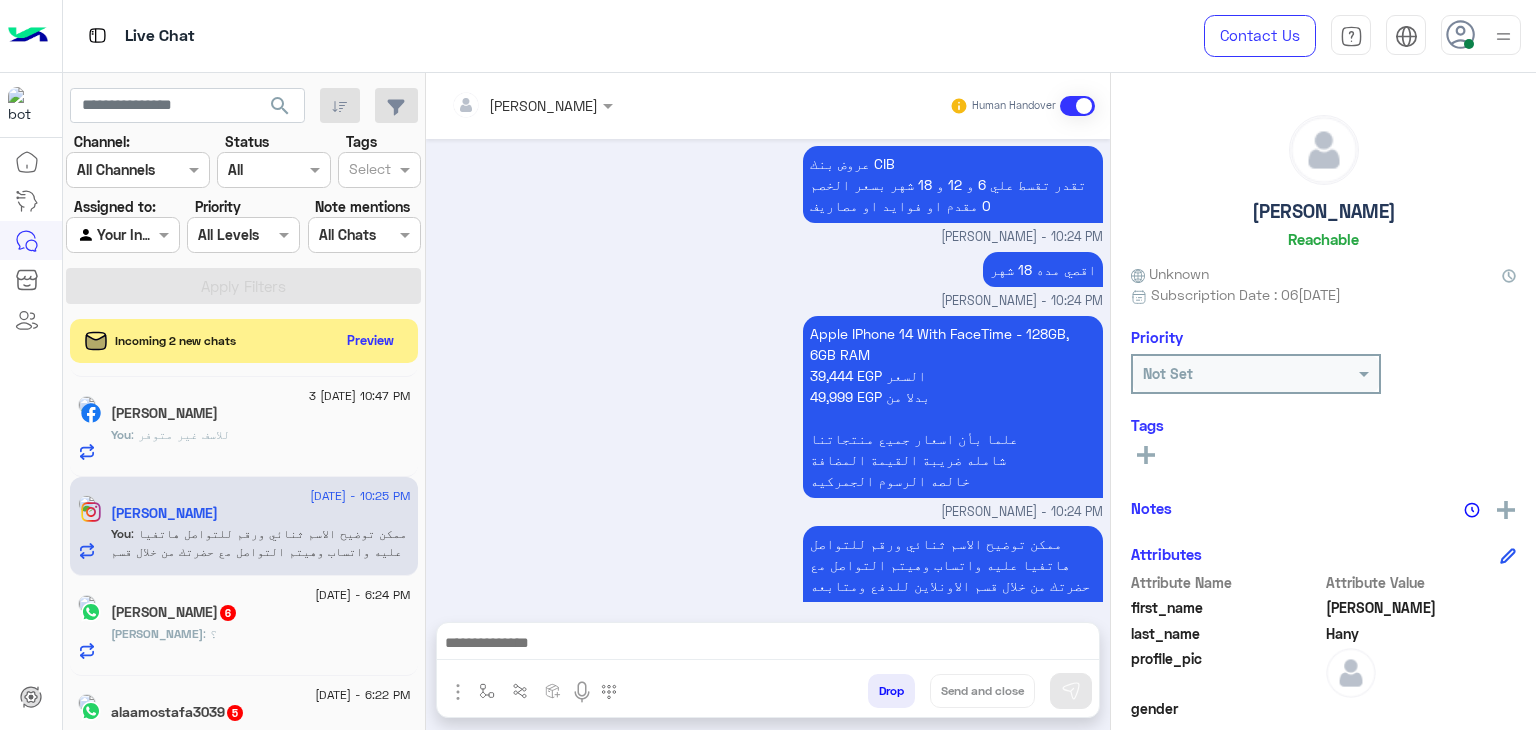 scroll, scrollTop: 2320, scrollLeft: 0, axis: vertical 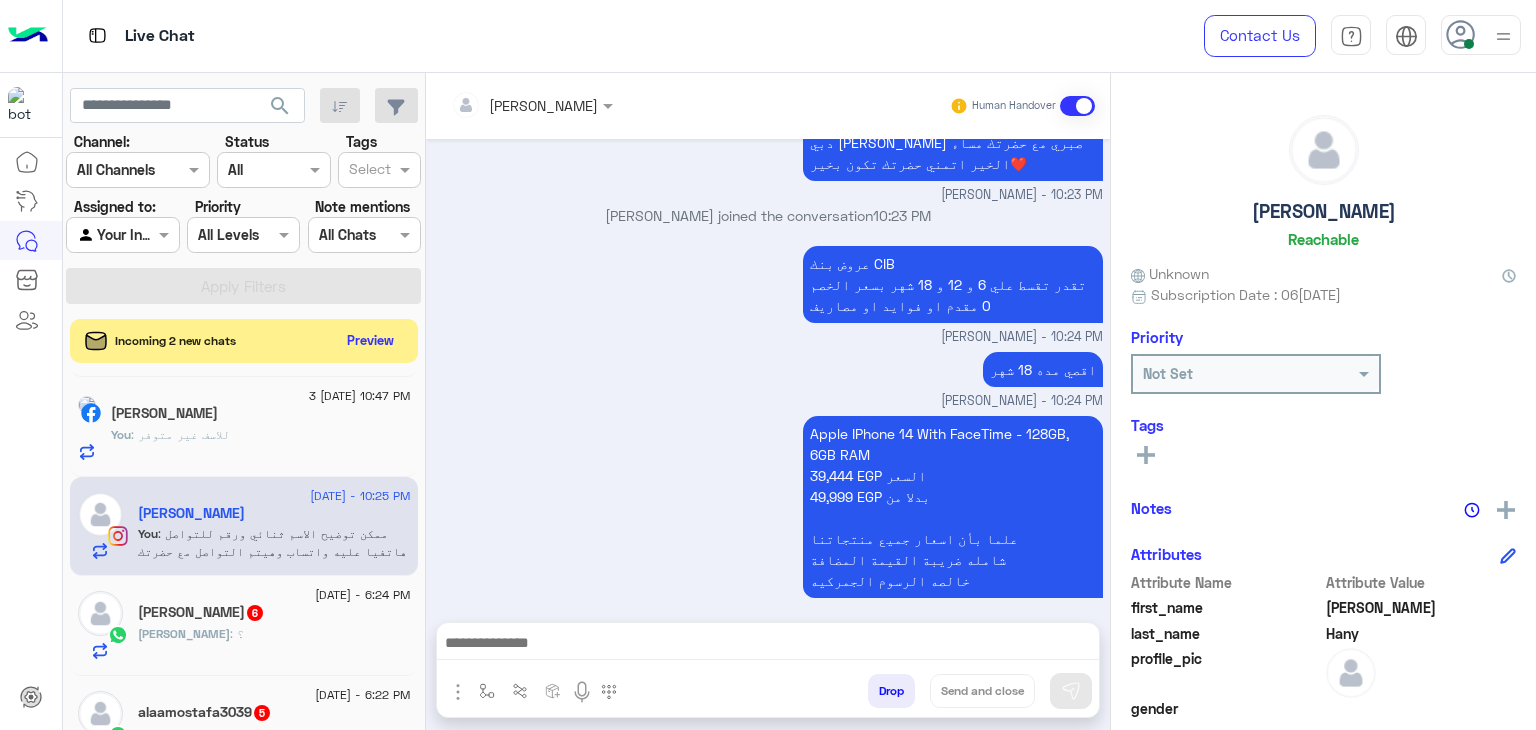 click on "[PERSON_NAME]" 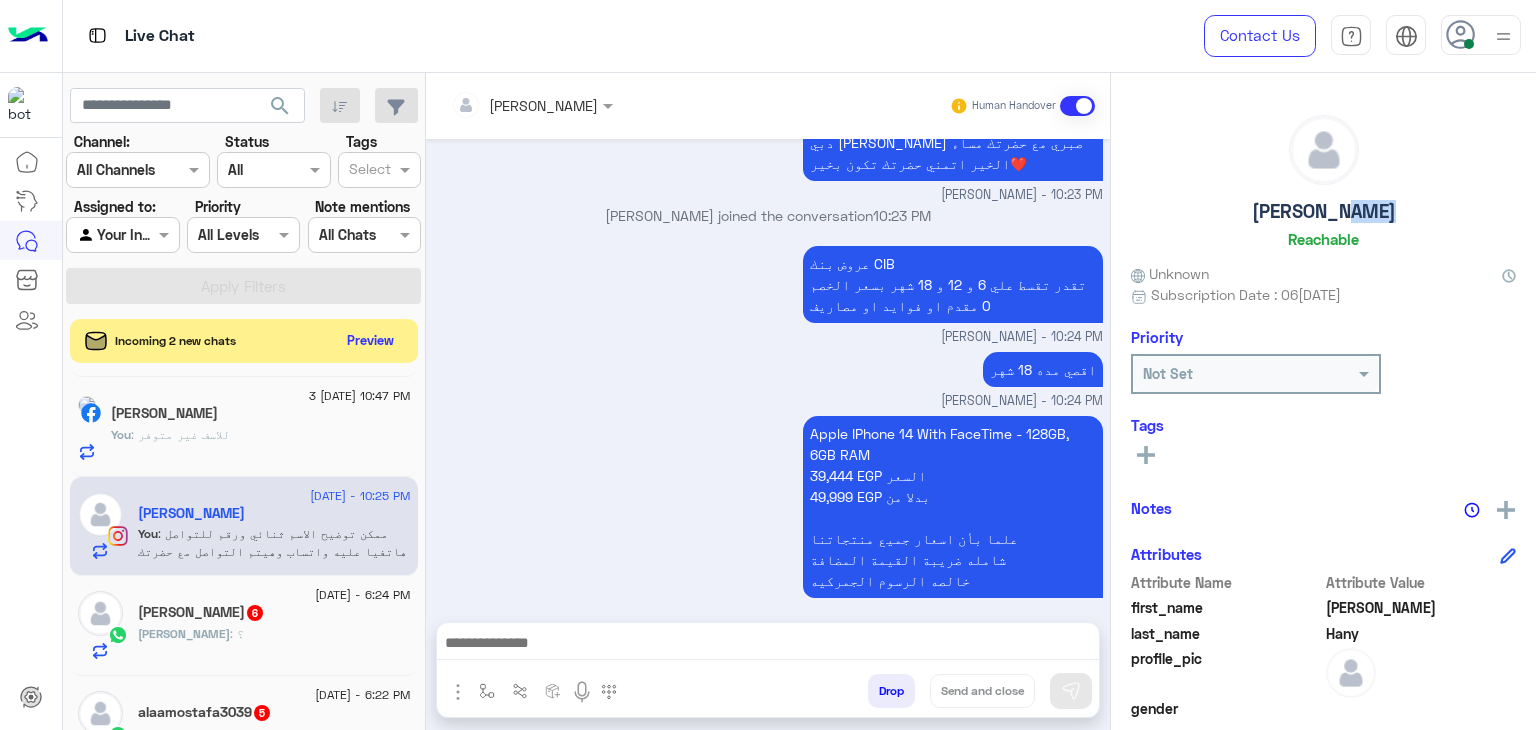 click on "[PERSON_NAME]" 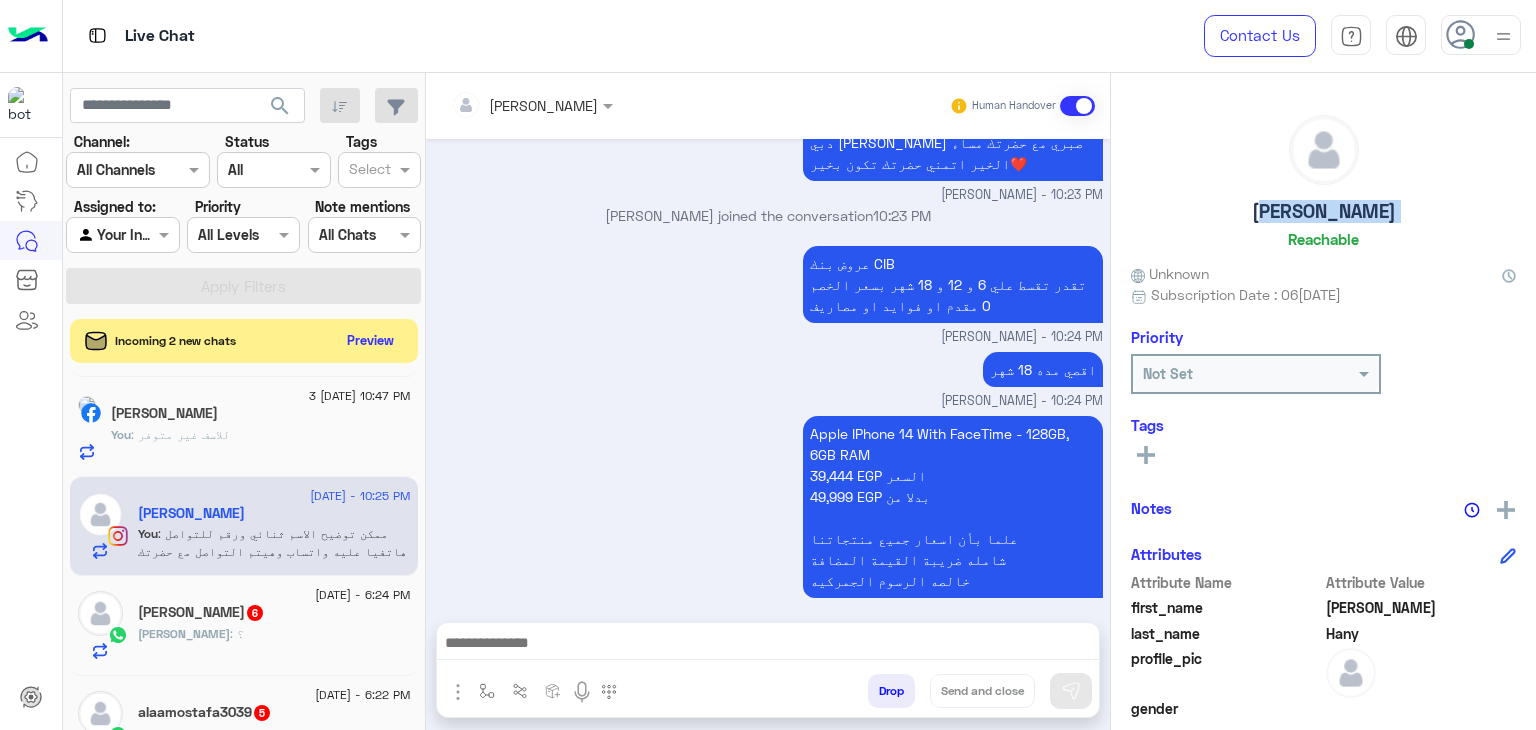 click on "[PERSON_NAME]" 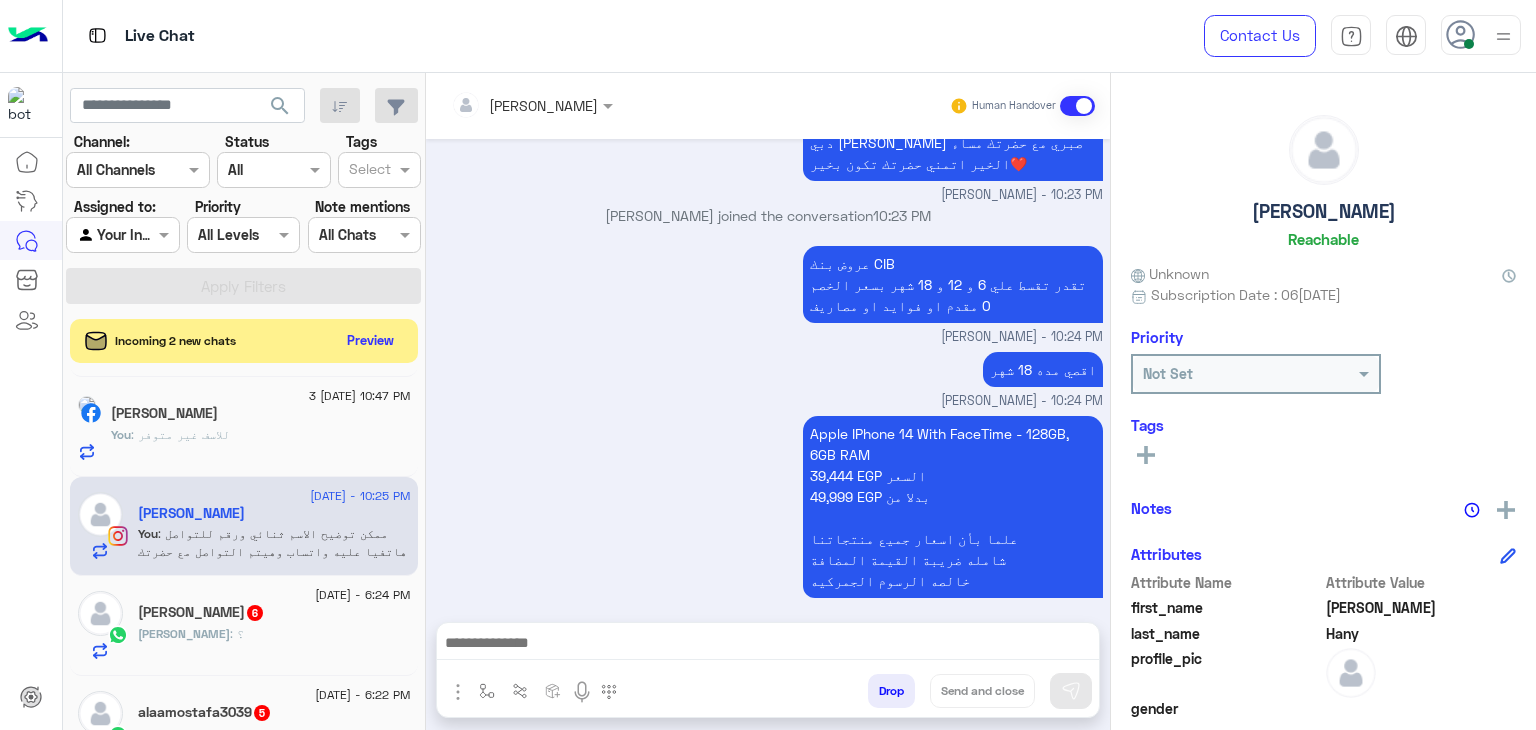 click at bounding box center [768, 645] 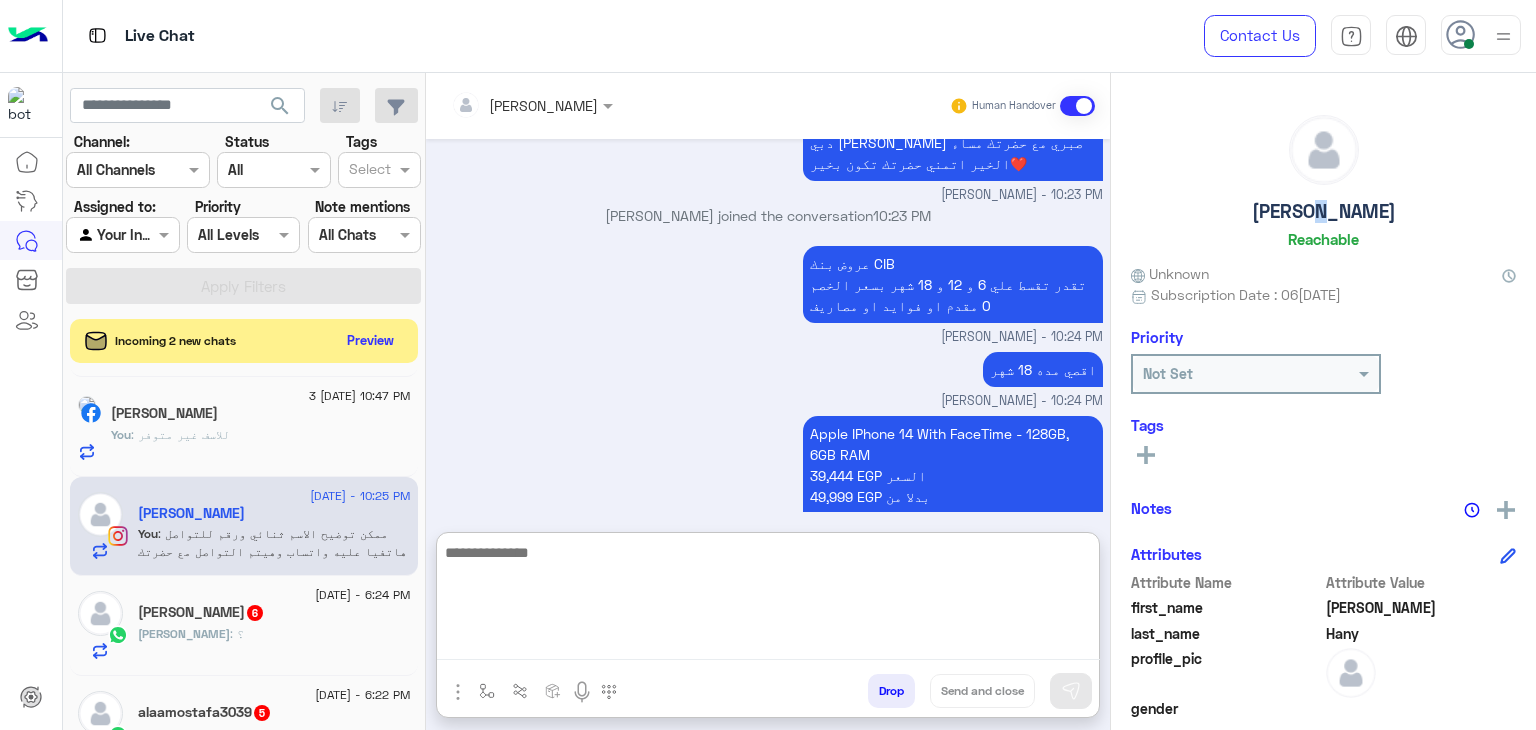 click on "[PERSON_NAME]" 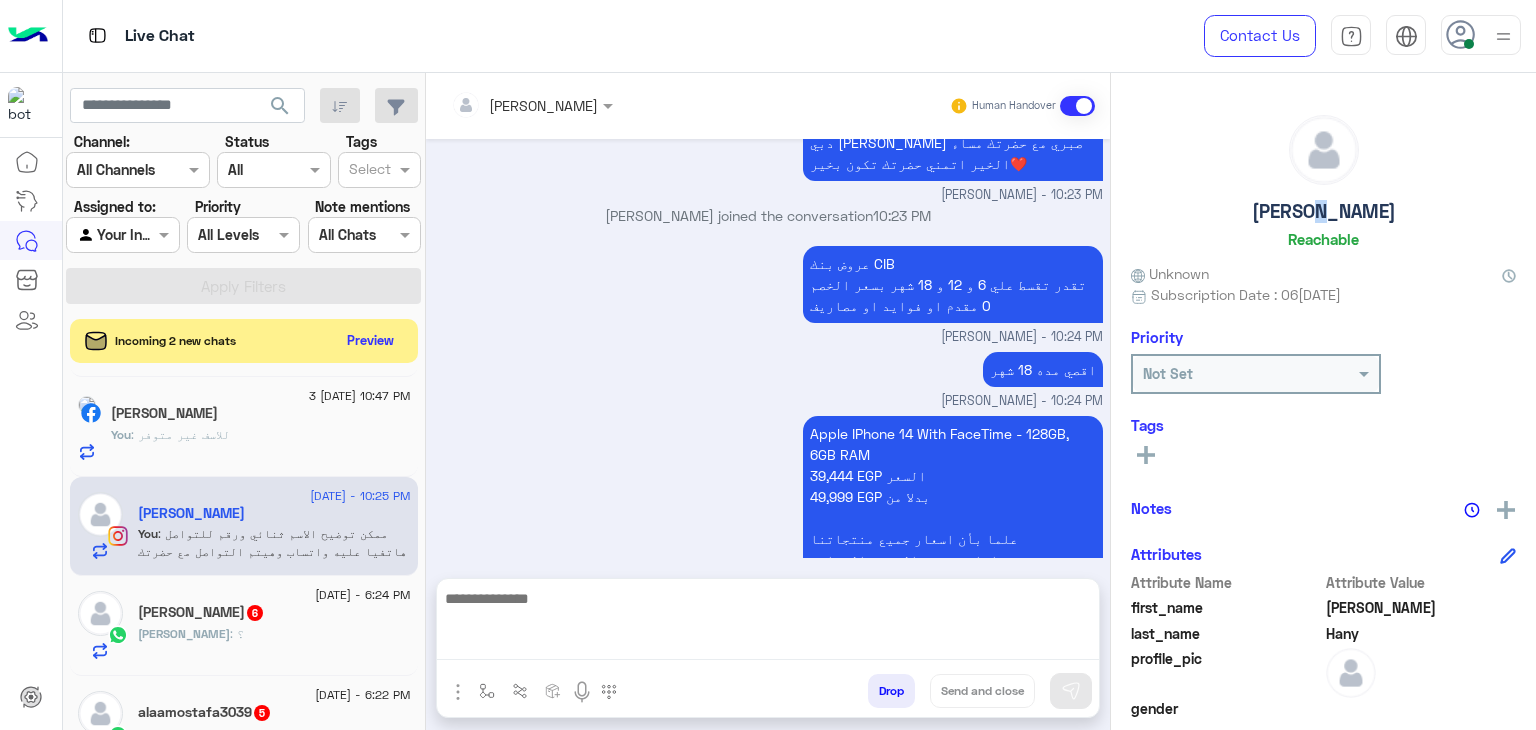 click on "[PERSON_NAME]" 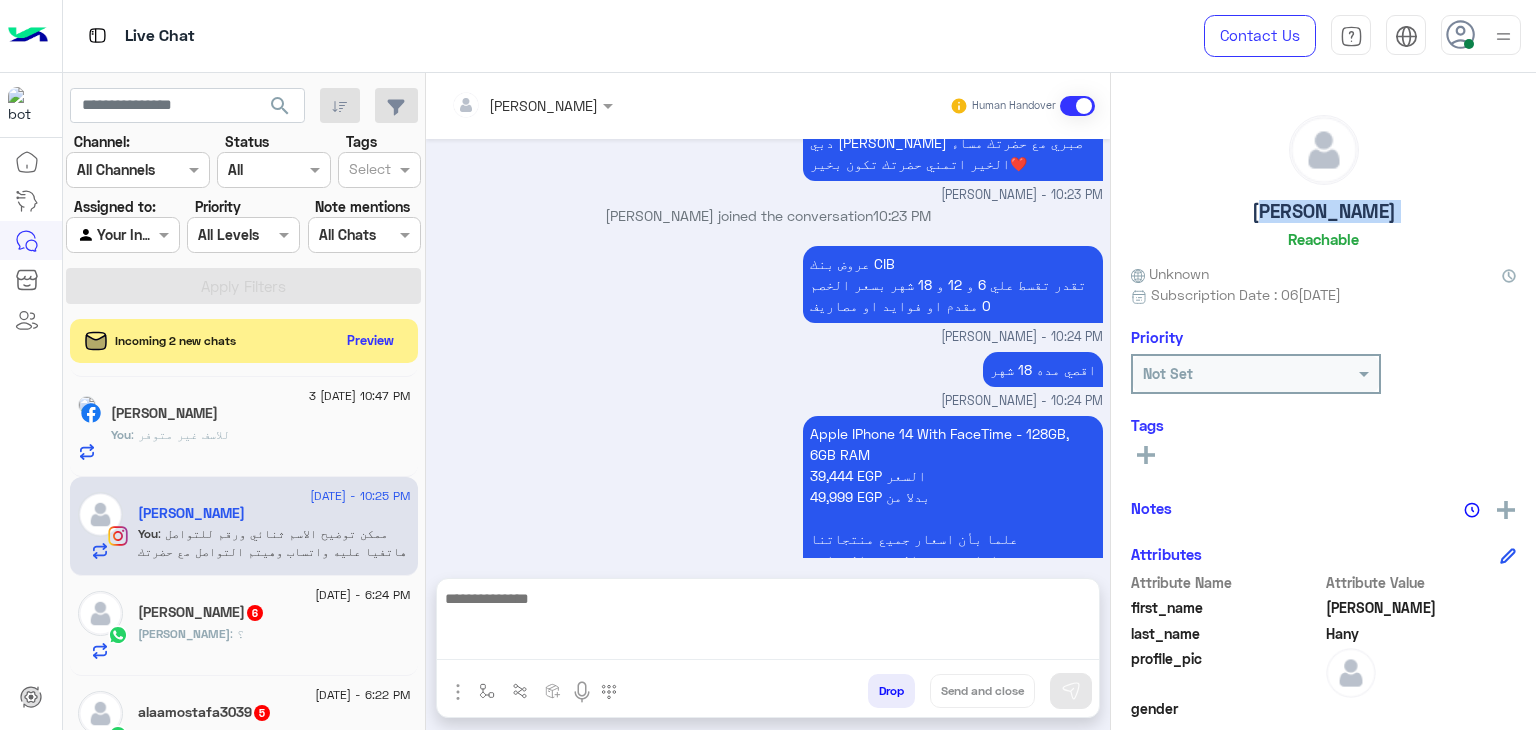 click on "[PERSON_NAME]" 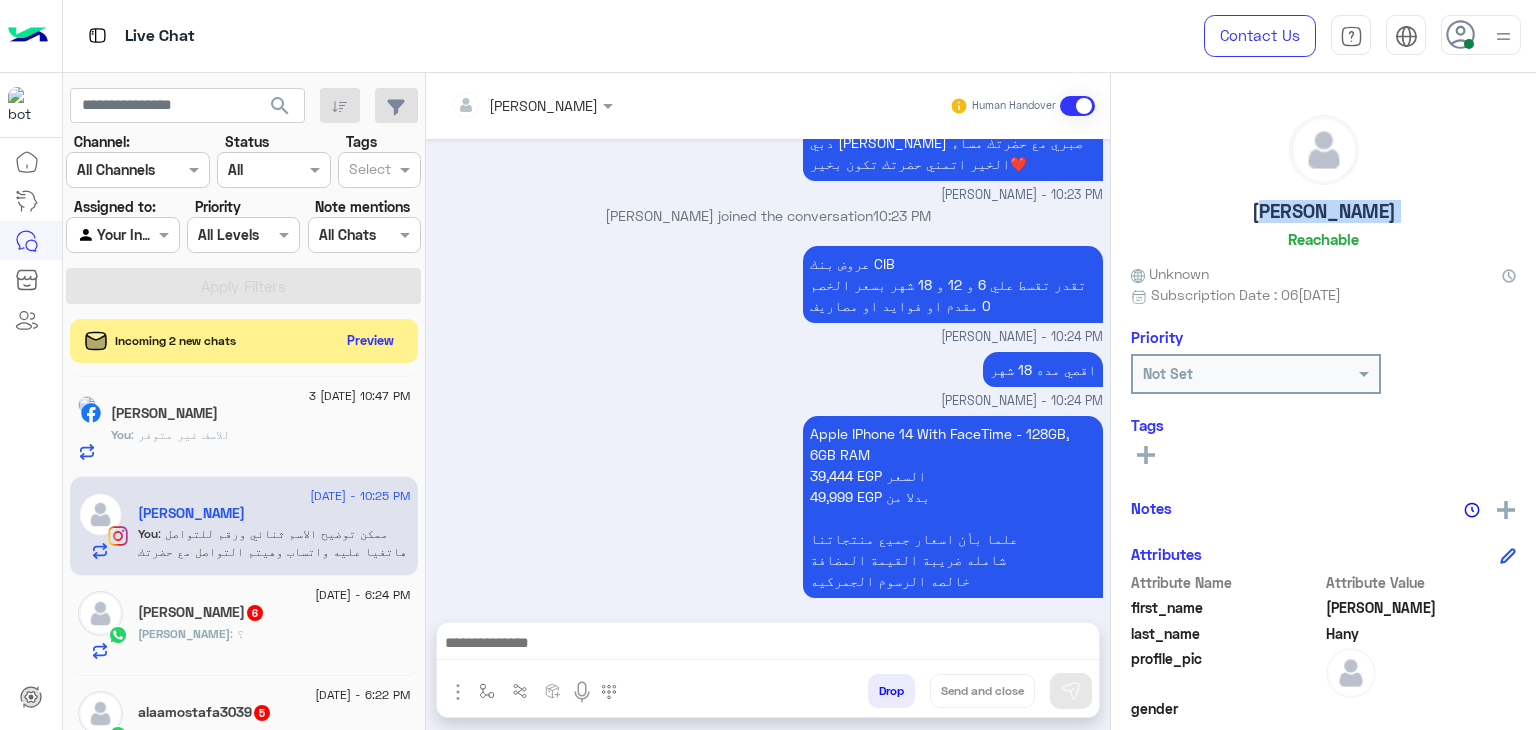 copy on "[PERSON_NAME]" 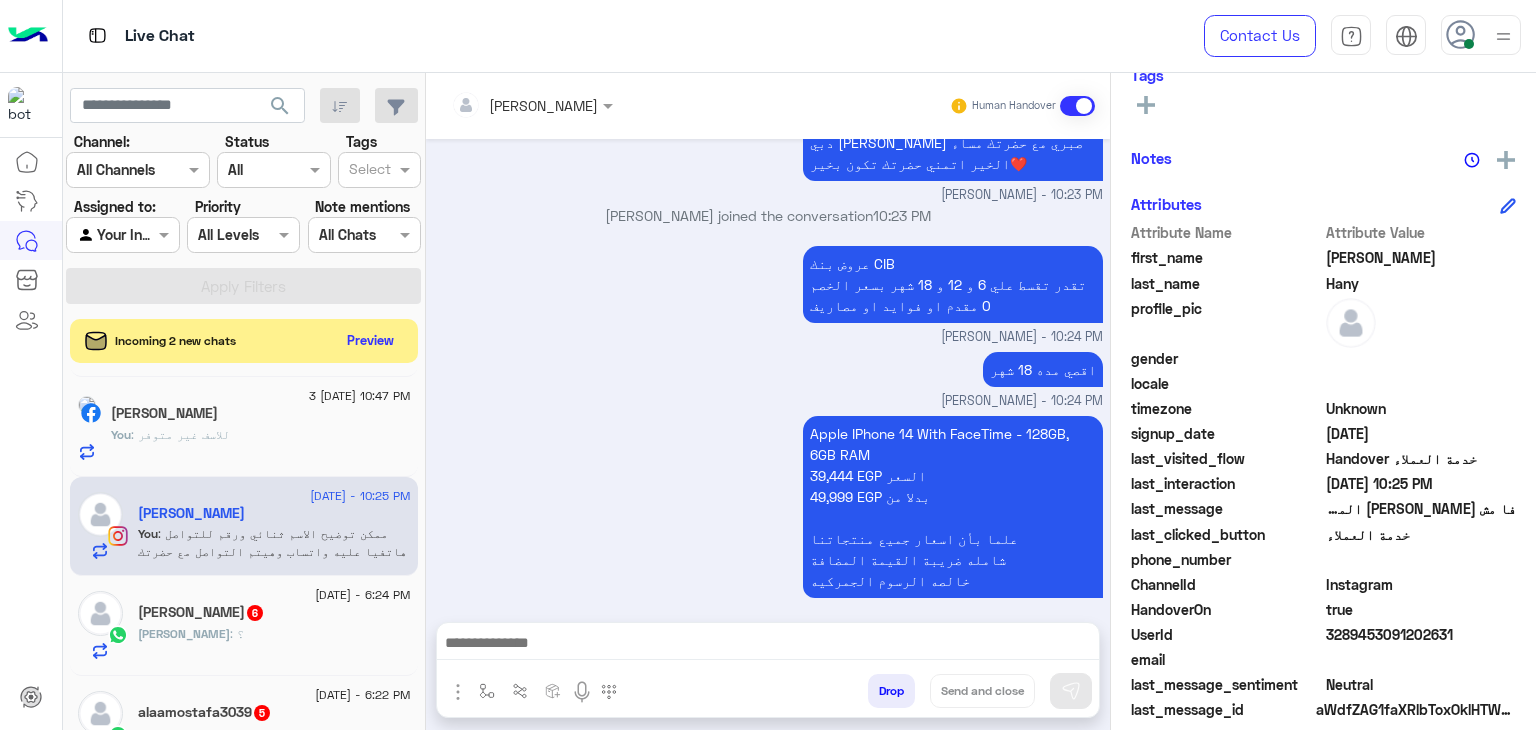 scroll, scrollTop: 371, scrollLeft: 0, axis: vertical 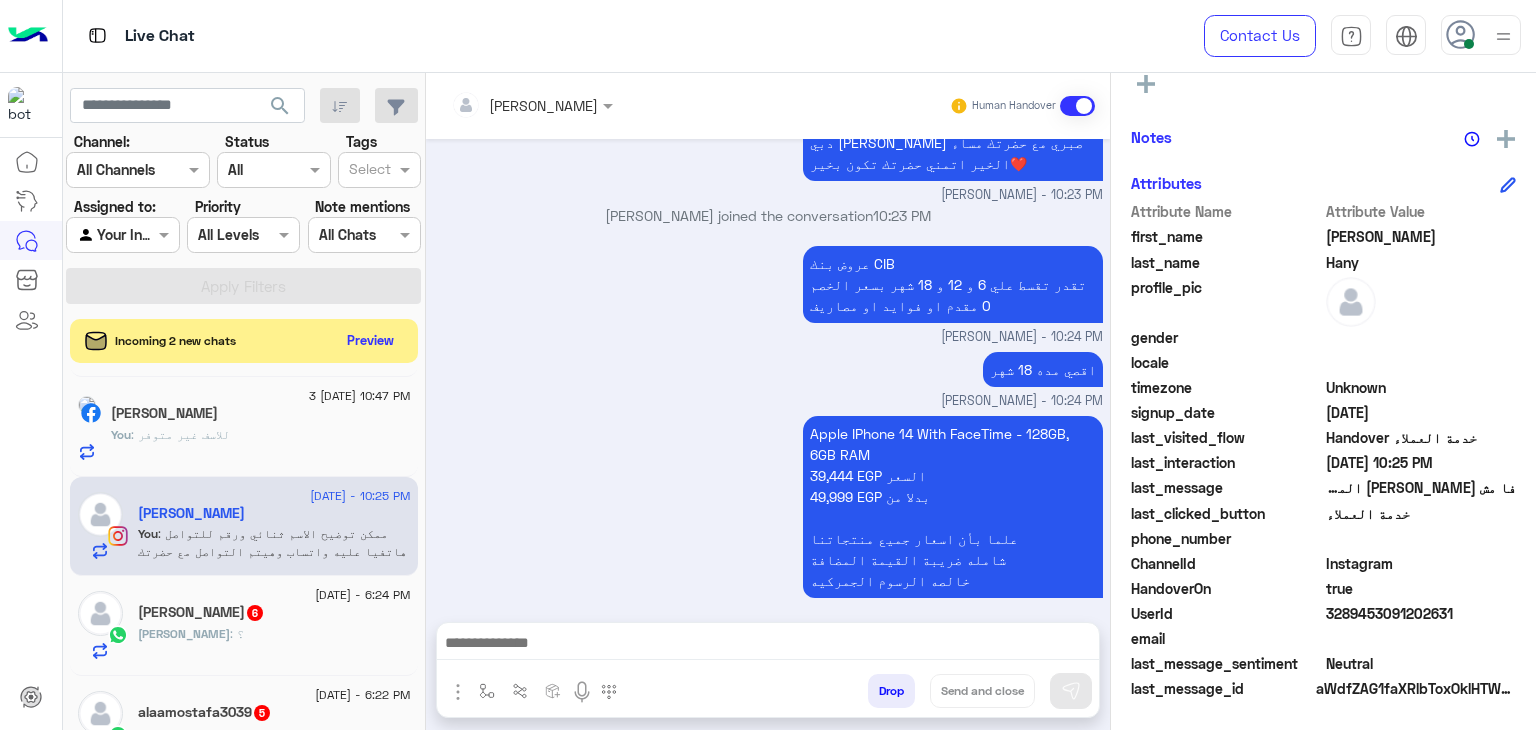 click at bounding box center (768, 648) 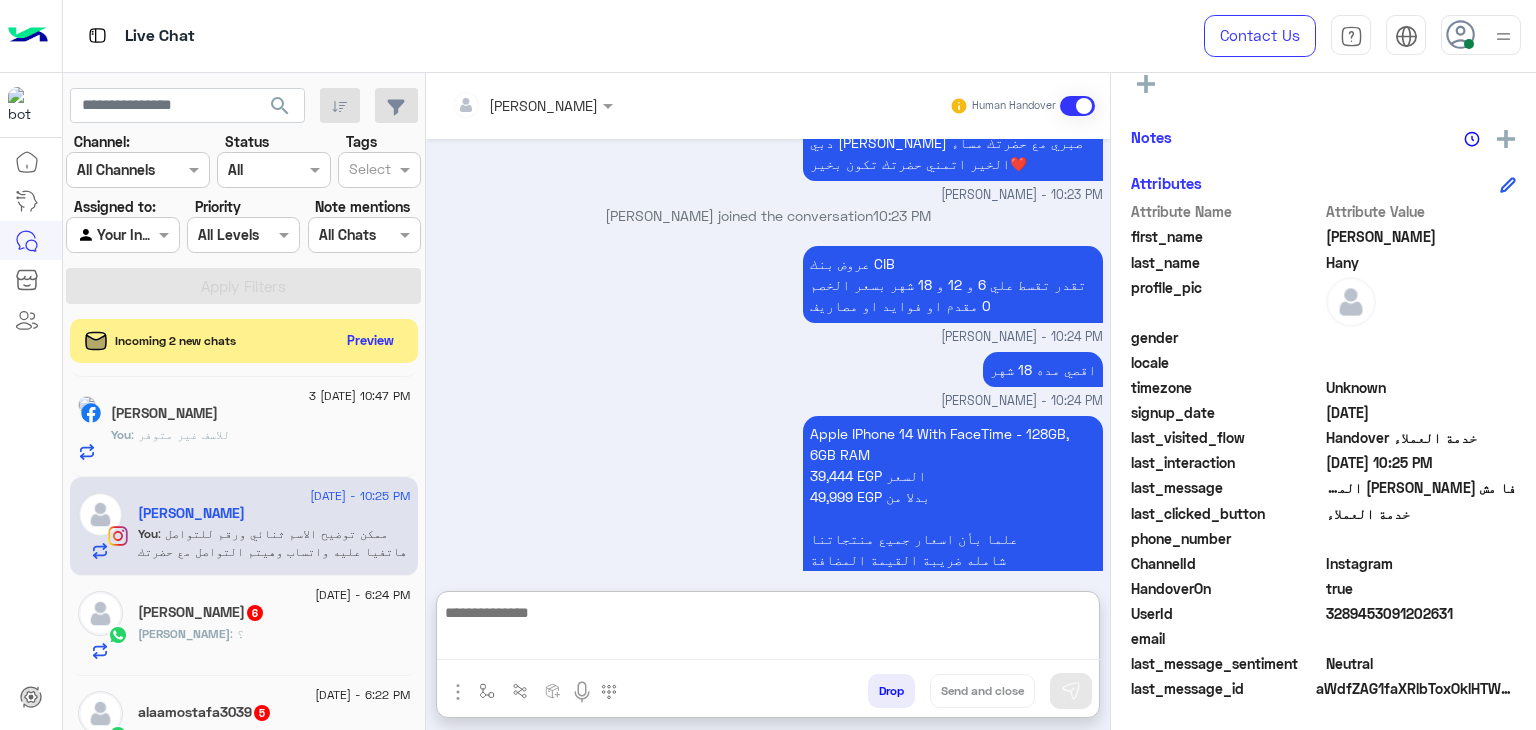 paste on "**********" 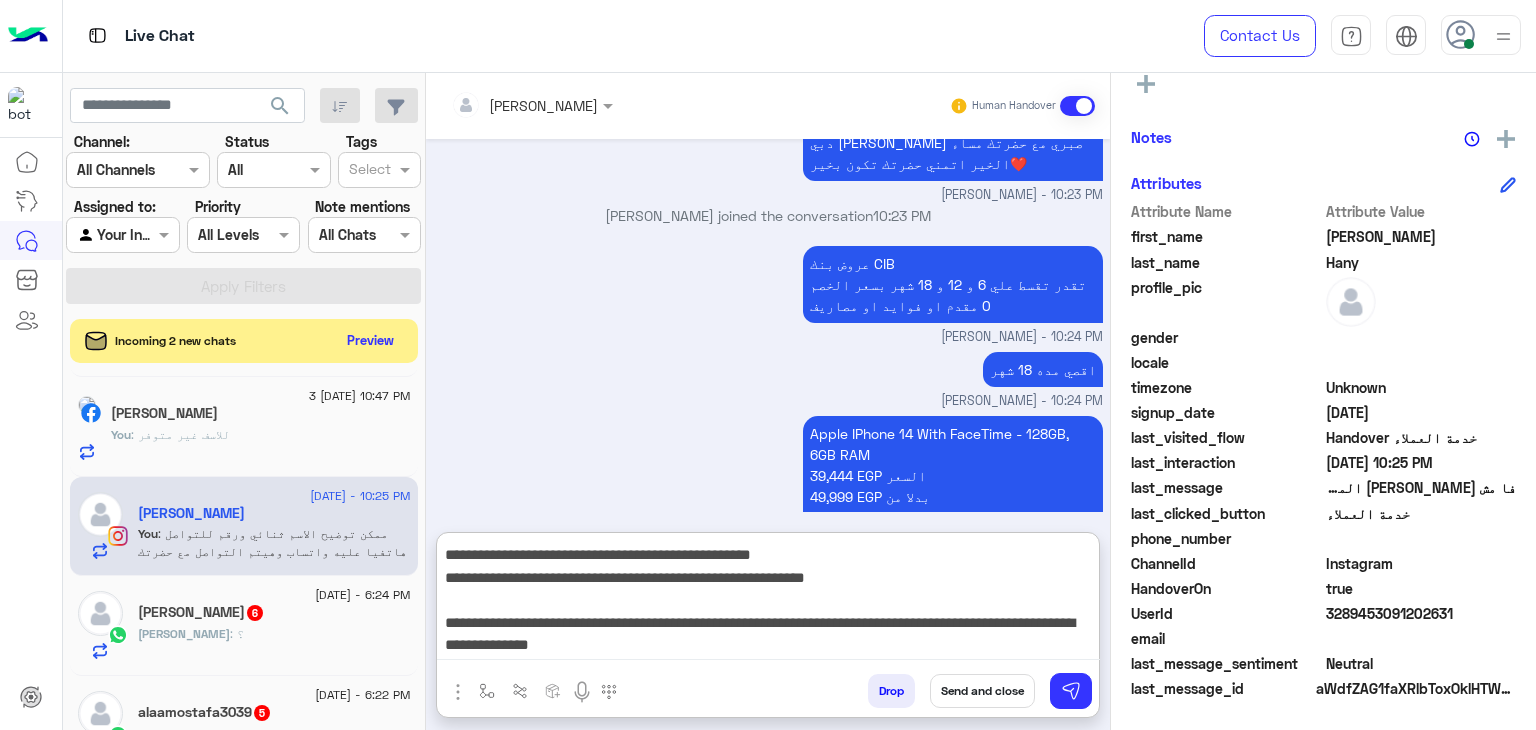 scroll, scrollTop: 132, scrollLeft: 0, axis: vertical 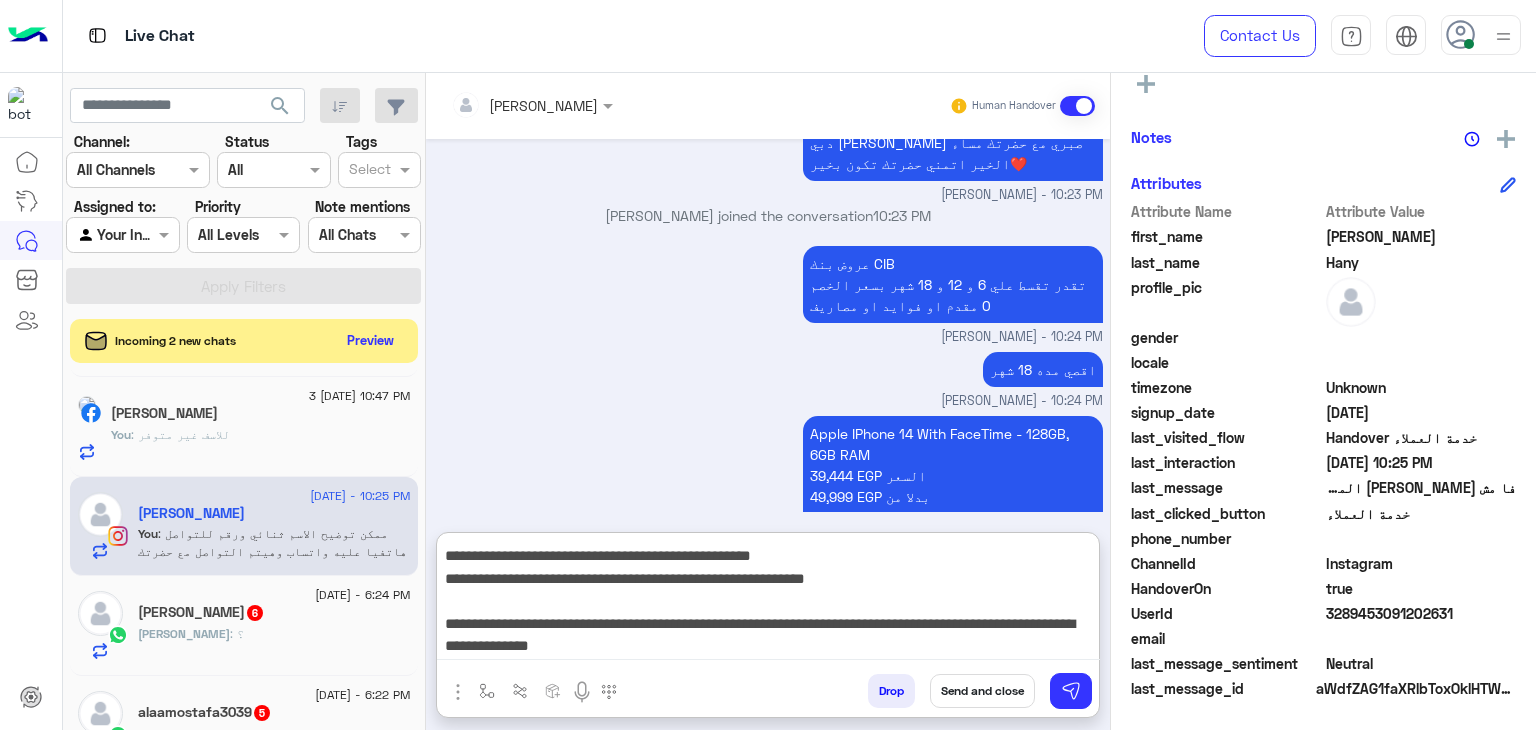 type on "**********" 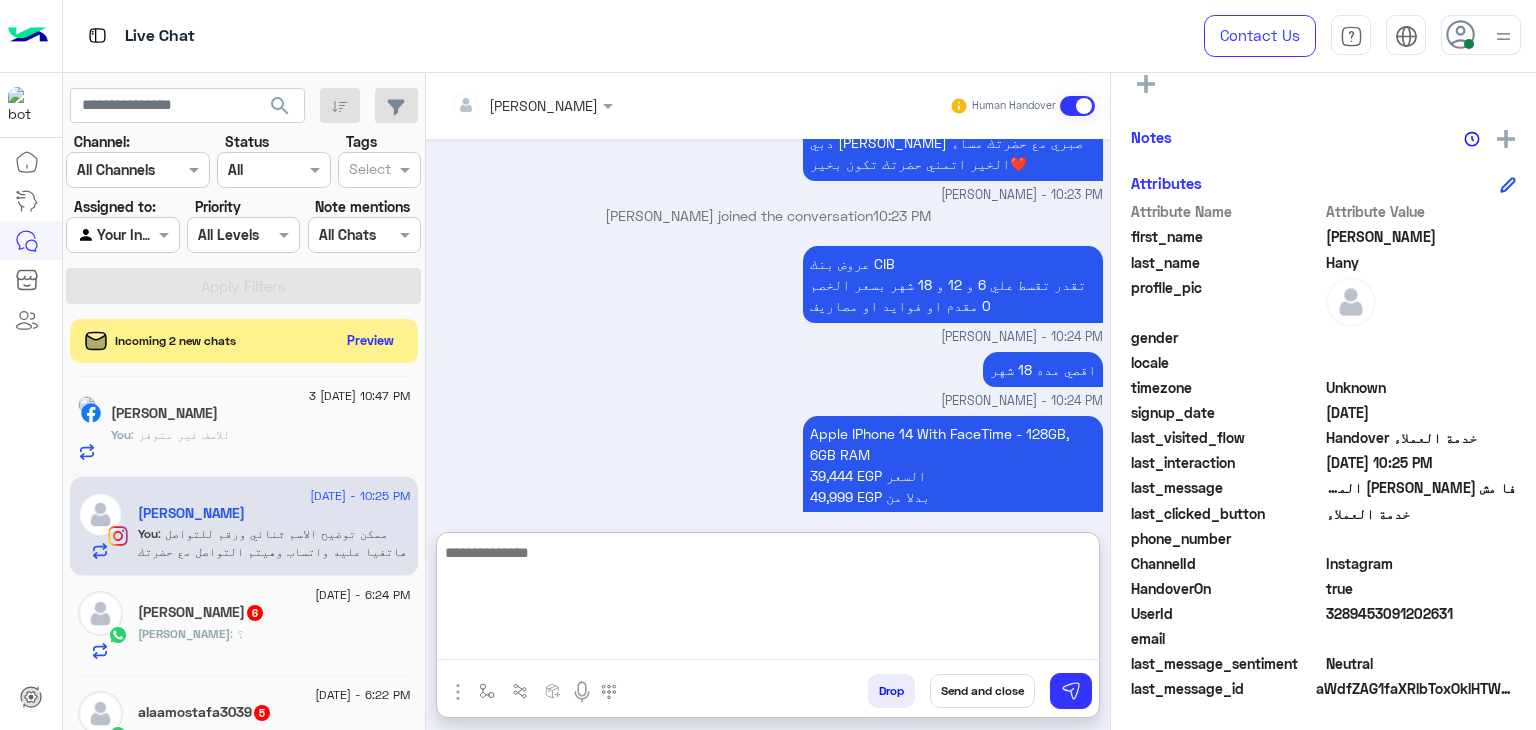 scroll, scrollTop: 0, scrollLeft: 0, axis: both 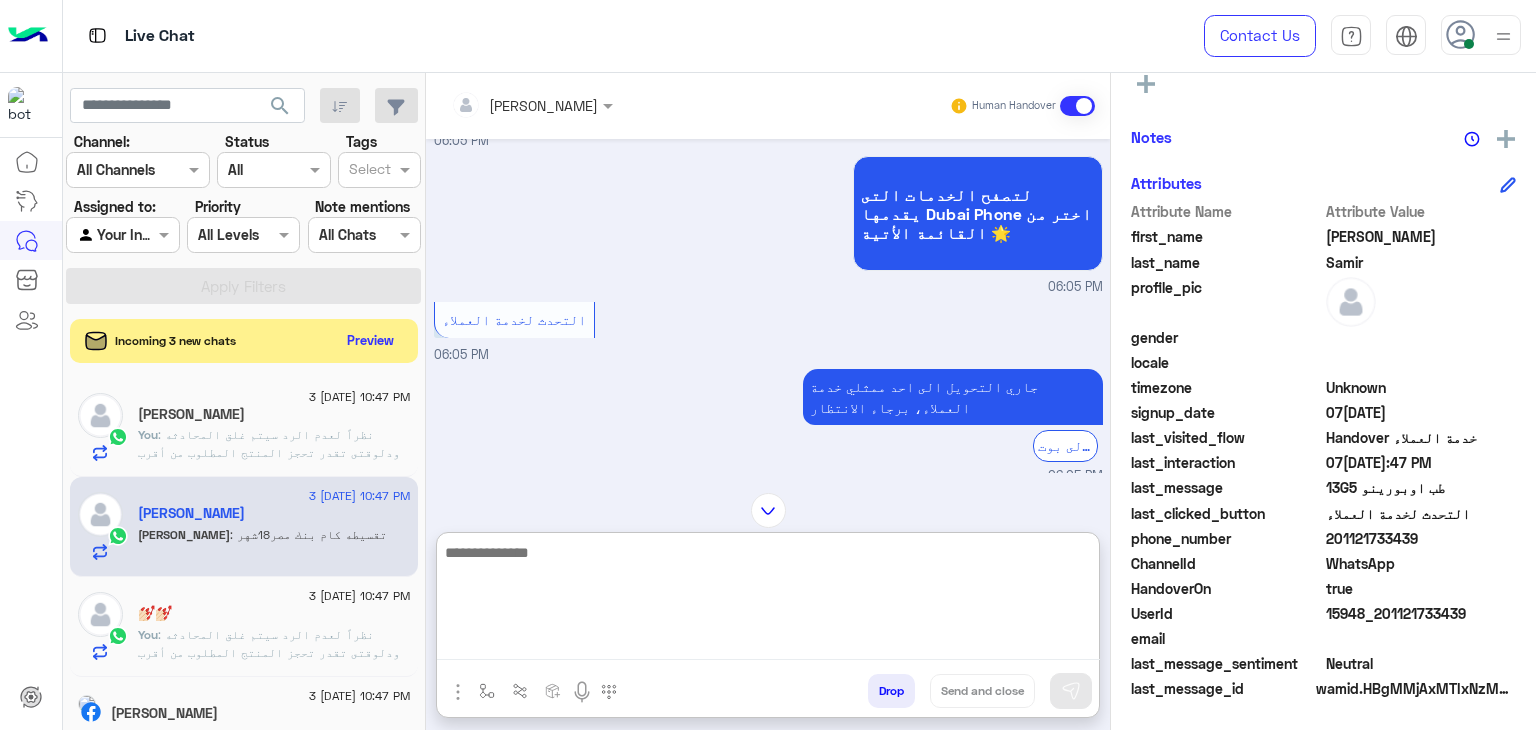 paste on "**********" 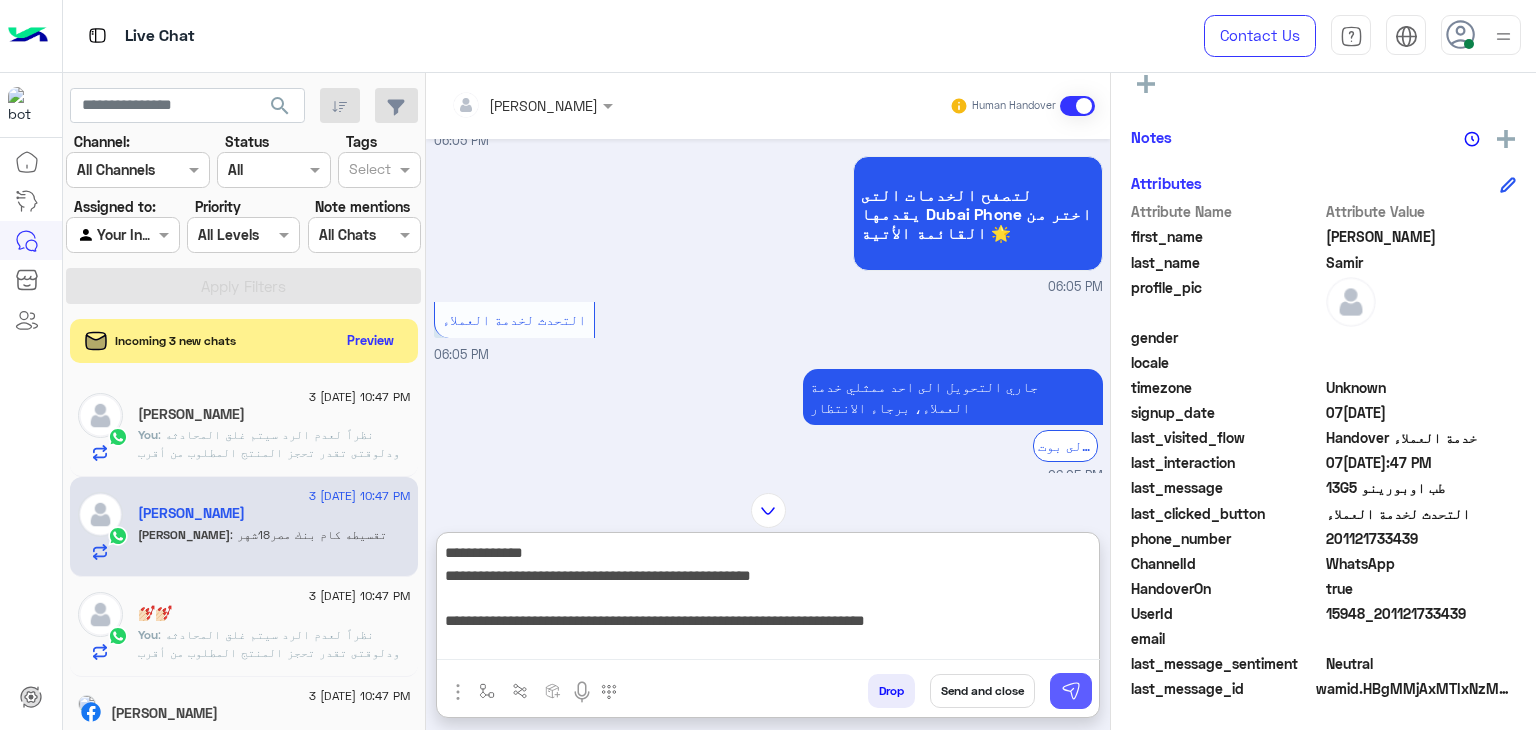 type on "**********" 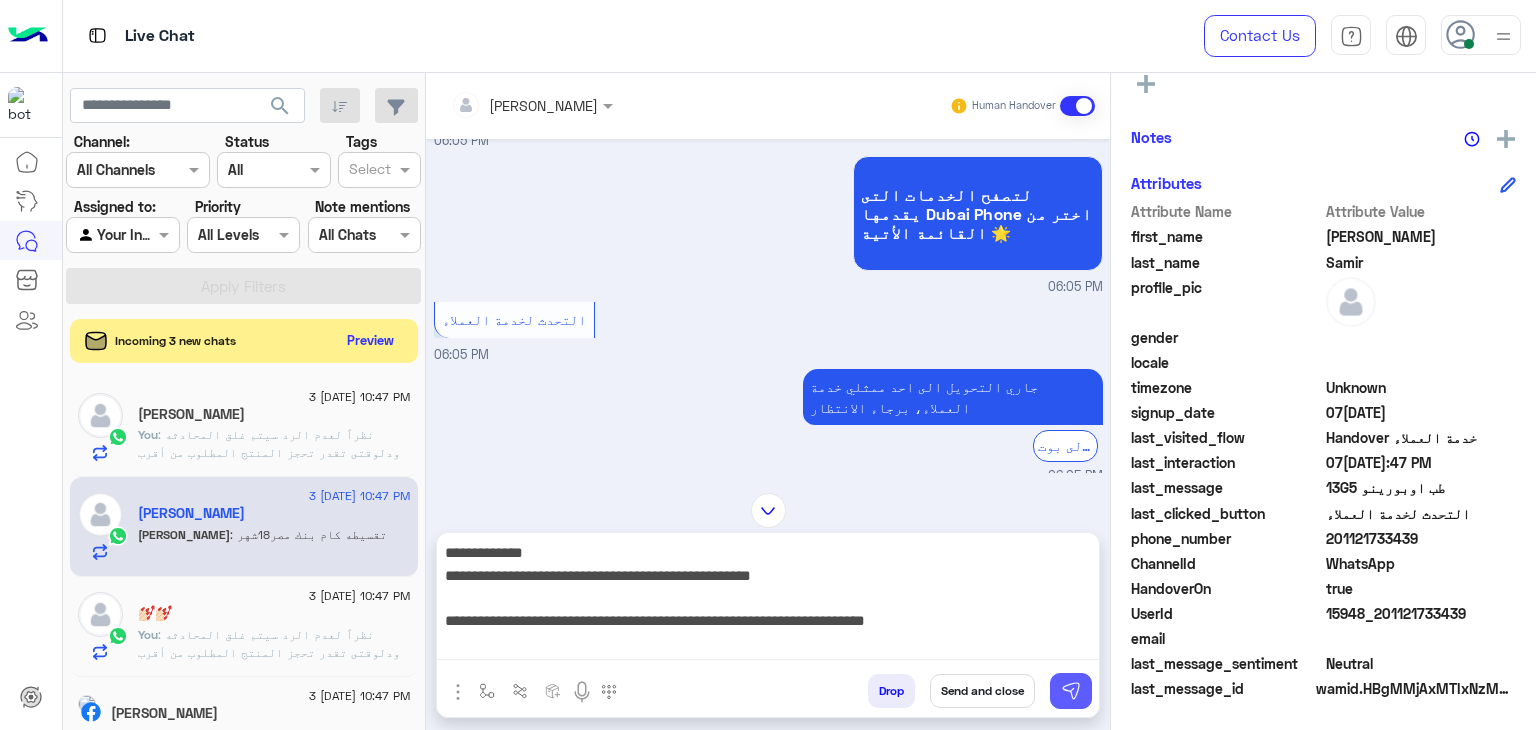 click at bounding box center [1071, 691] 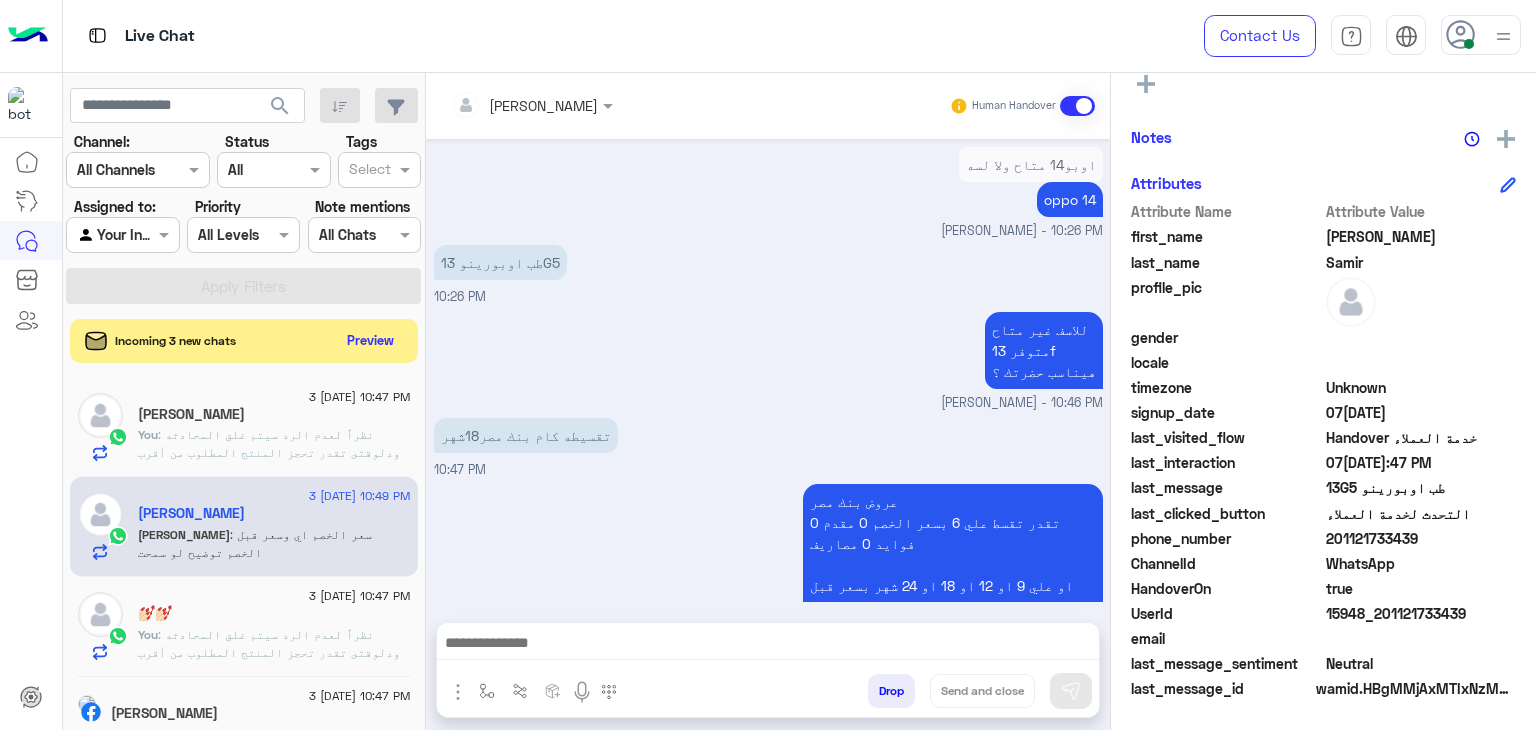 scroll, scrollTop: 1688, scrollLeft: 0, axis: vertical 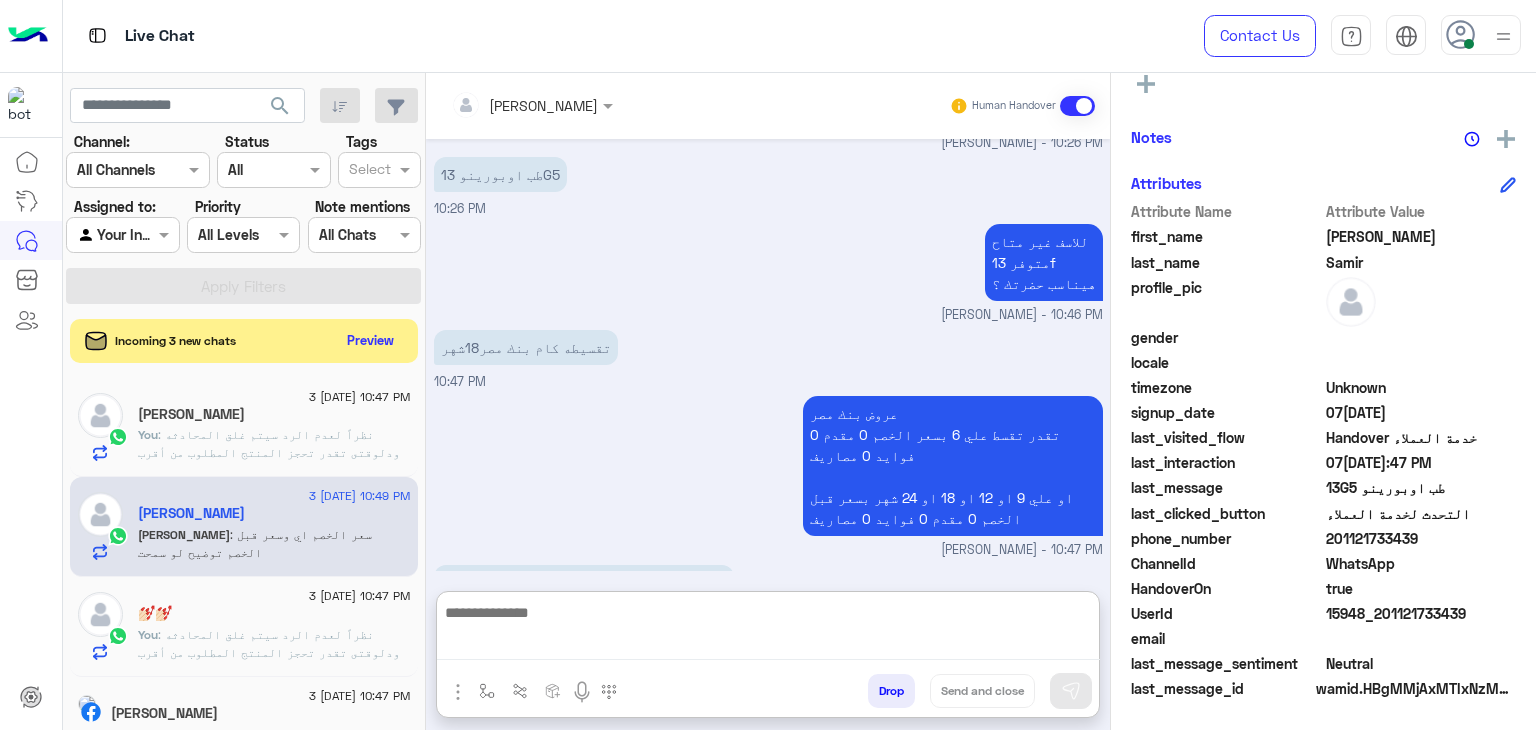 click at bounding box center [768, 630] 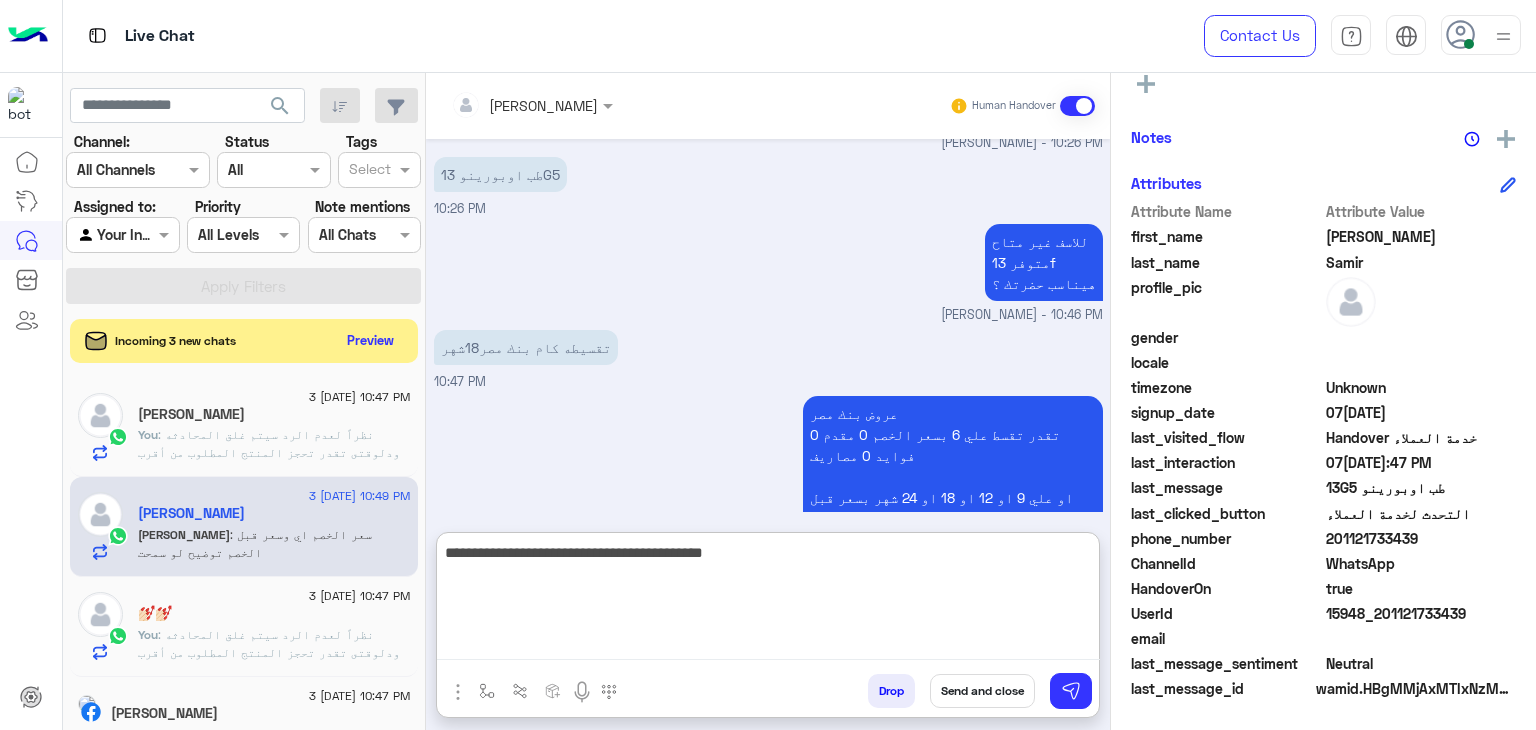 click on "**********" at bounding box center (768, 600) 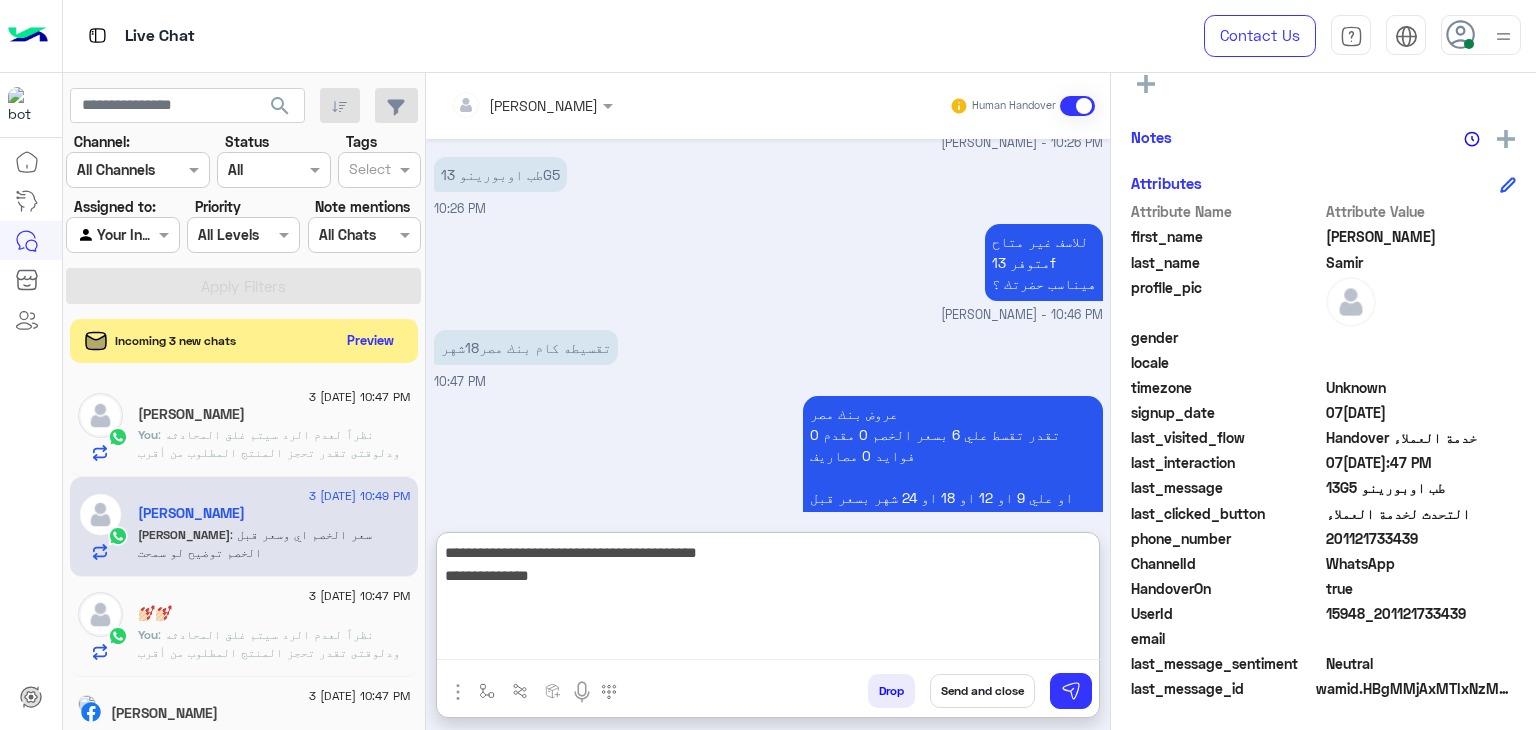 paste on "*
*********" 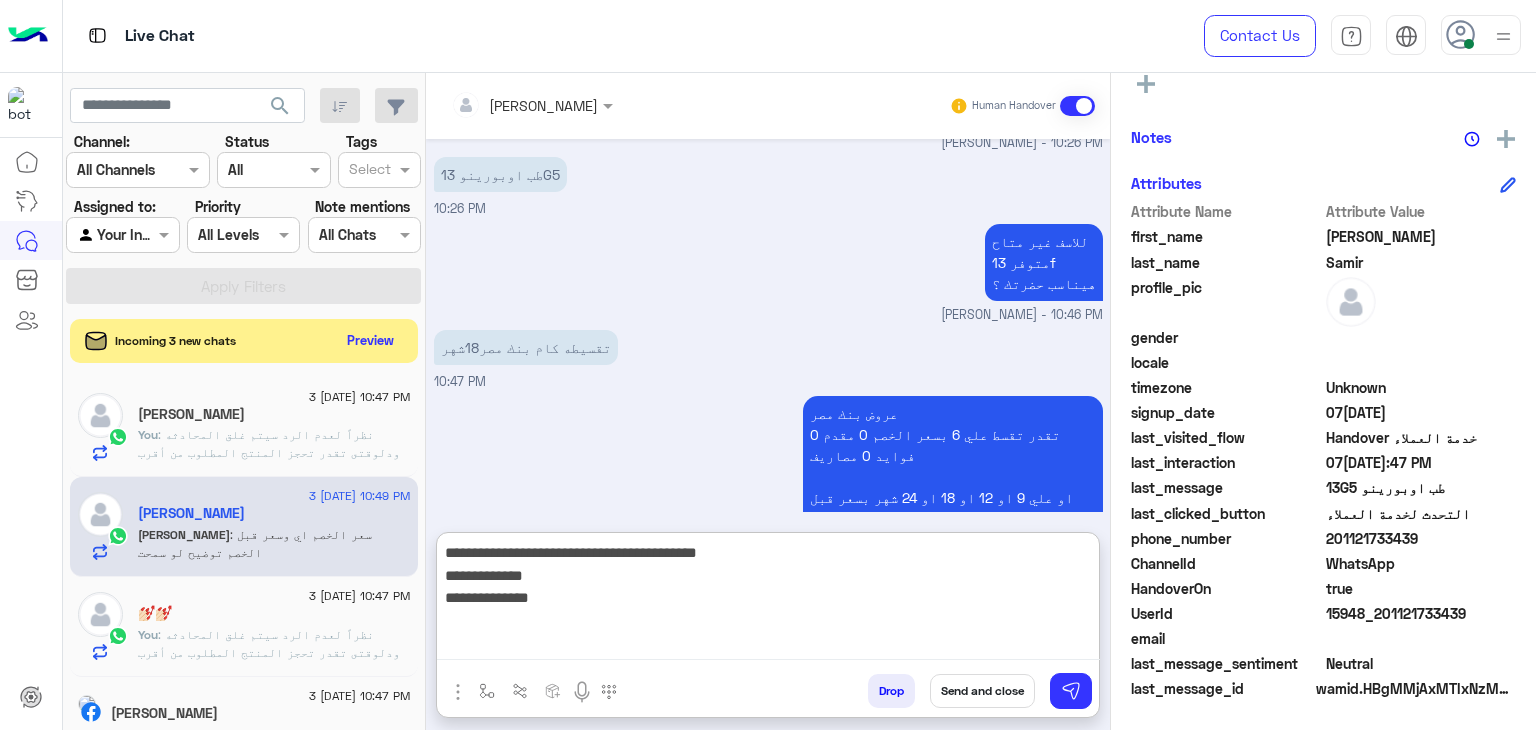 type on "**********" 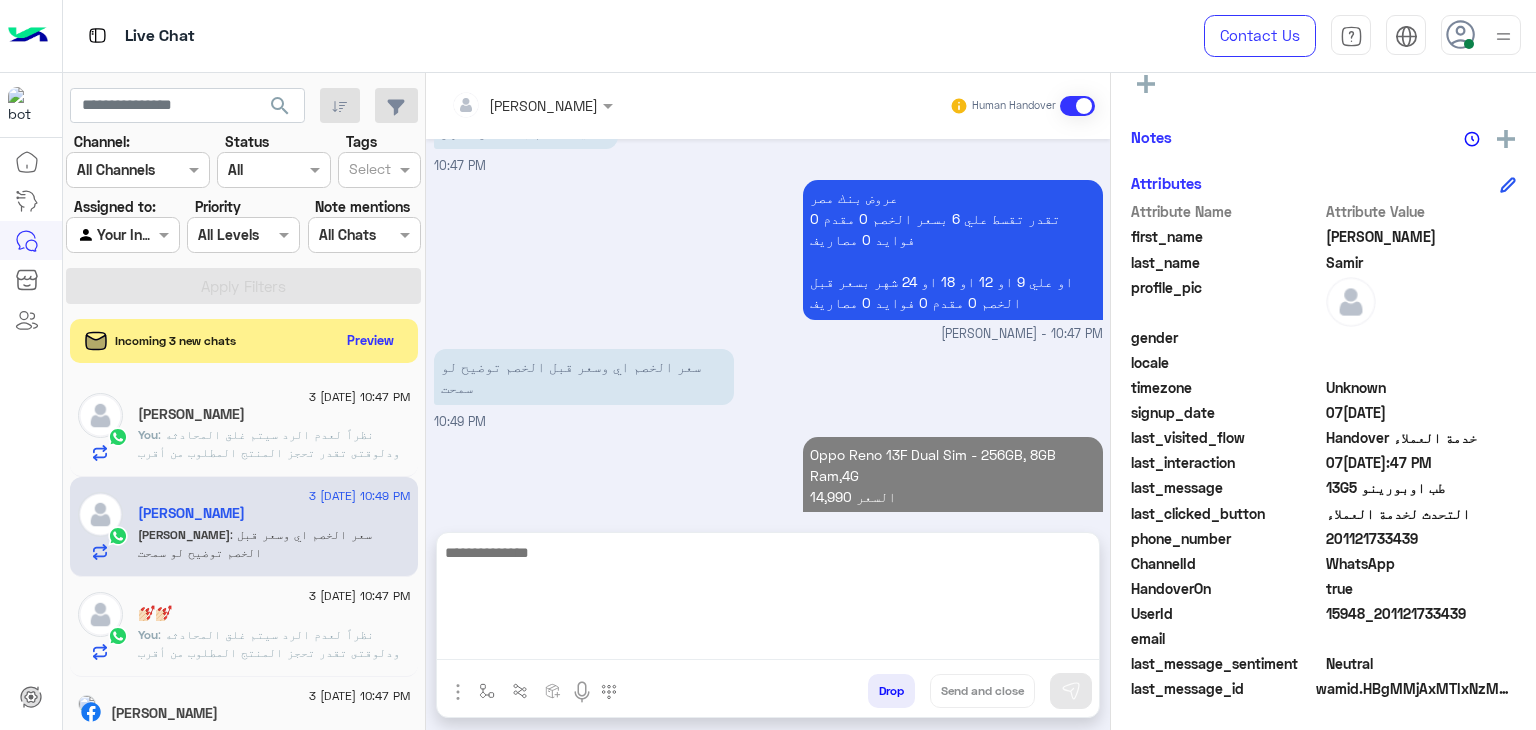 scroll, scrollTop: 1814, scrollLeft: 0, axis: vertical 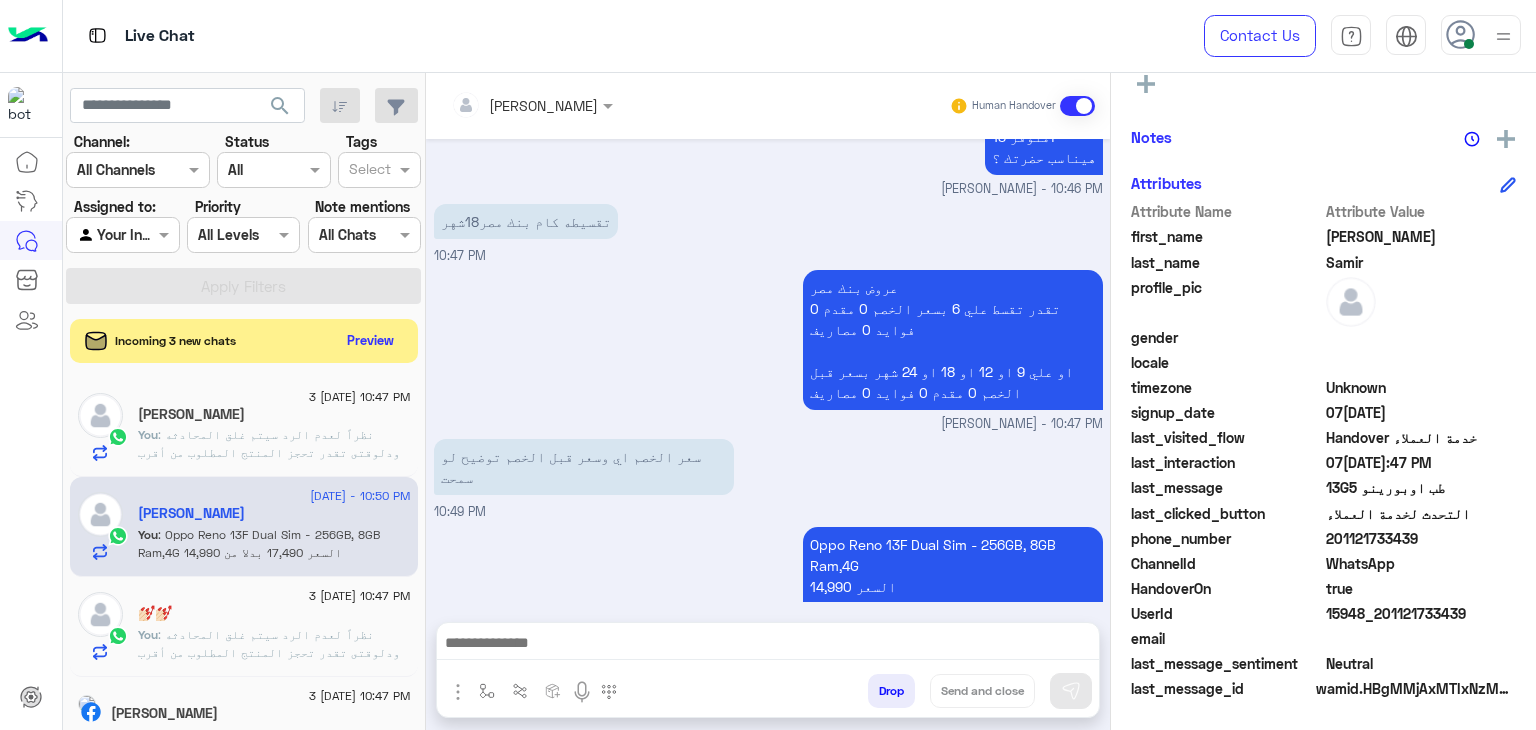 click at bounding box center (768, 645) 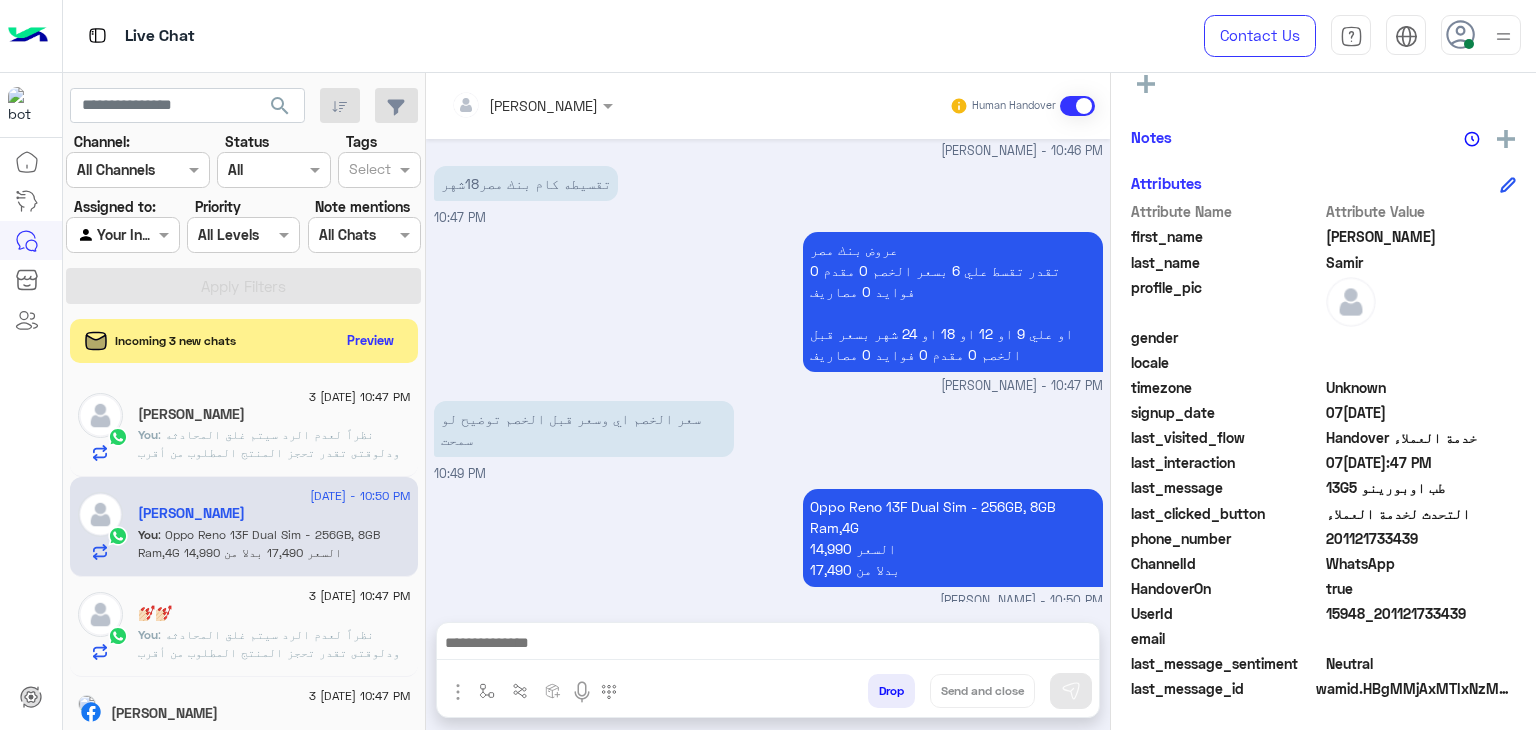 paste on "**********" 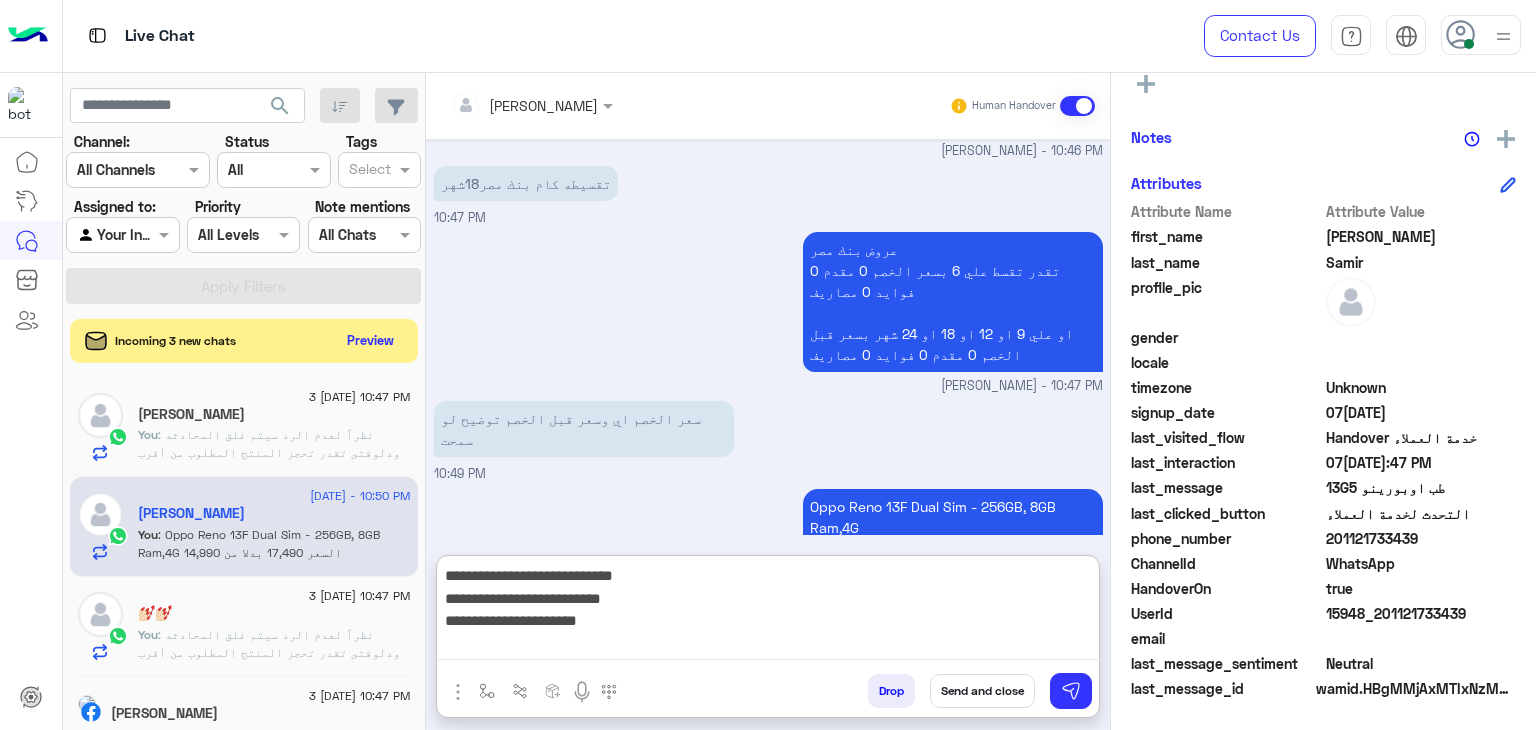 scroll, scrollTop: 1886, scrollLeft: 0, axis: vertical 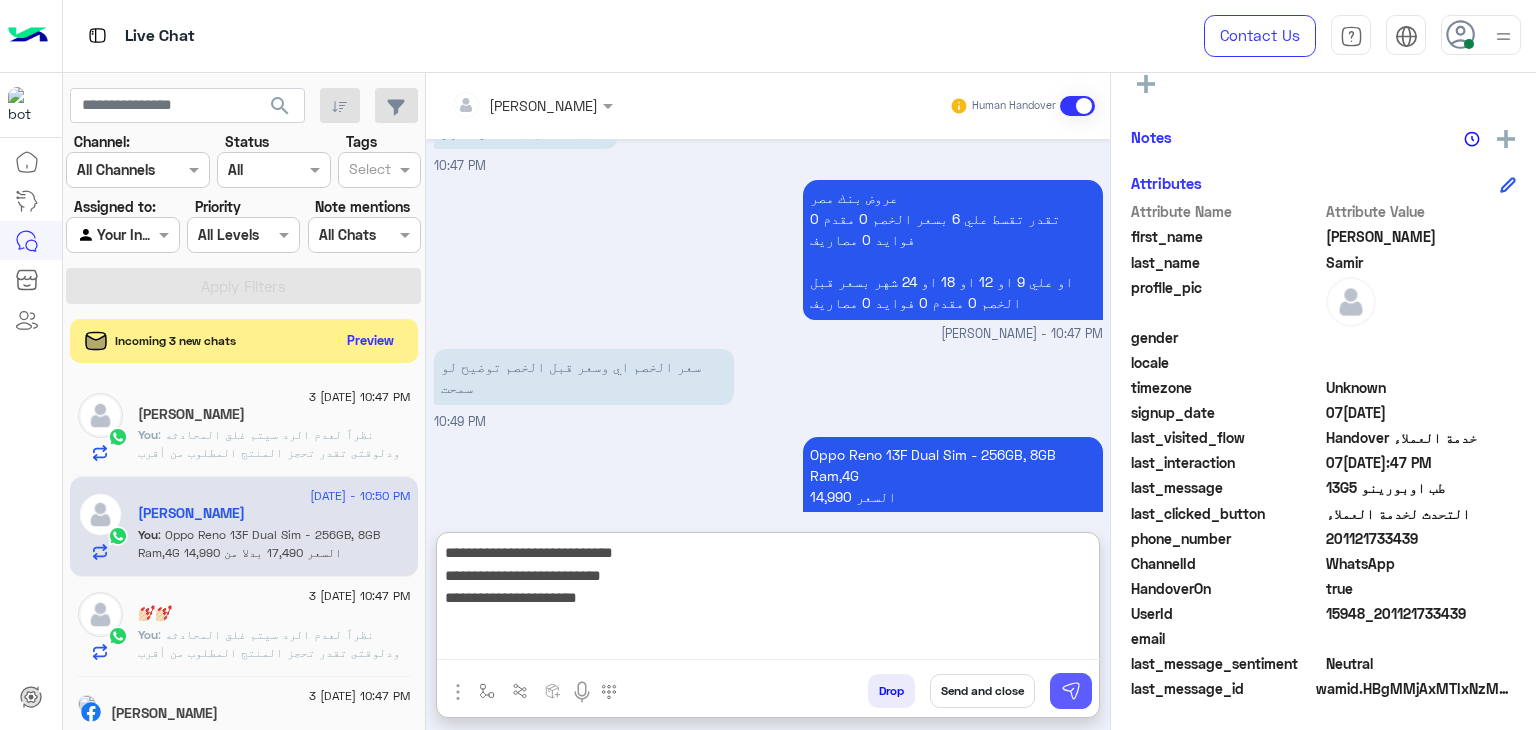 type on "**********" 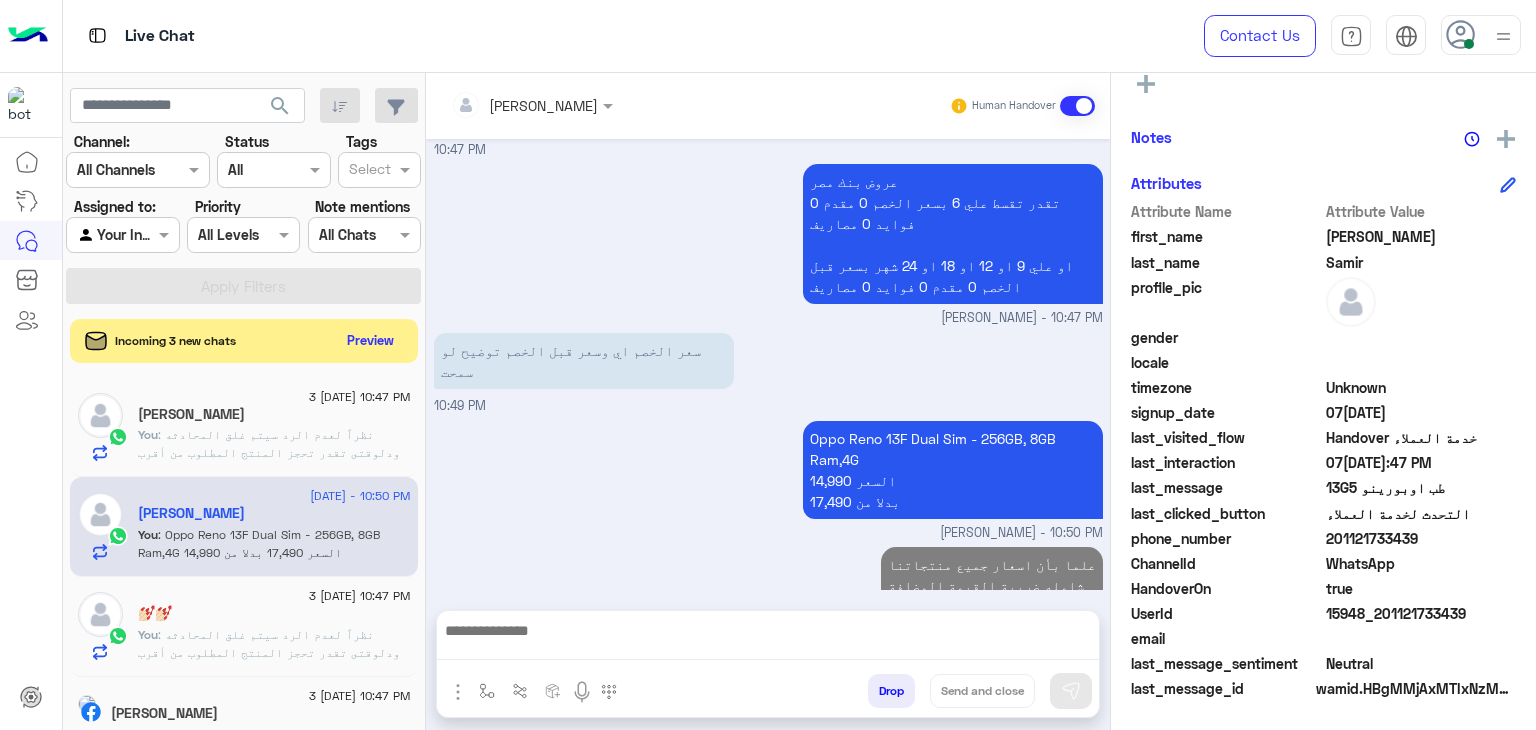click at bounding box center [768, 639] 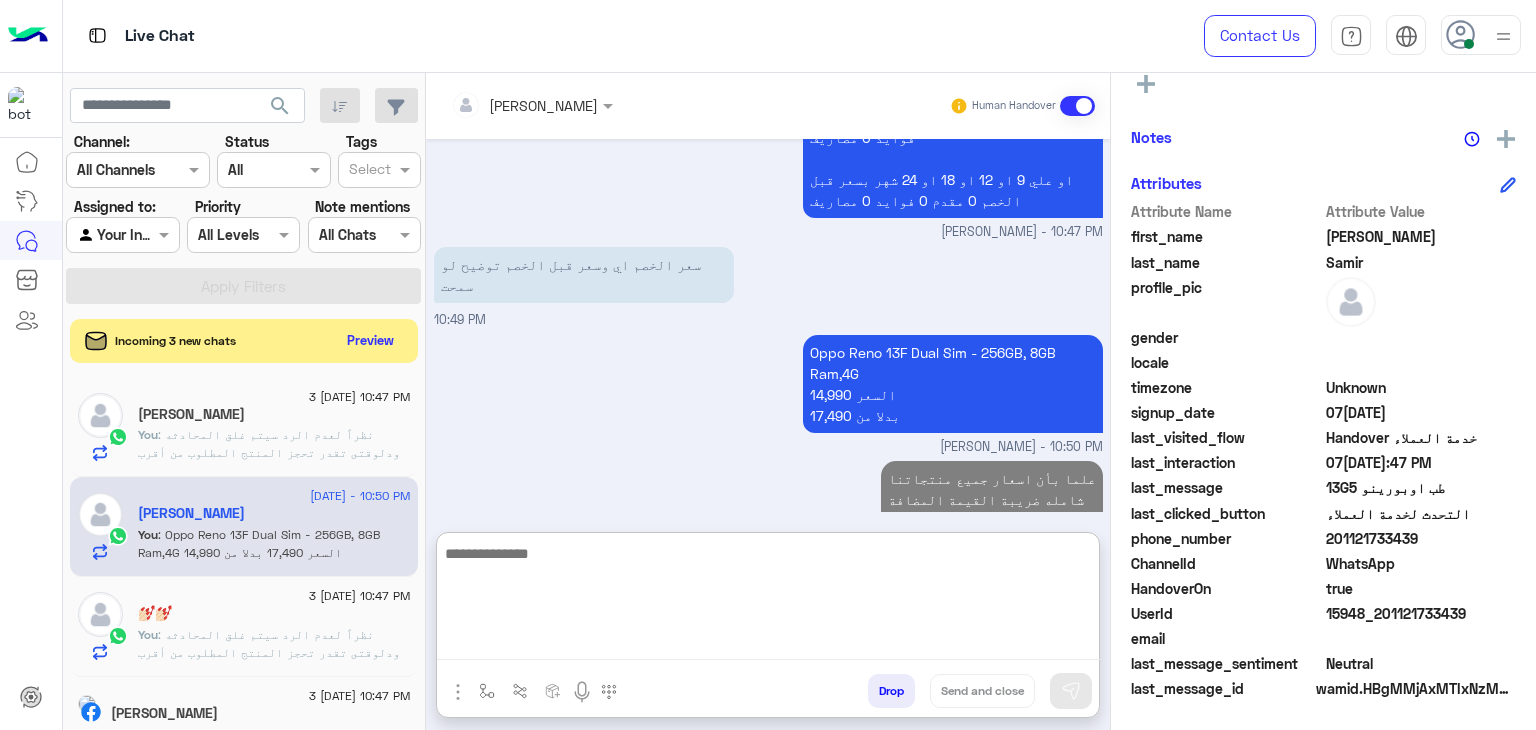scroll, scrollTop: 2010, scrollLeft: 0, axis: vertical 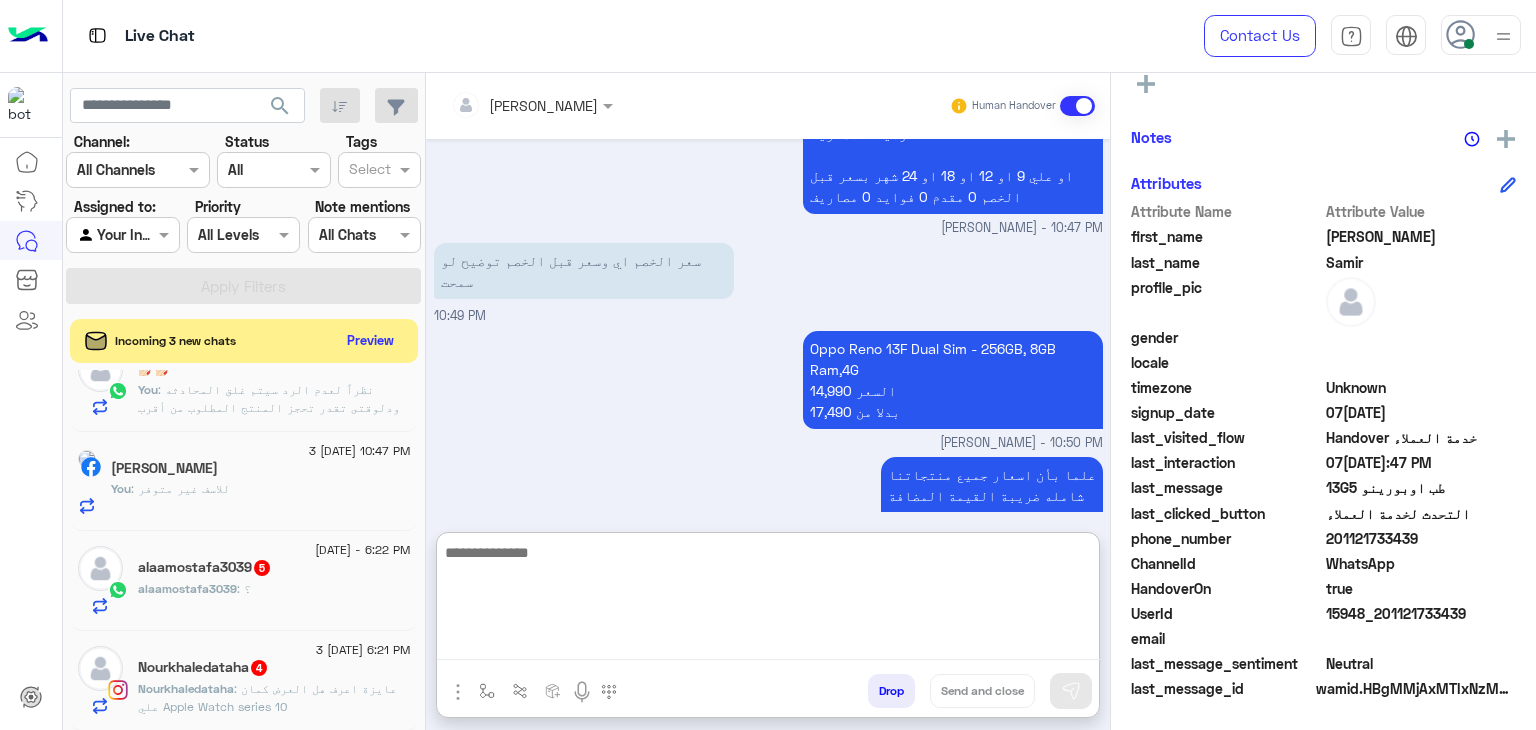 click on "You  : للاسف غير متوفر" 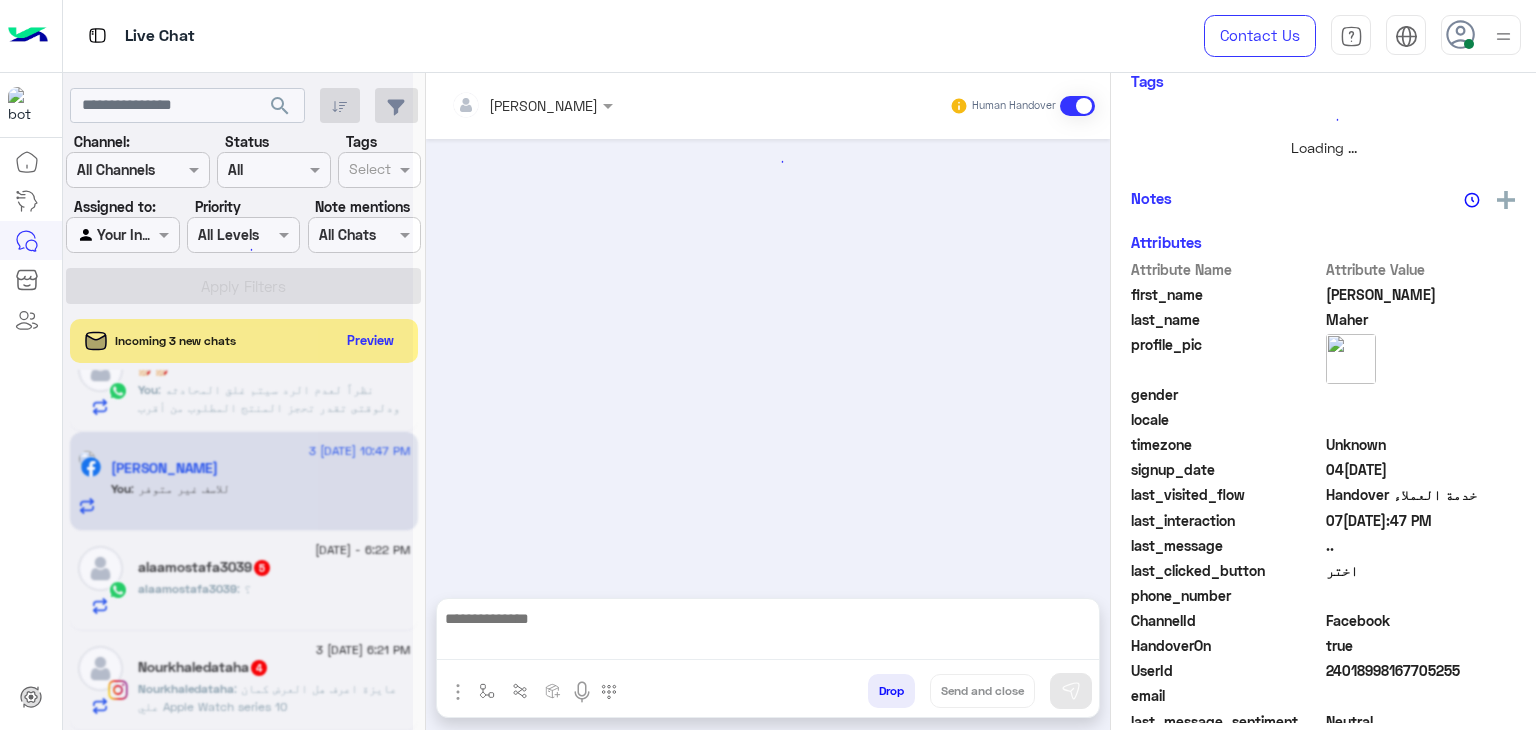 scroll, scrollTop: 0, scrollLeft: 0, axis: both 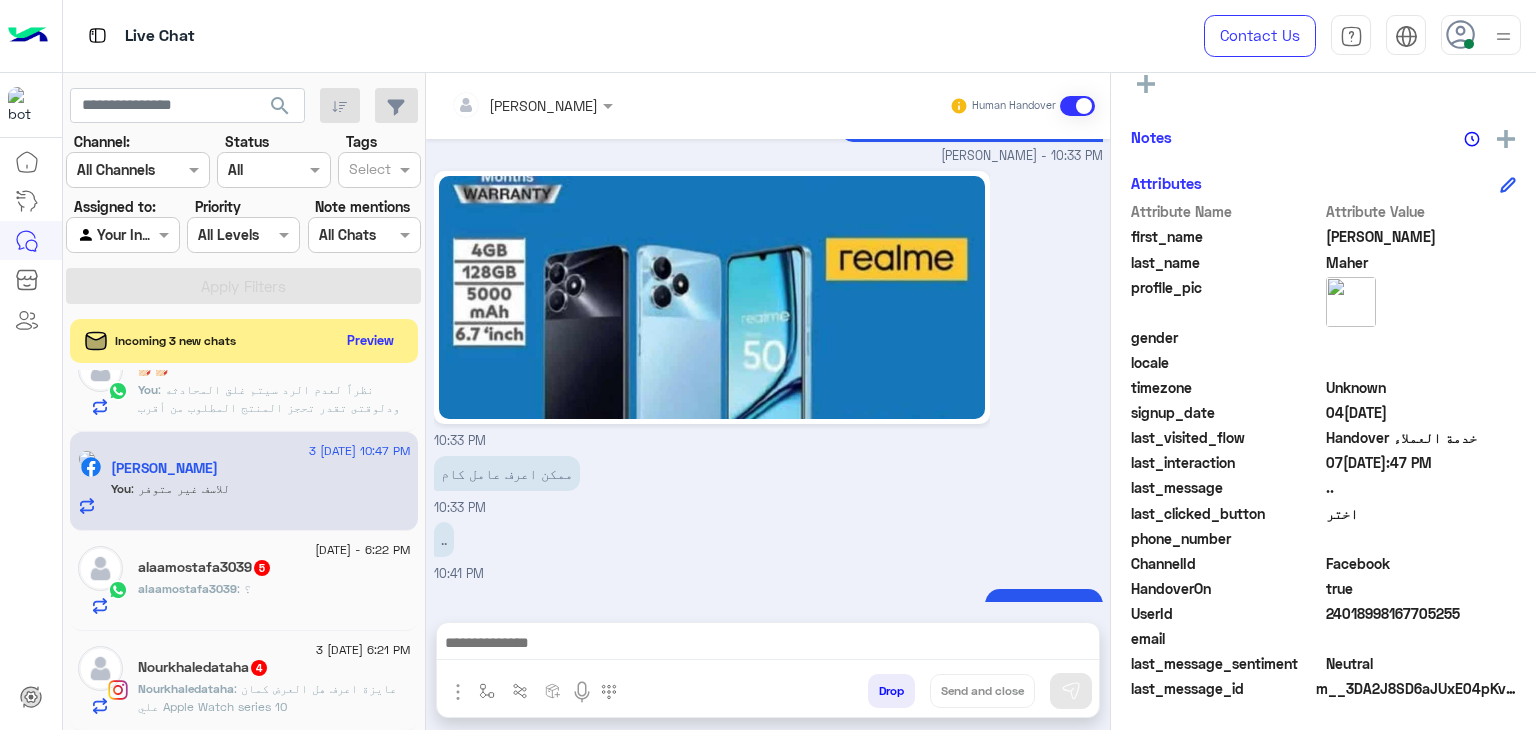 click at bounding box center [768, 645] 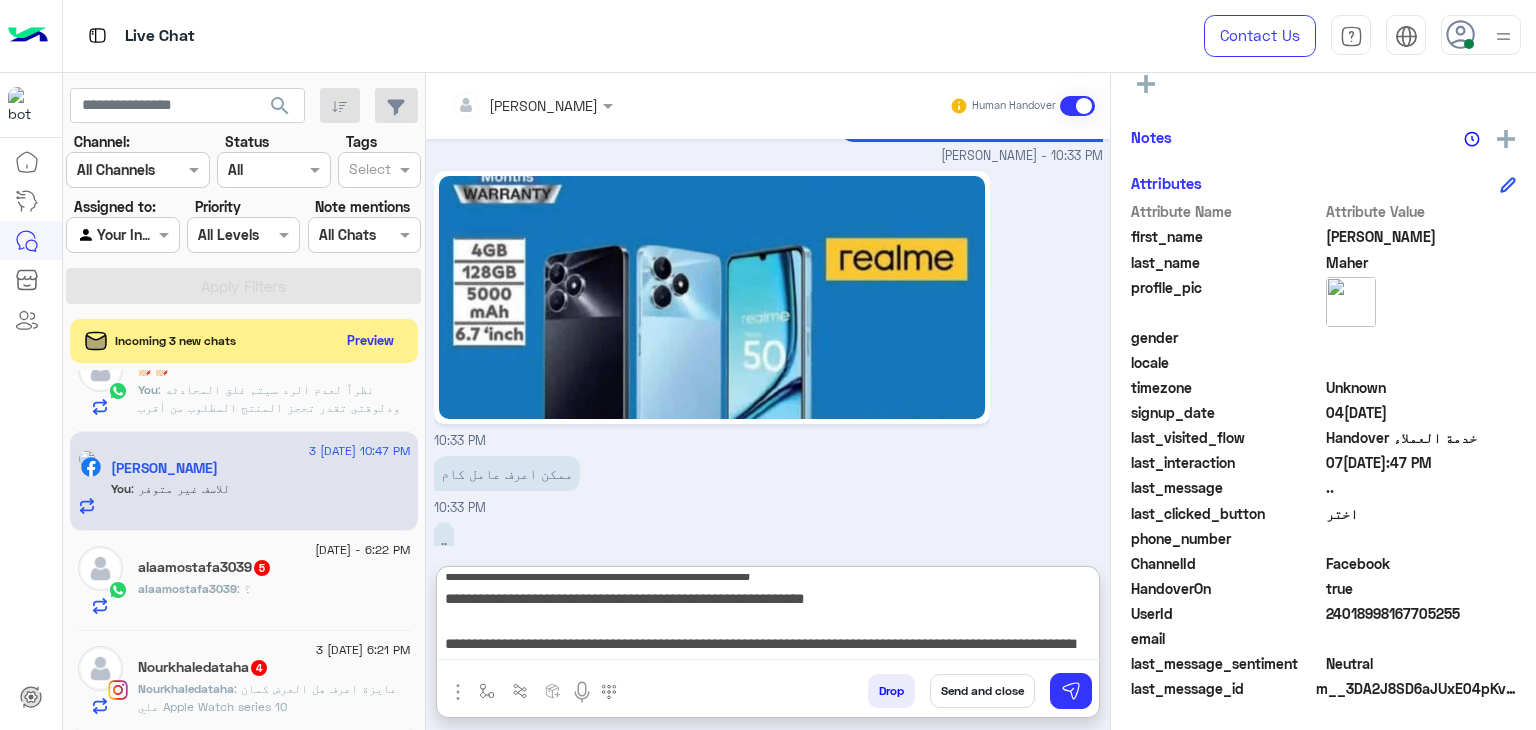 scroll, scrollTop: 132, scrollLeft: 0, axis: vertical 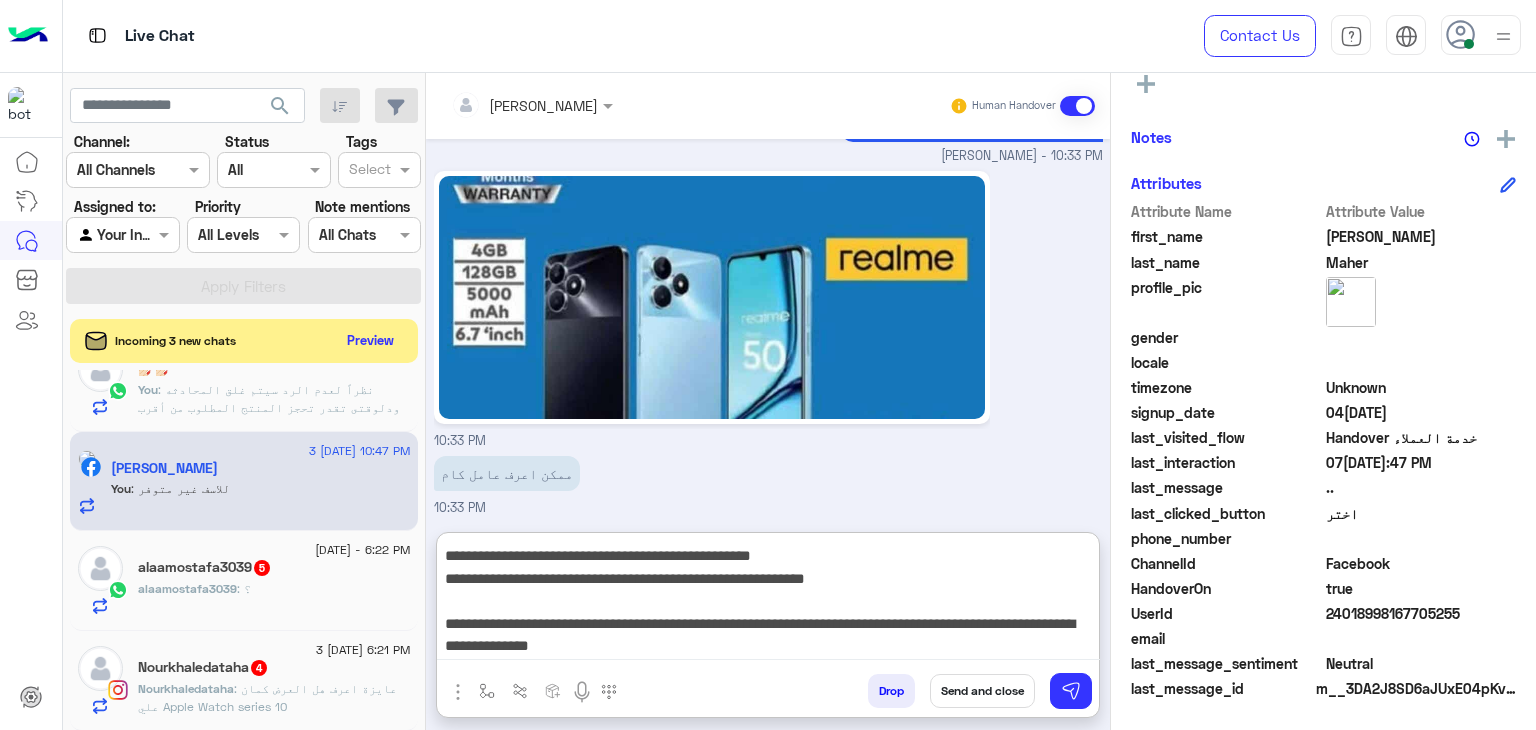 type on "**********" 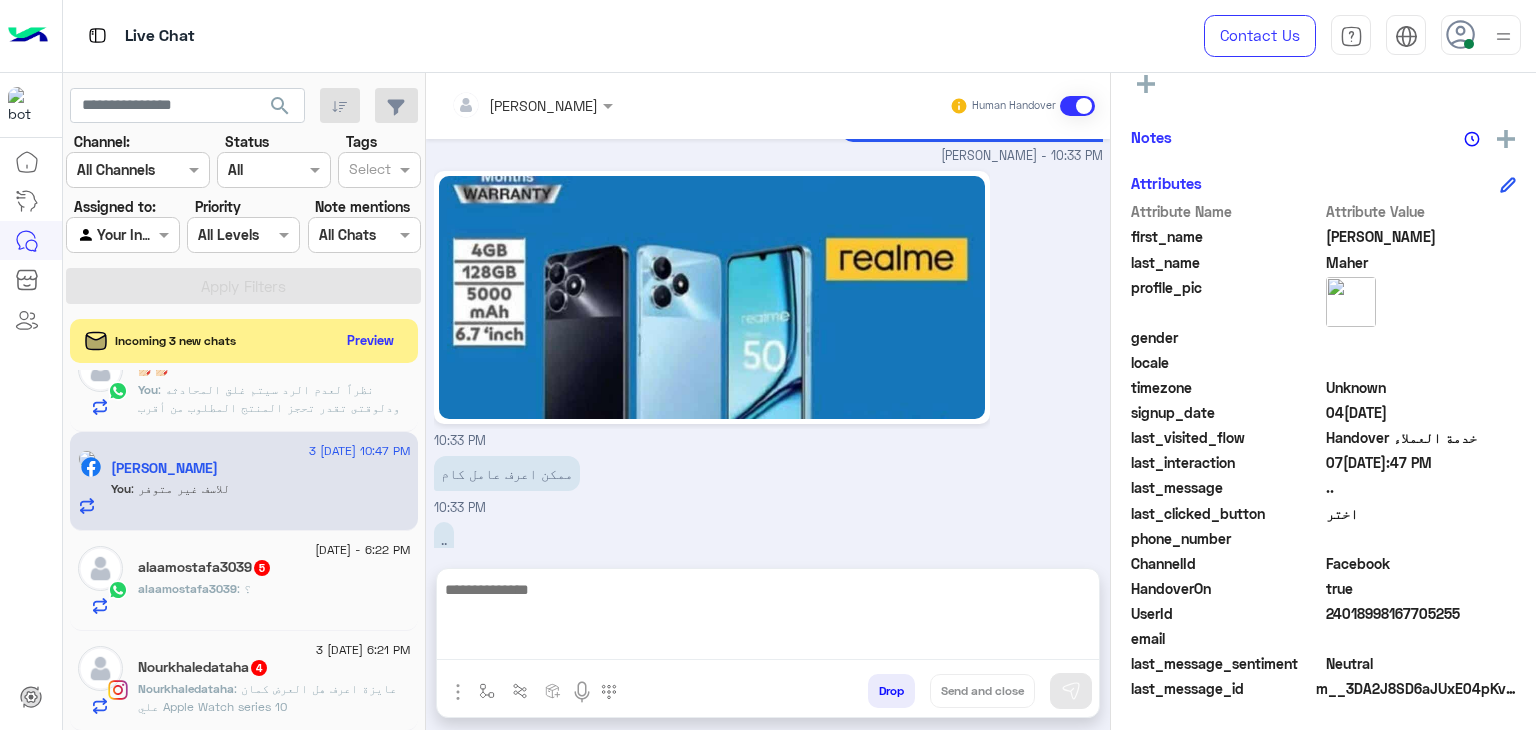 scroll, scrollTop: 0, scrollLeft: 0, axis: both 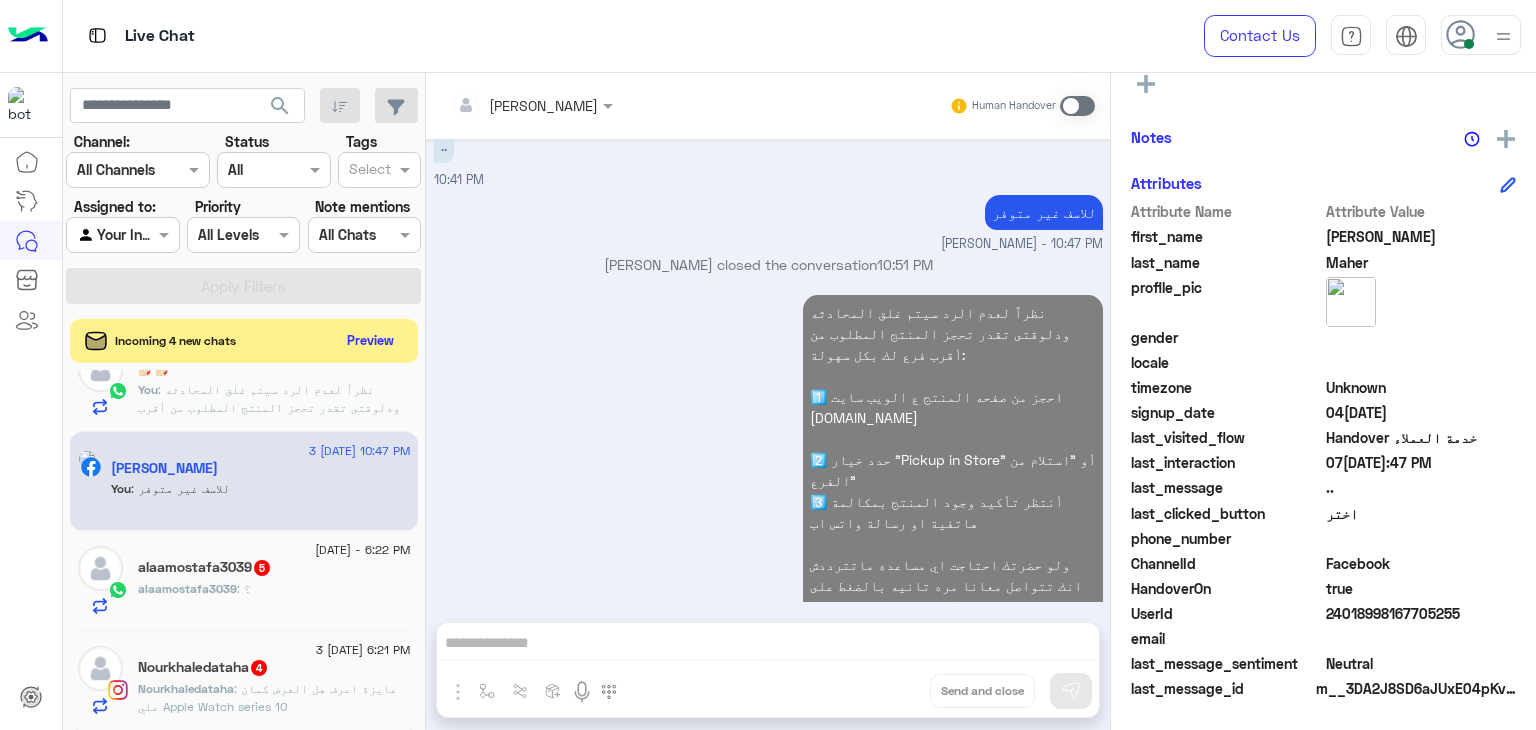 click on ": نظراً لعدم الرد سيتم غلق المحادثه
ودلوقتى تقدر تحجز المنتج المطلوب من أقرب فرع لك بكل سهولة:
1️⃣ احجز من صفحه المنتج ع الويب سايت
[DOMAIN_NAME]
2️⃣ حدد خيار "Pickup in Store" أو "استلام من الفرع"
3️⃣ أنتظر تأكيد وجود المنتج  بمكالمة هاتفية او رسالة واتس اب
ولو حضرتك احتاجت اي مساعده ماتترددش انك تتواصل معانا مره تانيه بالضغط على خدمه العملاء, شكراَ لتواصل حضرتك مع دبي فون❤️" 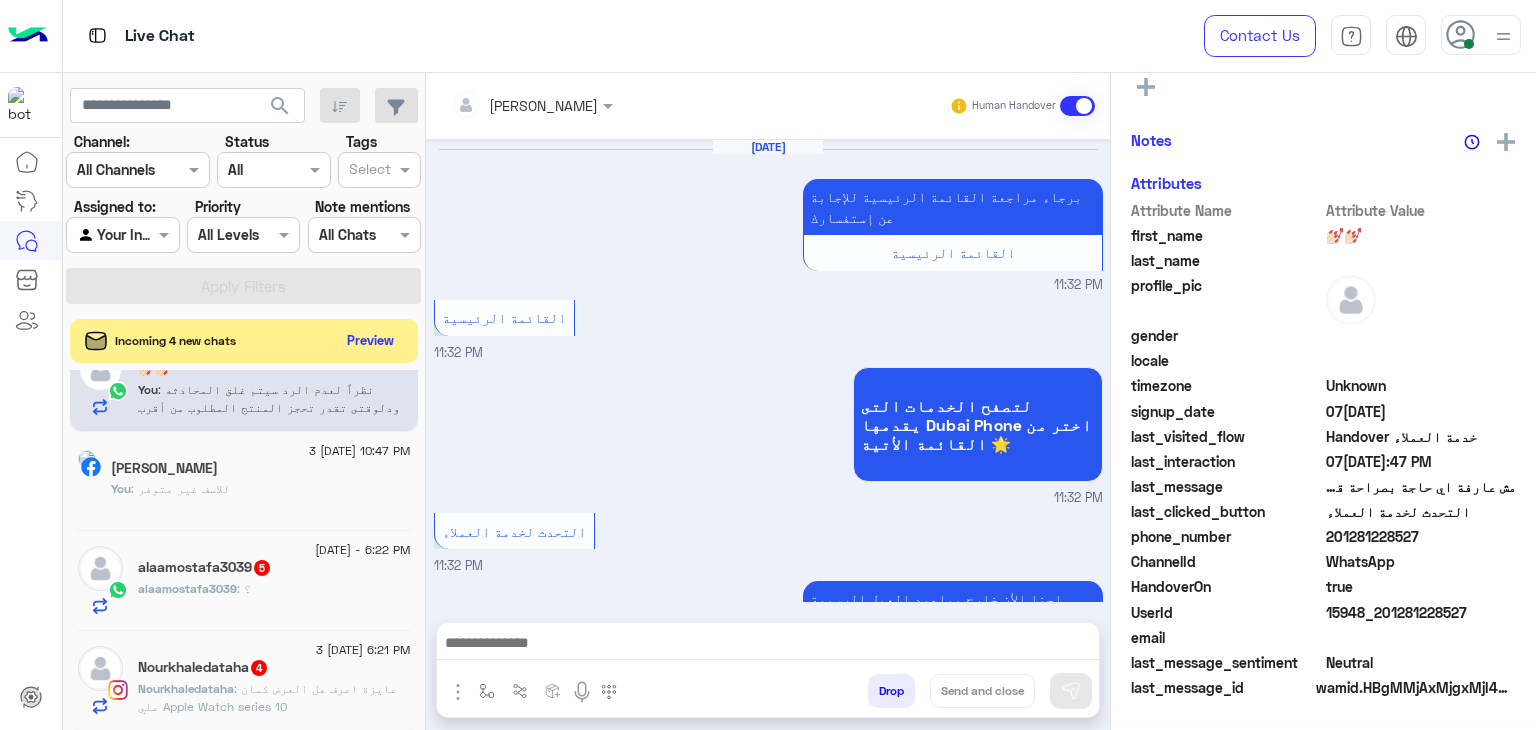 scroll, scrollTop: 1580, scrollLeft: 0, axis: vertical 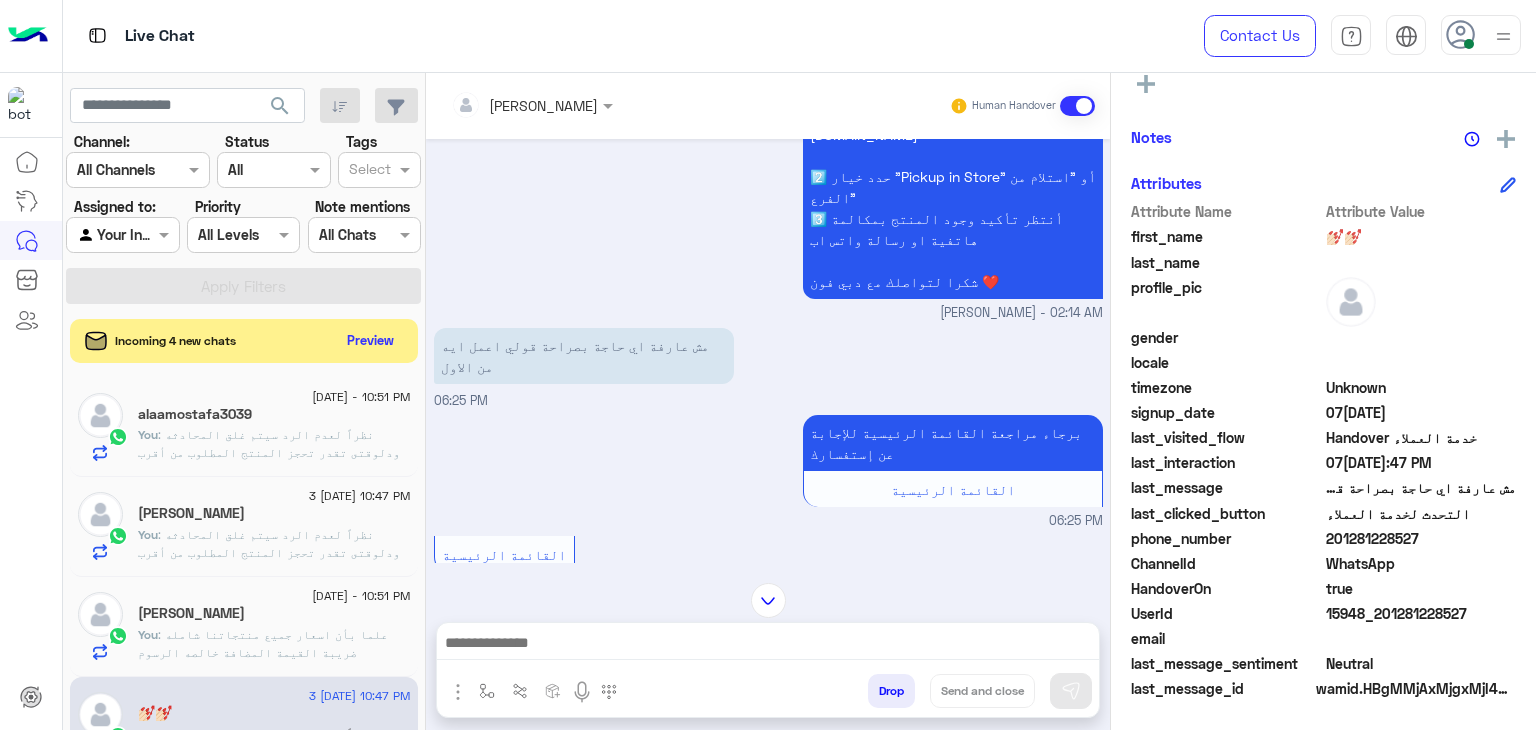 click on "You  : نظراً لعدم الرد سيتم غلق المحادثه
ودلوقتى تقدر تحجز المنتج المطلوب من أقرب فرع لك بكل سهولة:
1️⃣ احجز من صفحه المنتج ع الويب سايت
[DOMAIN_NAME]
2️⃣ حدد خيار "Pickup in Store" أو "استلام من الفرع"
3️⃣ أنتظر تأكيد وجود المنتج  بمكالمة هاتفية او رسالة واتس اب
ولو حضرتك احتاجت اي مساعده ماتترددش انك تتواصل معانا مره تانيه بالضغط على خدمه العملاء, شكراَ لتواصل حضرتك مع دبي فون❤️" 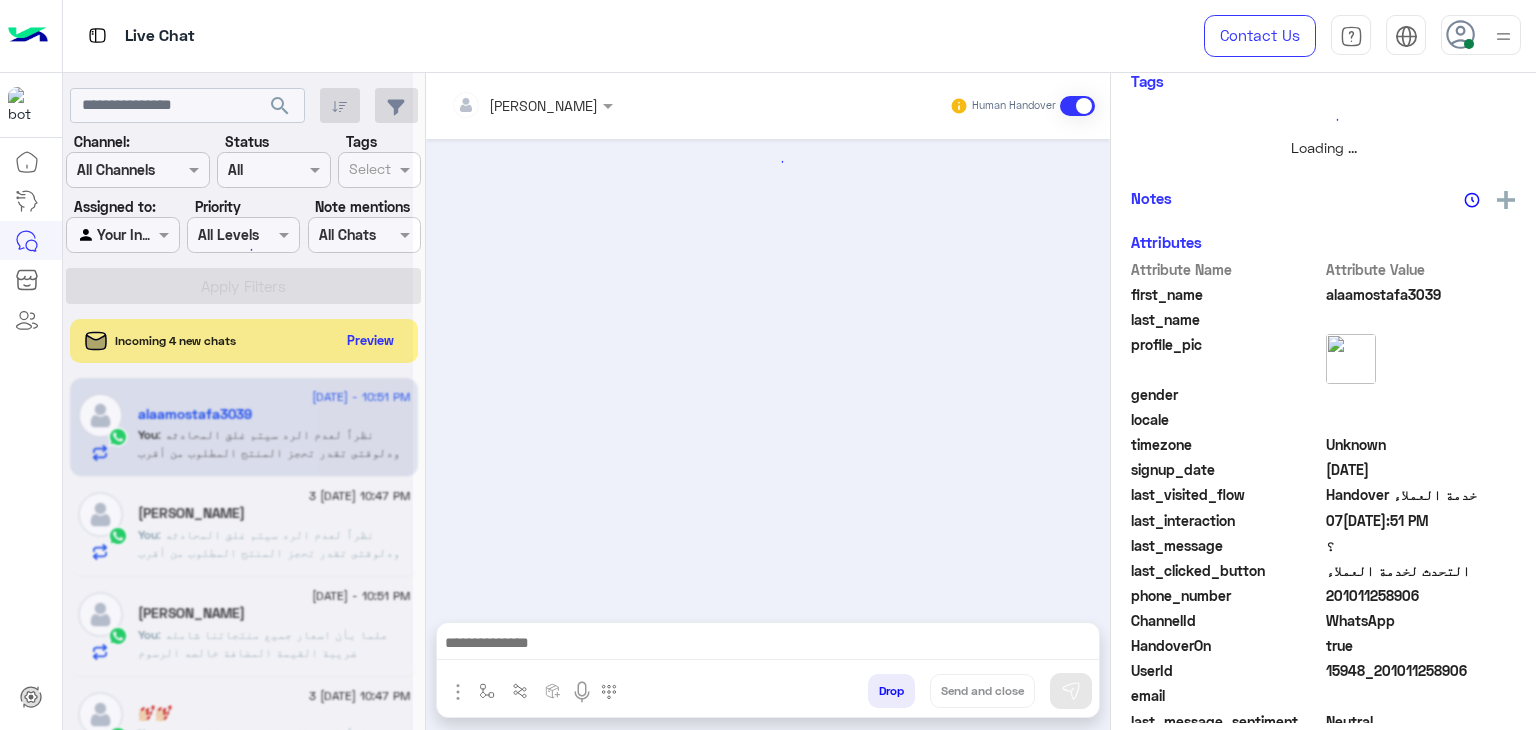 scroll, scrollTop: 429, scrollLeft: 0, axis: vertical 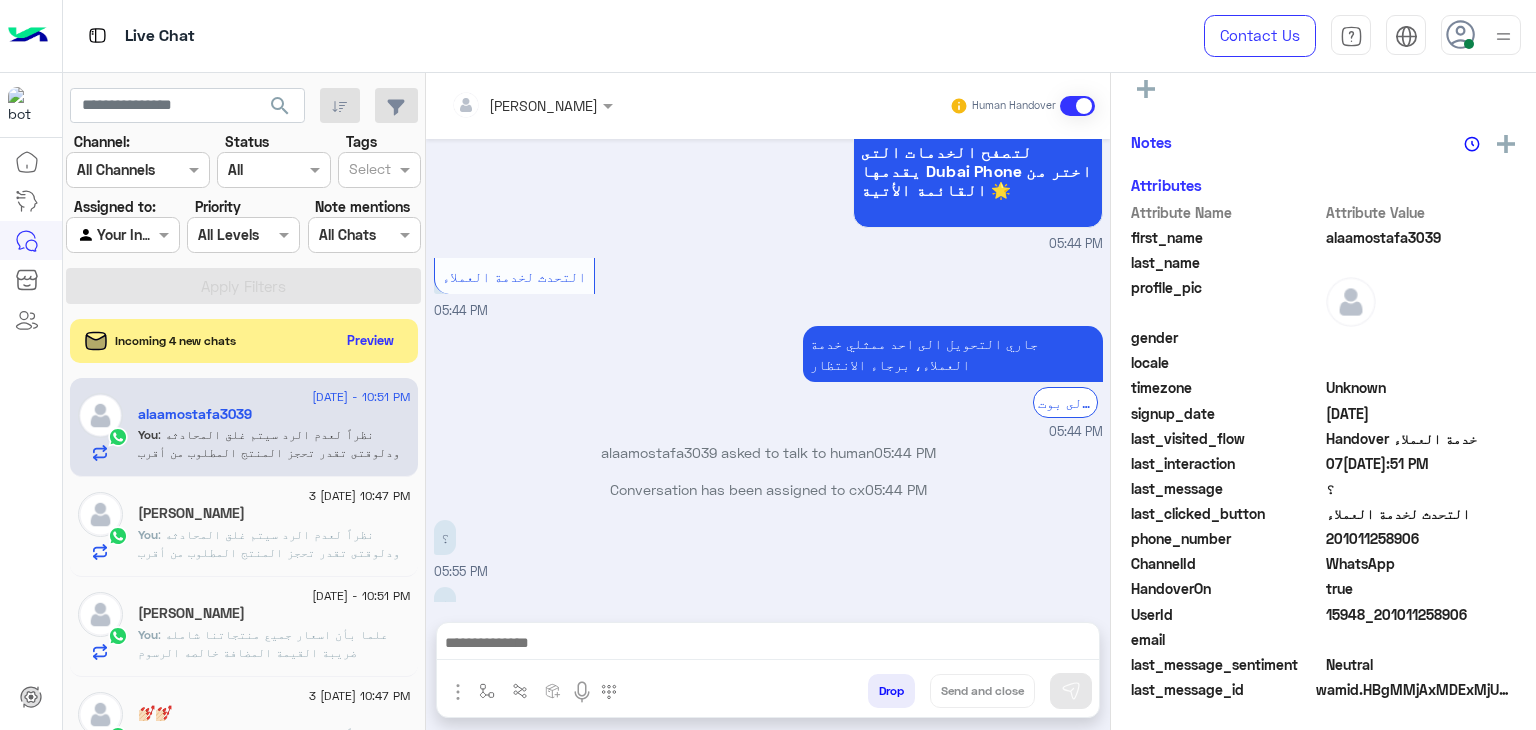 click on ": نظراً لعدم الرد سيتم غلق المحادثه
ودلوقتى تقدر تحجز المنتج المطلوب من أقرب فرع لك بكل سهولة:
1️⃣ احجز من صفحه المنتج ع الويب سايت
[DOMAIN_NAME]
2️⃣ حدد خيار "Pickup in Store" أو "استلام من الفرع"
3️⃣ أنتظر تأكيد وجود المنتج  بمكالمة هاتفية او رسالة واتس اب
ولو حضرتك احتاجت اي مساعده ماتترددش انك تتواصل معانا مره تانيه بالضغط على خدمه العملاء, شكراَ لتواصل حضرتك مع دبي فون❤️" 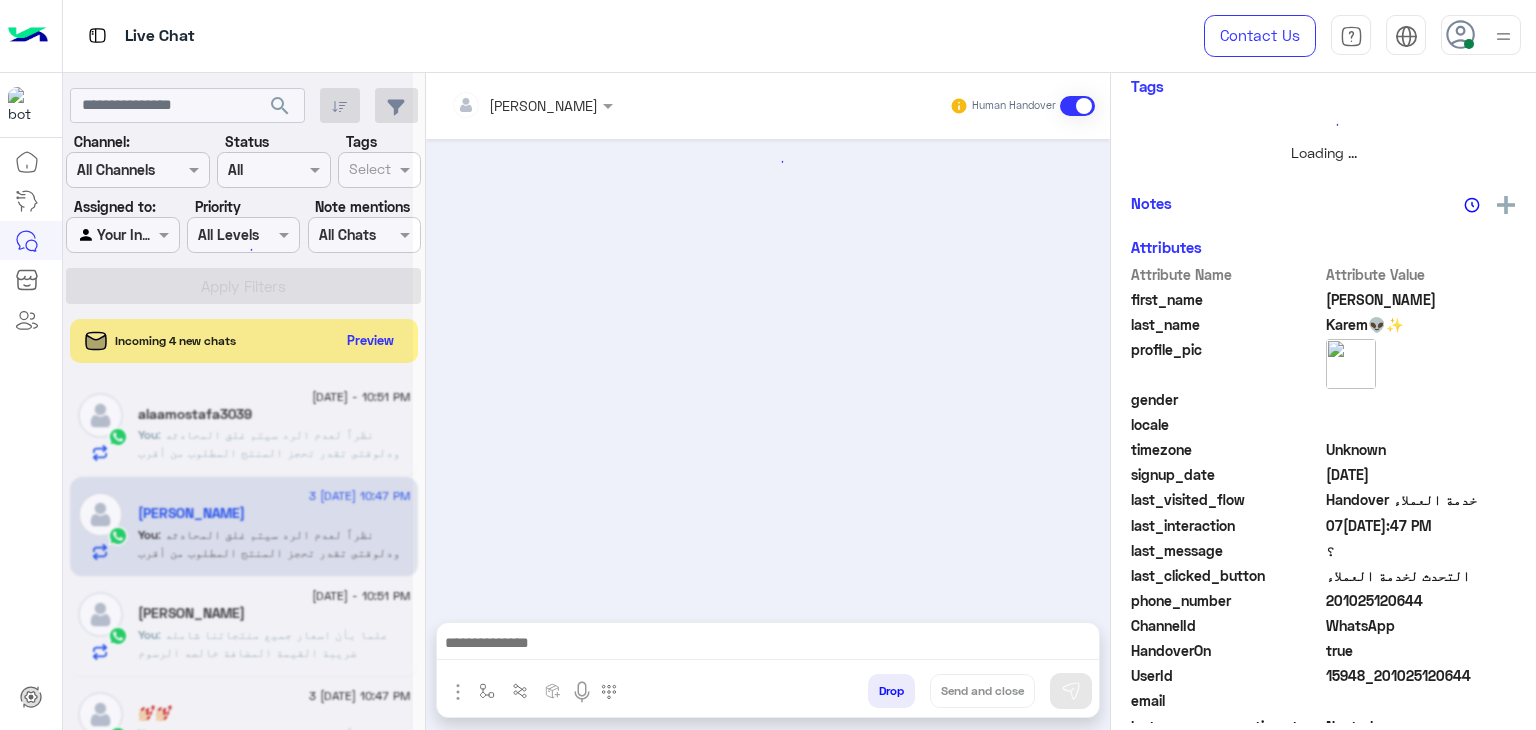 scroll, scrollTop: 429, scrollLeft: 0, axis: vertical 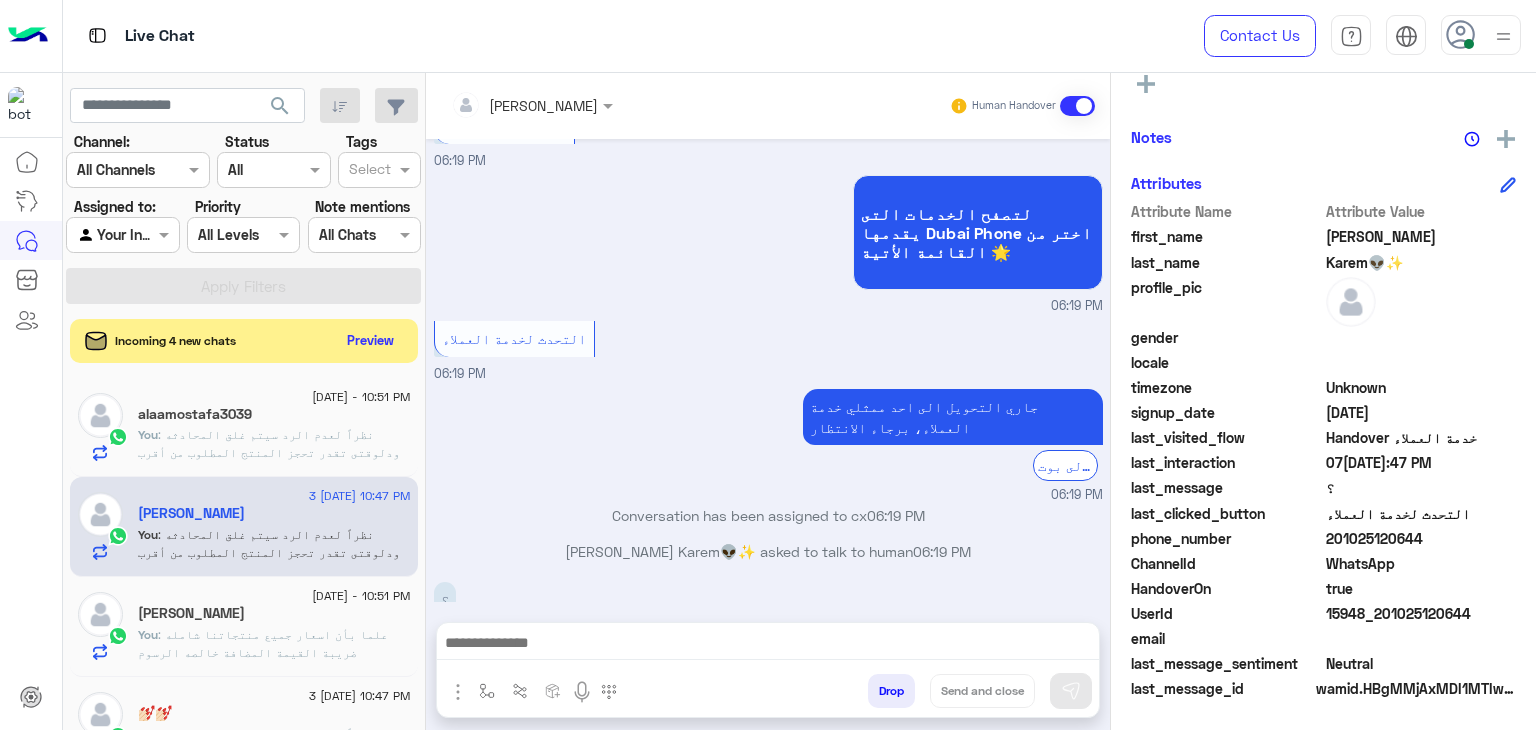 click on ": علما بأن اسعار جميع منتجاتنا
شامله ضريبة القيمة المضافة
خالصه الرسوم الجمركيه" 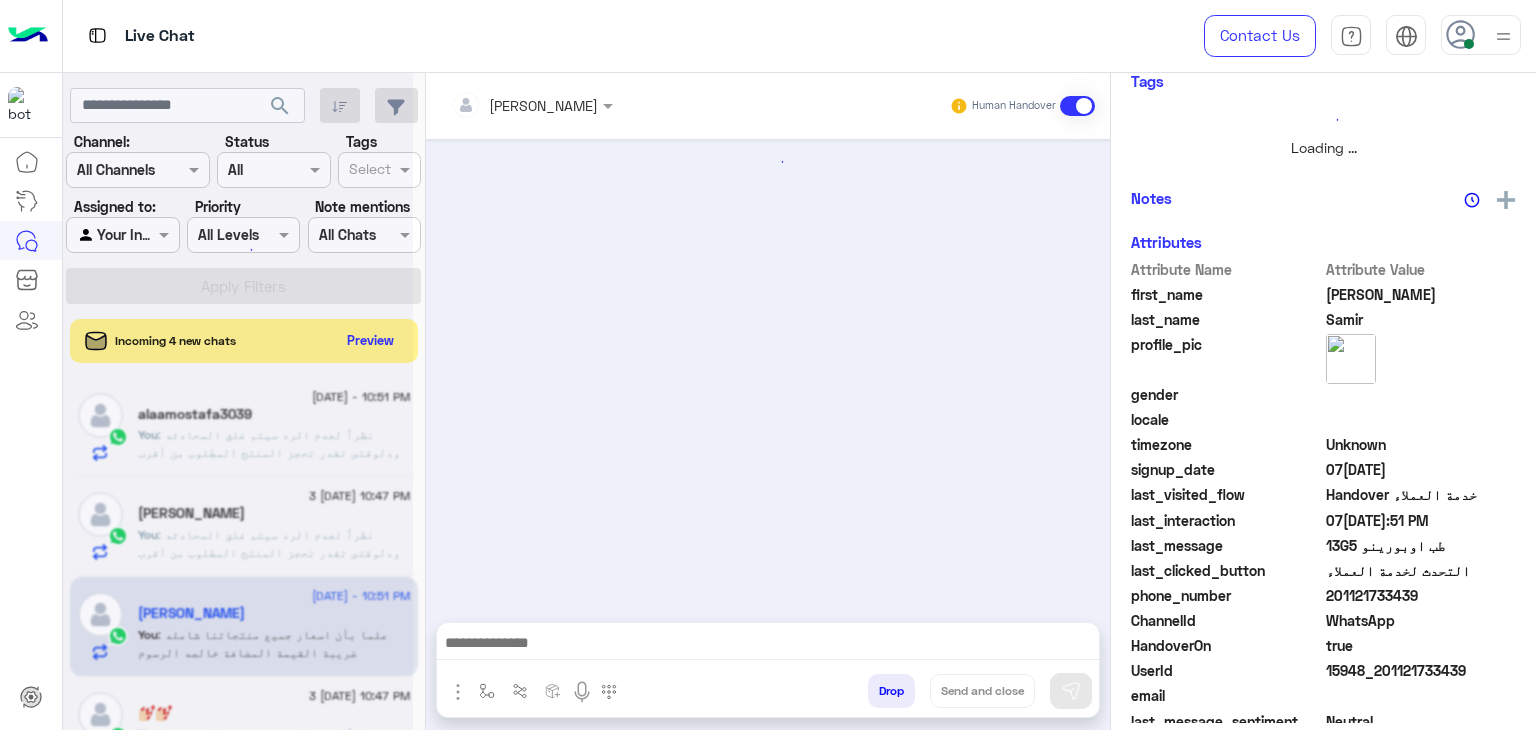 scroll, scrollTop: 429, scrollLeft: 0, axis: vertical 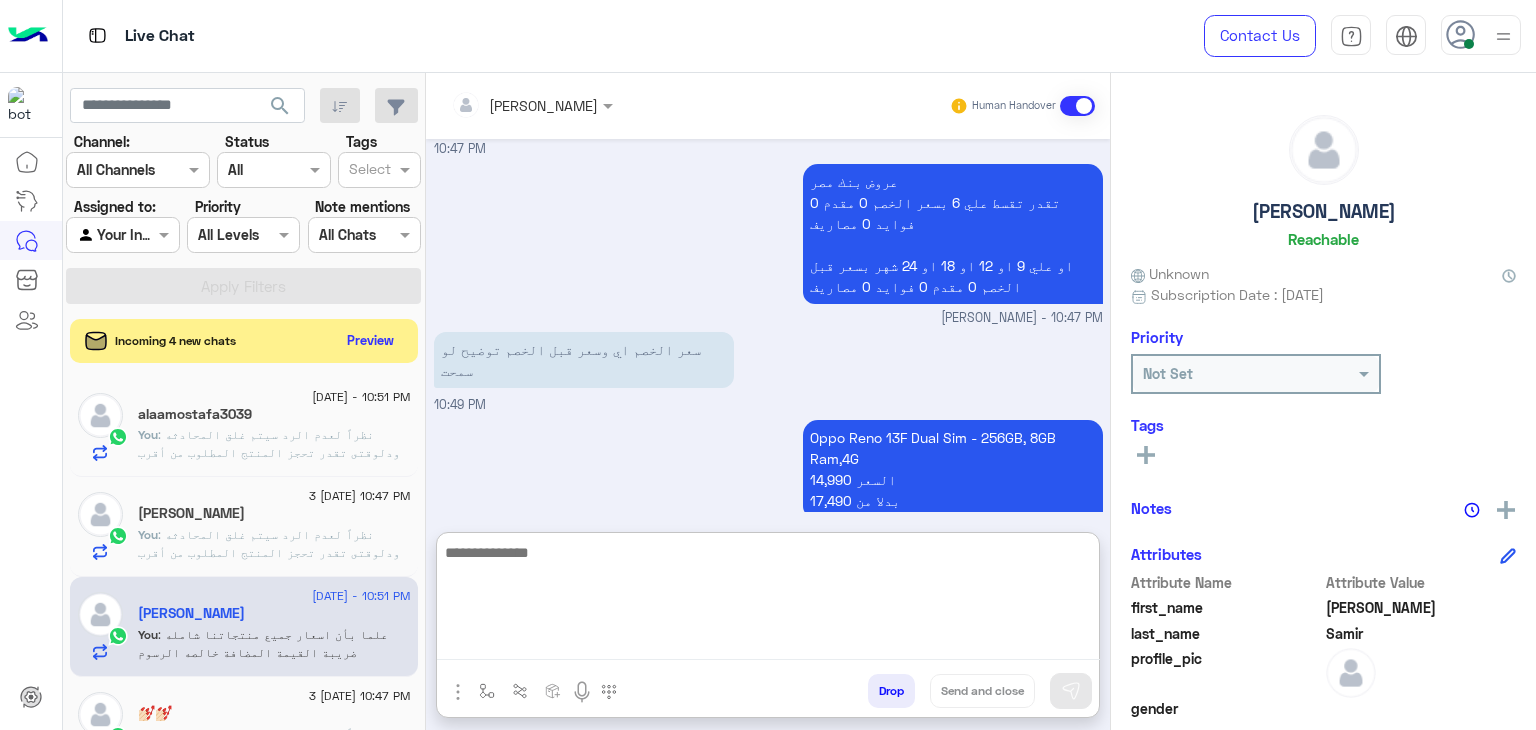paste on "**********" 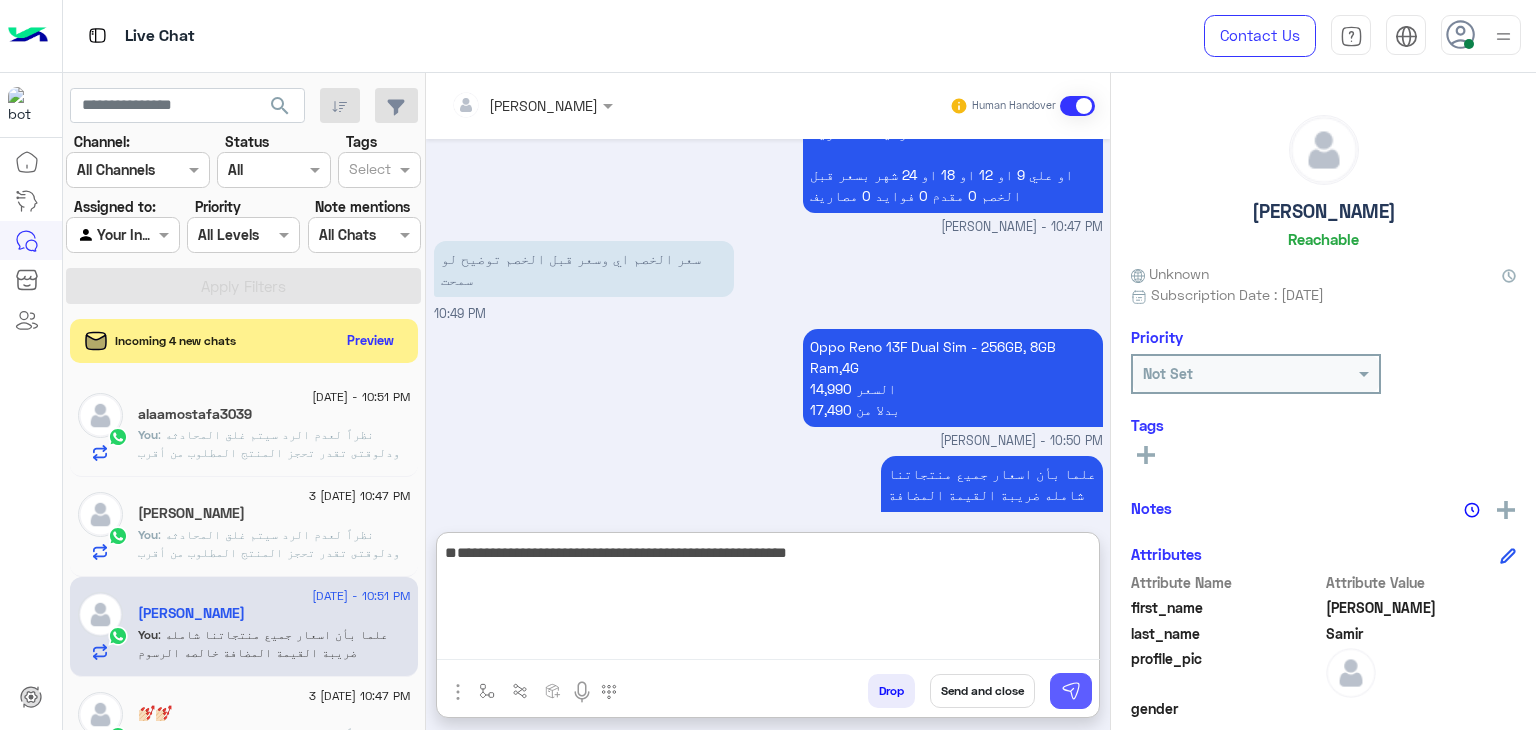 type on "**********" 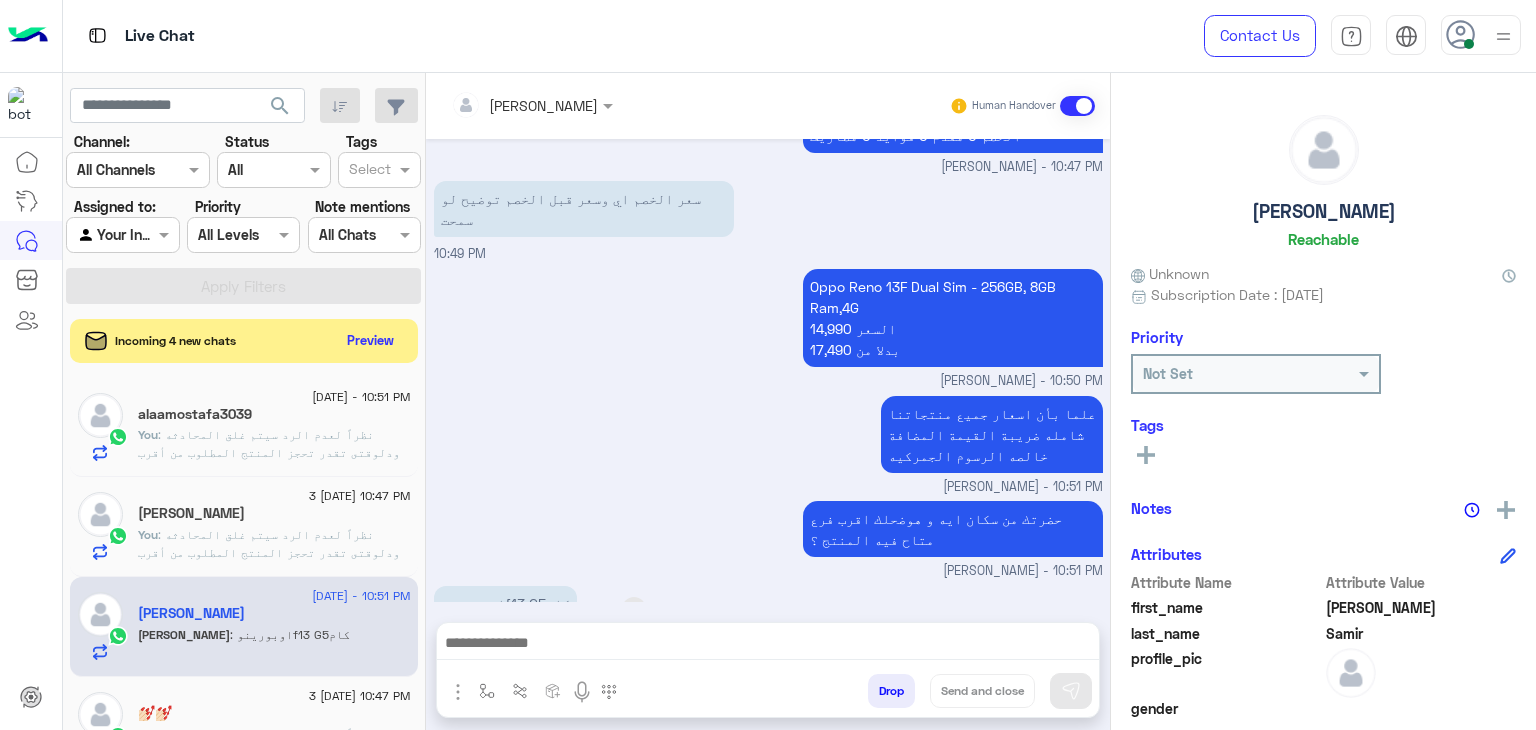 click at bounding box center [634, 609] 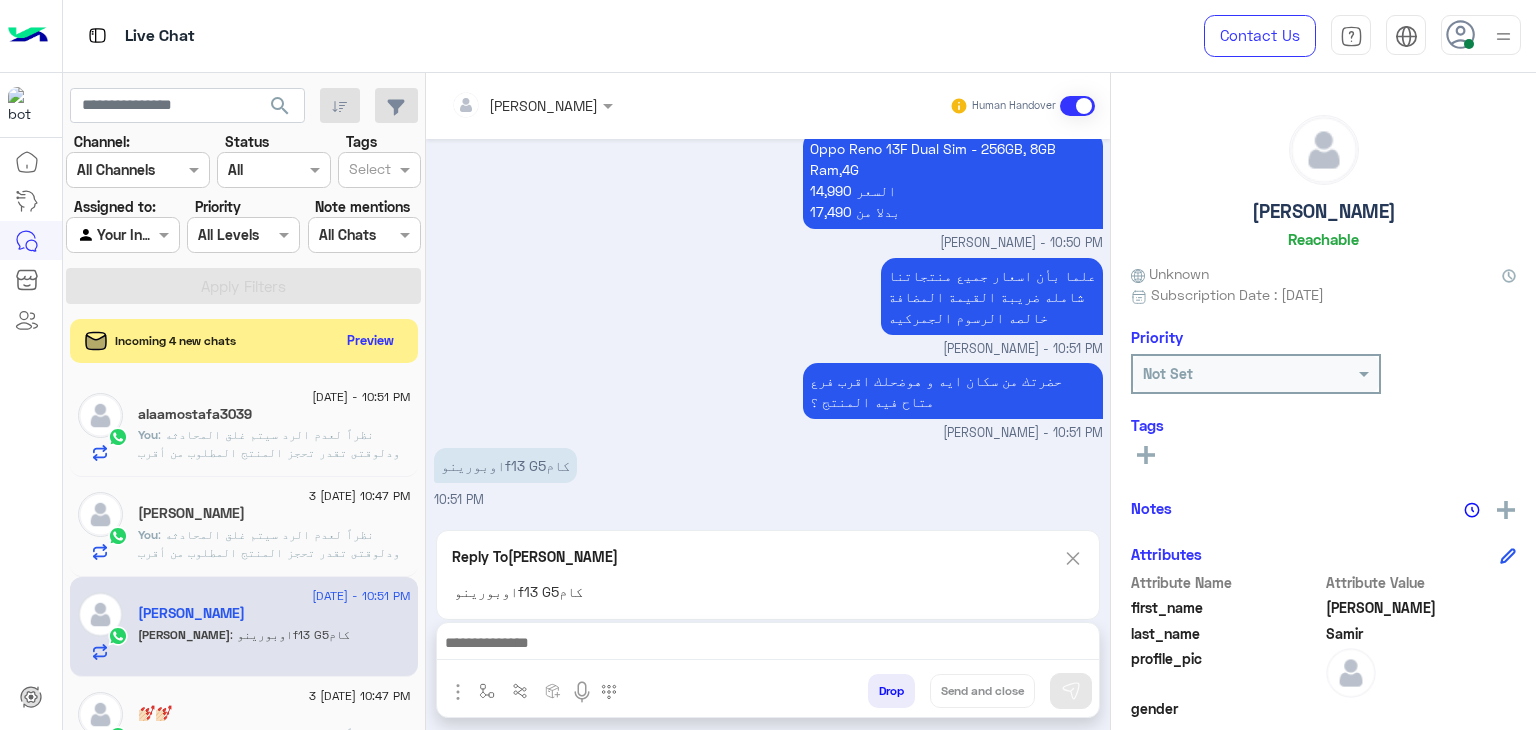 click at bounding box center [768, 645] 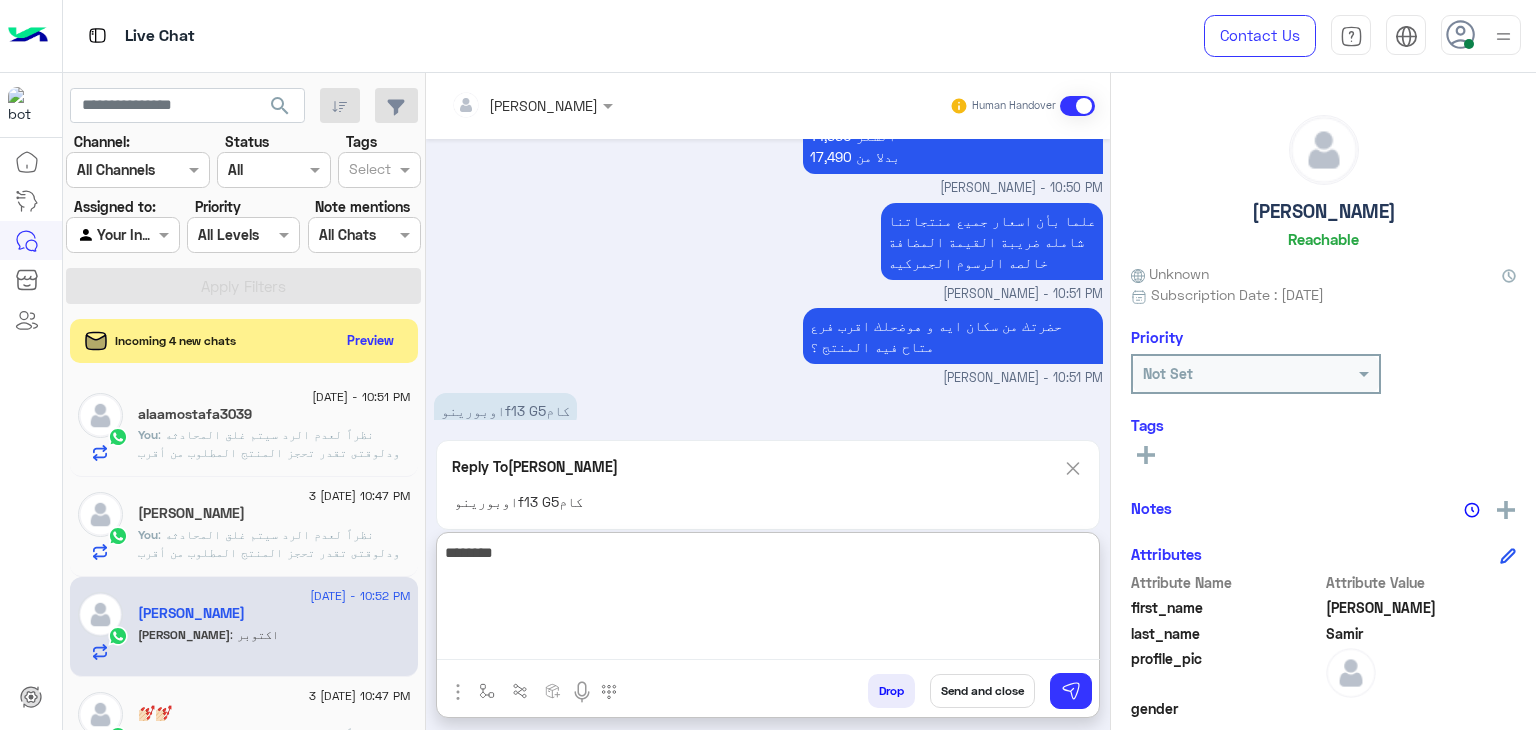 type on "********" 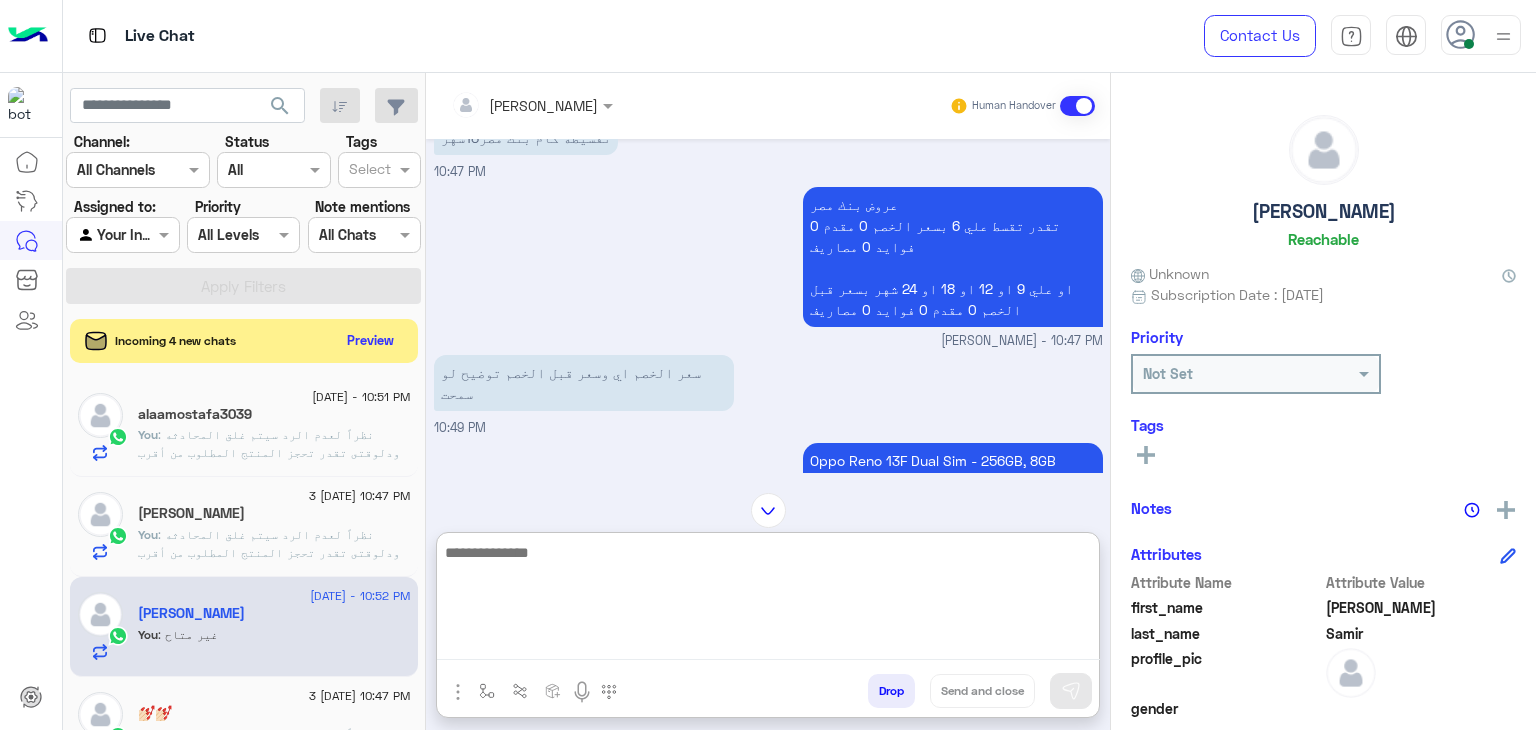 scroll, scrollTop: 1462, scrollLeft: 0, axis: vertical 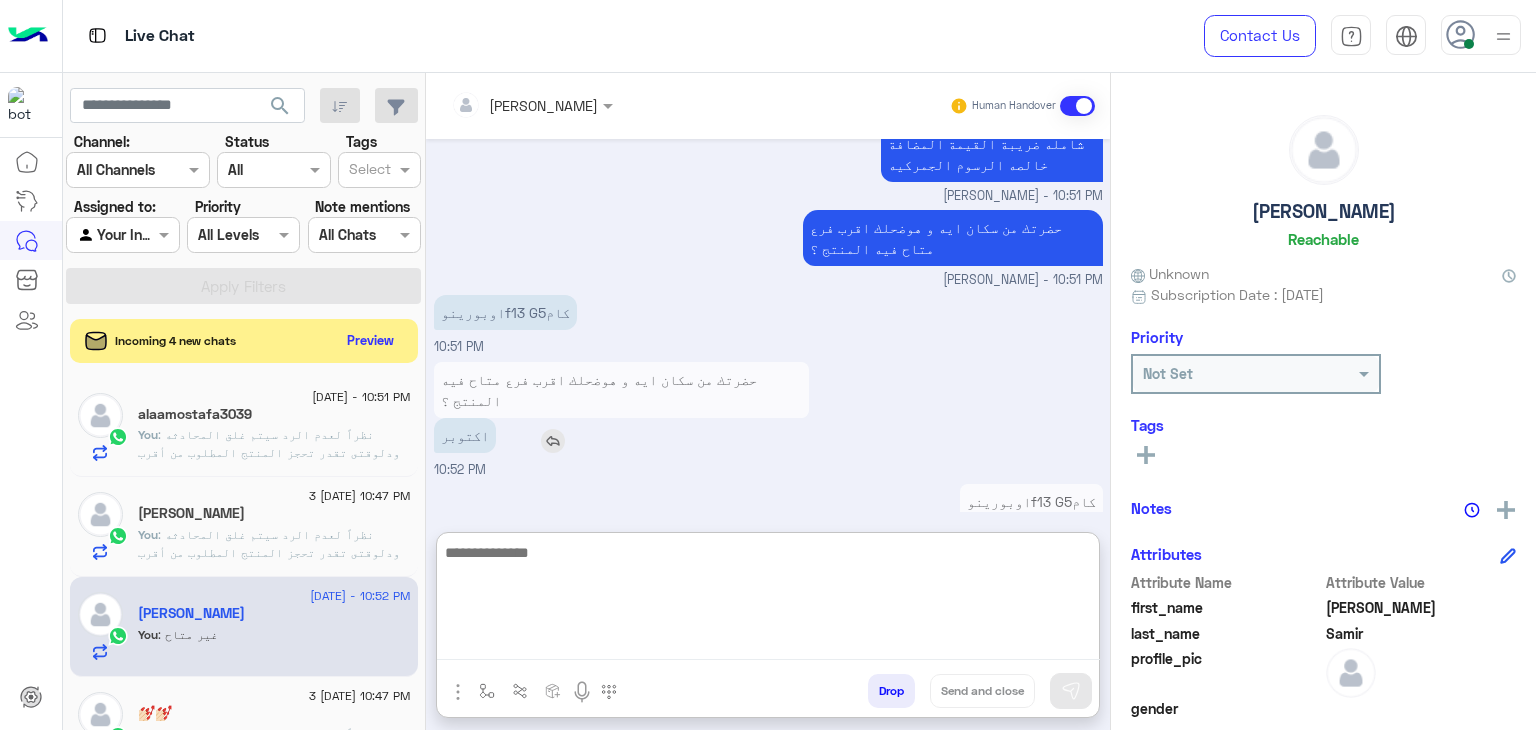 click on "اكتوبر" at bounding box center (621, 435) 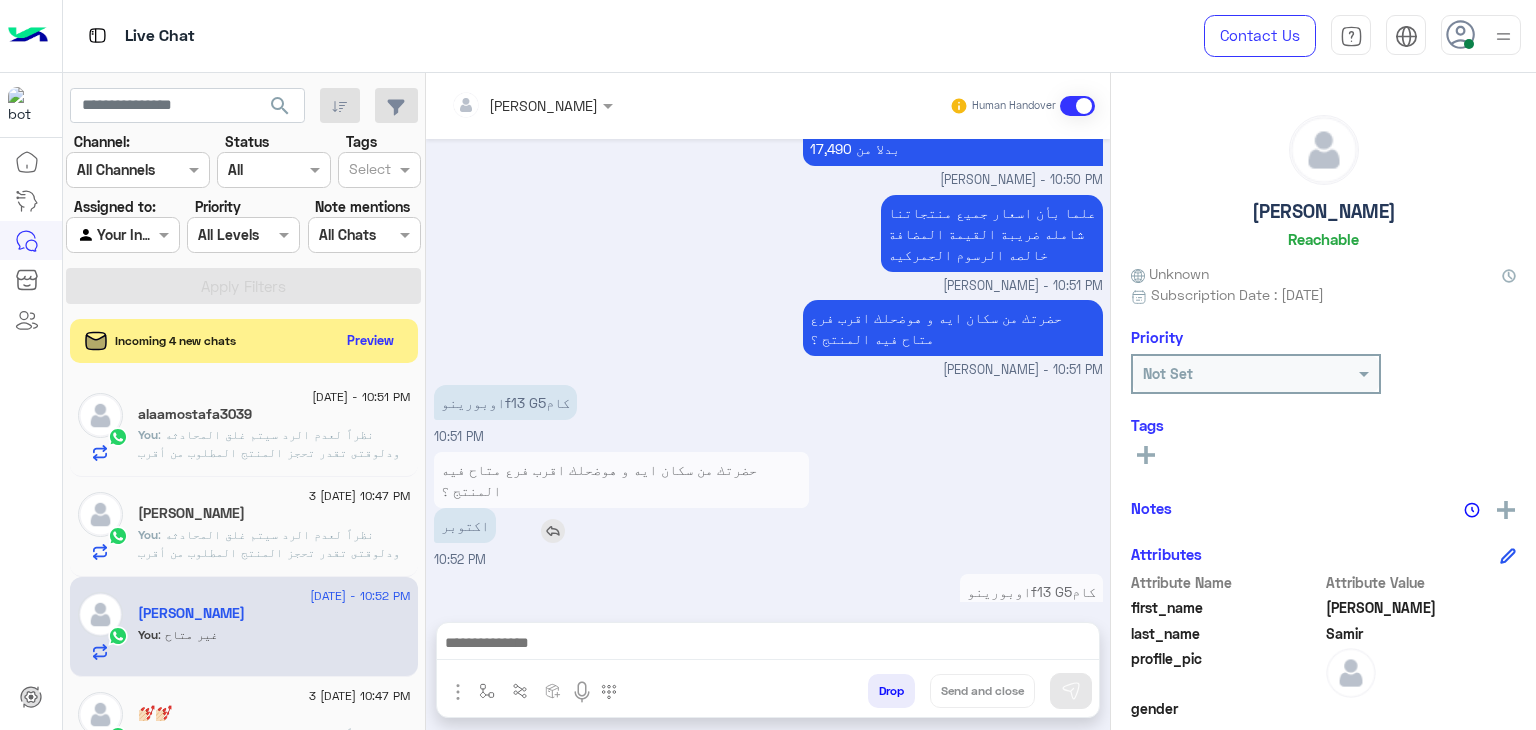 click at bounding box center [553, 531] 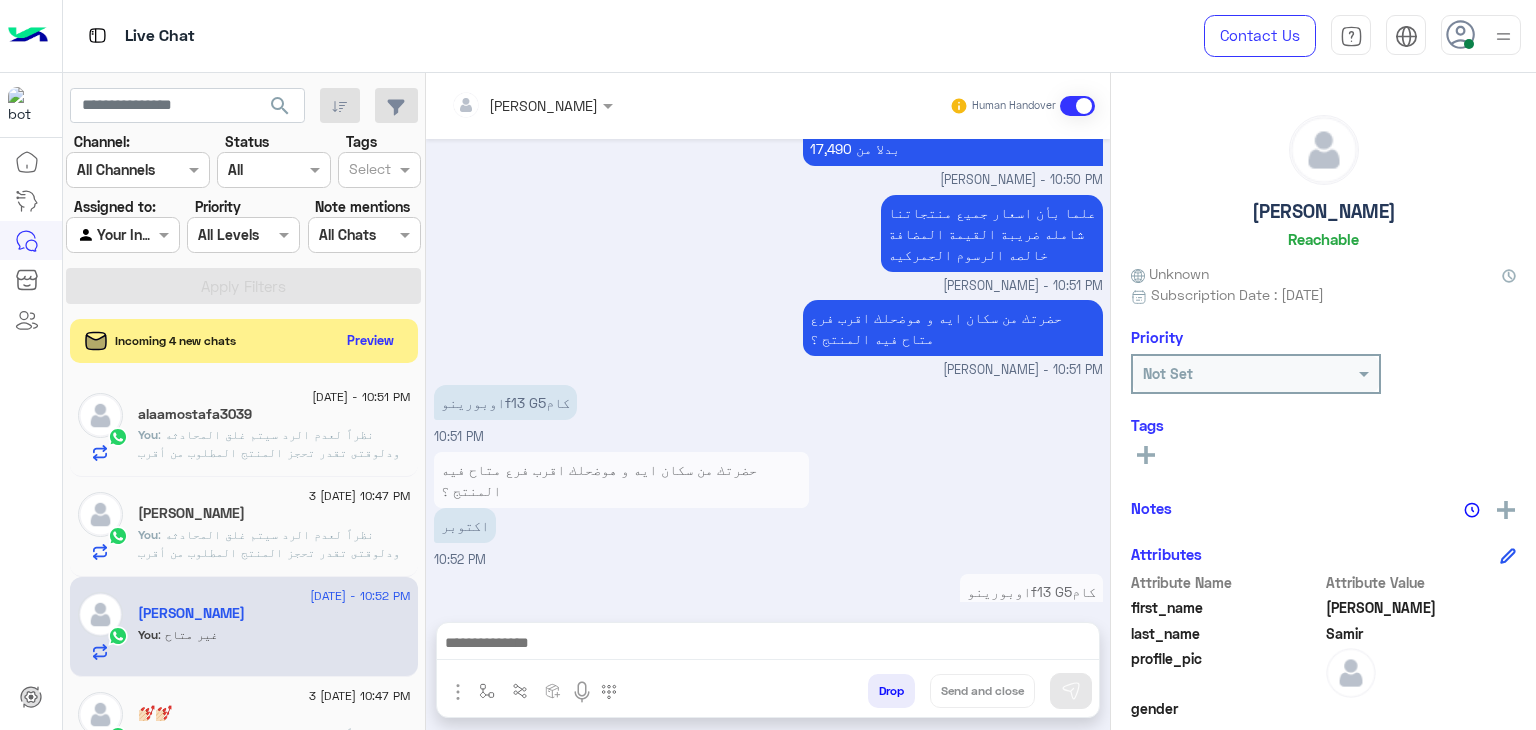 scroll, scrollTop: 1962, scrollLeft: 0, axis: vertical 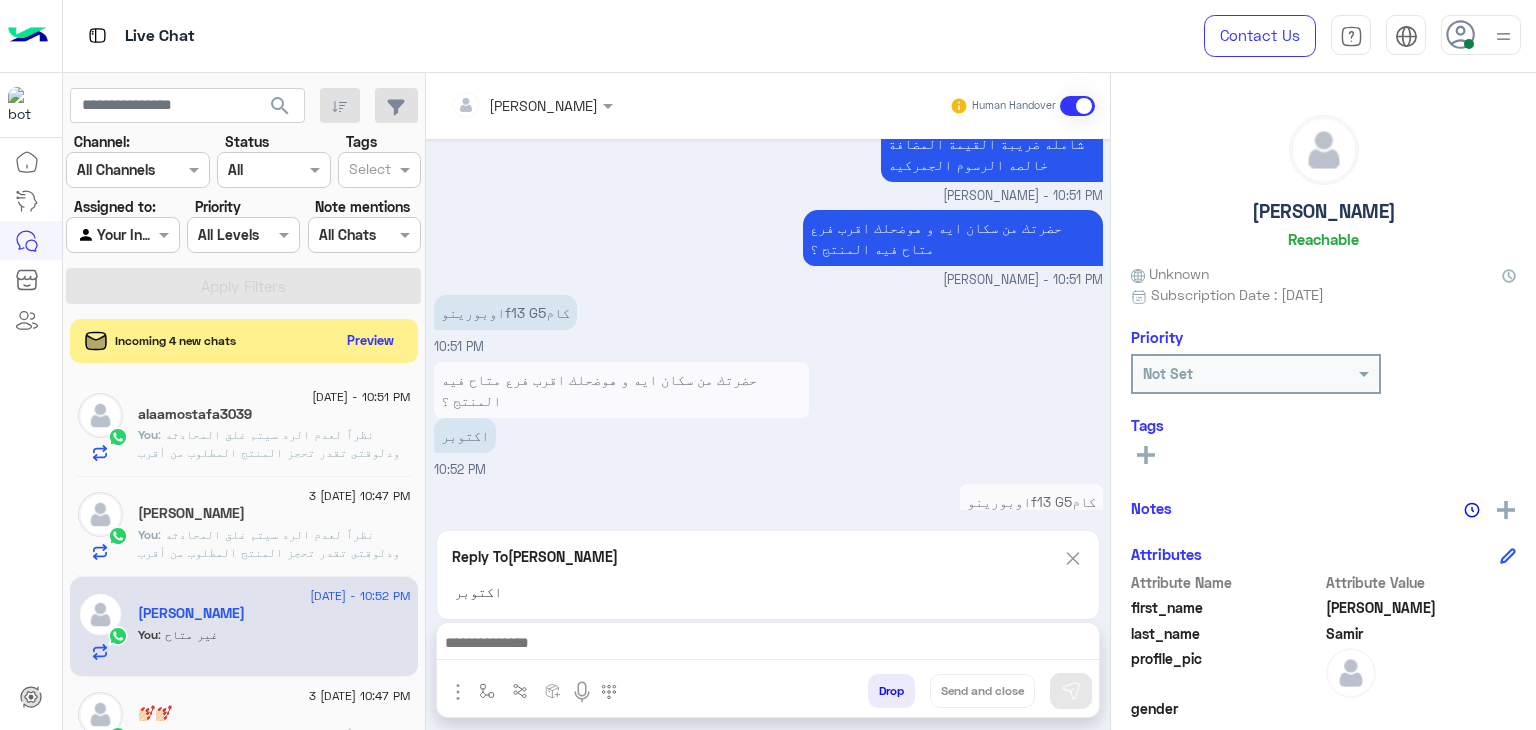 drag, startPoint x: 723, startPoint y: 645, endPoint x: 729, endPoint y: 633, distance: 13.416408 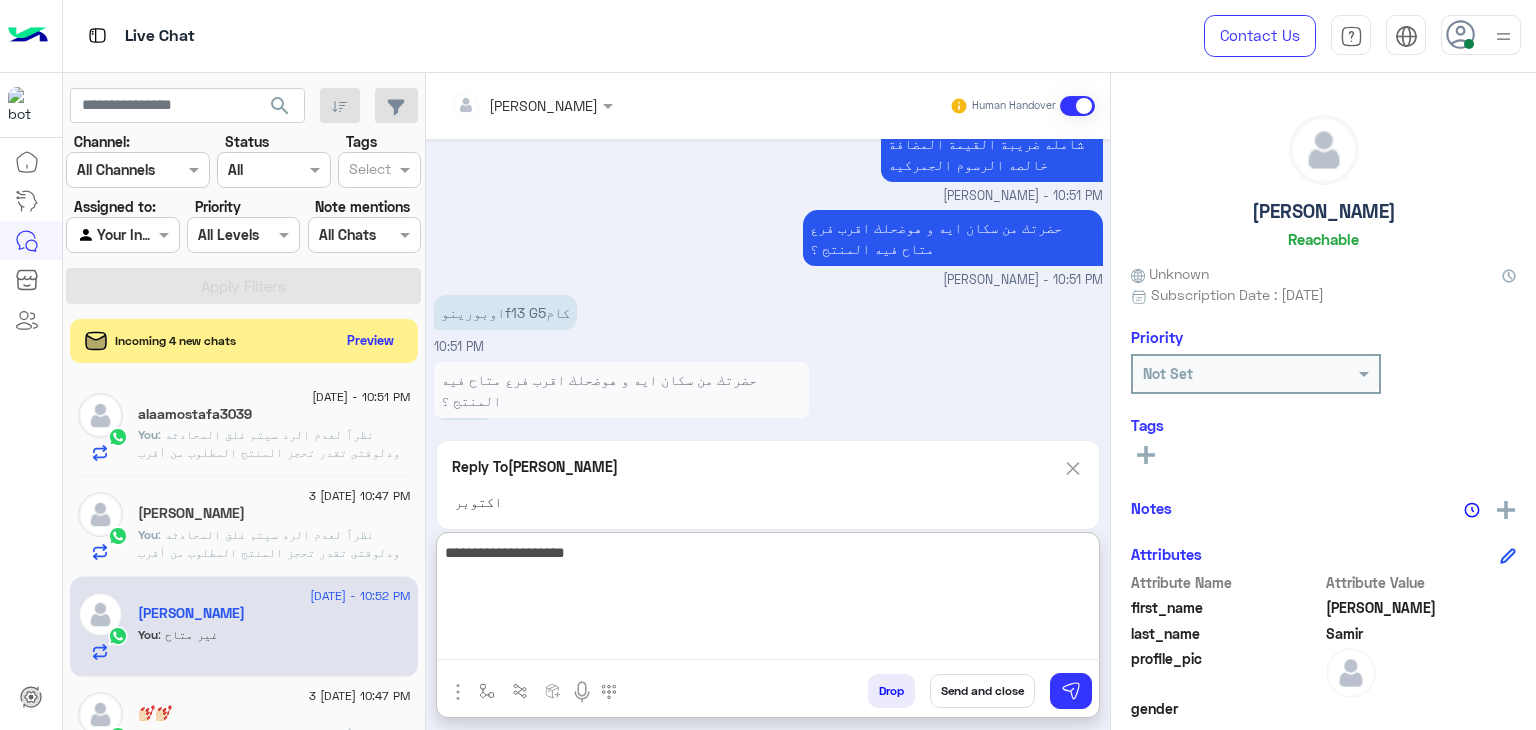 type on "**********" 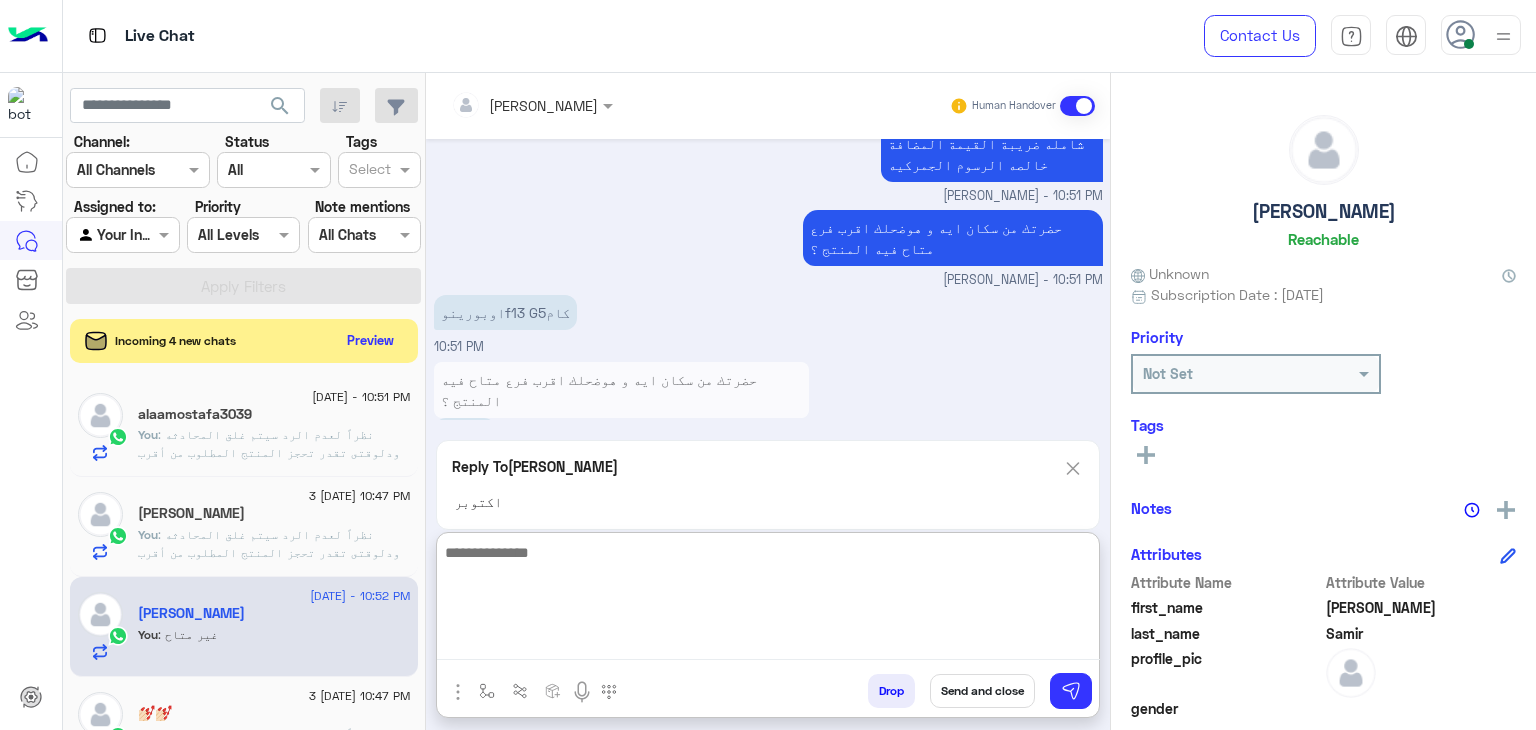 scroll, scrollTop: 2060, scrollLeft: 0, axis: vertical 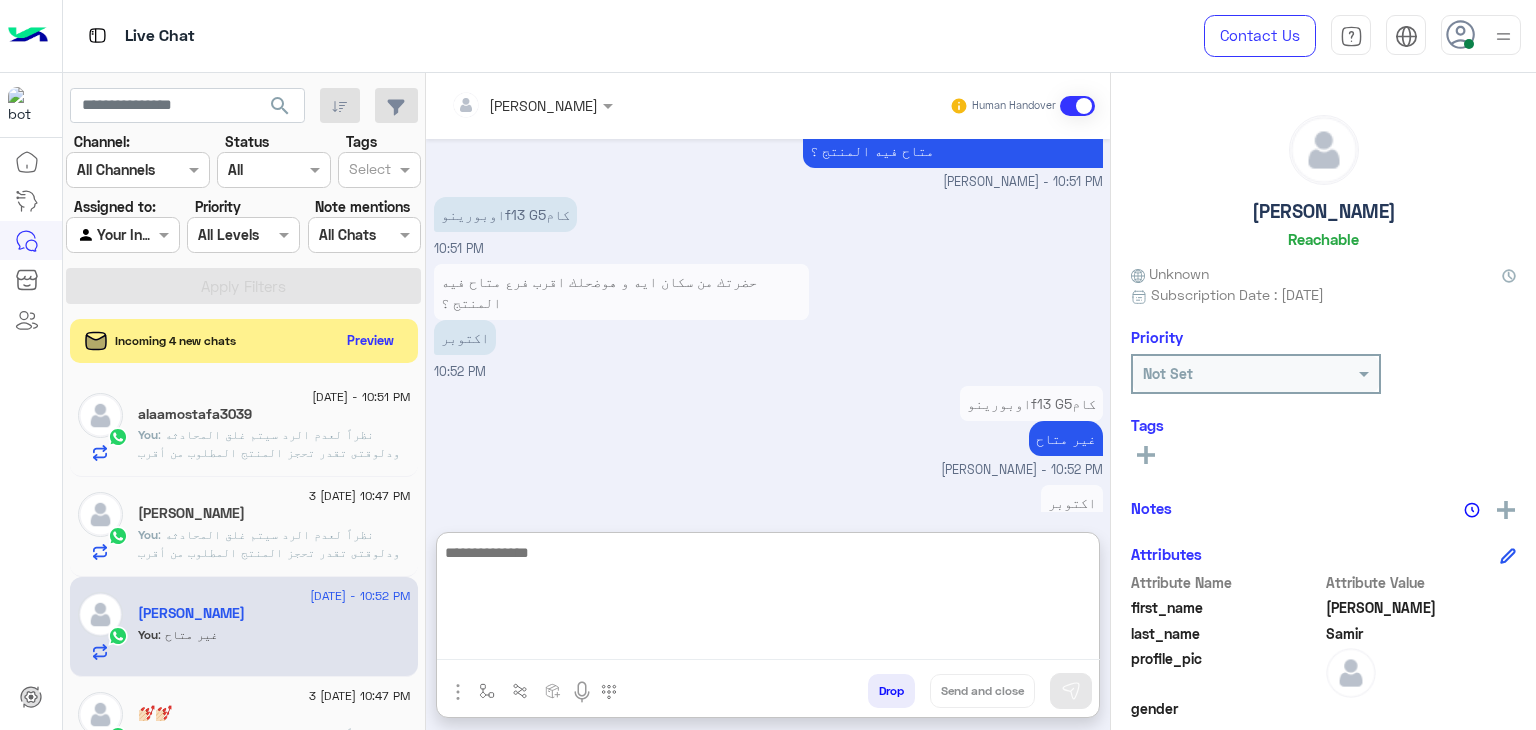 type on "*" 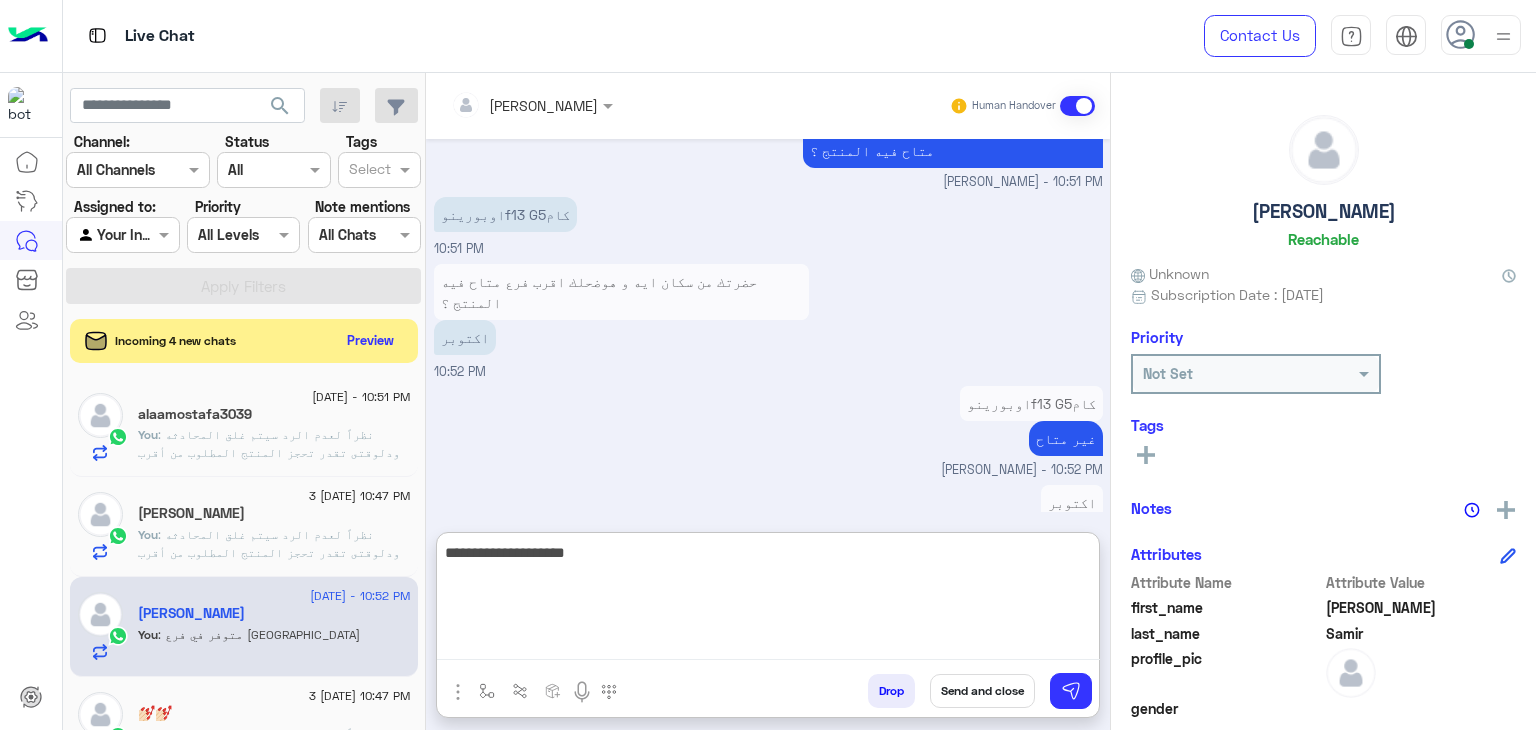 type on "**********" 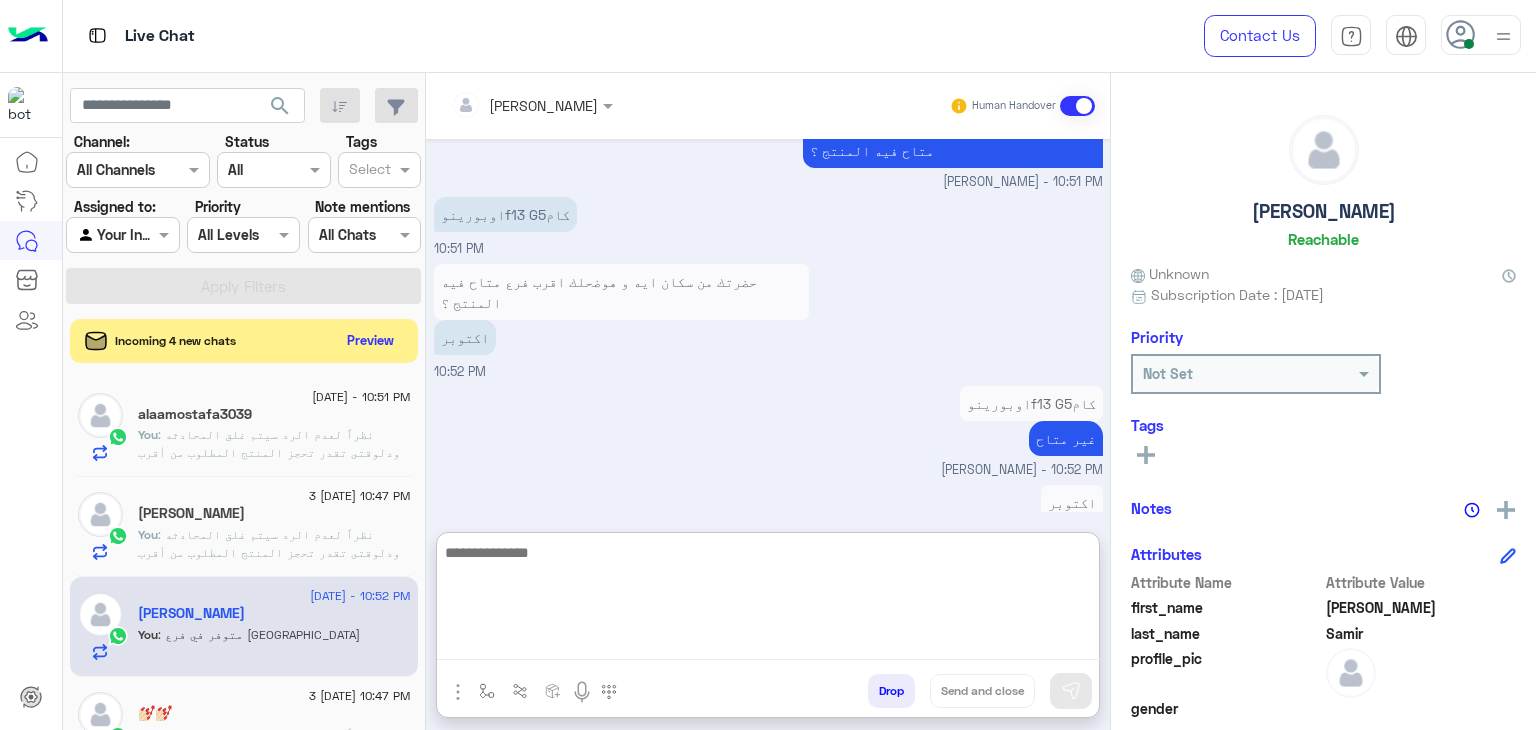 scroll, scrollTop: 2124, scrollLeft: 0, axis: vertical 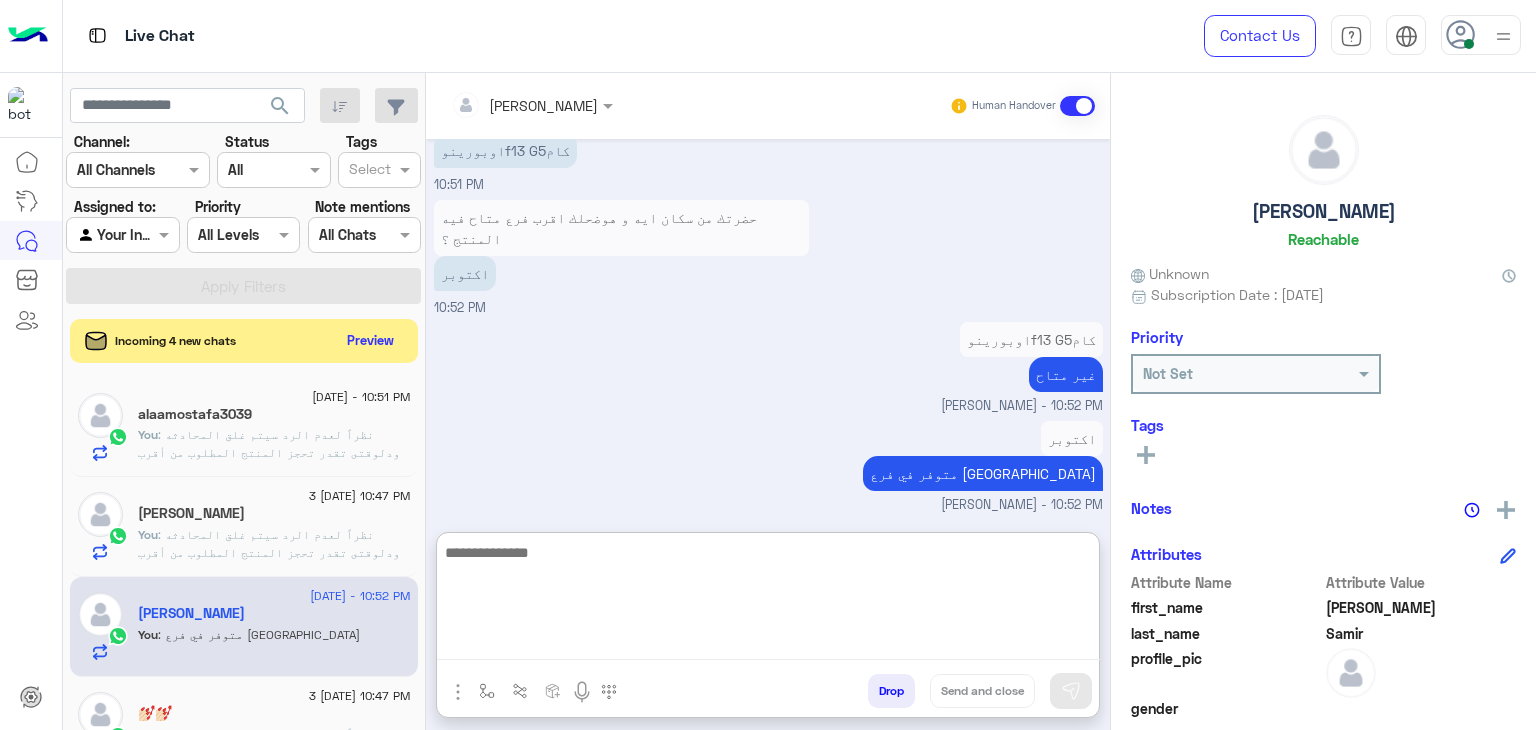 click on "[PERSON_NAME]" 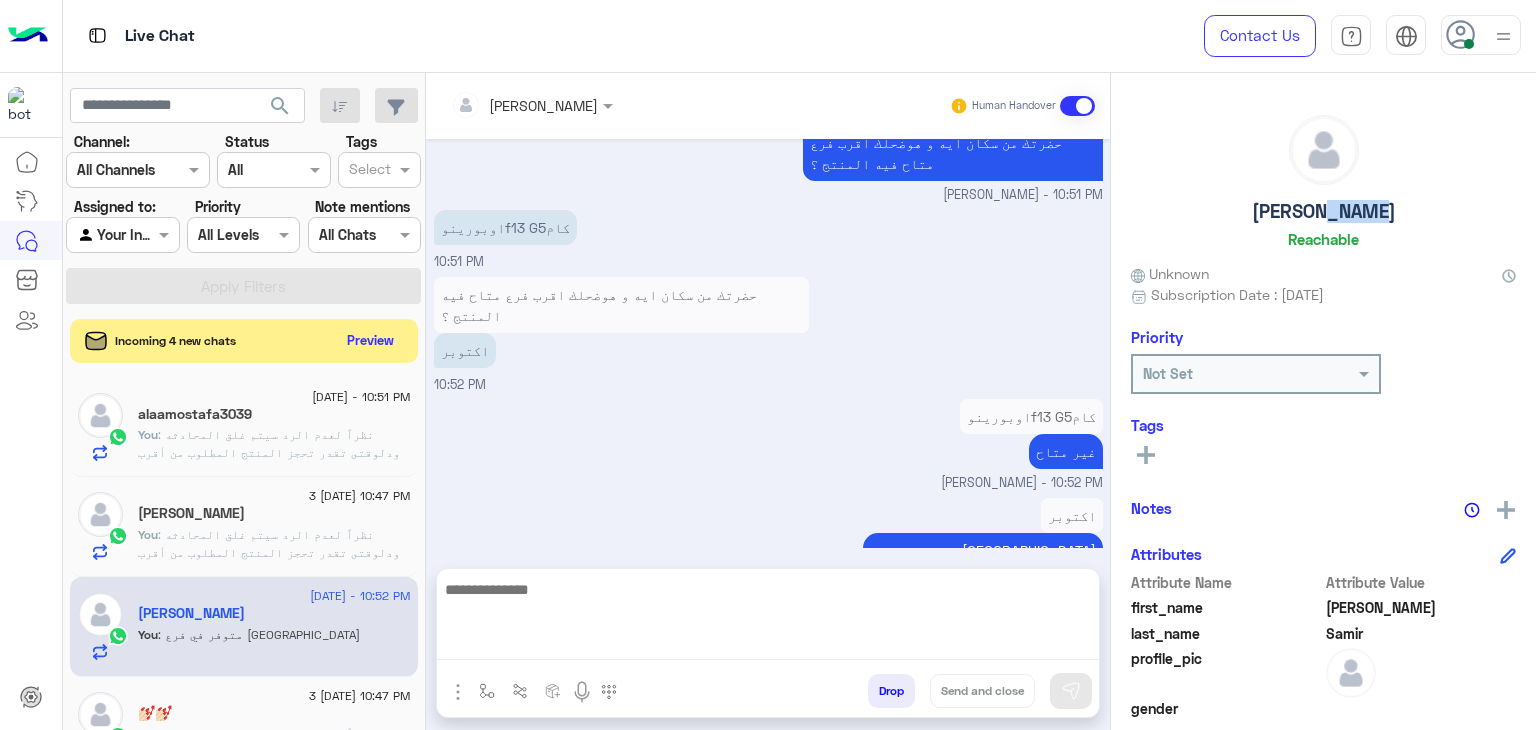 click on "[PERSON_NAME]" 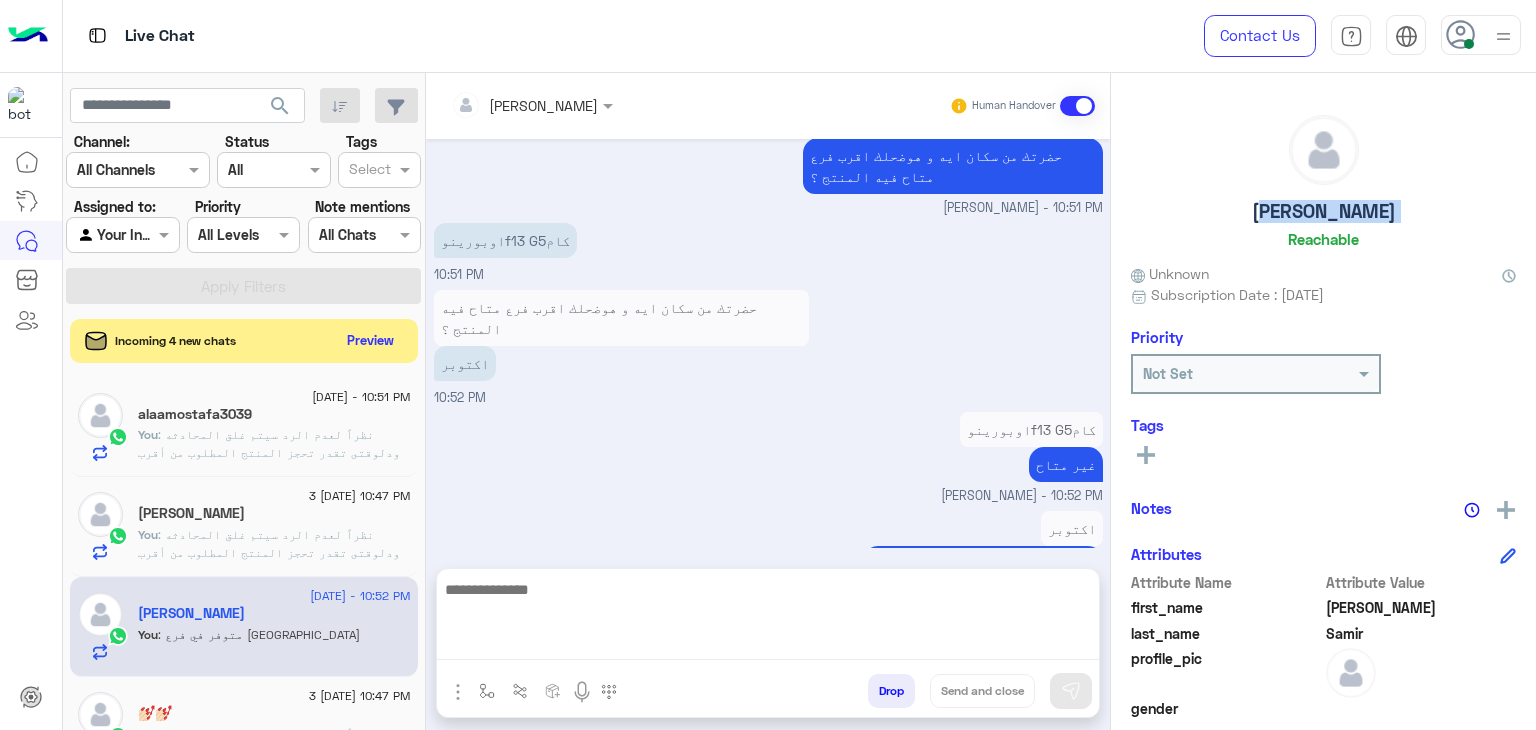 click on "[PERSON_NAME]" 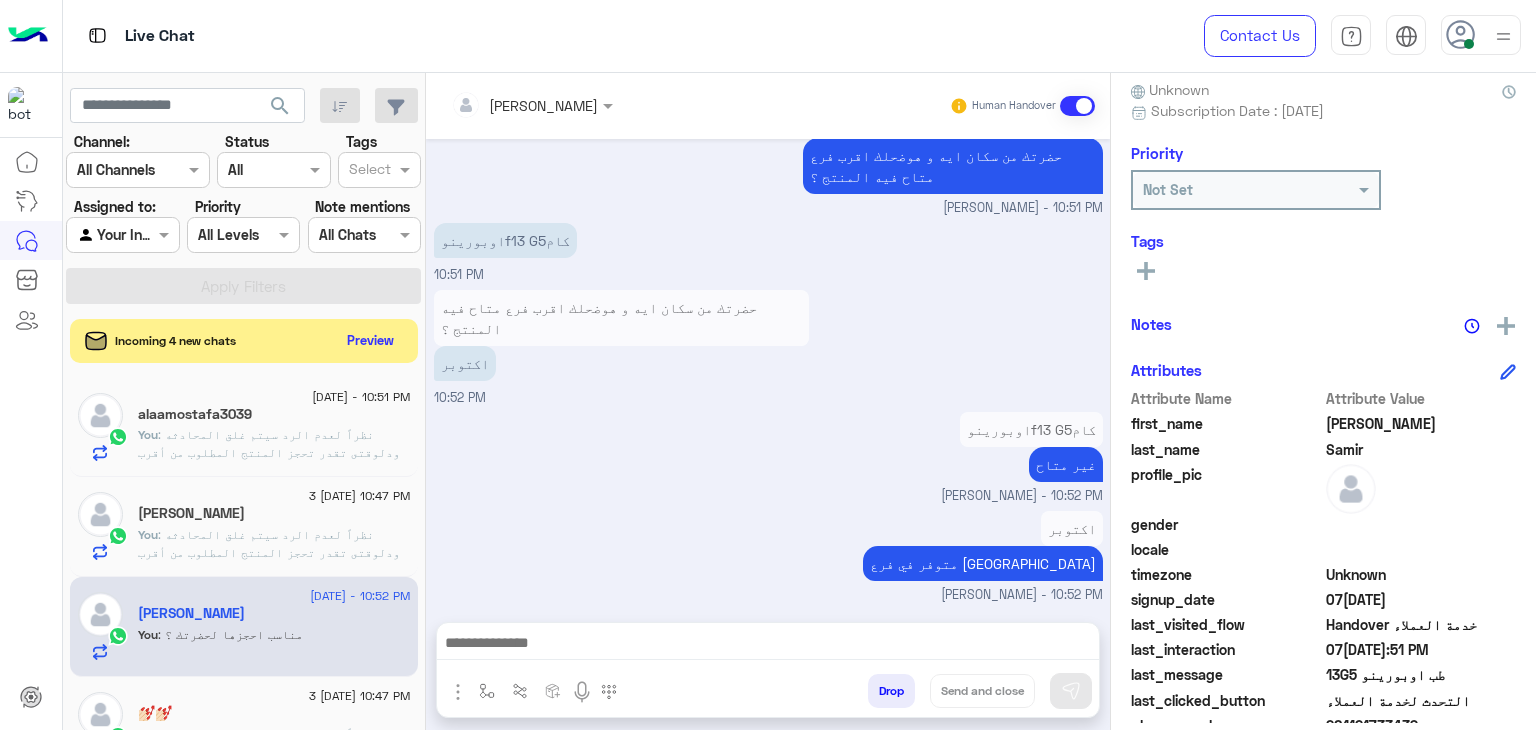 scroll, scrollTop: 271, scrollLeft: 0, axis: vertical 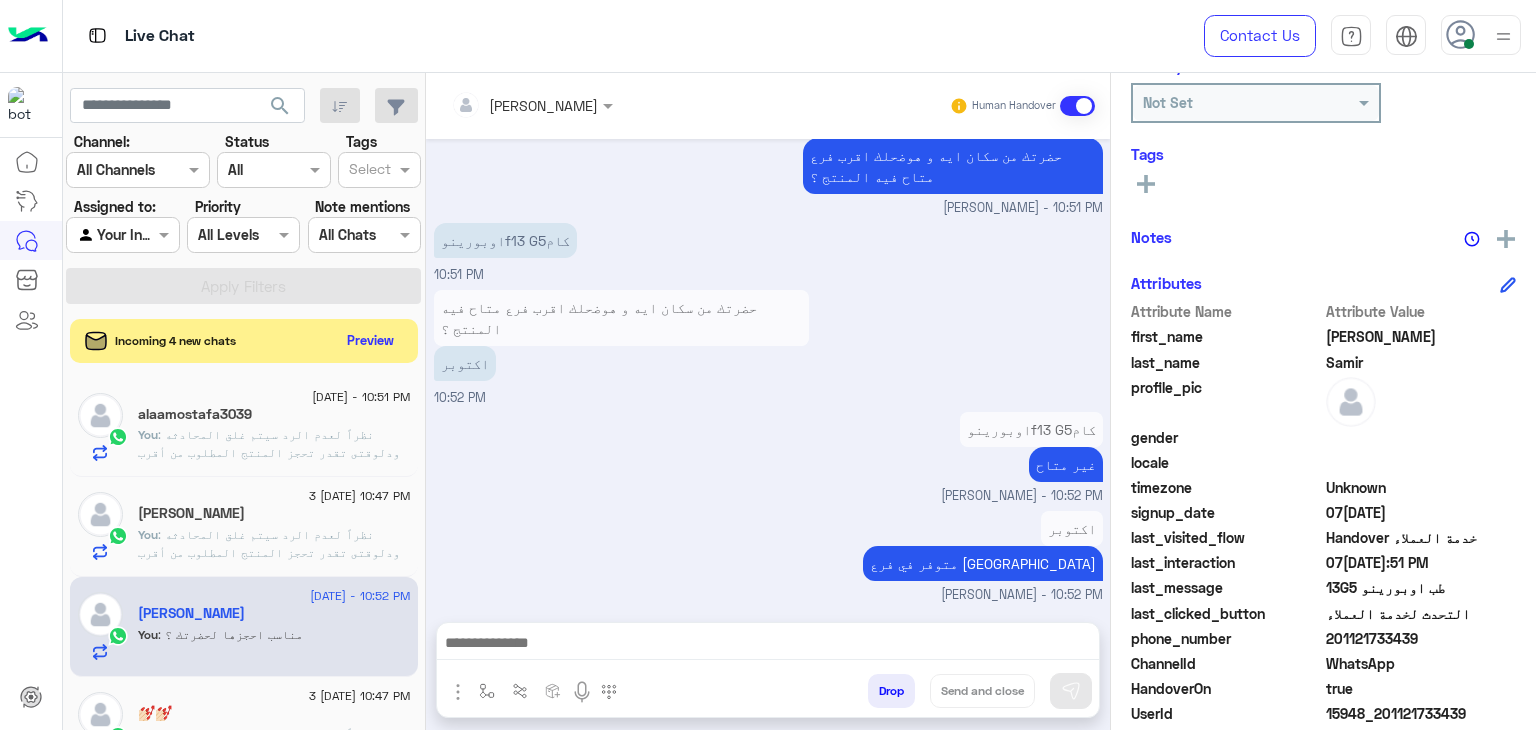 click on "201121733439" 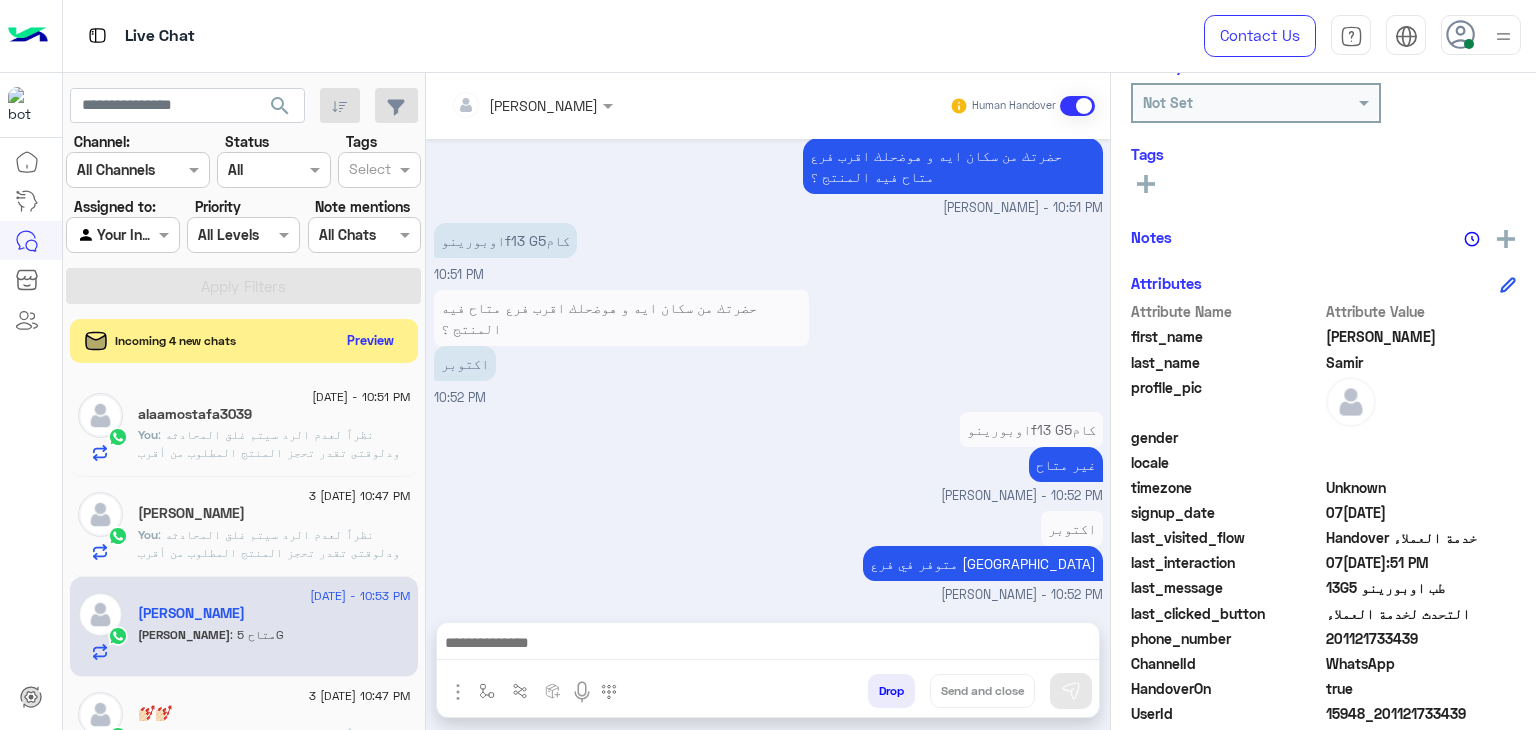 scroll, scrollTop: 2135, scrollLeft: 0, axis: vertical 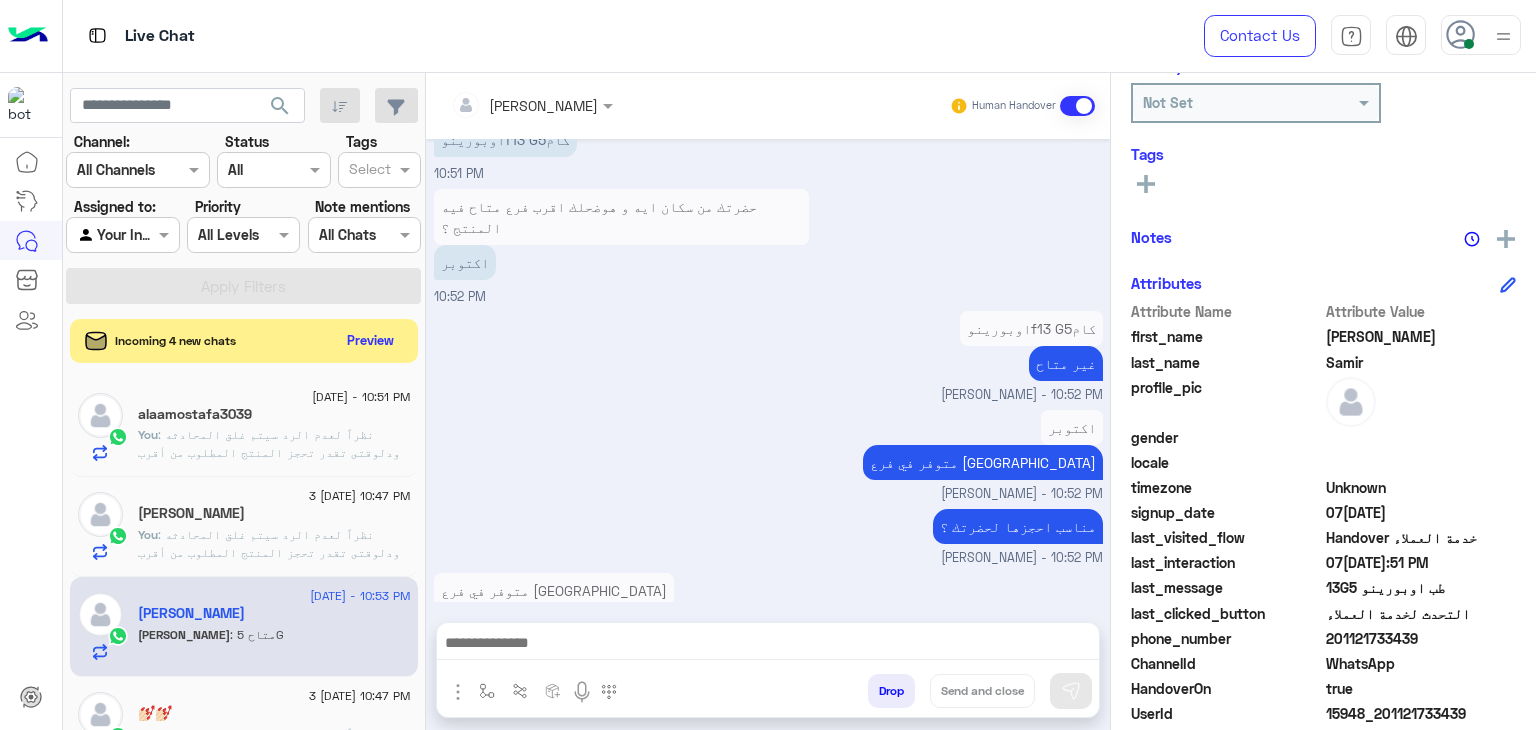 click at bounding box center [768, 645] 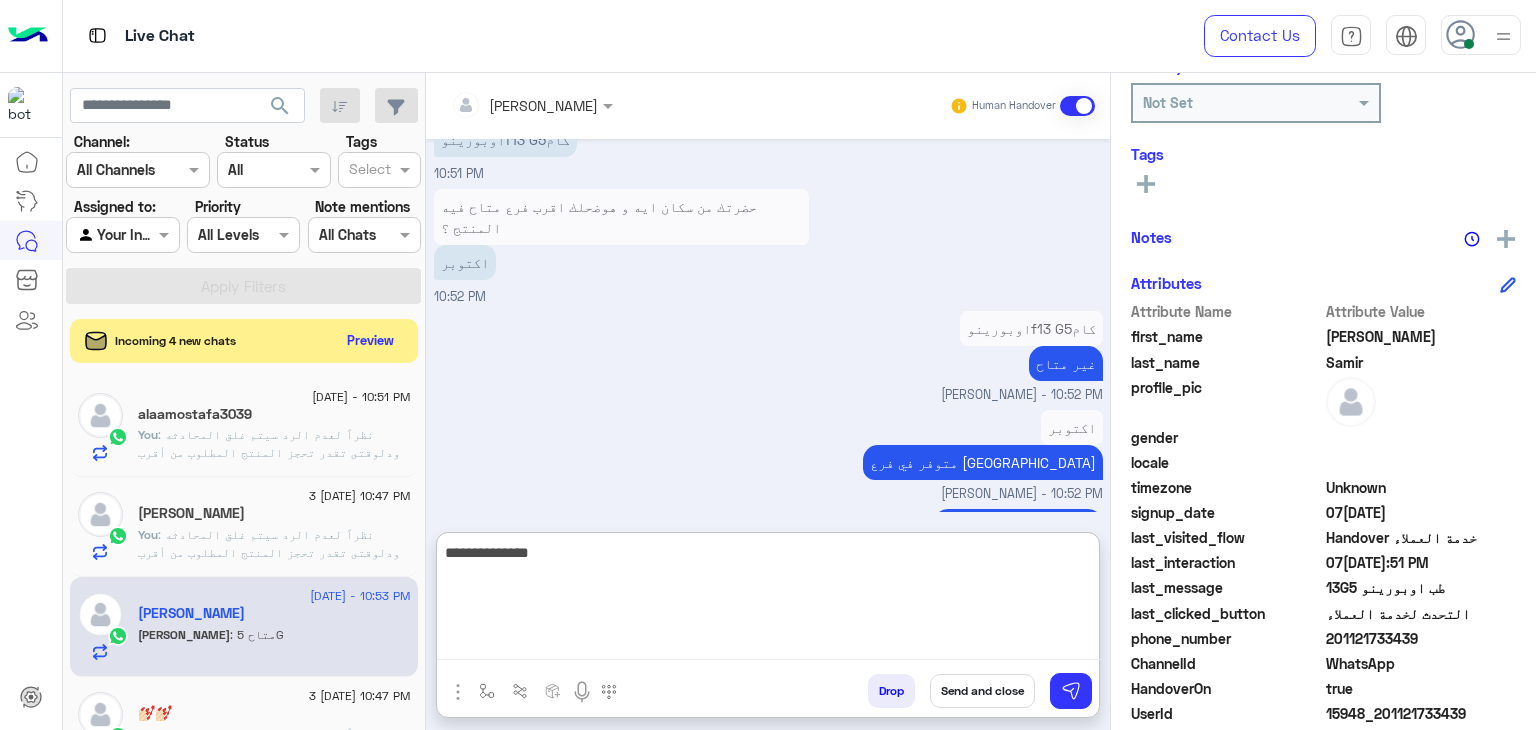 type on "**********" 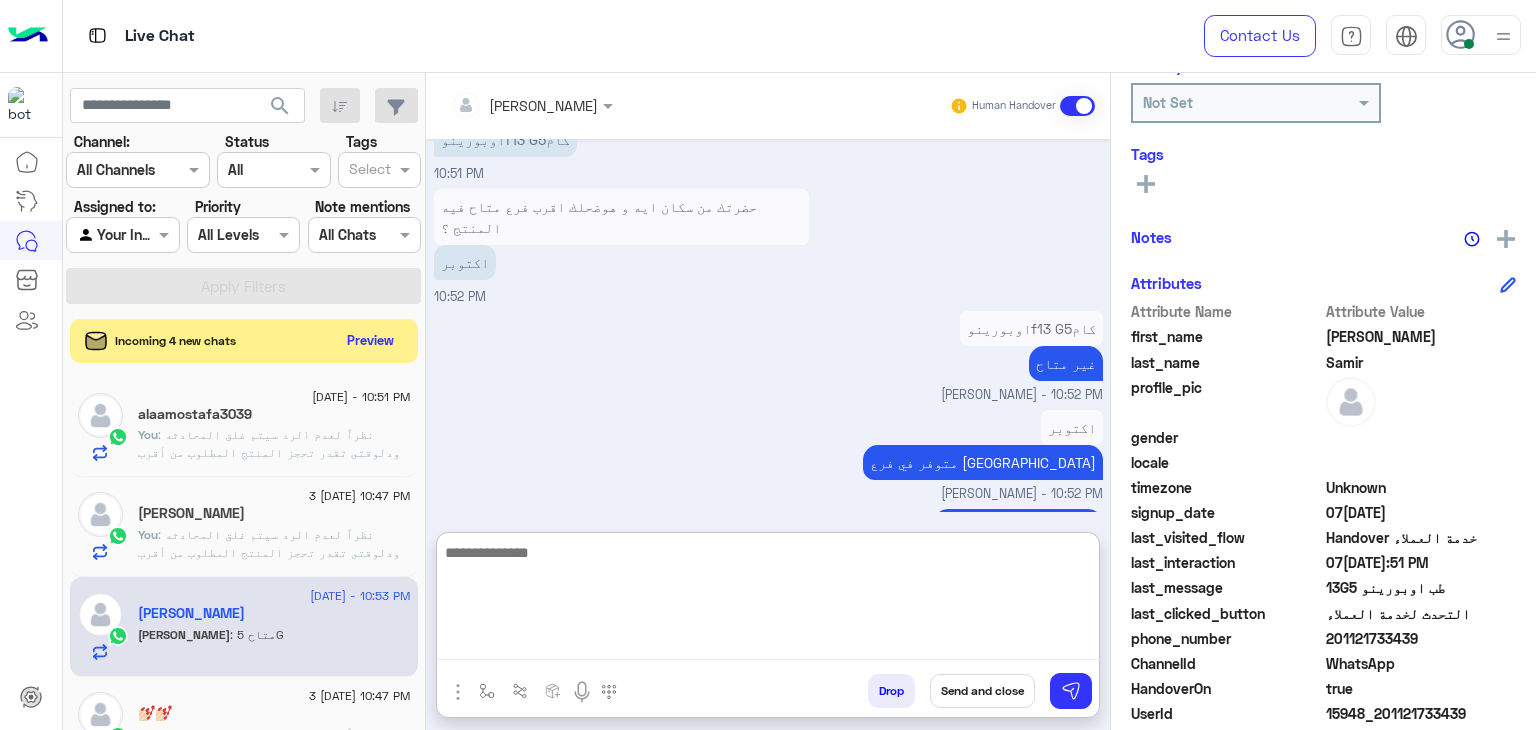 scroll, scrollTop: 2289, scrollLeft: 0, axis: vertical 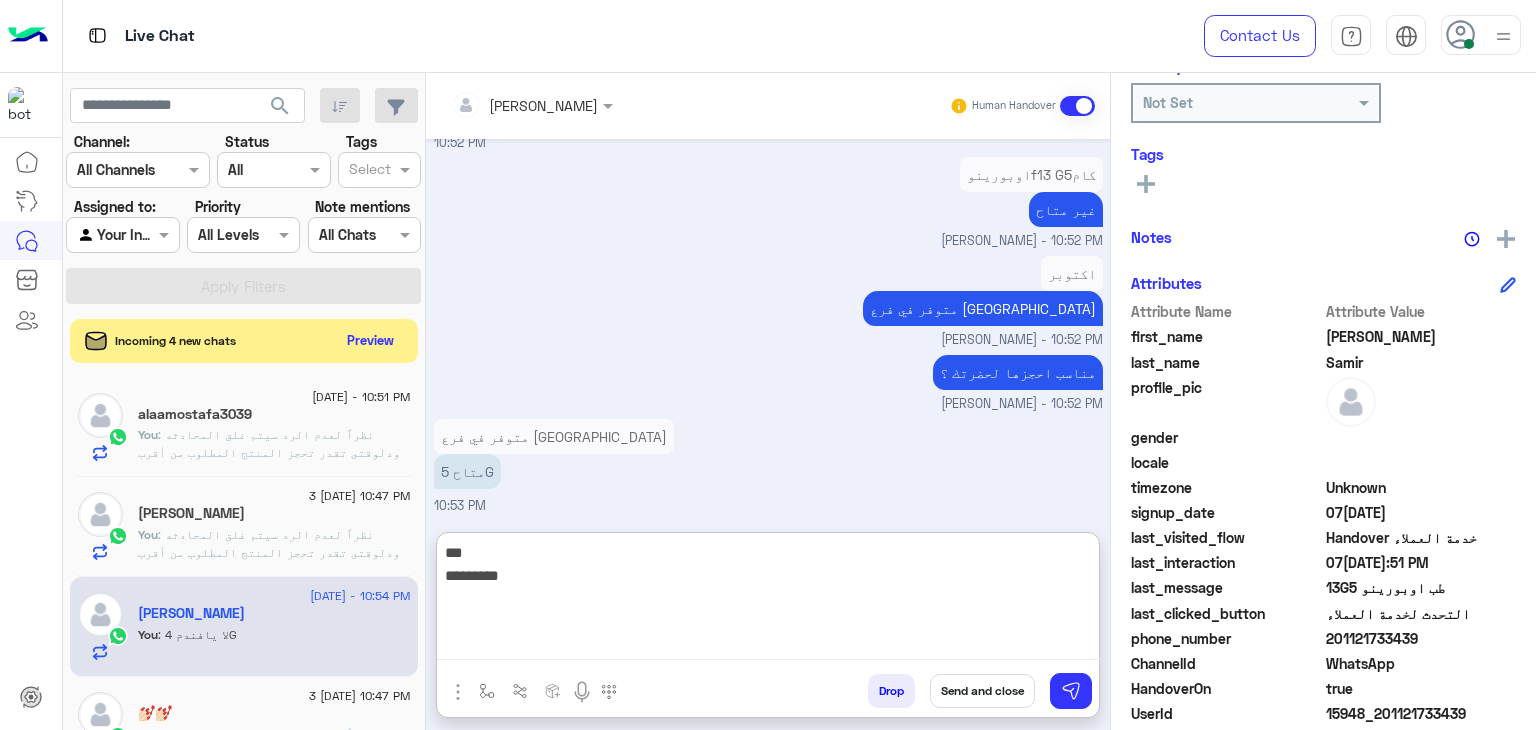 type on "***
*********" 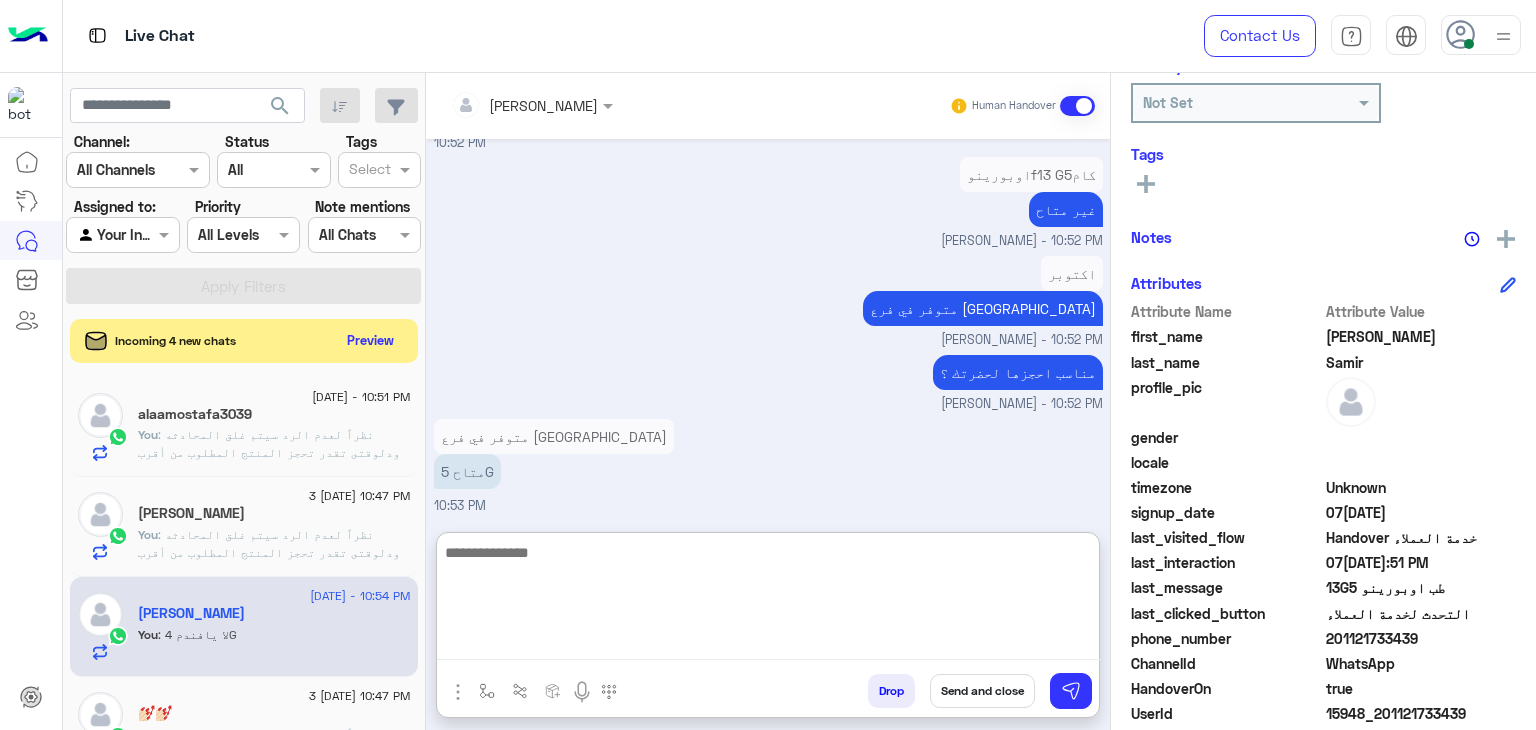 scroll, scrollTop: 2374, scrollLeft: 0, axis: vertical 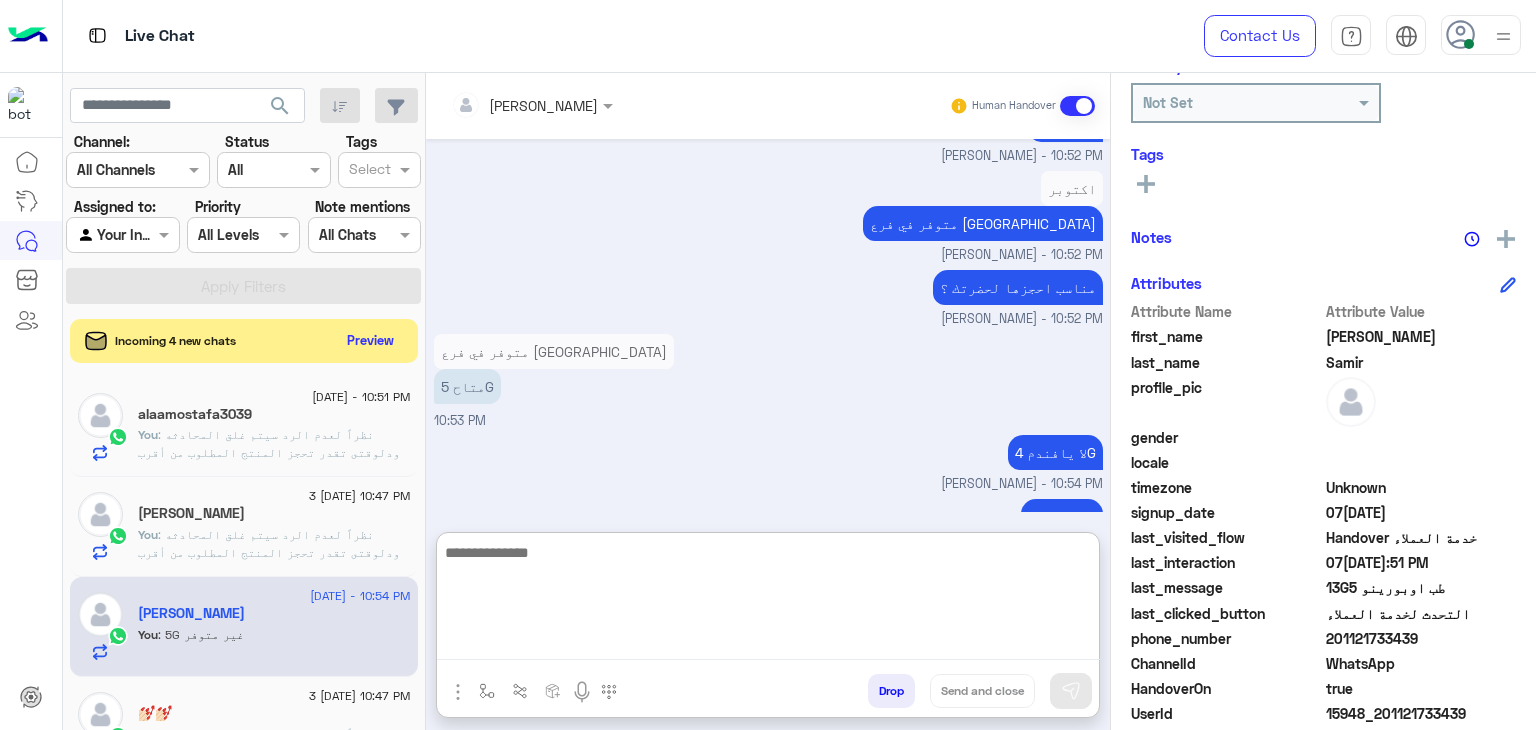 click on ": نظراً لعدم الرد سيتم غلق المحادثه
ودلوقتى تقدر تحجز المنتج المطلوب من أقرب فرع لك بكل سهولة:
1️⃣ احجز من صفحه المنتج ع الويب سايت
[DOMAIN_NAME]
2️⃣ حدد خيار "Pickup in Store" أو "استلام من الفرع"
3️⃣ أنتظر تأكيد وجود المنتج  بمكالمة هاتفية او رسالة واتس اب
ولو حضرتك احتاجت اي مساعده ماتترددش انك تتواصل معانا مره تانيه بالضغط على خدمه العملاء, شكراَ لتواصل حضرتك مع دبي فون❤️" 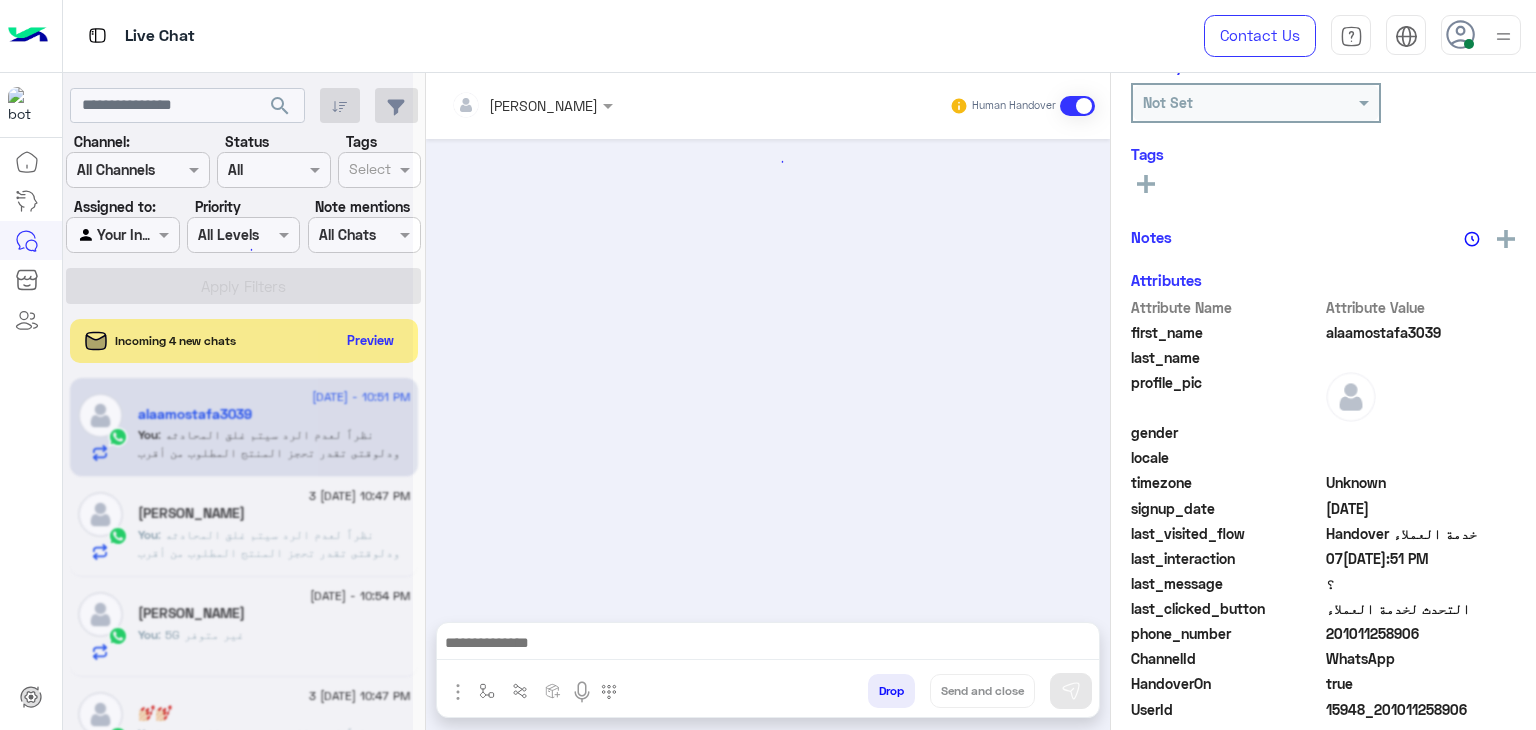 scroll, scrollTop: 1594, scrollLeft: 0, axis: vertical 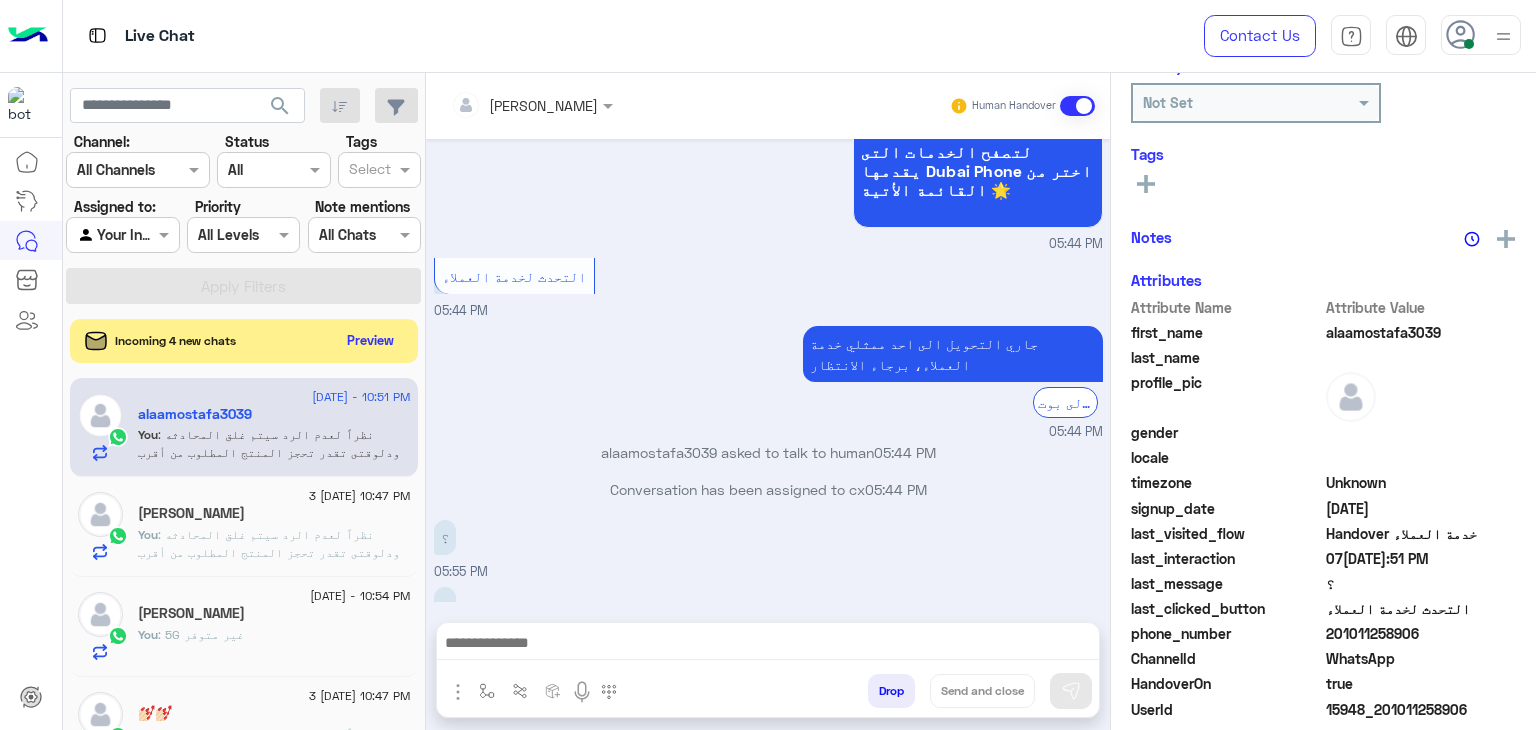 click on "[PERSON_NAME]" 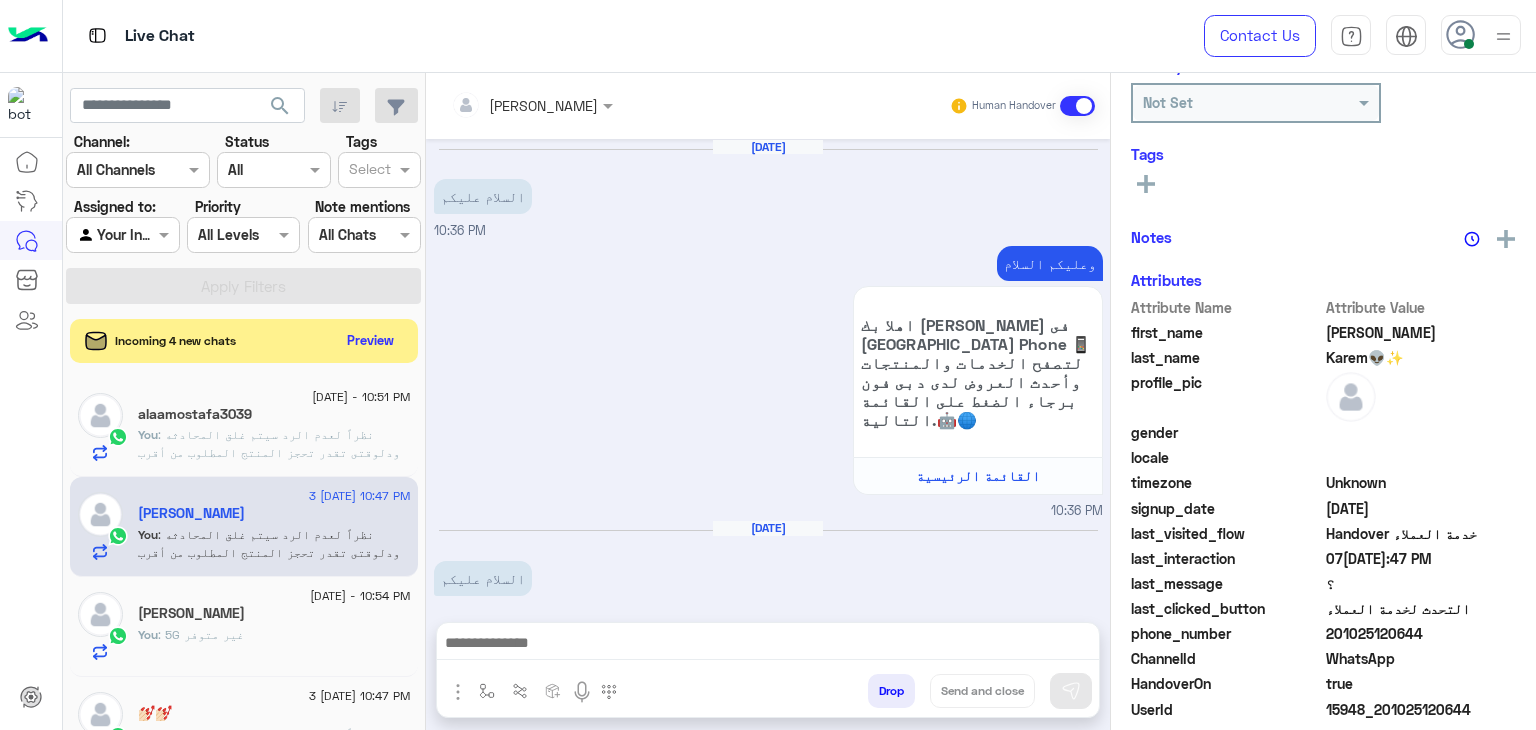 scroll, scrollTop: 987, scrollLeft: 0, axis: vertical 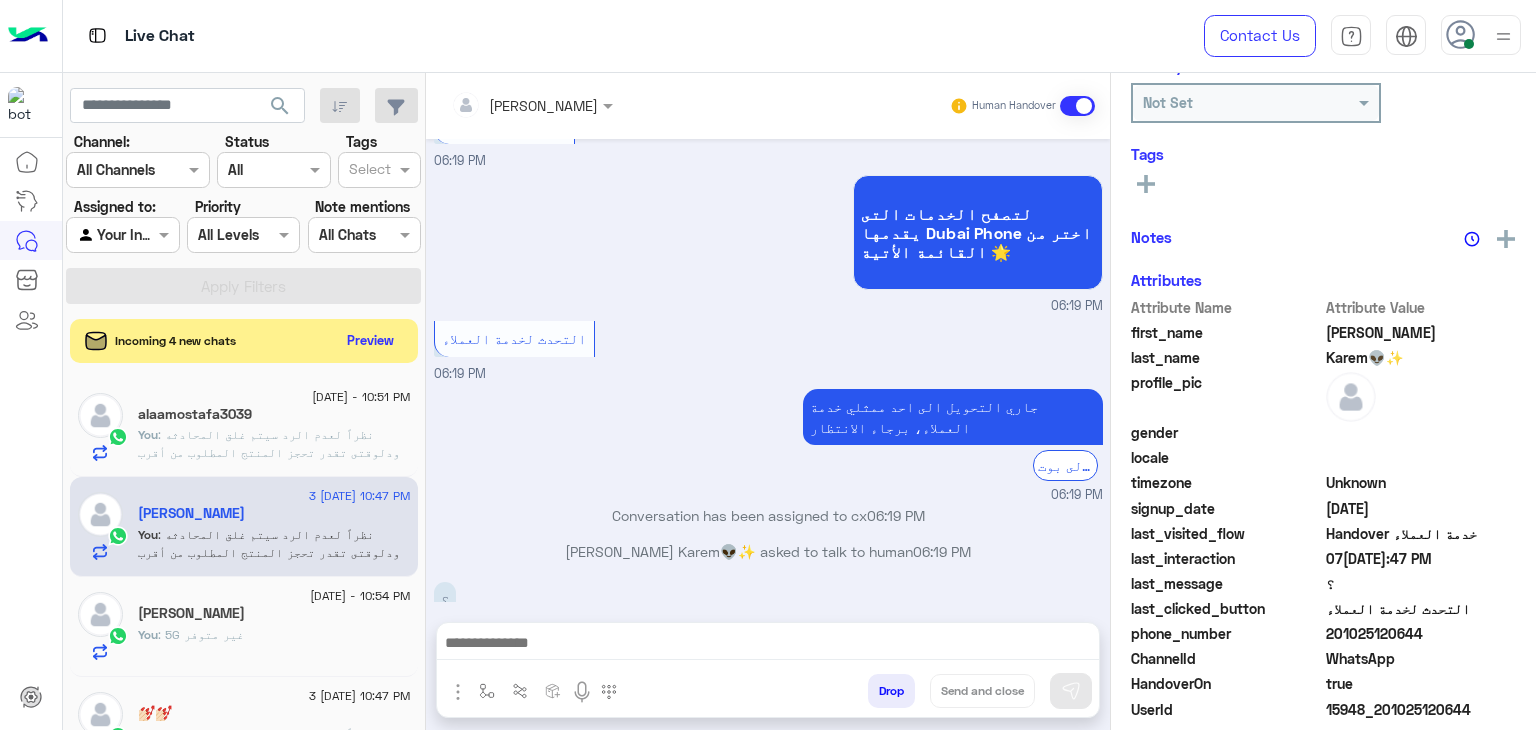 click on "You  : 5G
غير متوفر" 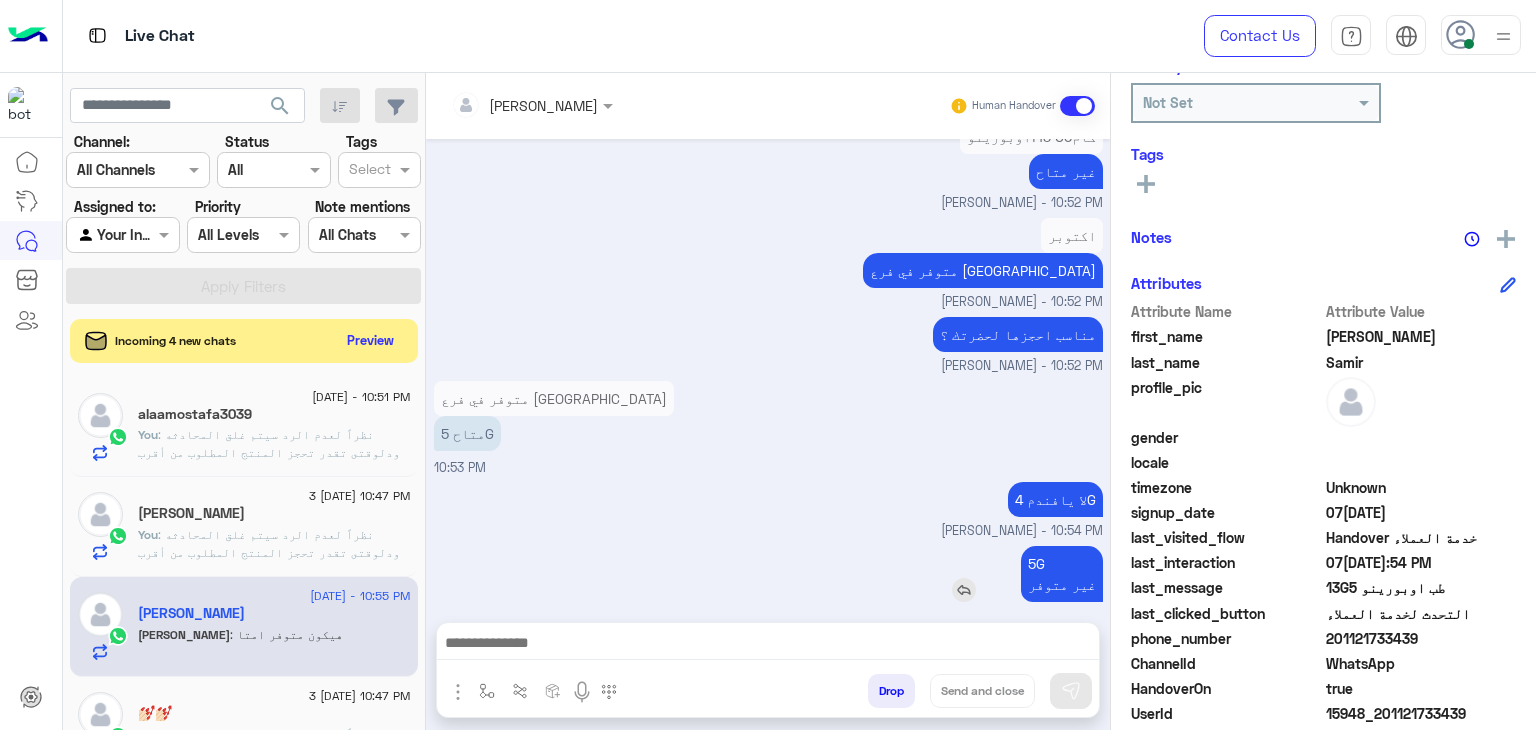 scroll, scrollTop: 1393, scrollLeft: 0, axis: vertical 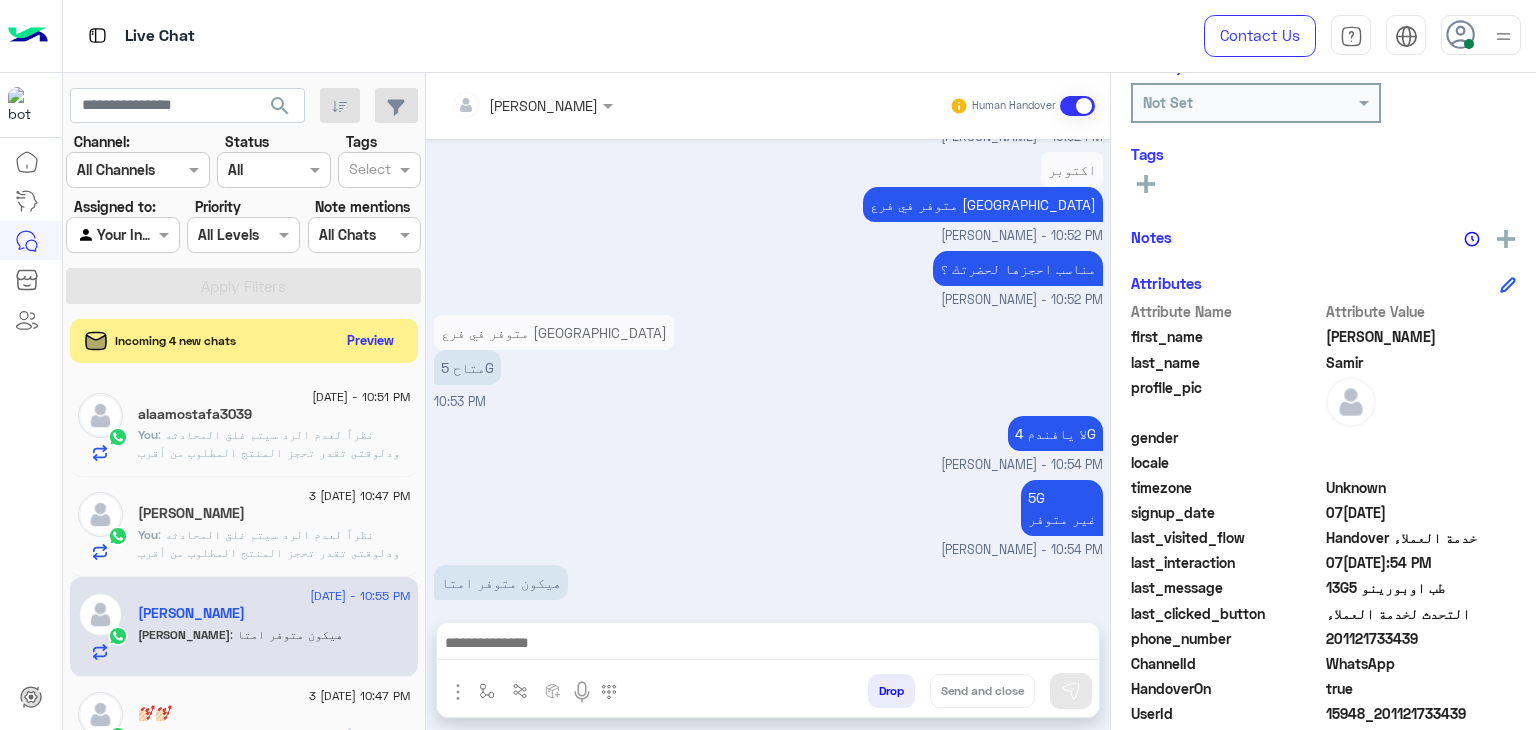 click at bounding box center (768, 645) 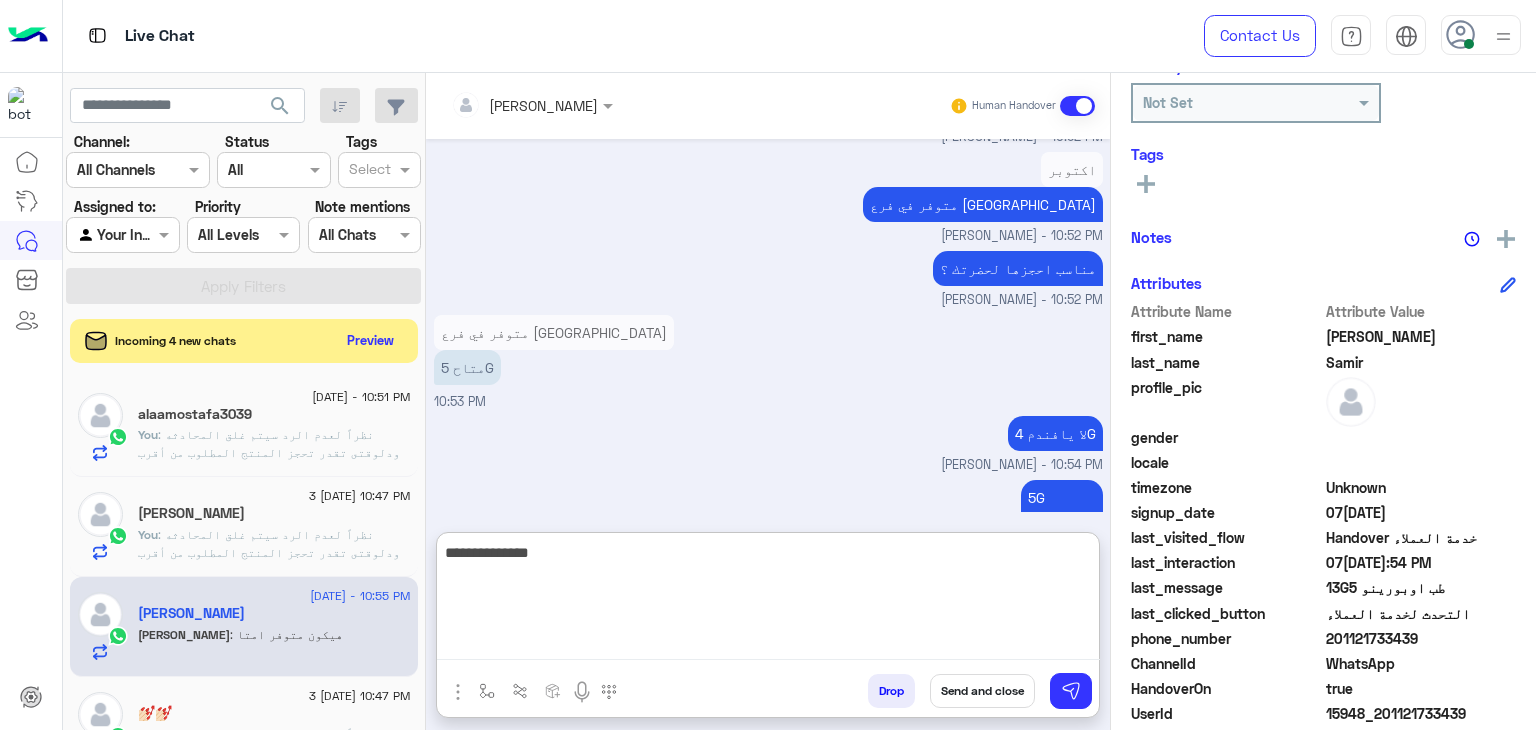 type on "**********" 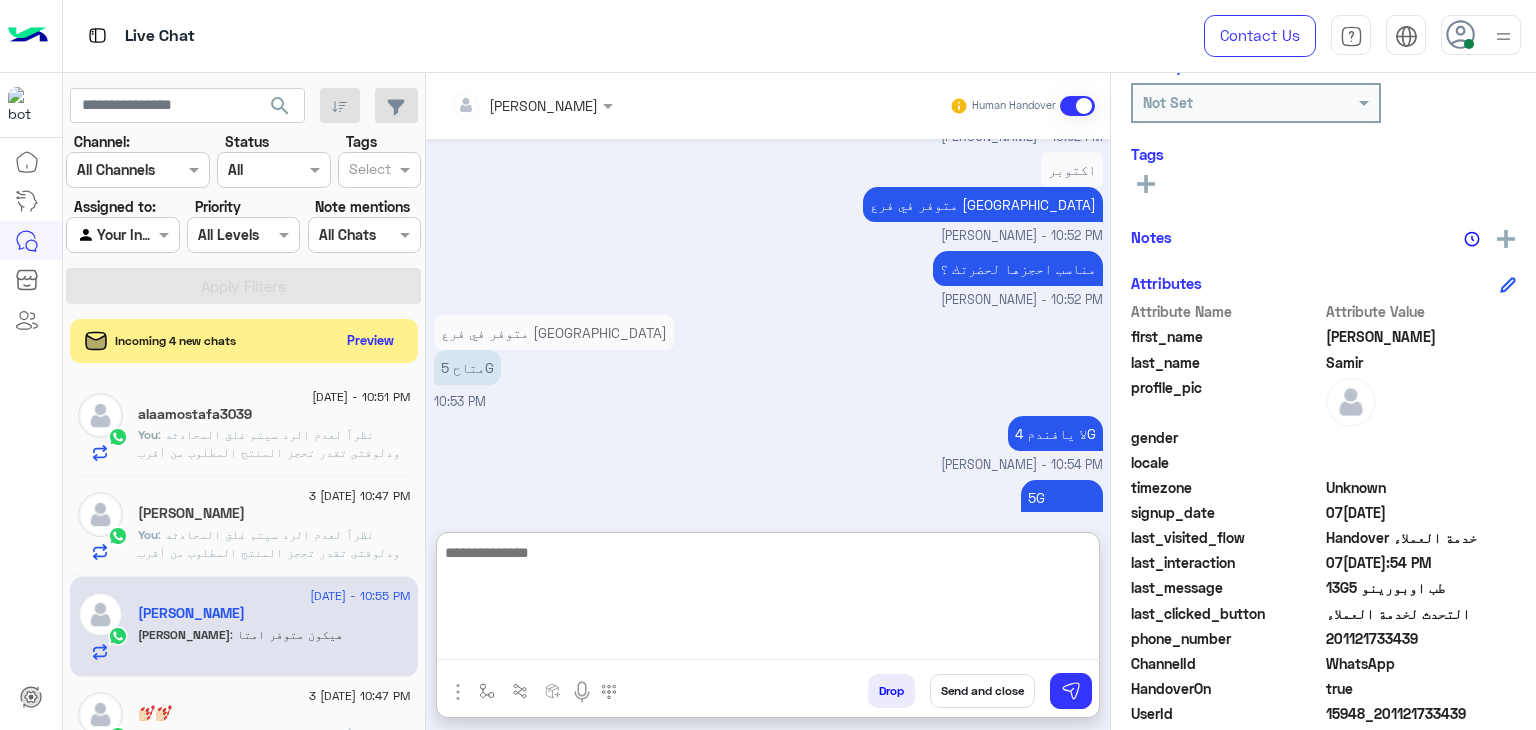 scroll, scrollTop: 1548, scrollLeft: 0, axis: vertical 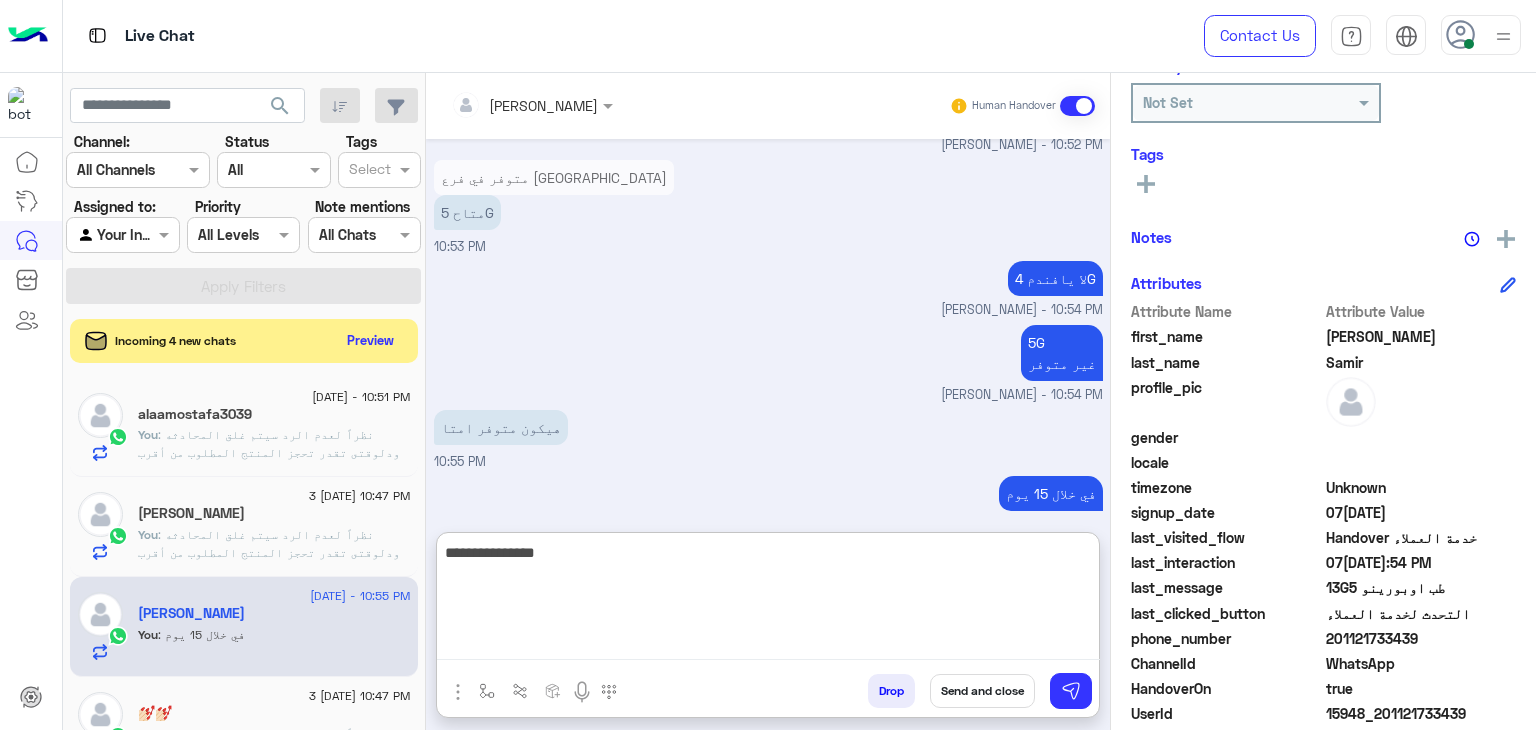 type on "**********" 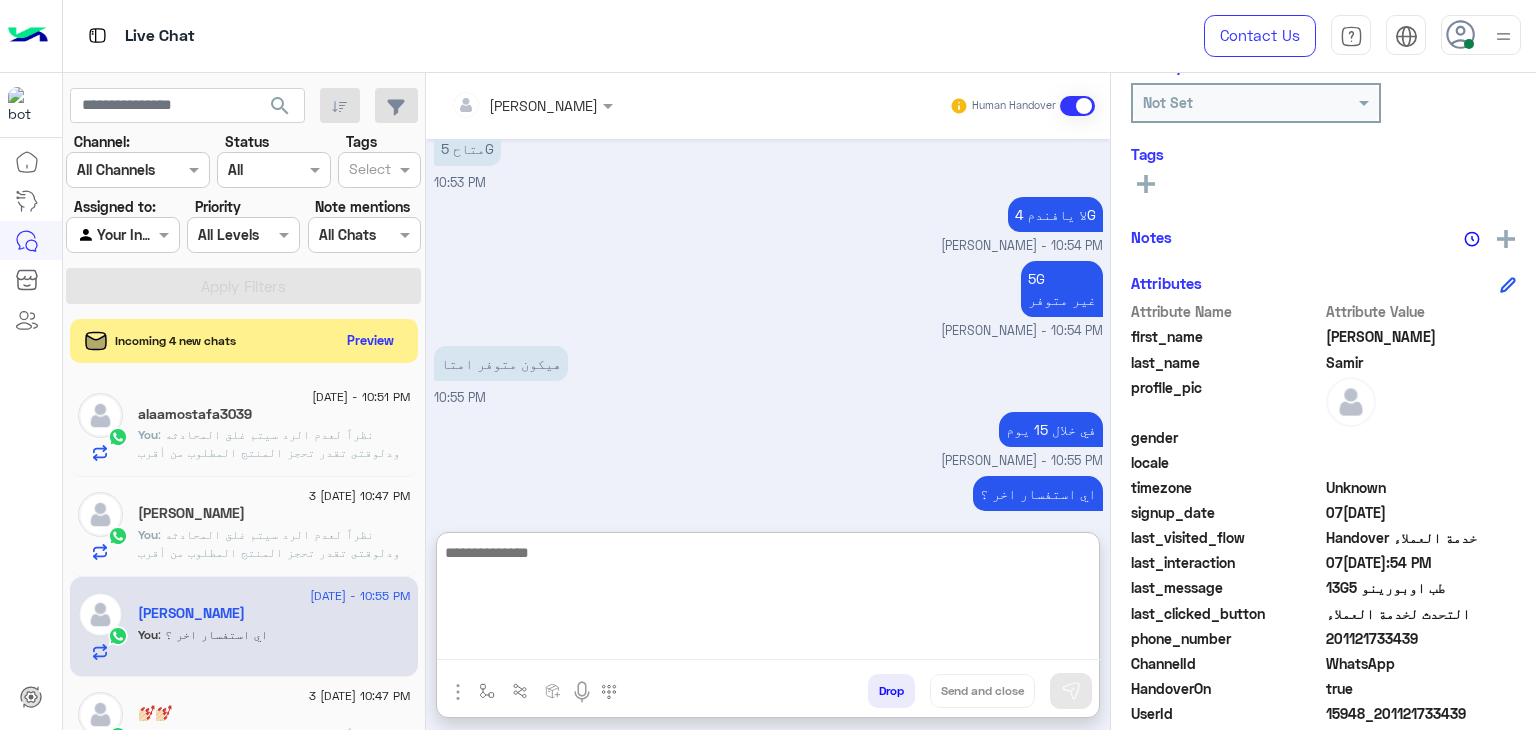 scroll, scrollTop: 1678, scrollLeft: 0, axis: vertical 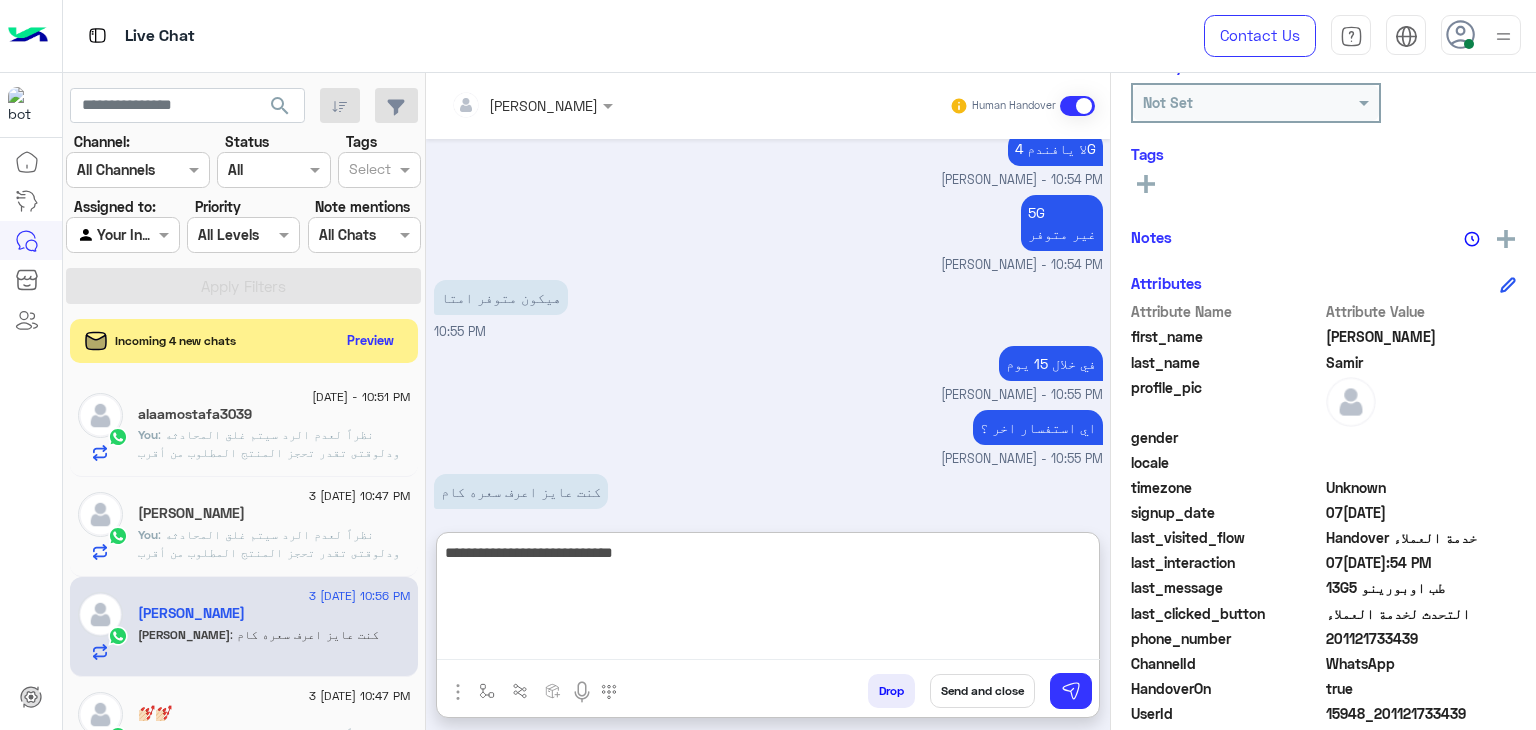 type on "**********" 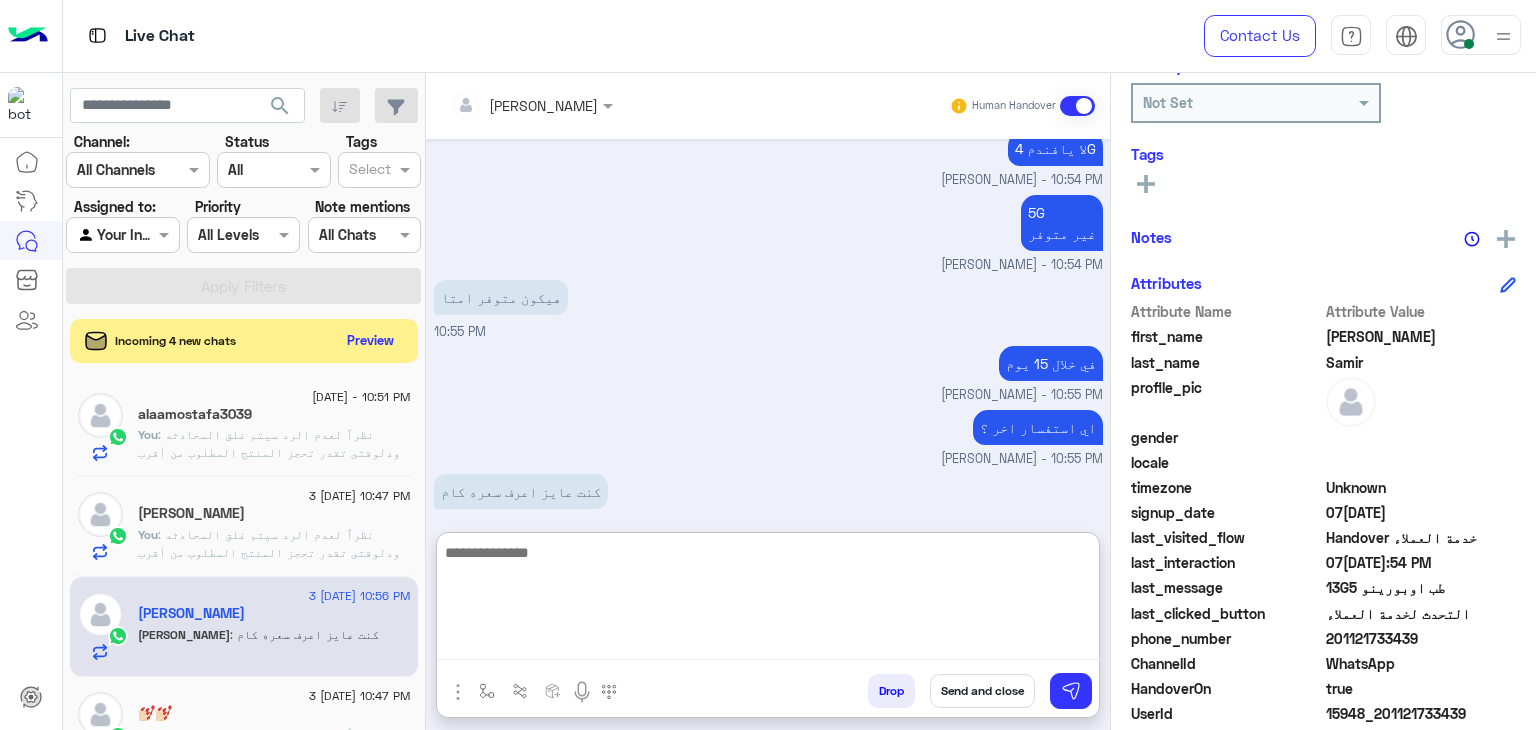 scroll, scrollTop: 1741, scrollLeft: 0, axis: vertical 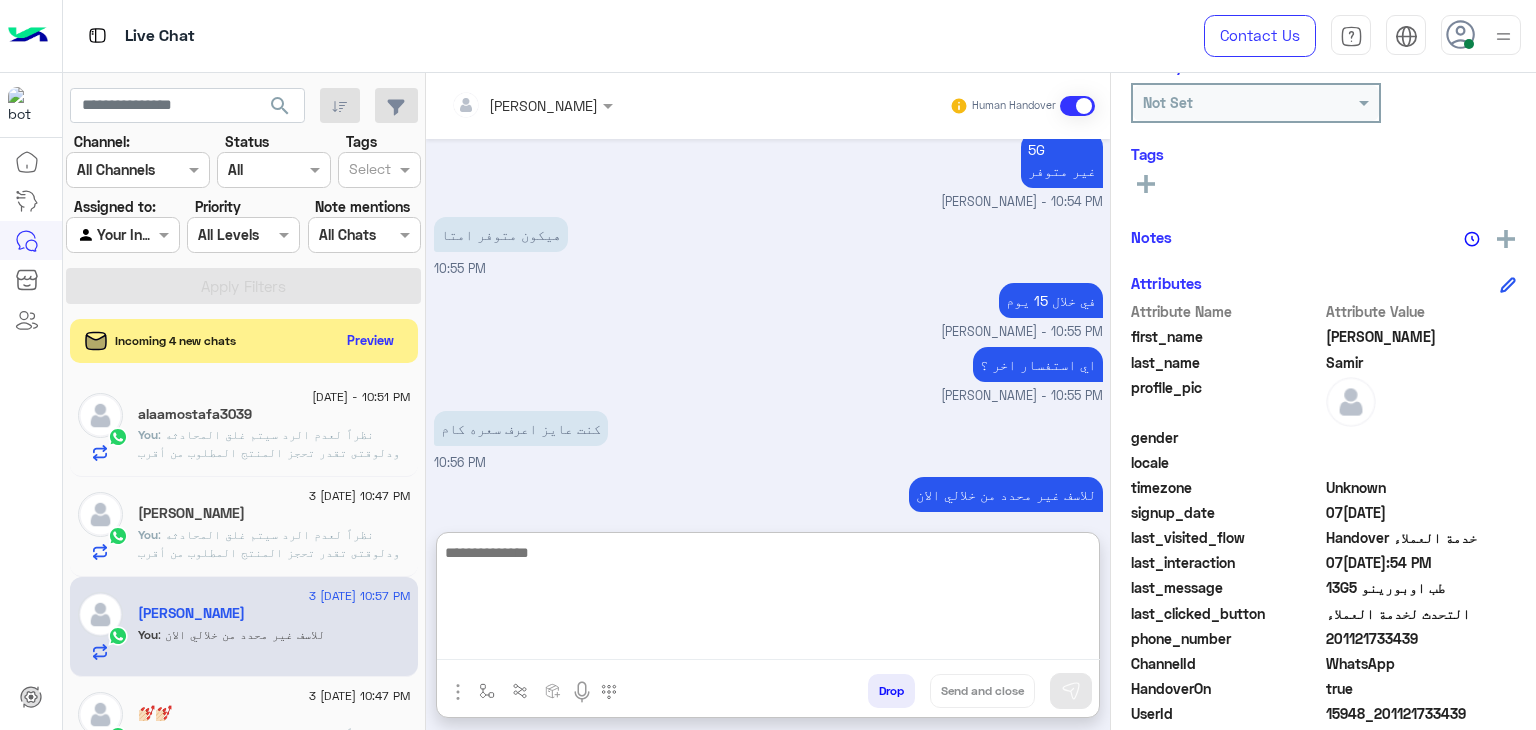 click on "You  : نظراً لعدم الرد سيتم غلق المحادثه
ودلوقتى تقدر تحجز المنتج المطلوب من أقرب فرع لك بكل سهولة:
1️⃣ احجز من صفحه المنتج ع الويب سايت
[DOMAIN_NAME]
2️⃣ حدد خيار "Pickup in Store" أو "استلام من الفرع"
3️⃣ أنتظر تأكيد وجود المنتج  بمكالمة هاتفية او رسالة واتس اب
ولو حضرتك احتاجت اي مساعده ماتترددش انك تتواصل معانا مره تانيه بالضغط على خدمه العملاء, شكراَ لتواصل حضرتك مع دبي فون❤️" 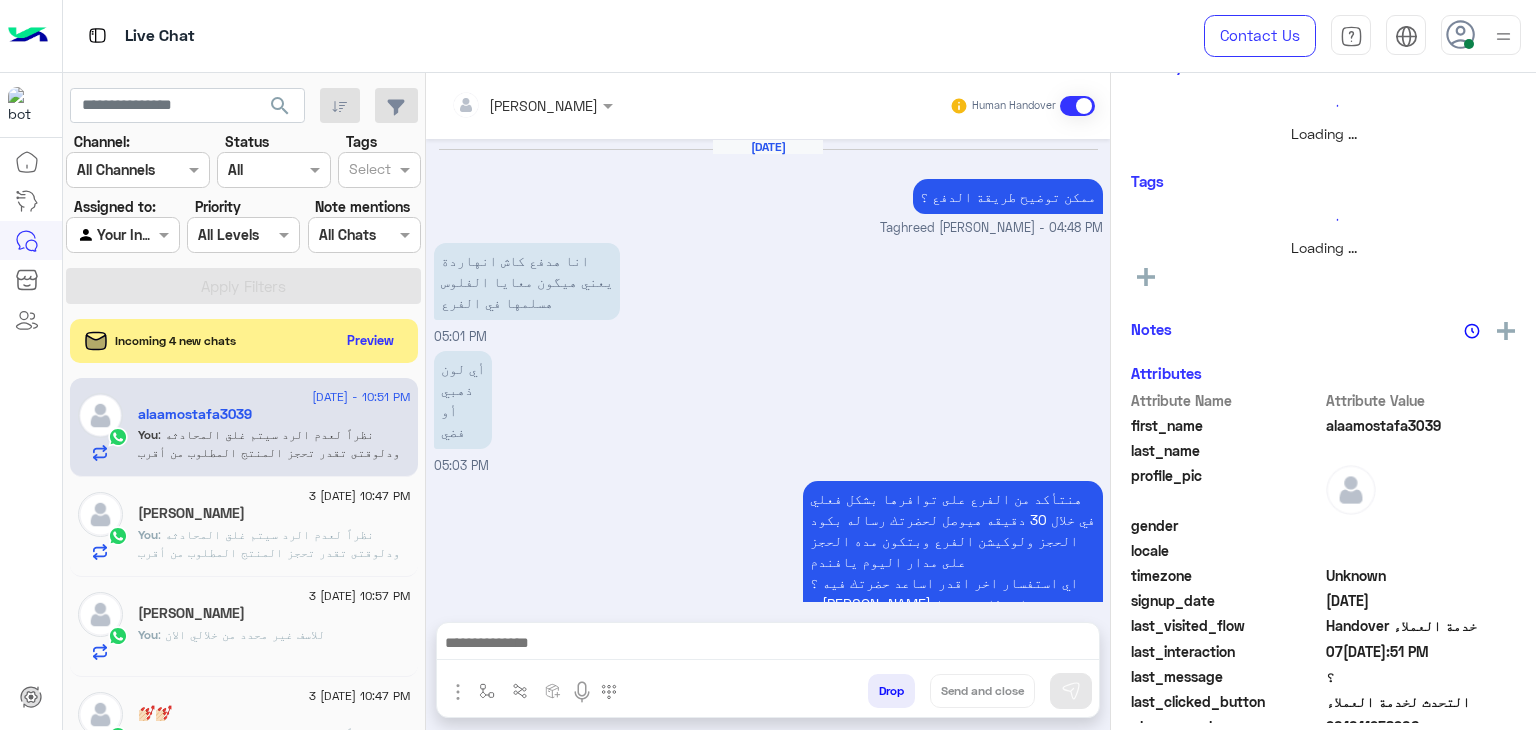 scroll, scrollTop: 1594, scrollLeft: 0, axis: vertical 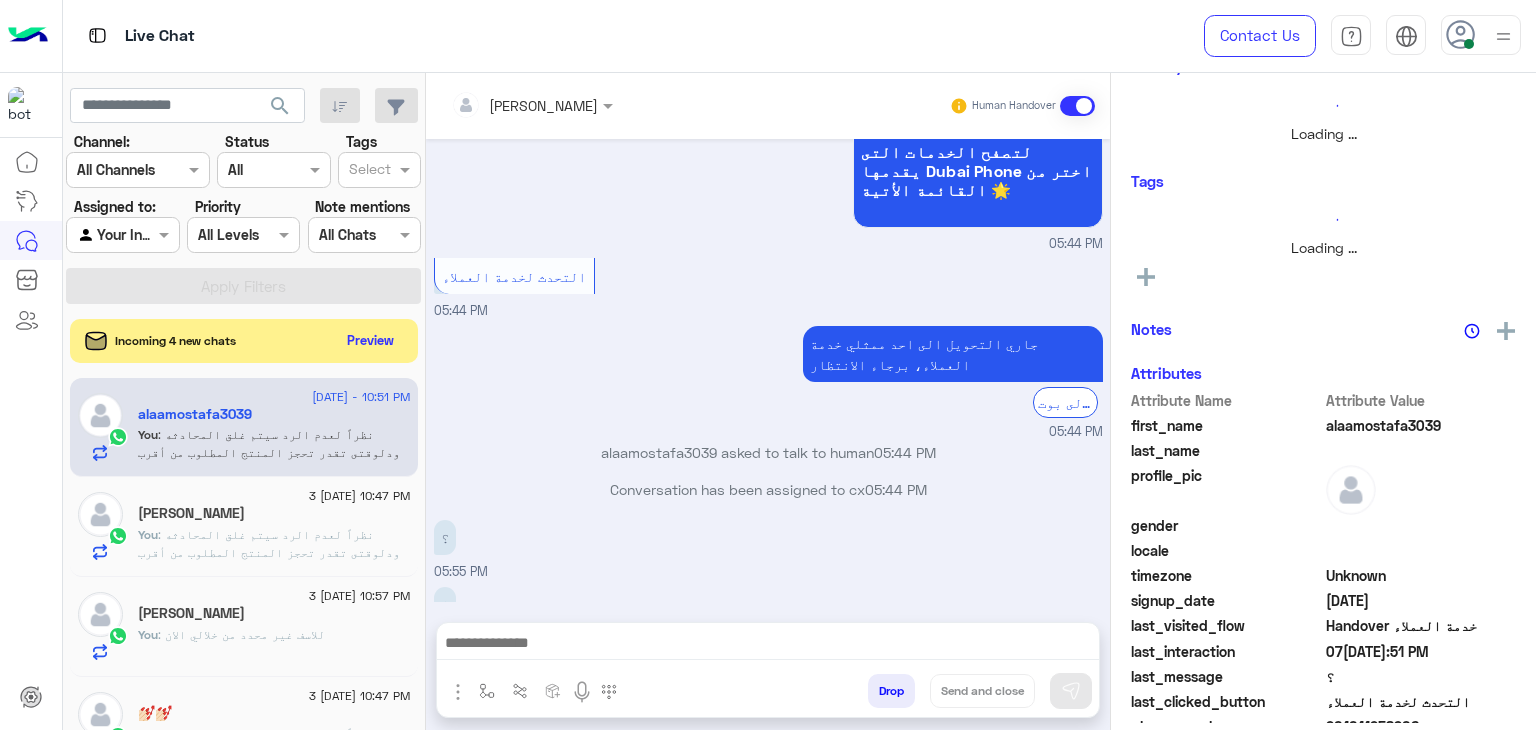 click on "[PERSON_NAME]" 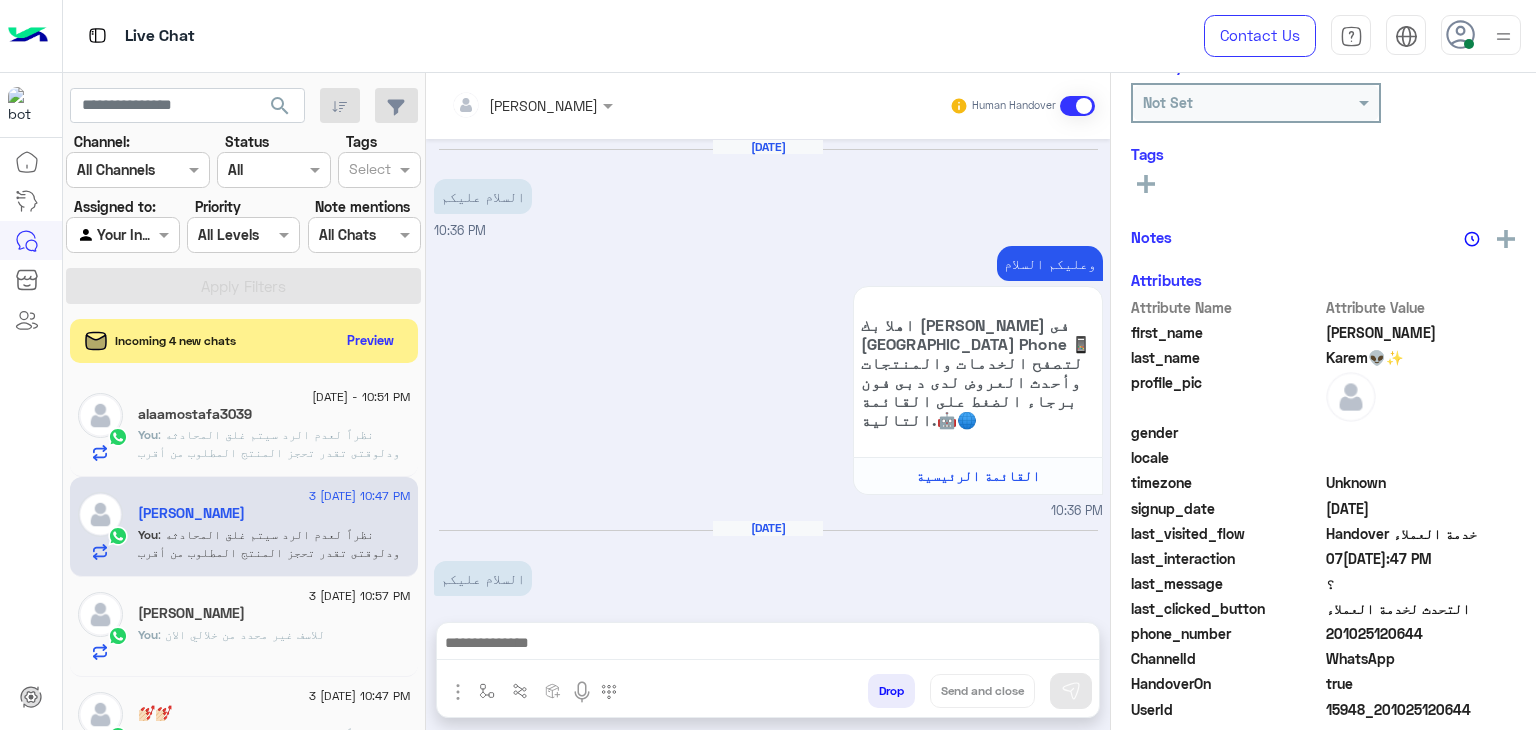 scroll, scrollTop: 987, scrollLeft: 0, axis: vertical 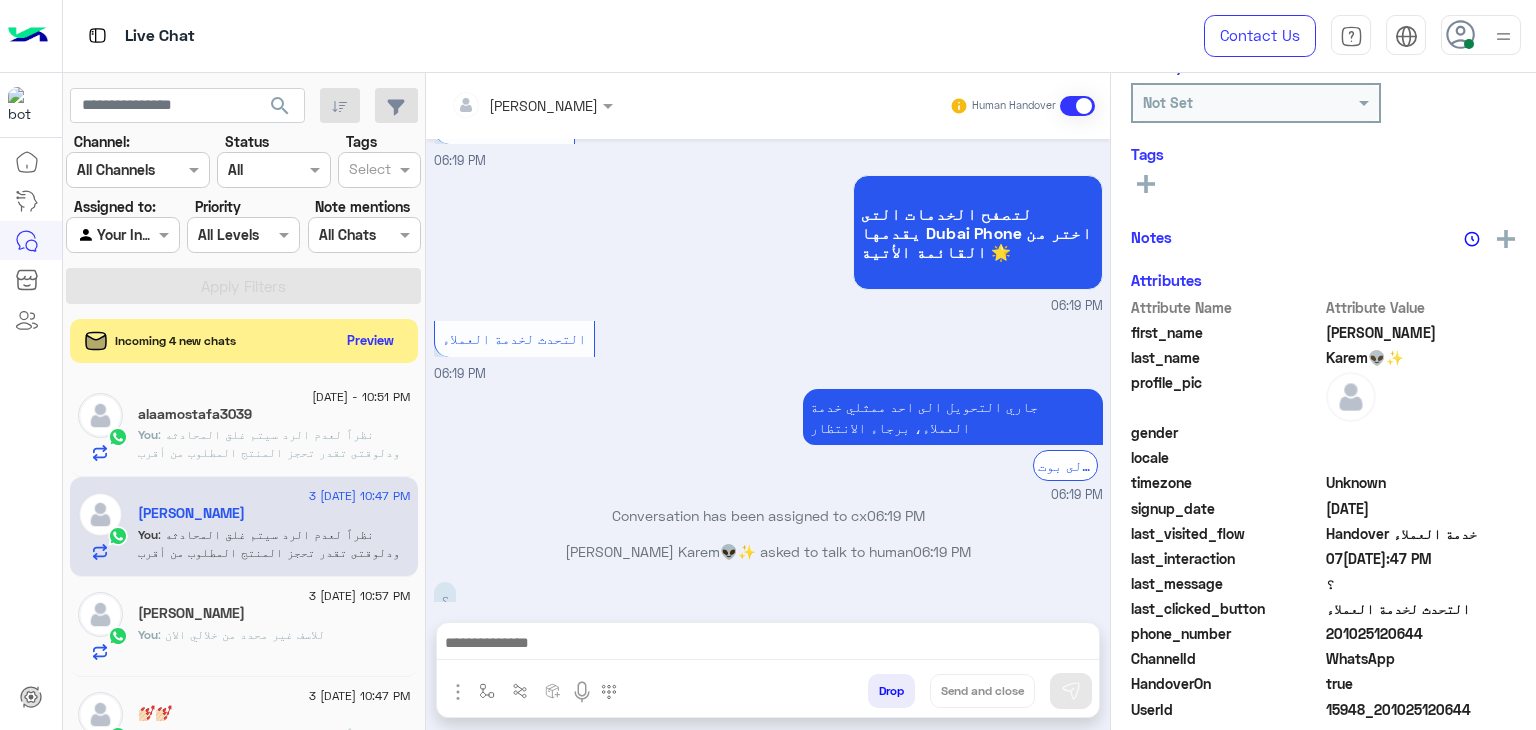 click on "[PERSON_NAME]" 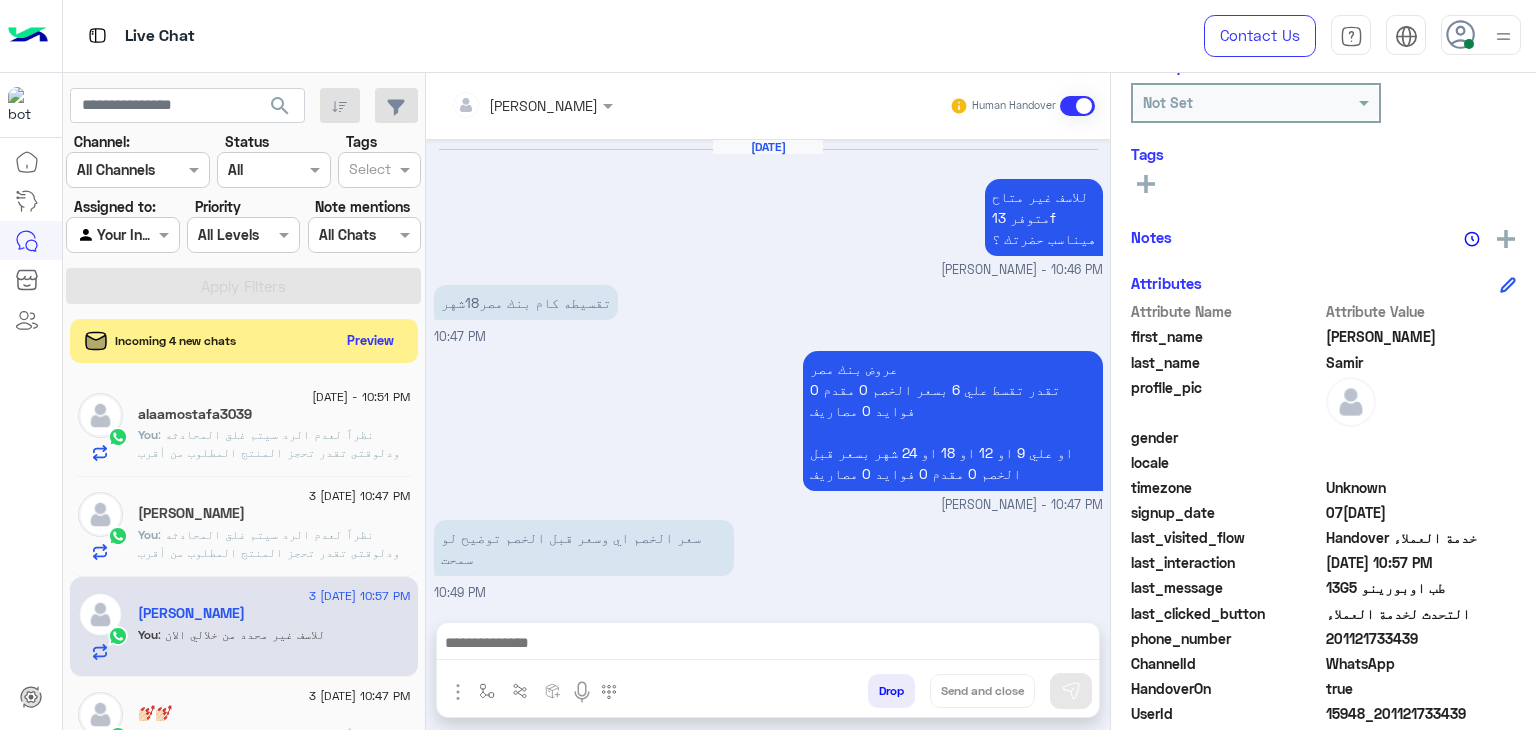 scroll, scrollTop: 1320, scrollLeft: 0, axis: vertical 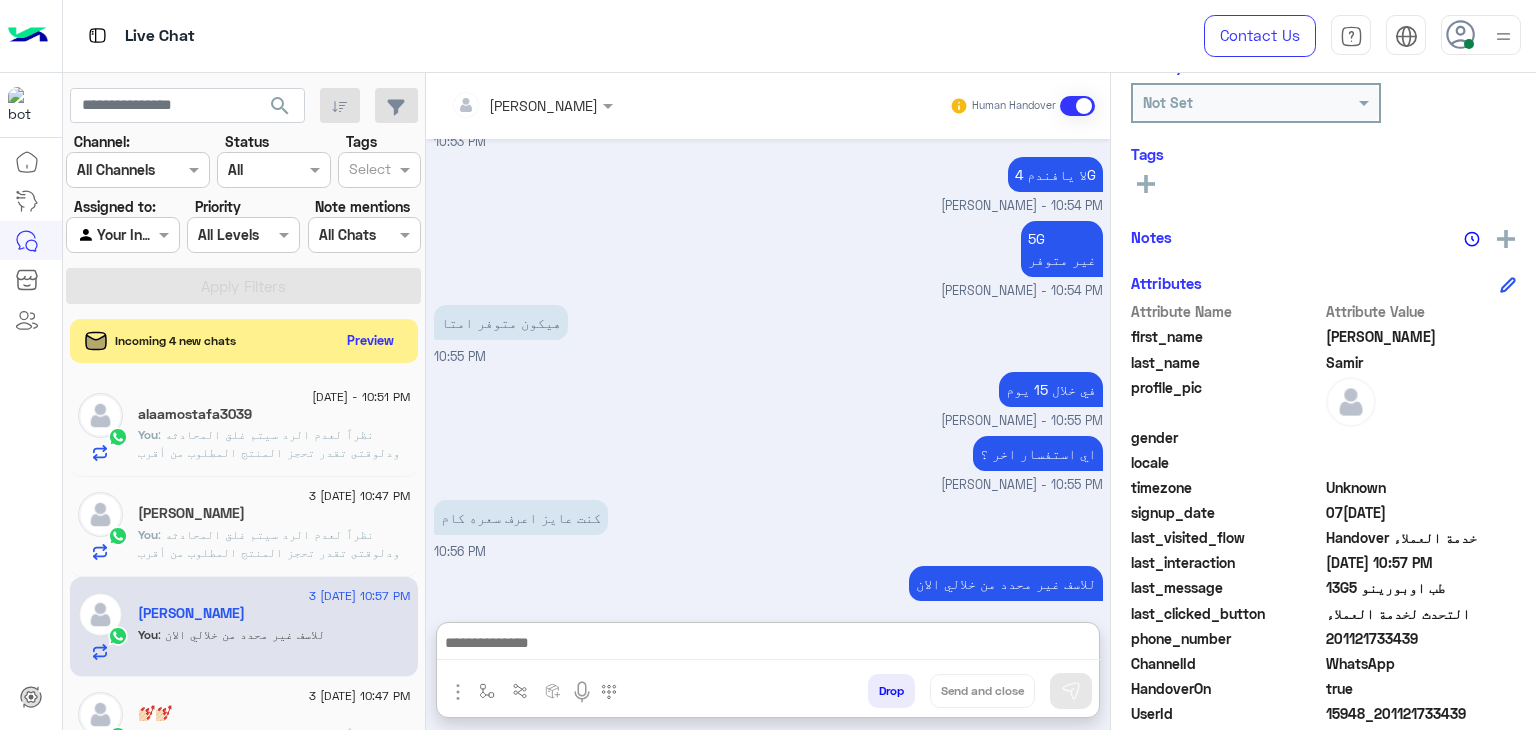 drag, startPoint x: 743, startPoint y: 650, endPoint x: 748, endPoint y: 664, distance: 14.866069 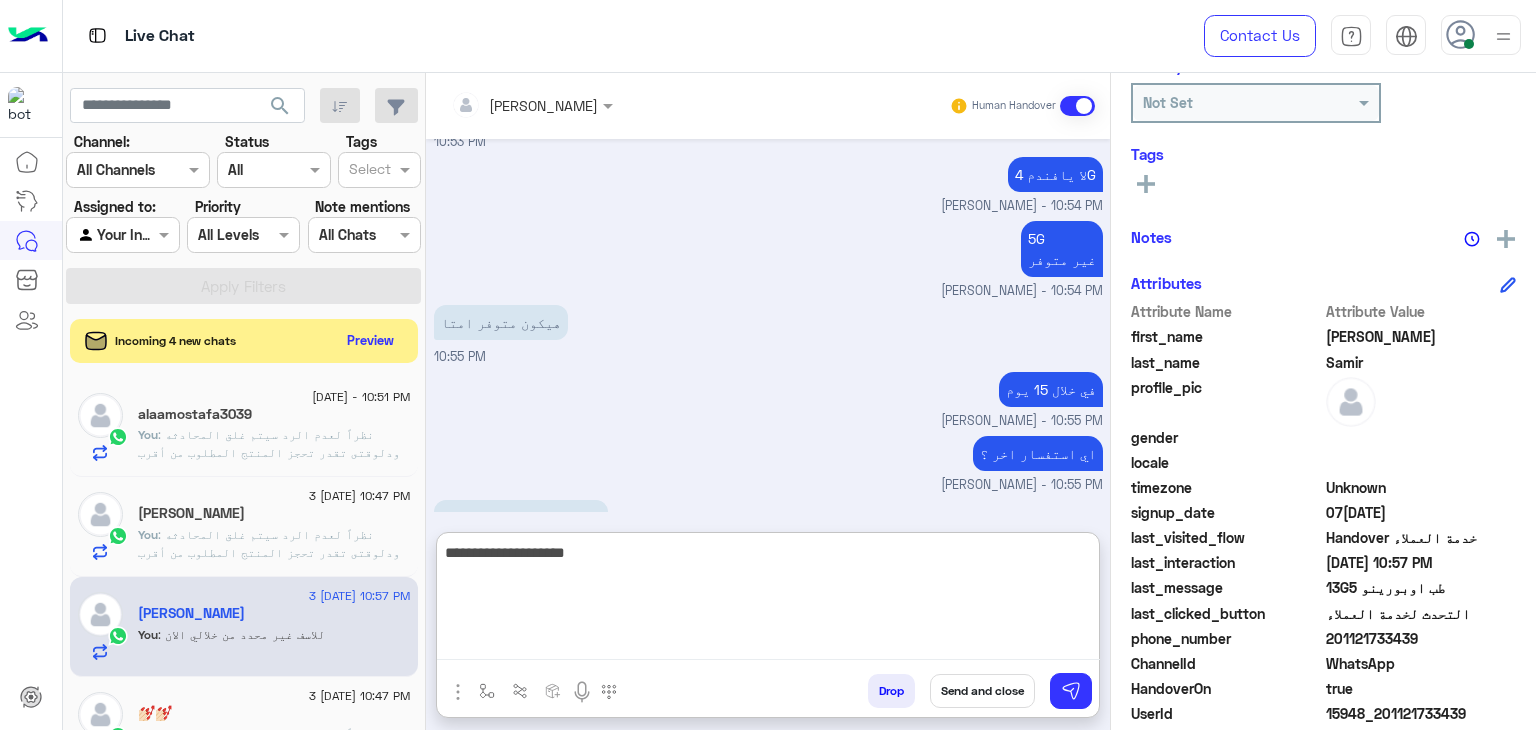type on "**********" 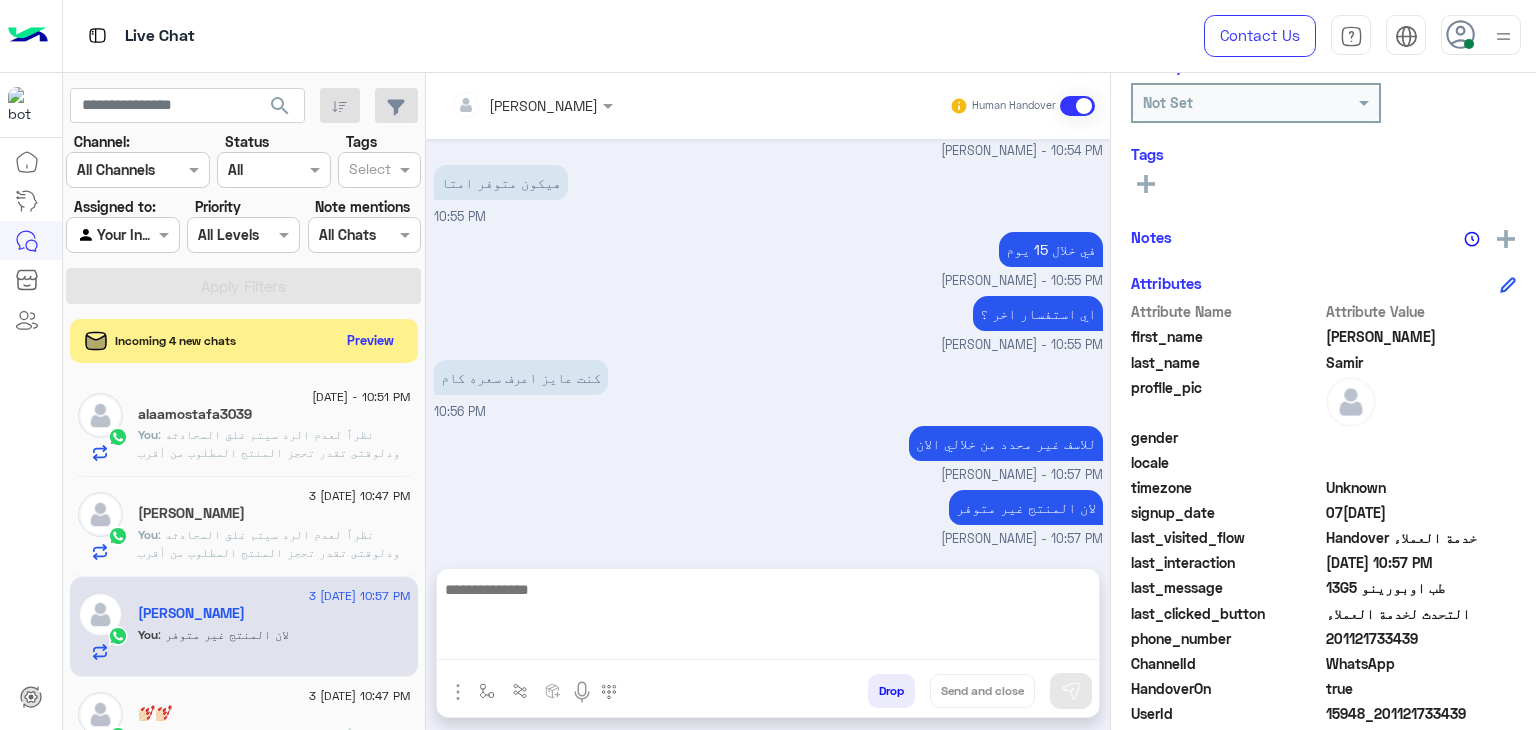 scroll, scrollTop: 1384, scrollLeft: 0, axis: vertical 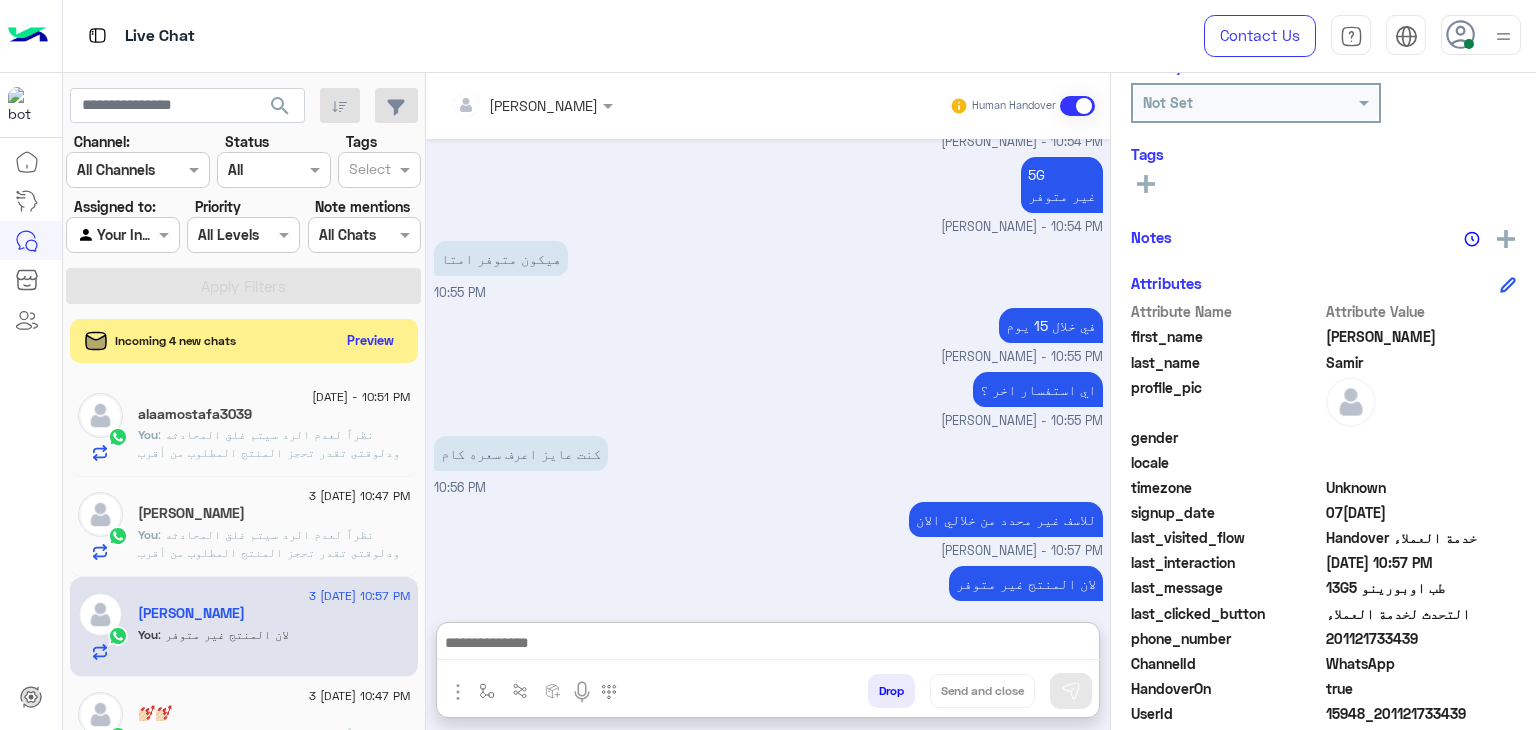 drag, startPoint x: 948, startPoint y: 635, endPoint x: 956, endPoint y: 652, distance: 18.788294 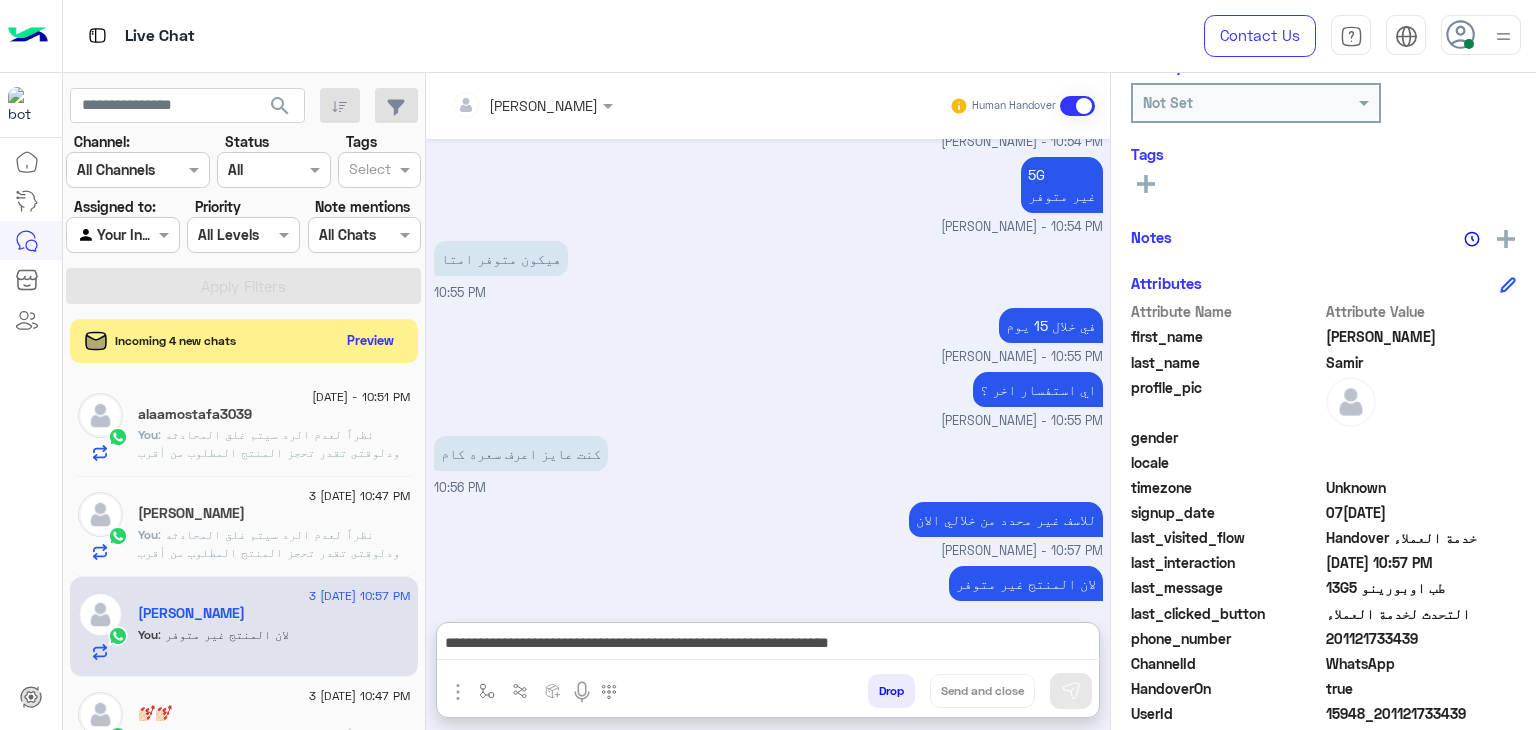 scroll, scrollTop: 138, scrollLeft: 0, axis: vertical 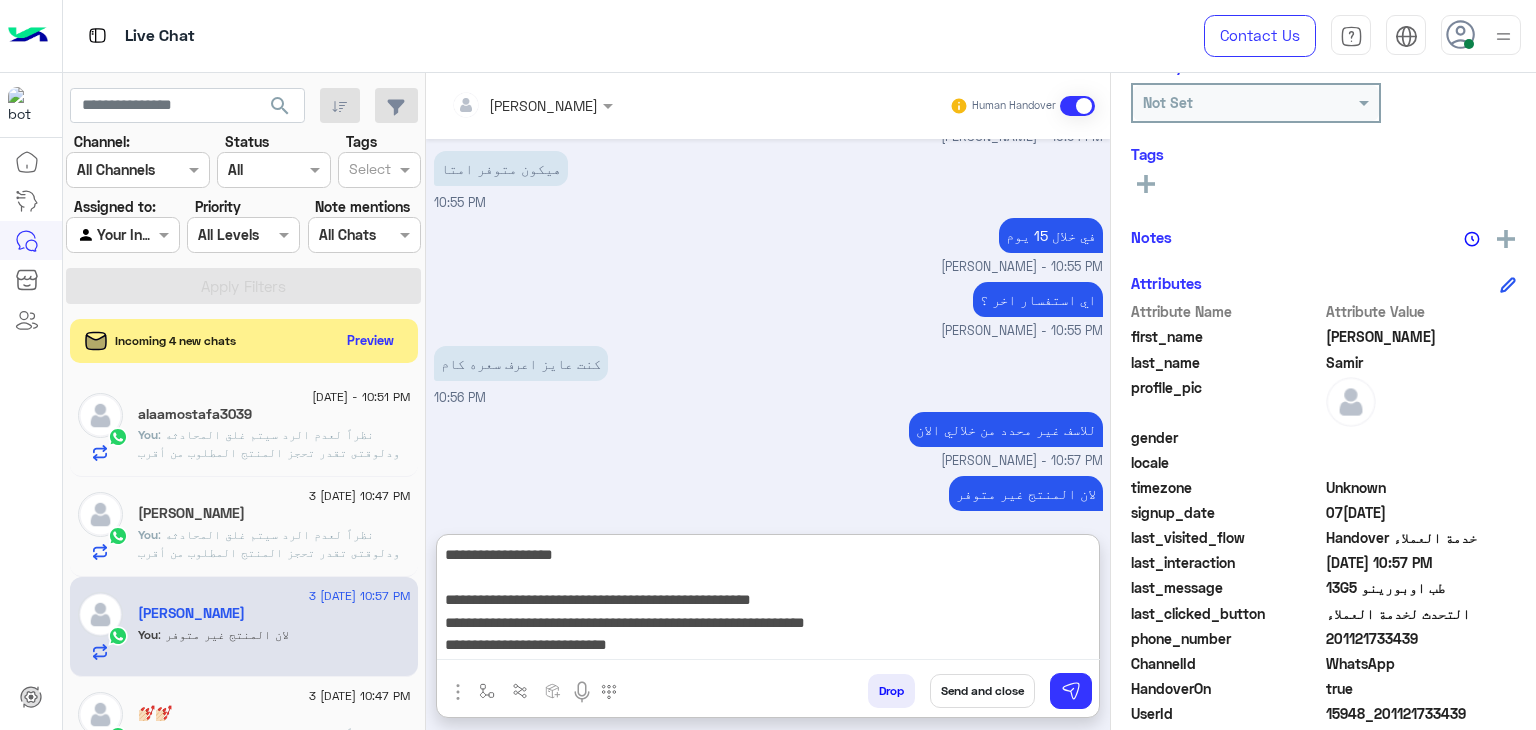 type on "**********" 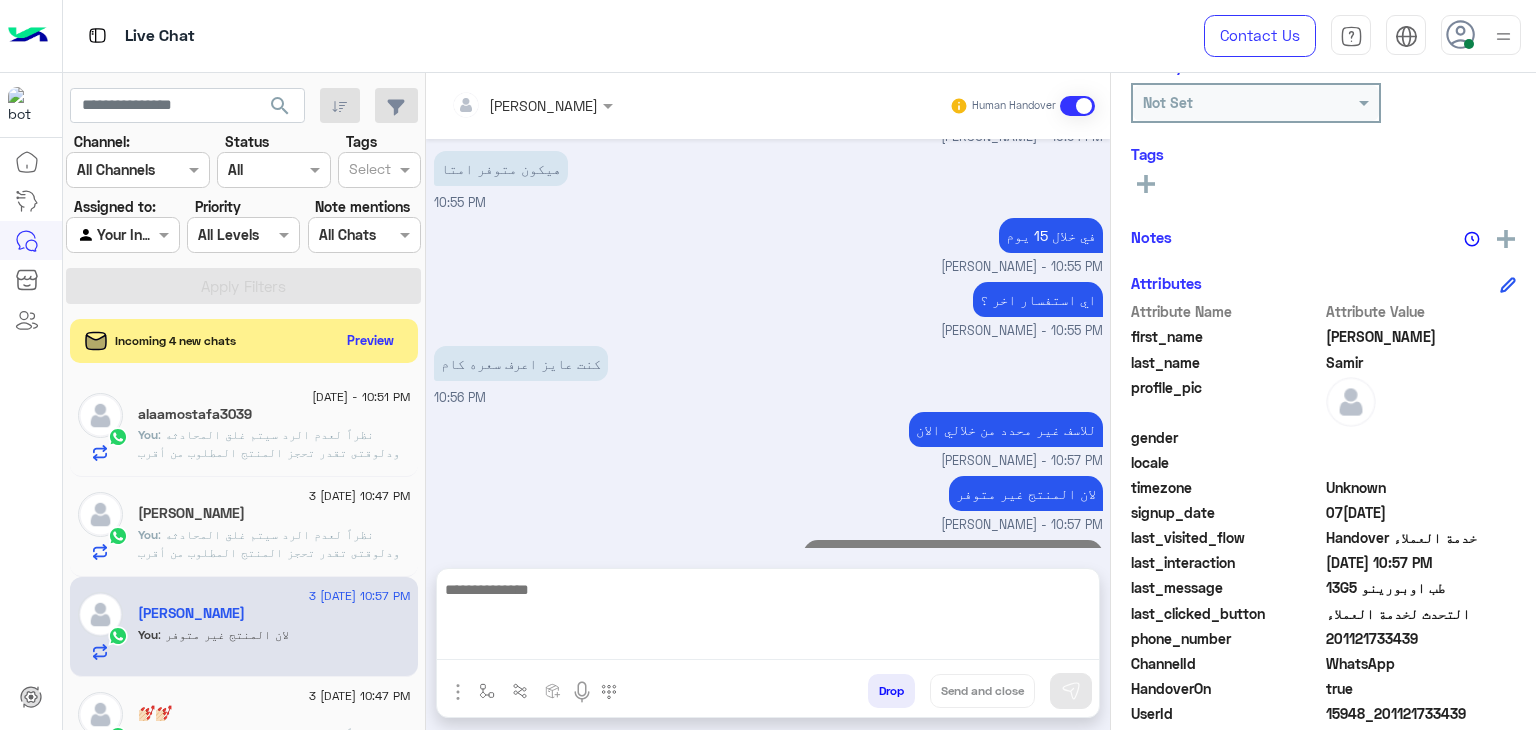 scroll, scrollTop: 1699, scrollLeft: 0, axis: vertical 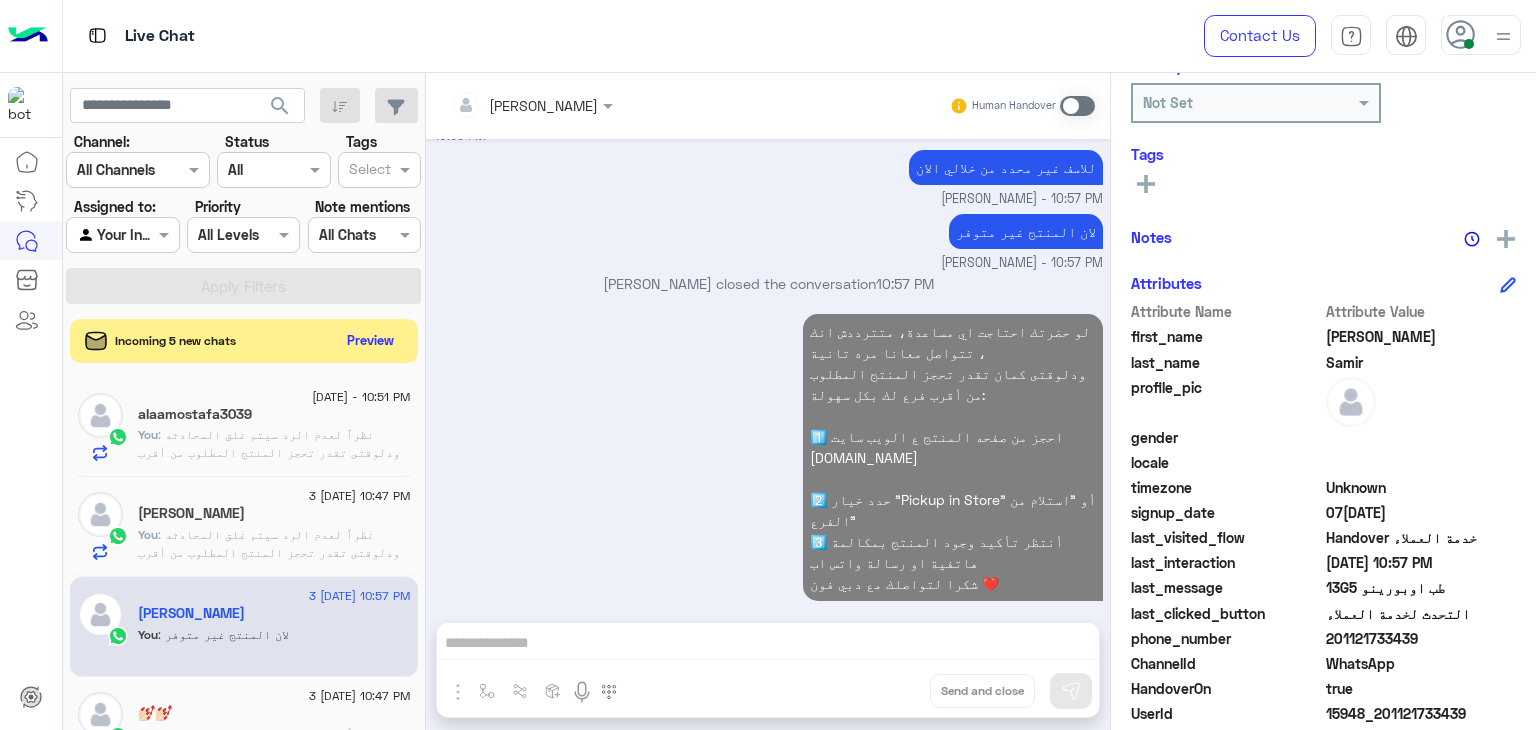 click 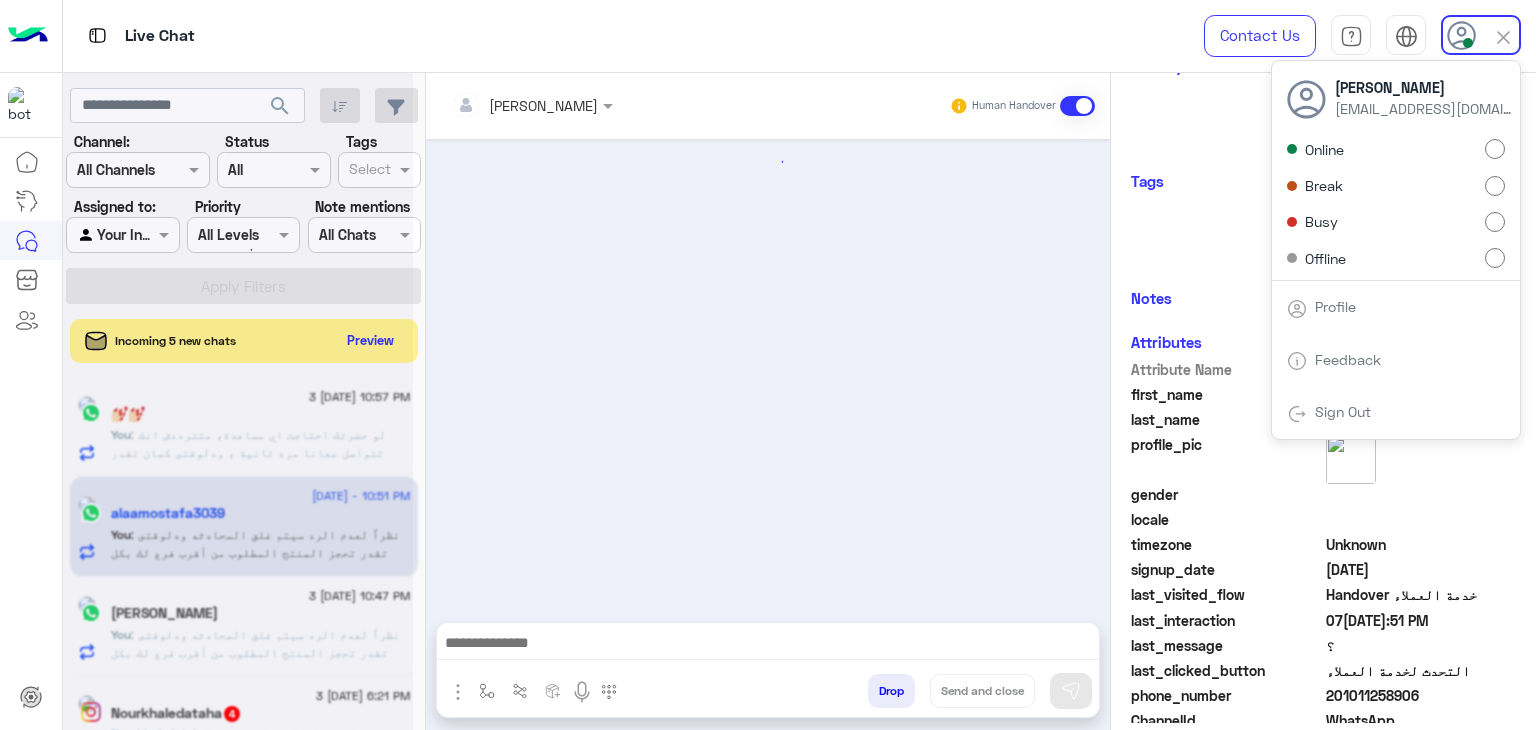 scroll, scrollTop: 0, scrollLeft: 0, axis: both 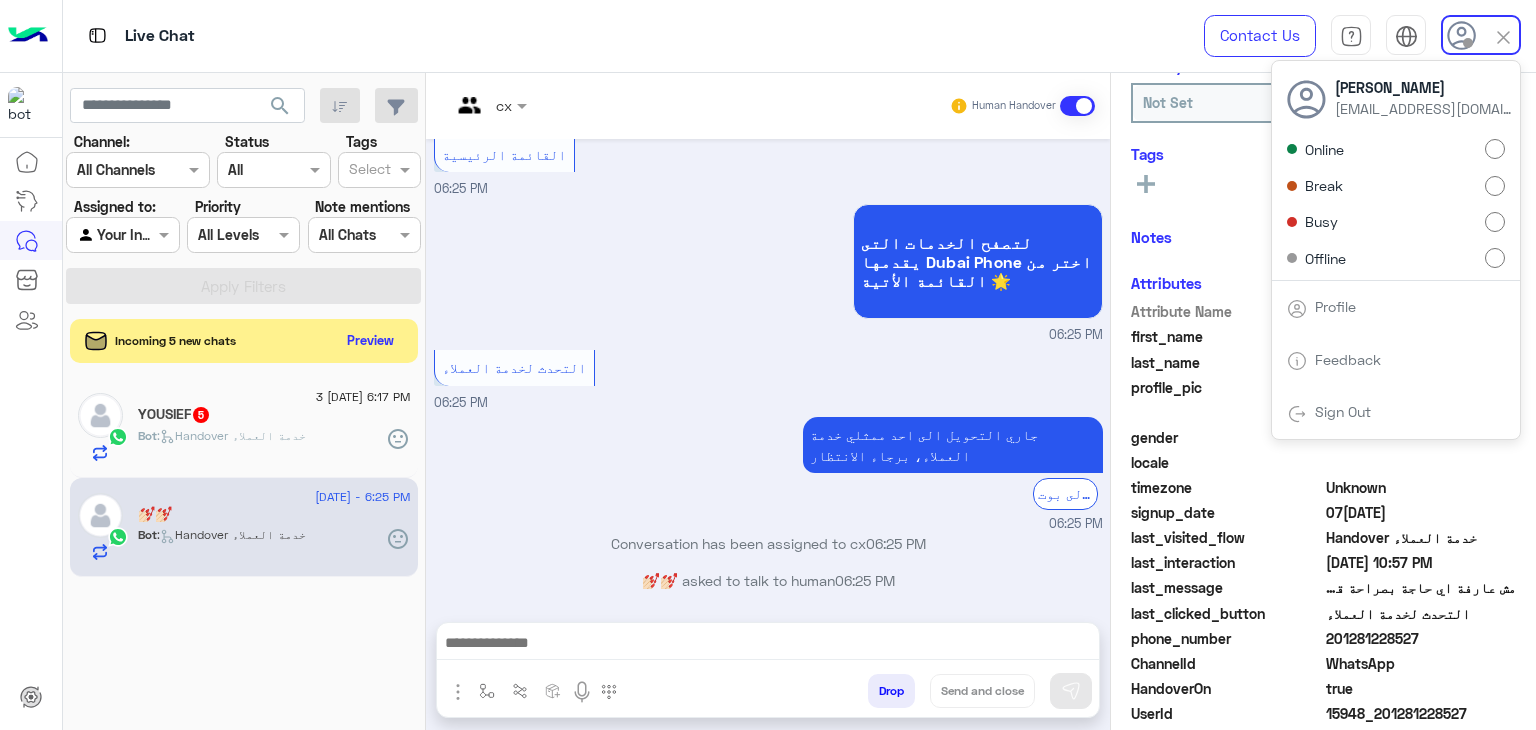 click on "search" 